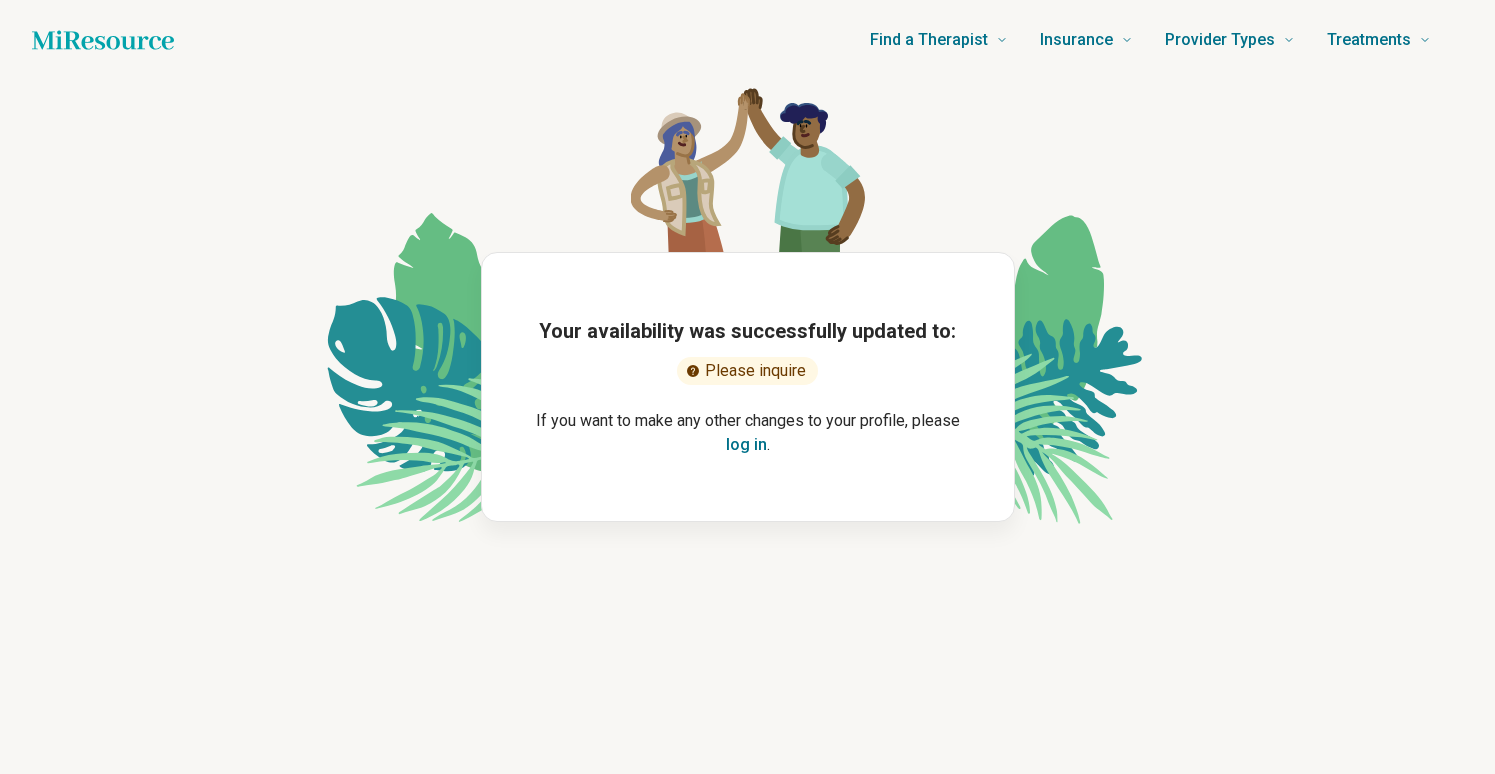 scroll, scrollTop: 0, scrollLeft: 0, axis: both 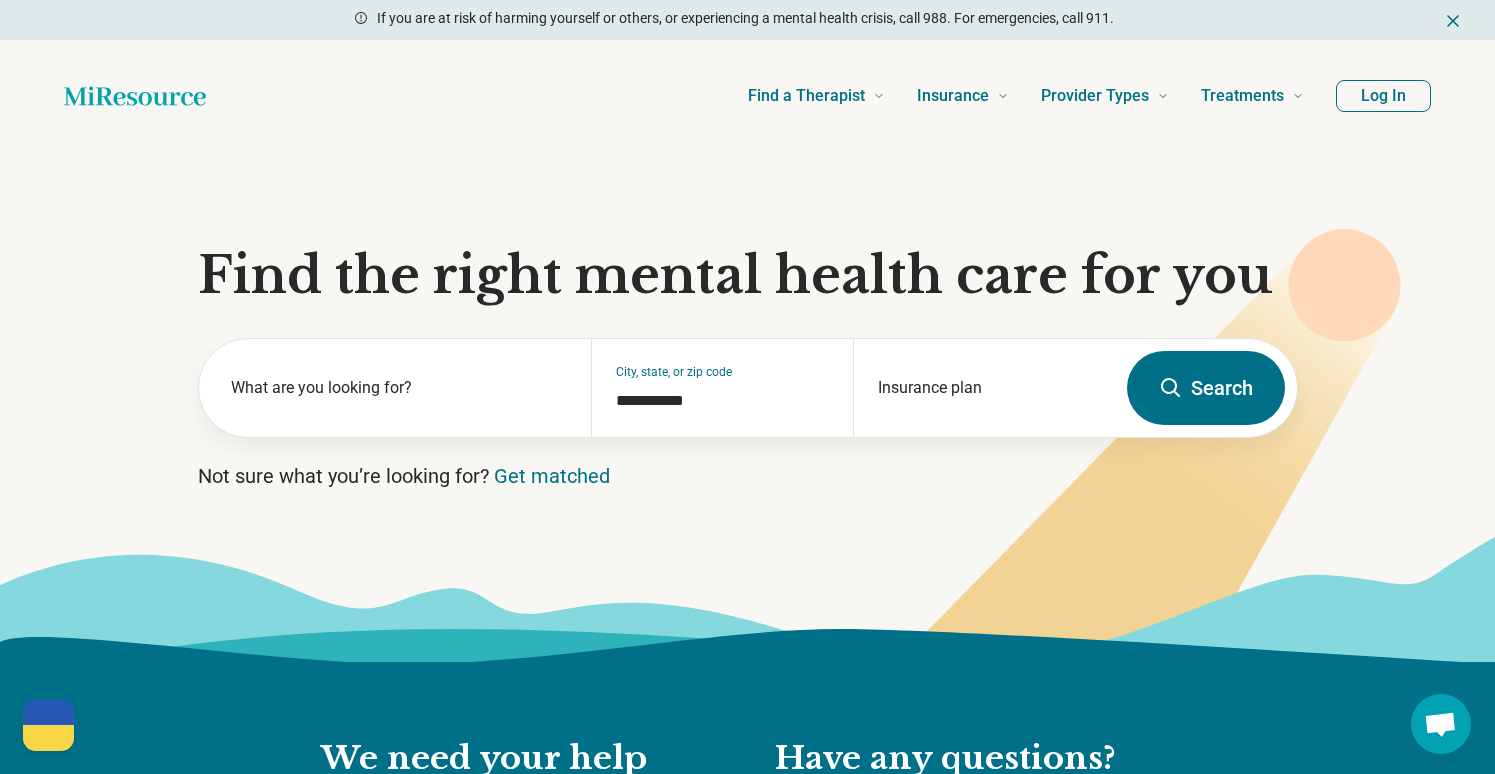 click on "Log In" at bounding box center [1383, 96] 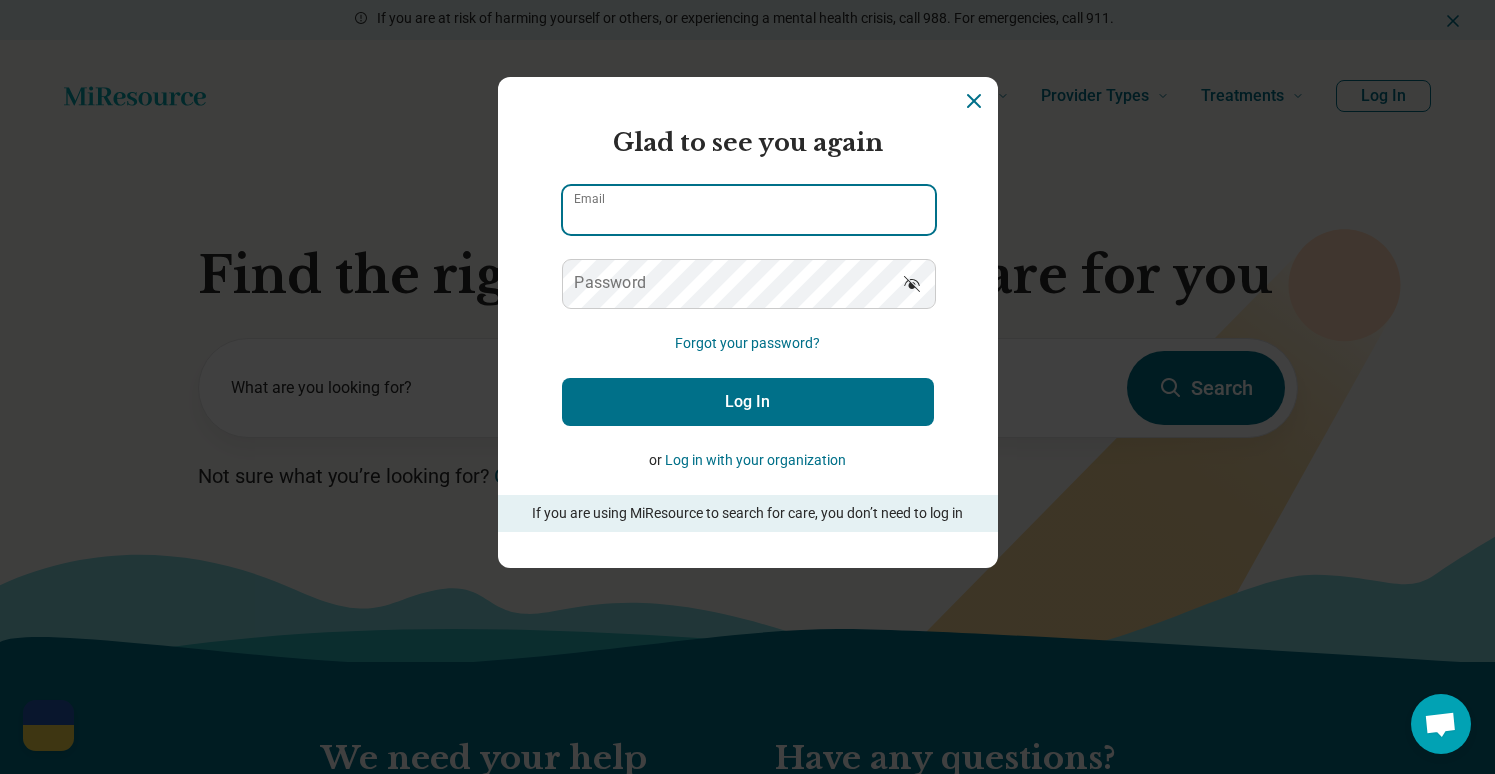 type on "**********" 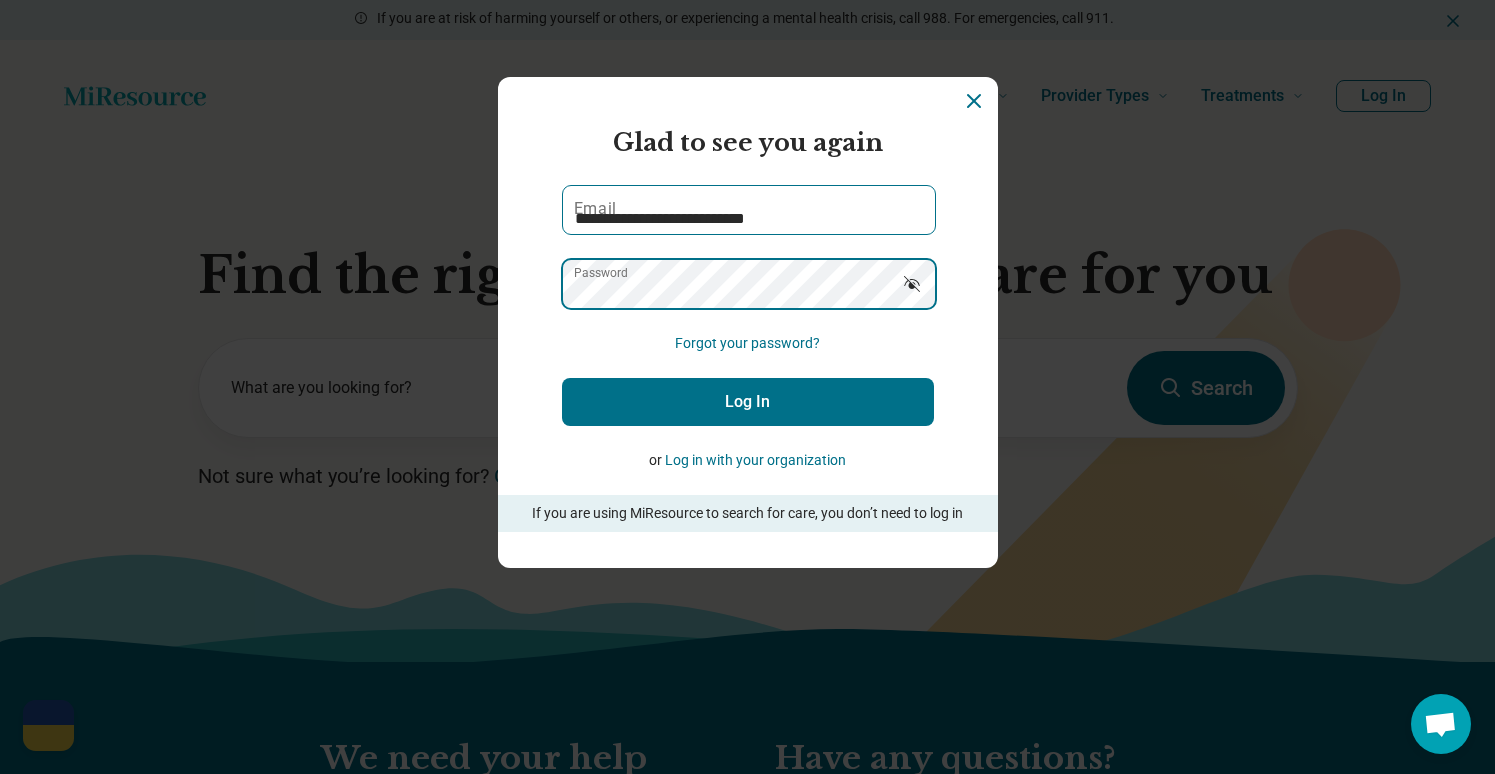 click on "Log In" at bounding box center (748, 402) 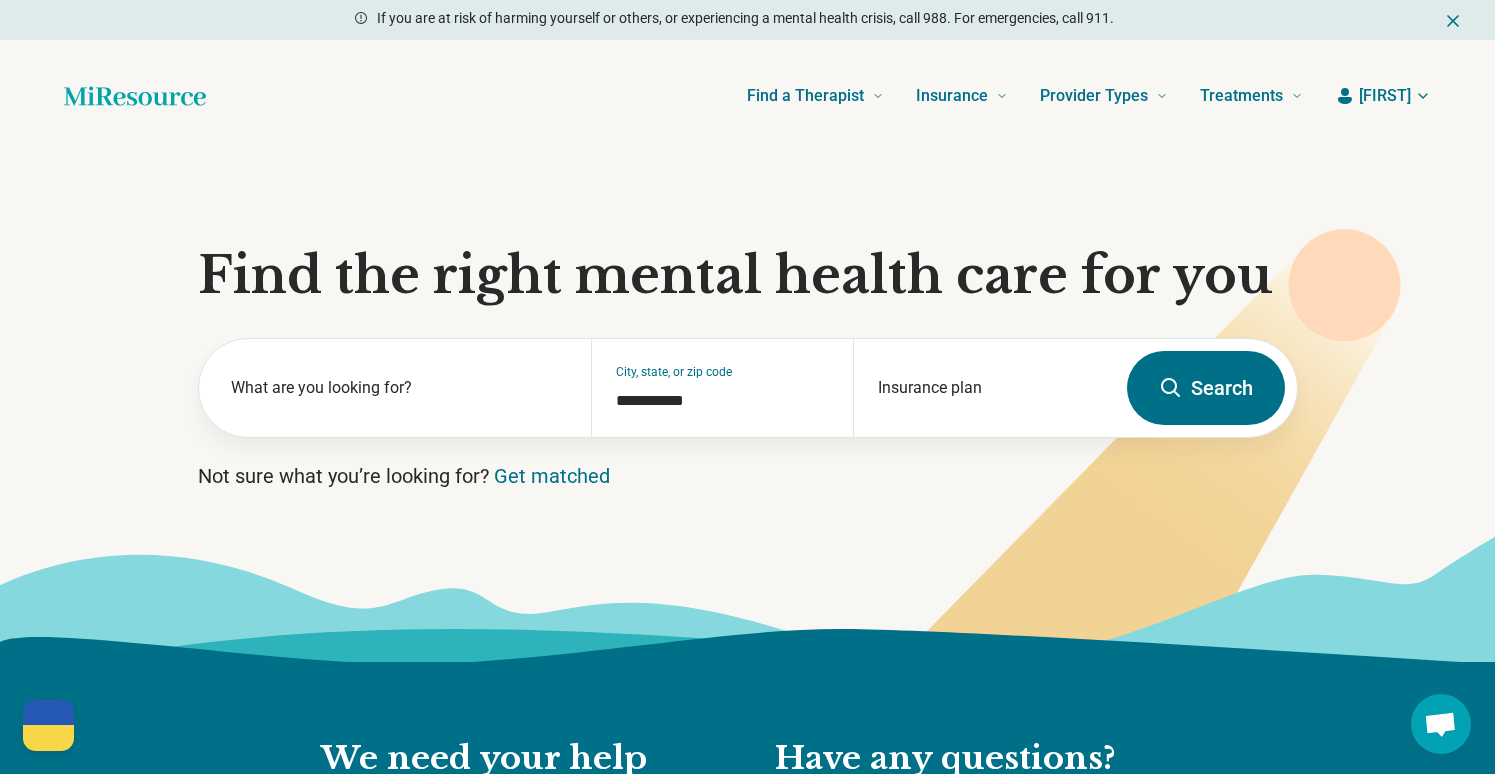 click 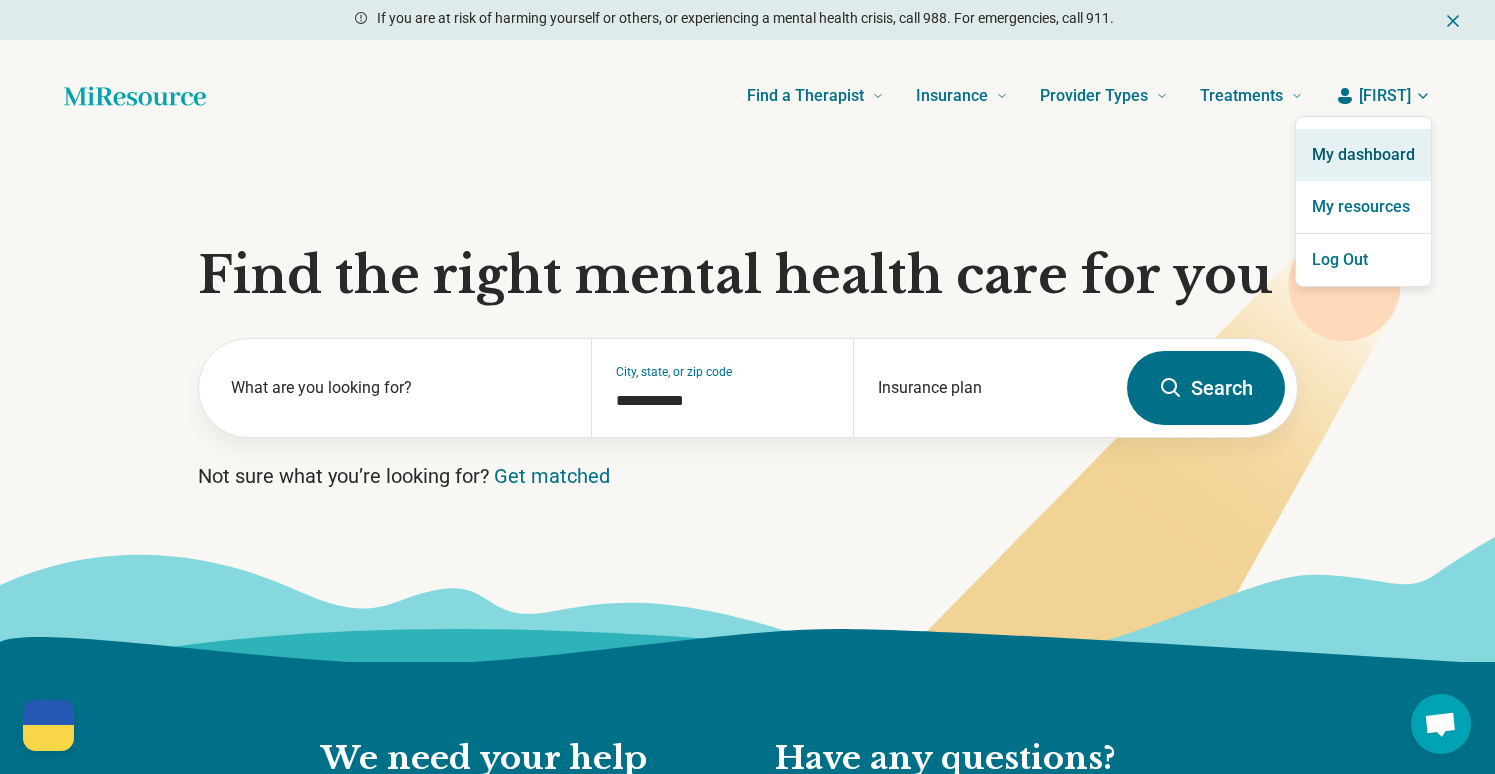 click on "My dashboard" at bounding box center [1363, 155] 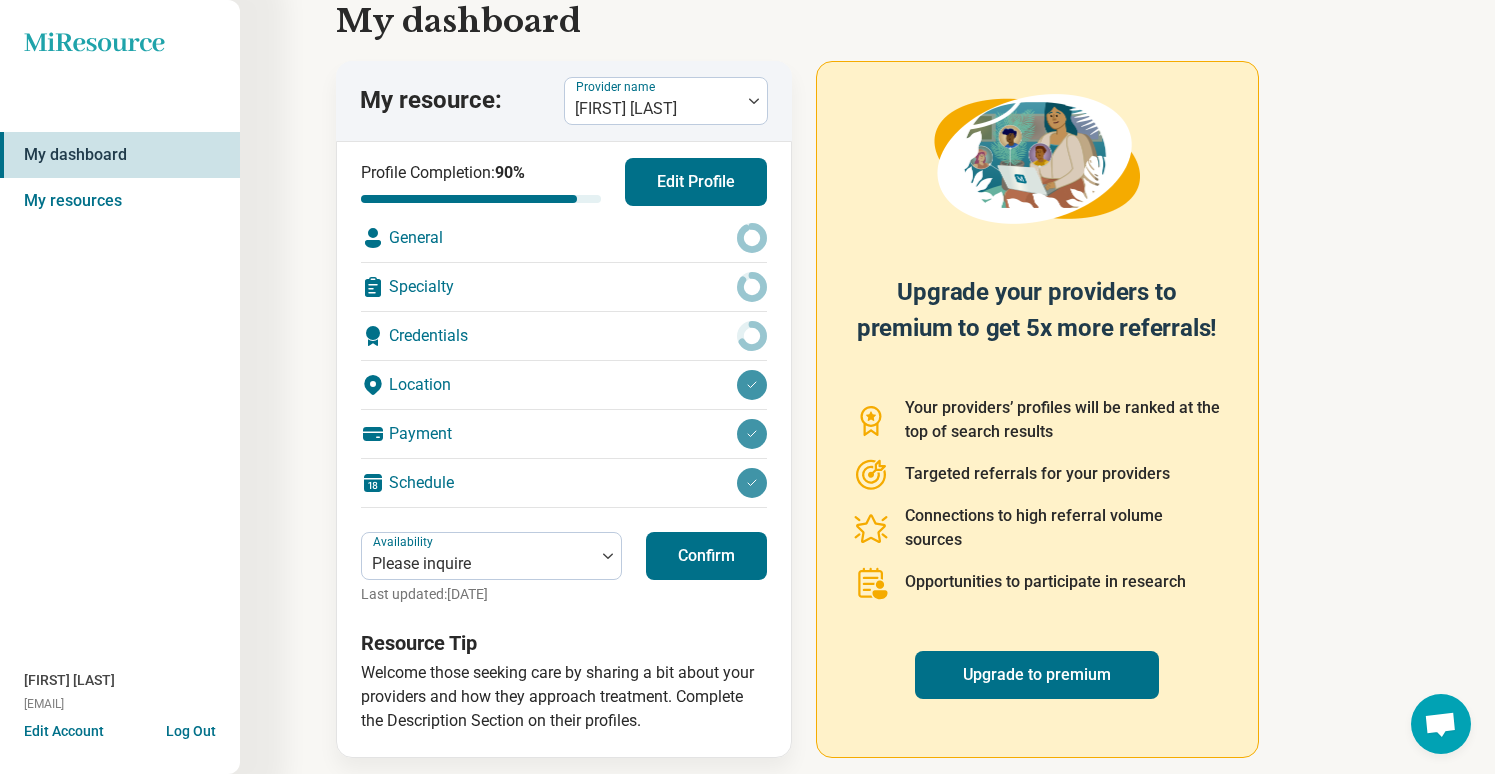 scroll, scrollTop: 70, scrollLeft: 0, axis: vertical 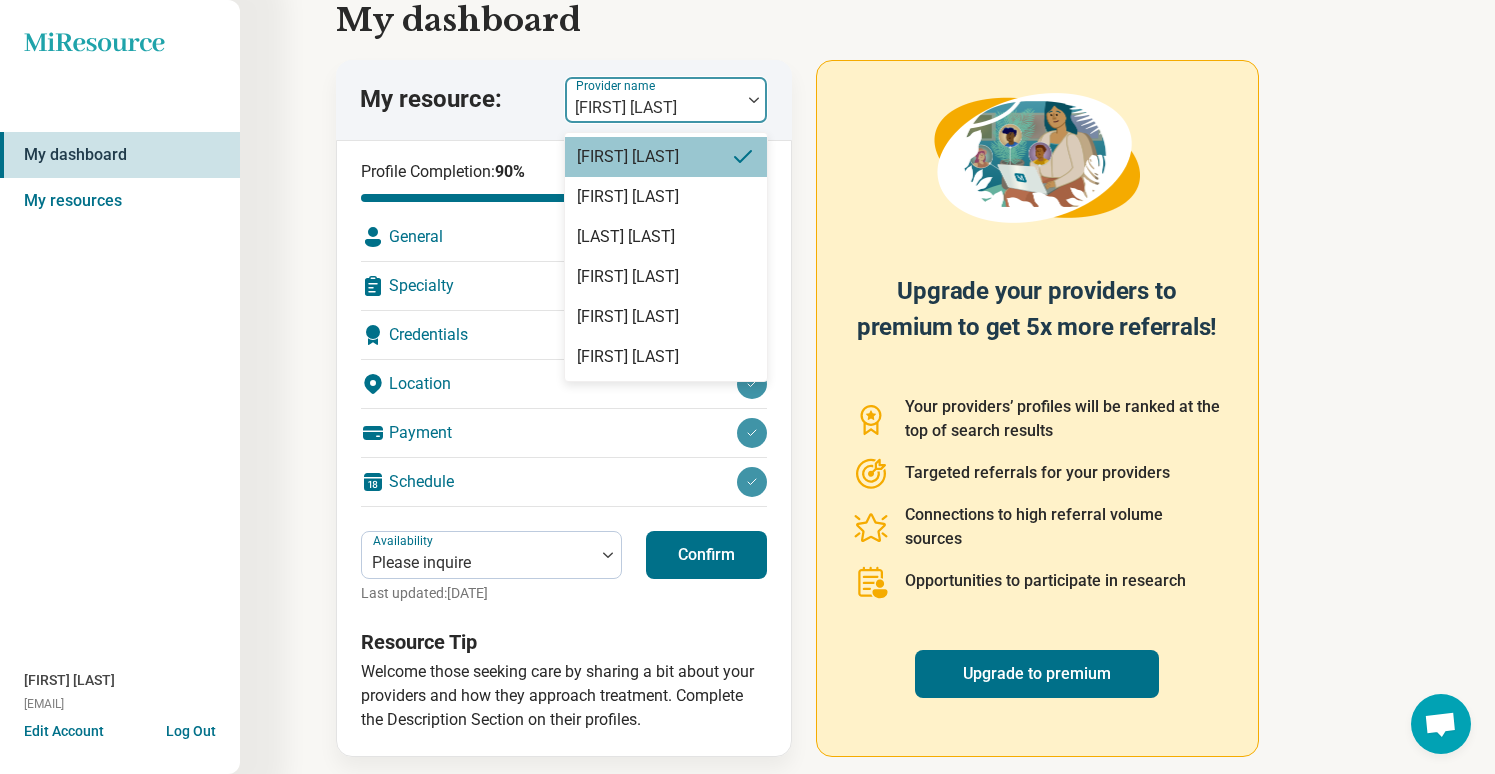 click at bounding box center (653, 108) 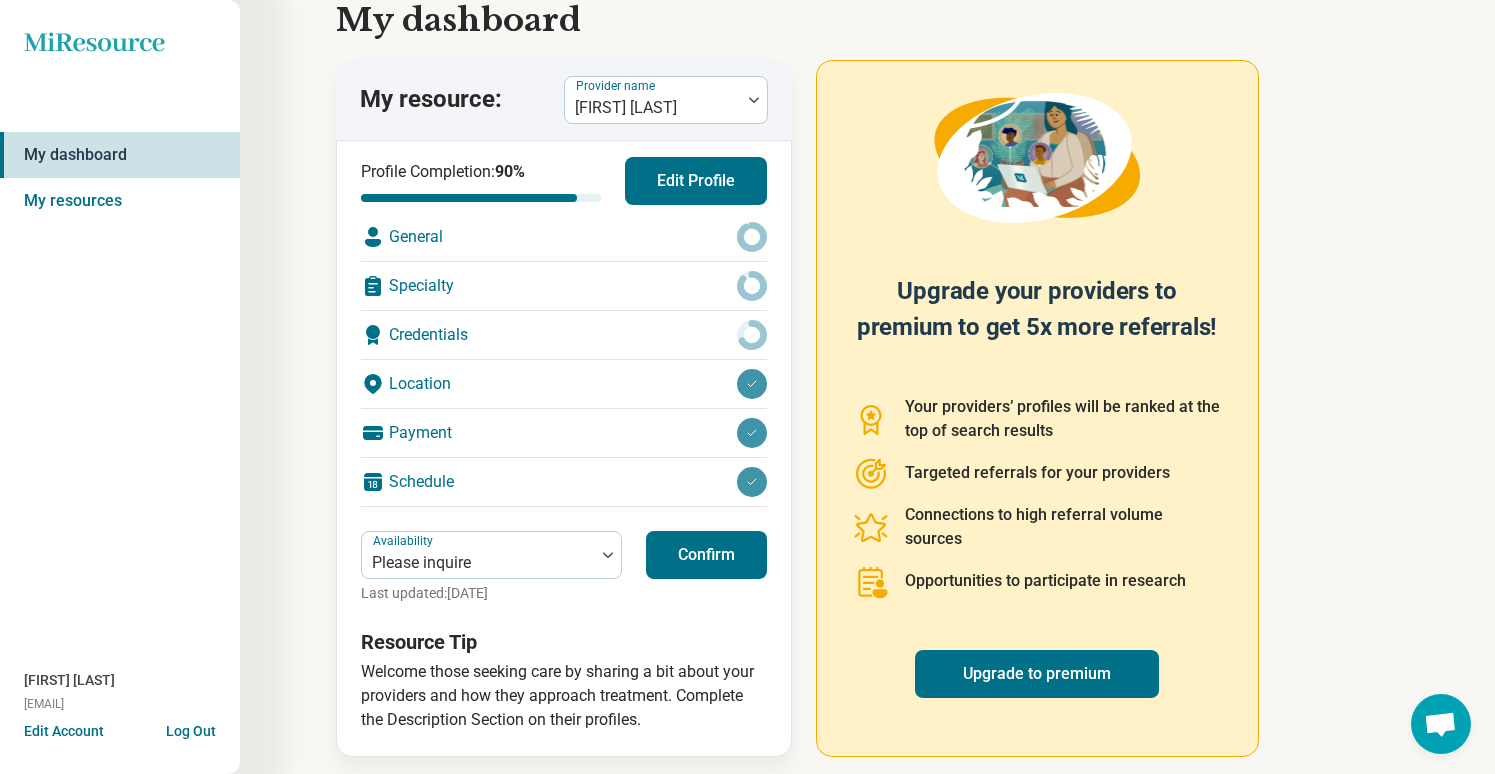 click on "My resource: Provider name [FIRST] [LAST]" at bounding box center (564, 100) 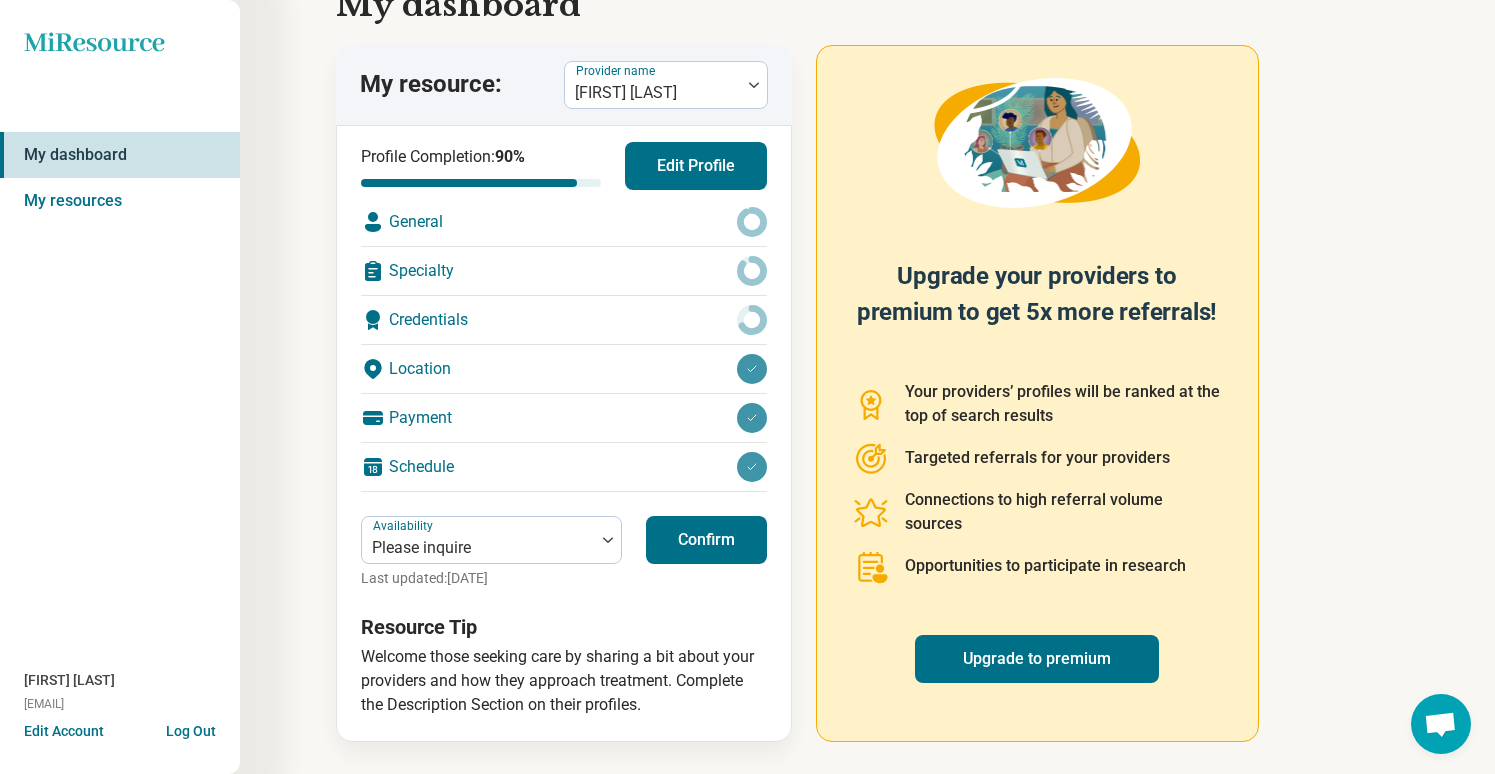 scroll, scrollTop: 85, scrollLeft: 0, axis: vertical 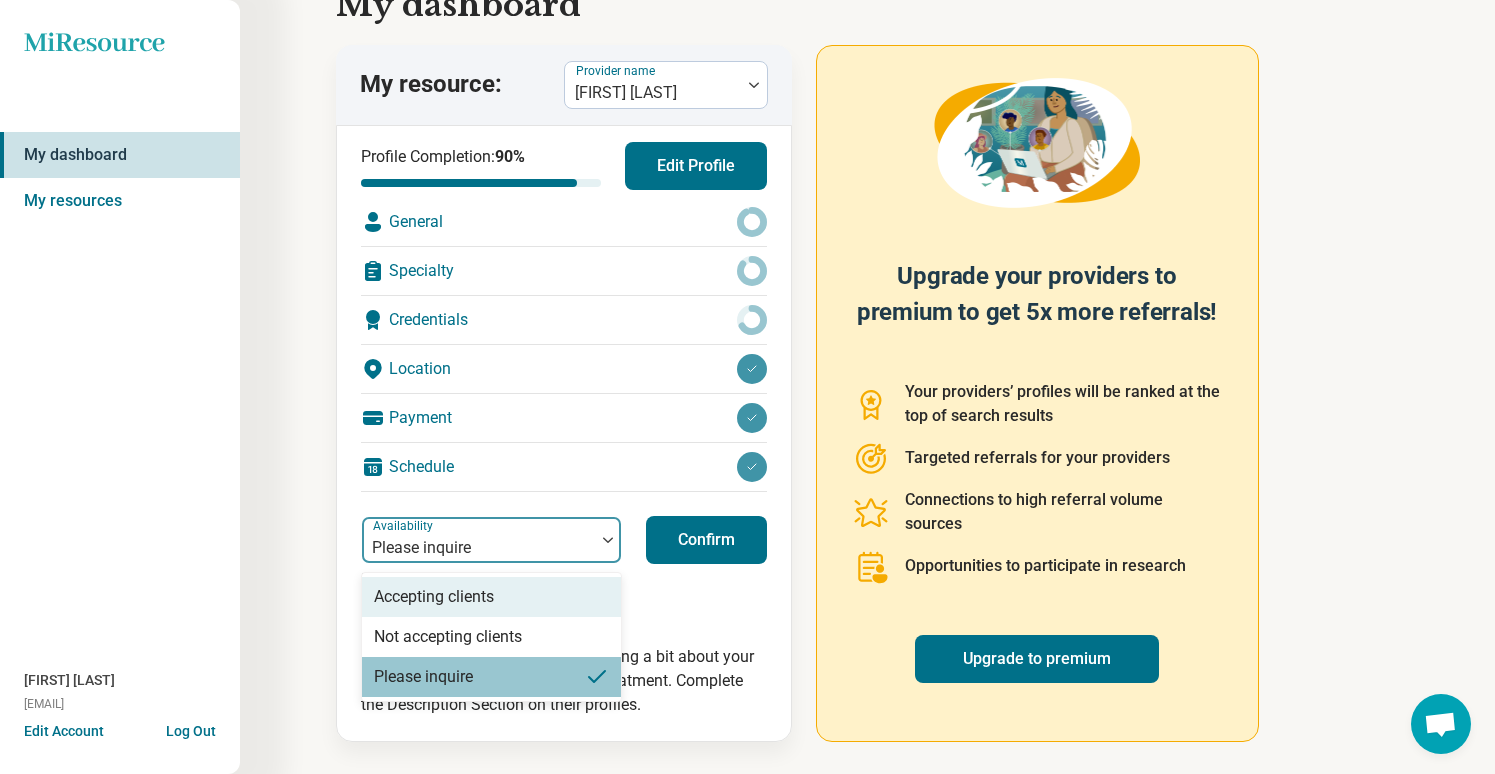click at bounding box center (478, 548) 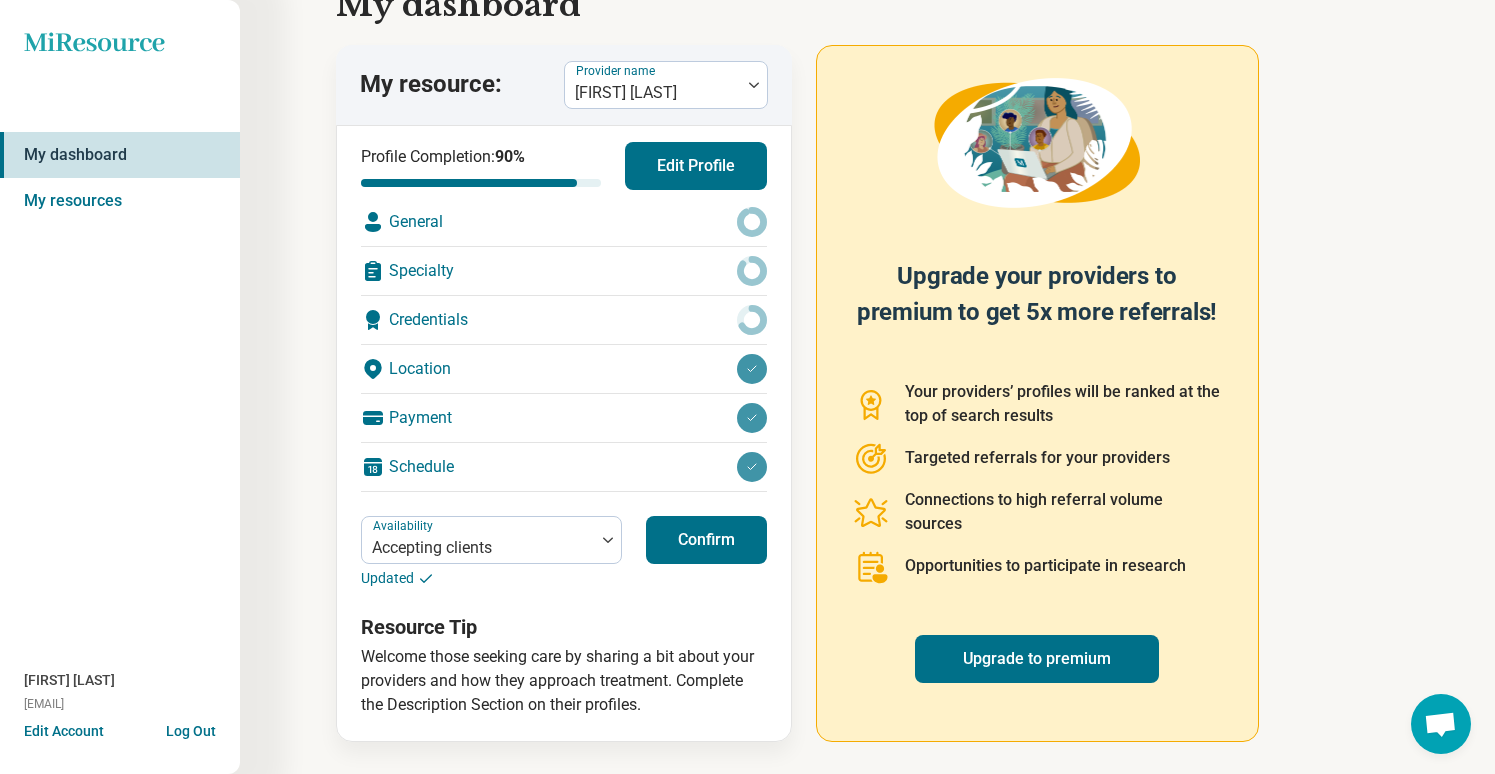 click on "Confirm" at bounding box center [706, 540] 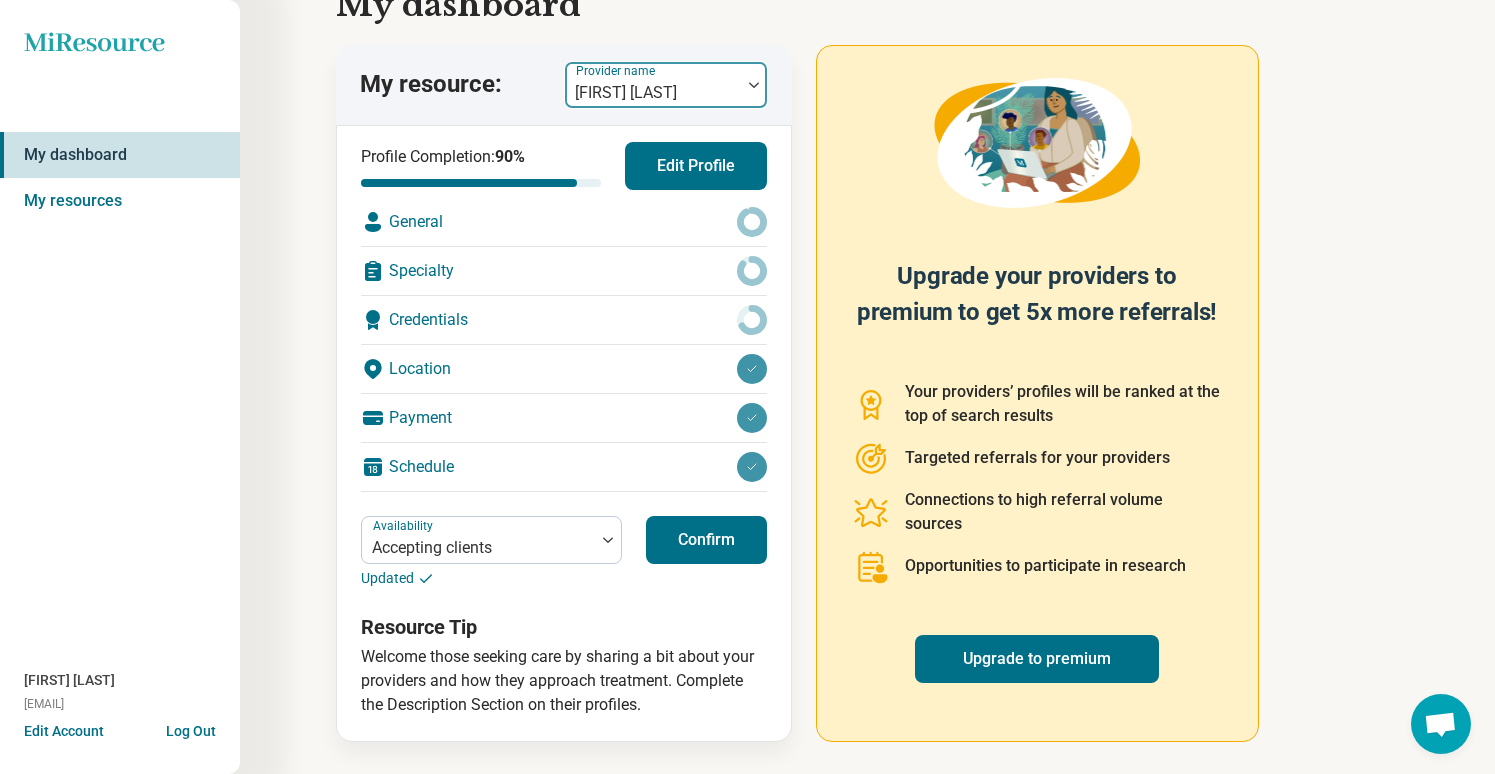 click at bounding box center [653, 93] 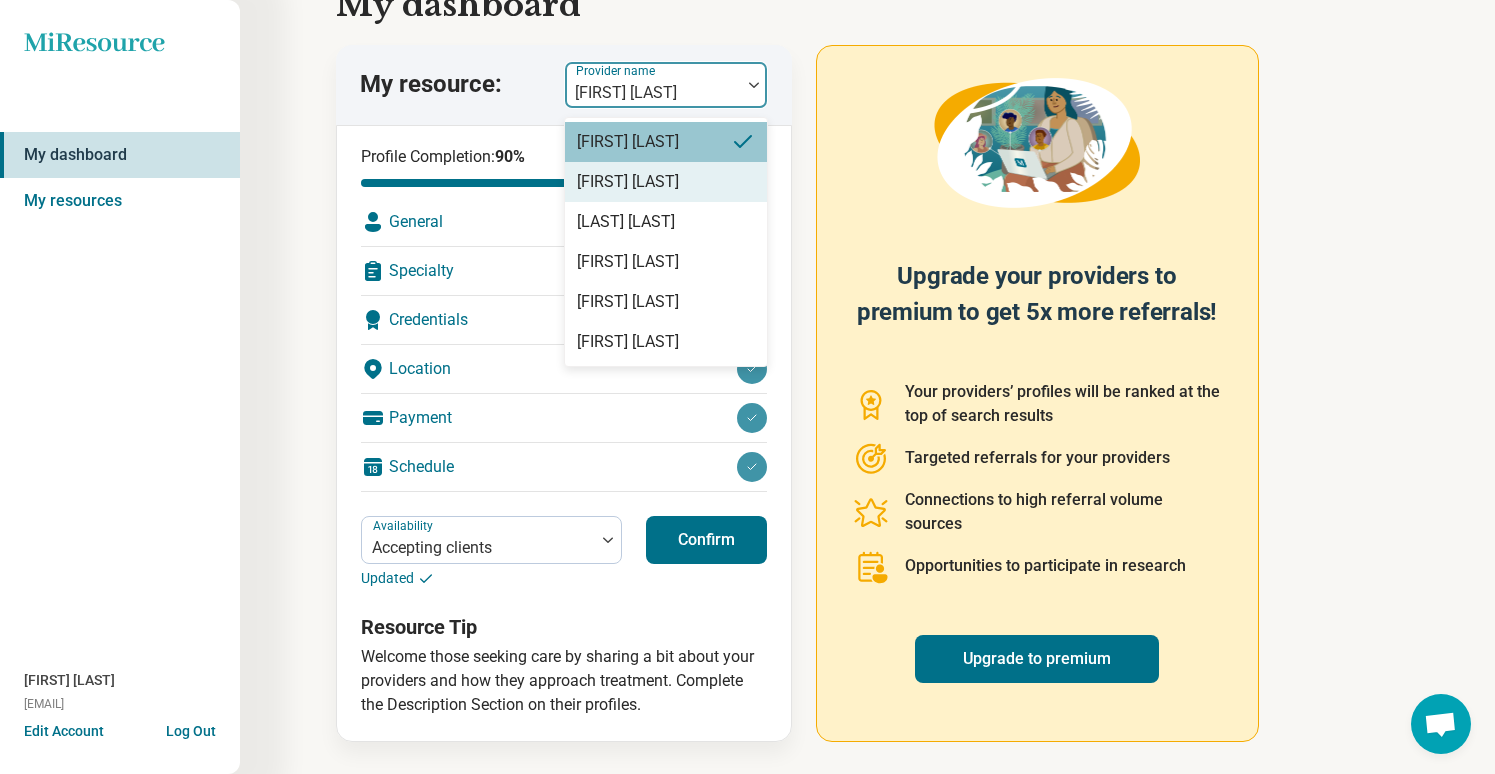 click on "[FIRST] [LAST]" at bounding box center [666, 182] 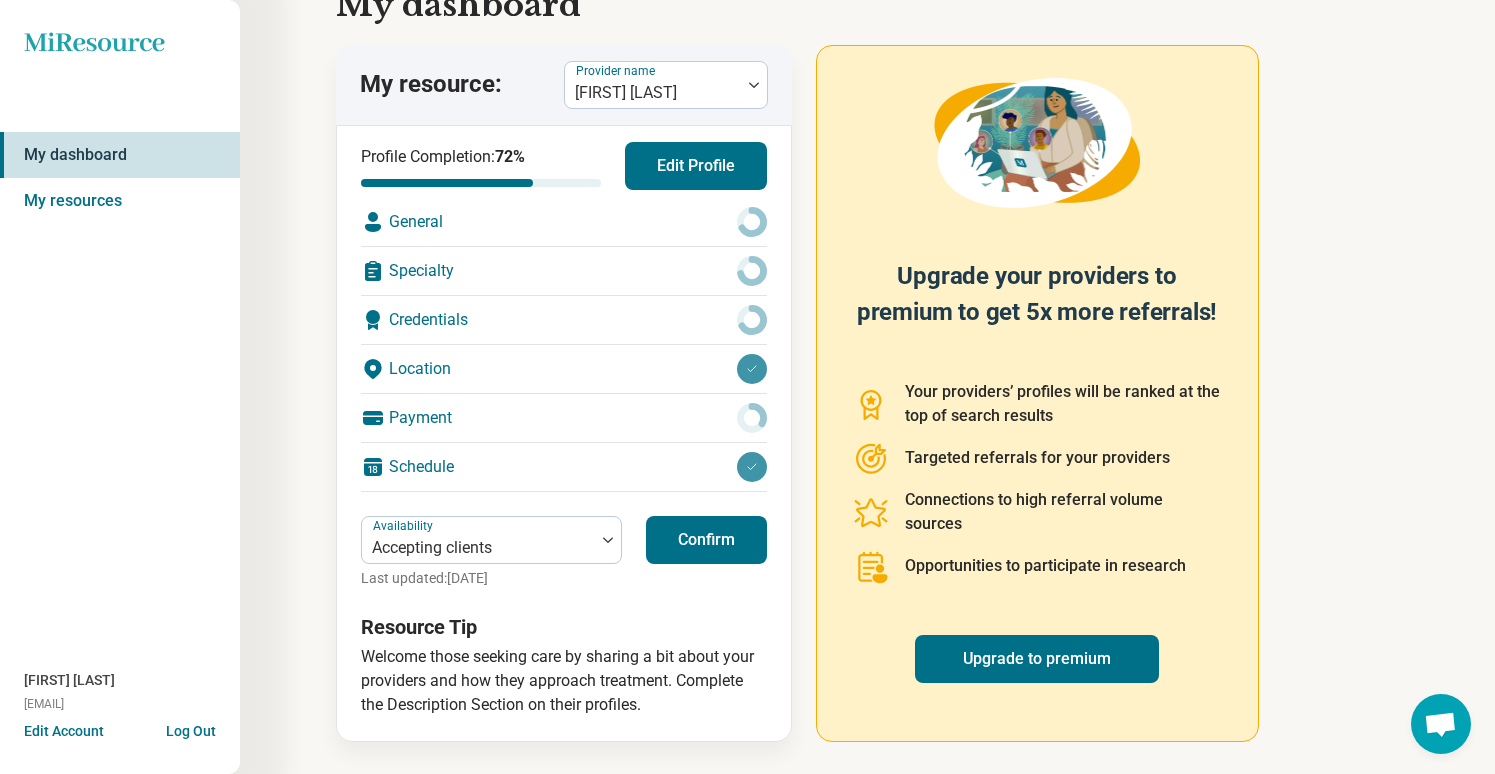 scroll, scrollTop: 85, scrollLeft: 0, axis: vertical 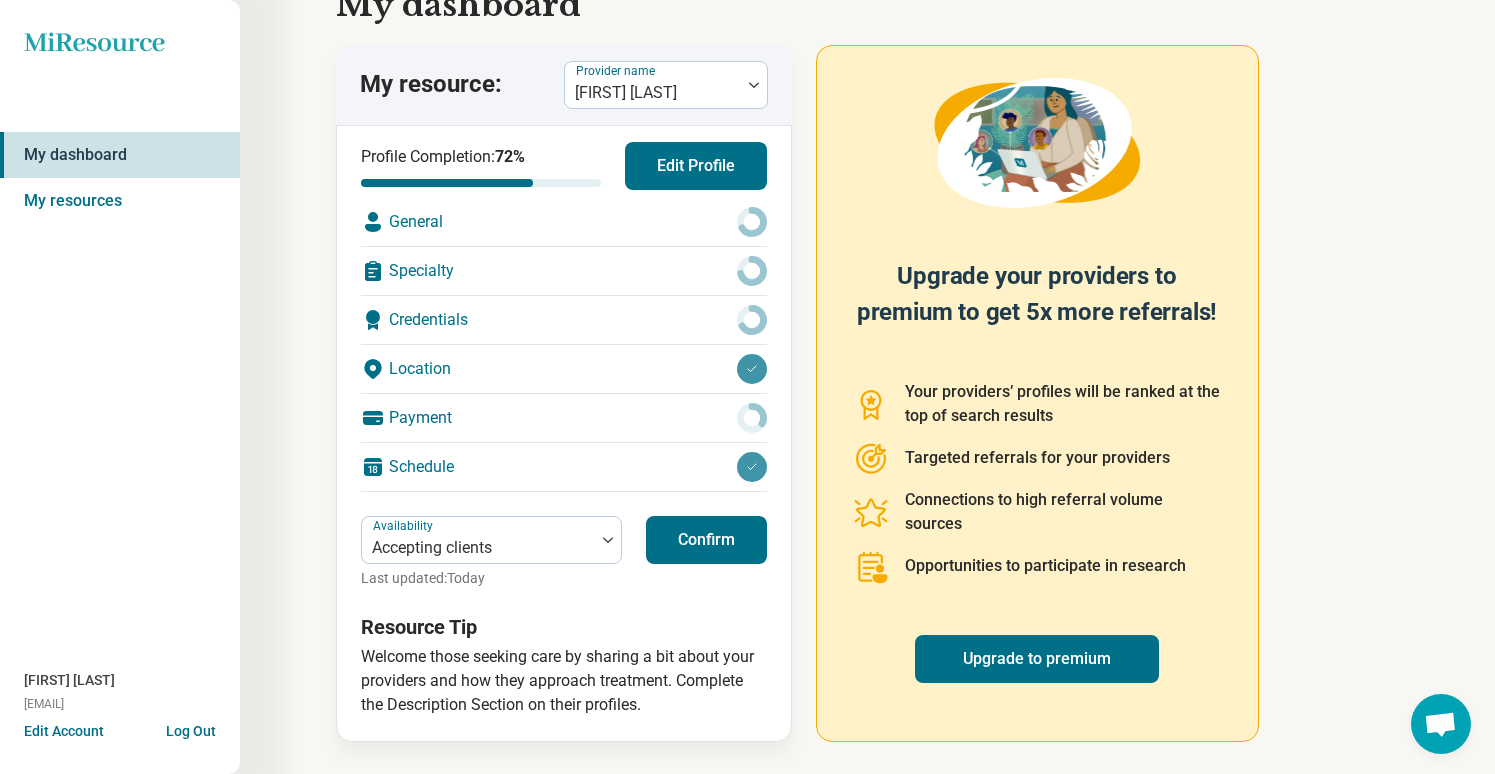 click on "Payment" at bounding box center (564, 418) 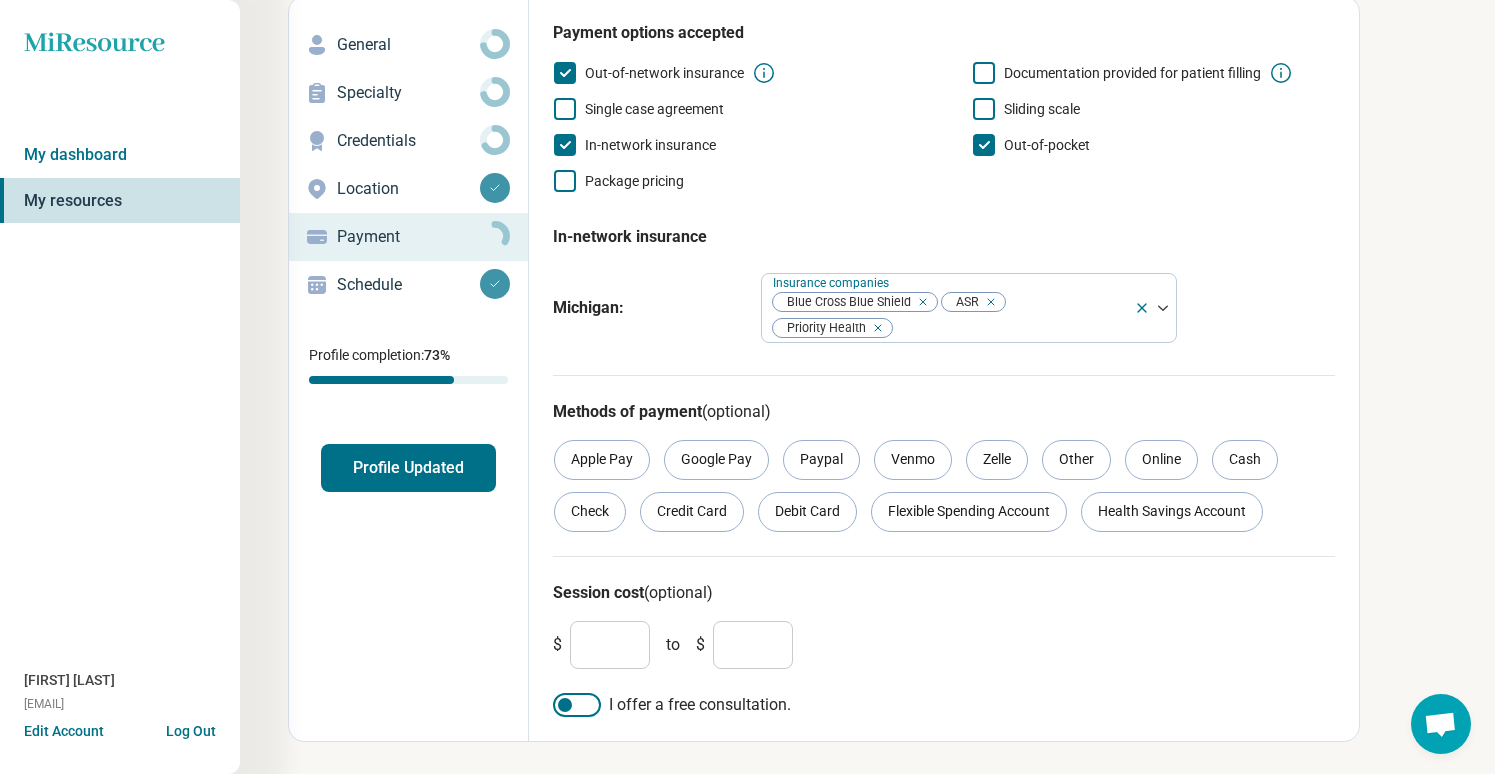 scroll, scrollTop: 100, scrollLeft: 0, axis: vertical 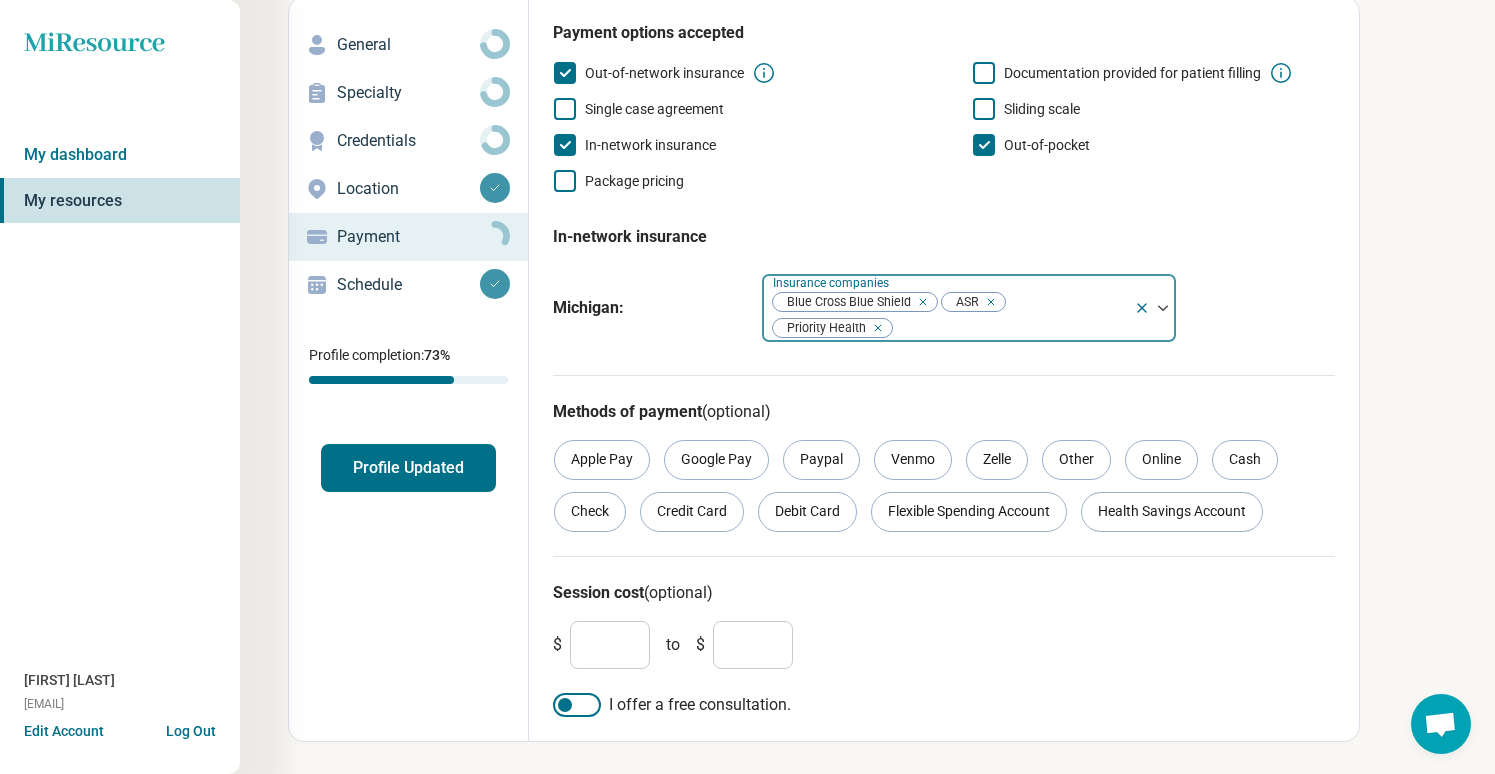 click at bounding box center [1010, 328] 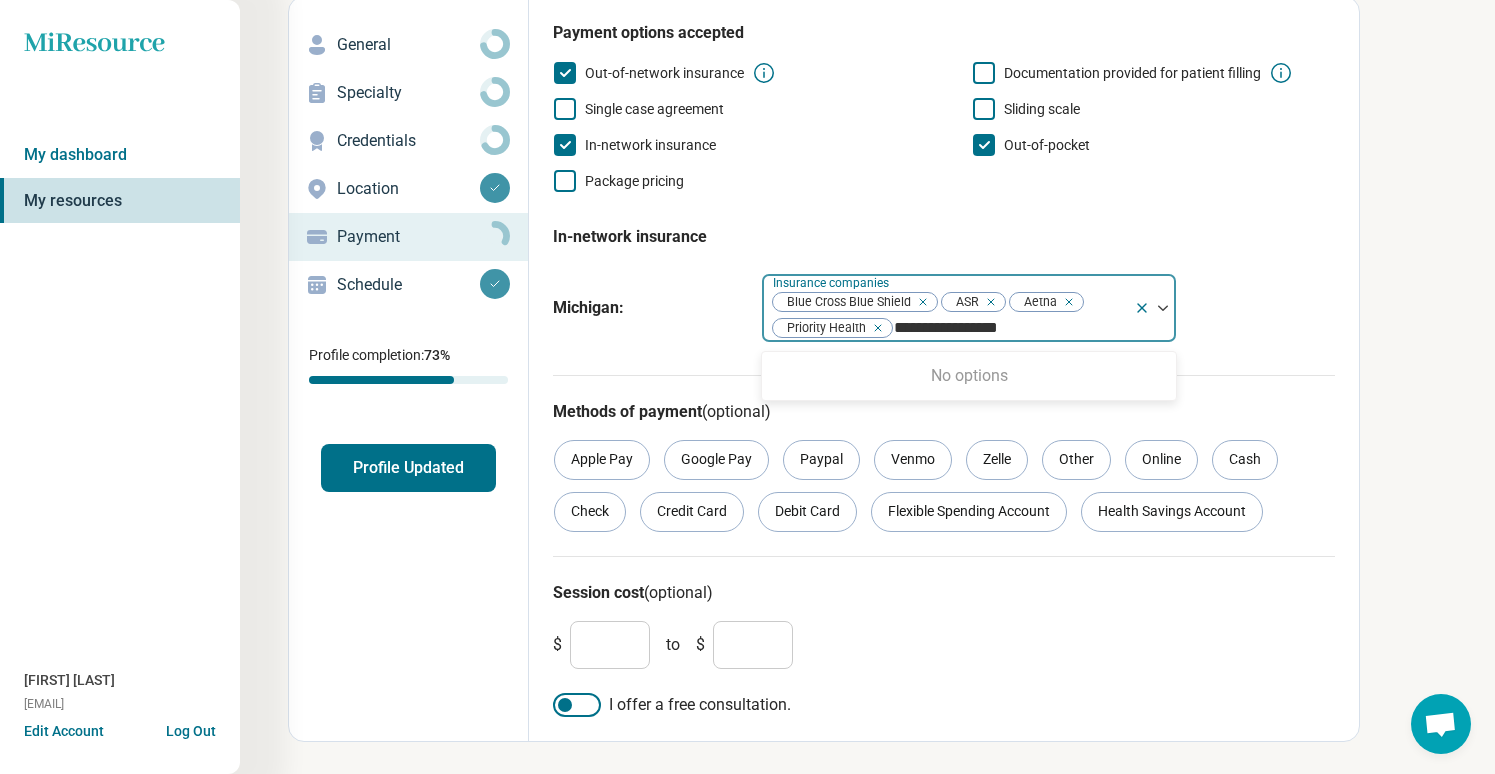 click on "**********" at bounding box center [958, 328] 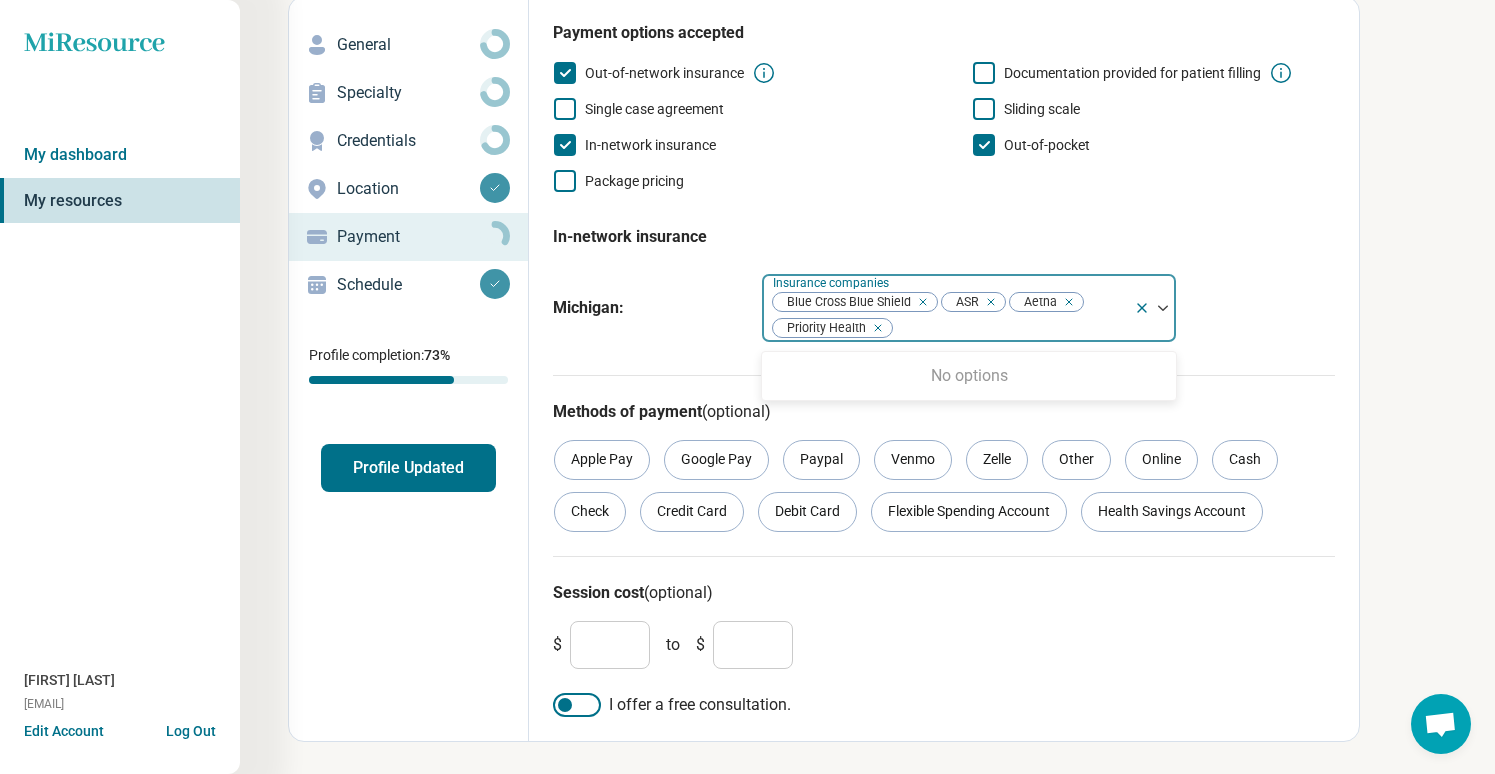 click at bounding box center (1010, 328) 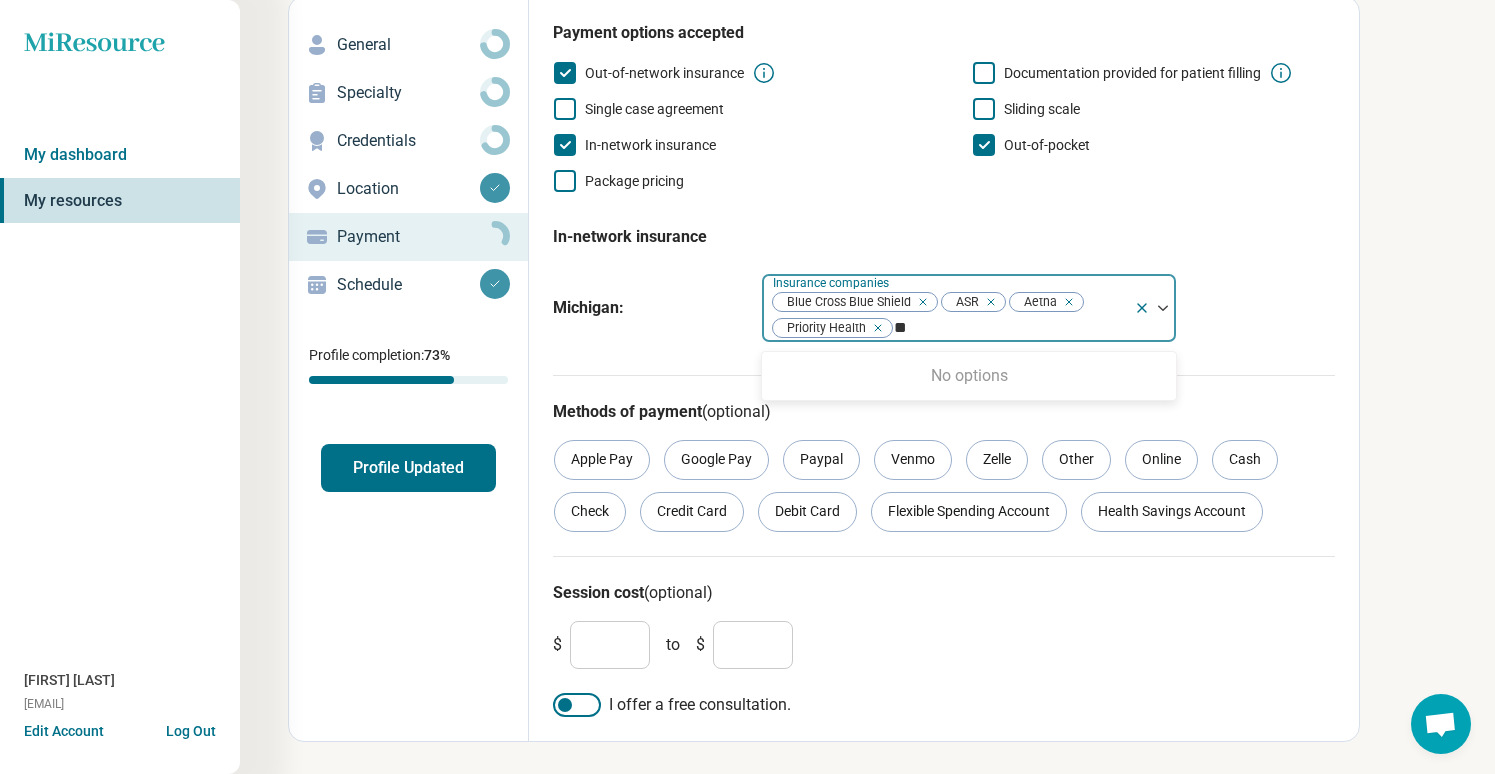type on "*" 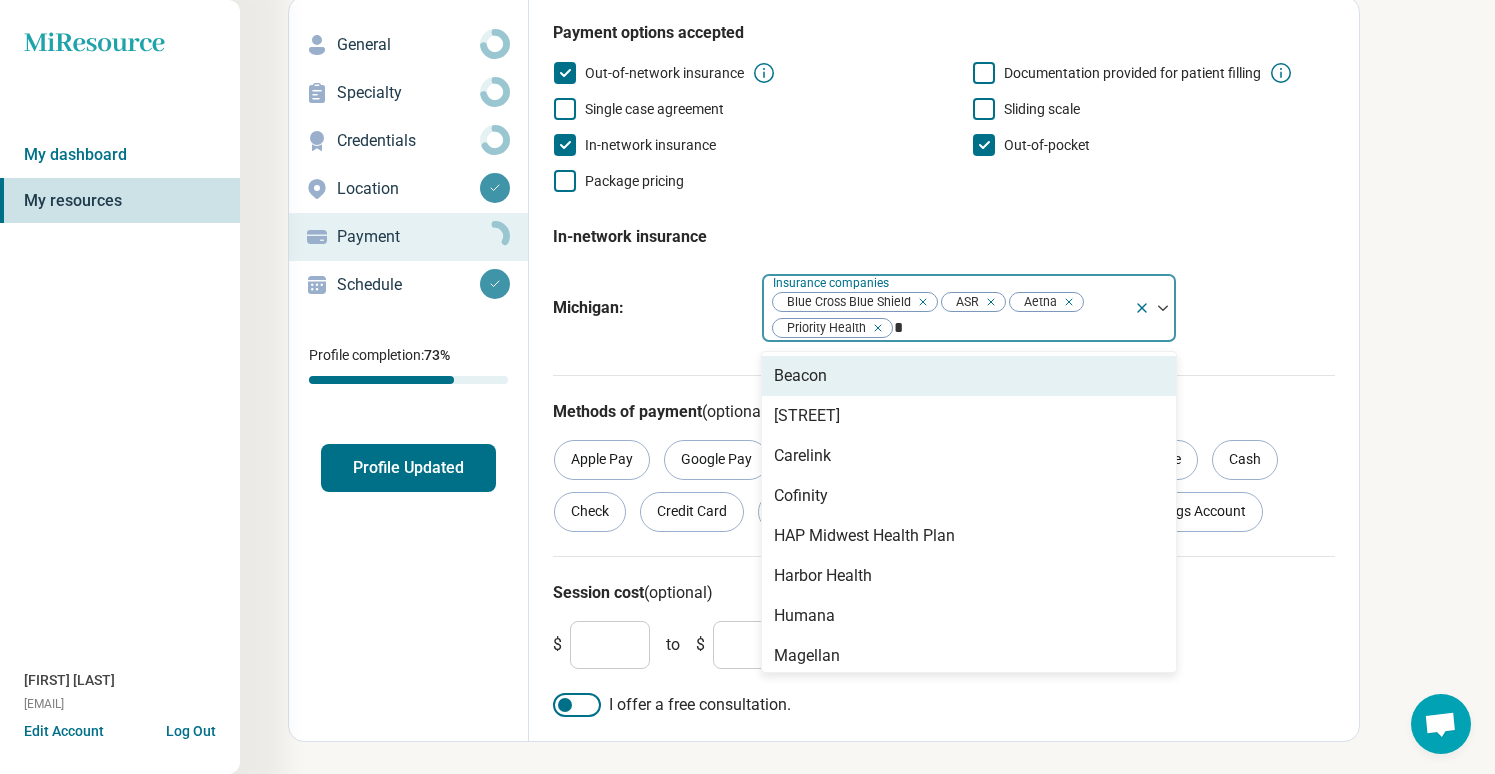 type 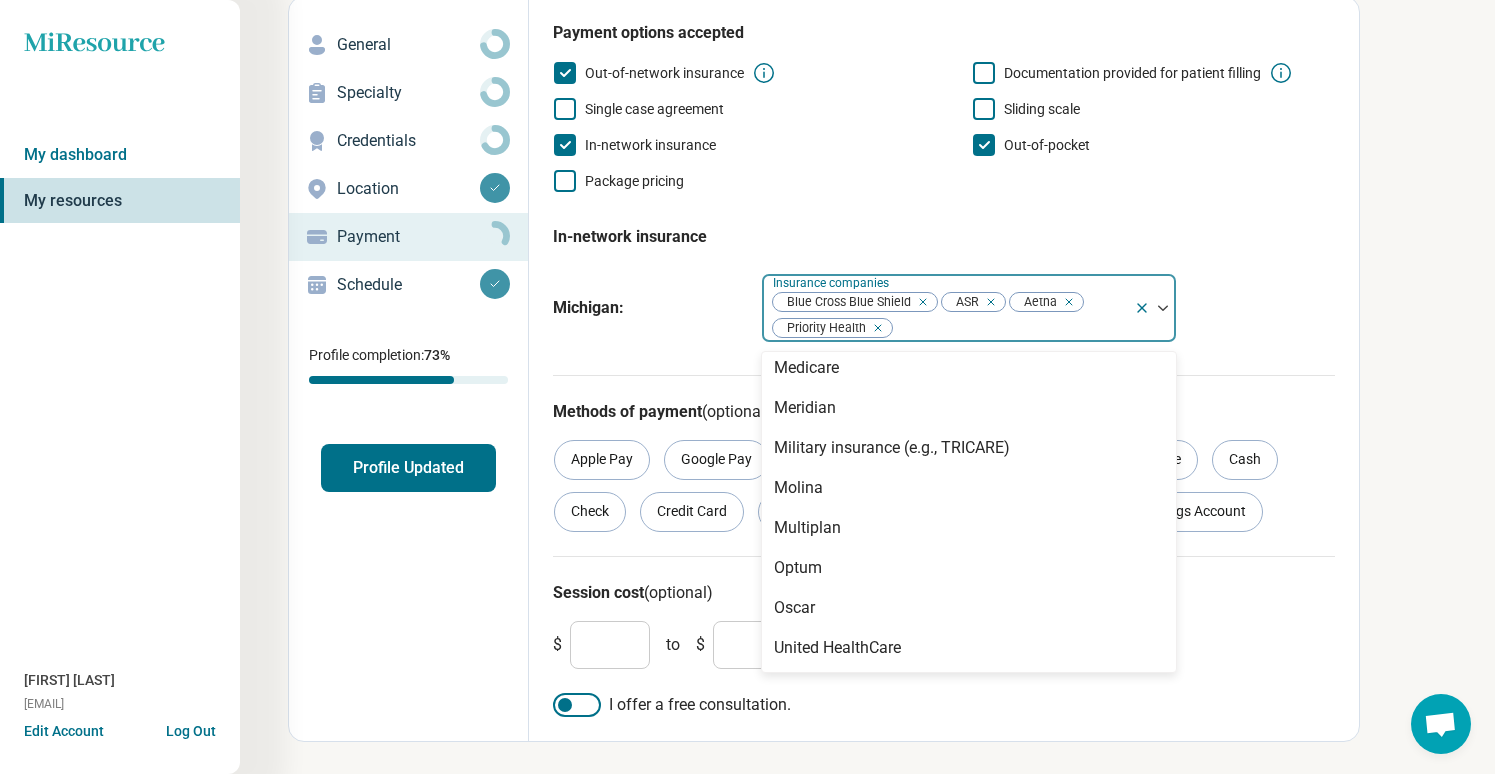 scroll, scrollTop: 448, scrollLeft: 0, axis: vertical 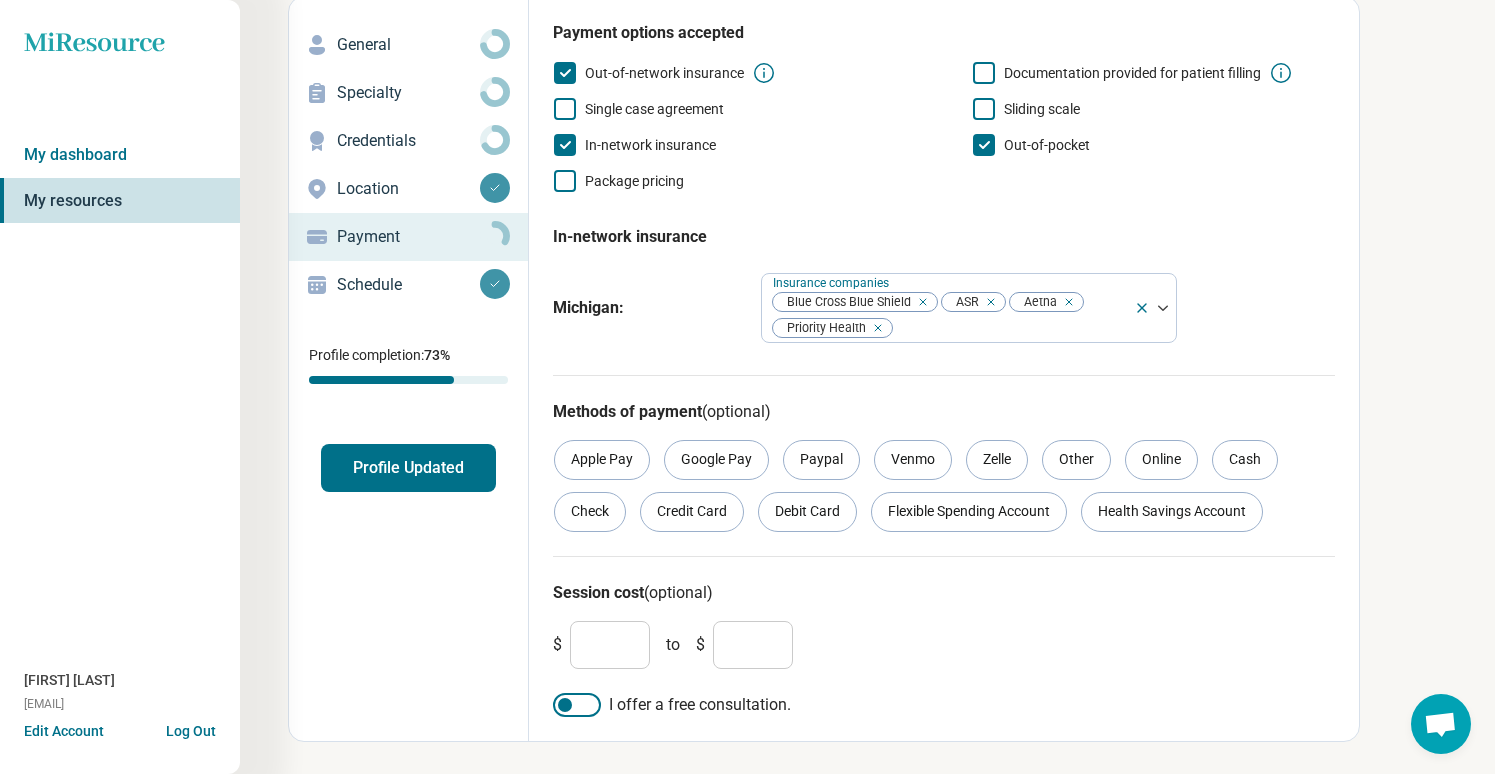 click on "Out-of-network insurance Documentation provided for patient filling Single case agreement Sliding scale In-network insurance Out-of-pocket Package pricing" at bounding box center [944, 127] 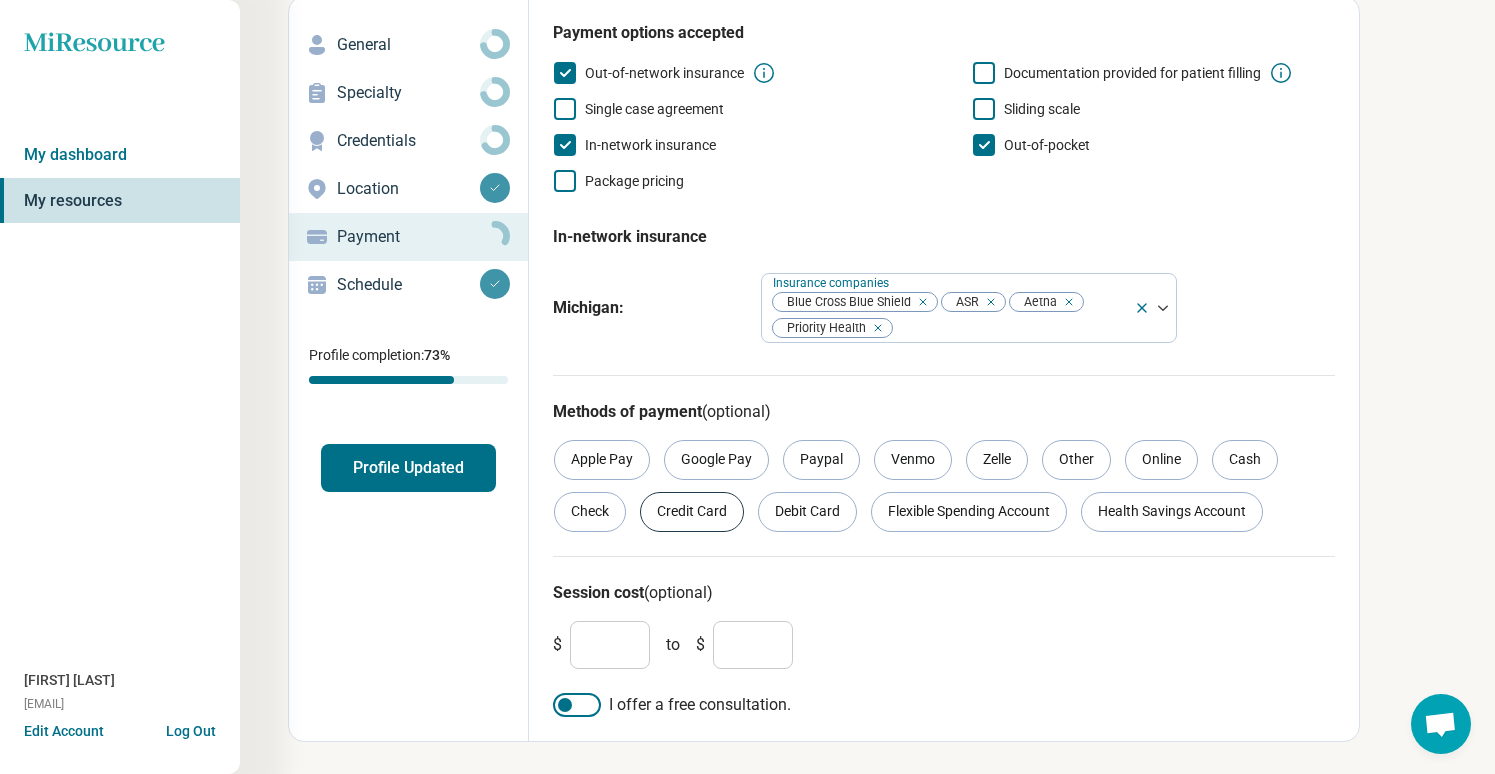 click on "Credit Card" at bounding box center [692, 512] 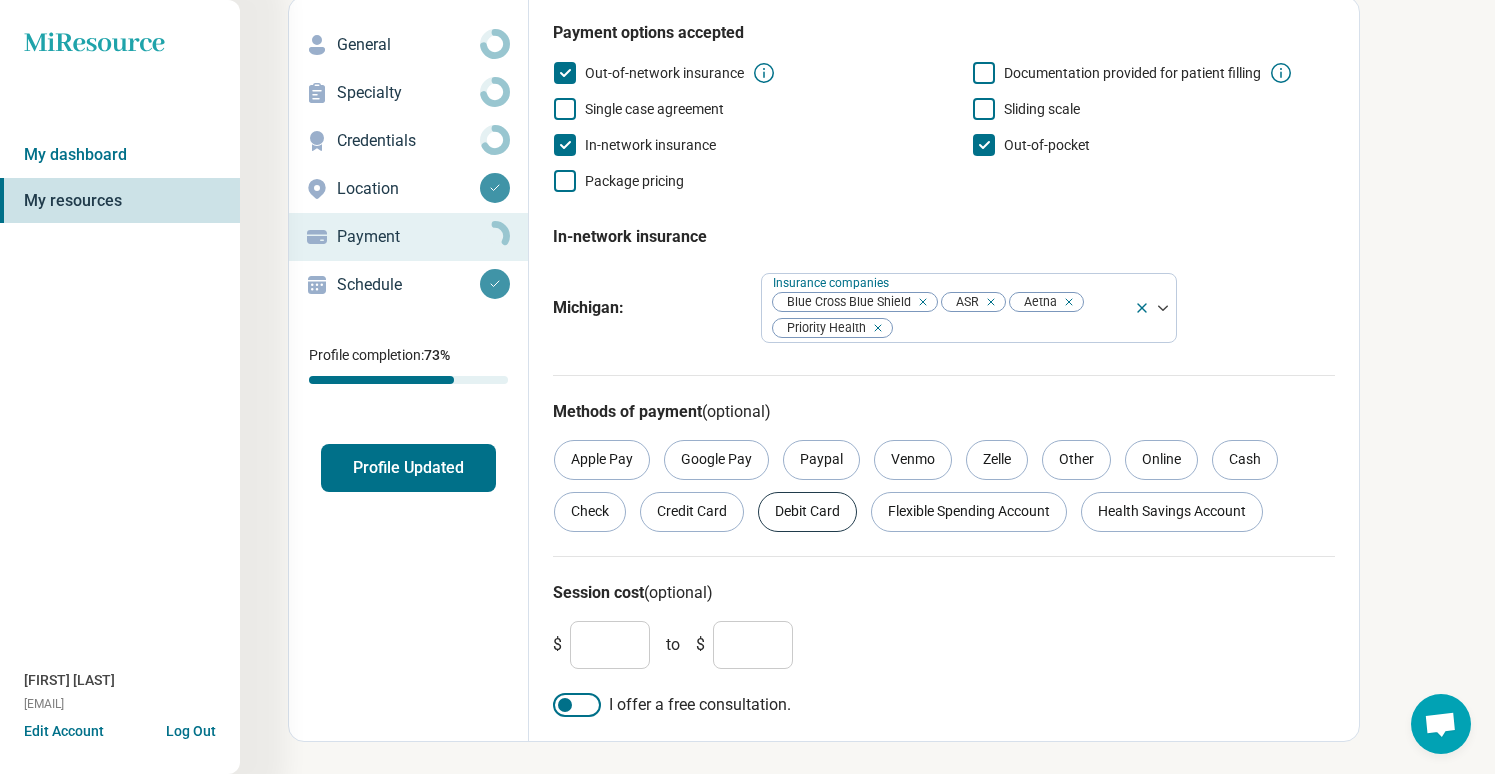 click on "Debit Card" at bounding box center [807, 512] 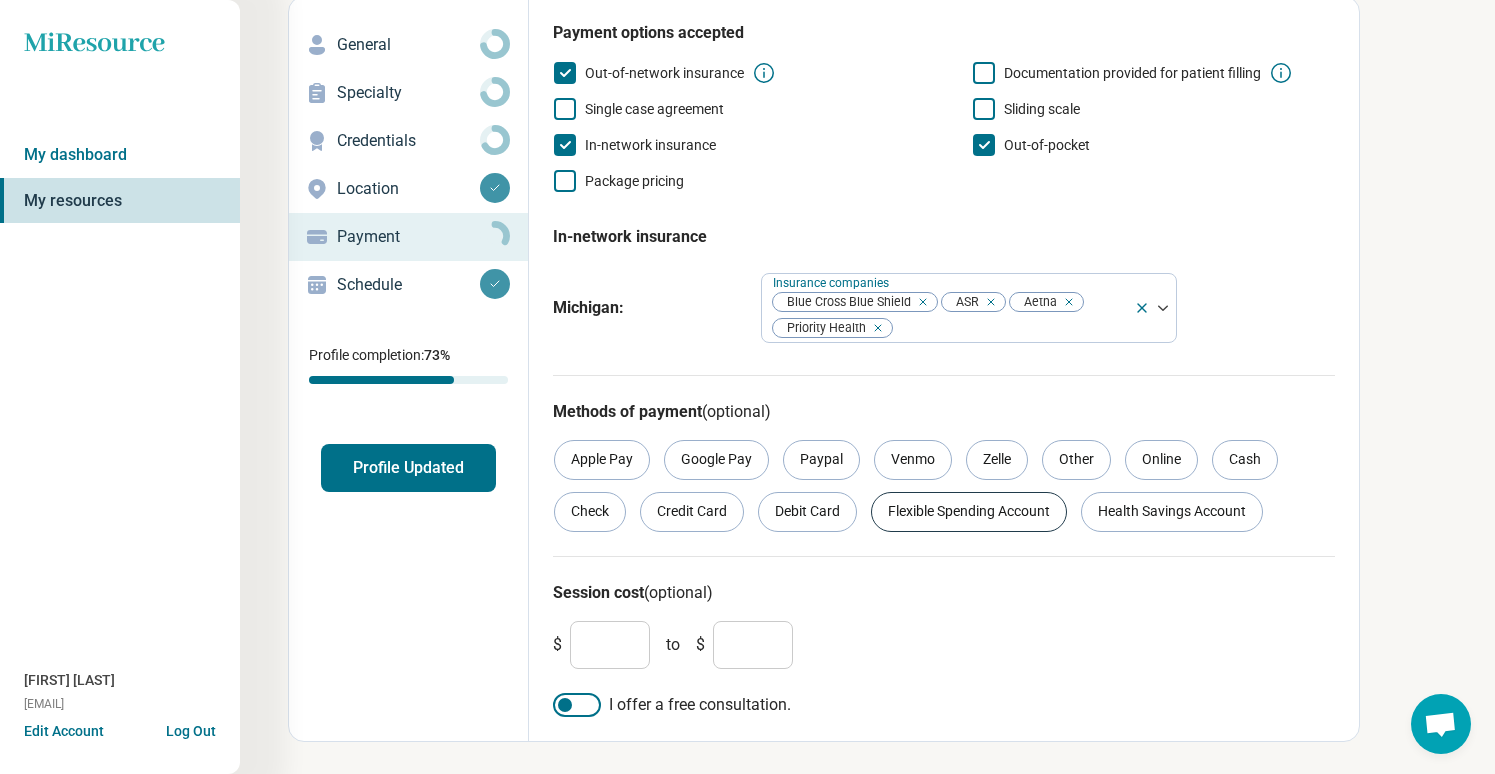 click on "Flexible Spending Account" at bounding box center (969, 512) 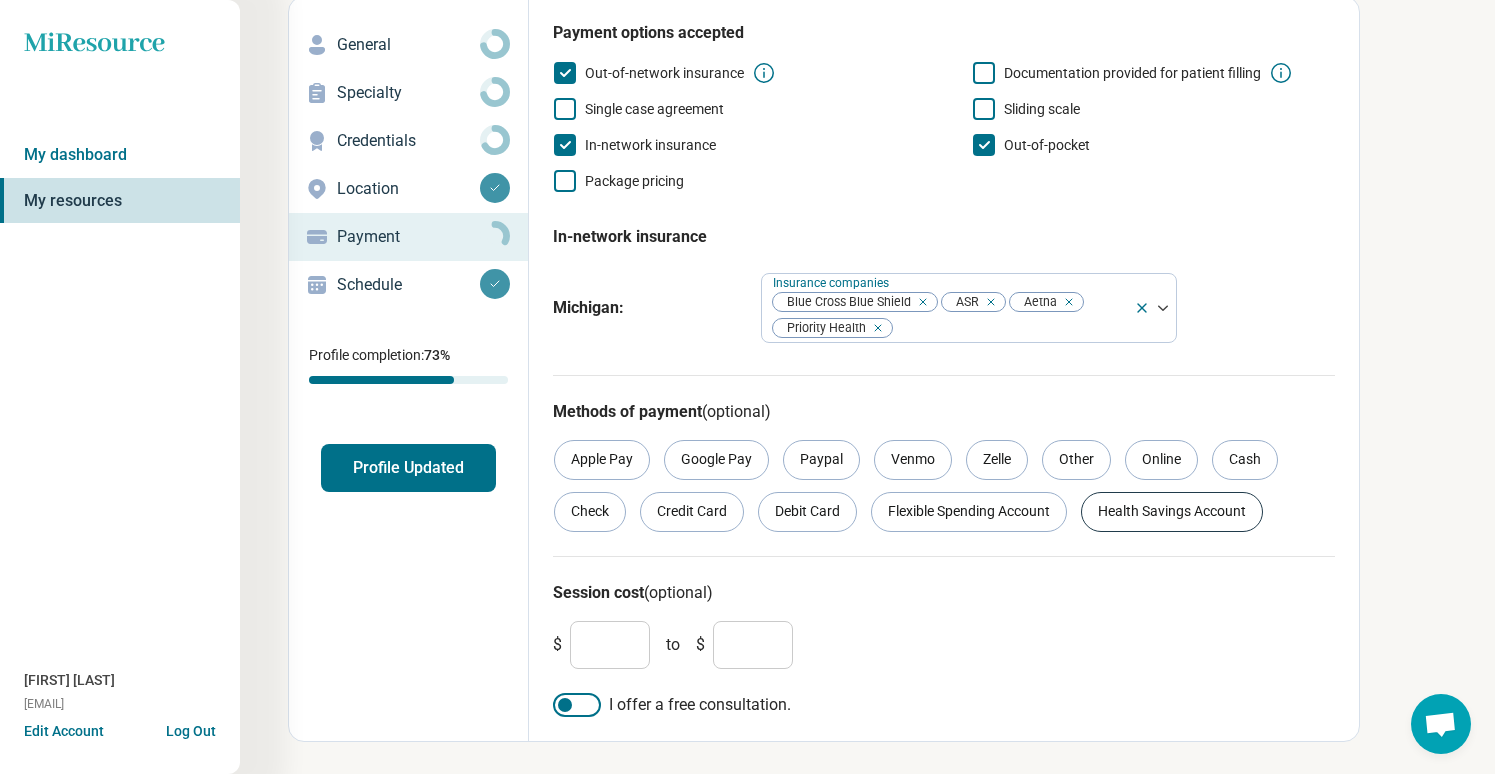 click on "Health Savings Account" at bounding box center [1172, 512] 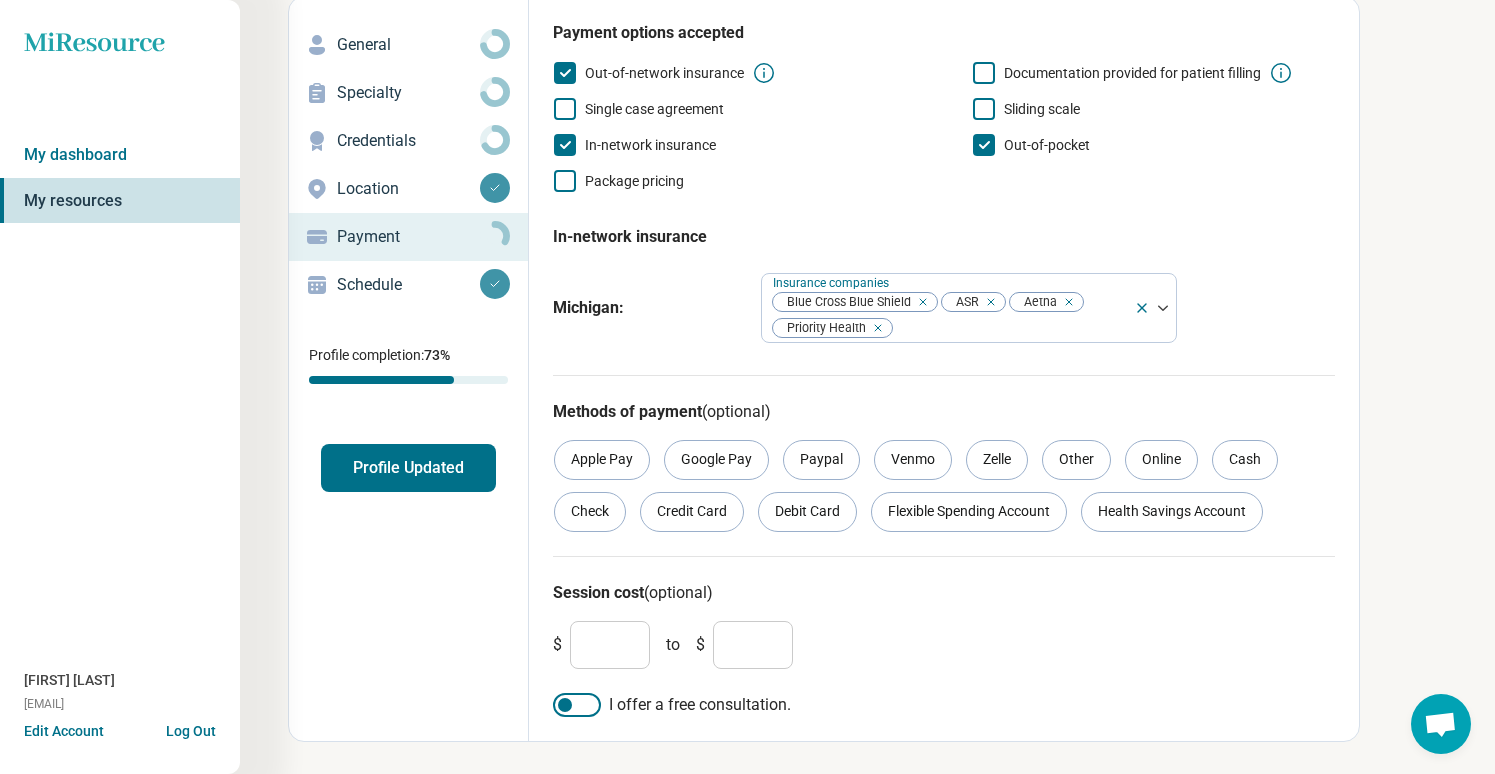 scroll, scrollTop: 100, scrollLeft: 0, axis: vertical 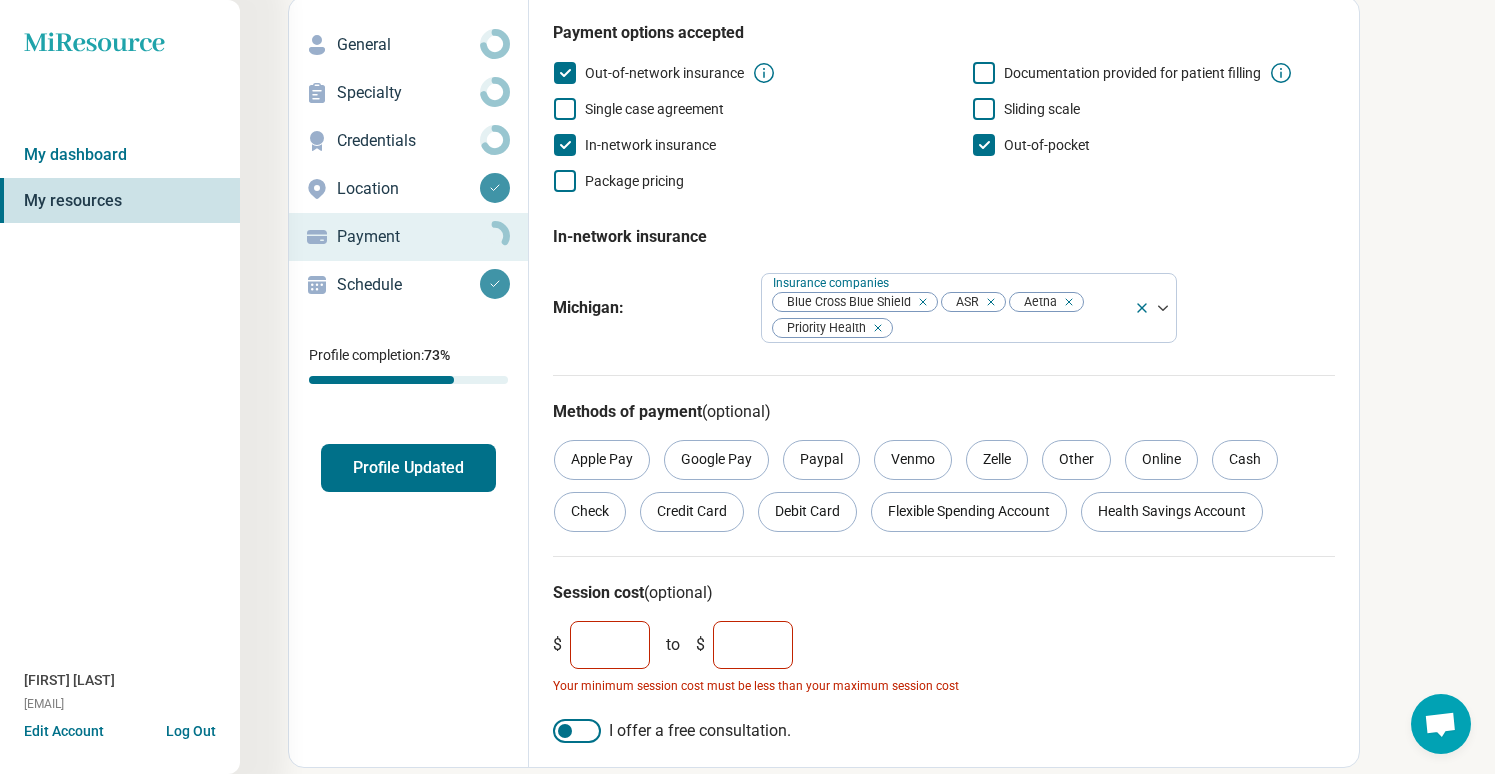 type on "***" 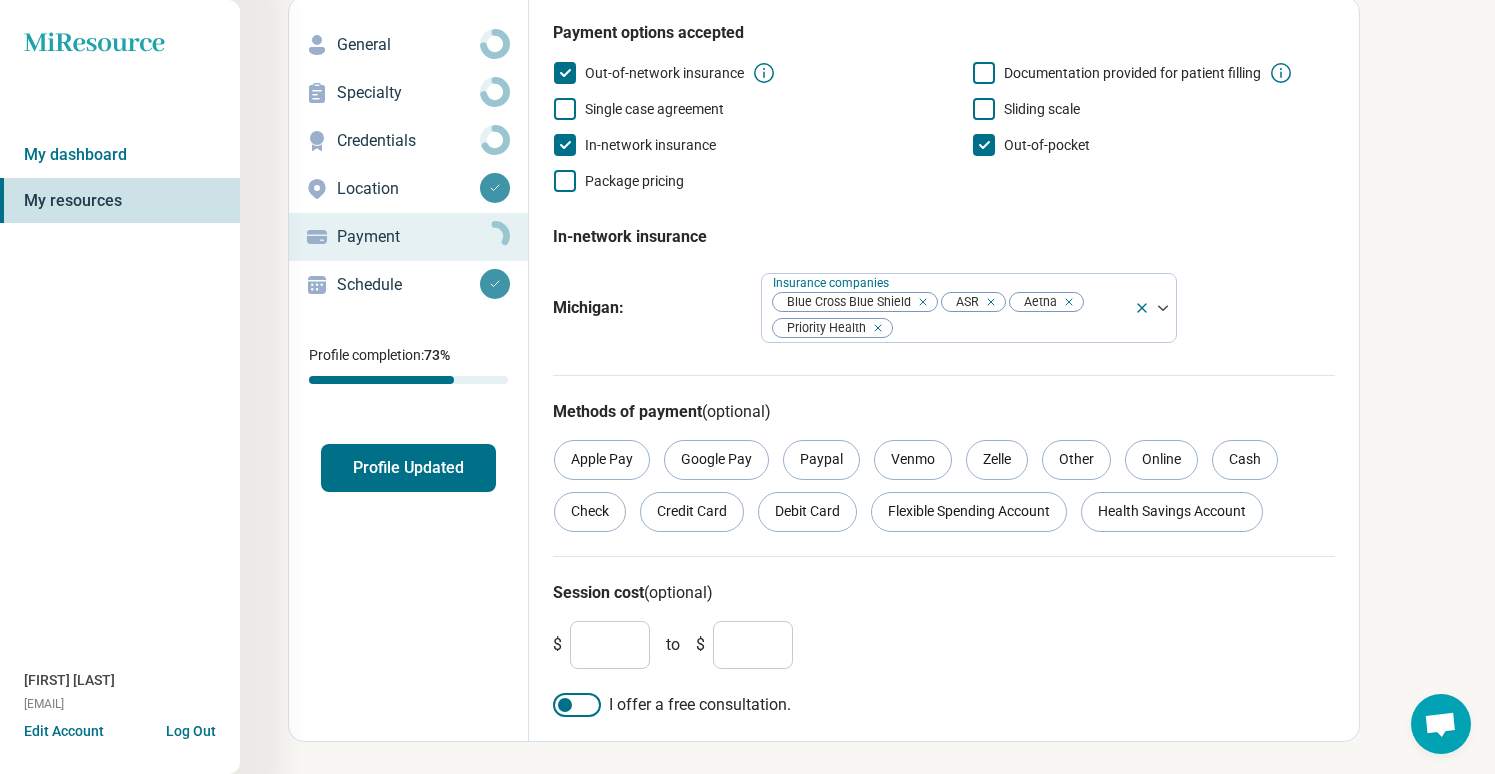 scroll, scrollTop: 100, scrollLeft: 0, axis: vertical 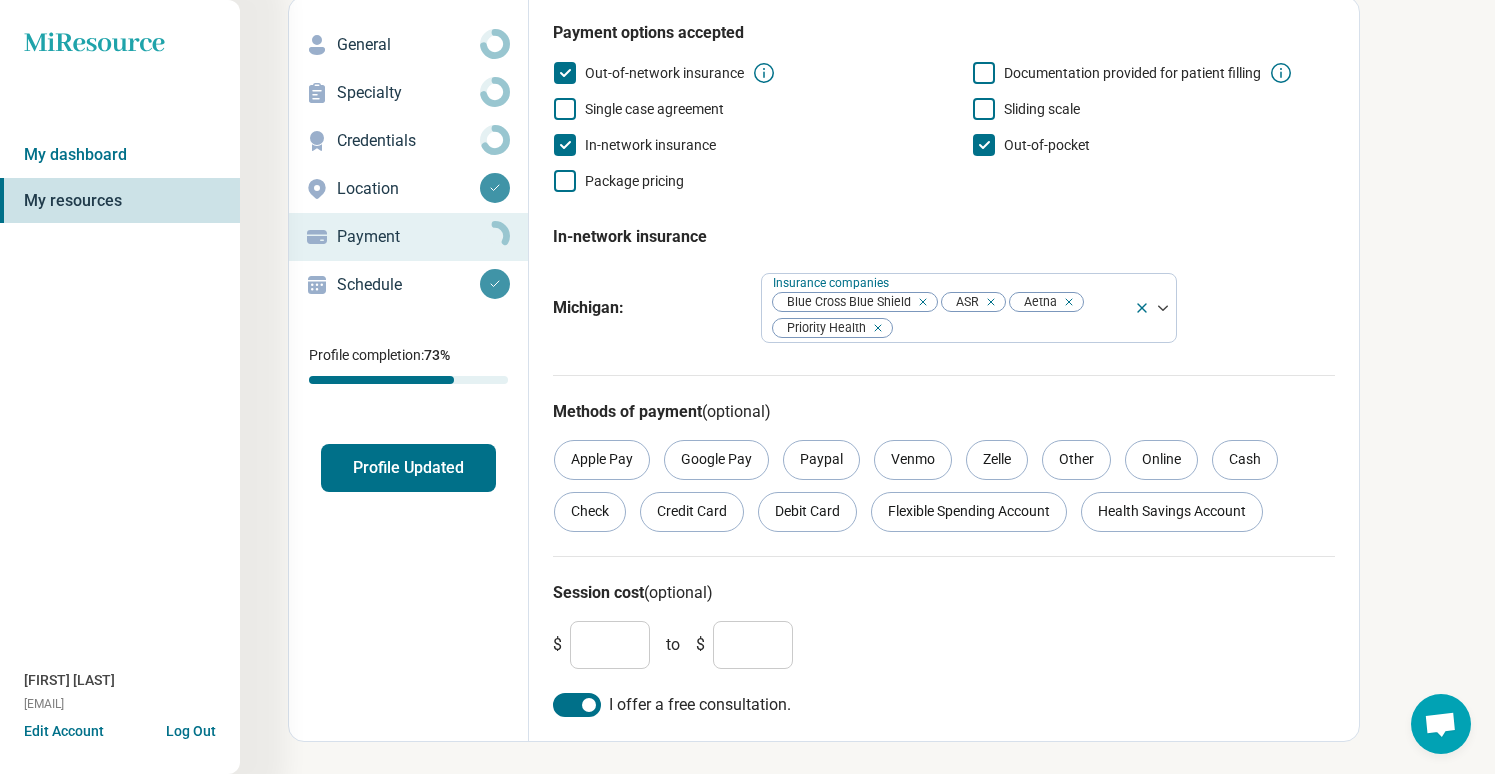 click at bounding box center (589, 705) 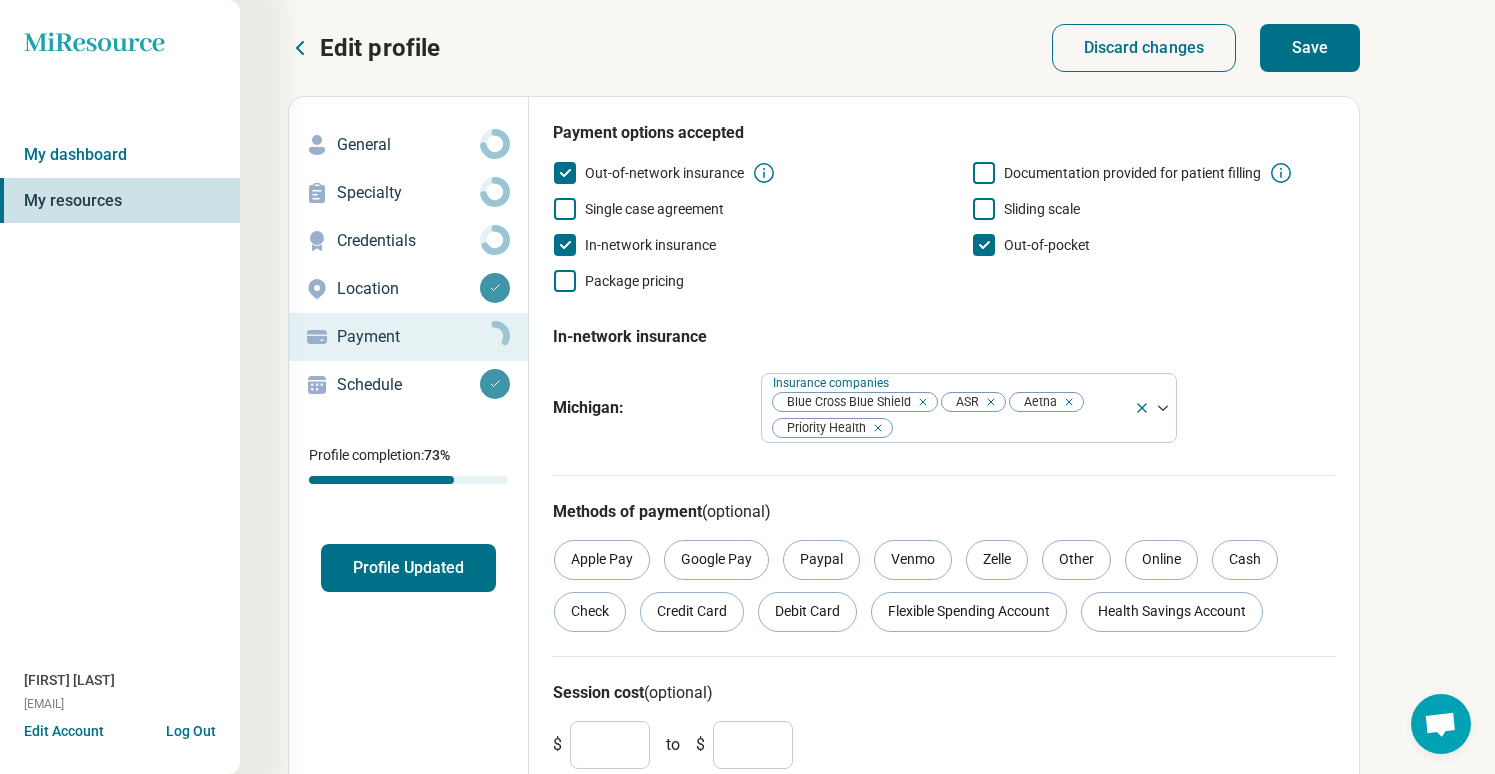 scroll, scrollTop: 0, scrollLeft: 0, axis: both 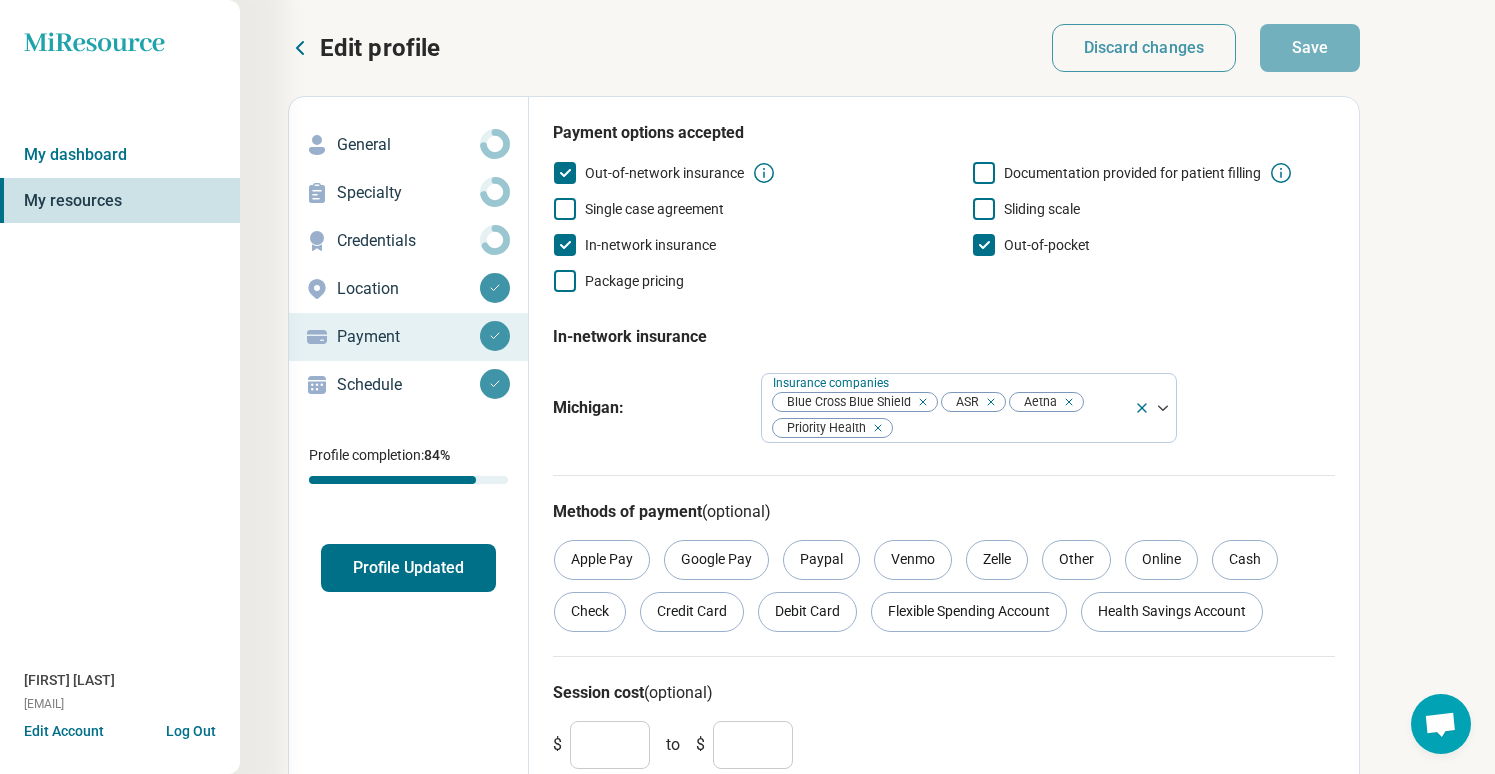 click on "Credentials" at bounding box center [408, 241] 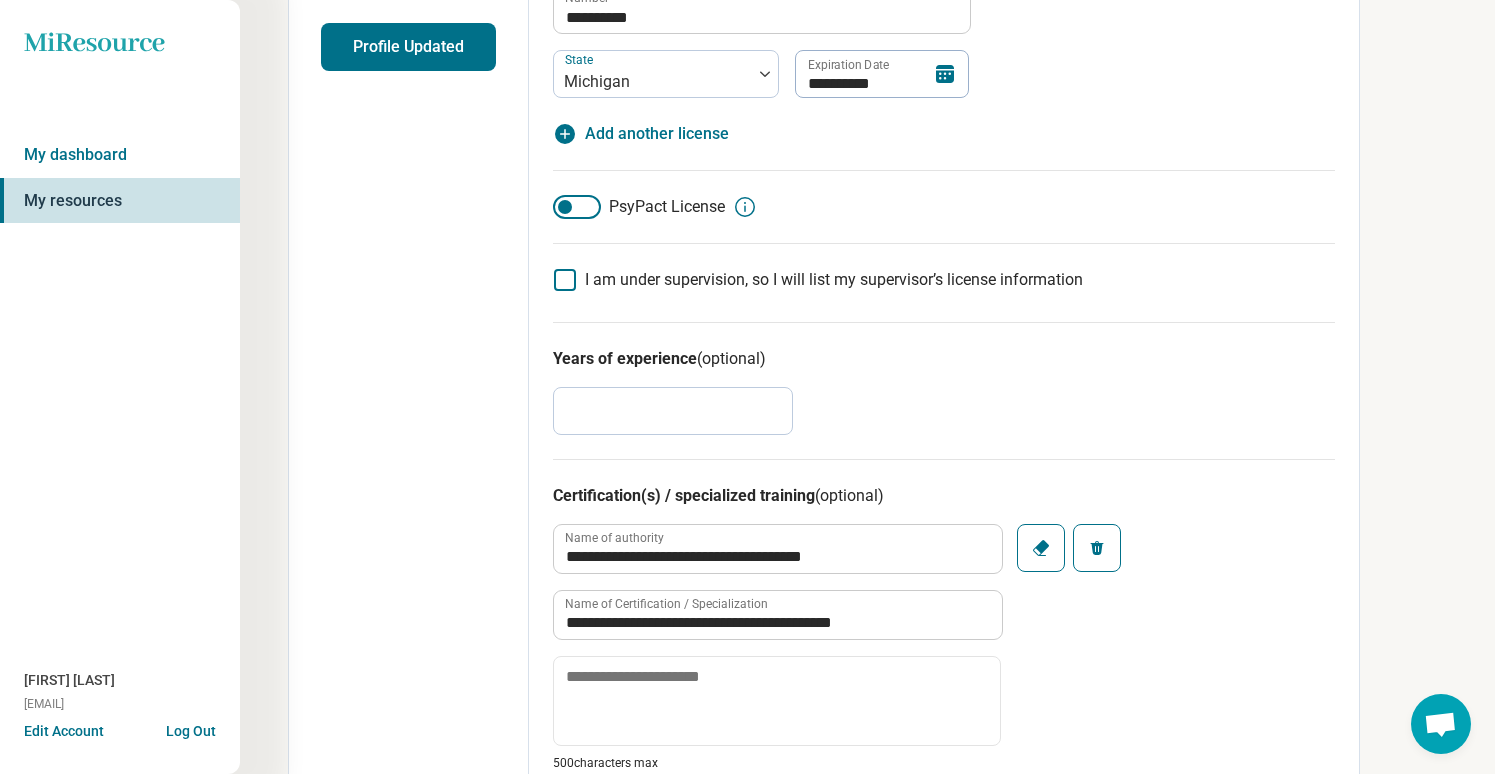 scroll, scrollTop: 532, scrollLeft: 0, axis: vertical 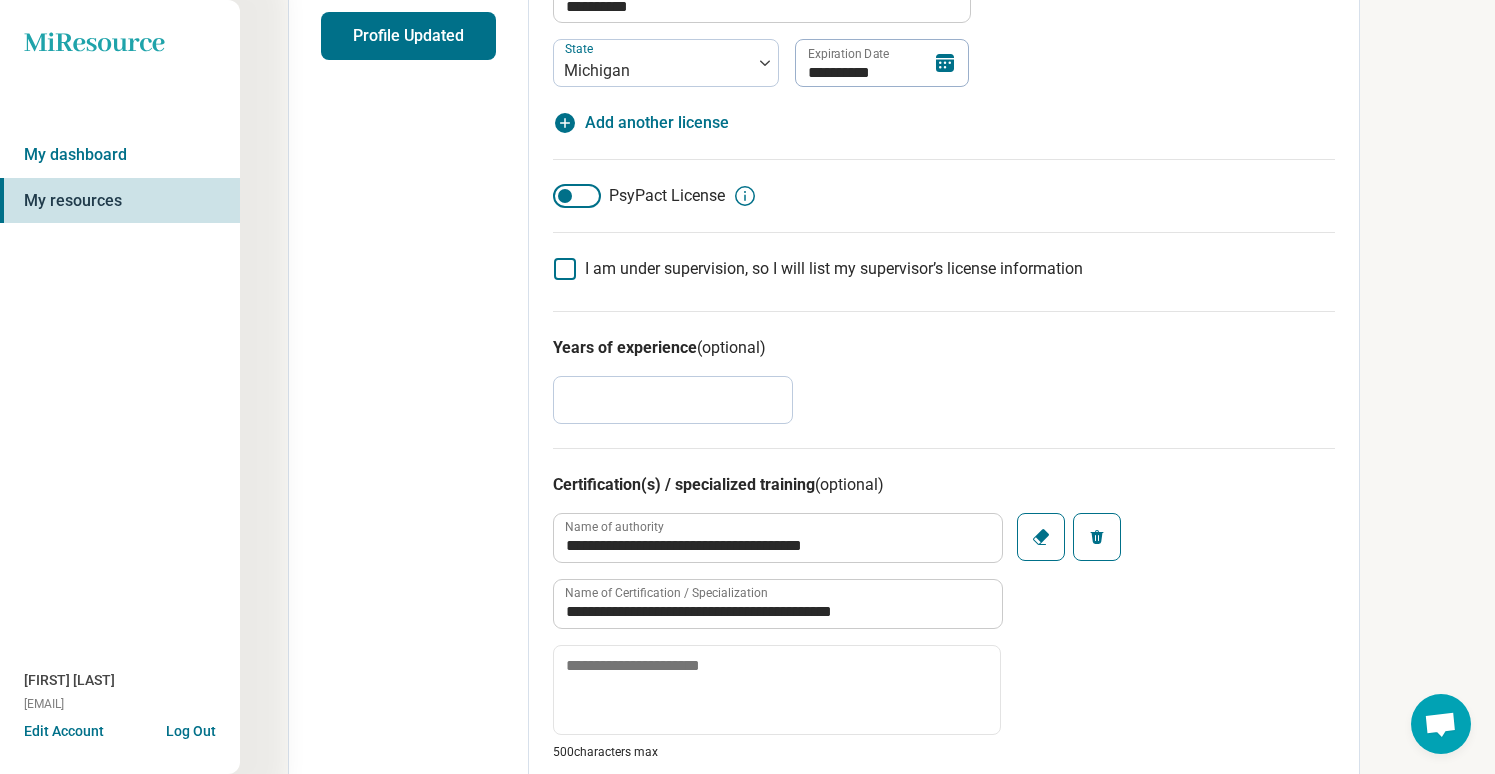 drag, startPoint x: 618, startPoint y: 403, endPoint x: 503, endPoint y: 400, distance: 115.03912 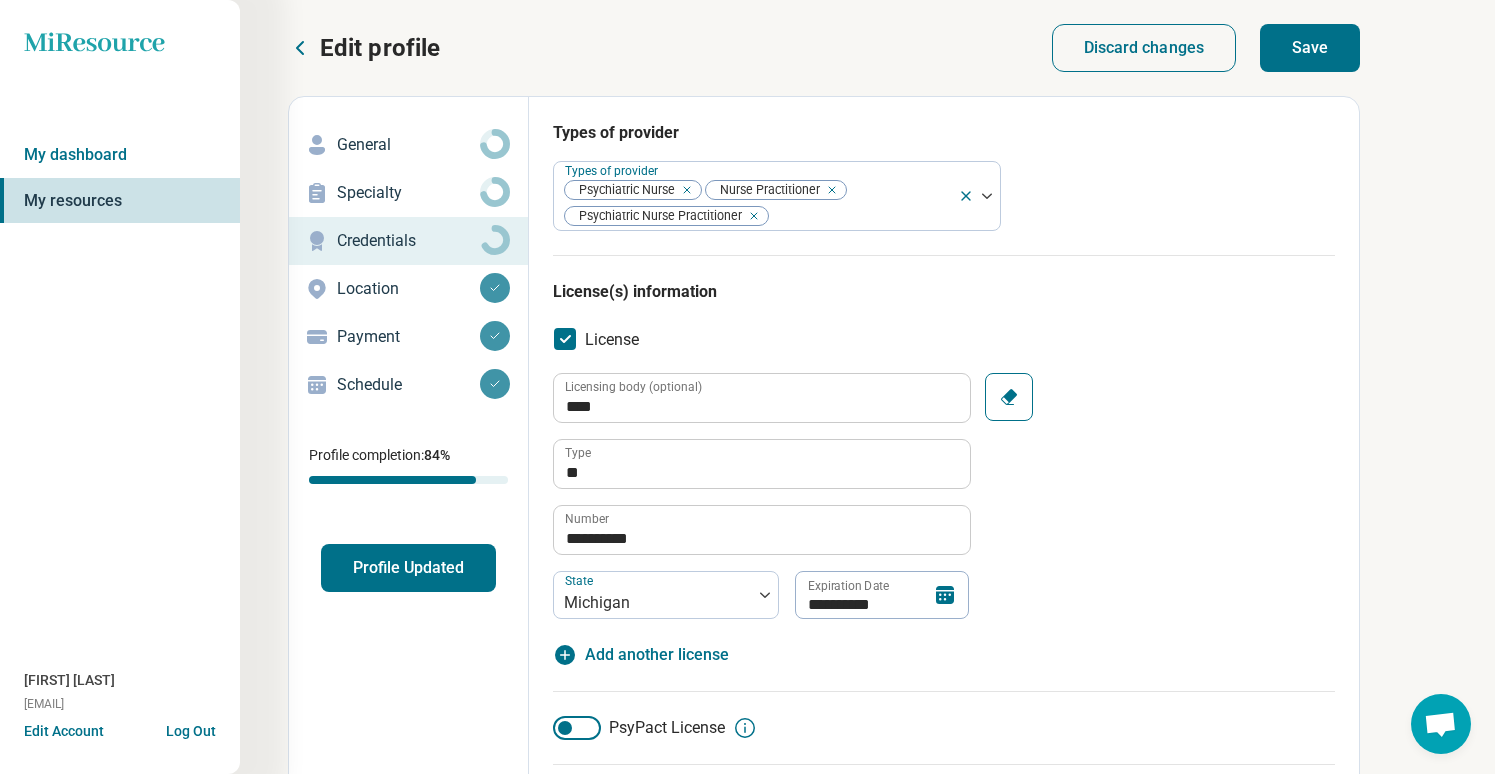 scroll, scrollTop: 0, scrollLeft: 0, axis: both 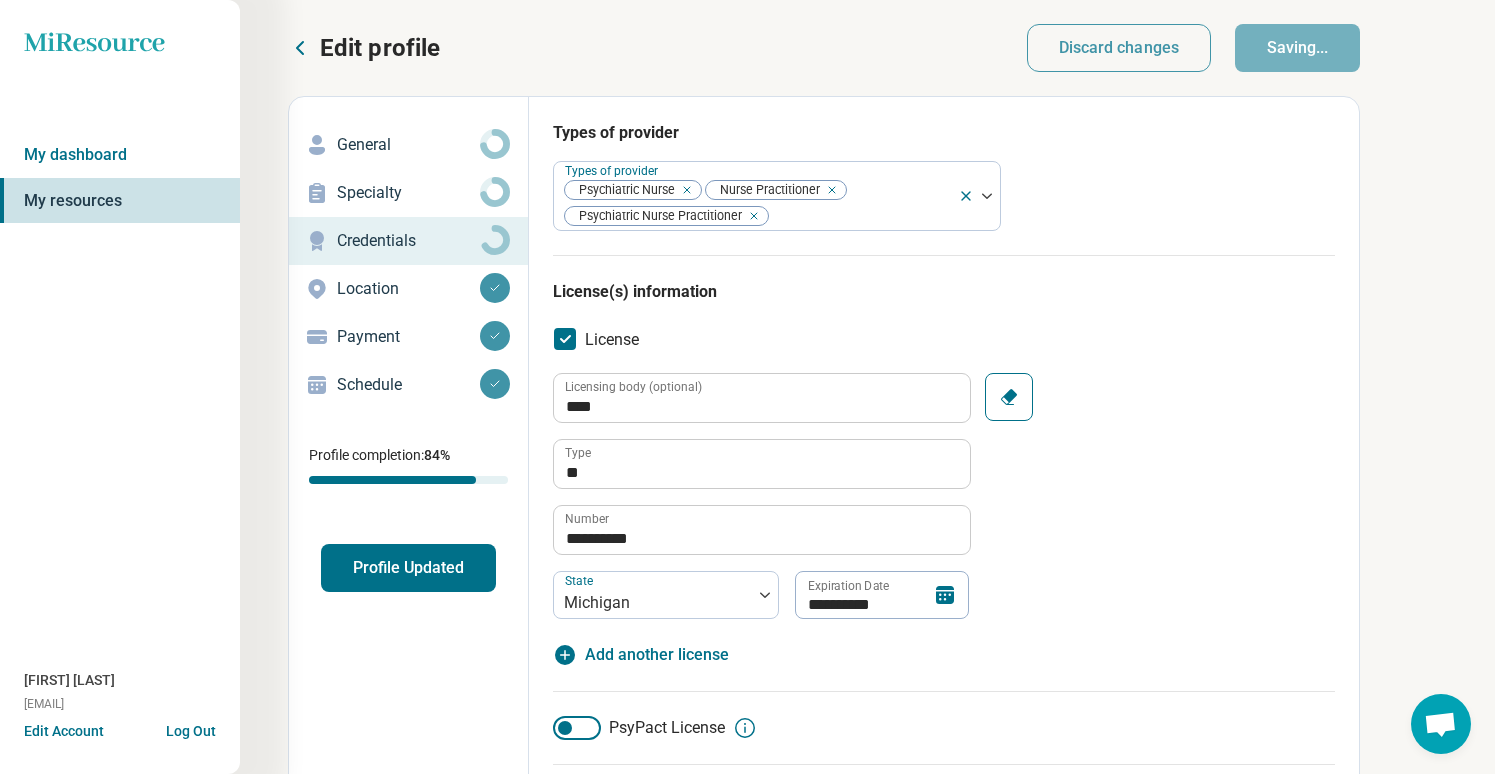 type on "*" 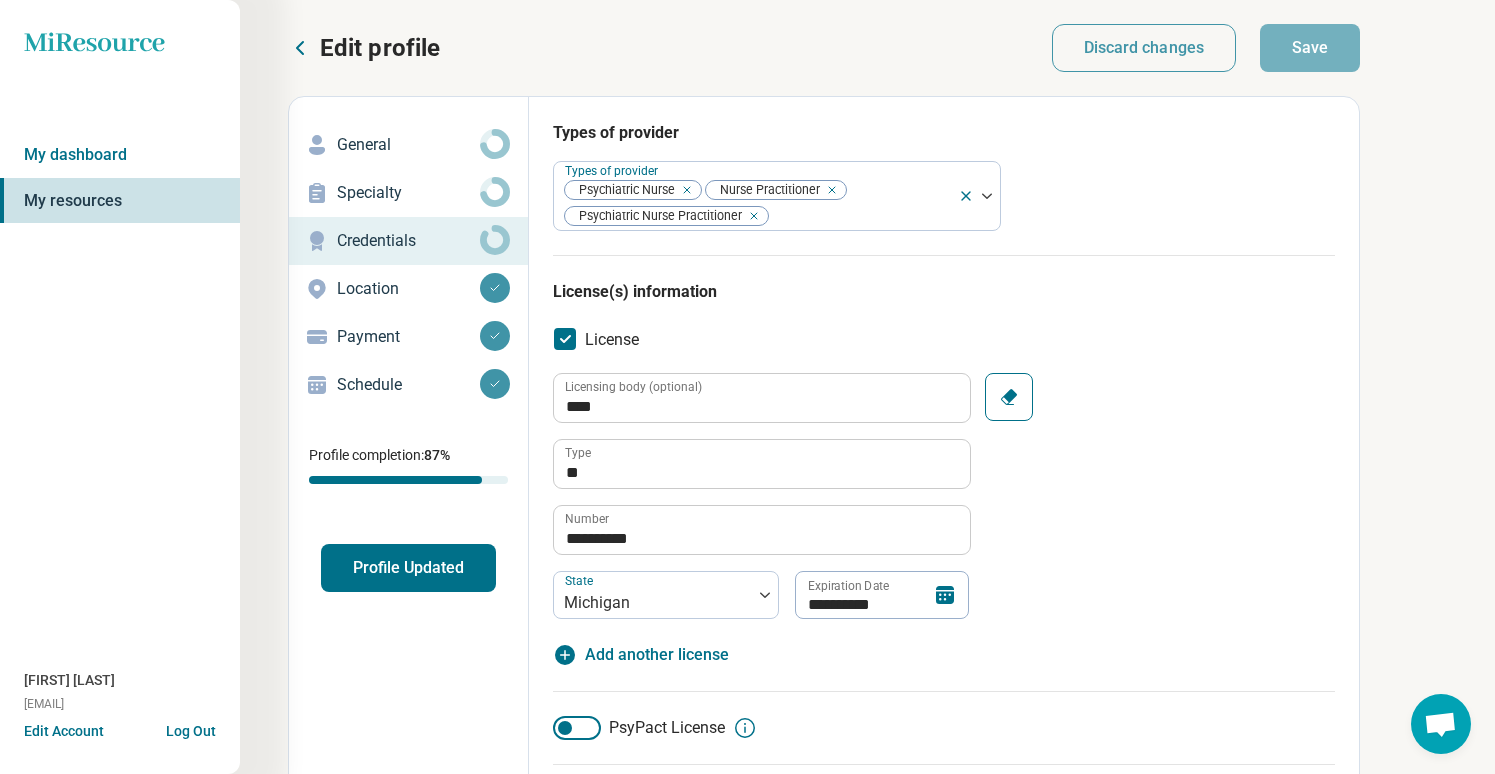 click on "Specialty" at bounding box center [408, 193] 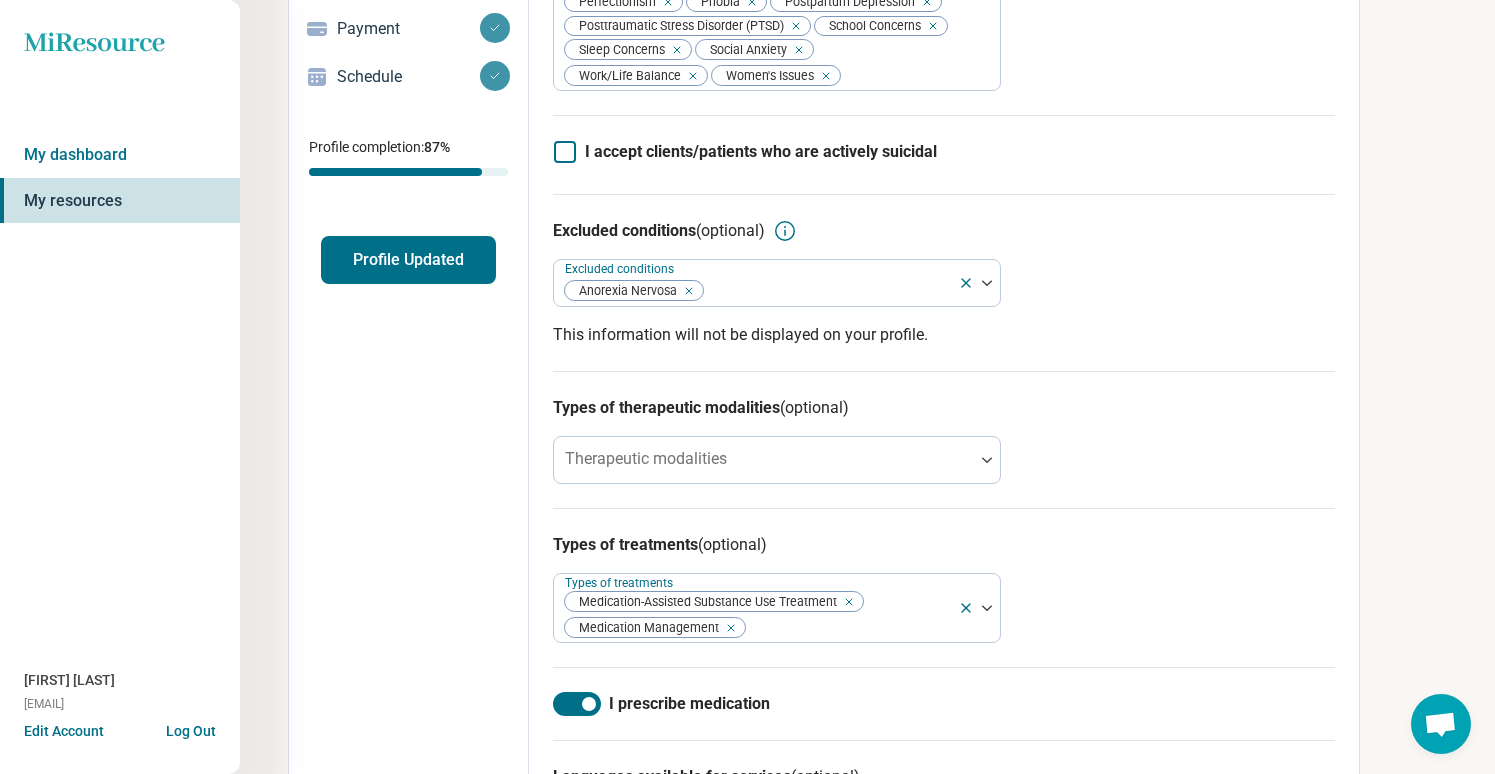 scroll, scrollTop: 310, scrollLeft: 0, axis: vertical 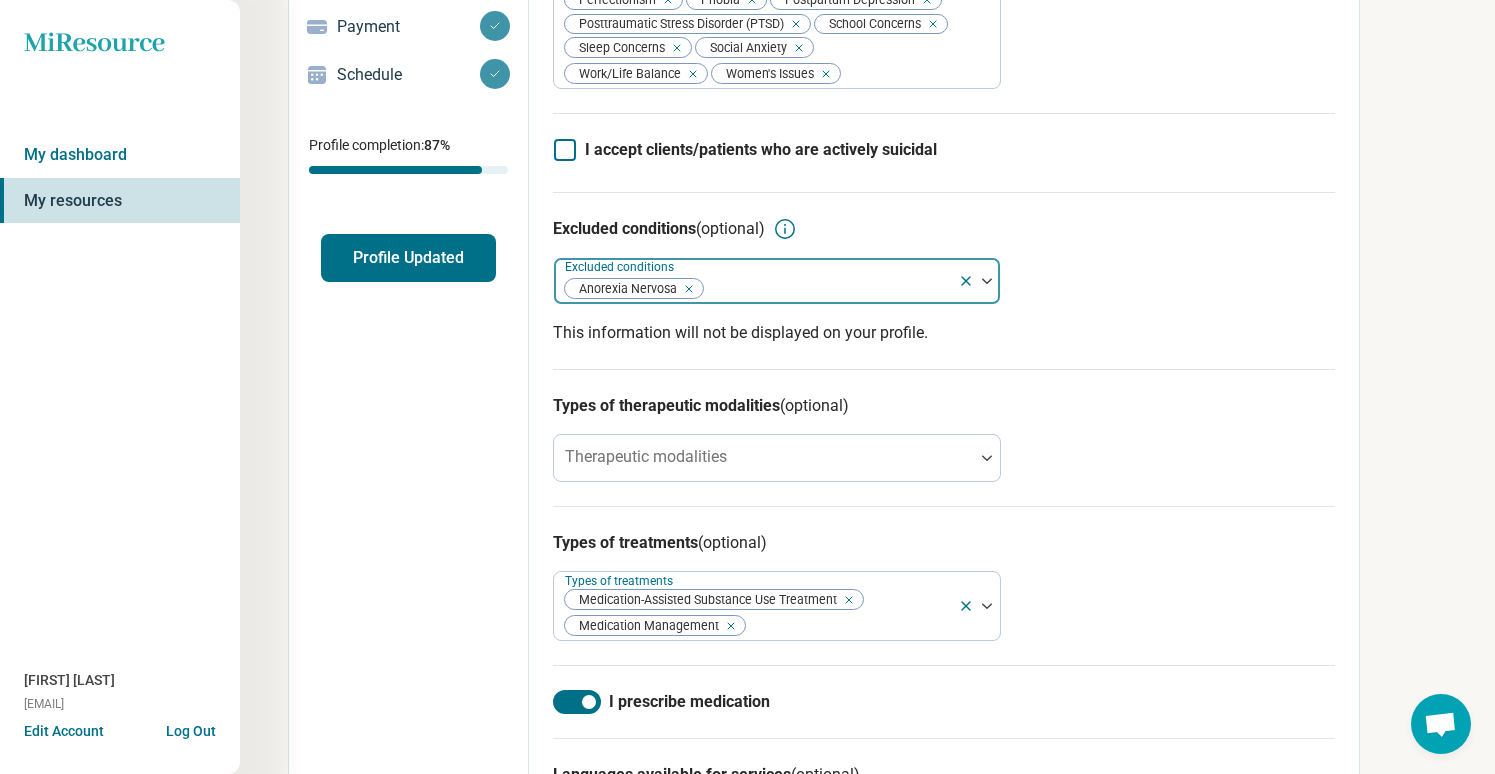 click at bounding box center (827, 289) 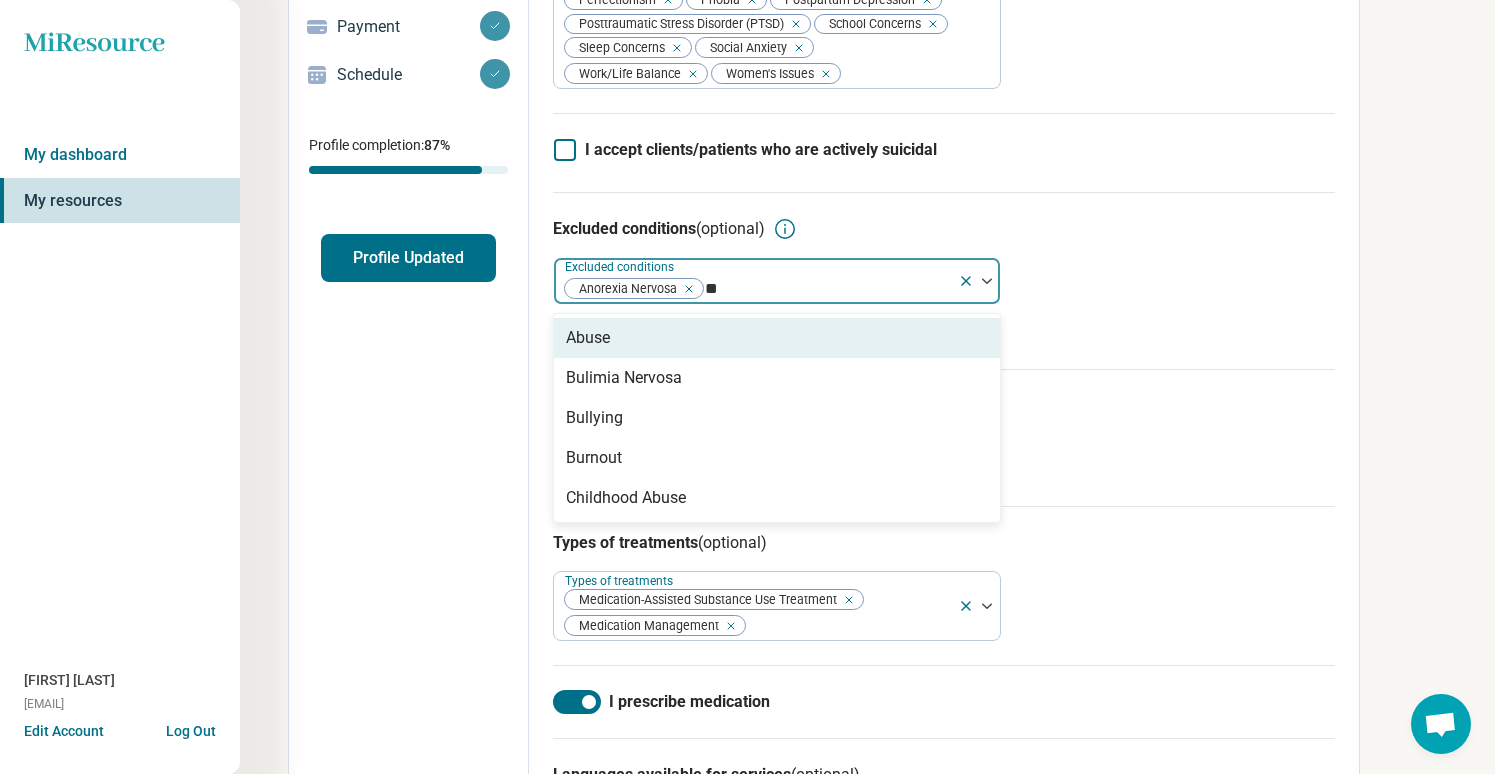 type on "***" 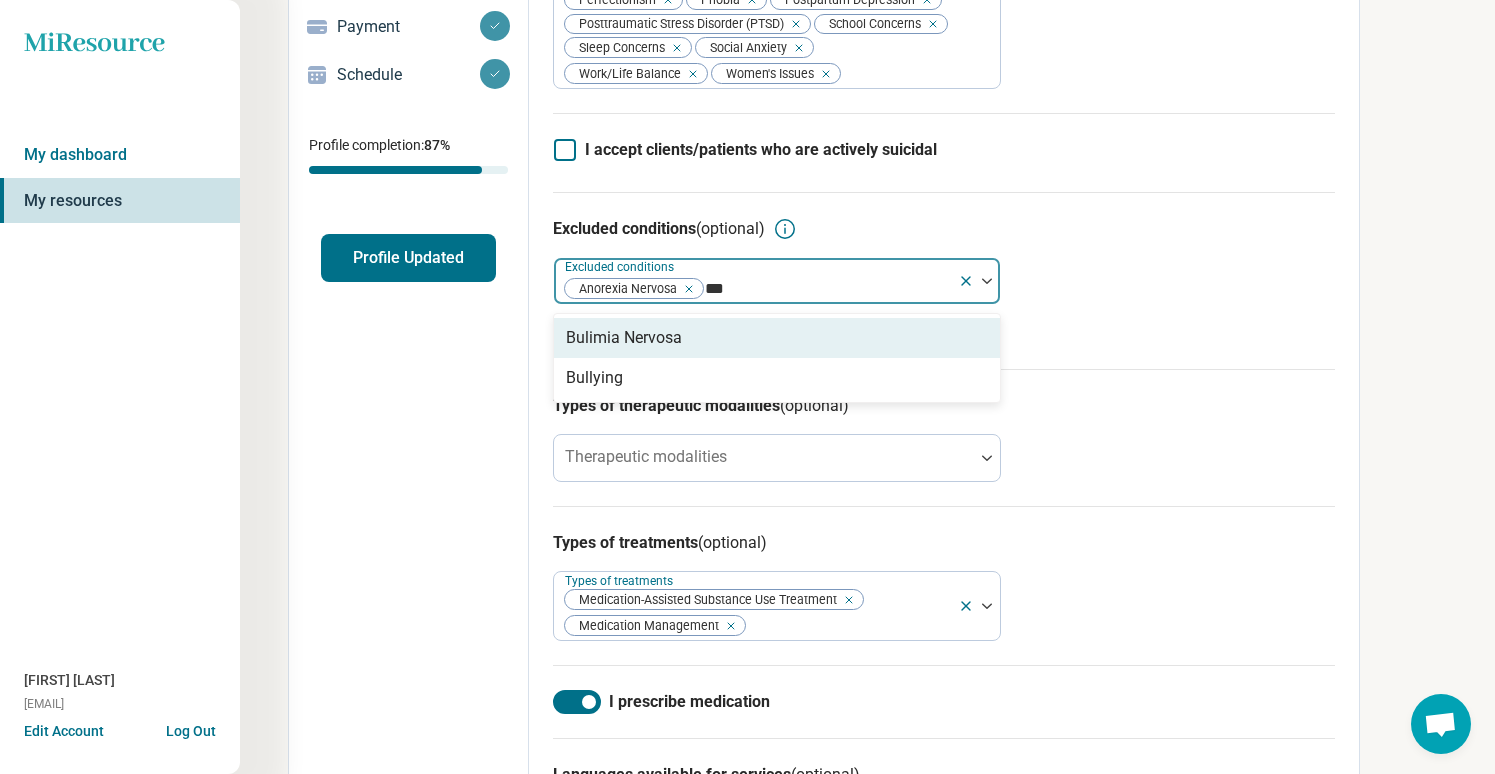 click on "Bulimia Nervosa" at bounding box center (624, 338) 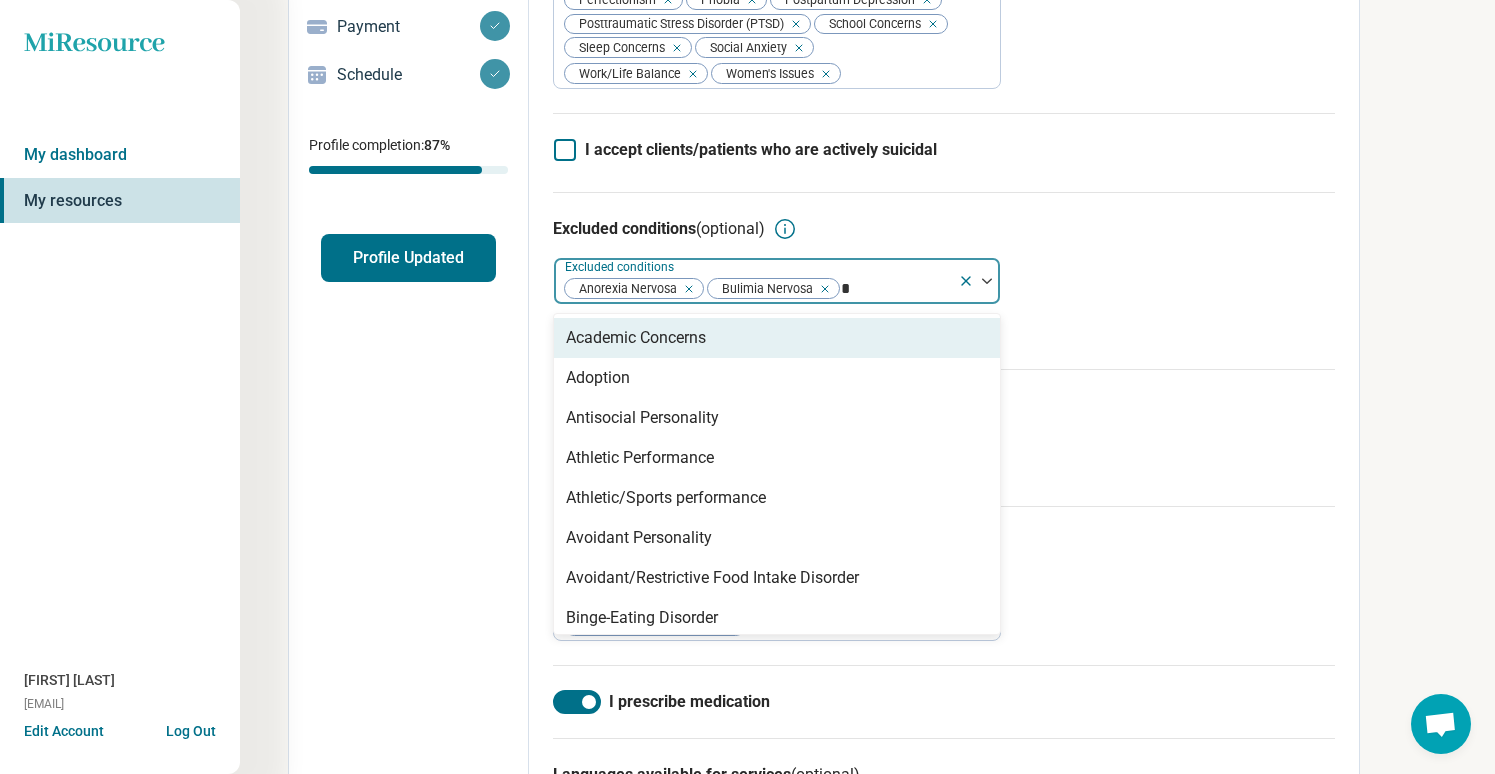 type on "**" 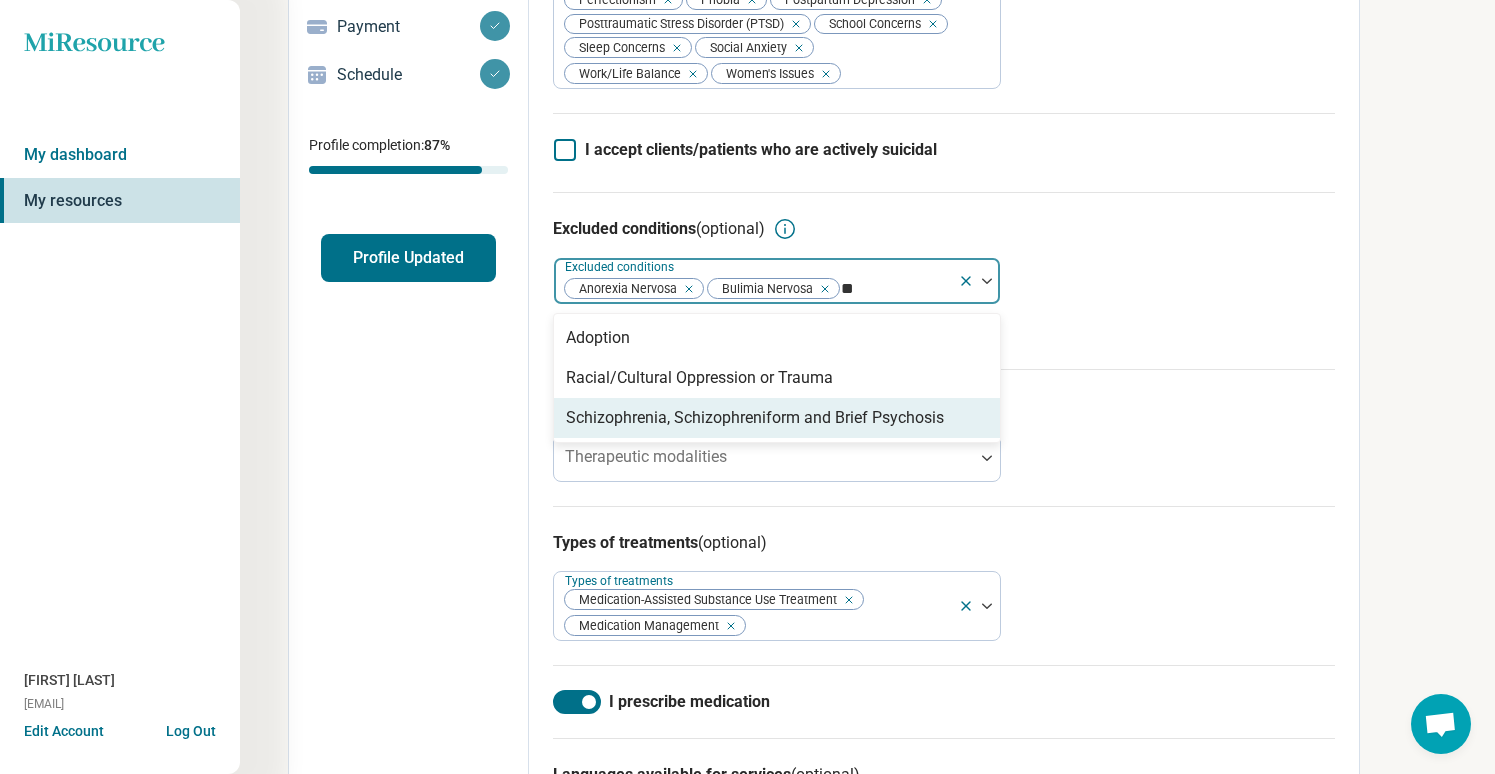 click on "Schizophrenia, Schizophreniform and Brief Psychosis" at bounding box center [755, 418] 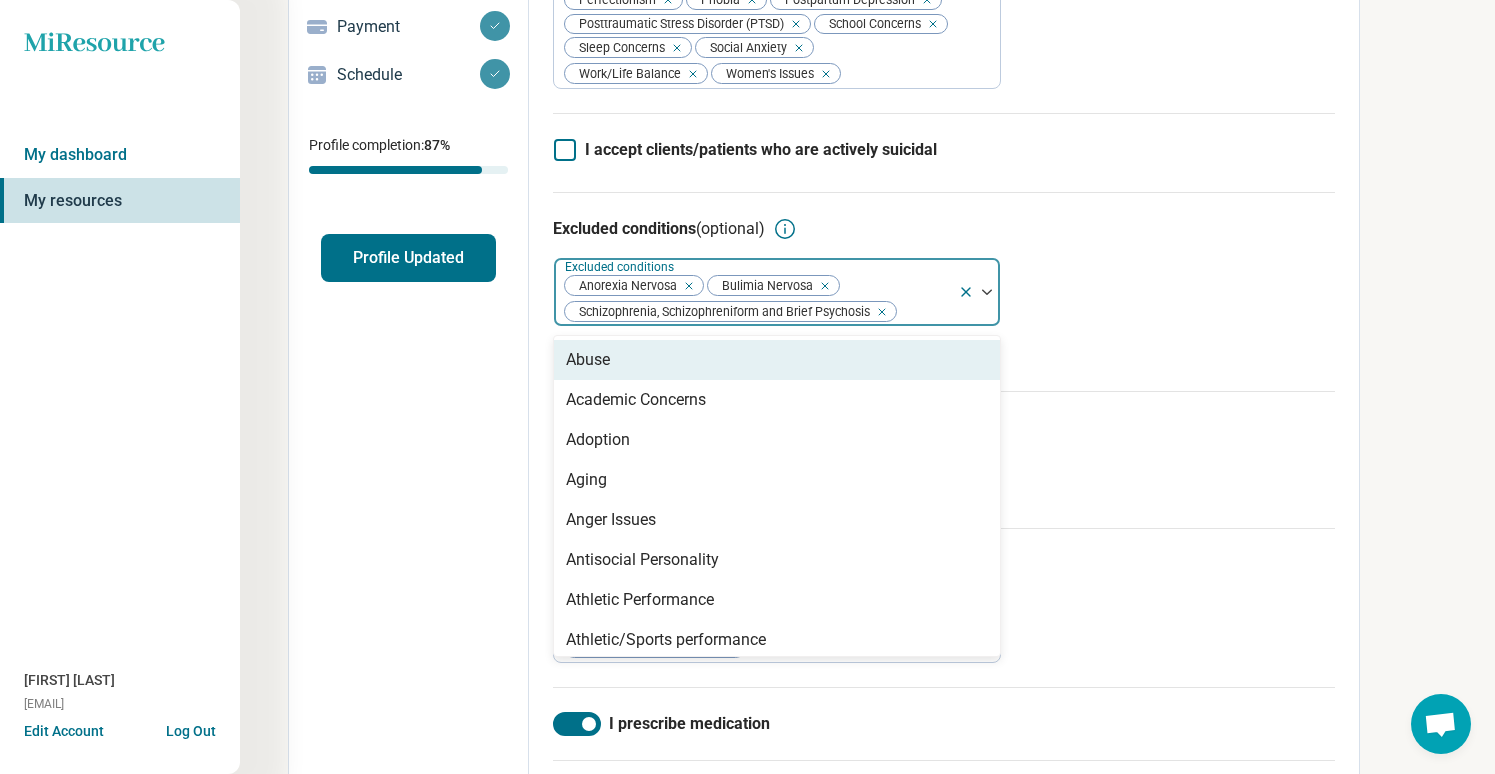 click on "Excluded conditions  (optional) option Schizophrenia, Schizophreniform and Brief Psychosis, selected. Abuse, 1 of 78. 78 results available. Use Up and Down to choose options, press Enter to select the currently focused option, press Escape to exit the menu, press Tab to select the option and exit the menu. Excluded conditions Anorexia Nervosa Bulimia Nervosa Schizophrenia, Schizophreniform and Brief Psychosis Abuse Academic Concerns Adoption Aging Anger Issues Antisocial Personality Athletic Performance Athletic/Sports performance Autism Avoidant Personality Avoidant/Restrictive Food Intake Disorder Binge-Eating Disorder Body Image Borderline Personality Bullying Burnout Career Childhood Abuse Chronic Illness/Pain Cognitive Functioning College and School Placement Compulsive Exercise Conflict Resolution Dependent Personality Disability Divorce Drug Use Eating Concerns End of Life Excoriation Disorder (skin picking) Family Caregiving Stress Financial Concerns Gambling Concerns Gaming/Internet Concerns Hoarding" at bounding box center [944, 291] 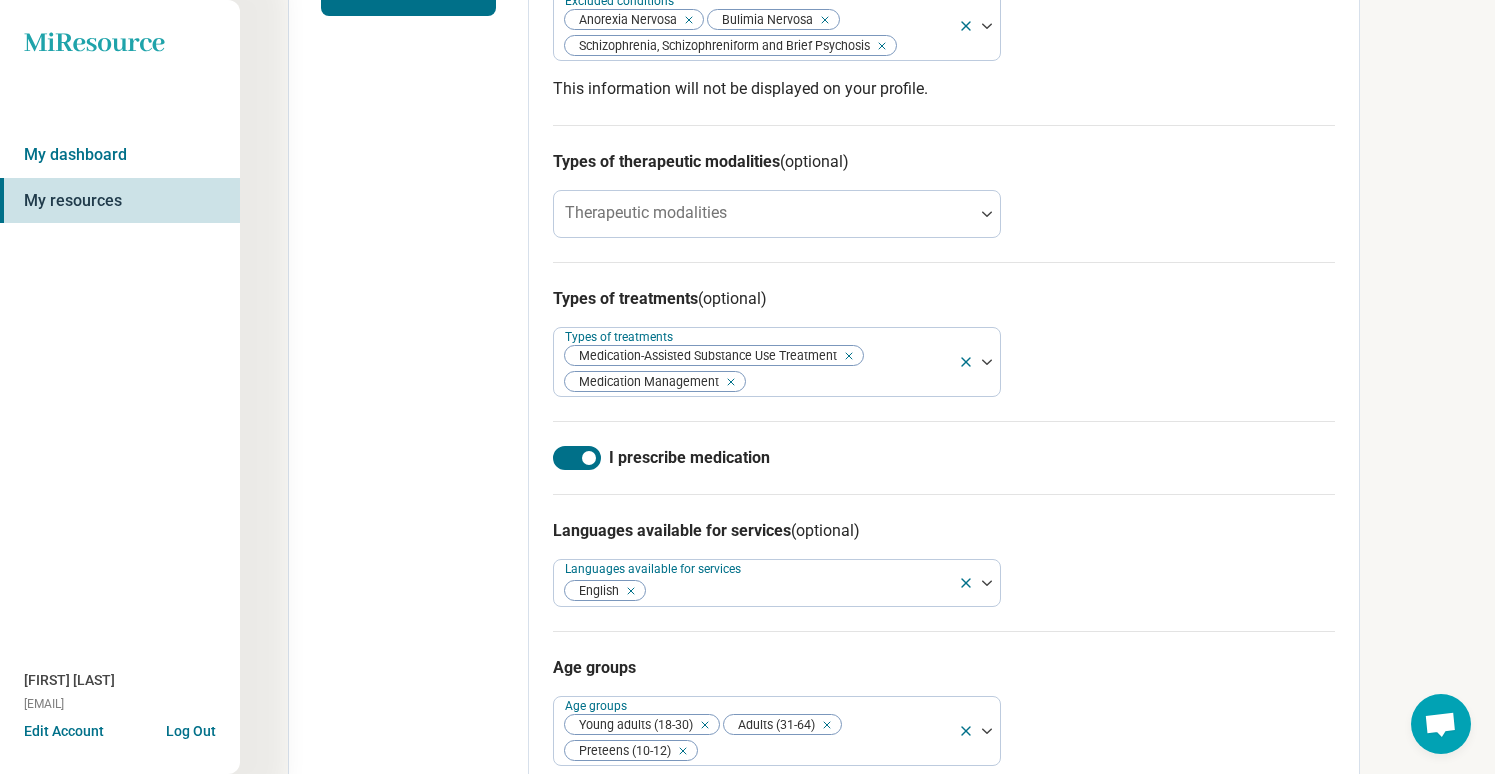 scroll, scrollTop: 578, scrollLeft: 0, axis: vertical 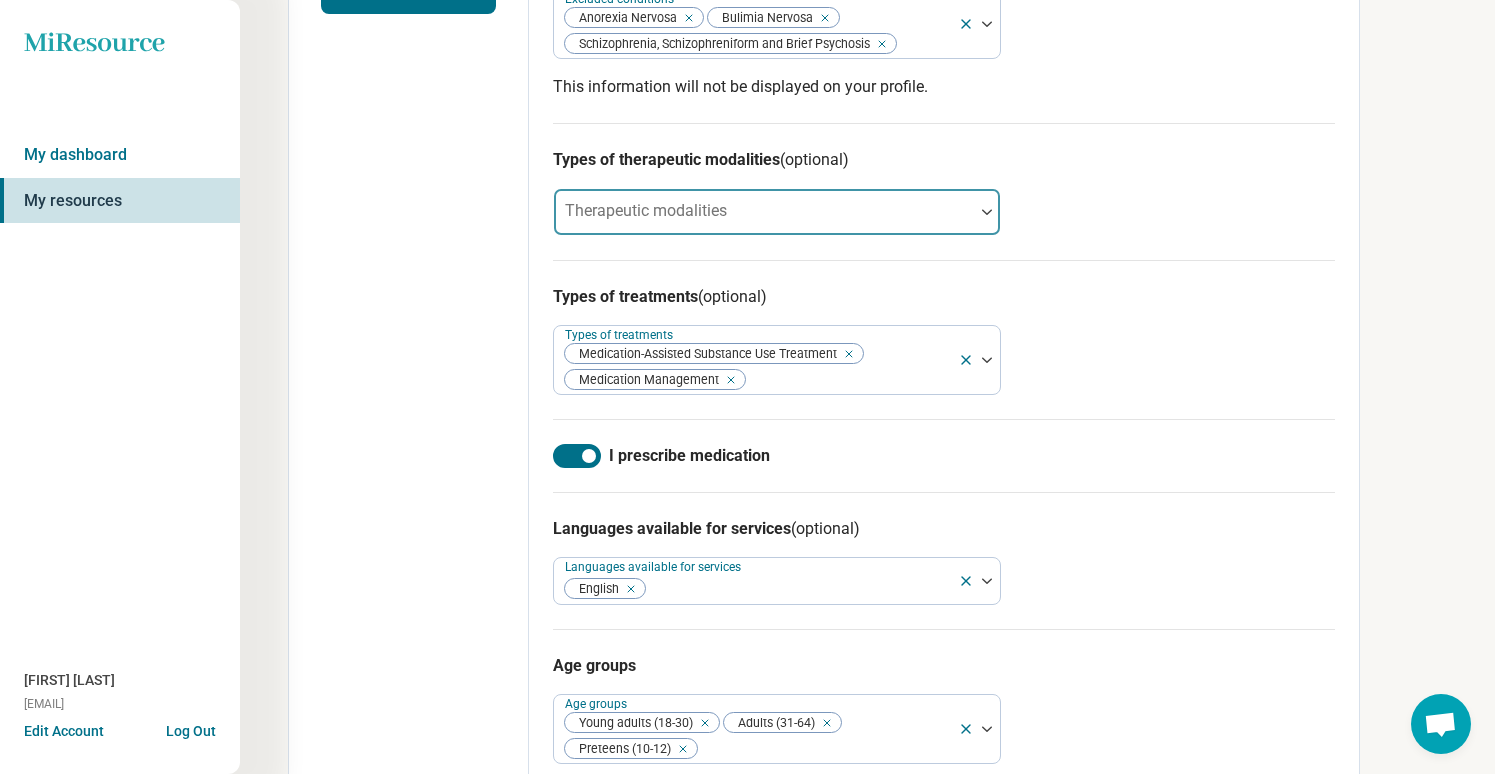 click at bounding box center [764, 212] 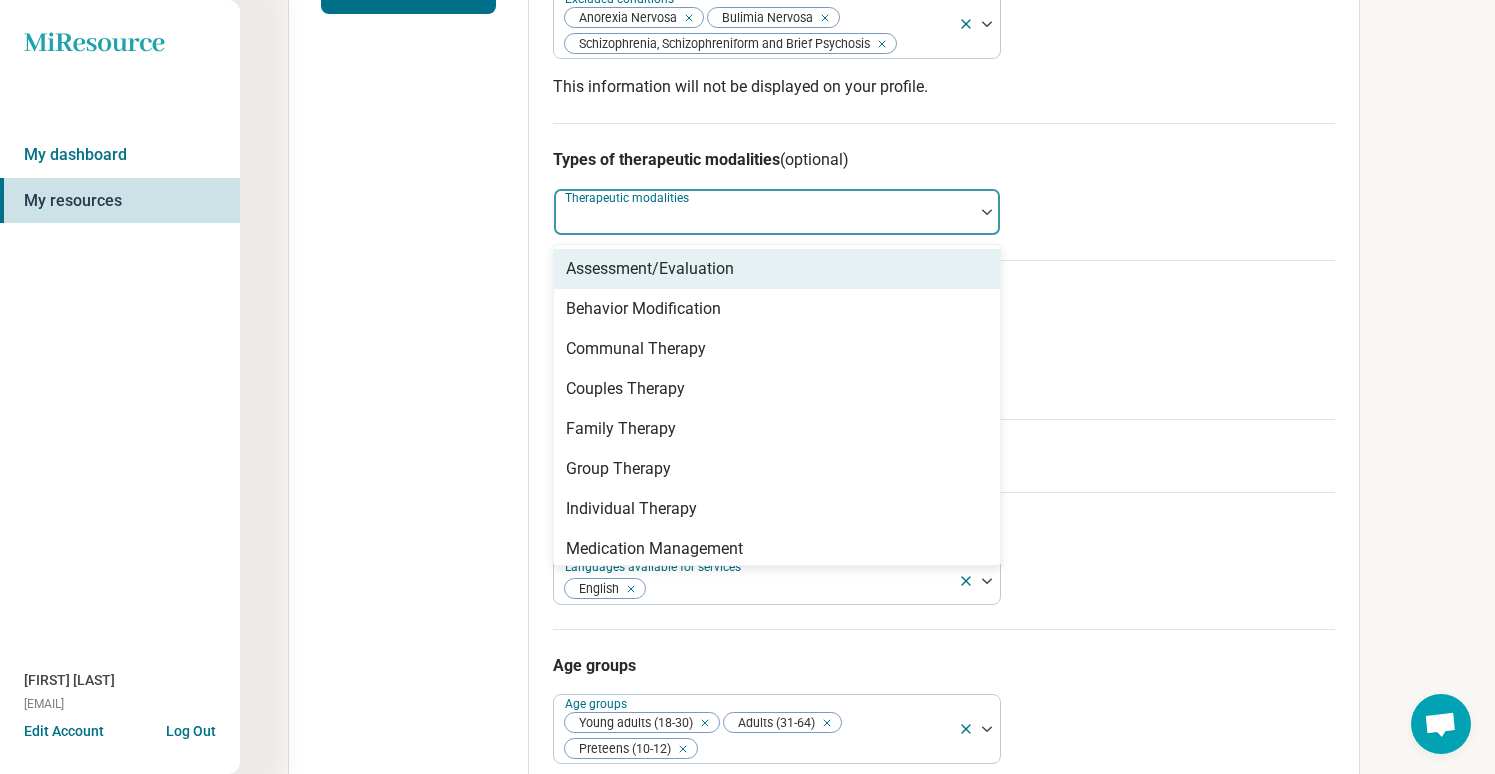 click on "Assessment/Evaluation" at bounding box center [777, 269] 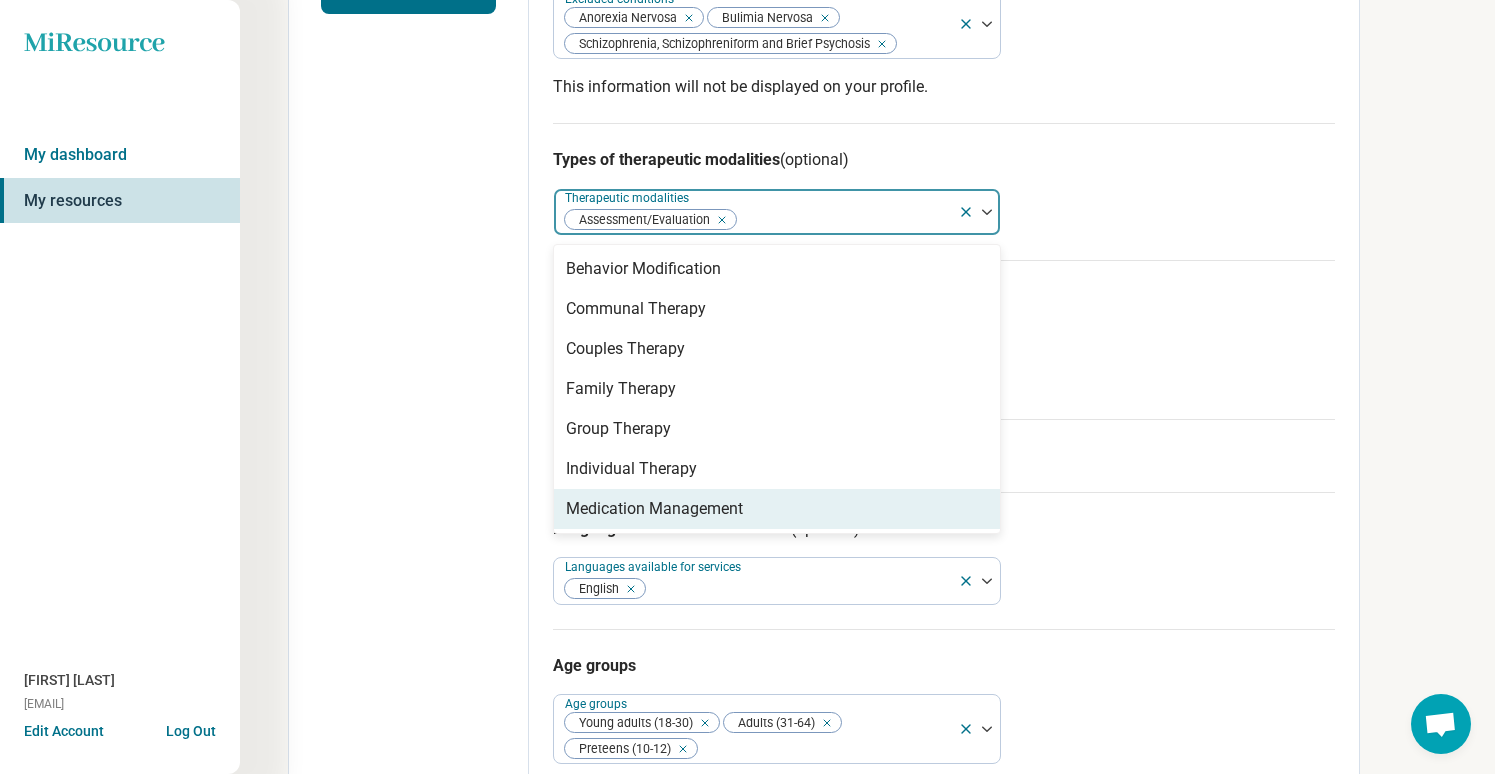 click on "Medication Management" at bounding box center (777, 509) 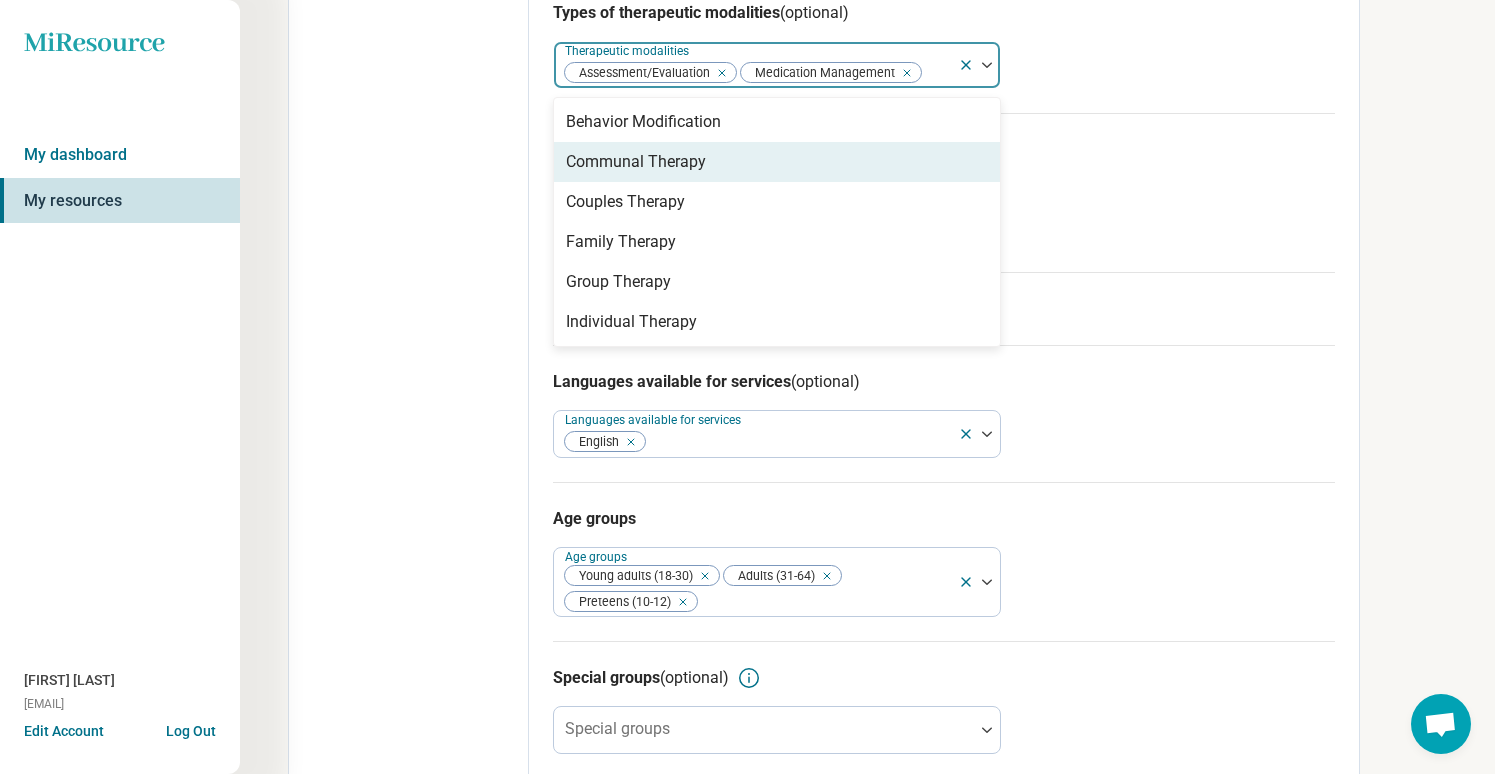 scroll, scrollTop: 739, scrollLeft: 0, axis: vertical 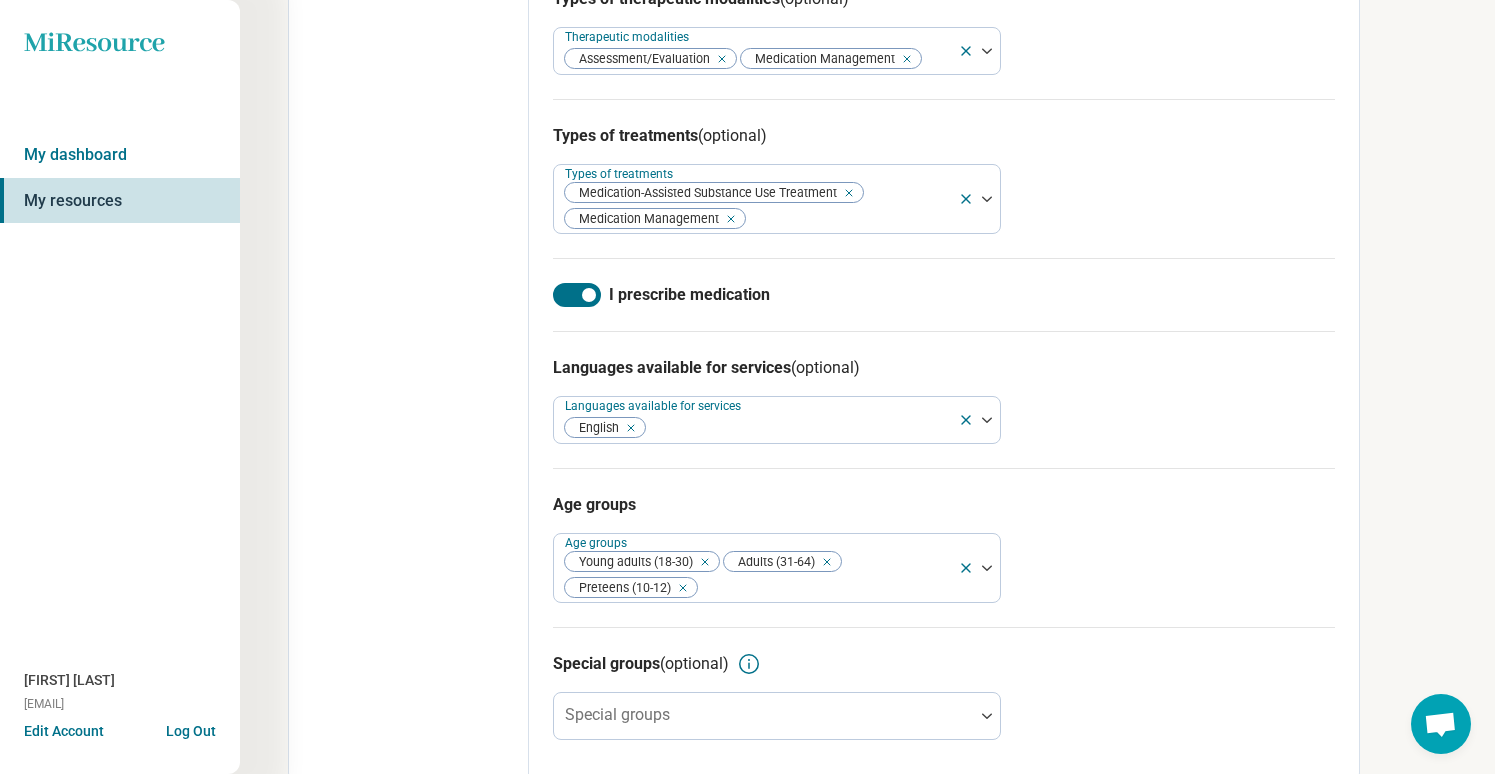 click on "Types of therapeutic modalities  (optional) Therapeutic modalities Assessment/Evaluation Medication Management" at bounding box center (944, 30) 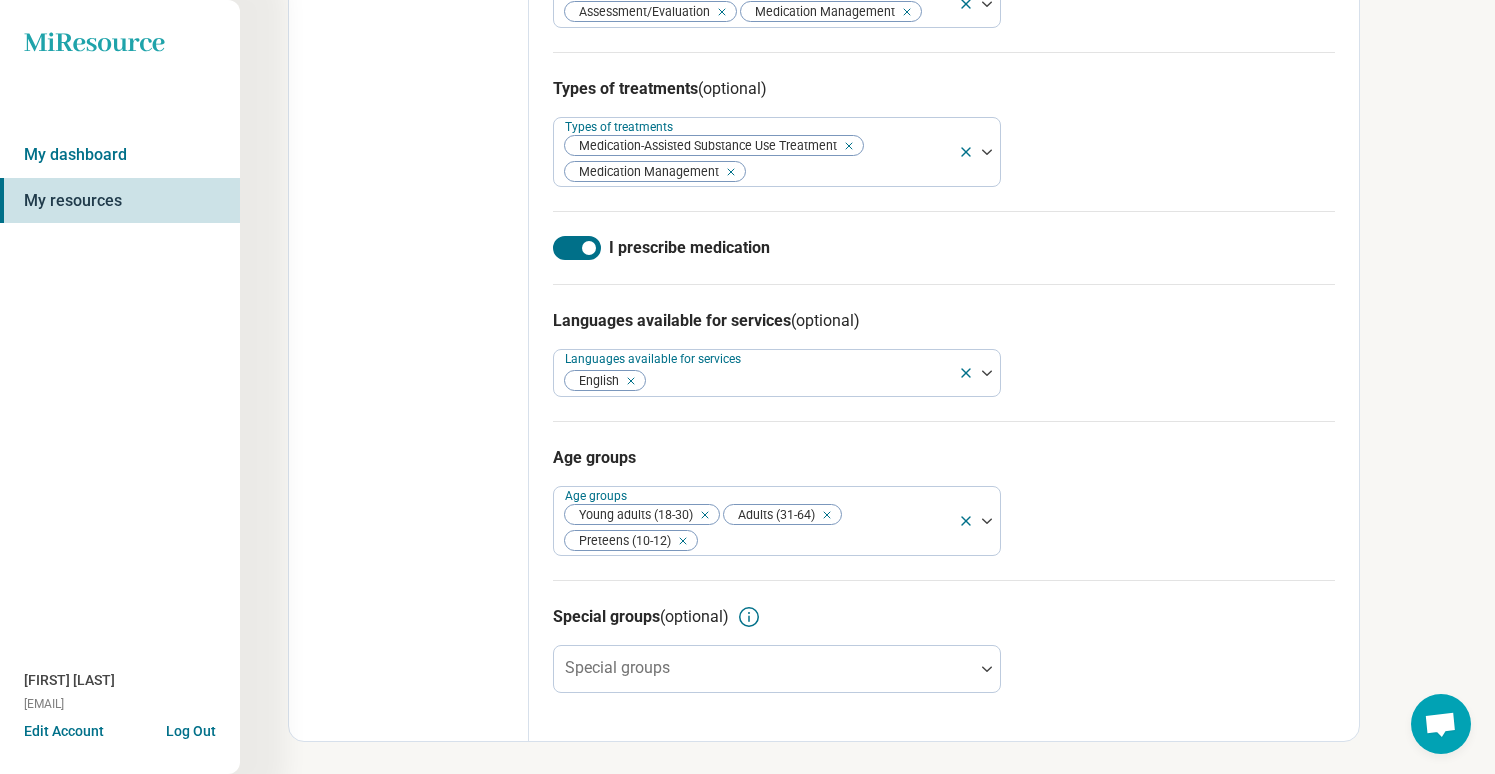scroll, scrollTop: 810, scrollLeft: 0, axis: vertical 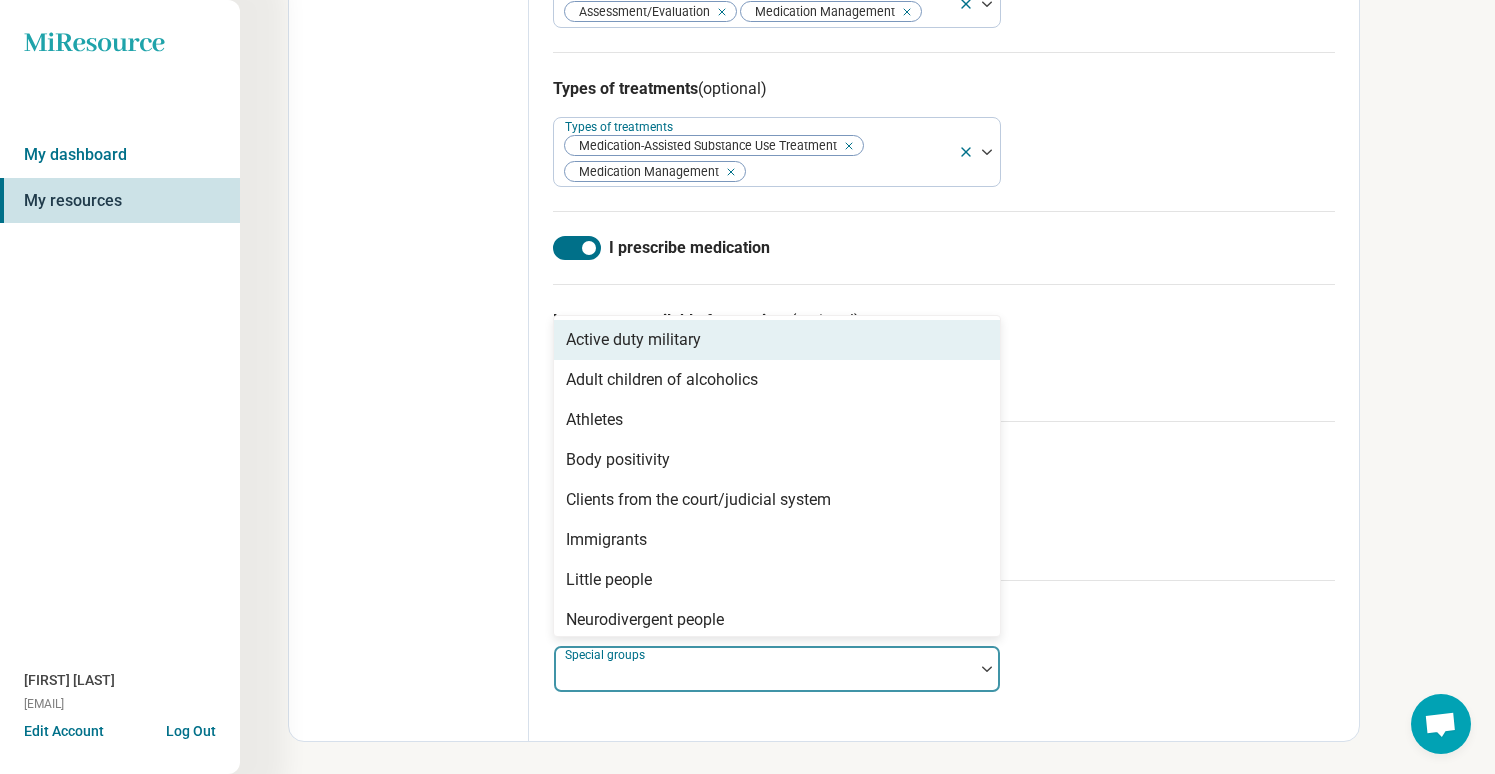 click at bounding box center [764, 677] 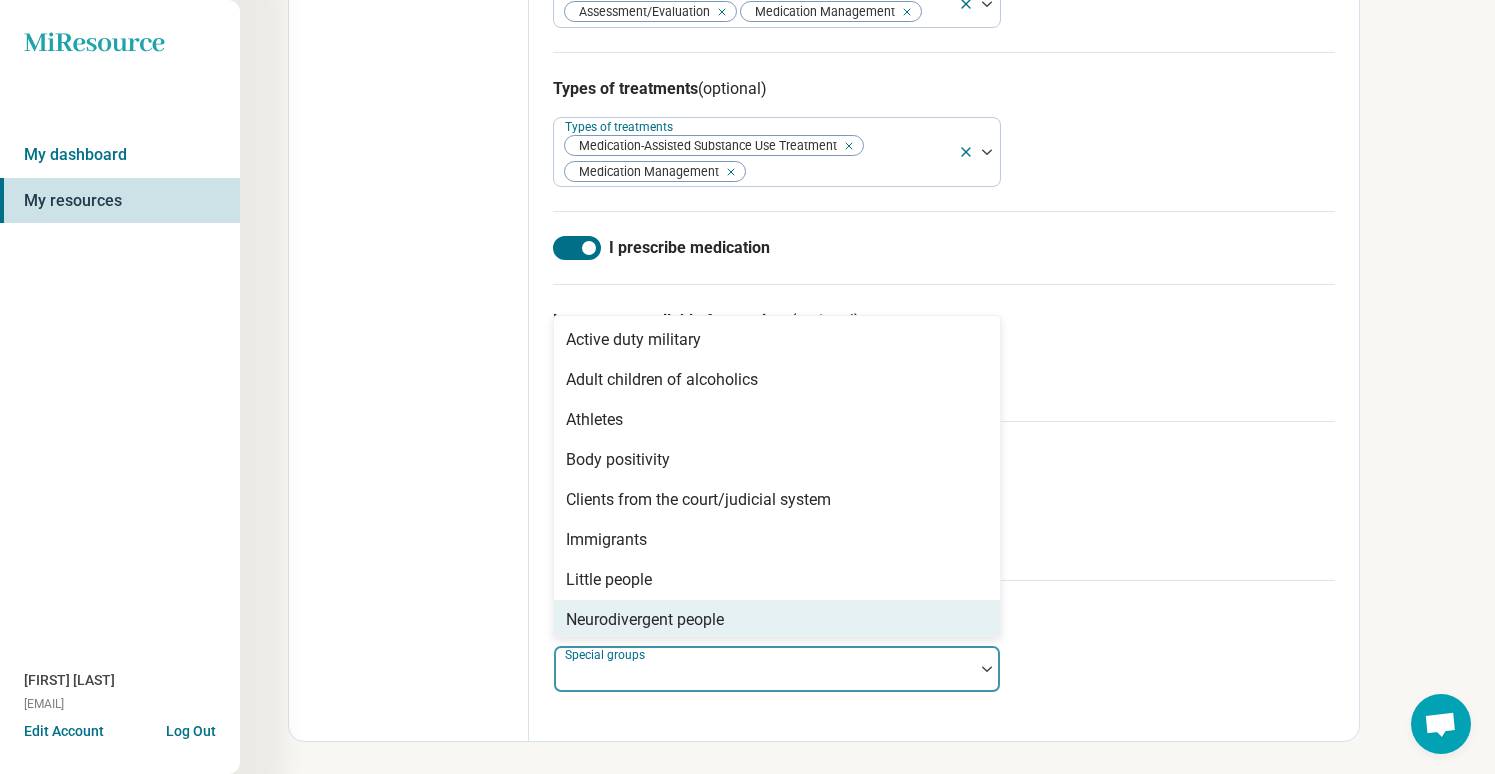 click on "Neurodivergent people" at bounding box center [777, 620] 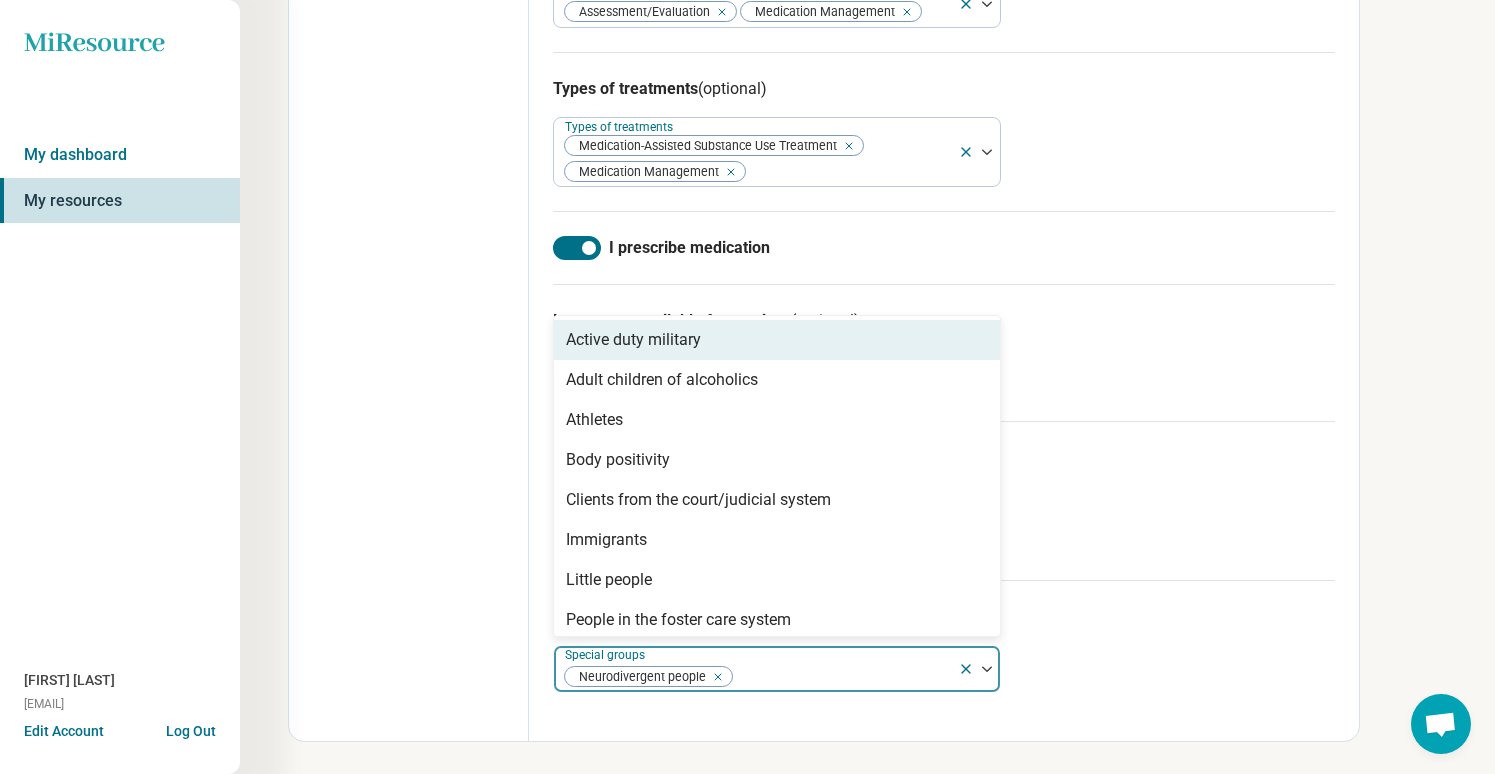 click on "Languages available for services  (optional) Languages available for services English" at bounding box center (944, 352) 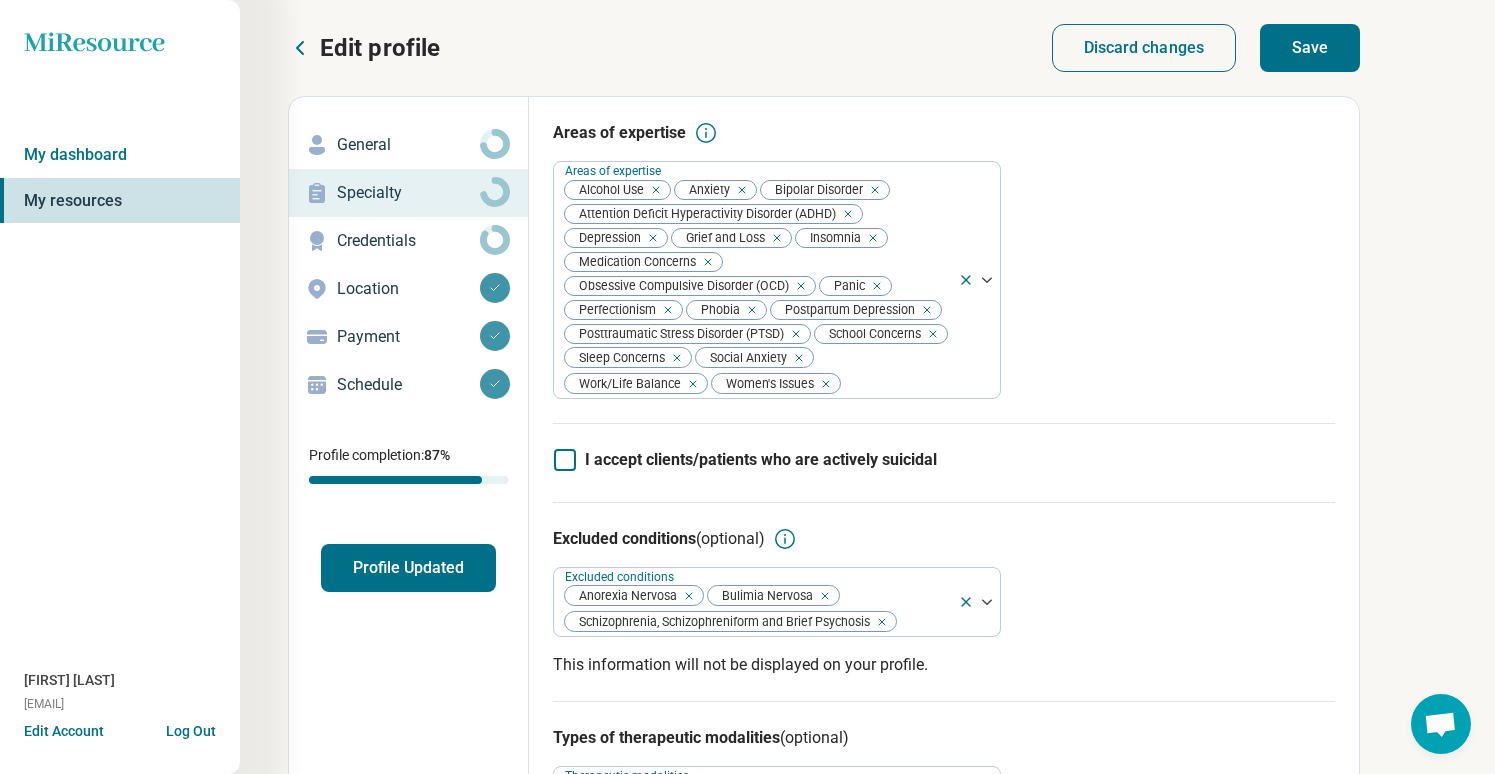 scroll, scrollTop: 0, scrollLeft: 0, axis: both 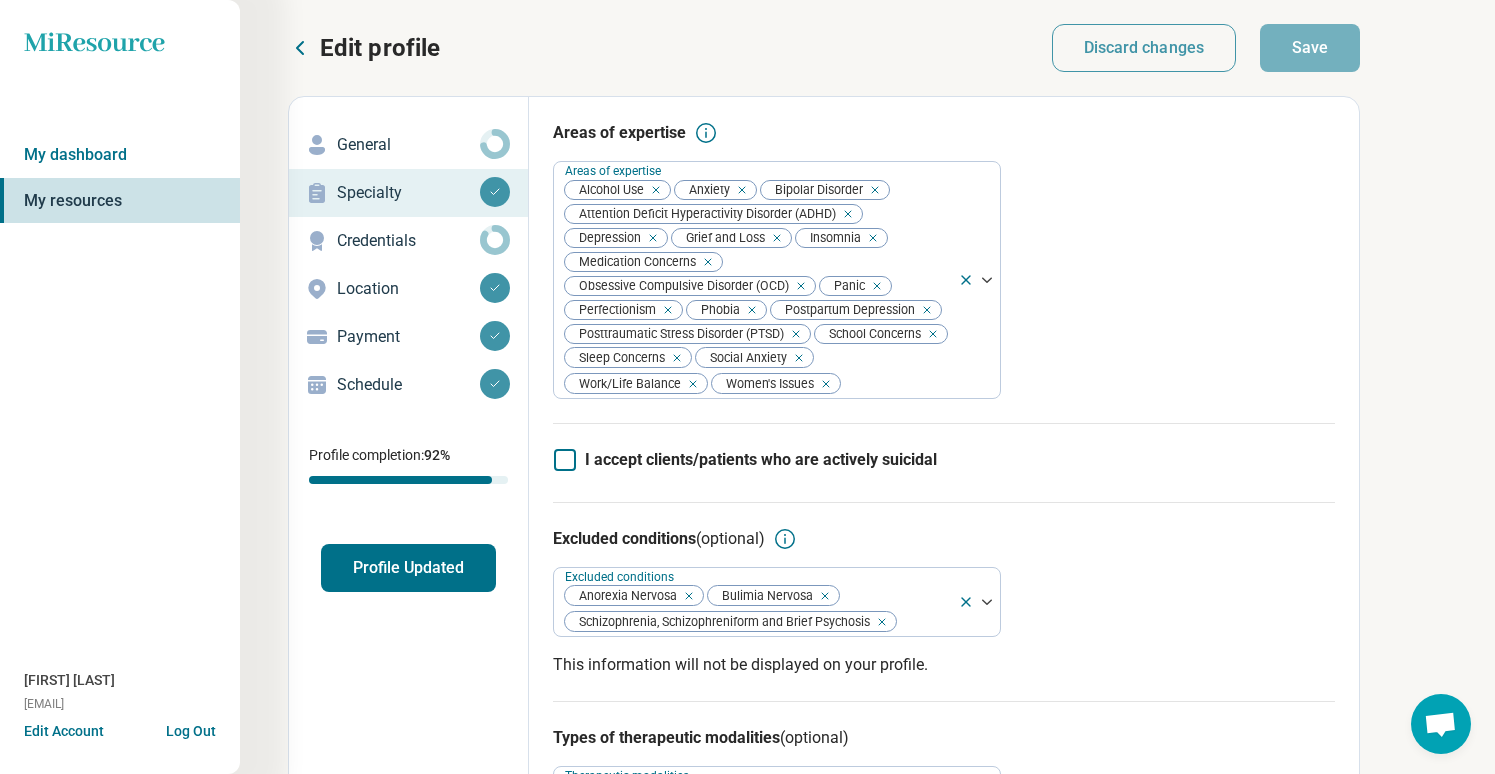 click on "General" at bounding box center (408, 145) 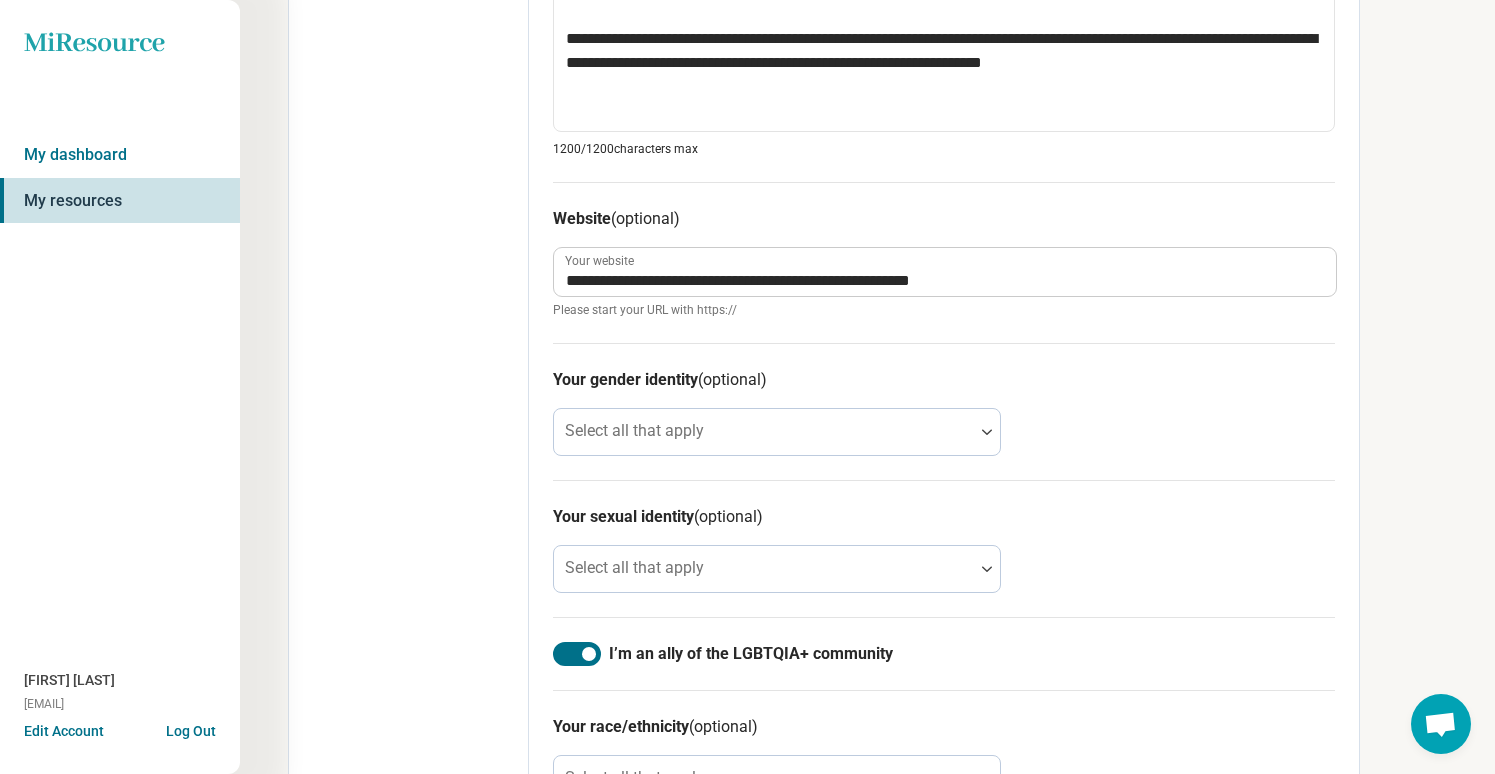 scroll, scrollTop: 1165, scrollLeft: 0, axis: vertical 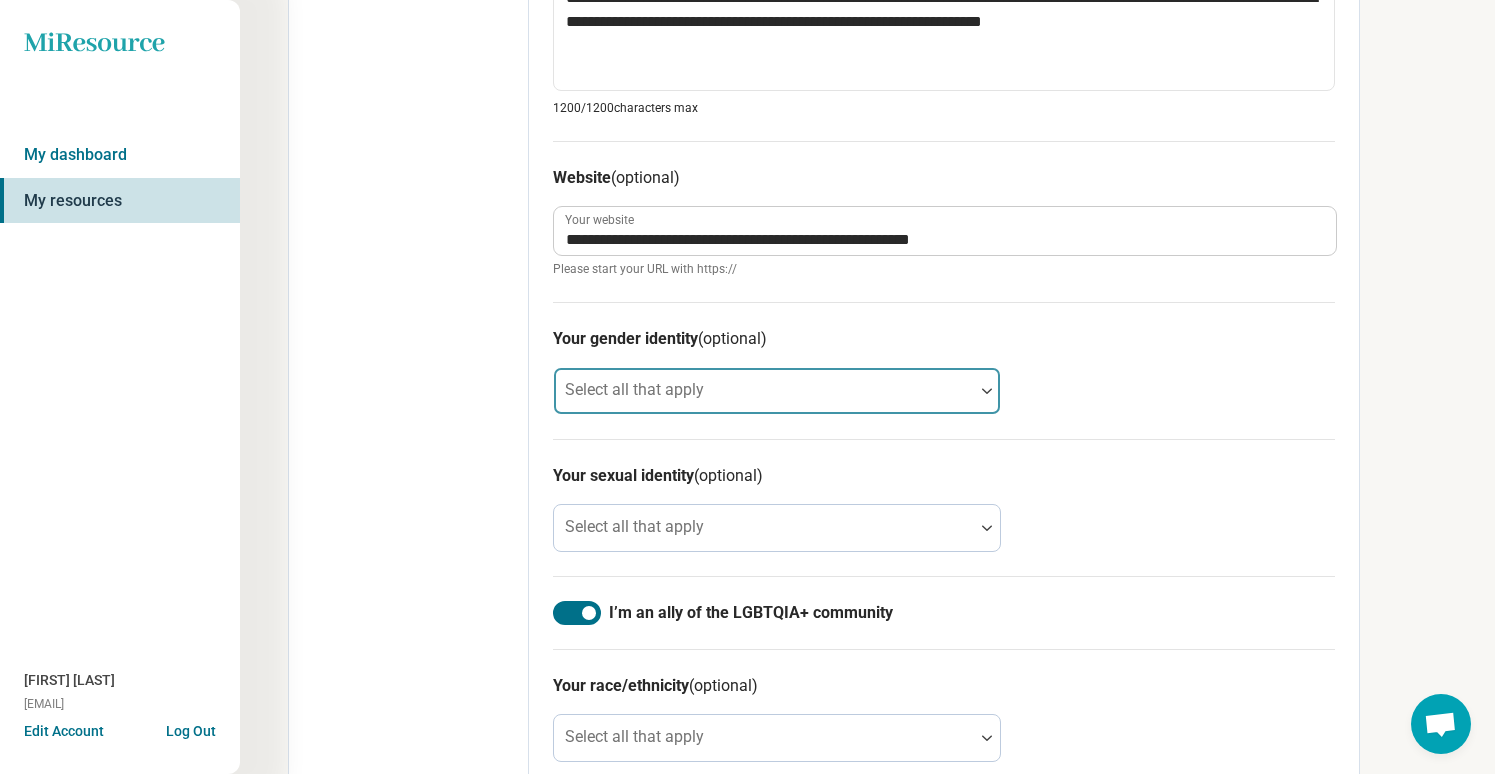 click at bounding box center (764, 391) 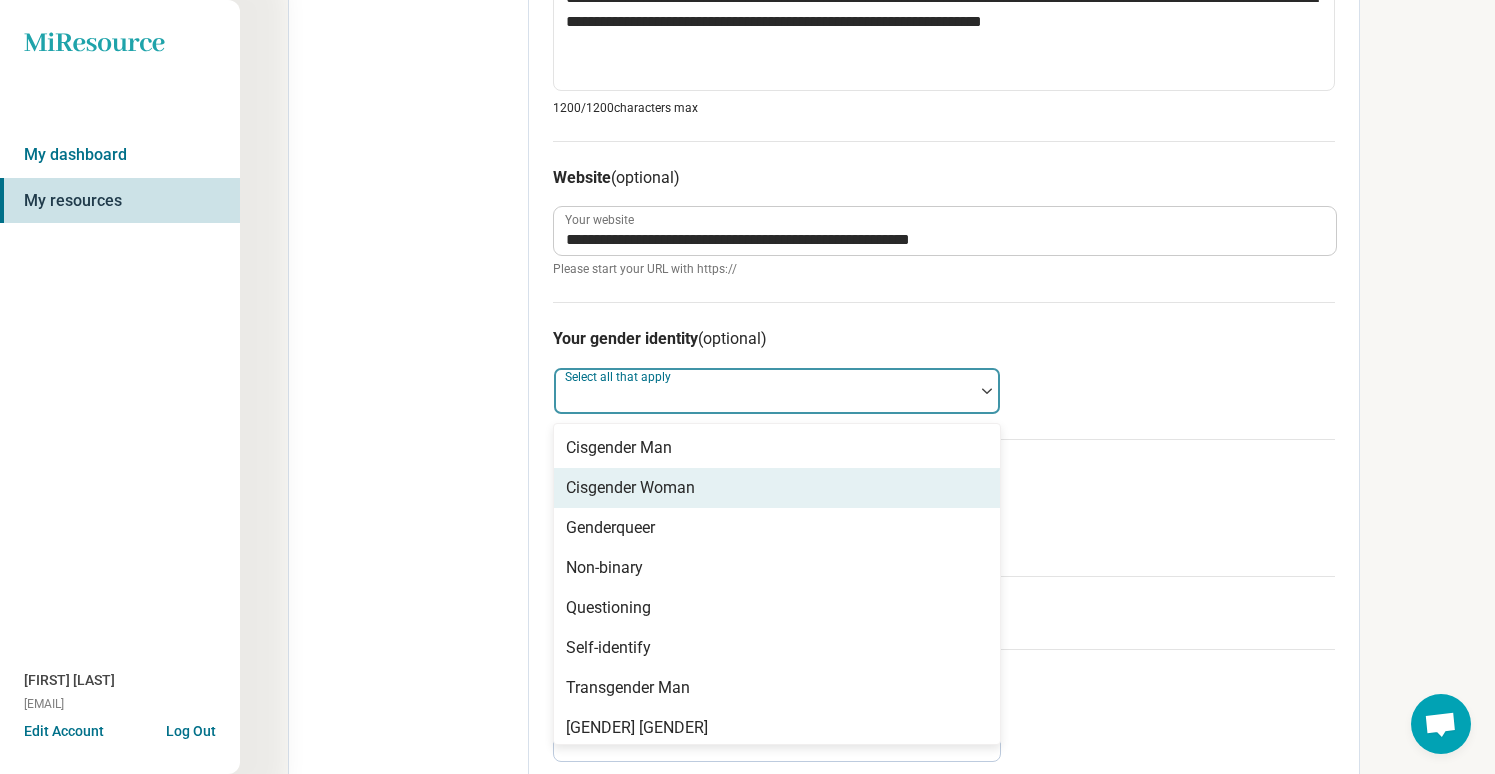 click on "Cisgender Woman" at bounding box center (777, 488) 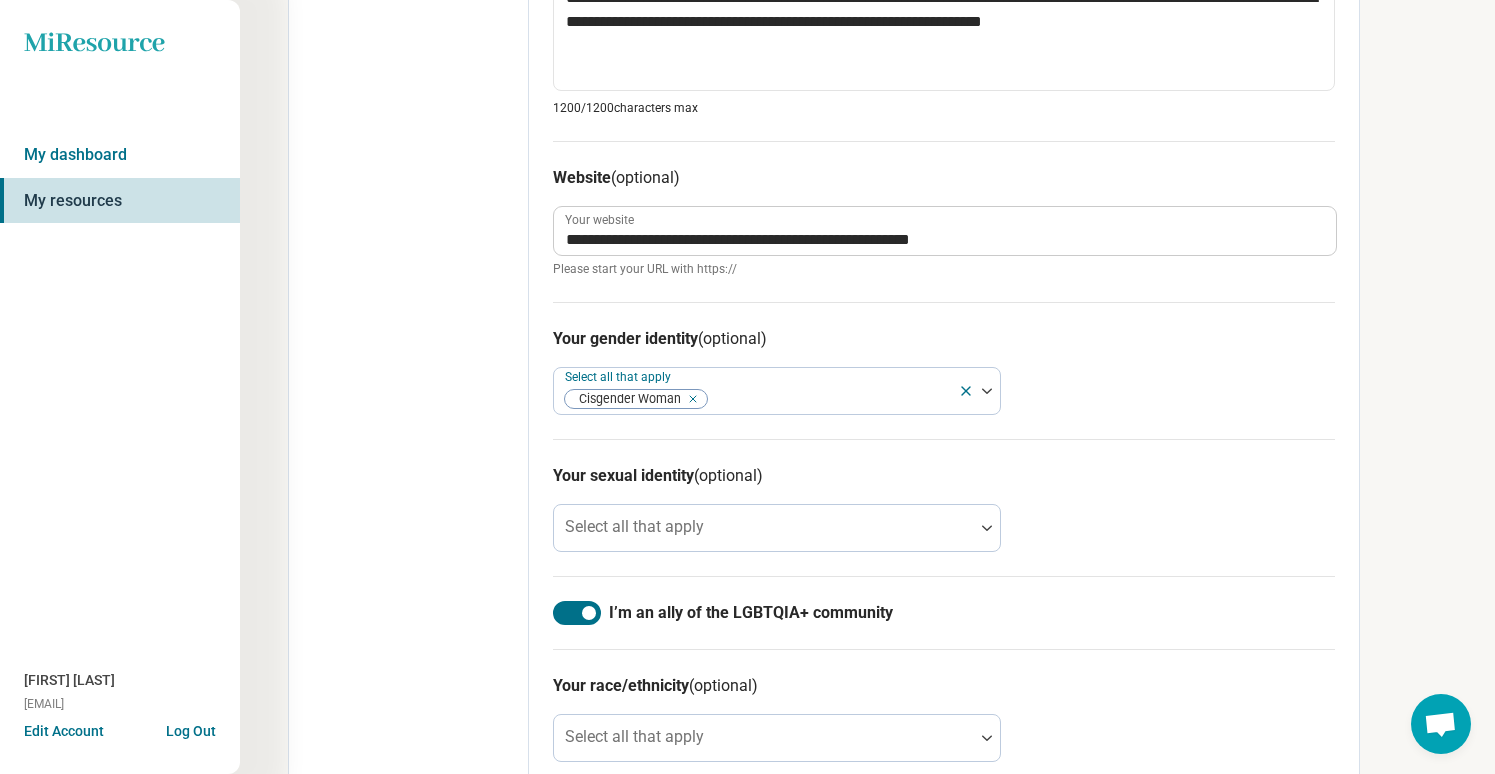 click on "Your sexual identity  (optional) Select all that apply" at bounding box center (944, 507) 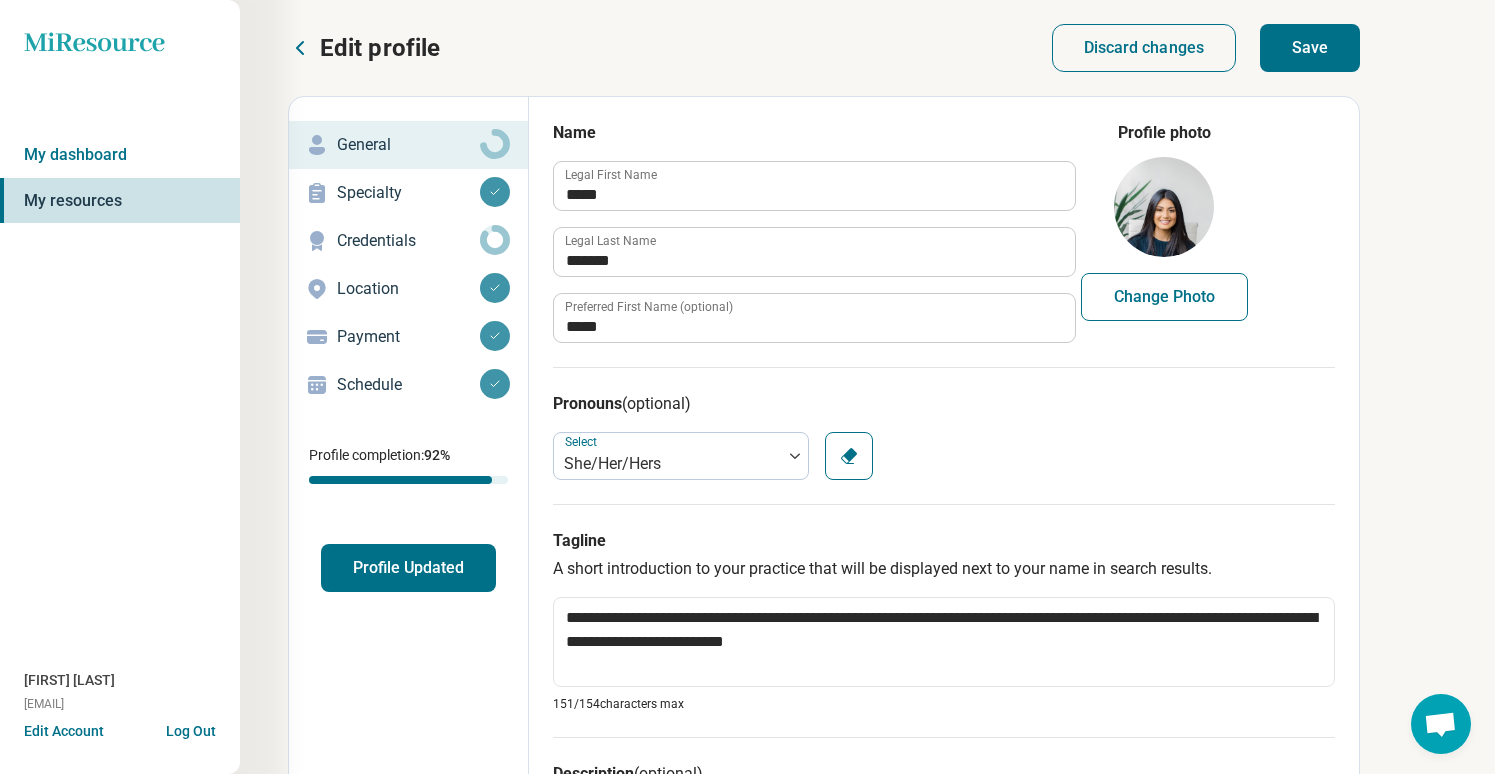 scroll, scrollTop: 0, scrollLeft: 0, axis: both 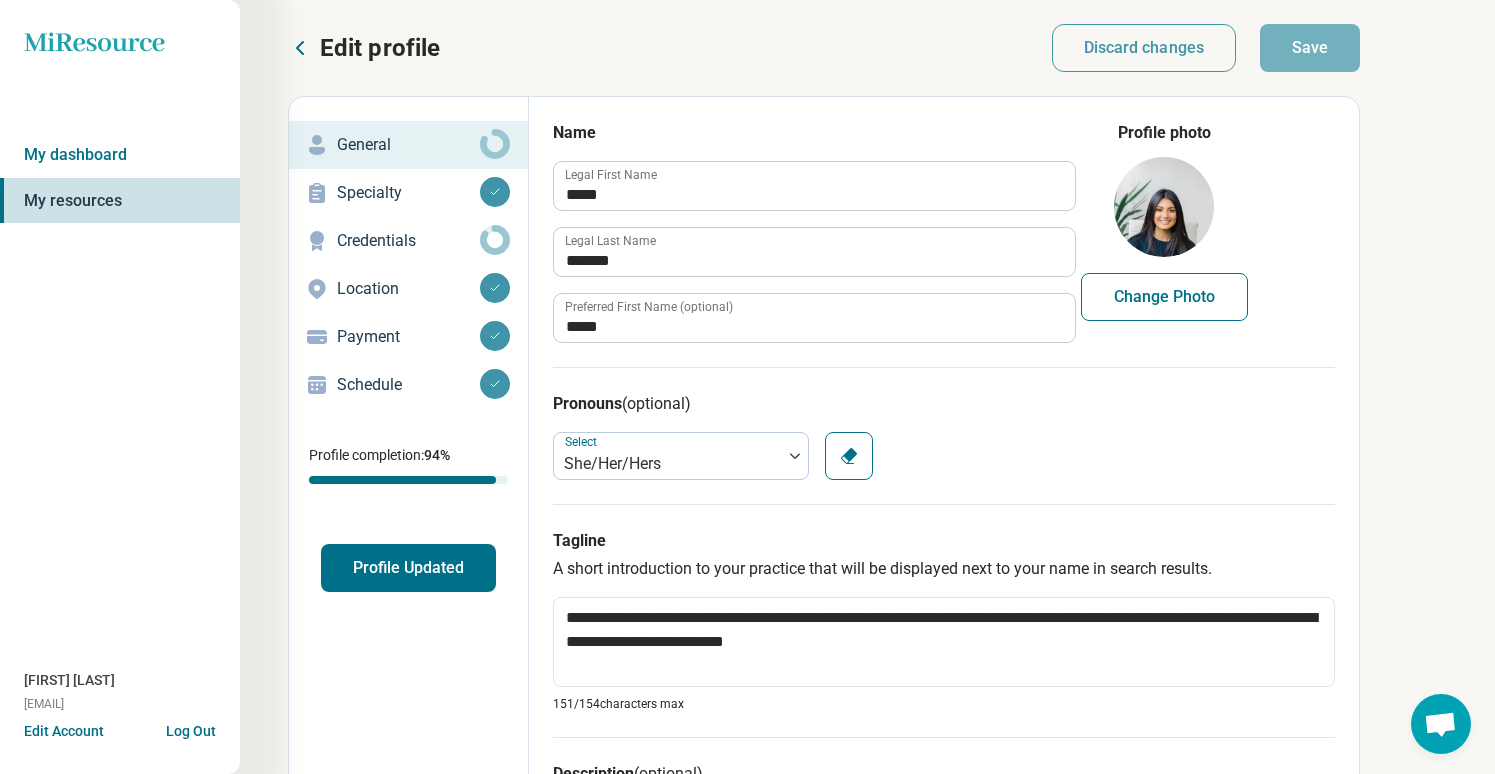 click 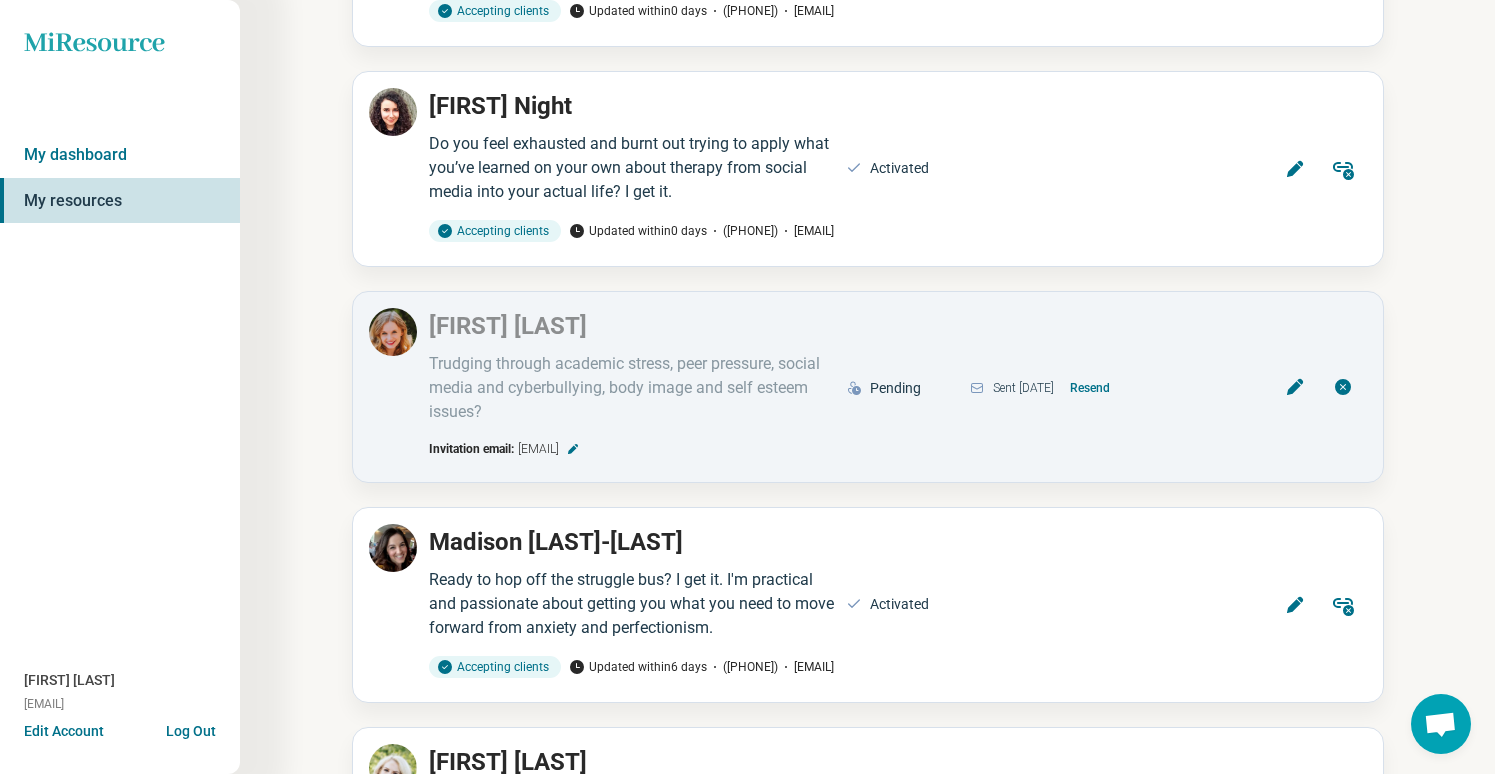 scroll, scrollTop: 558, scrollLeft: 0, axis: vertical 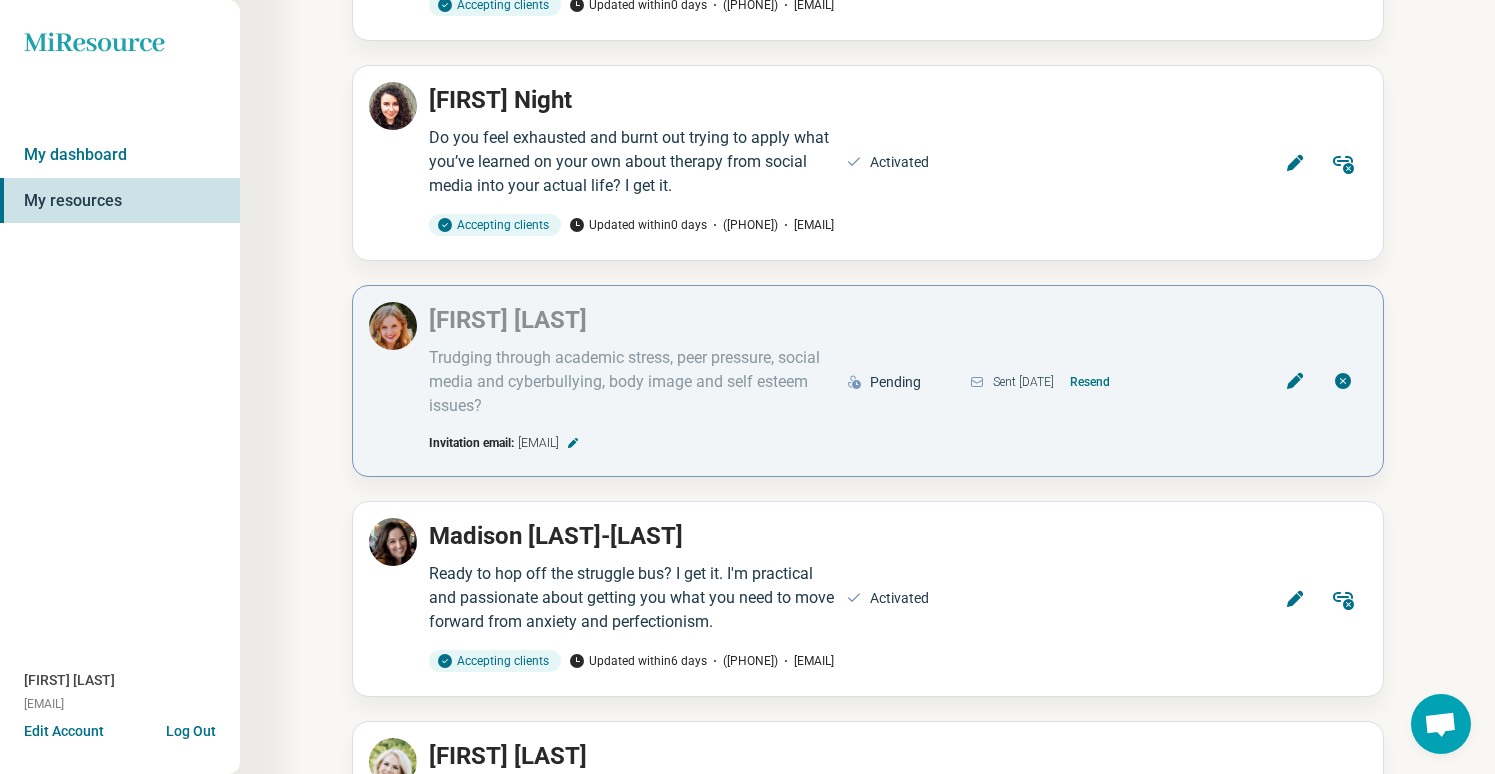 click on "Resend" at bounding box center [1090, 382] 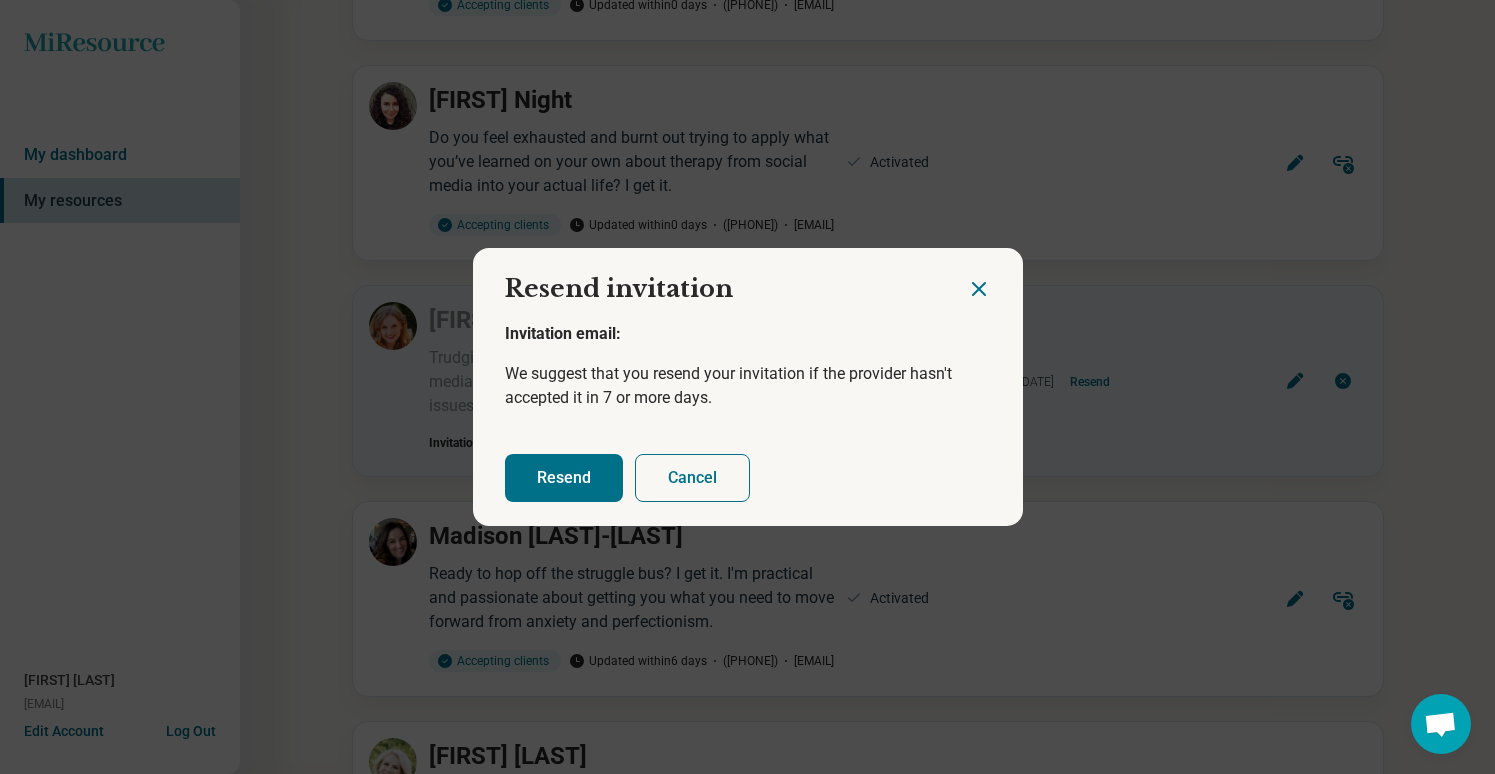click on "Resend" at bounding box center (564, 478) 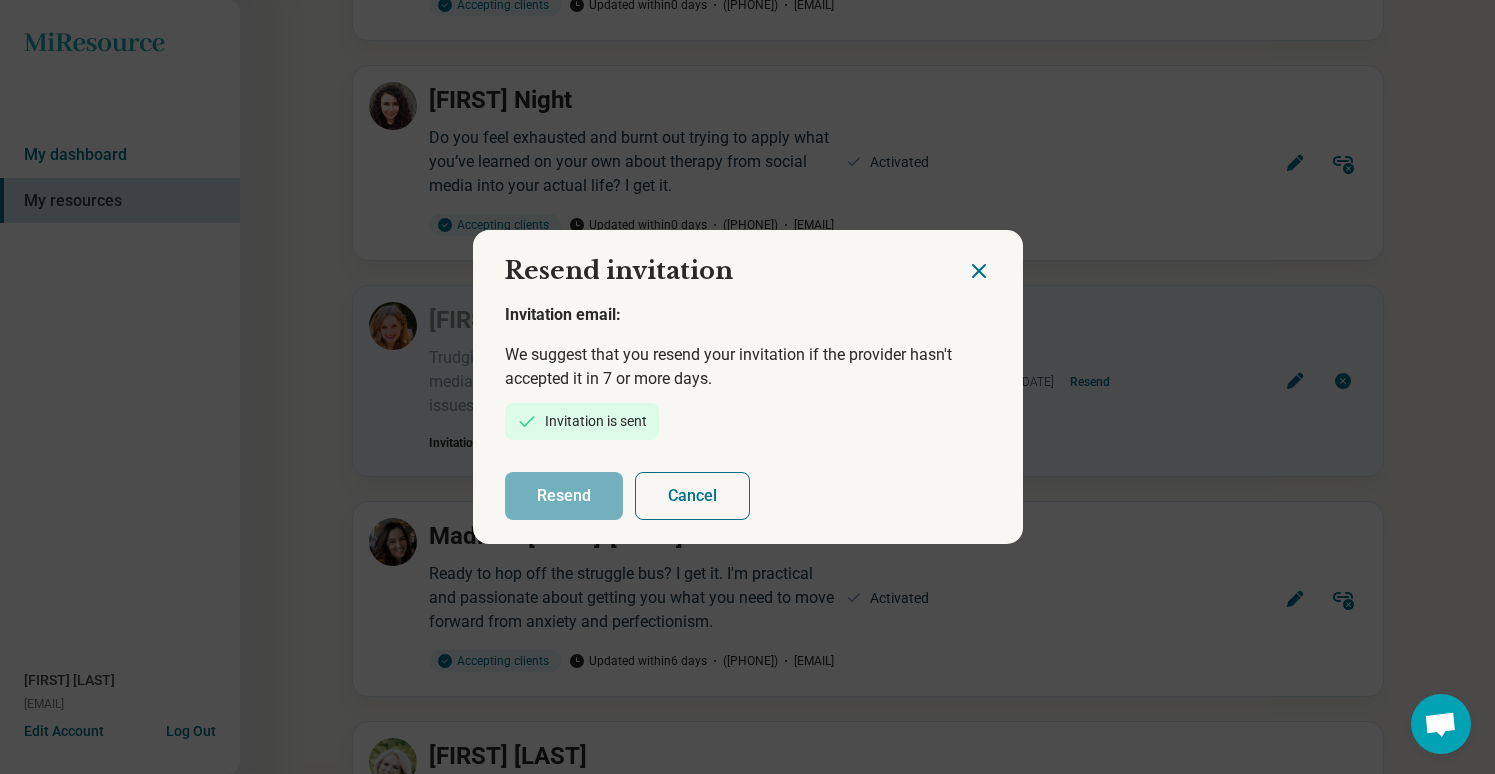 click 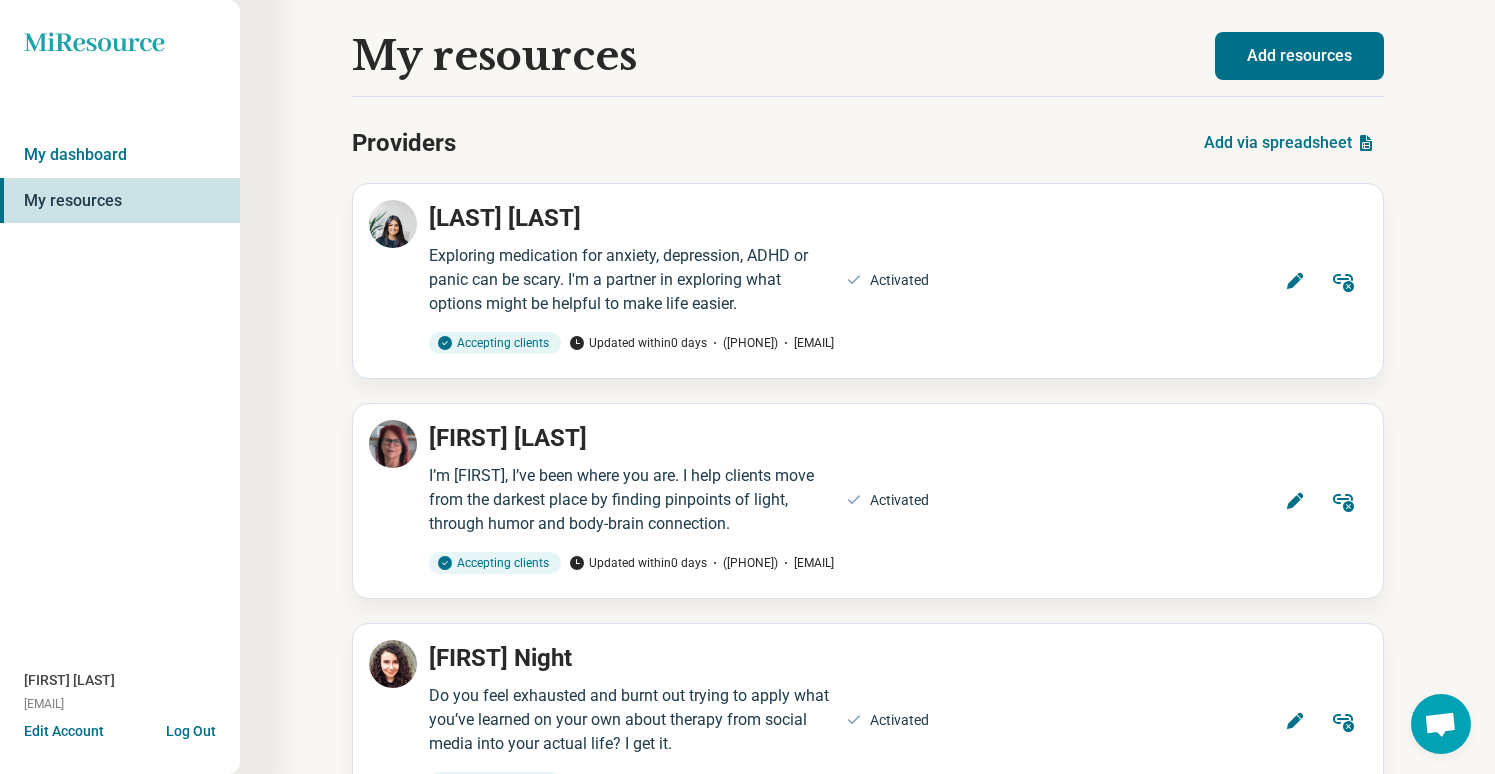 scroll, scrollTop: 0, scrollLeft: 0, axis: both 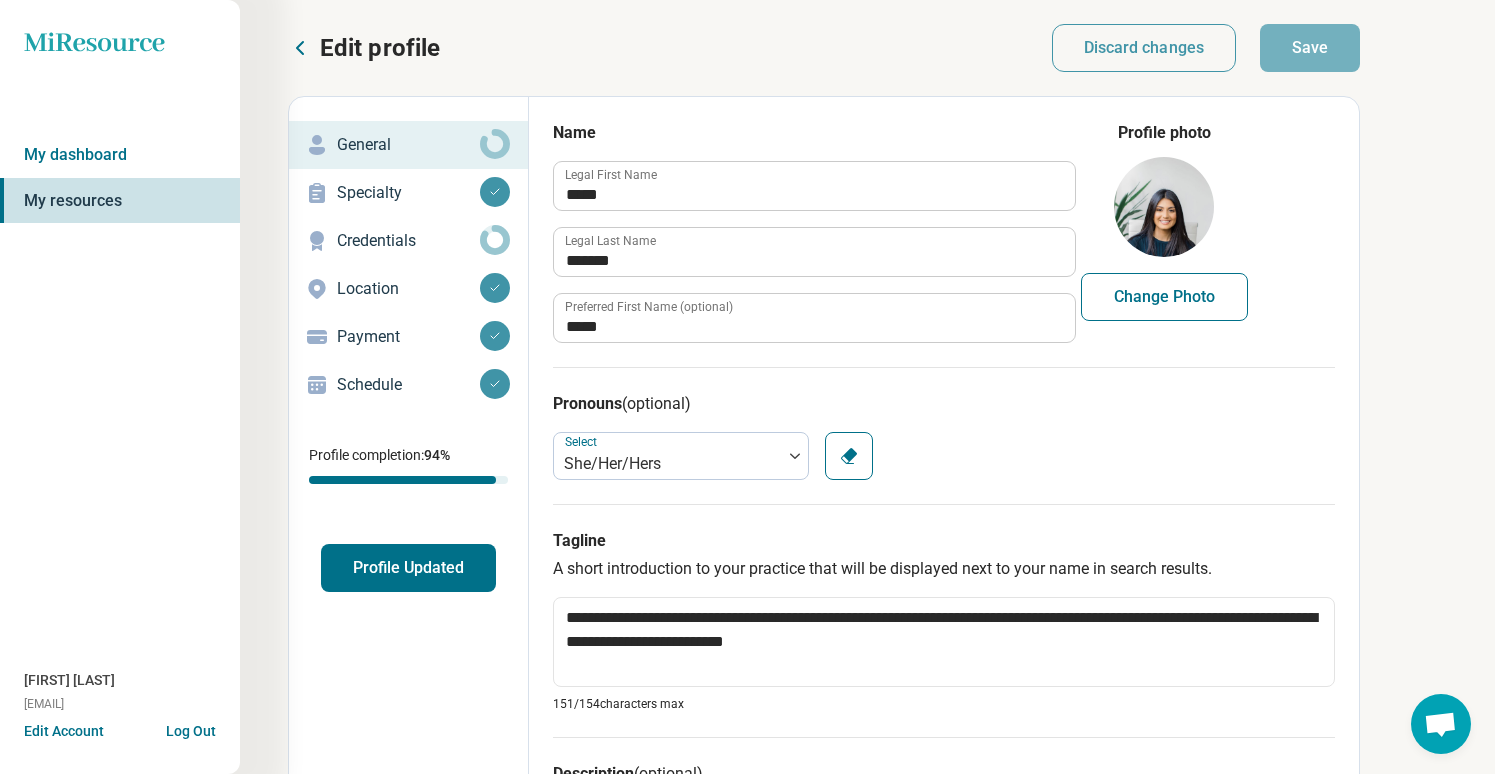 type on "*" 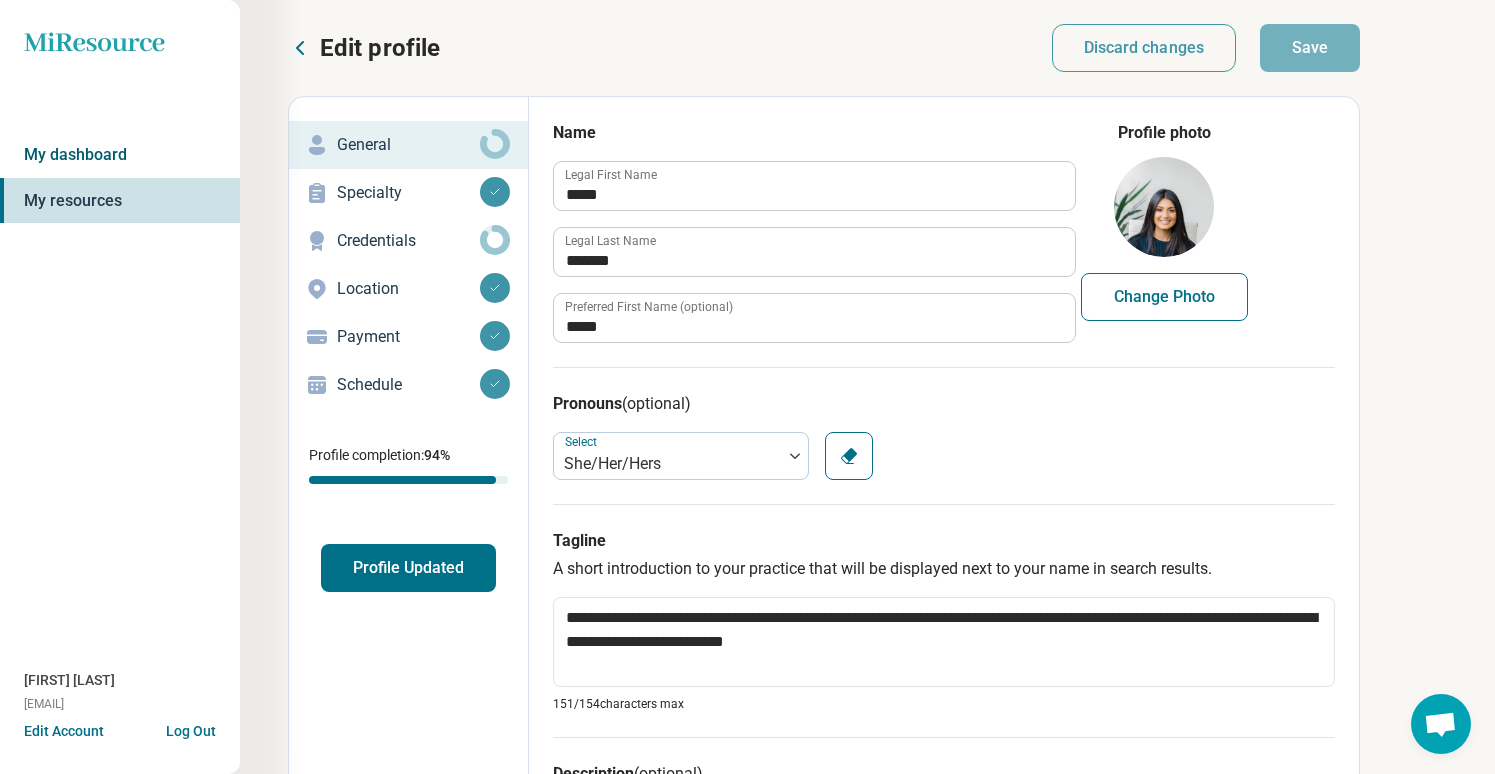 click on "My dashboard" at bounding box center (120, 155) 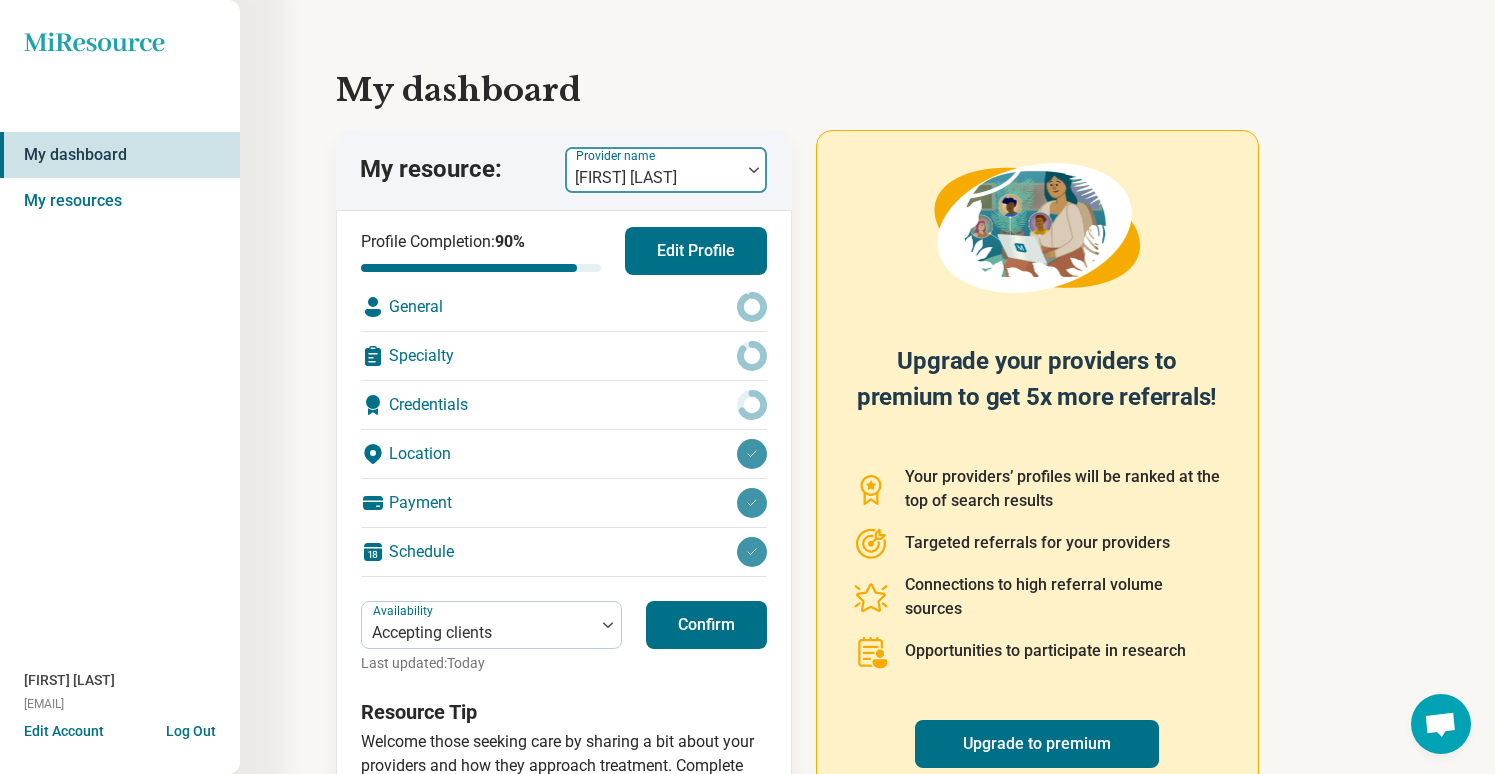 click at bounding box center [653, 178] 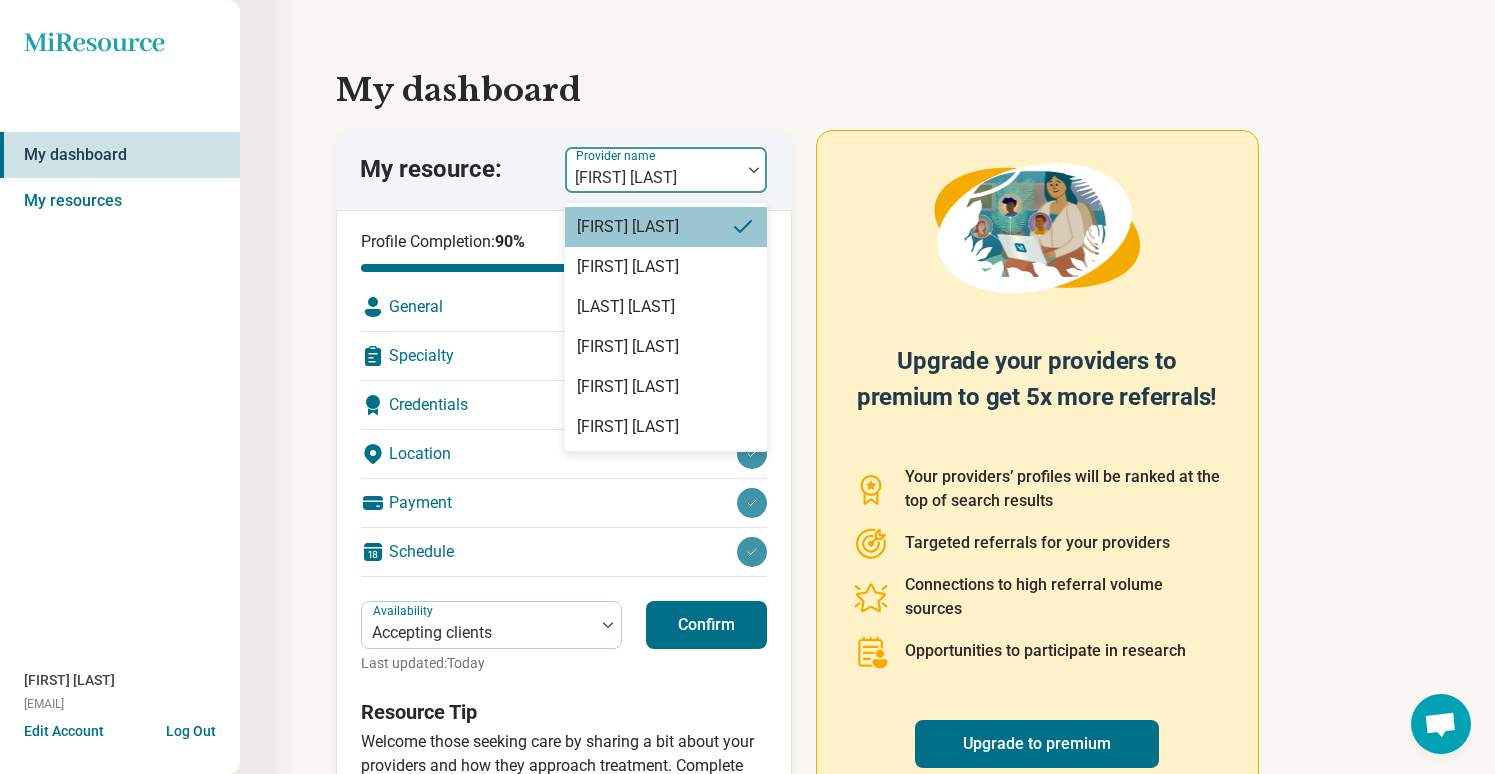 scroll, scrollTop: 0, scrollLeft: 0, axis: both 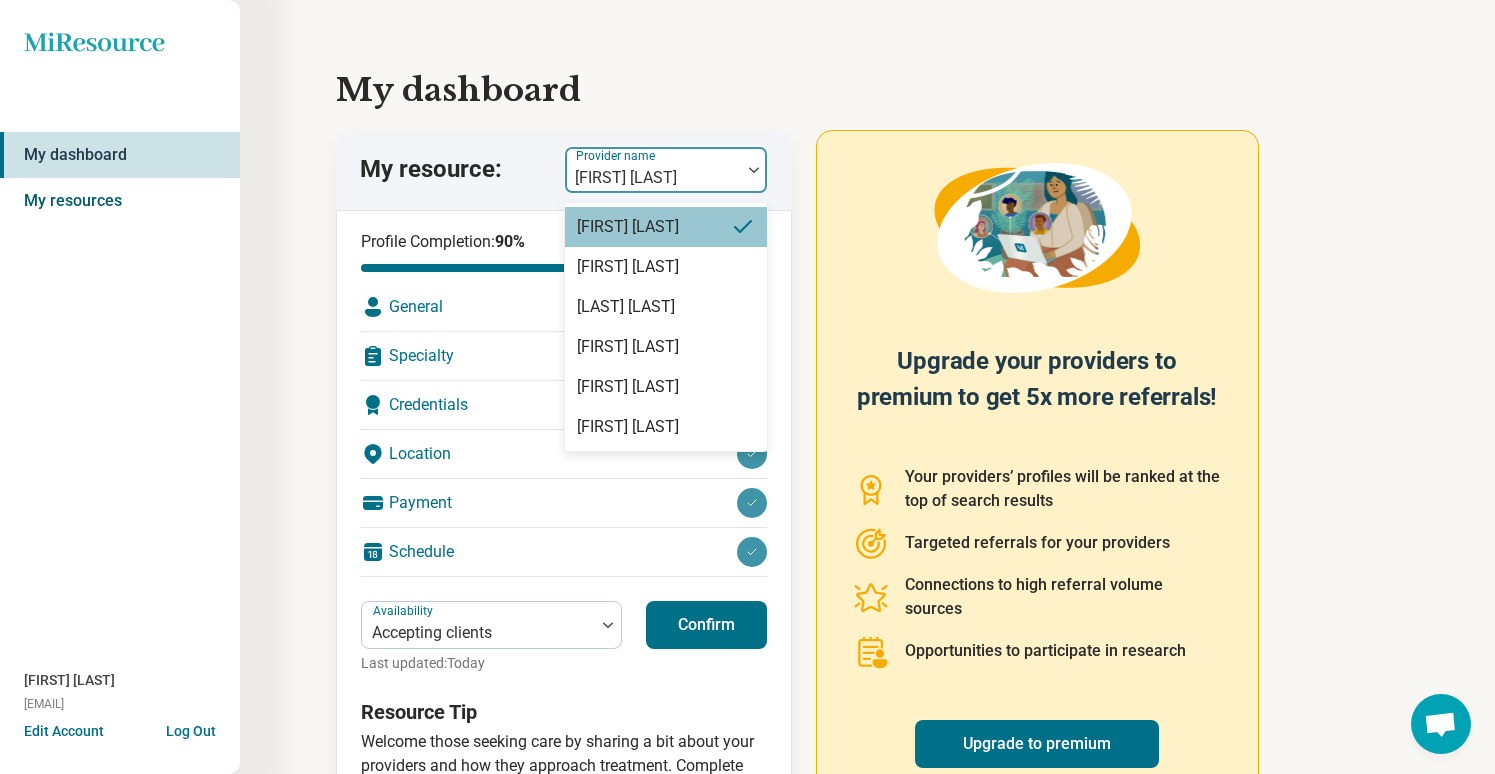 click on "My resources" at bounding box center [120, 201] 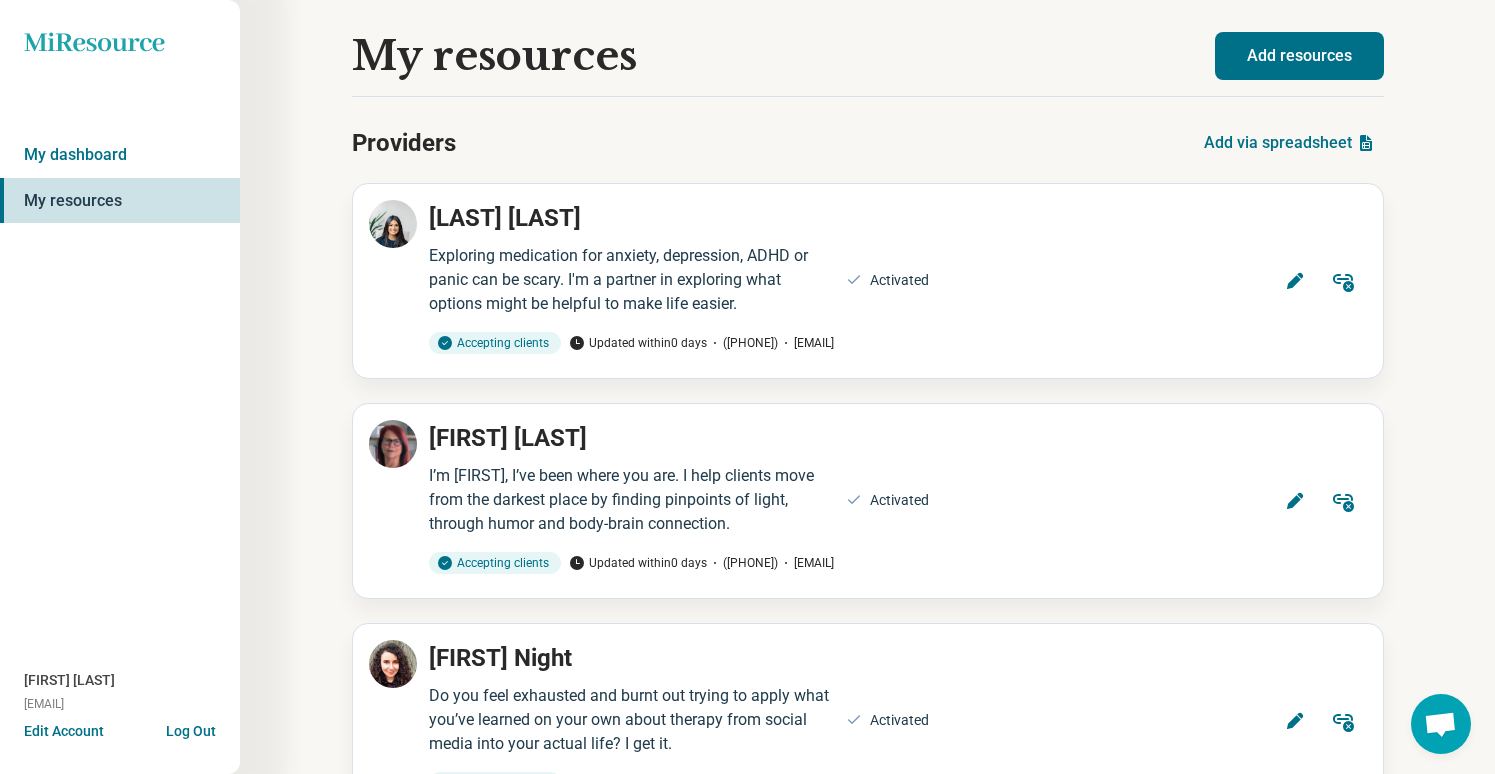 click on "Add resources" at bounding box center [1299, 56] 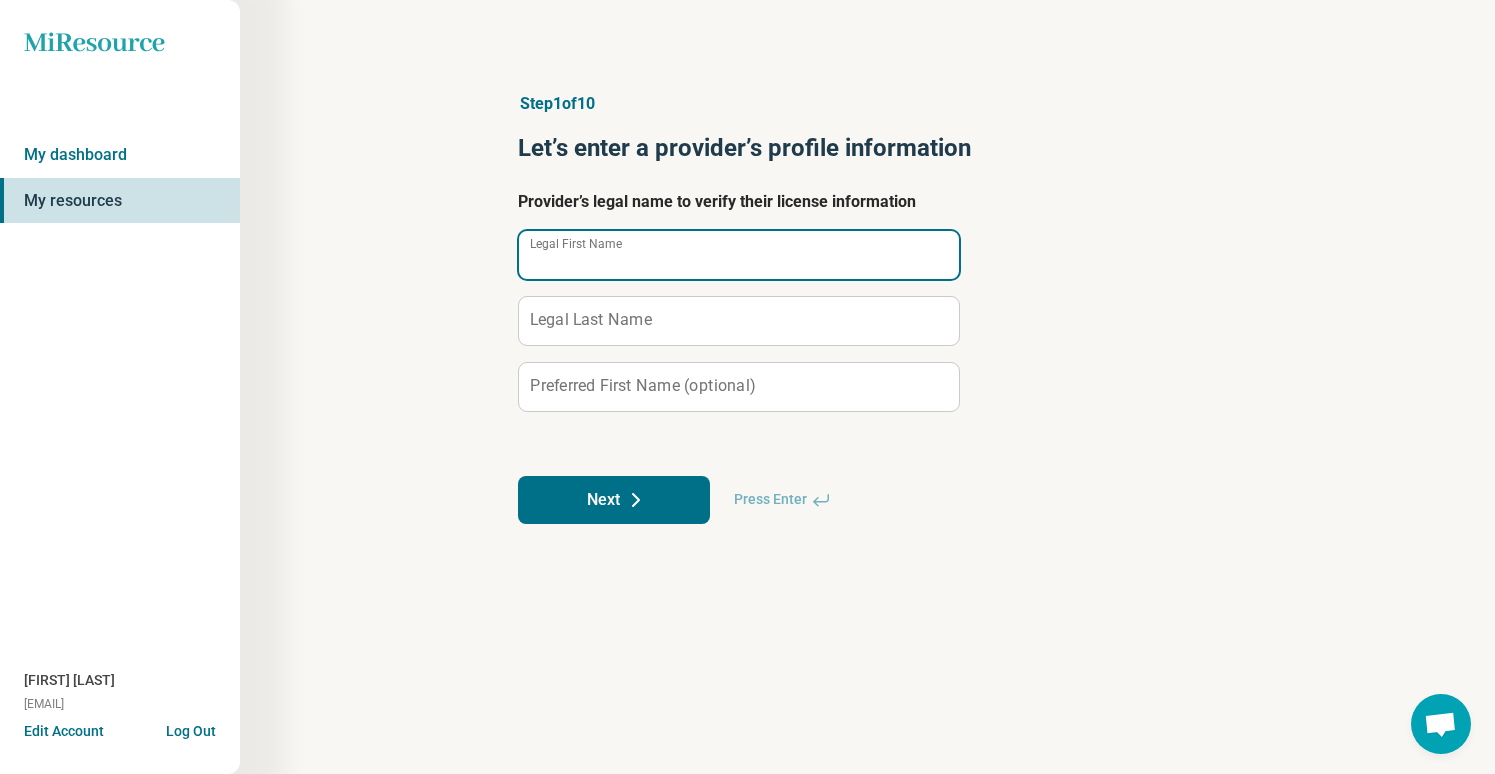 click on "Legal First Name" at bounding box center (739, 255) 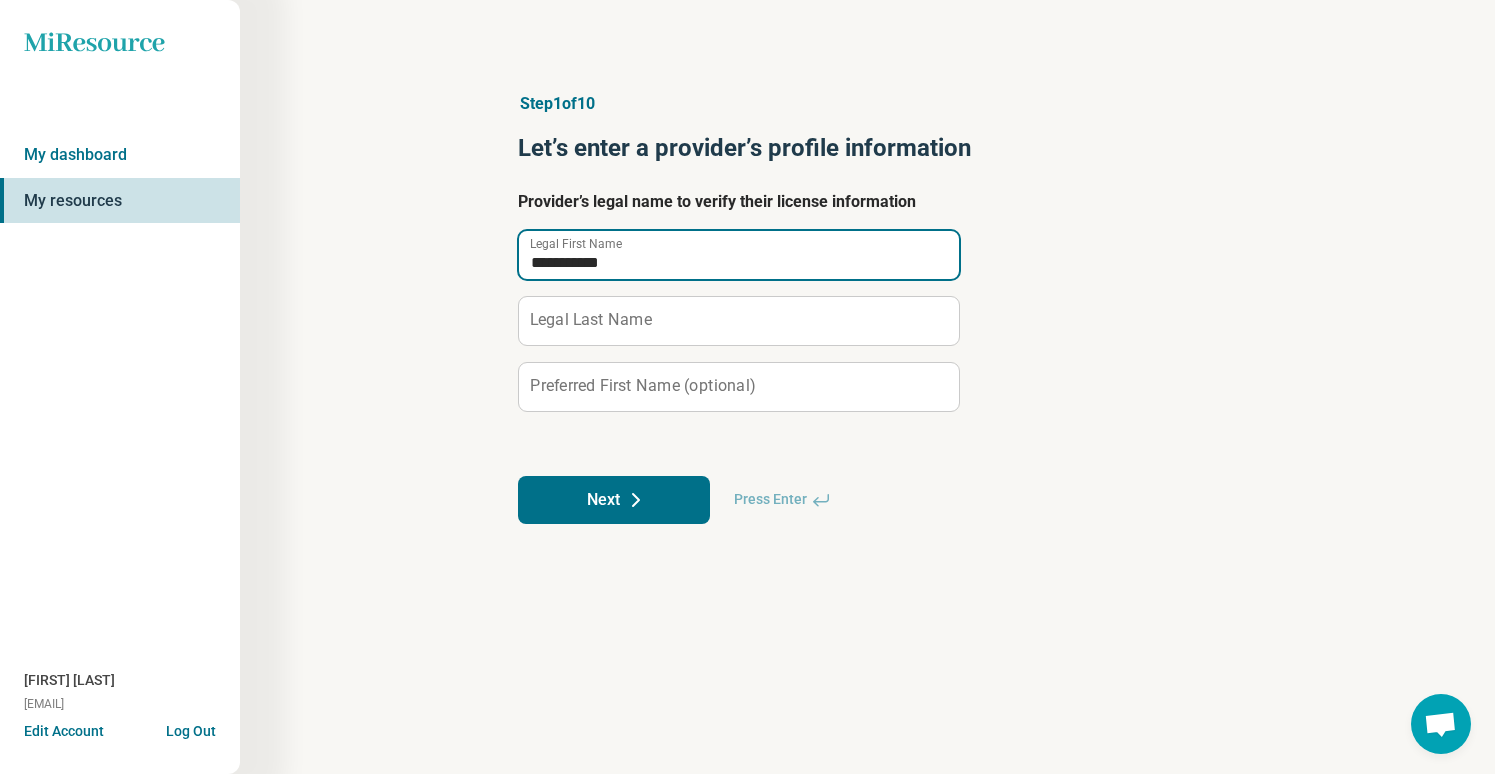 drag, startPoint x: 636, startPoint y: 265, endPoint x: 566, endPoint y: 267, distance: 70.028564 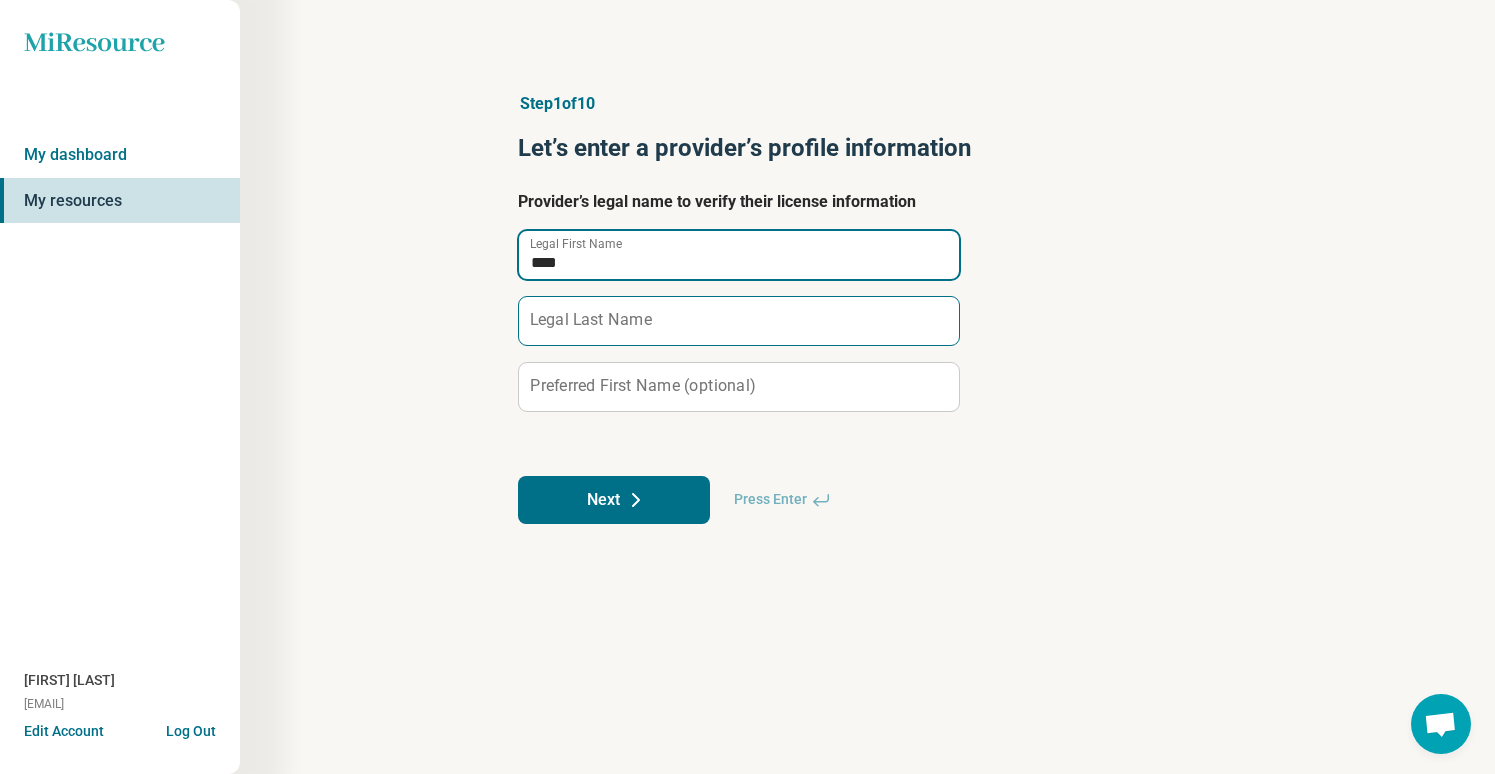 type on "***" 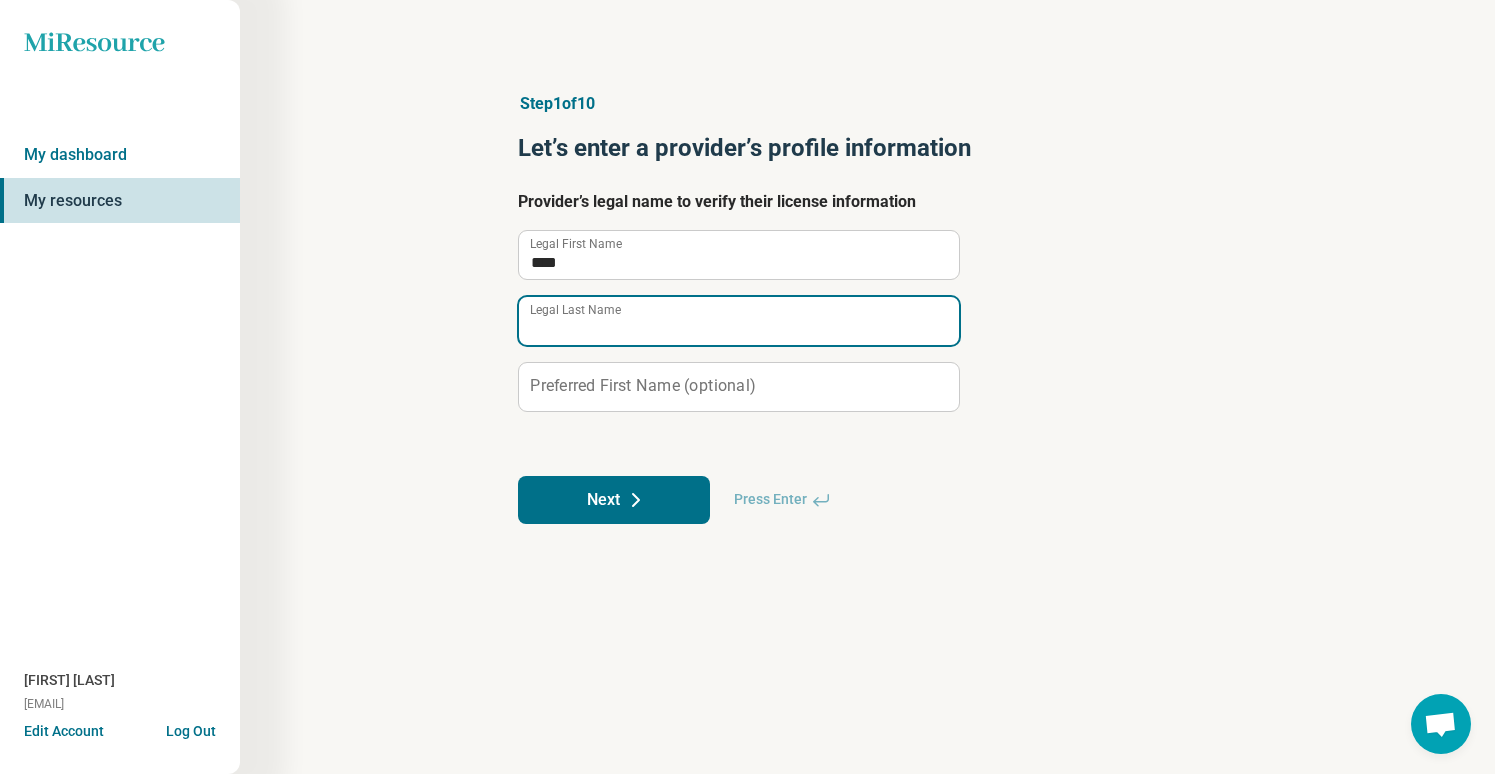 click on "Legal Last Name" at bounding box center [739, 321] 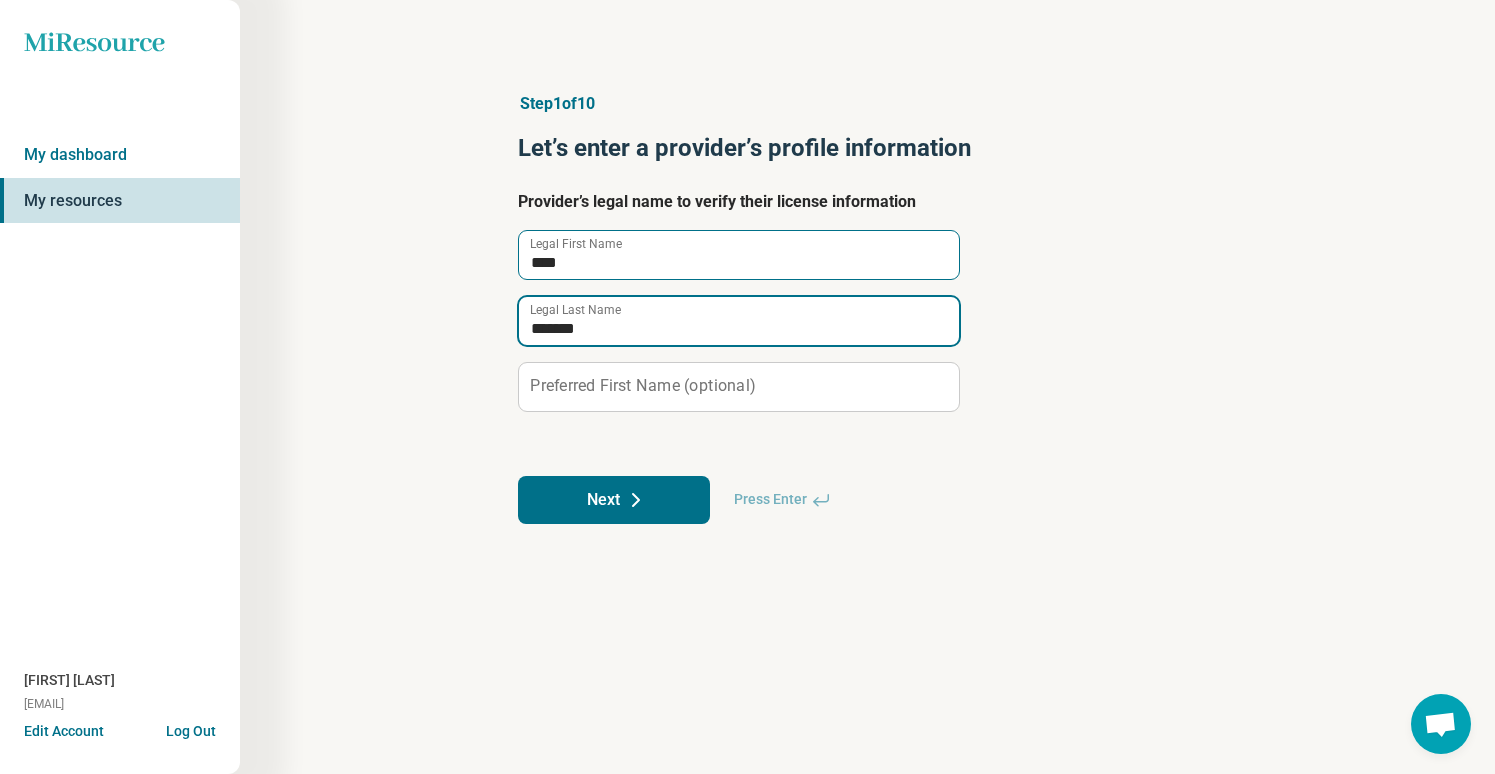 type on "*******" 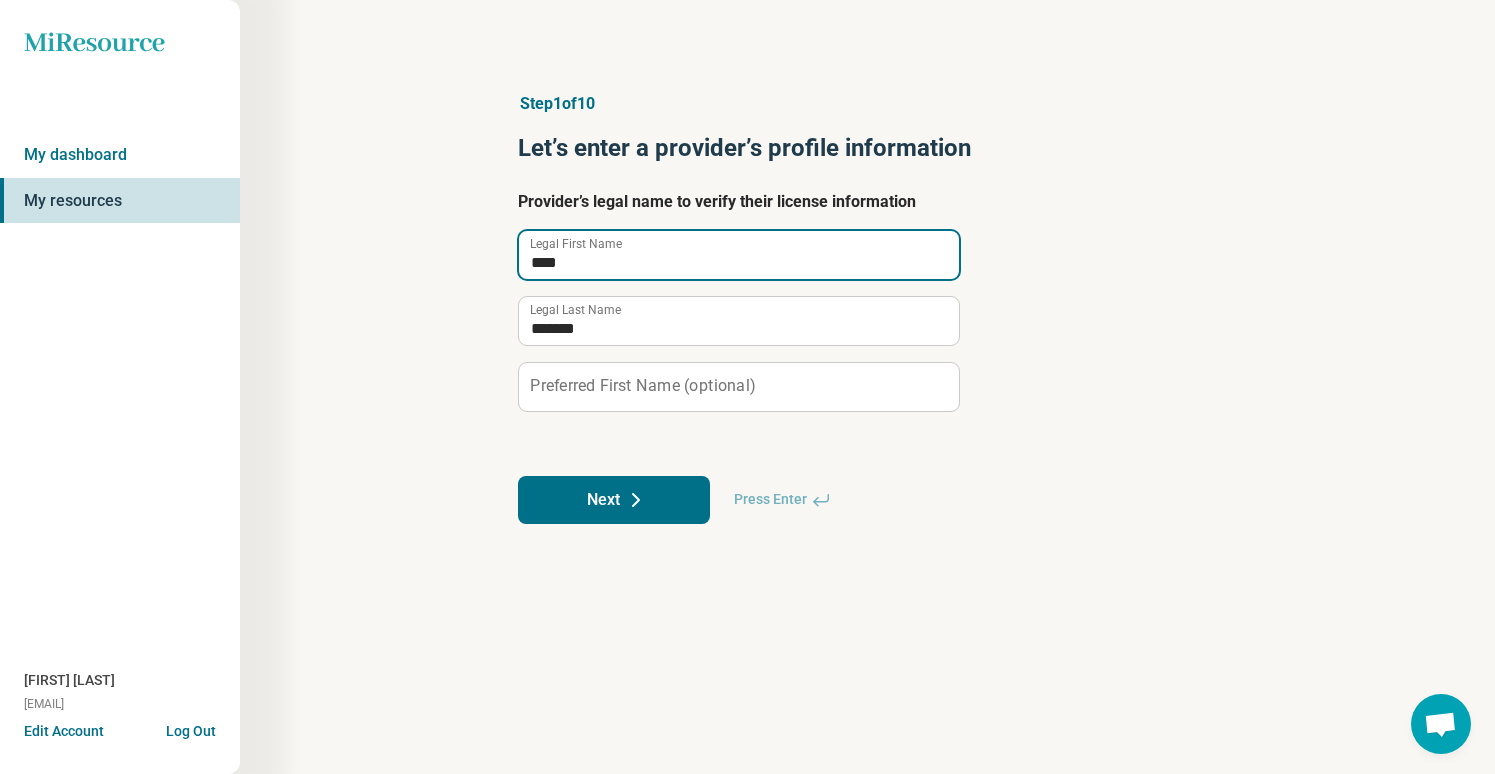 click on "***" at bounding box center [739, 255] 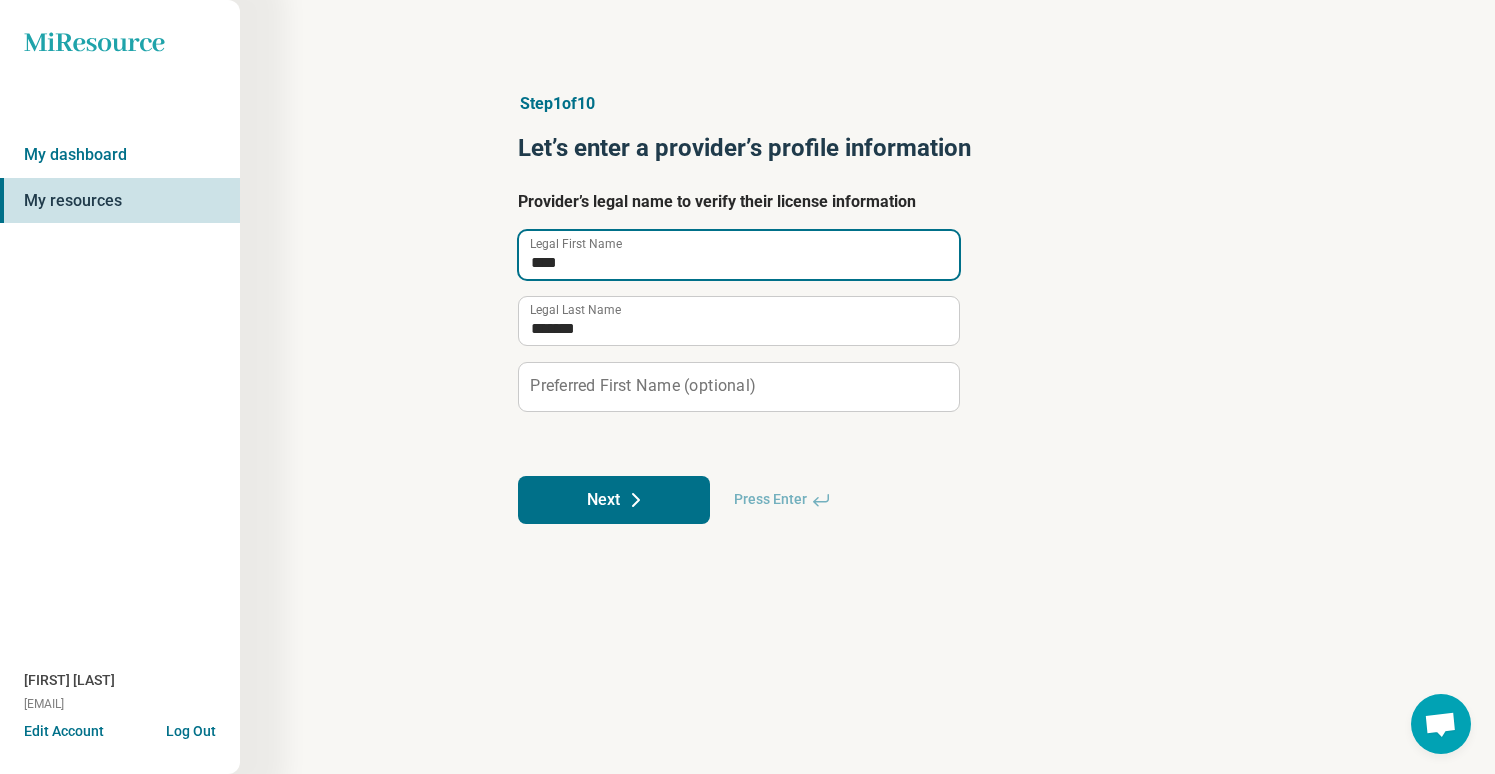 type on "****" 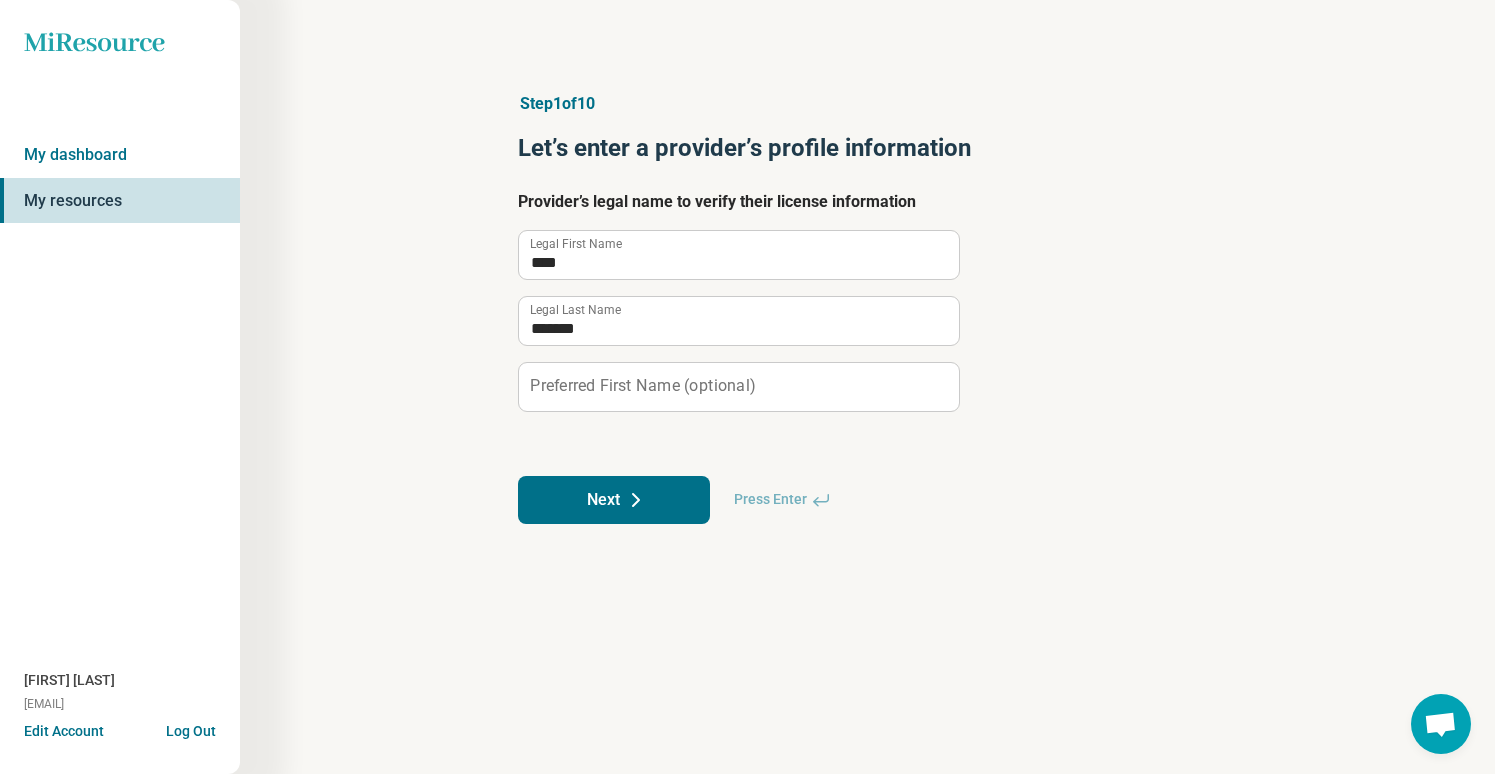 click on "Preferred First Name (optional)" at bounding box center (642, 386) 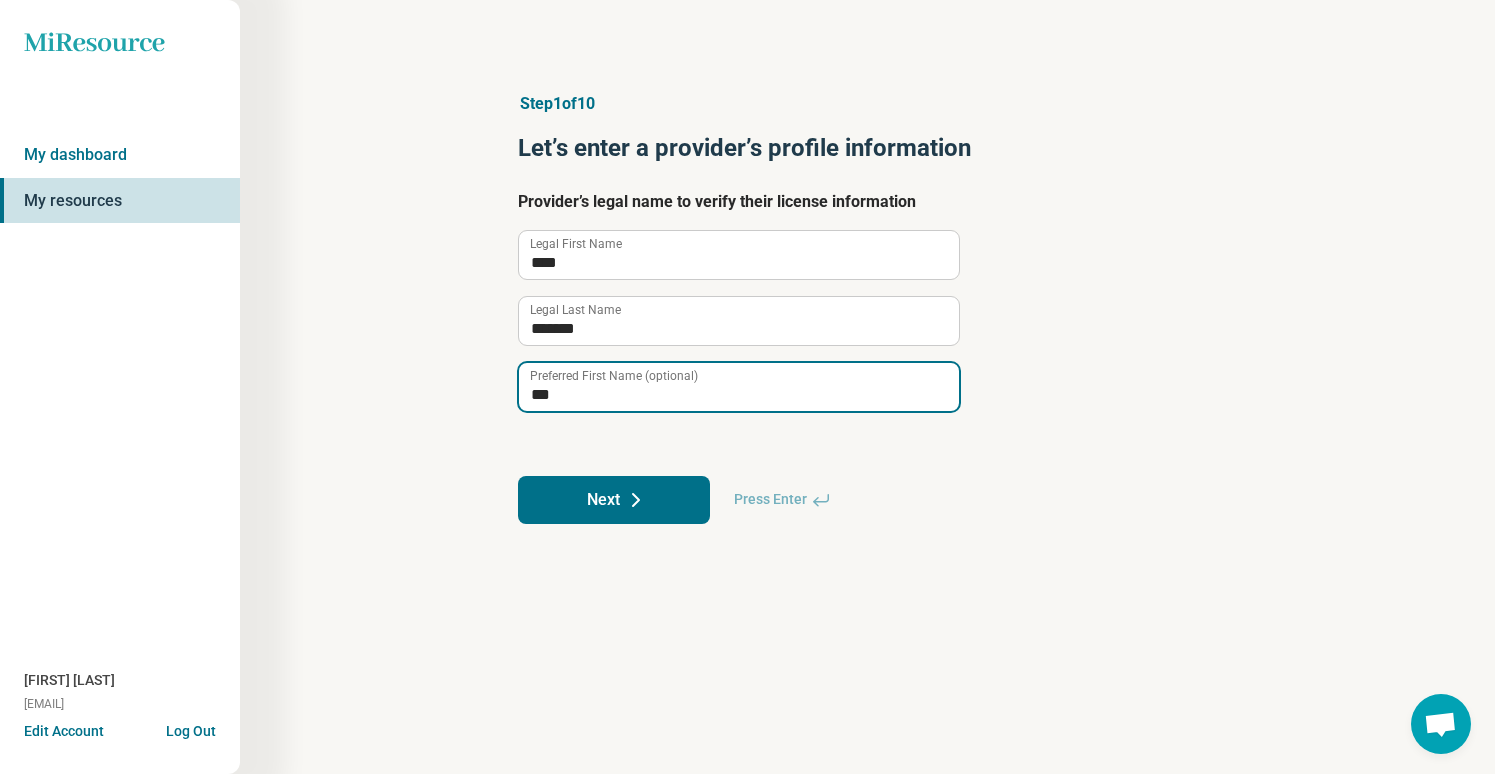 type on "***" 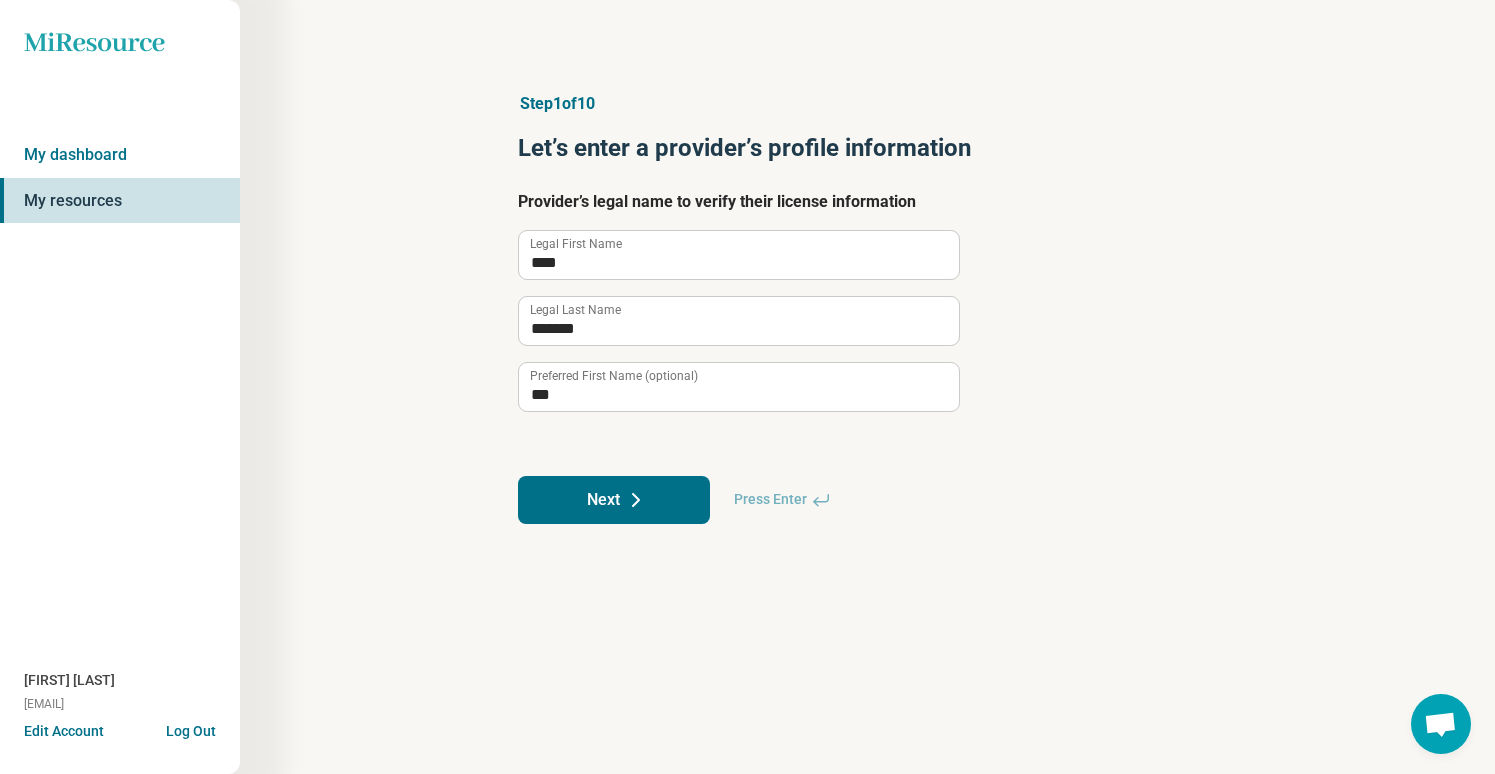 click 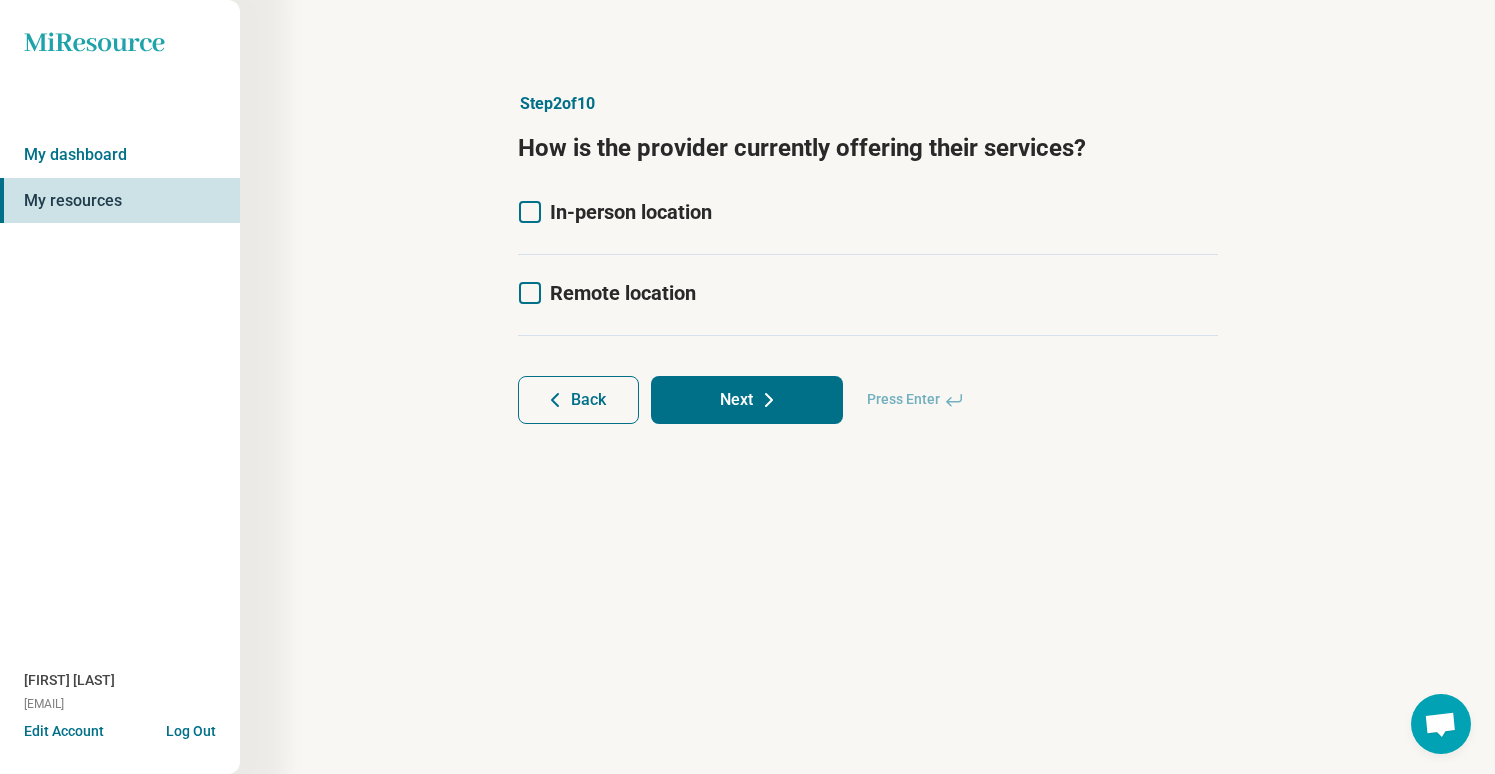click 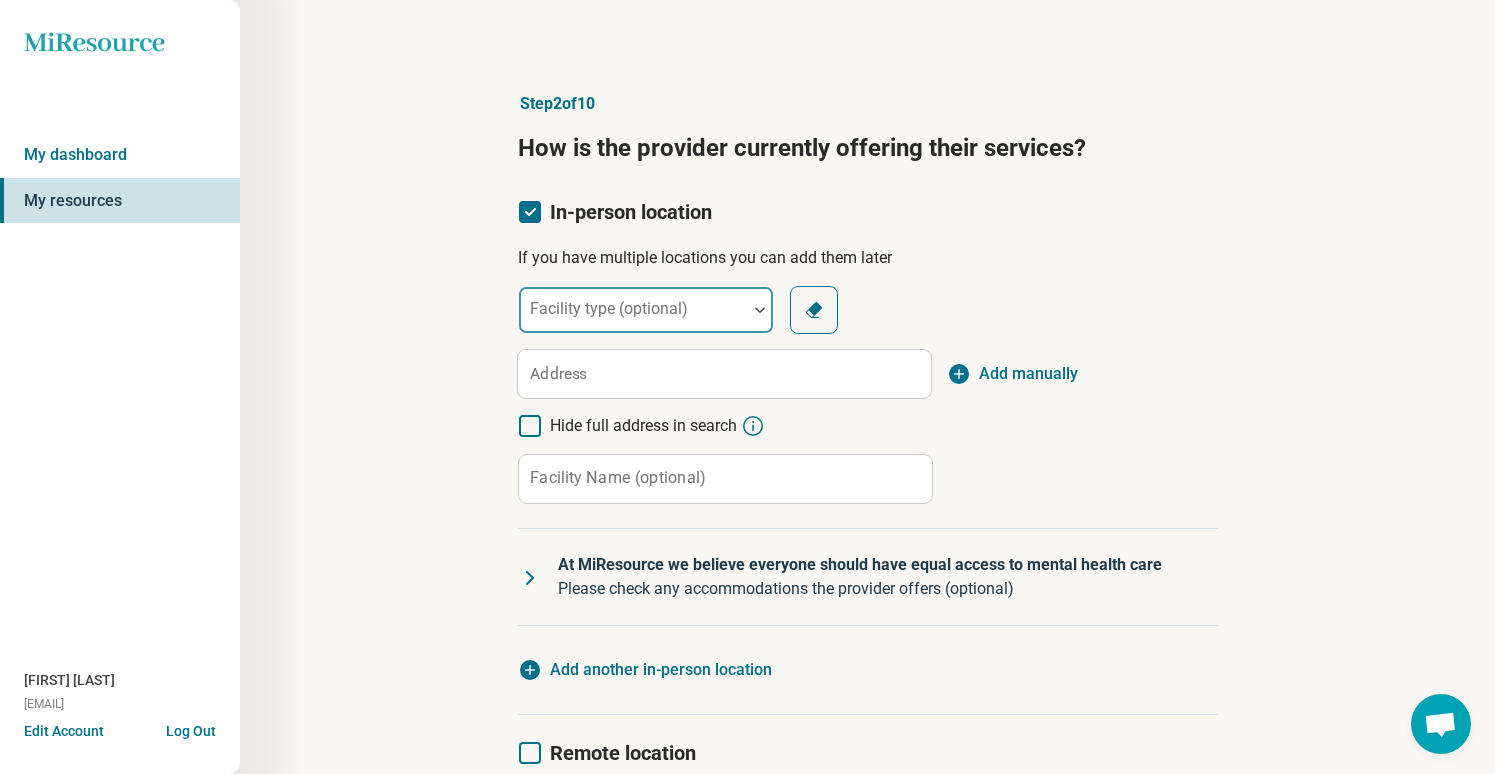 click on "Facility type (optional)" at bounding box center (646, 310) 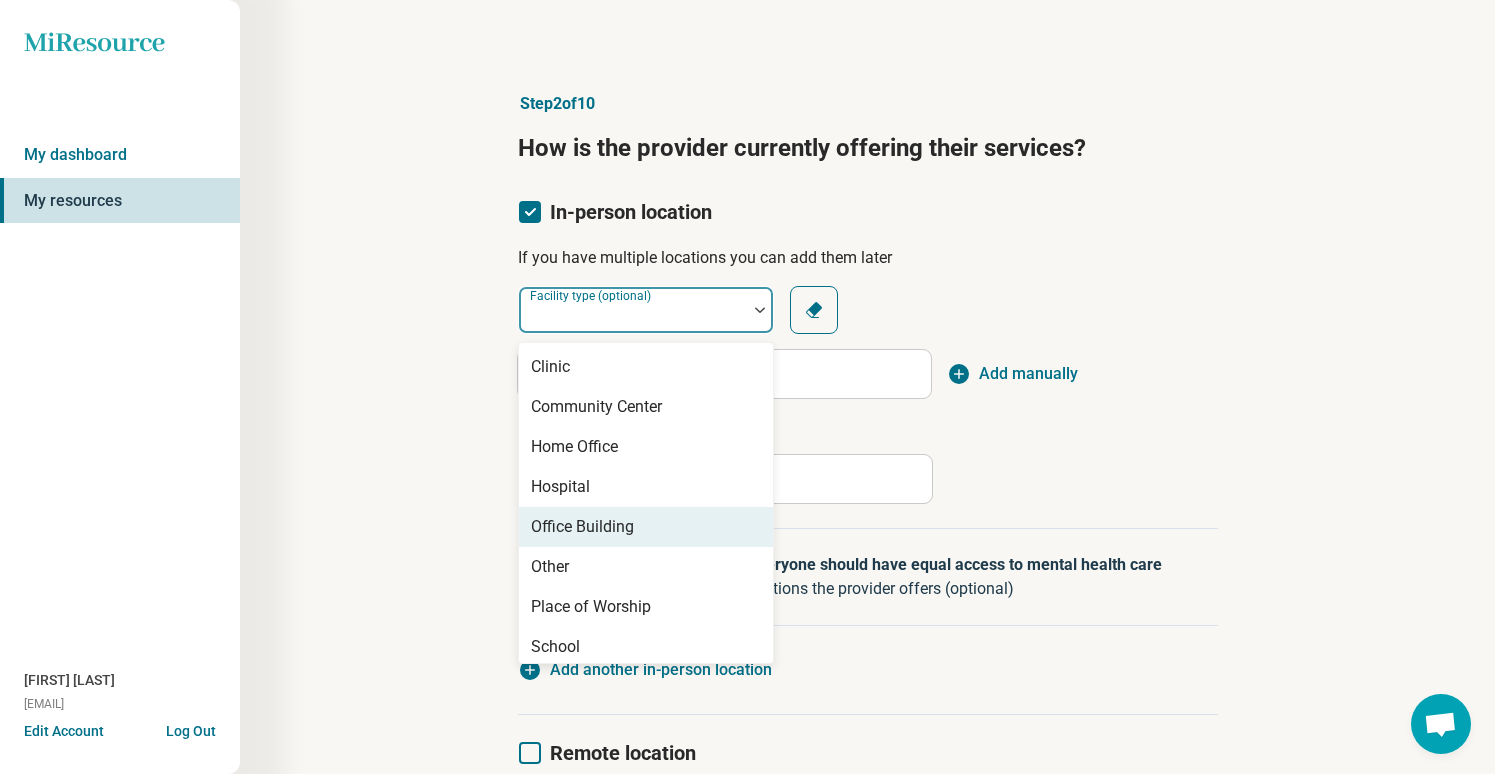 click on "Office Building" at bounding box center (582, 527) 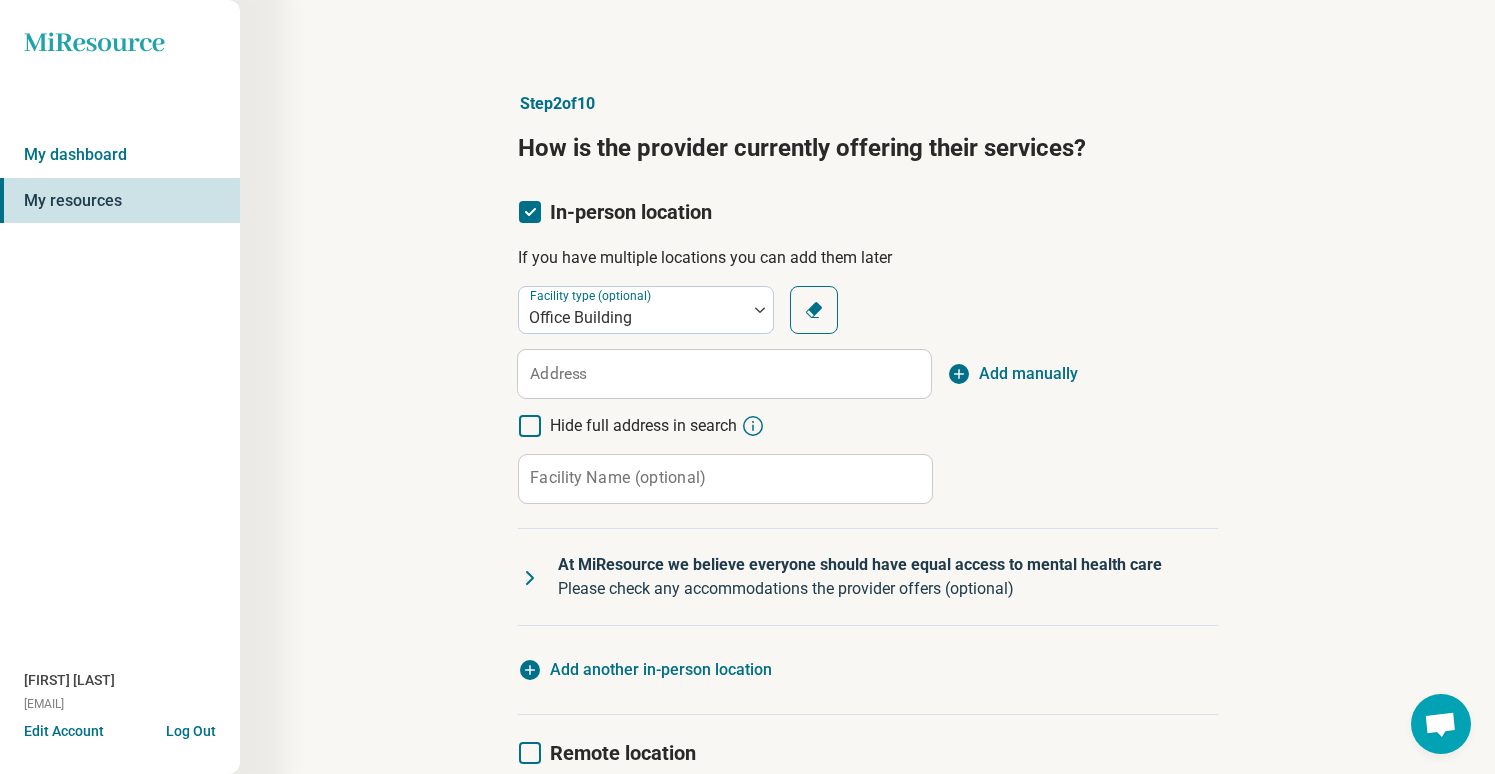 click on "Facility type (optional) Office Building Clear Address Add manually Hide full address in search Facility Name (optional) Clear" at bounding box center [868, 395] 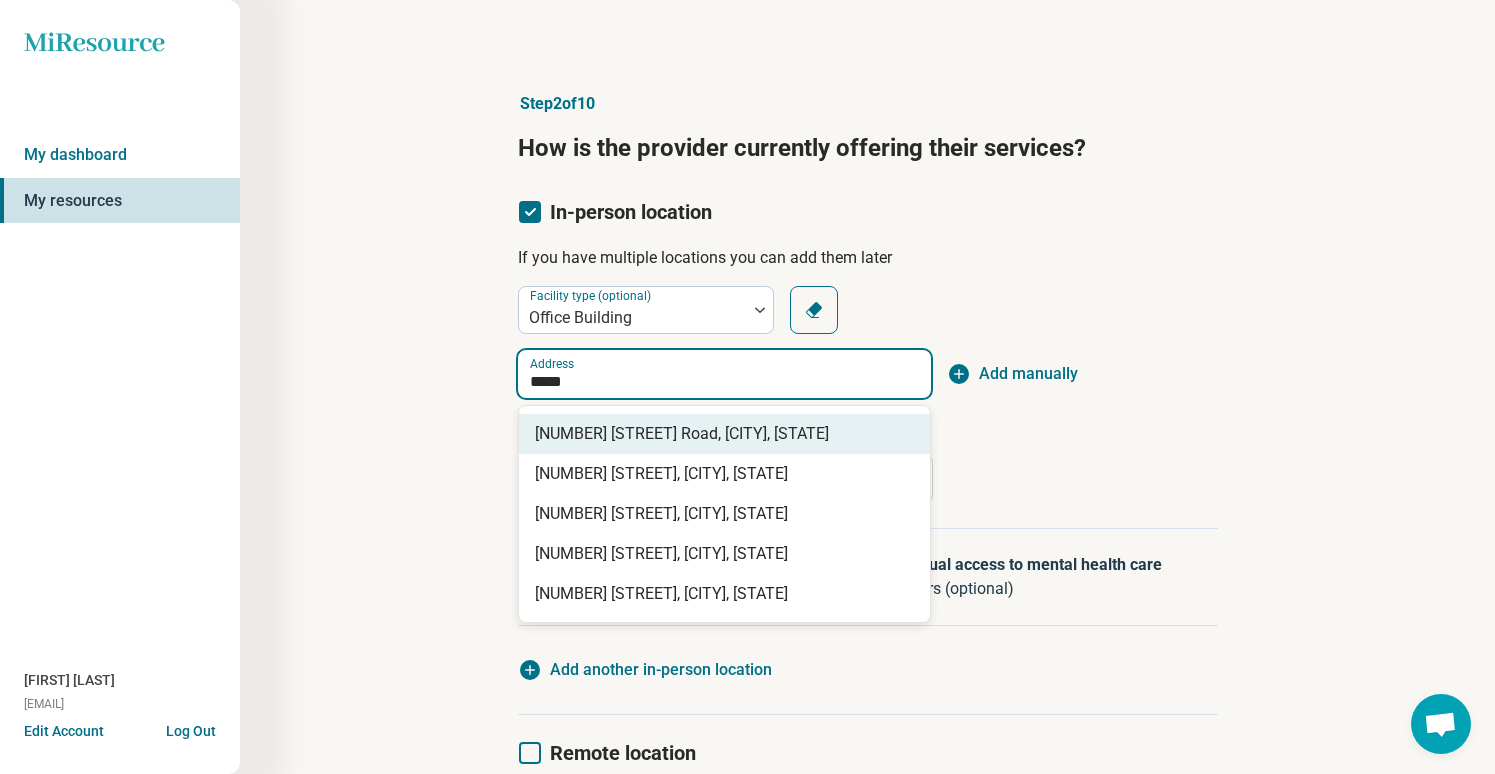 click on "[NUMBER] [STREET] Road, [CITY], [STATE]" at bounding box center (728, 434) 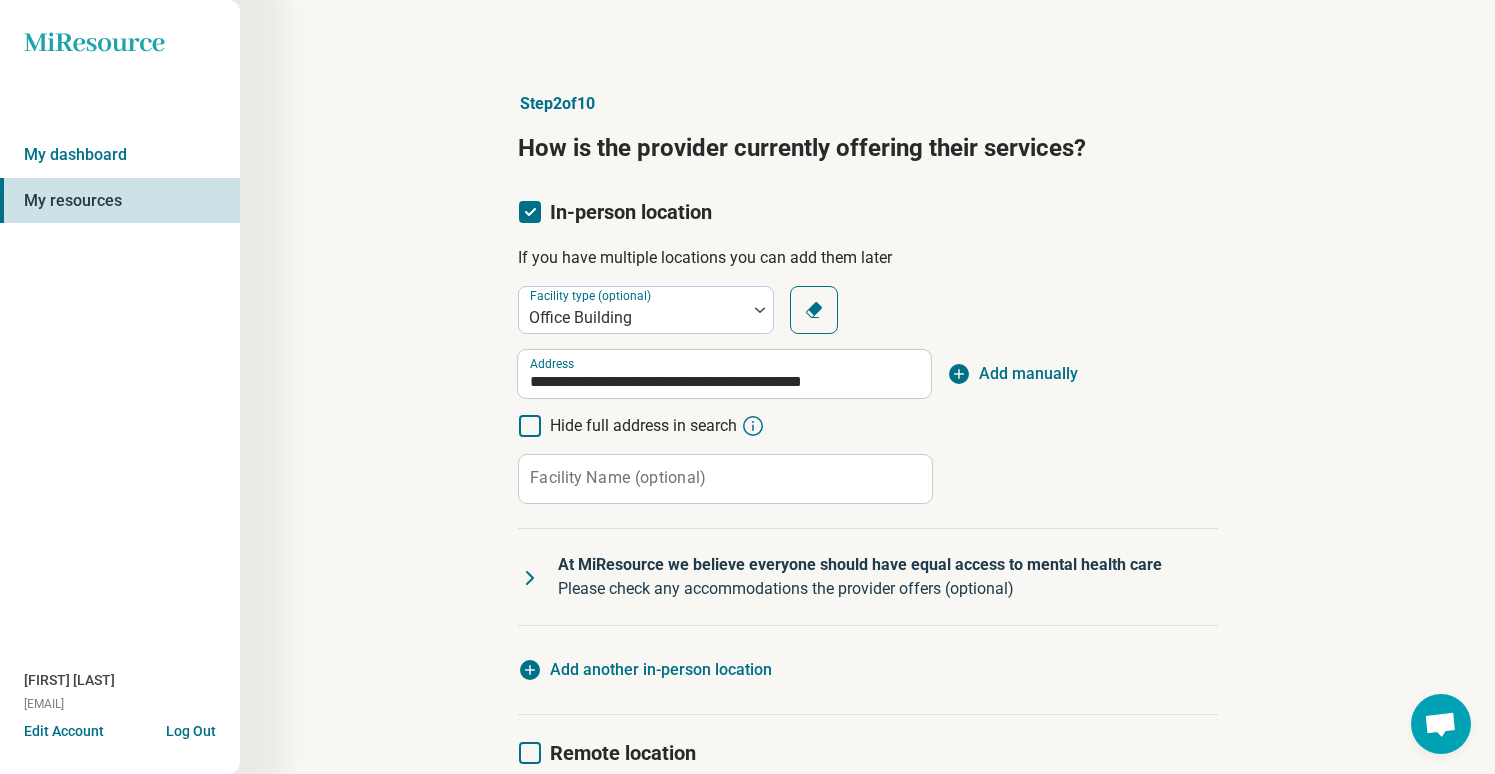 click on "Facility Name (optional)" at bounding box center (618, 478) 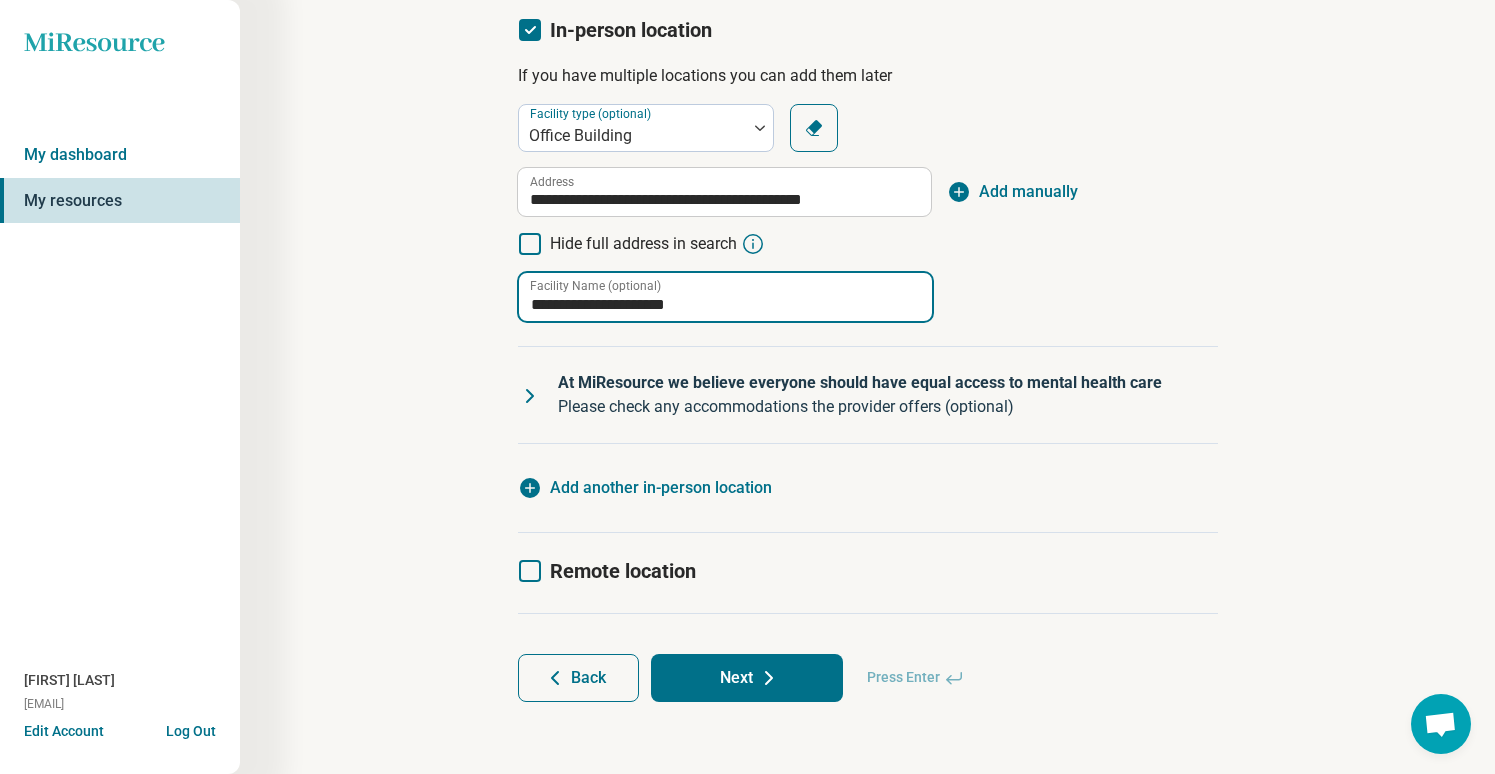 scroll, scrollTop: 181, scrollLeft: 0, axis: vertical 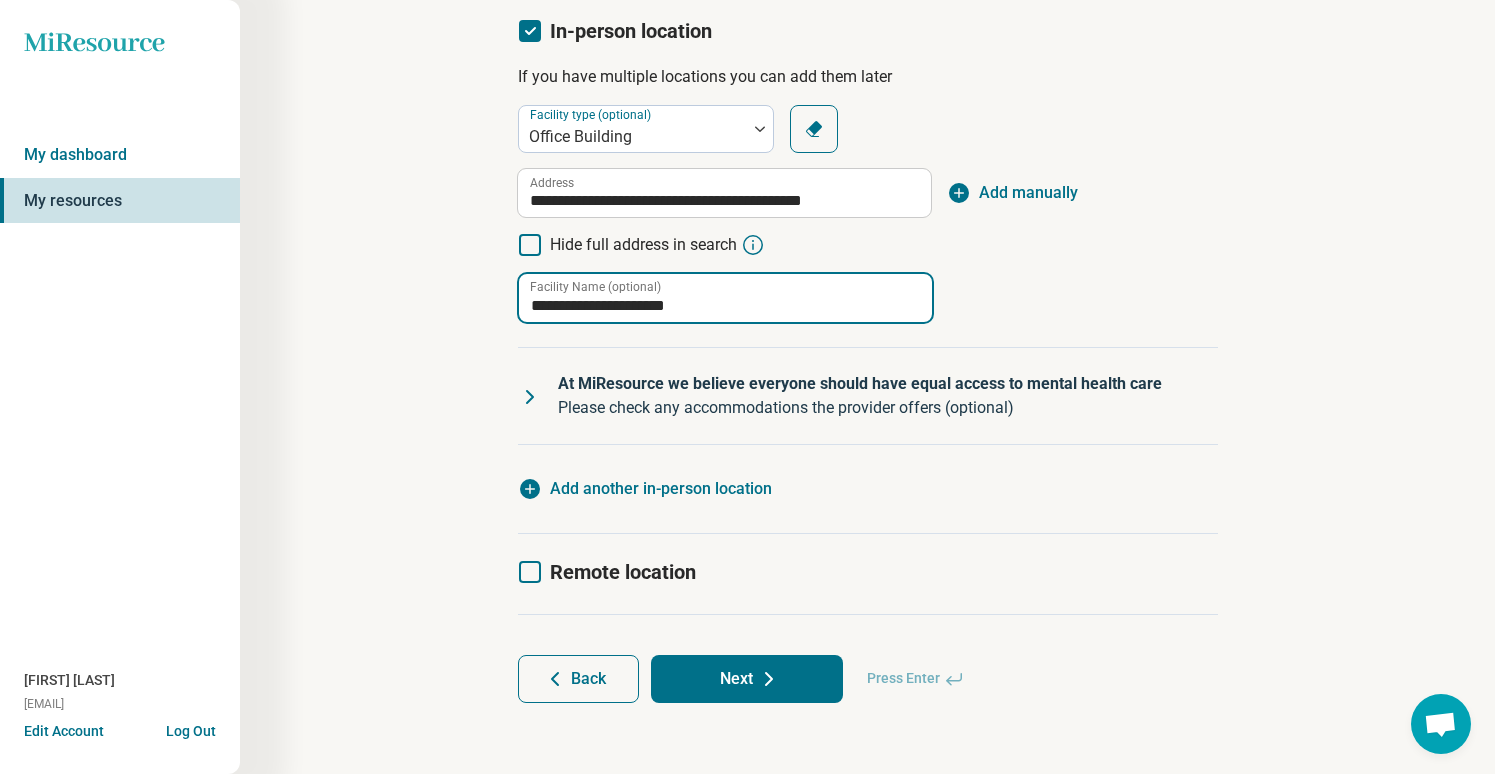 type on "**********" 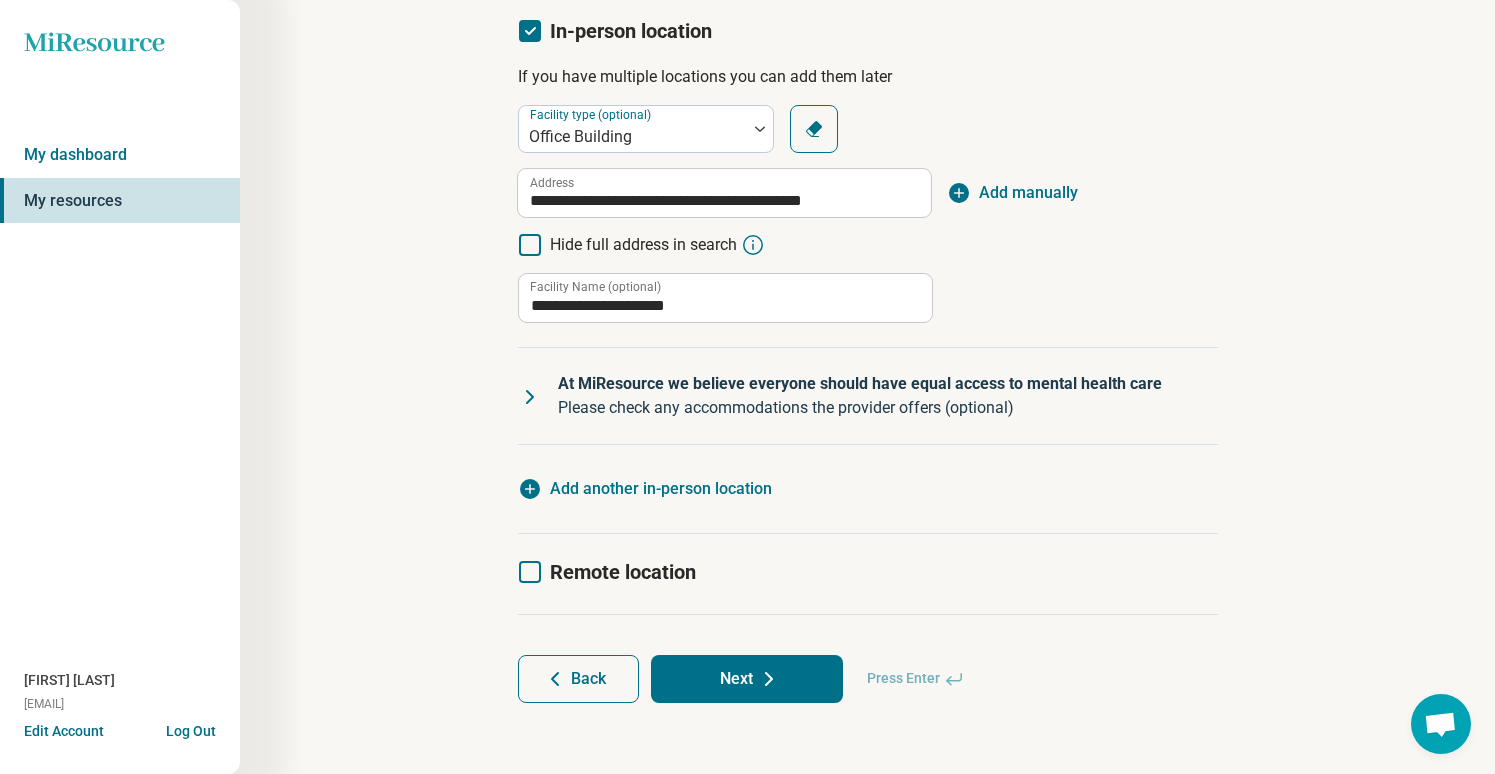 click on "Add another in-person location" at bounding box center (661, 489) 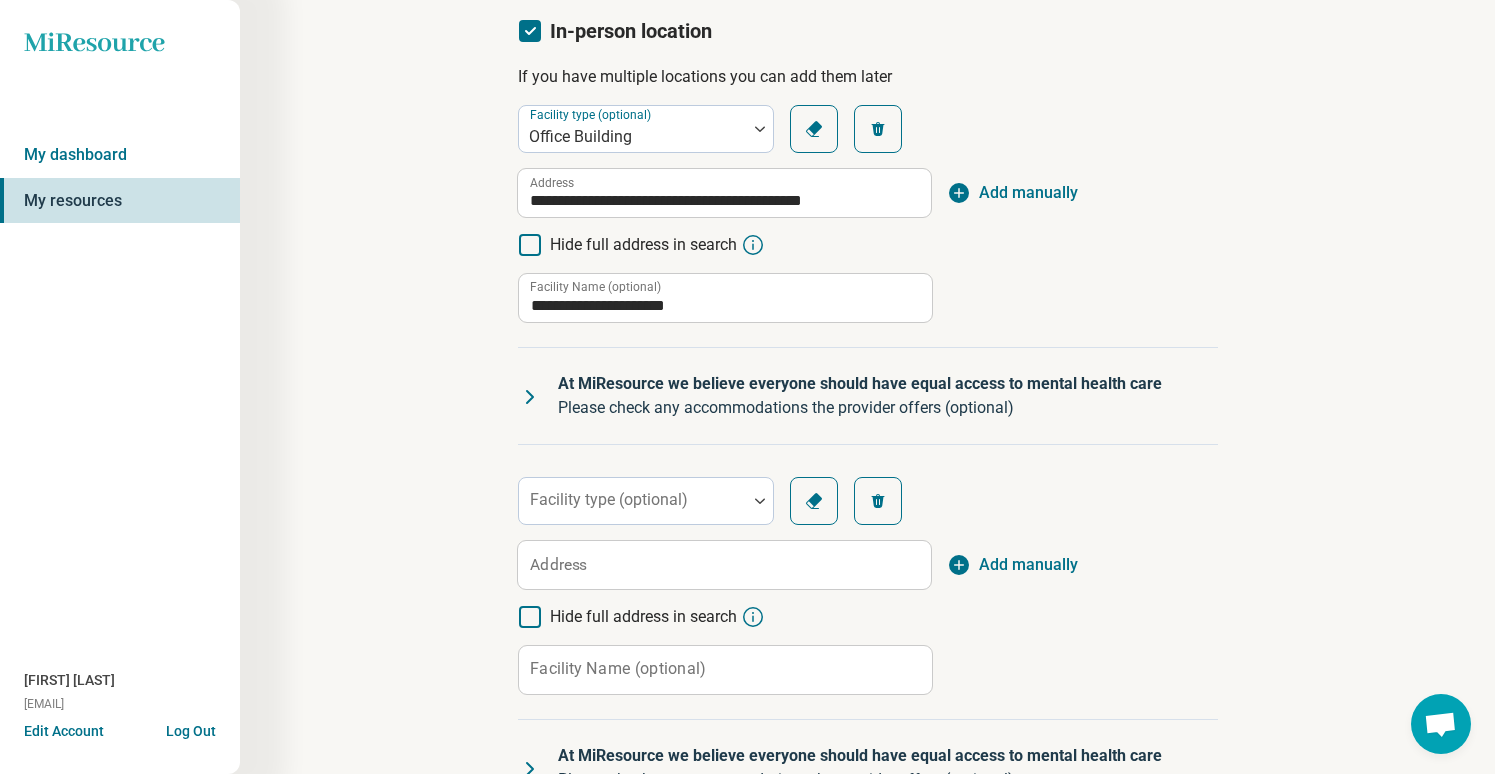 scroll, scrollTop: 13, scrollLeft: 0, axis: vertical 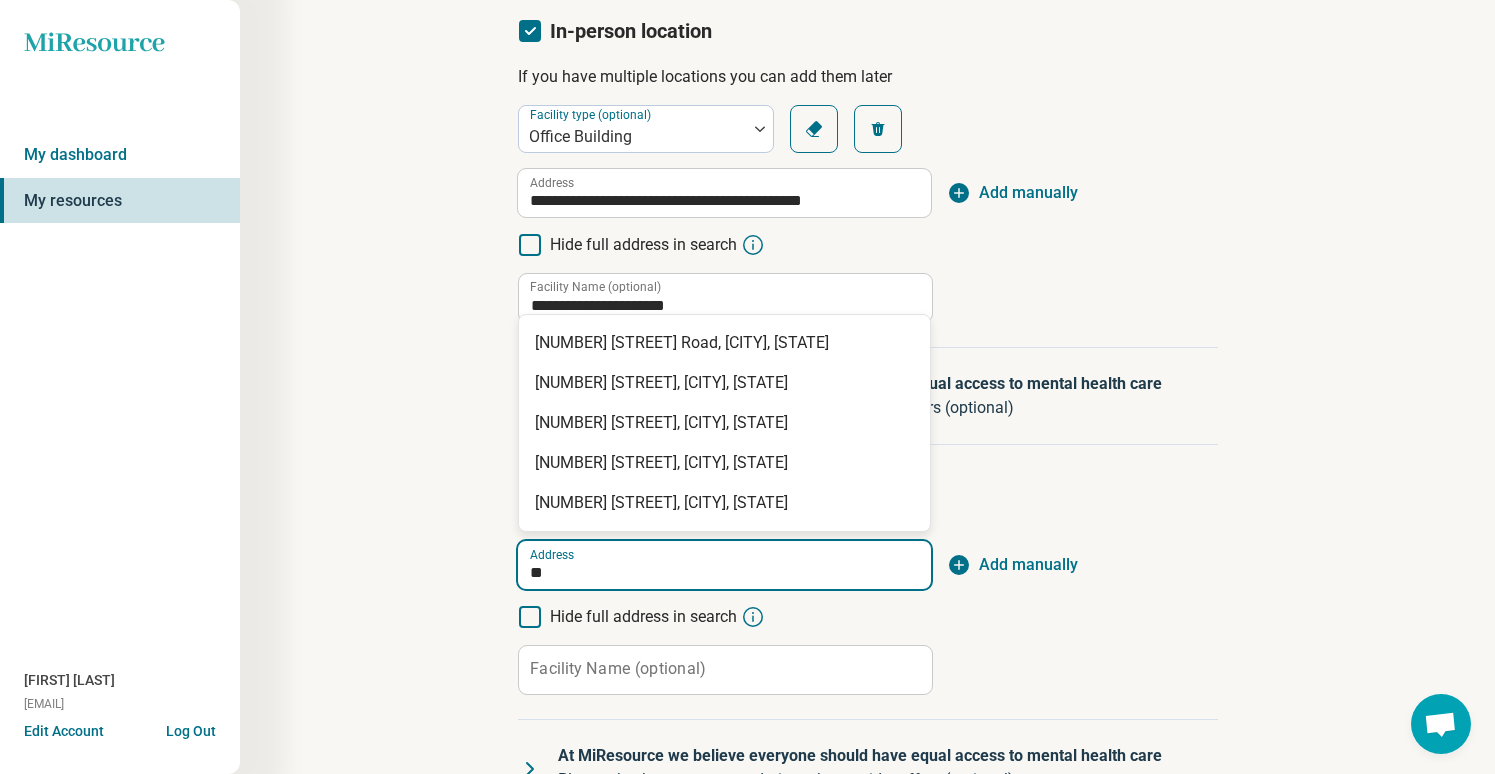 type on "*" 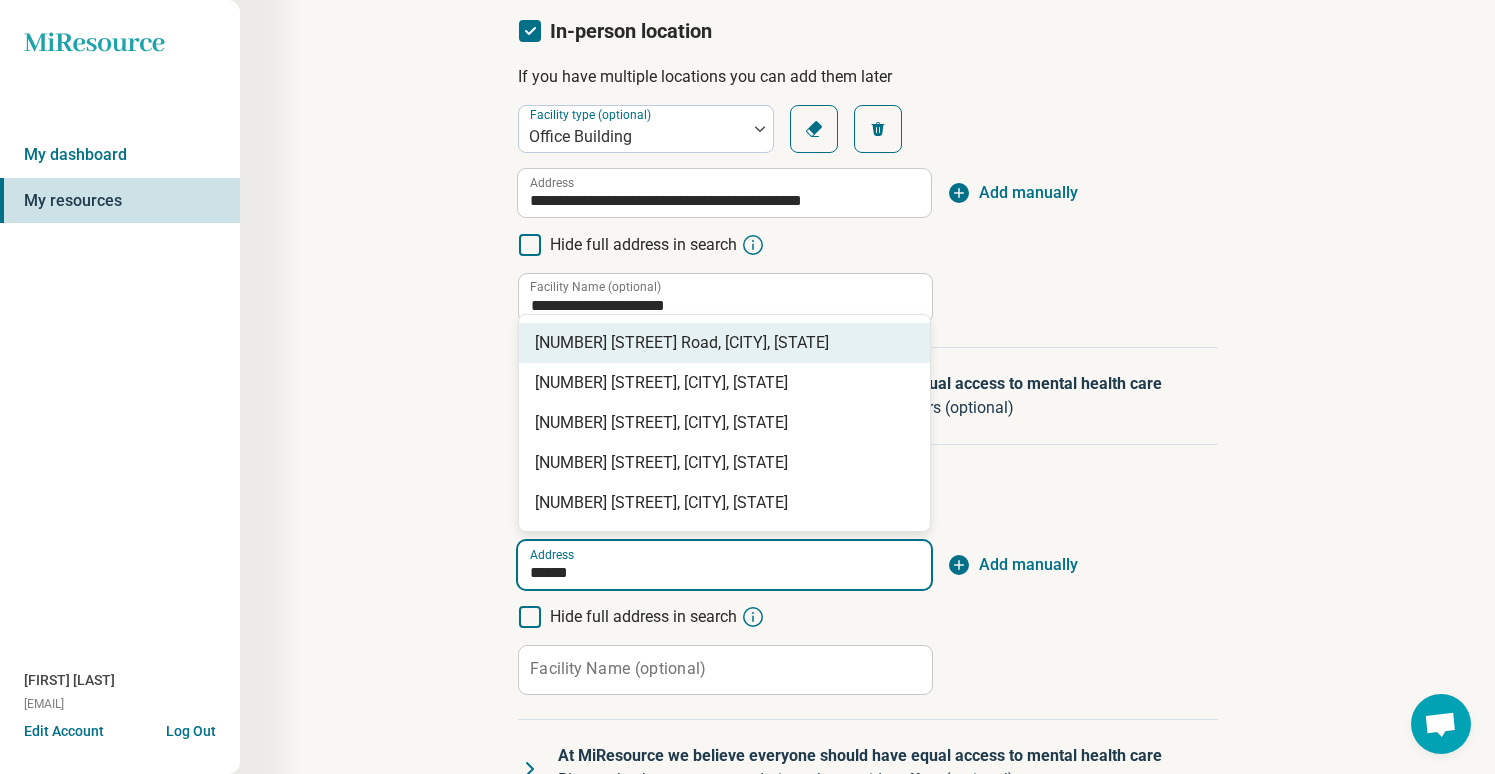 click on "[NUMBER] [STREET] Road, [CITY], [STATE]" at bounding box center [728, 343] 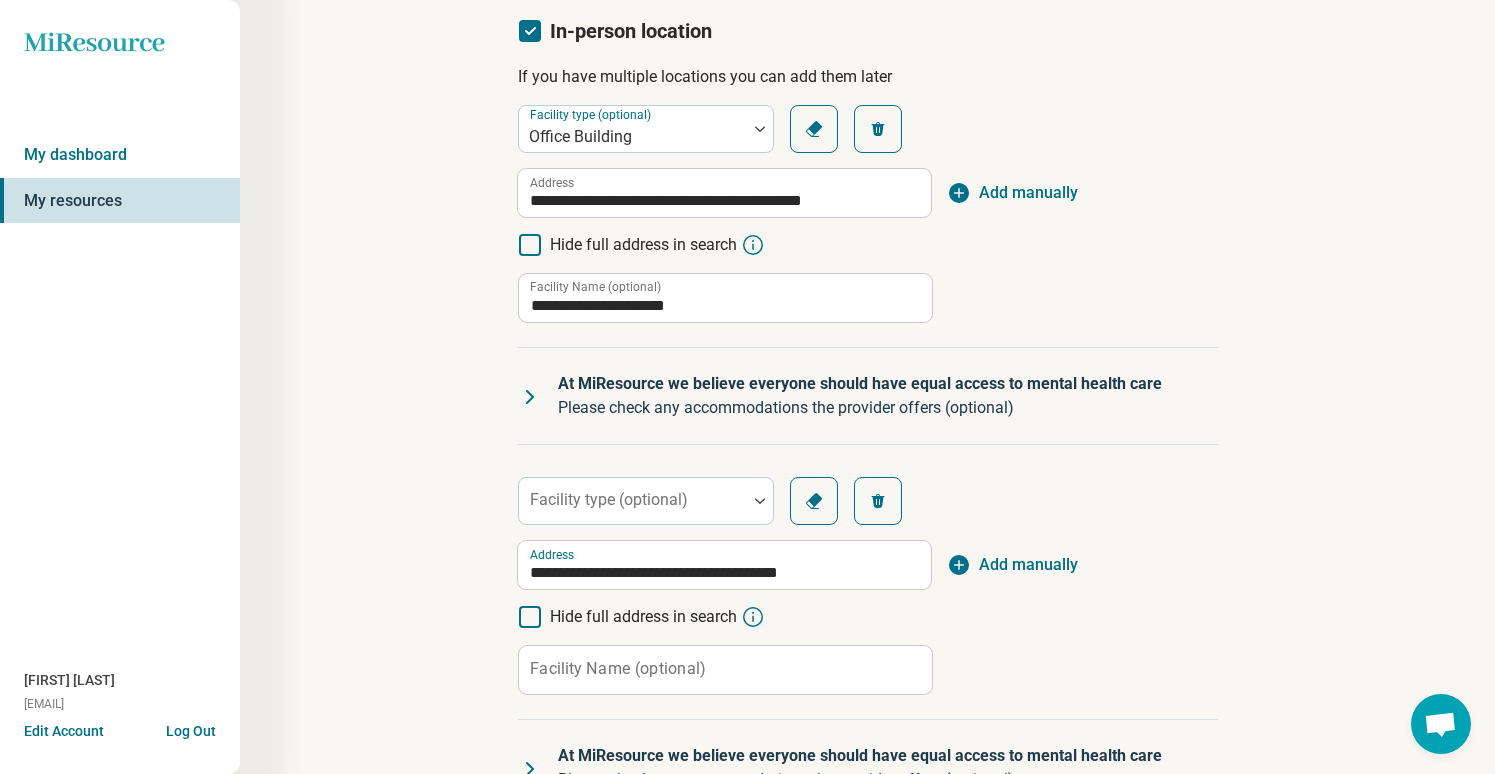 click on "Facility Name (optional)" at bounding box center [618, 669] 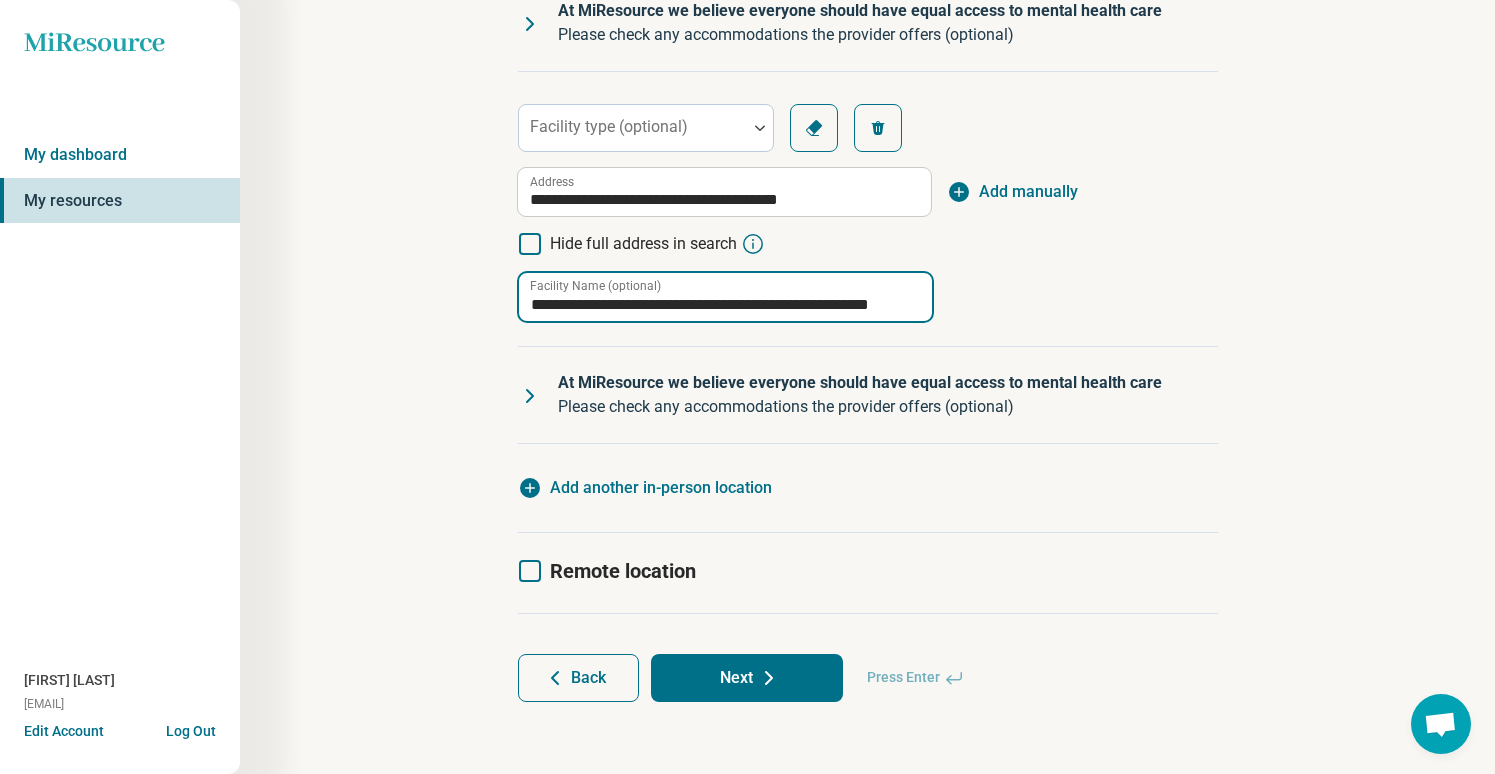 scroll, scrollTop: 553, scrollLeft: 0, axis: vertical 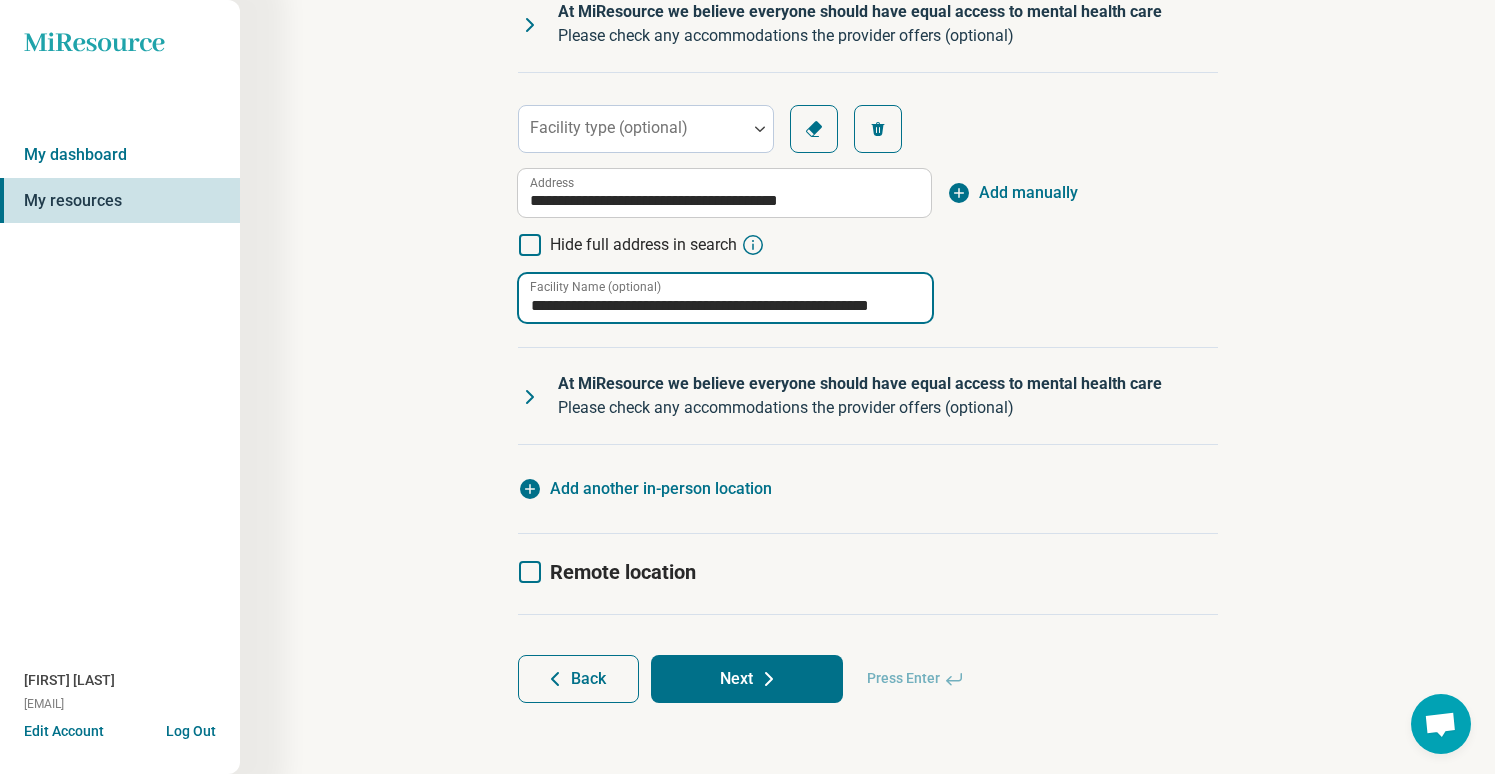 type on "**********" 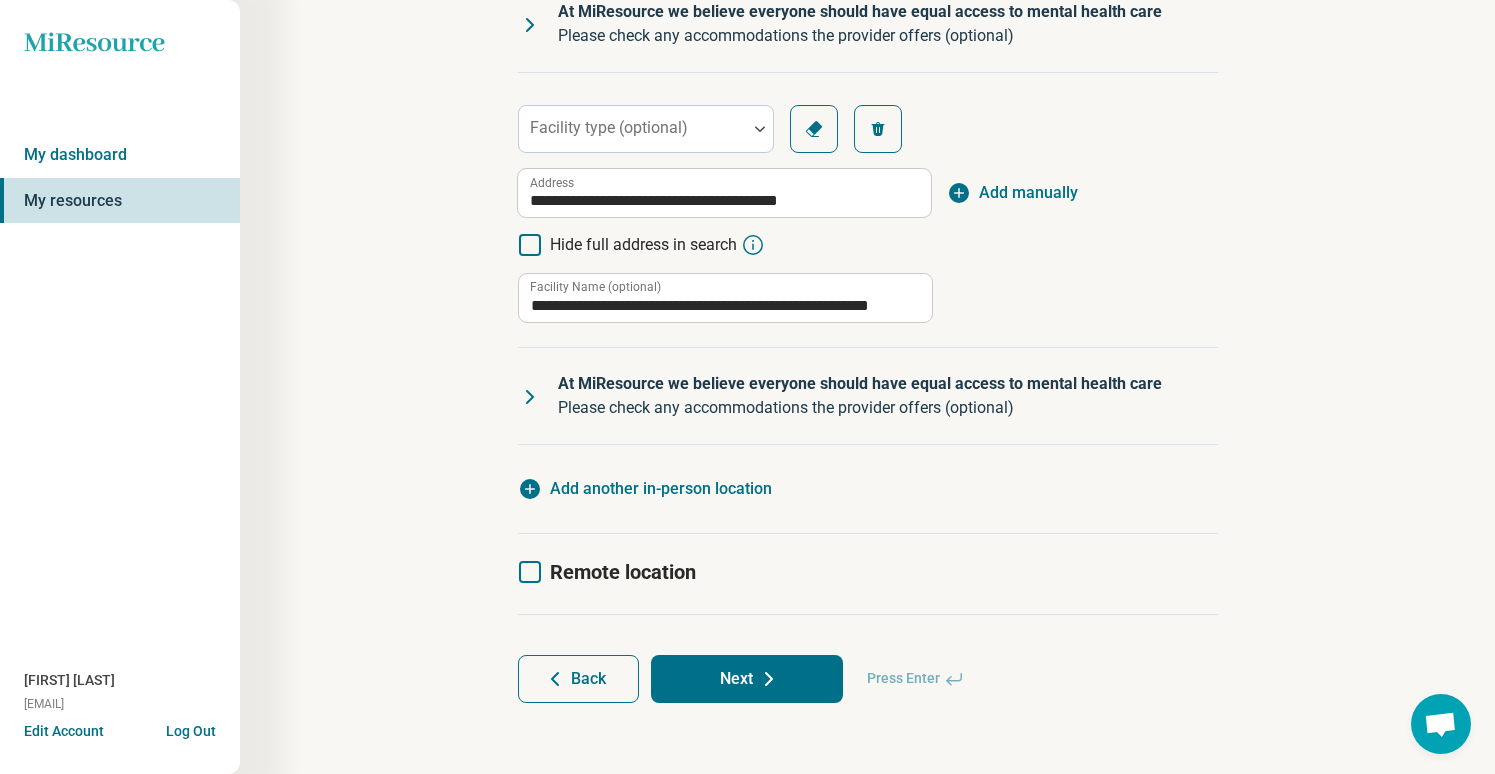 click 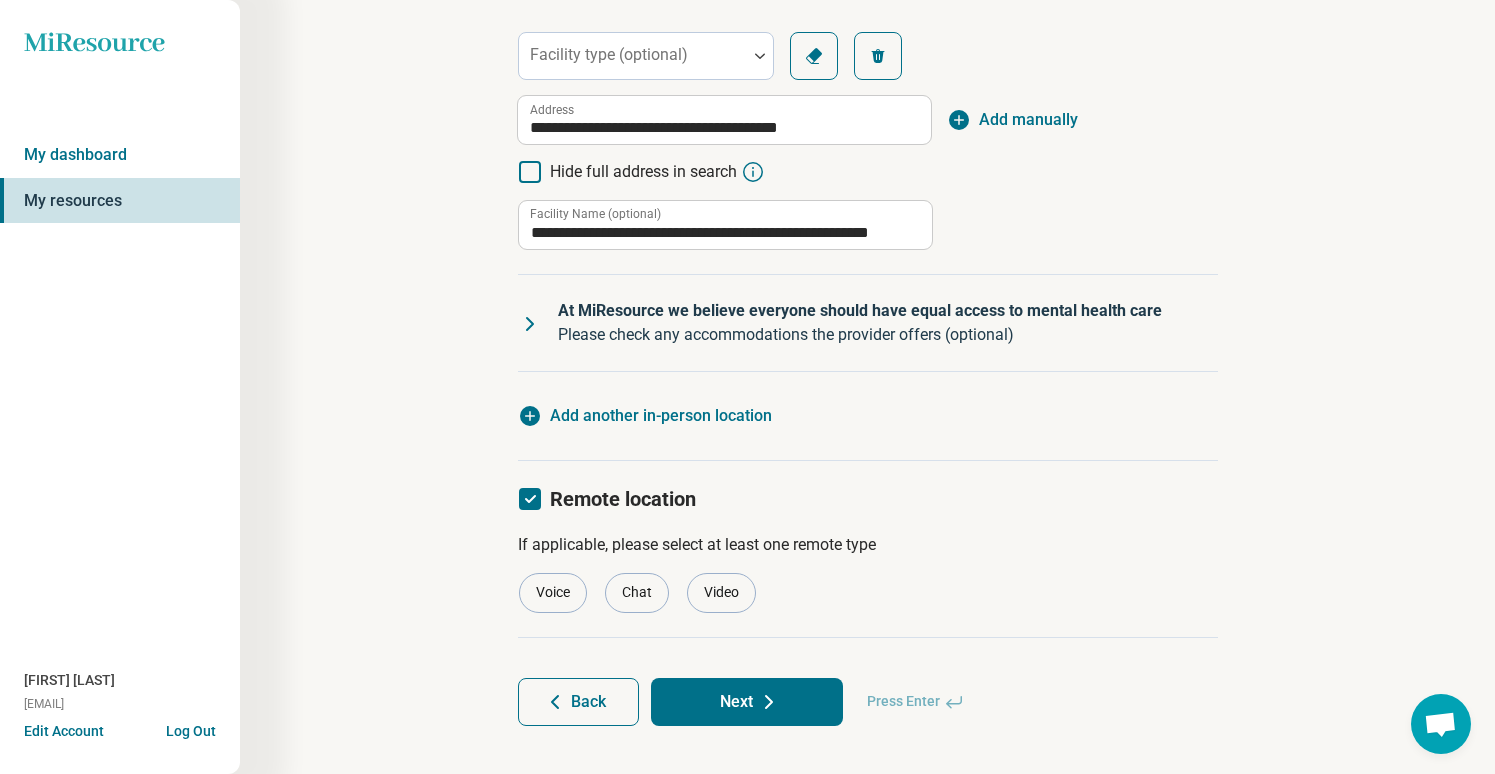 scroll, scrollTop: 626, scrollLeft: 0, axis: vertical 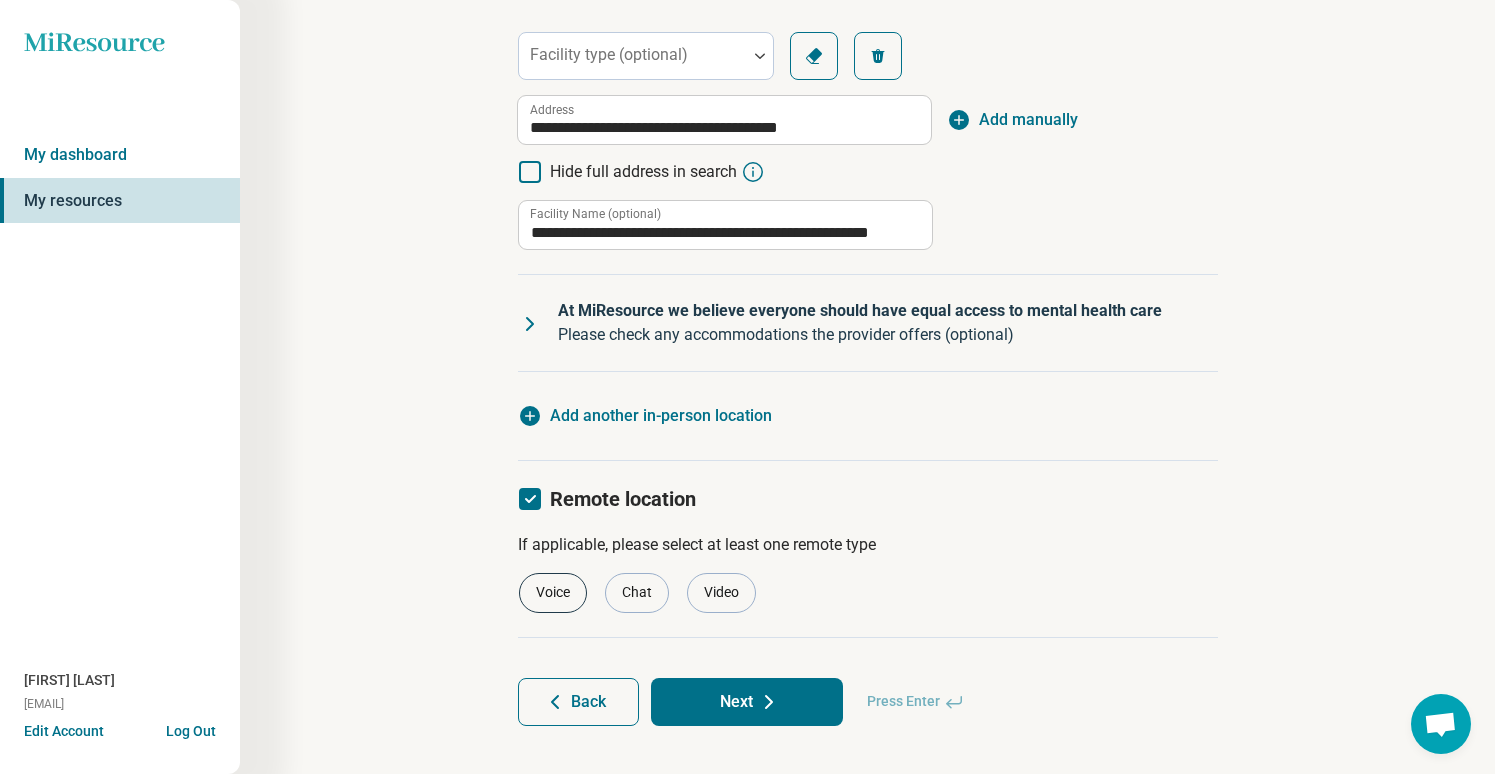 click on "Voice" at bounding box center [553, 593] 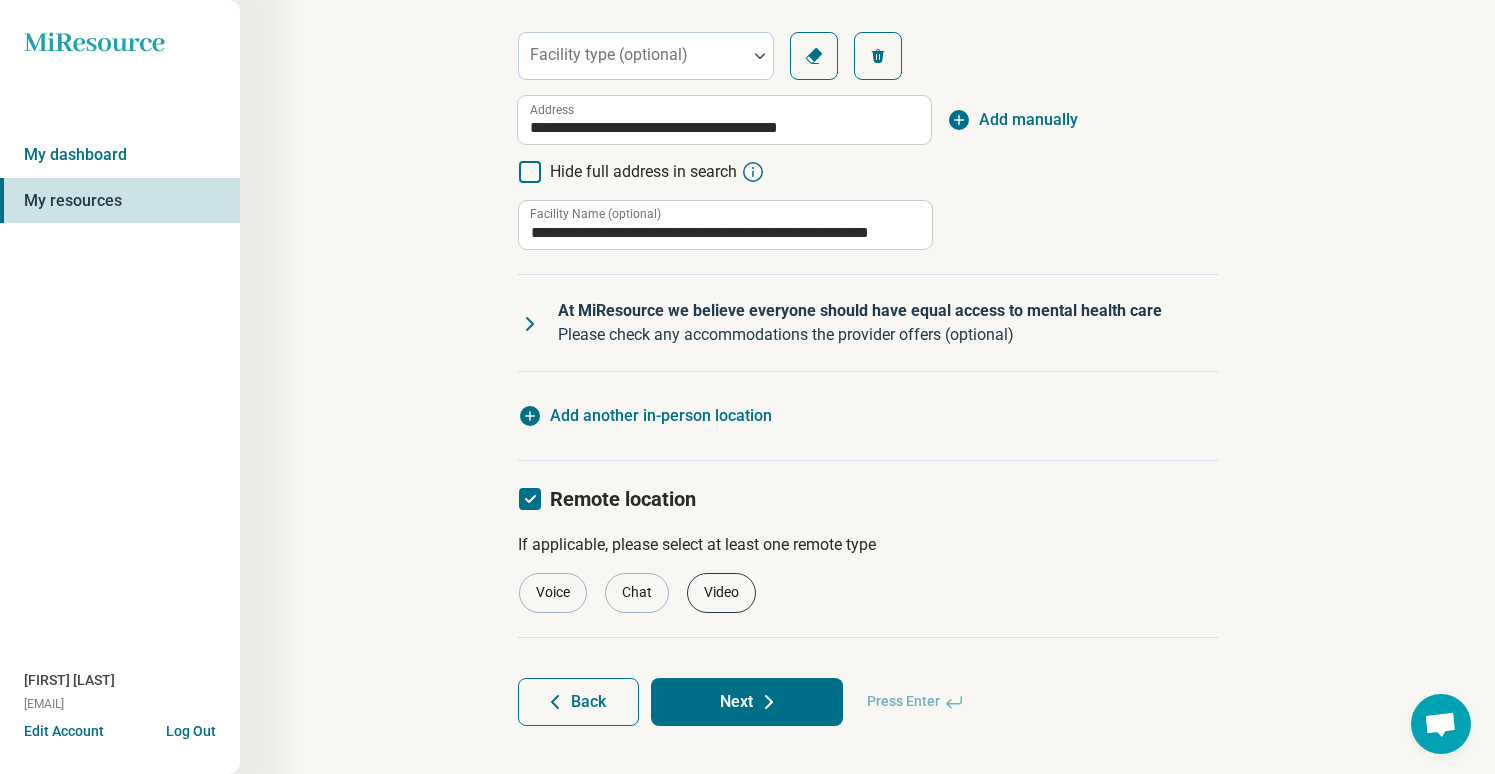 click on "Video" at bounding box center [721, 593] 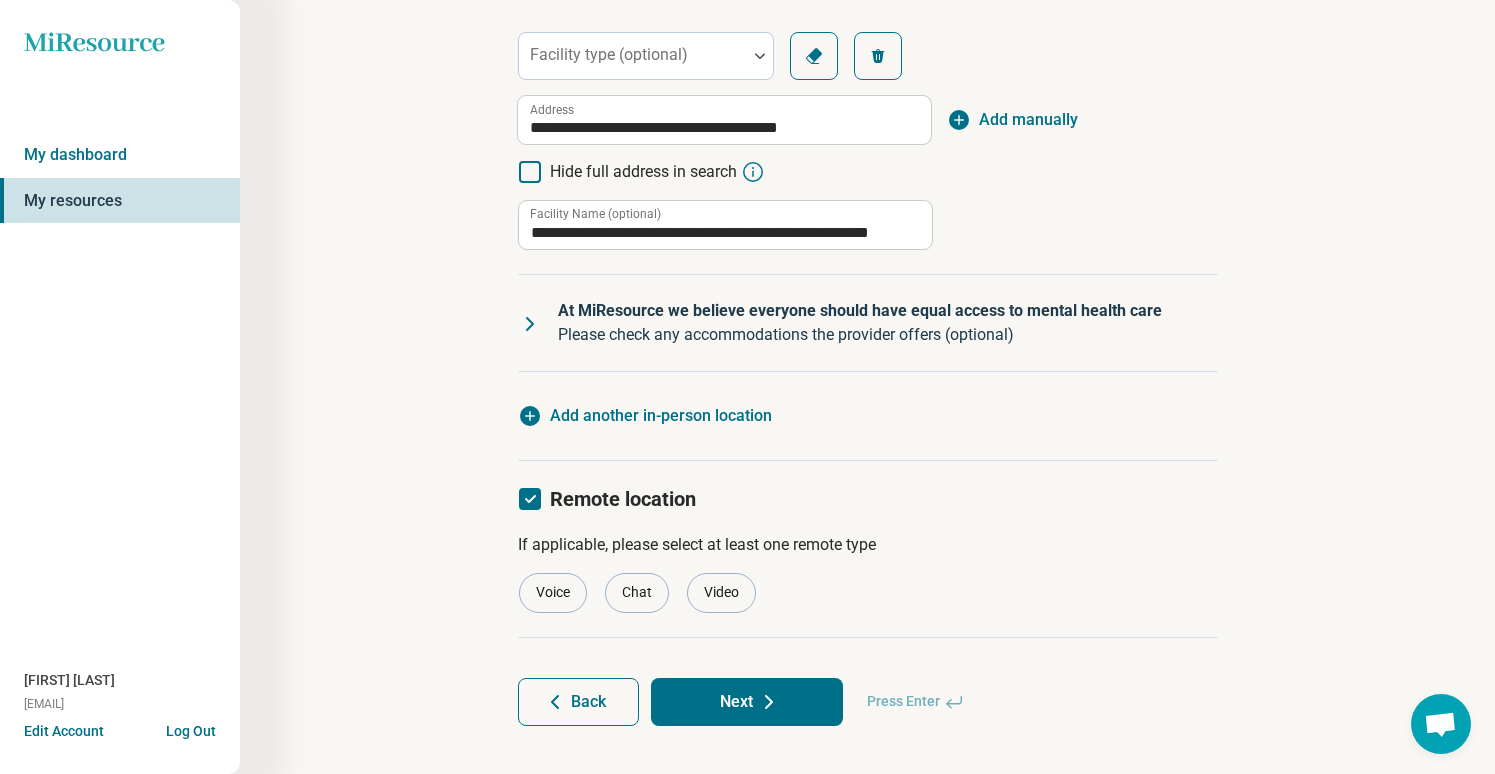 click on "Next" at bounding box center [747, 702] 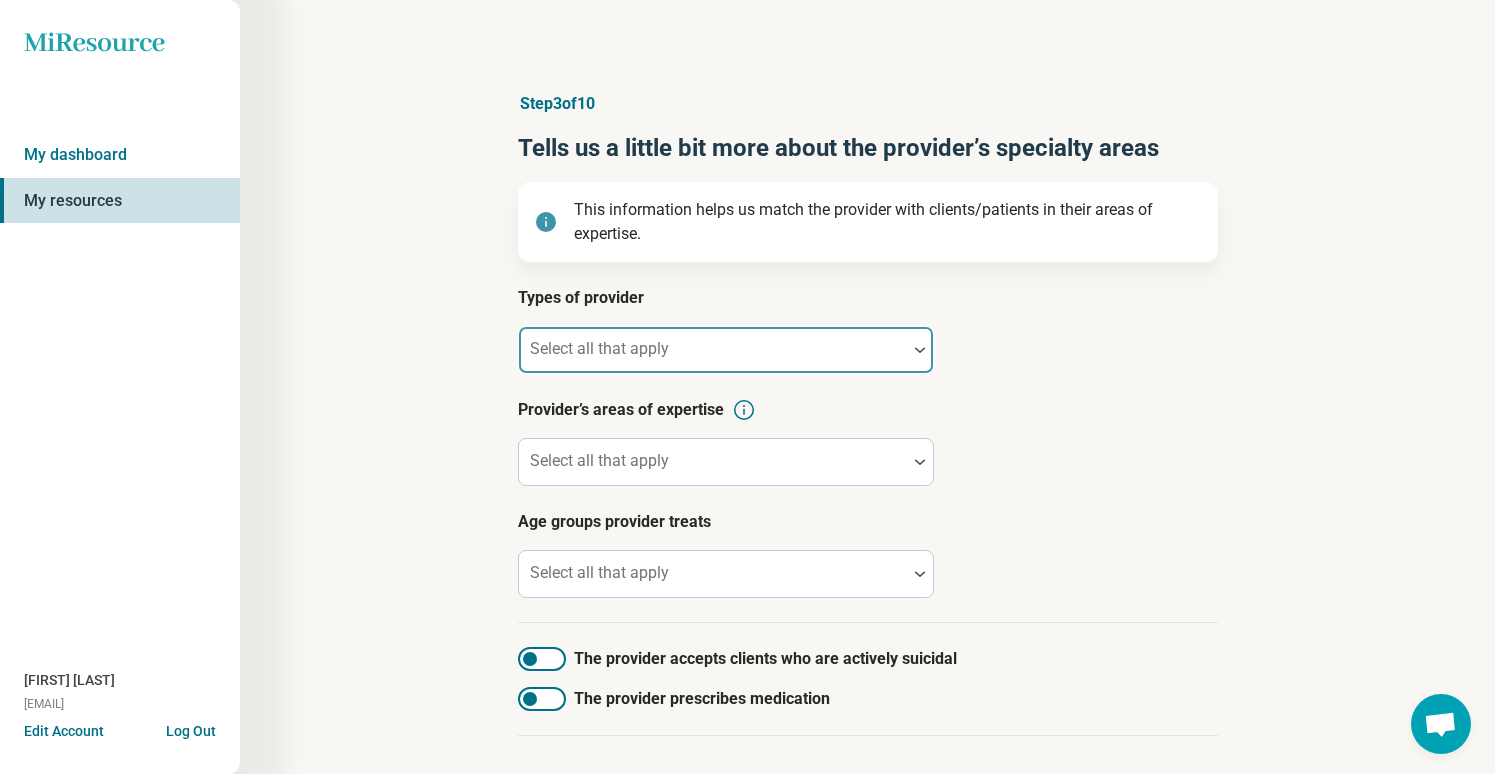 click at bounding box center (713, 358) 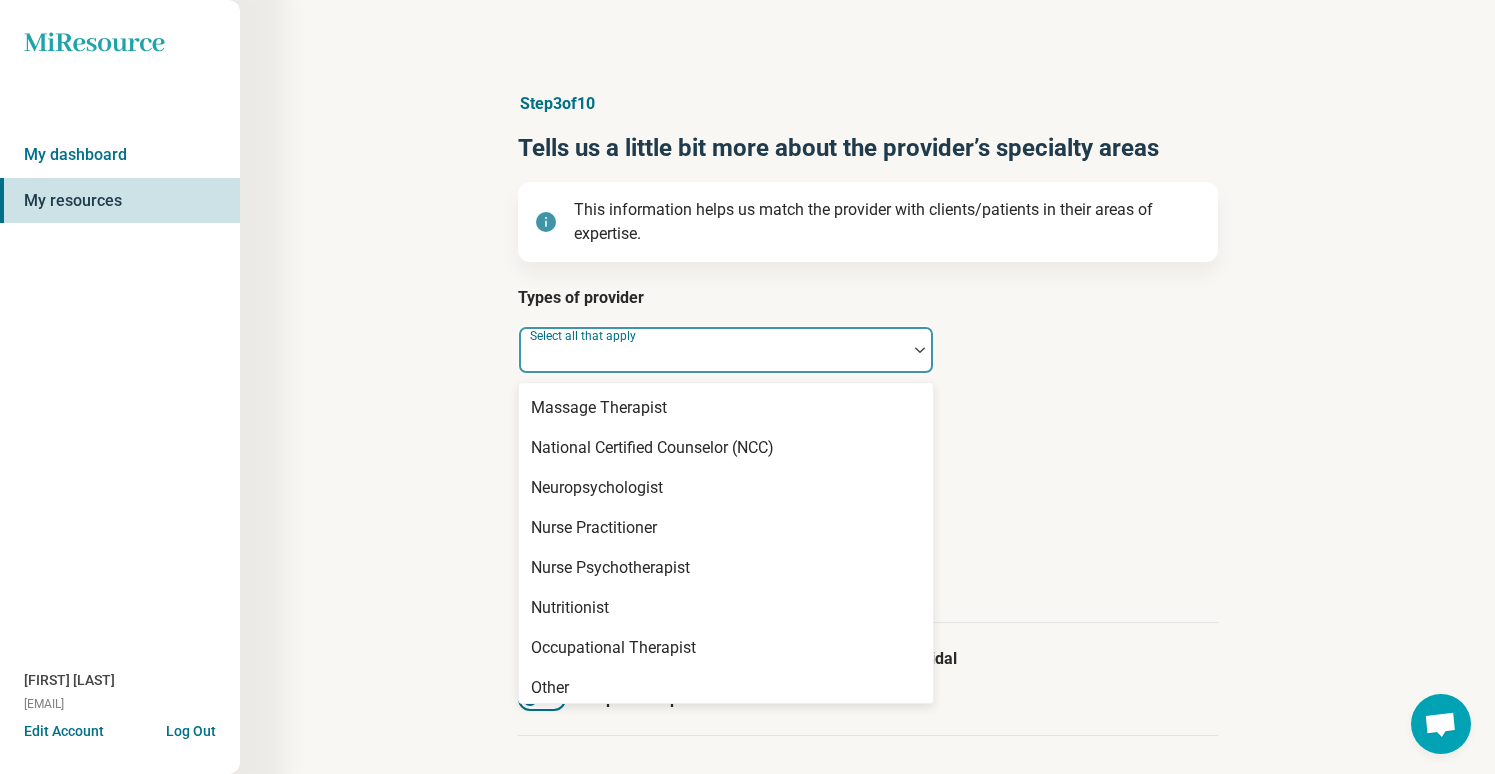 scroll, scrollTop: 1843, scrollLeft: 0, axis: vertical 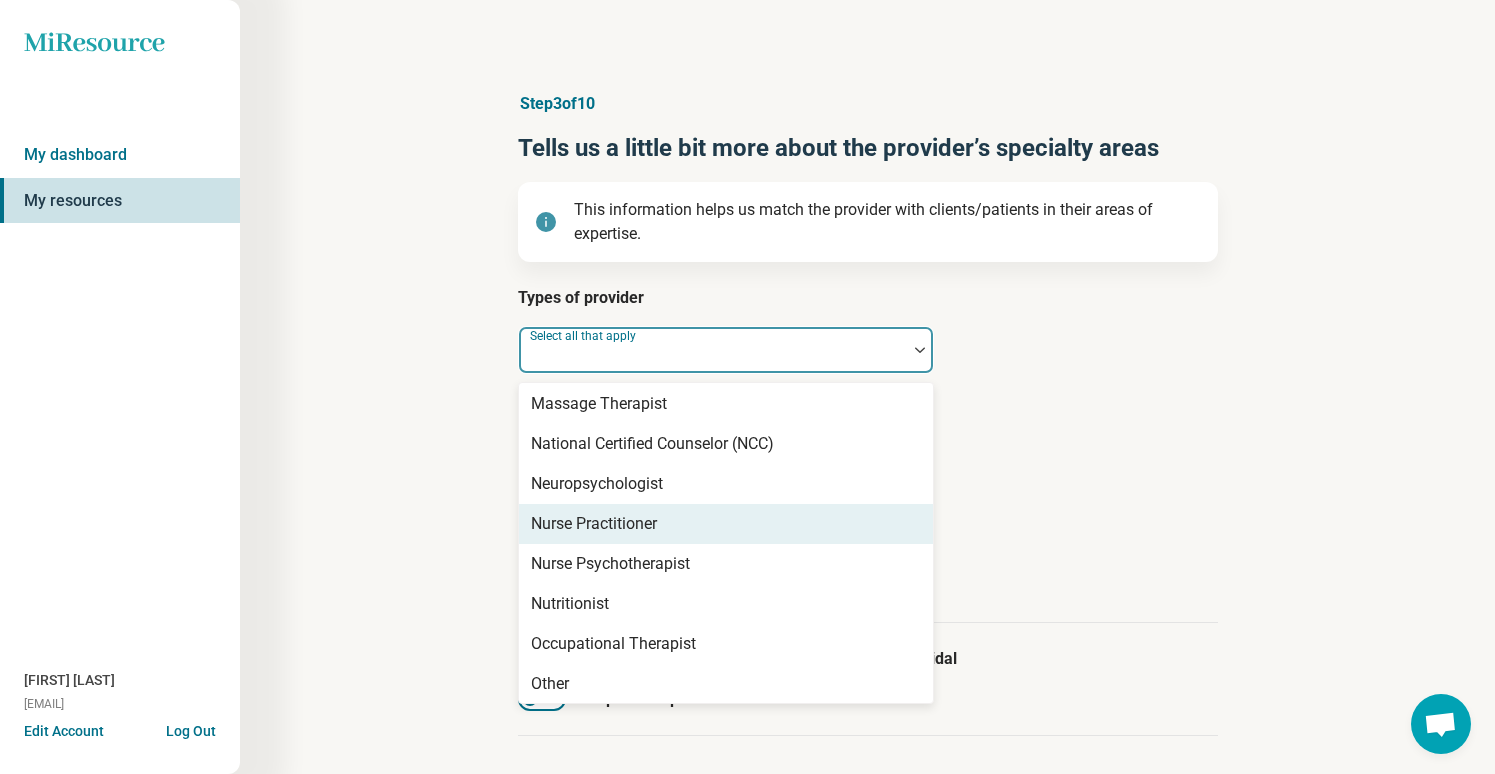 click on "Nurse Practitioner" at bounding box center [726, 524] 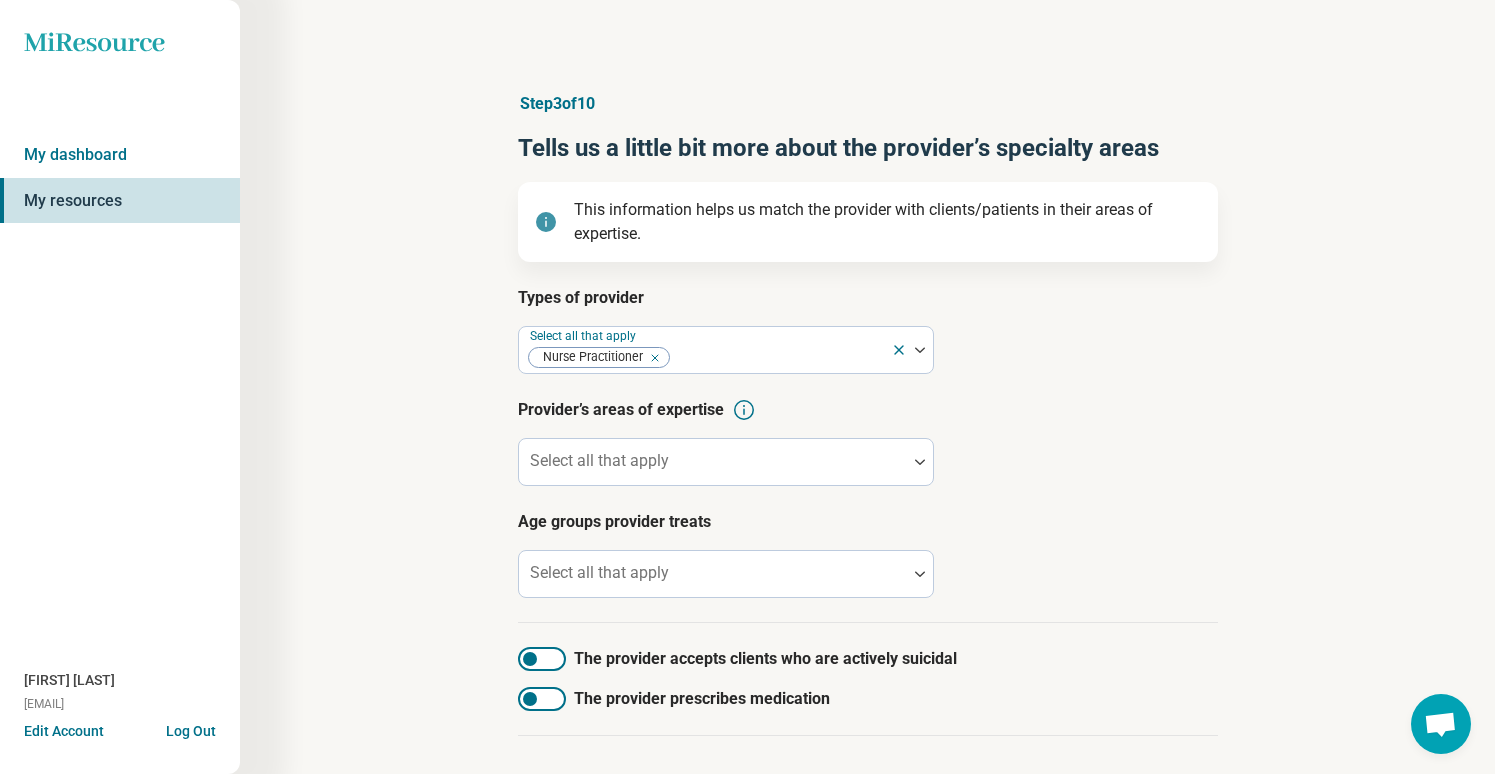 click on "Types of provider Select all that apply Nurse Practitioner Provider’s areas of expertise Select all that apply Age groups provider treats Select all that apply" at bounding box center [868, 454] 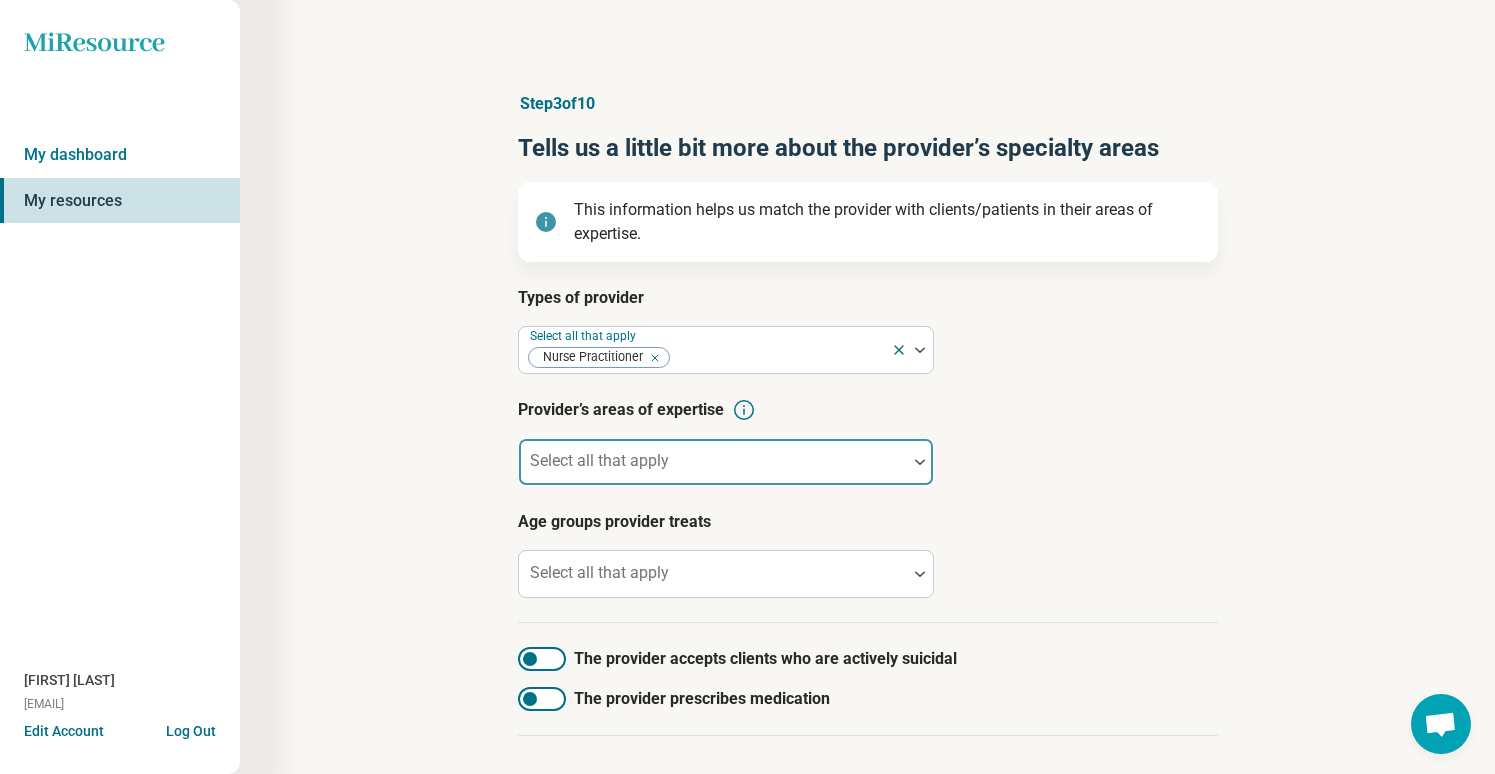 click at bounding box center [713, 470] 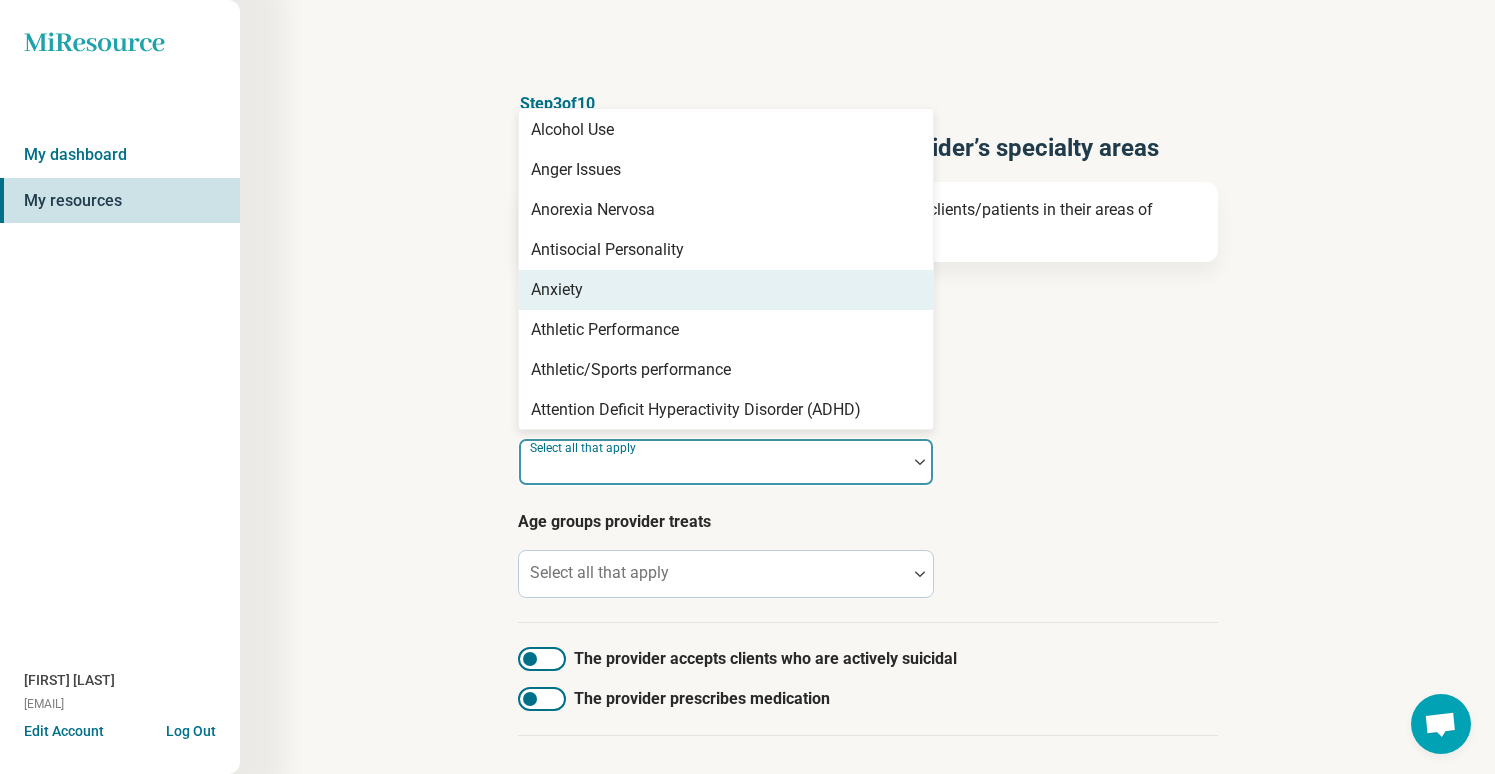 scroll, scrollTop: 168, scrollLeft: 0, axis: vertical 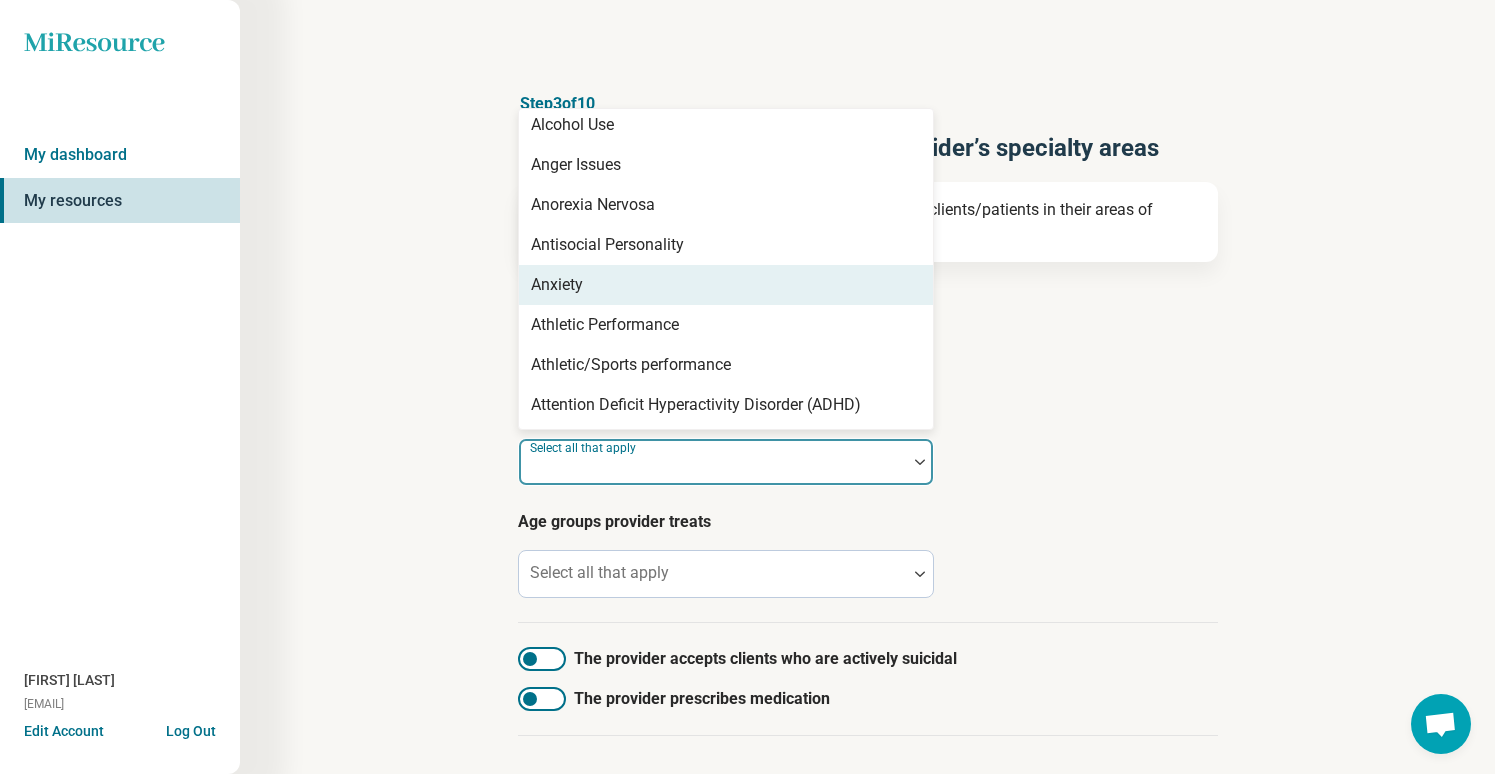click on "Anxiety" at bounding box center (726, 285) 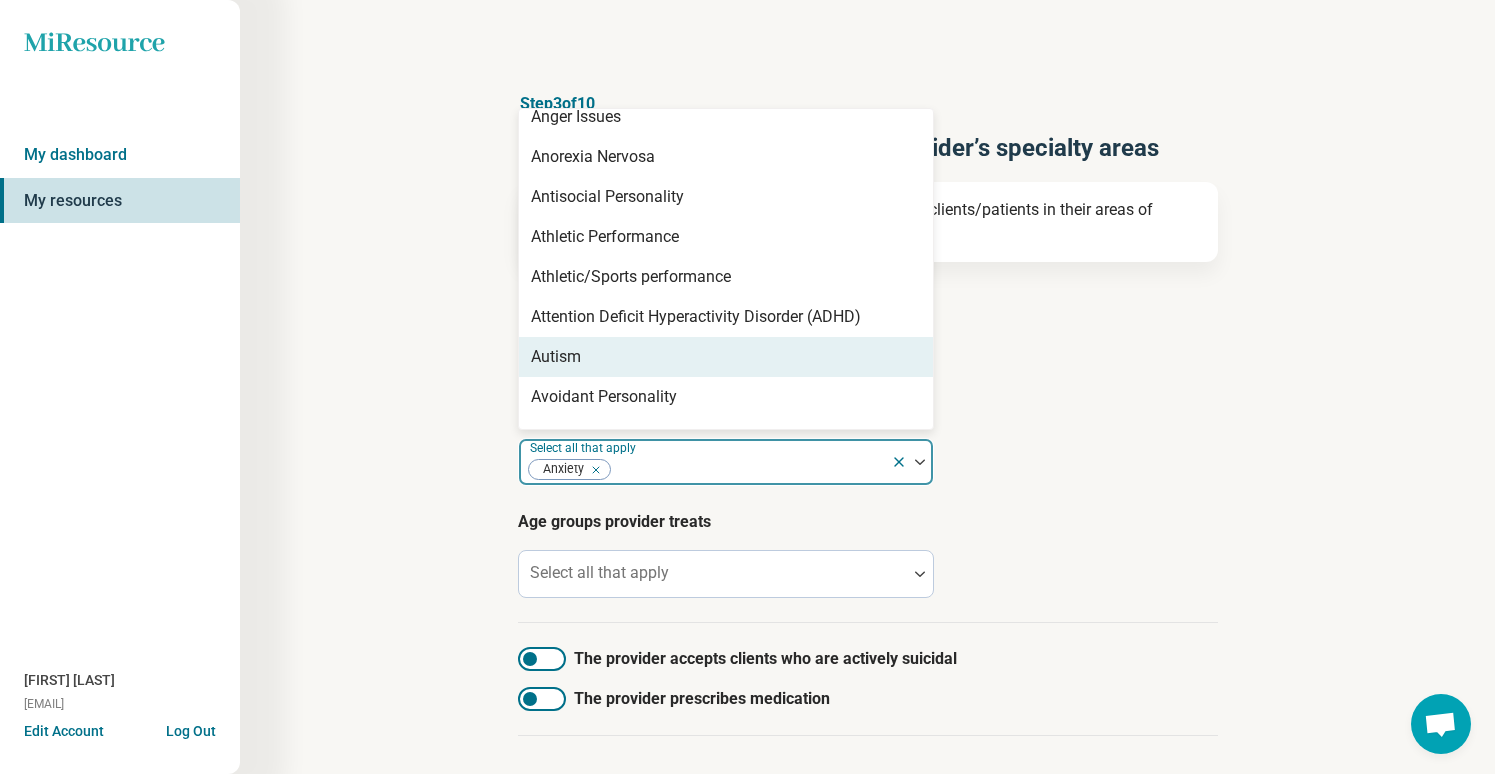 scroll, scrollTop: 220, scrollLeft: 0, axis: vertical 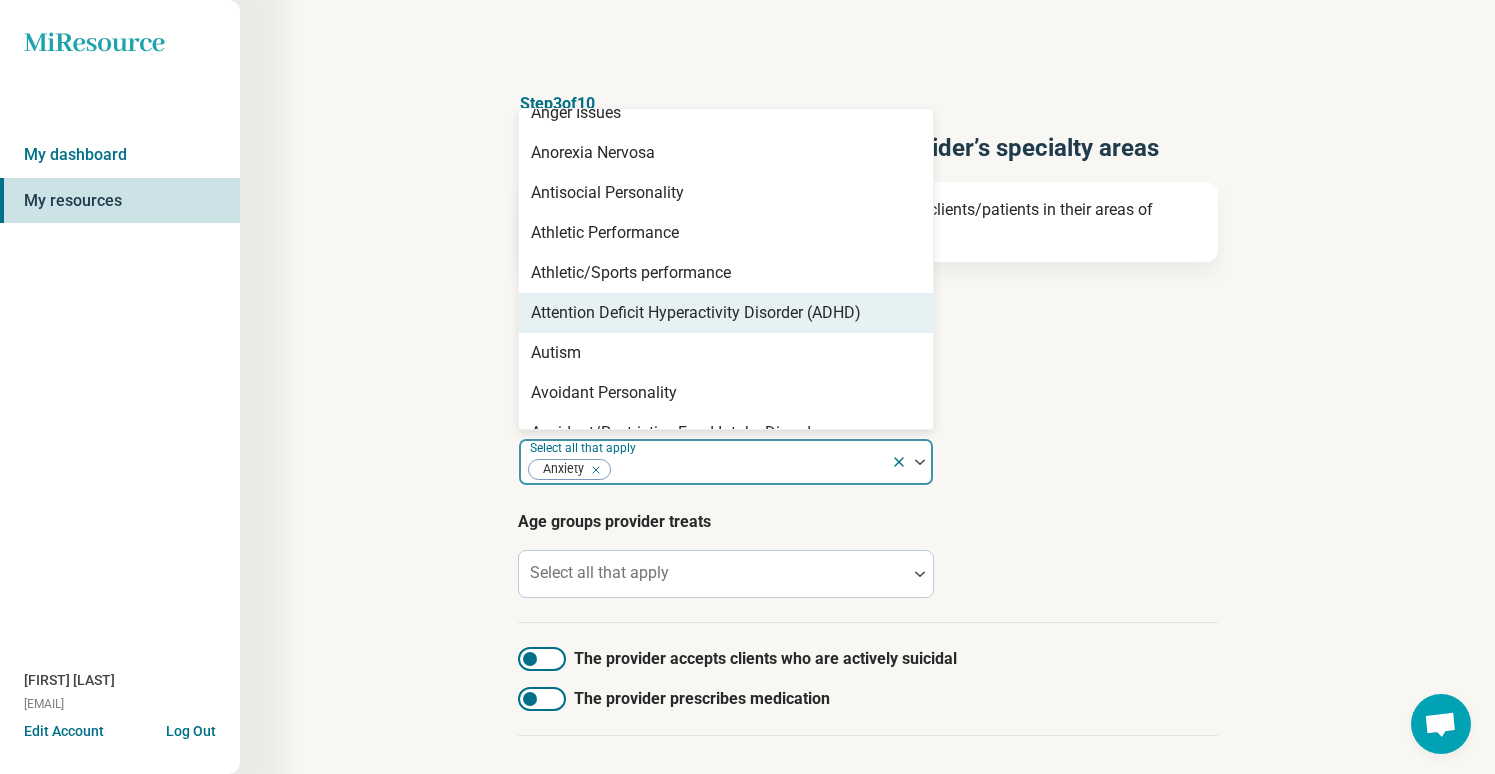 click on "Attention Deficit Hyperactivity Disorder (ADHD)" at bounding box center [696, 313] 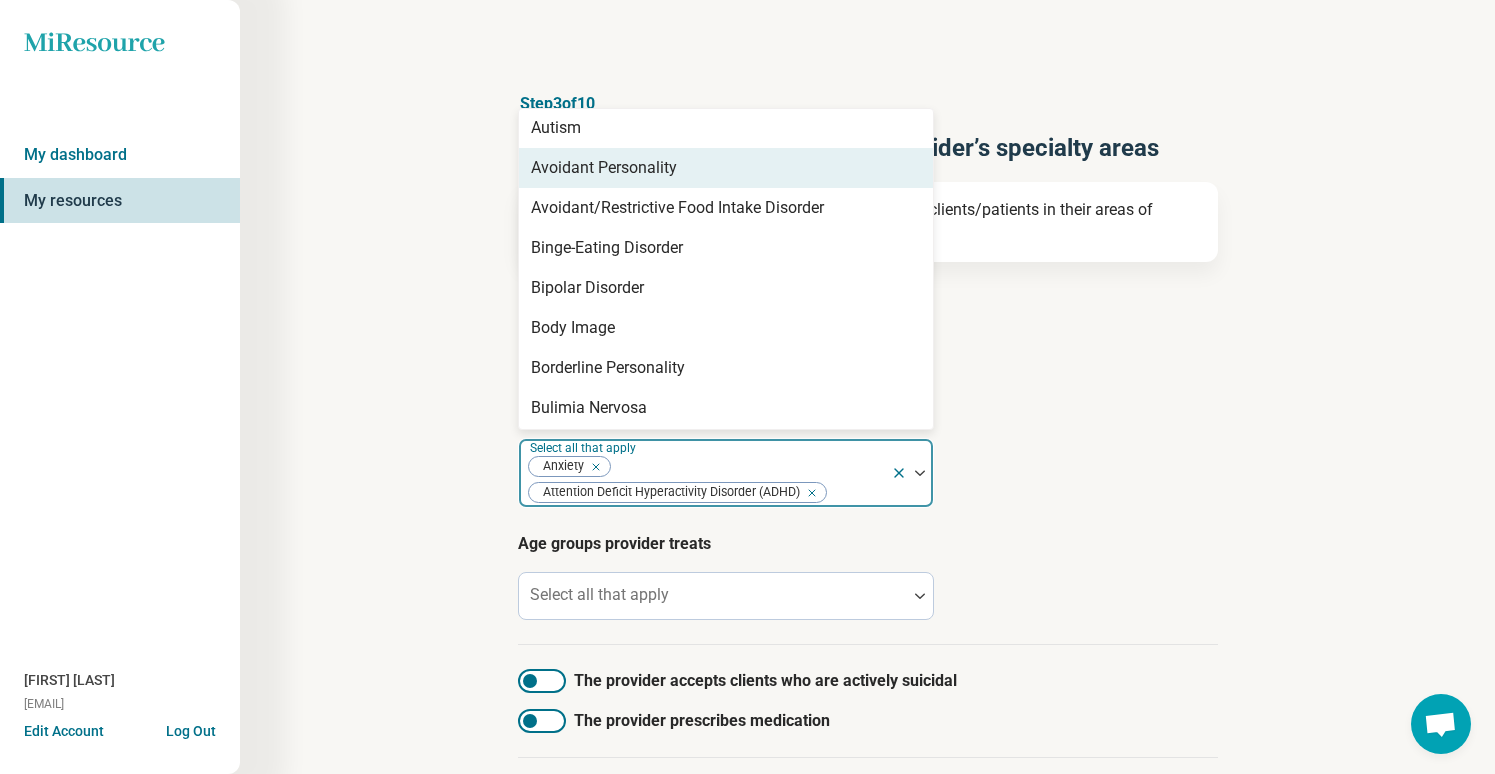 scroll, scrollTop: 413, scrollLeft: 0, axis: vertical 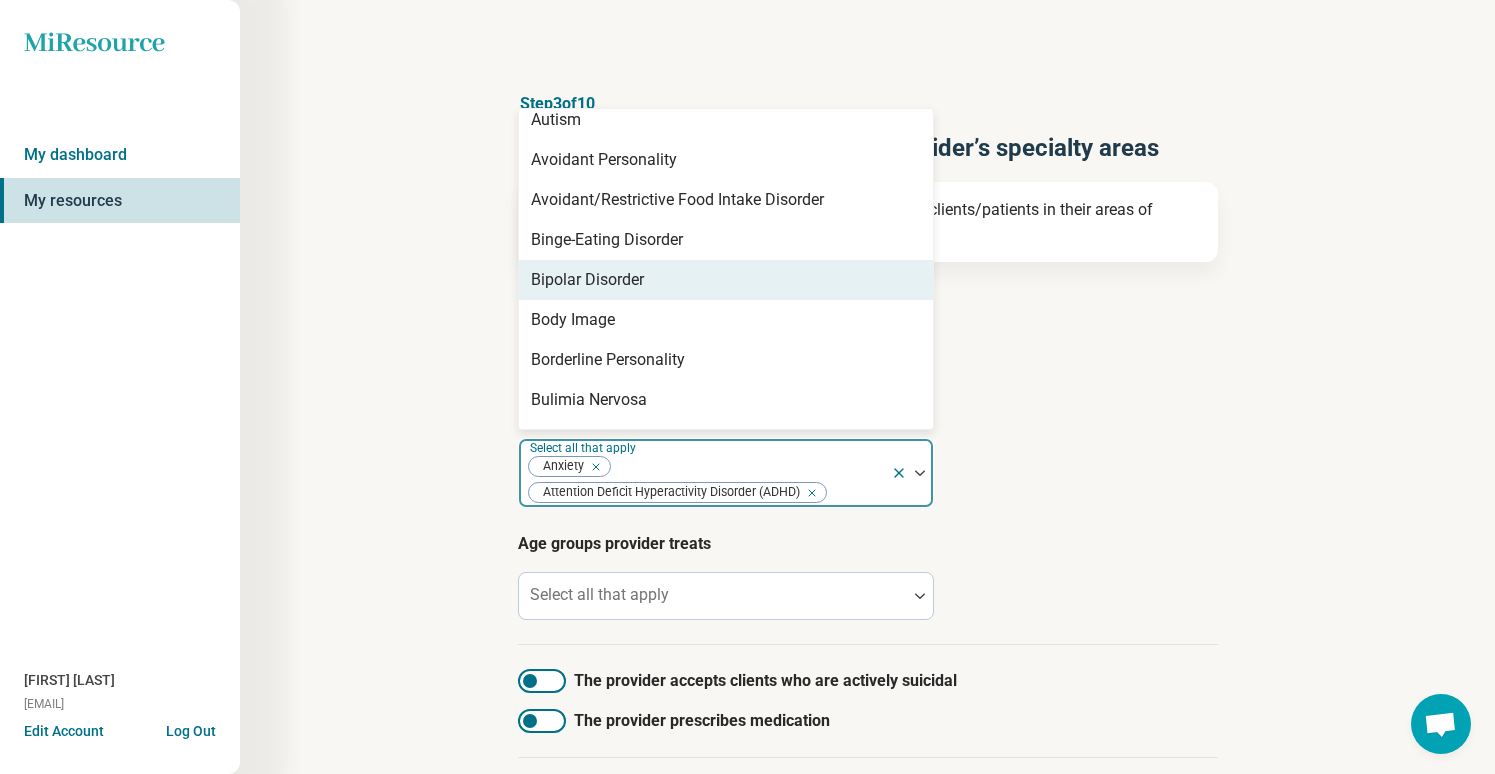 click on "Bipolar Disorder" at bounding box center [726, 280] 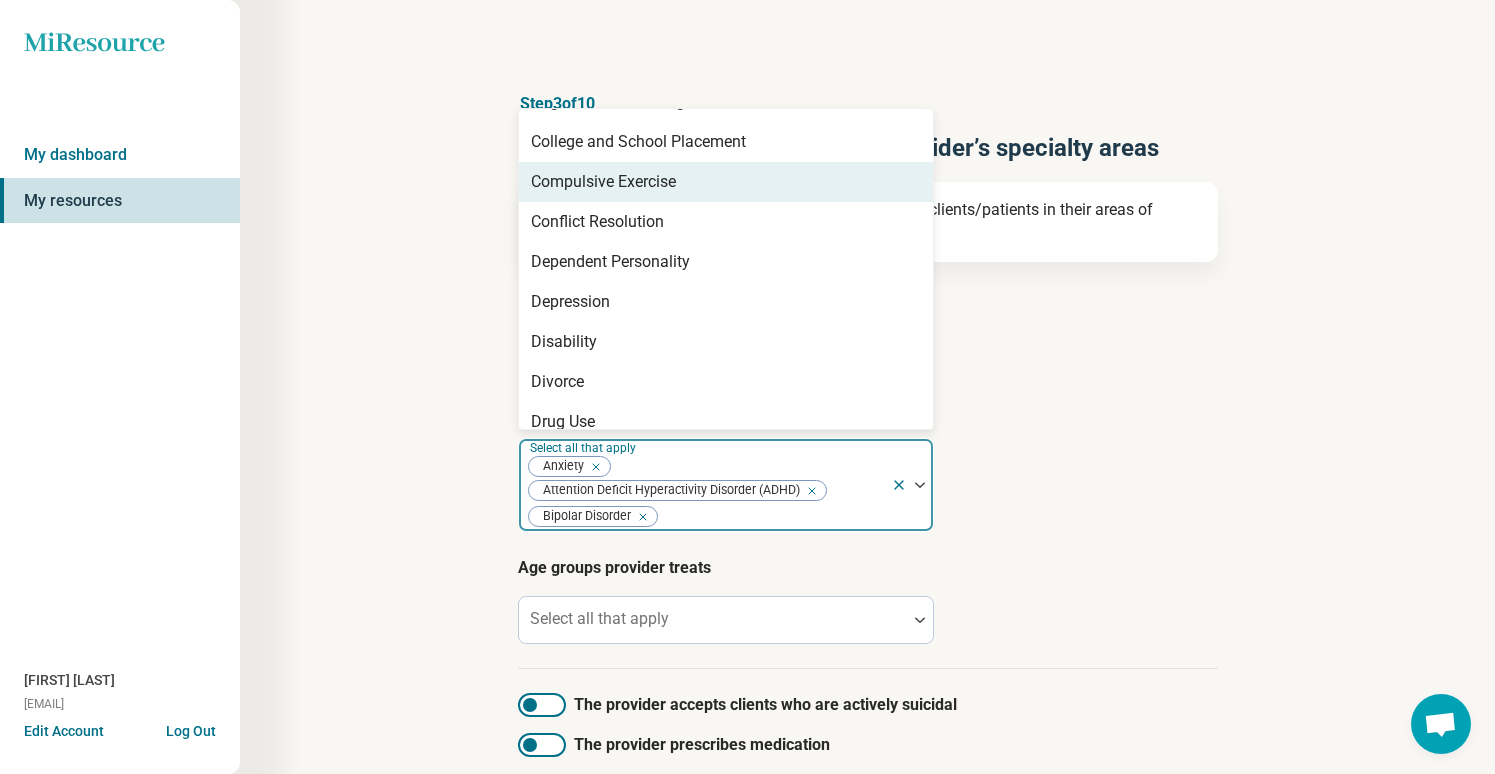 scroll, scrollTop: 919, scrollLeft: 0, axis: vertical 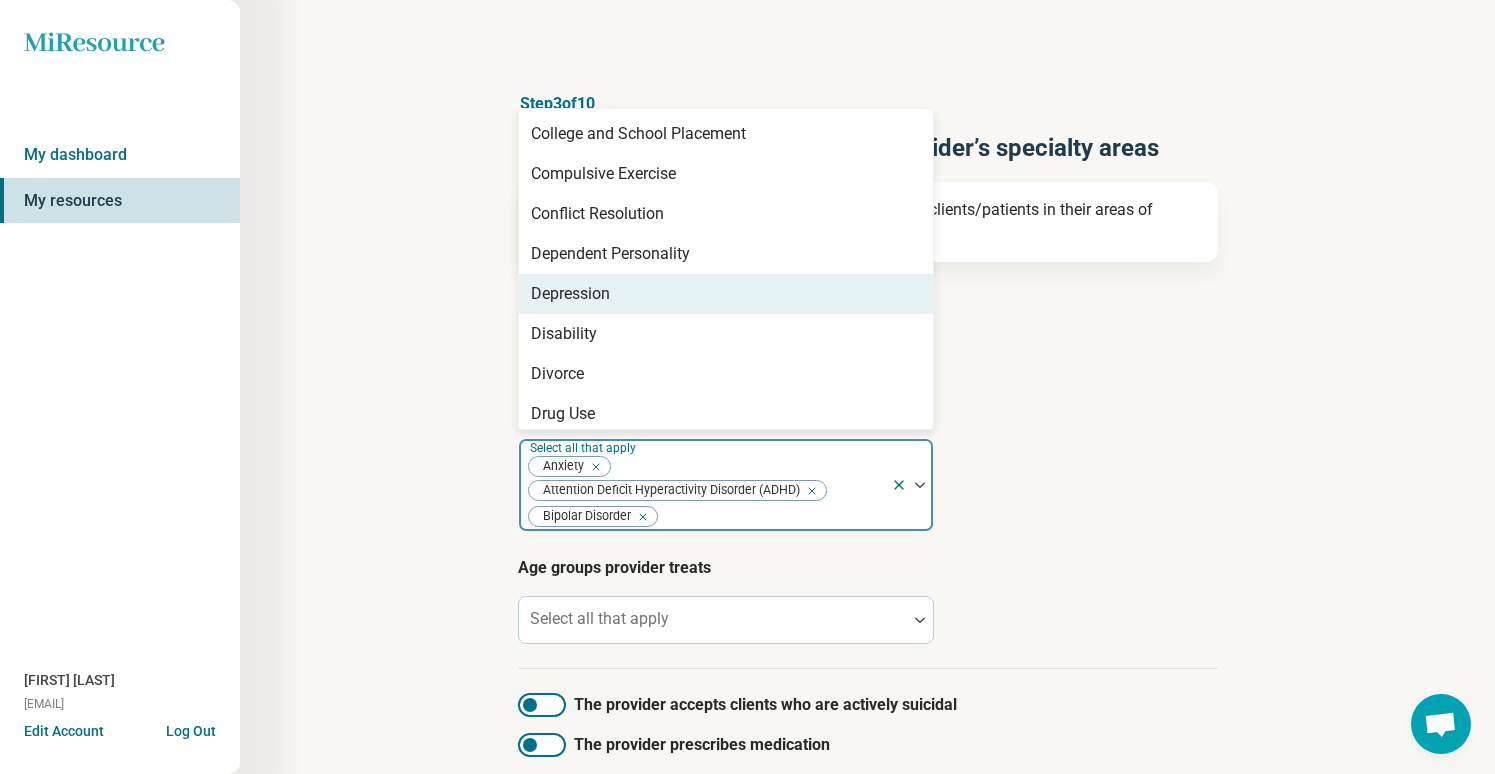 click on "Depression" at bounding box center (726, 294) 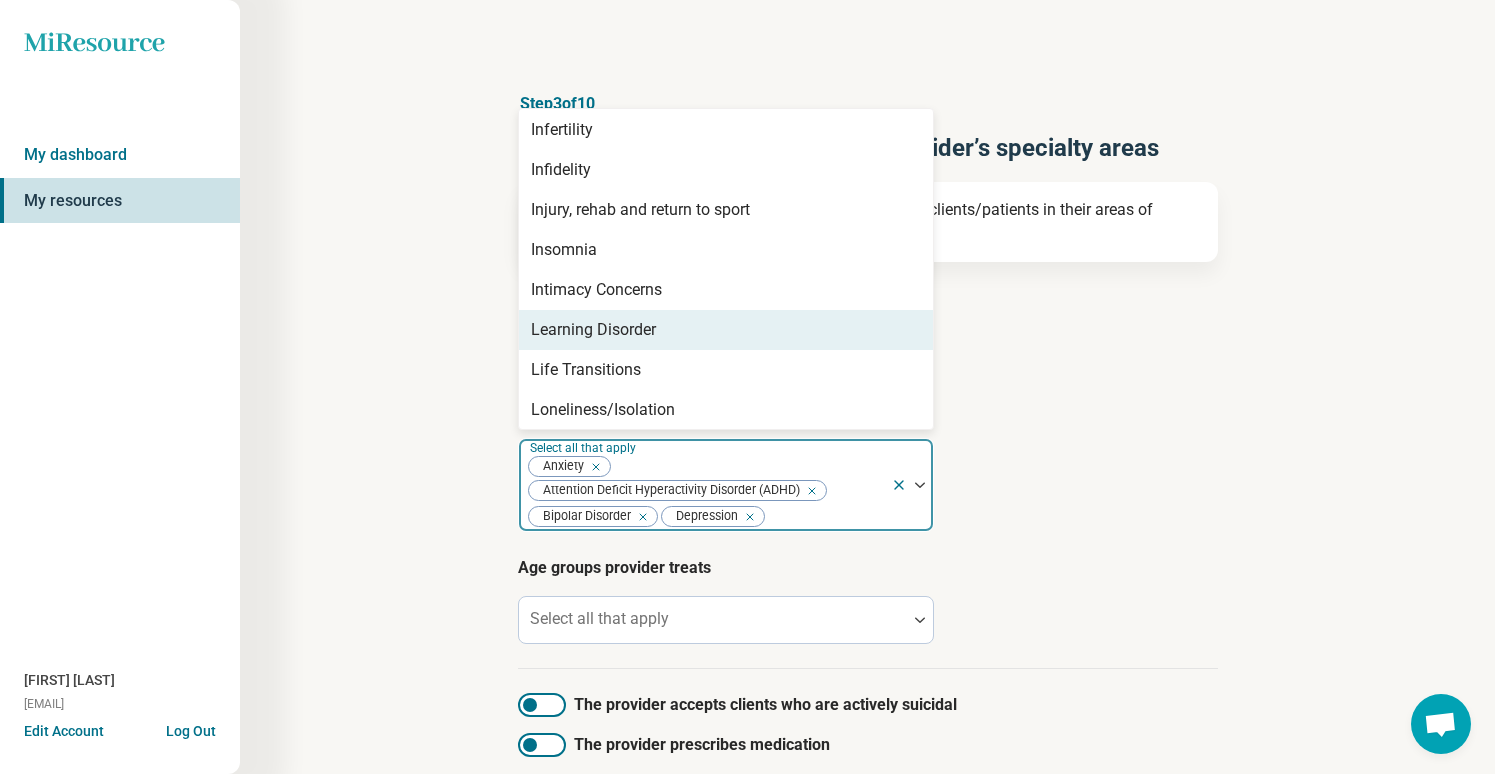 scroll, scrollTop: 1688, scrollLeft: 0, axis: vertical 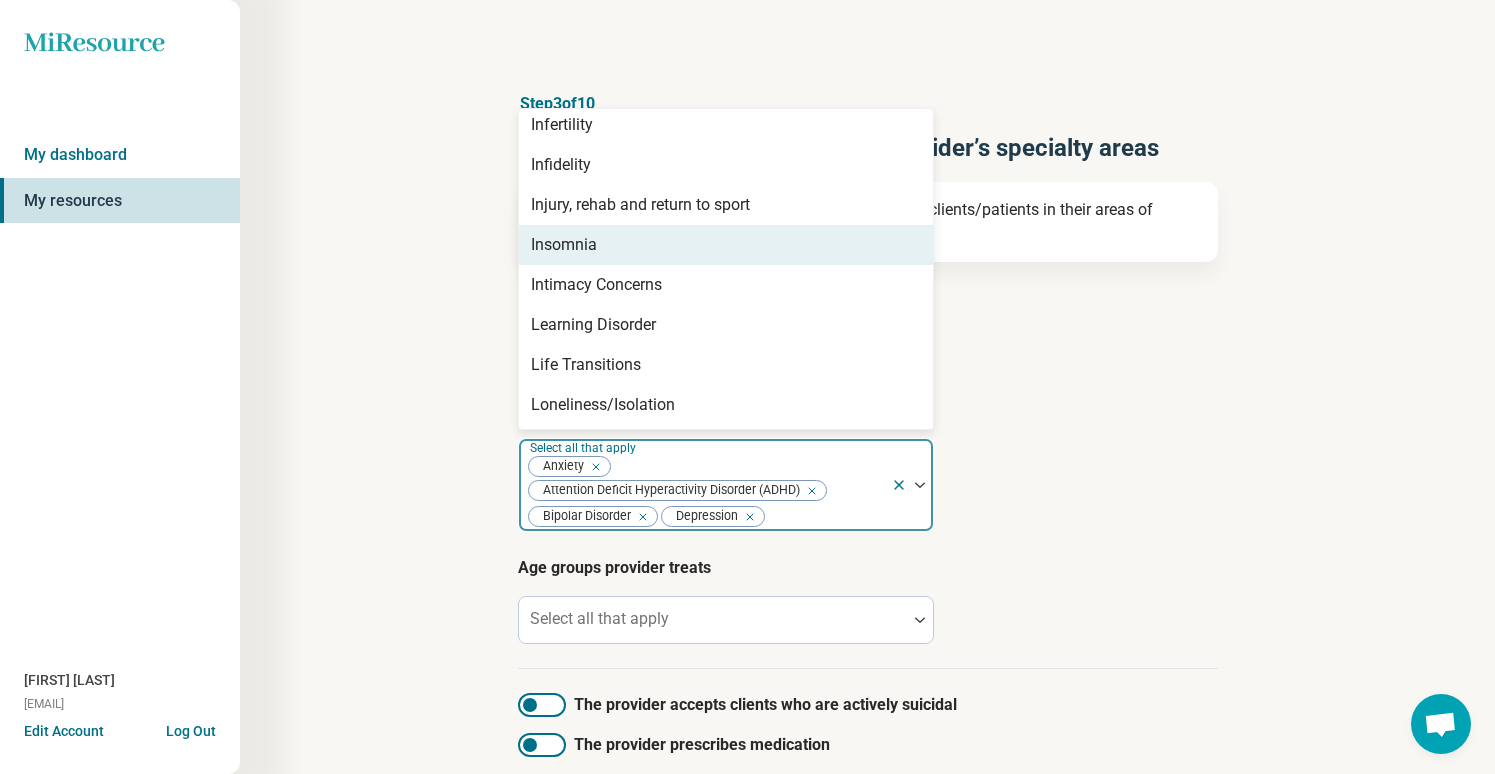 click on "Insomnia" at bounding box center (726, 245) 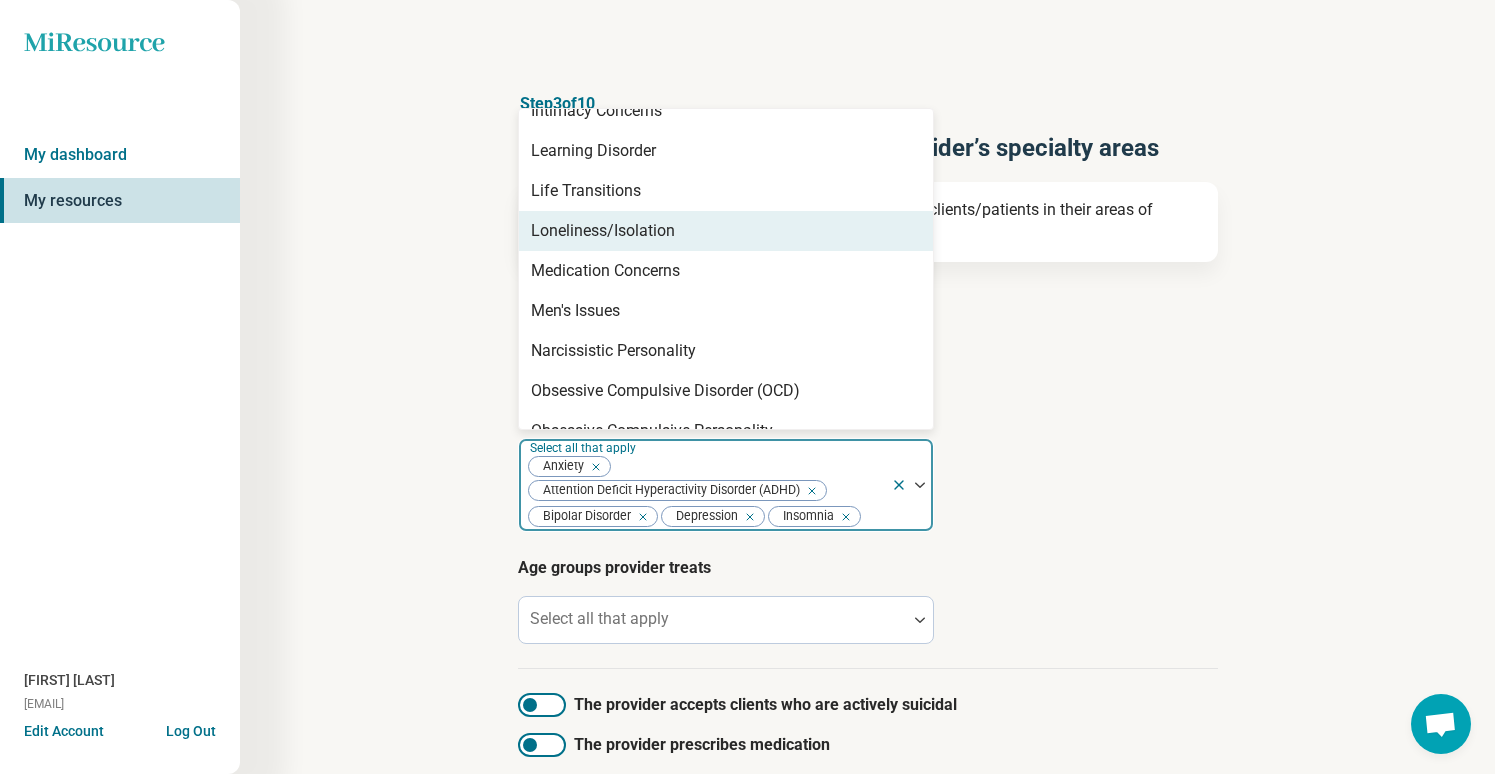 scroll, scrollTop: 1823, scrollLeft: 0, axis: vertical 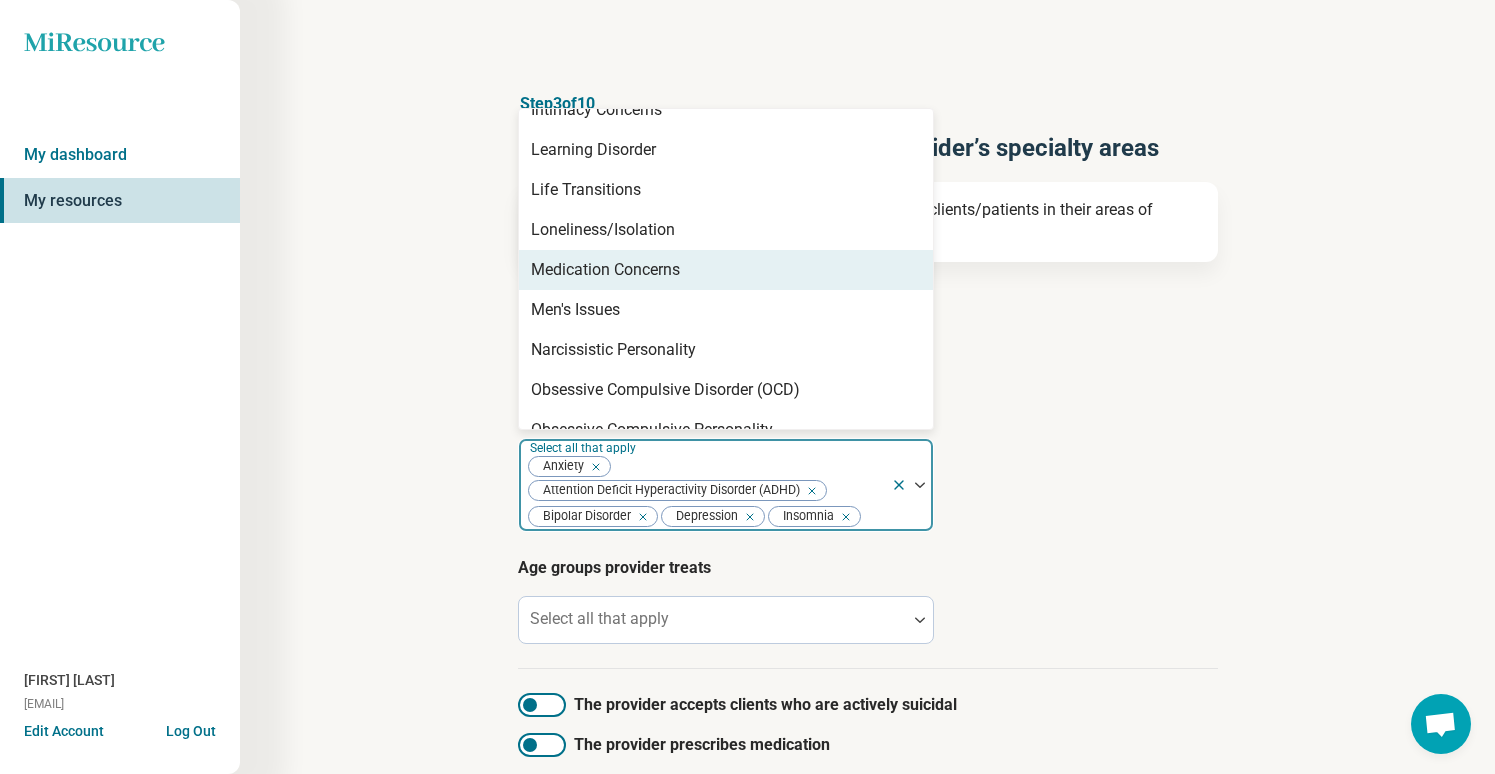 click on "Medication Concerns" at bounding box center (726, 270) 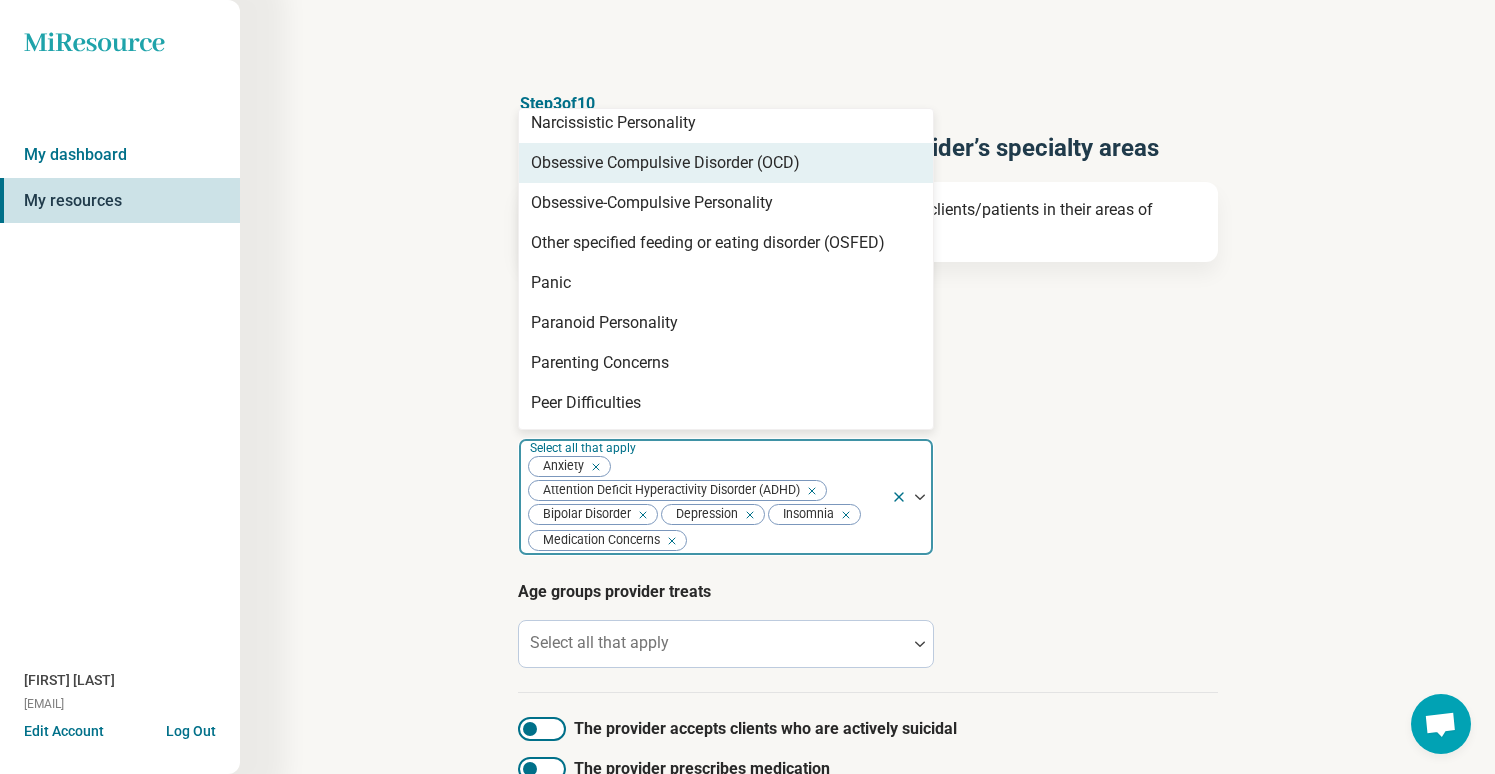 scroll, scrollTop: 2016, scrollLeft: 0, axis: vertical 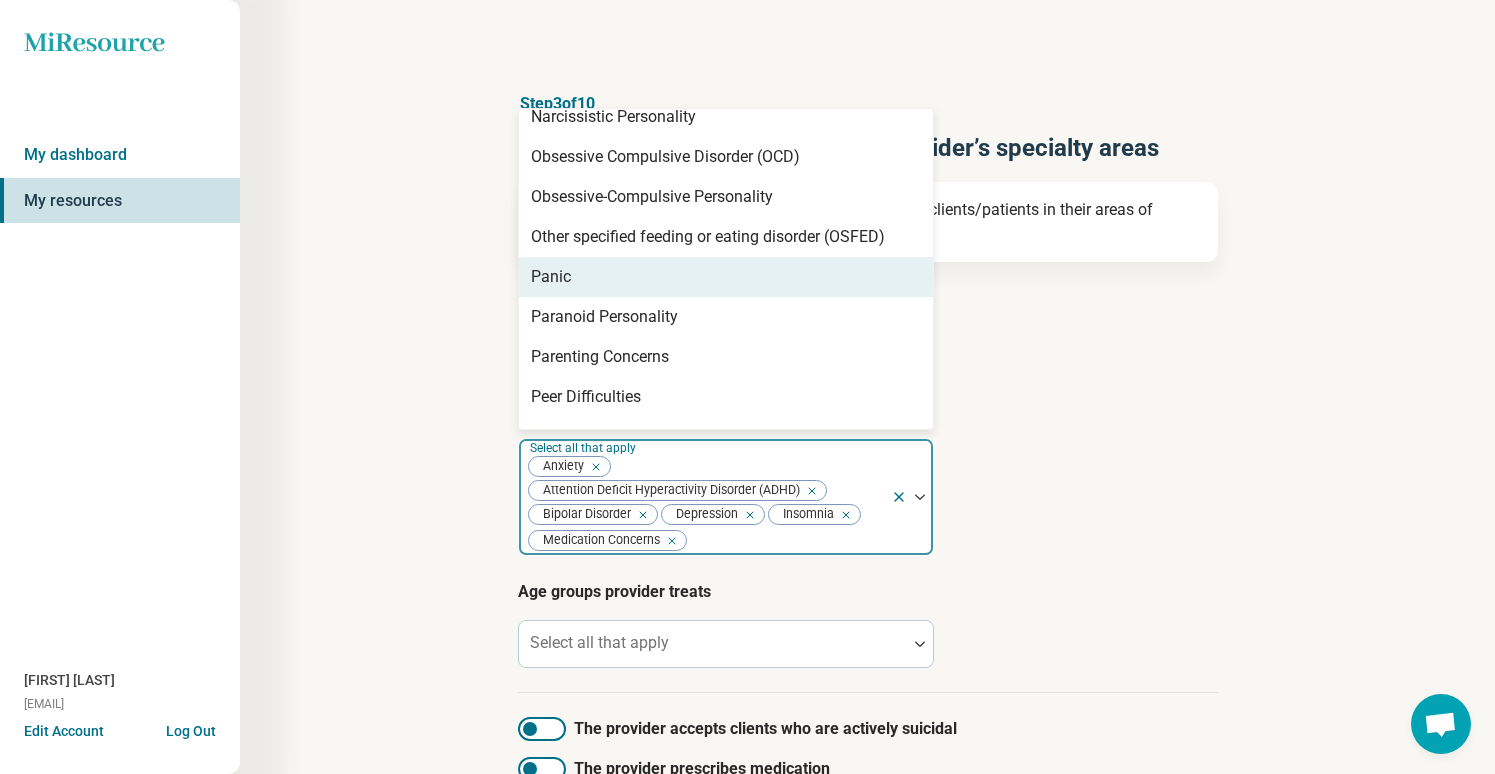 click on "Panic" at bounding box center [726, 277] 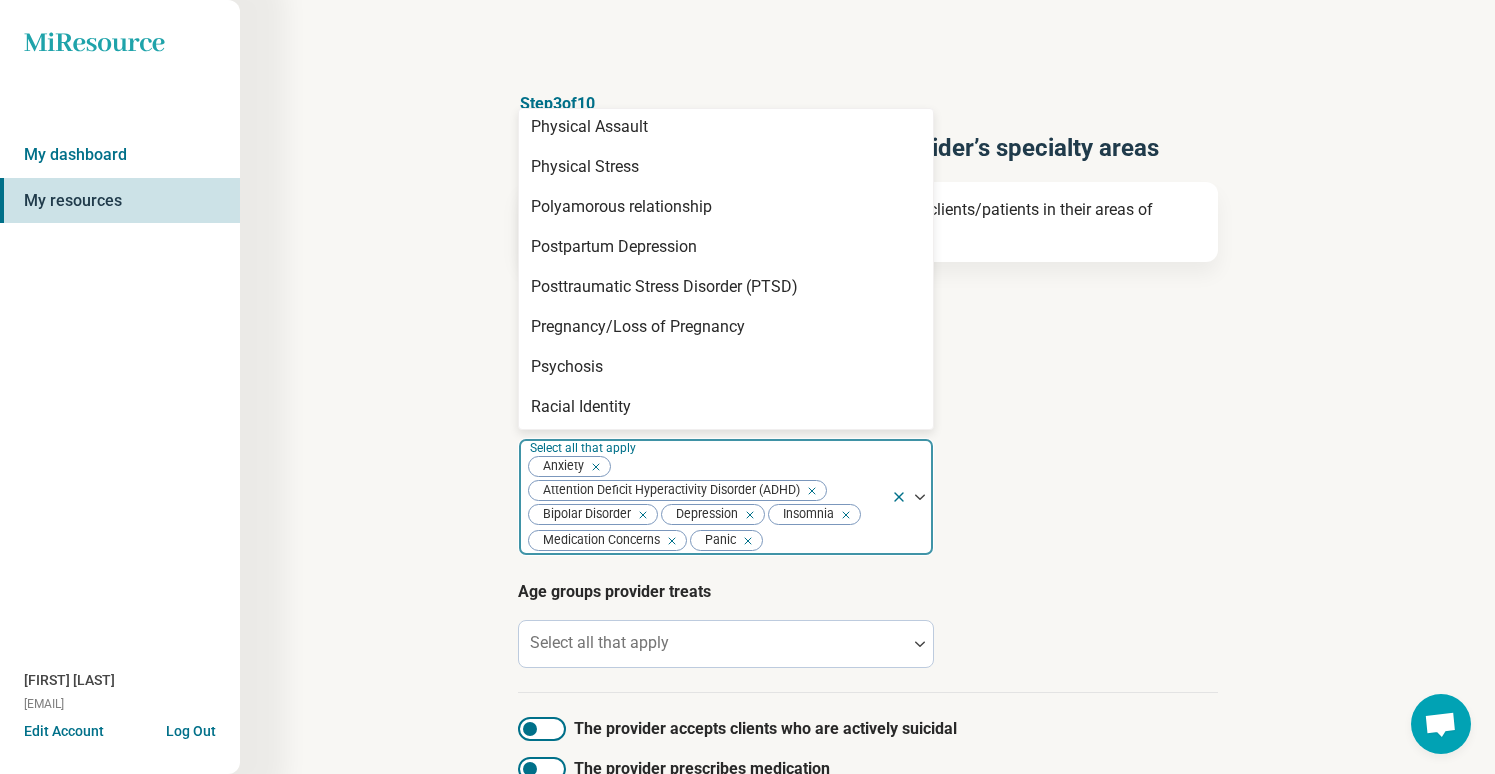 scroll, scrollTop: 2493, scrollLeft: 0, axis: vertical 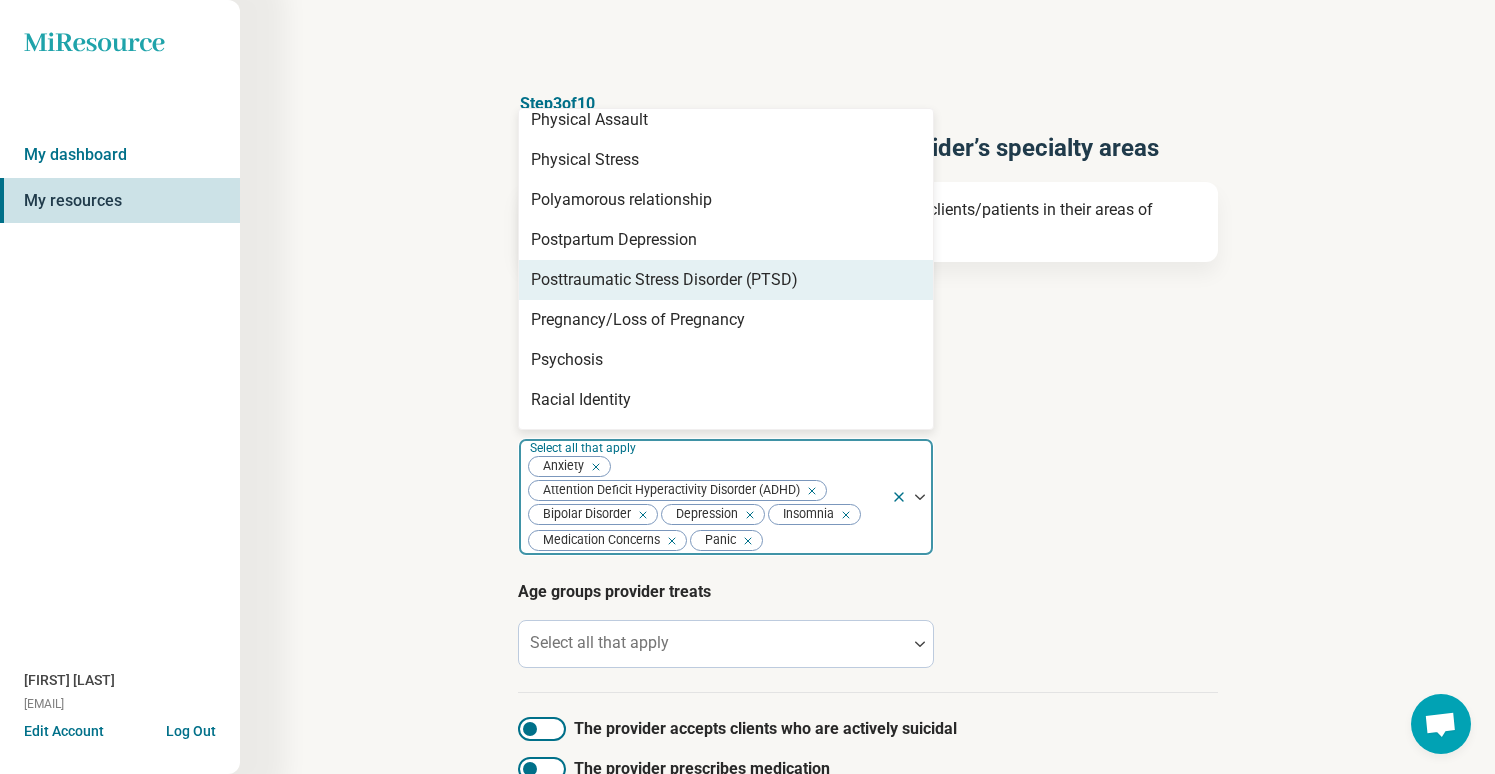 click on "Posttraumatic Stress Disorder (PTSD)" at bounding box center [664, 280] 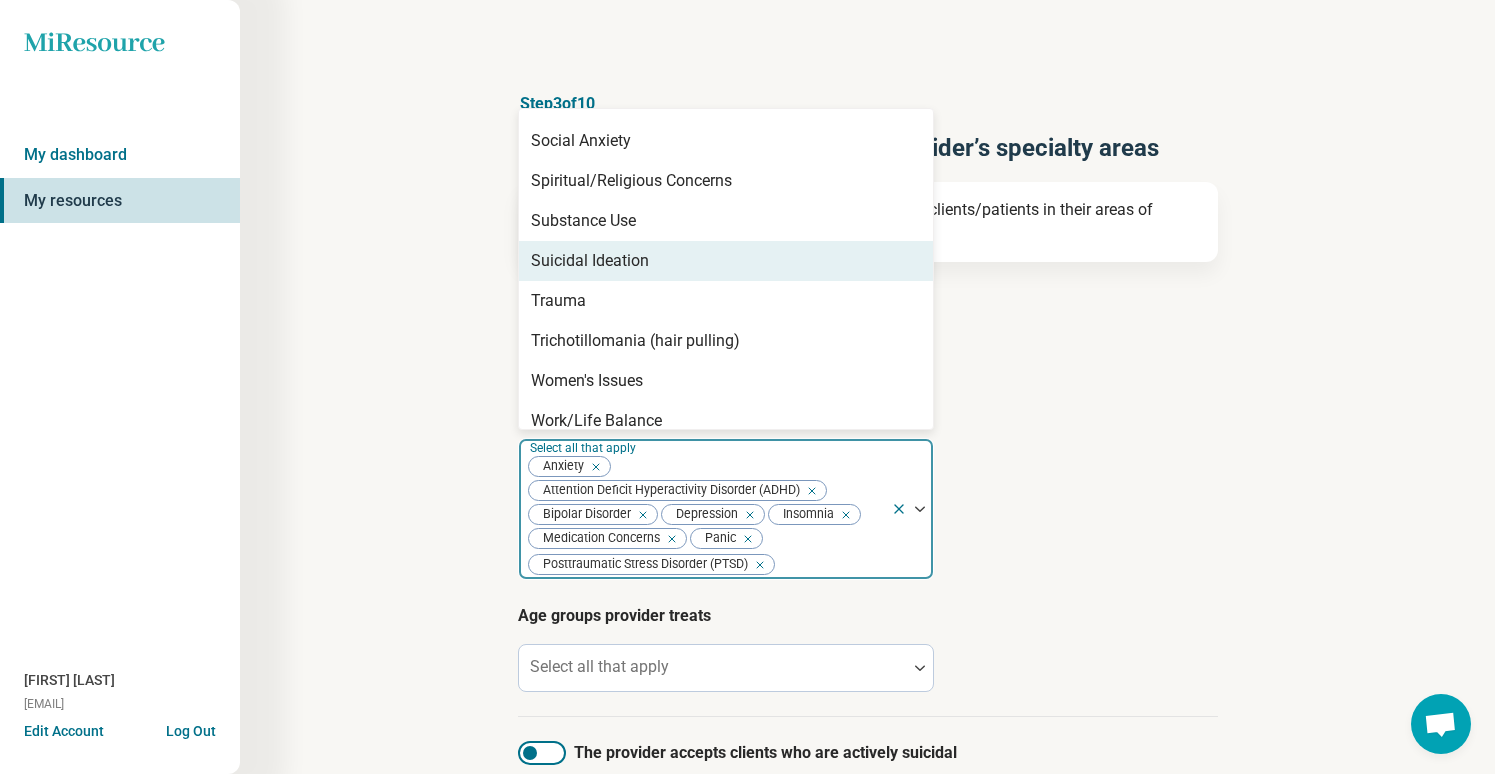 scroll, scrollTop: 3363, scrollLeft: 0, axis: vertical 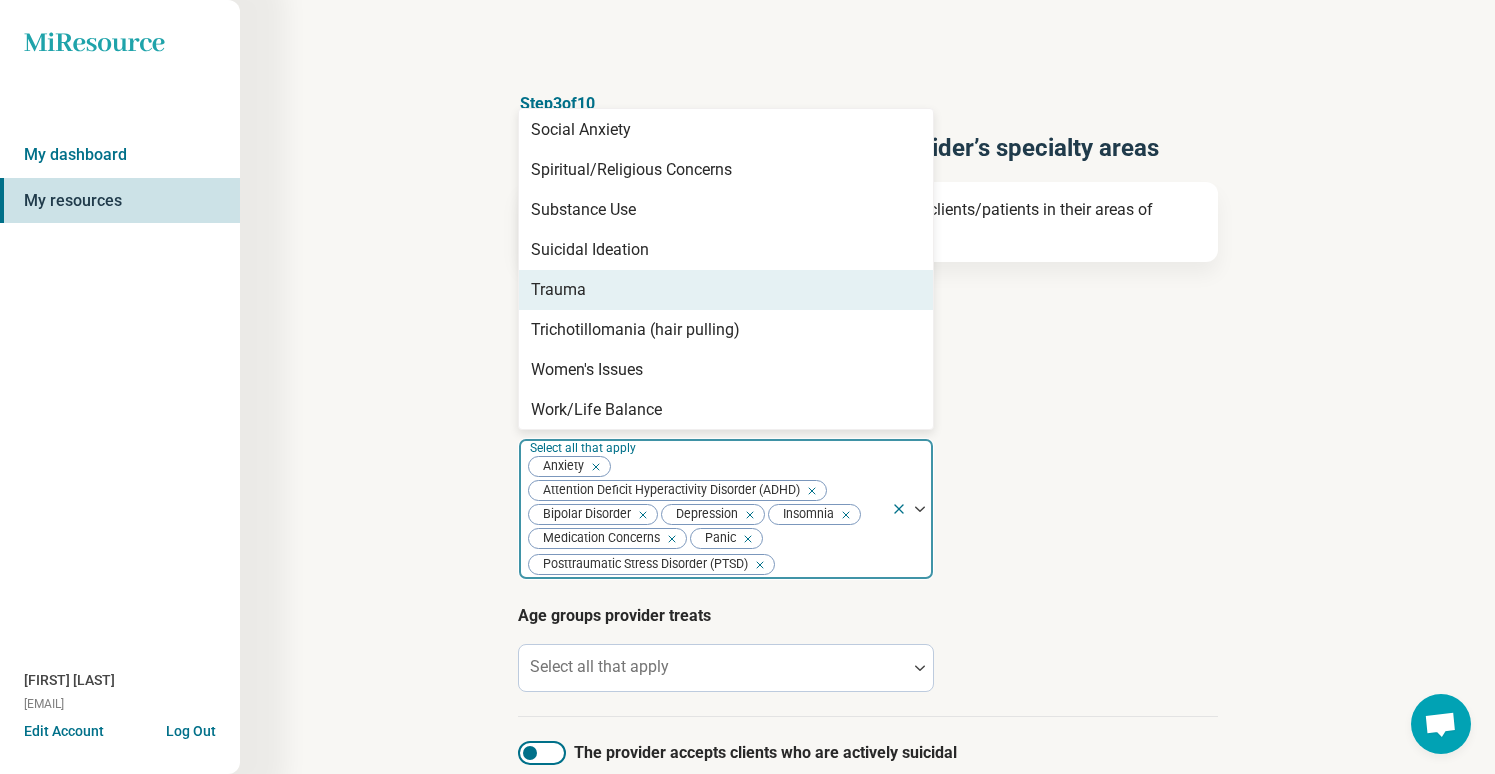 click on "Trauma" at bounding box center [726, 290] 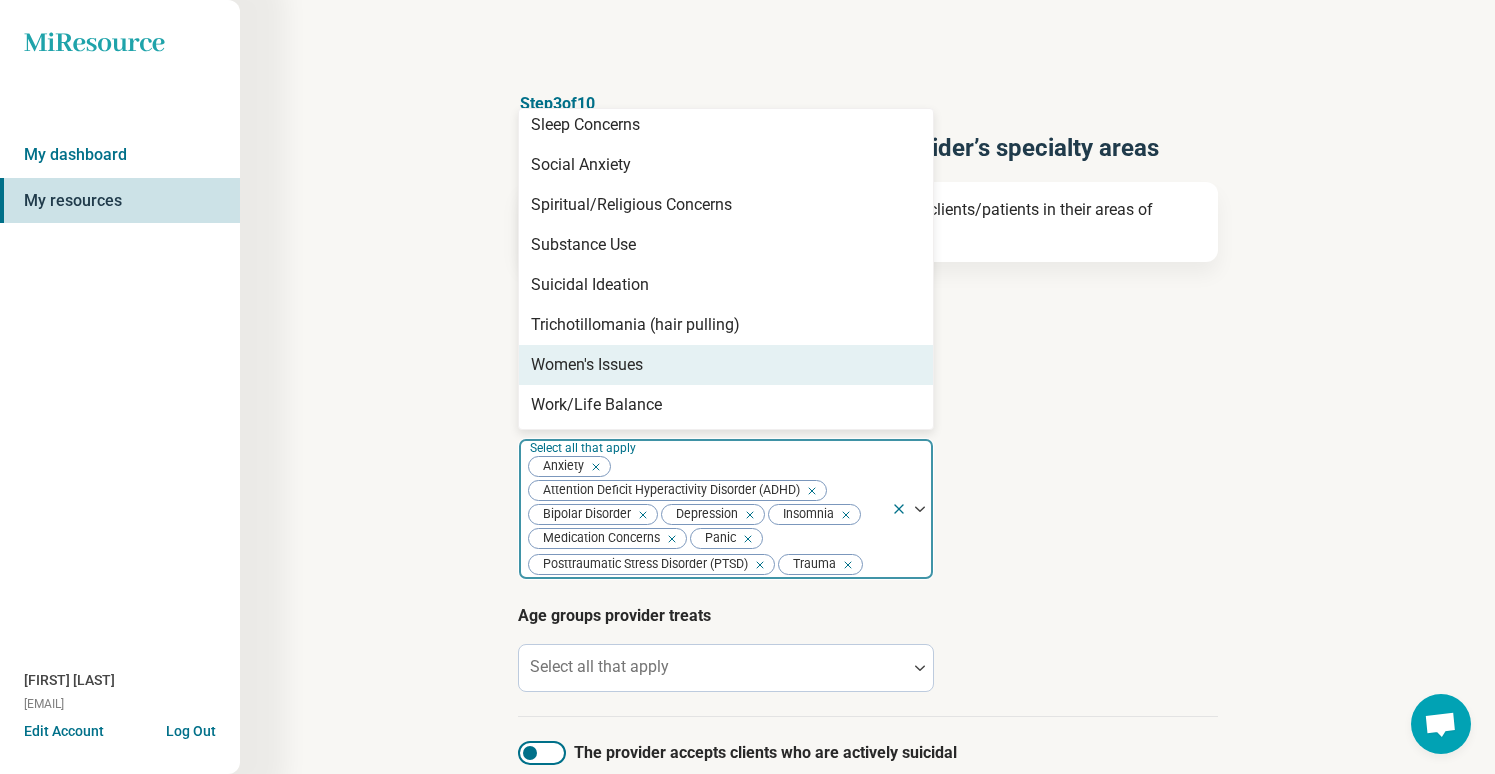 click on "Women's Issues" at bounding box center [726, 365] 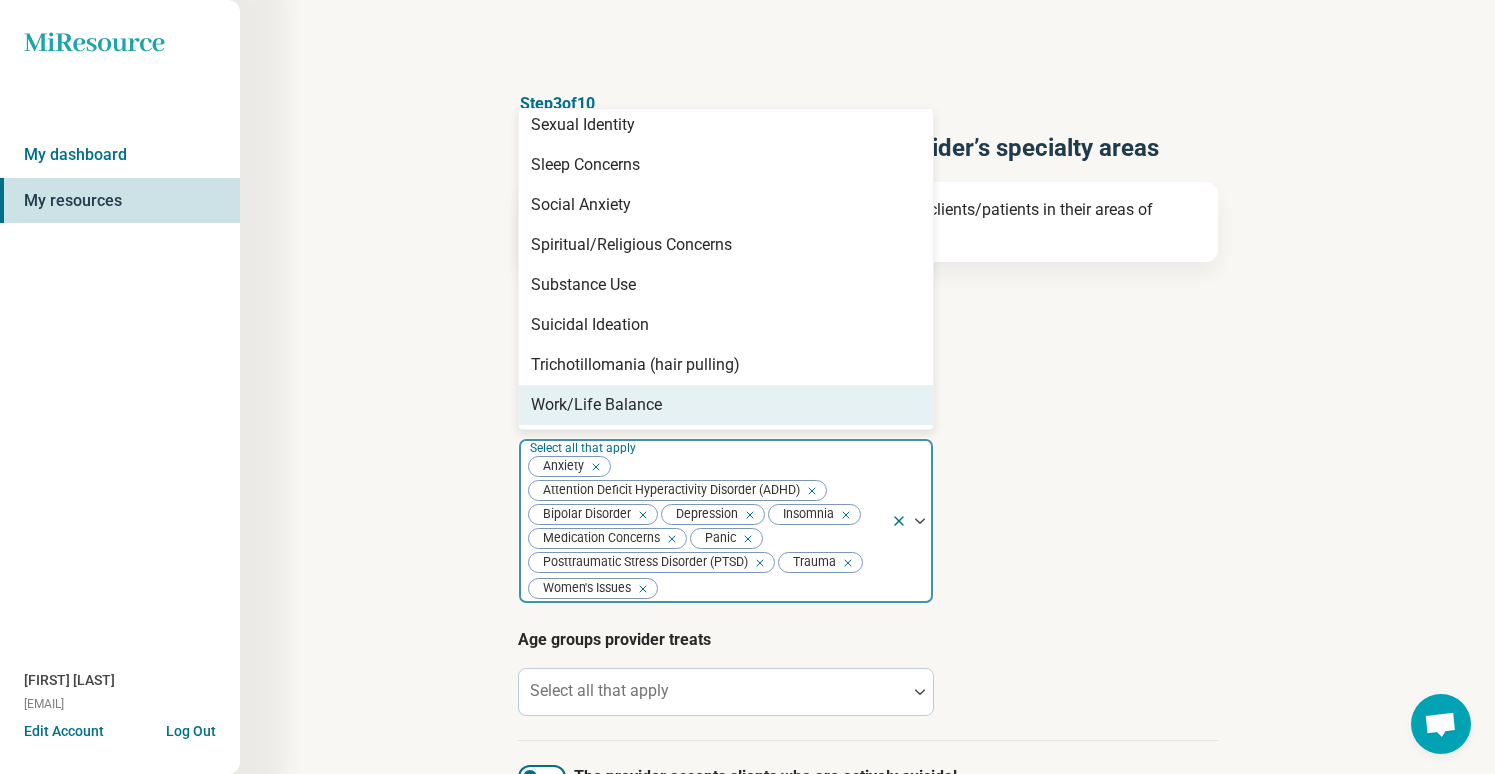 click on "Work/Life Balance" at bounding box center (726, 405) 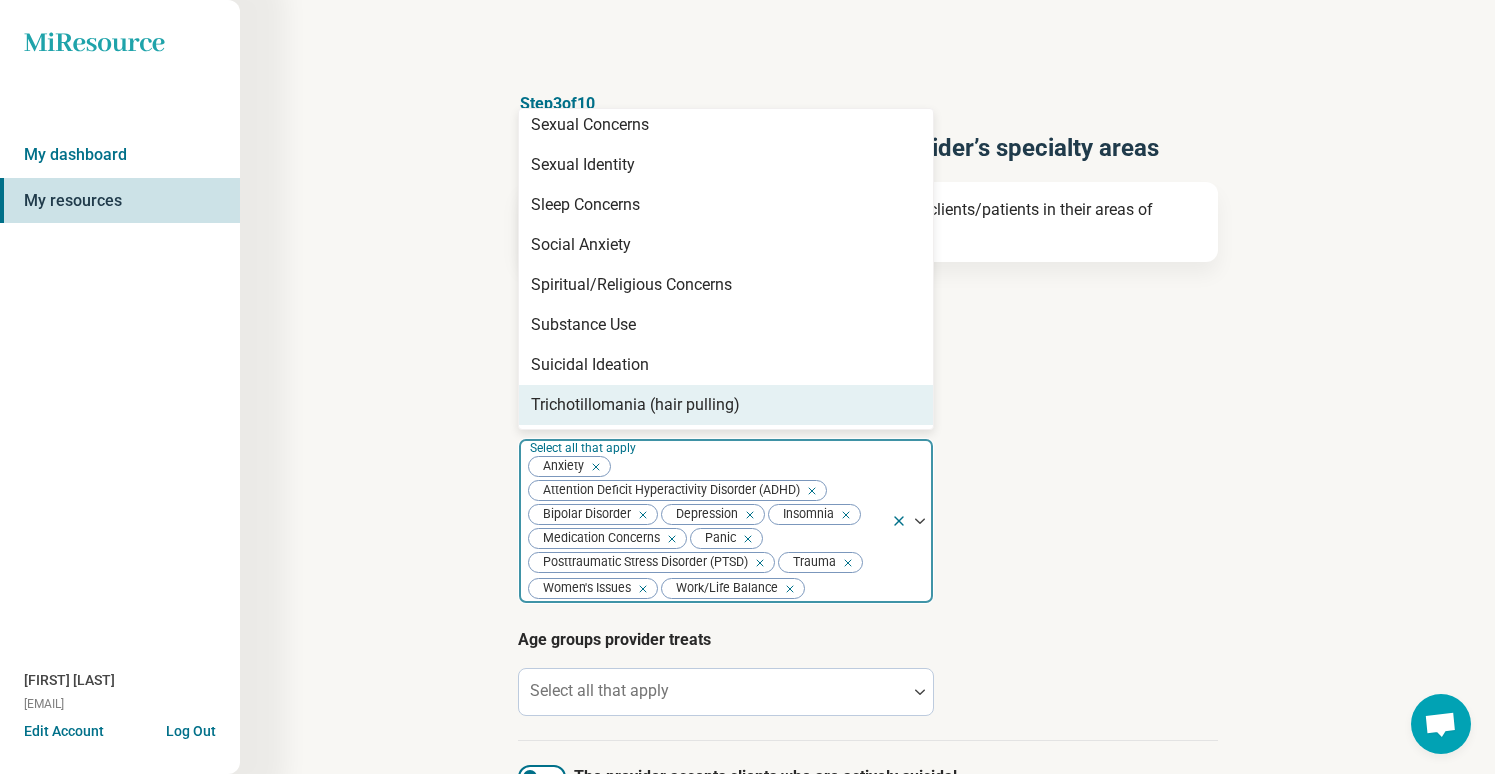 click on "Provider’s areas of expertise option Work/Life Balance, selected. Trichotillomania (hair pulling), 89 of 89. 89 results available. Use Up and Down to choose options, press Enter to select the currently focused option, press Escape to exit the menu, press Tab to select the option and exit the menu. Select all that apply Anxiety Attention Deficit Hyperactivity Disorder (ADHD) Bipolar Disorder Depression Insomnia Medication Concerns Panic Posttraumatic Stress Disorder (PTSD) Trauma Women's Issues Work/Life Balance Abuse Academic Concerns Adoption Aging Alcohol Use Anger Issues Anorexia Nervosa Antisocial Personality Athletic Performance Athletic/Sports performance Autism Avoidant Personality Avoidant/Restrictive Food Intake Disorder Binge-Eating Disorder Body Image Borderline Personality Bulimia Nervosa Bullying Burnout Career Childhood Abuse Chronic Illness/Pain Cognitive Functioning College and School Placement Compulsive Exercise Conflict Resolution Dependent Personality Disability Divorce Drug Use Hoarding" at bounding box center [868, 501] 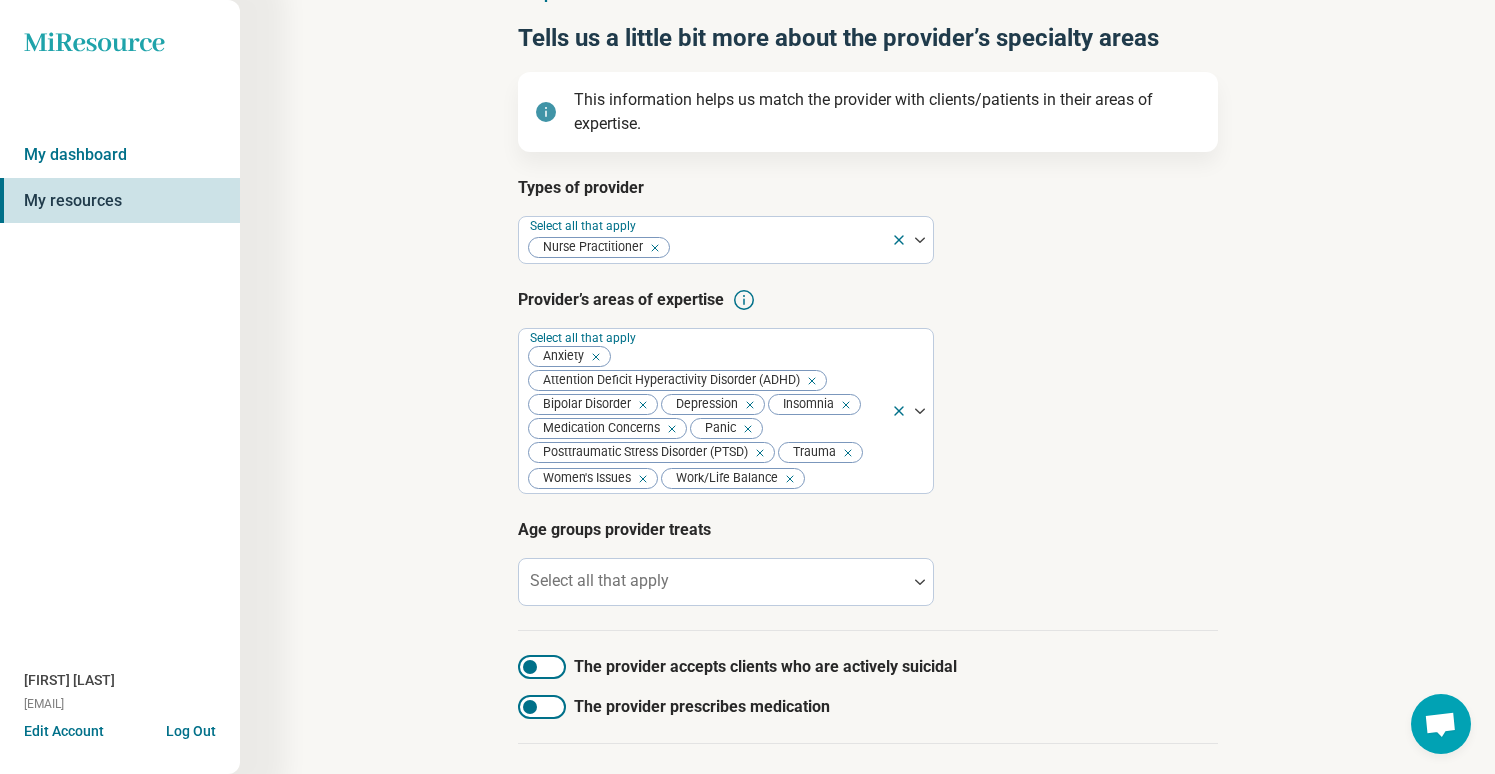 scroll, scrollTop: 128, scrollLeft: 0, axis: vertical 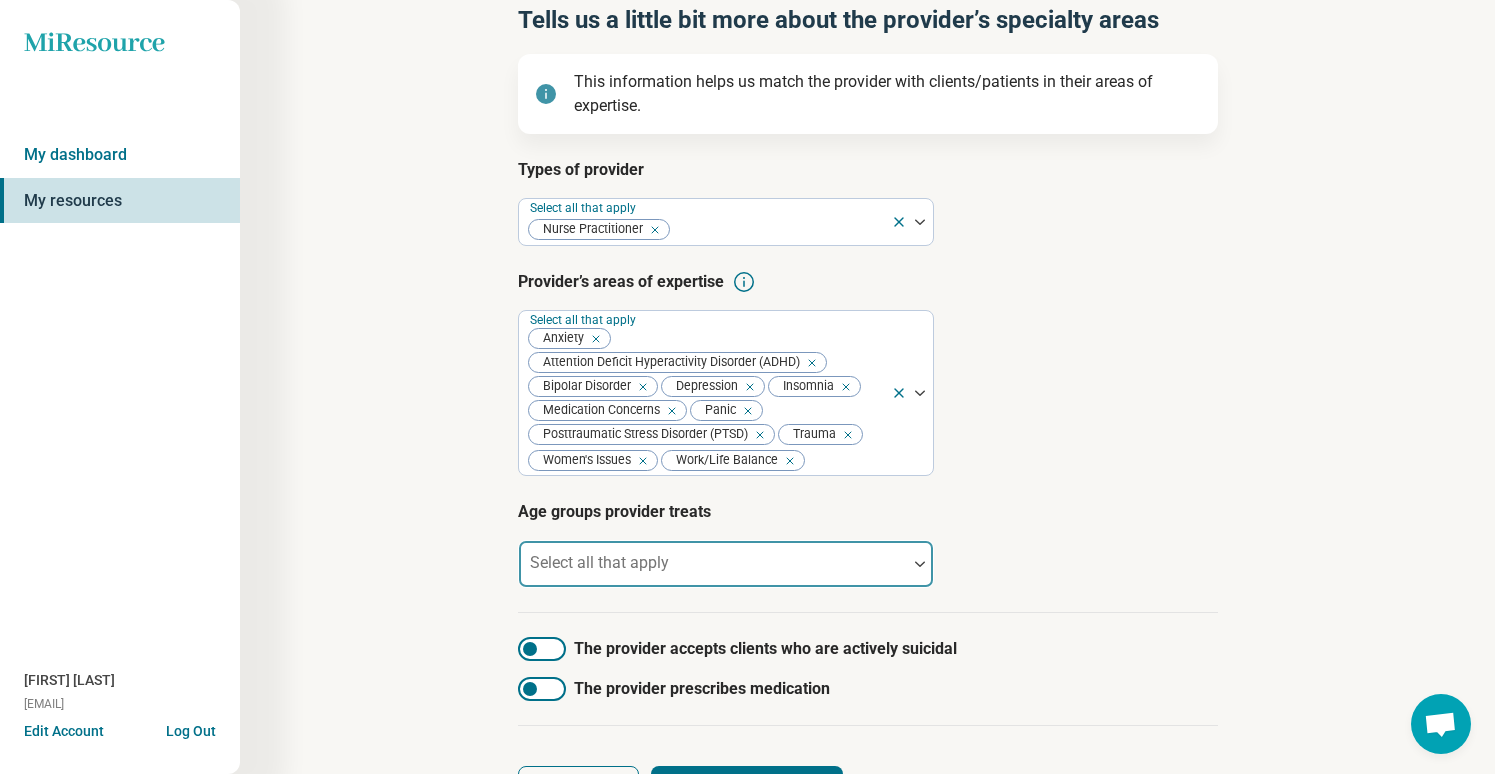click at bounding box center [713, 572] 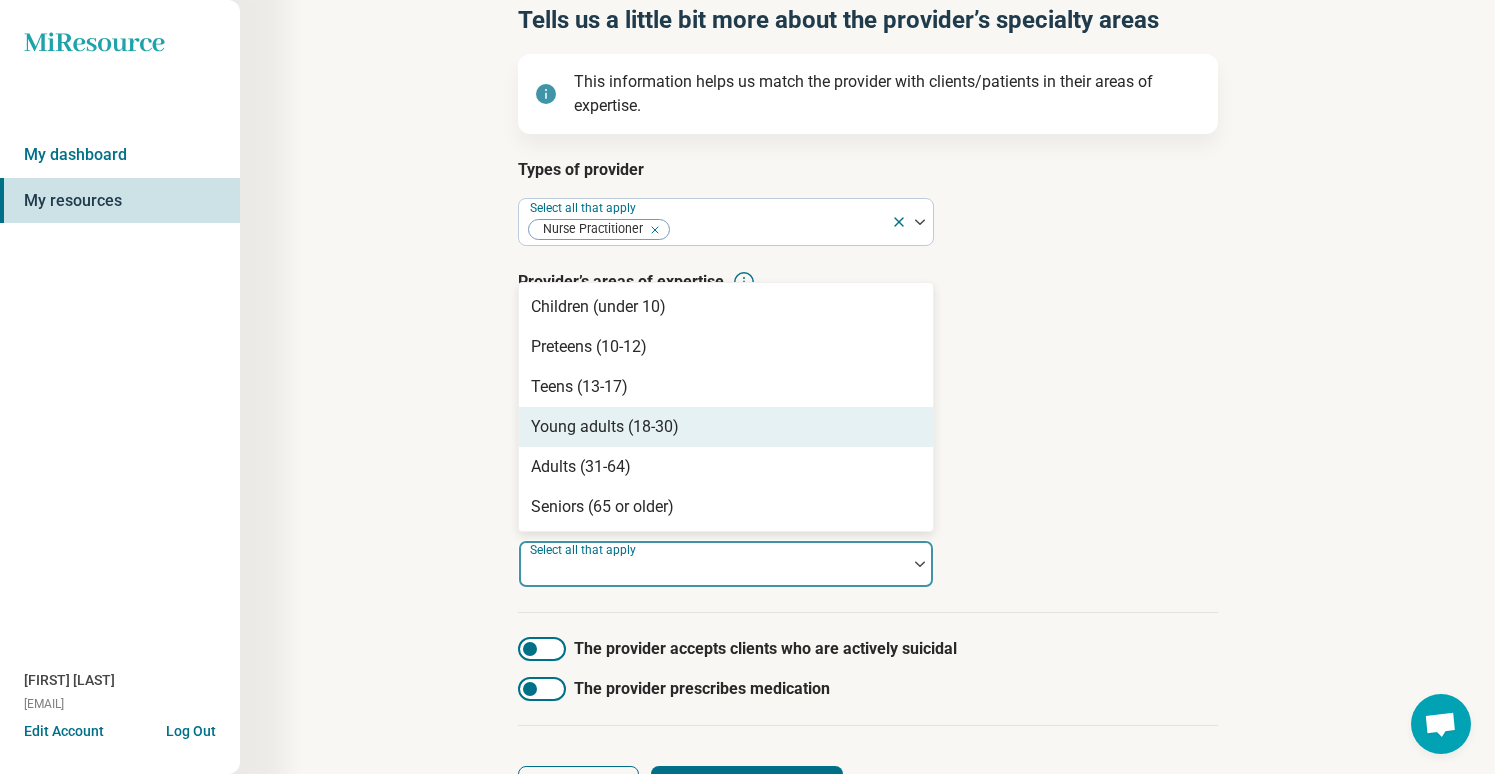 click on "Young adults (18-30)" at bounding box center [726, 427] 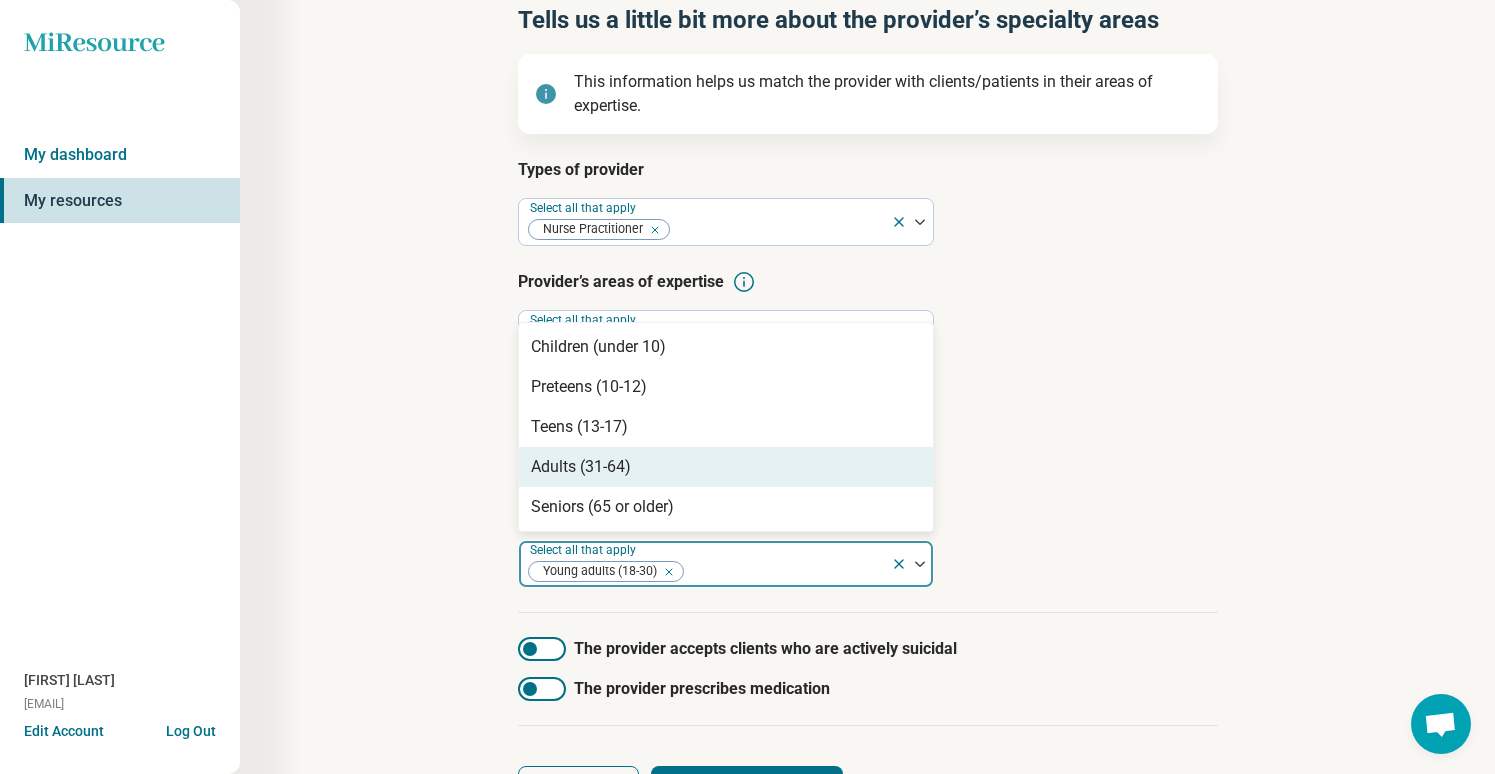 click on "Adults (31-64)" at bounding box center (581, 467) 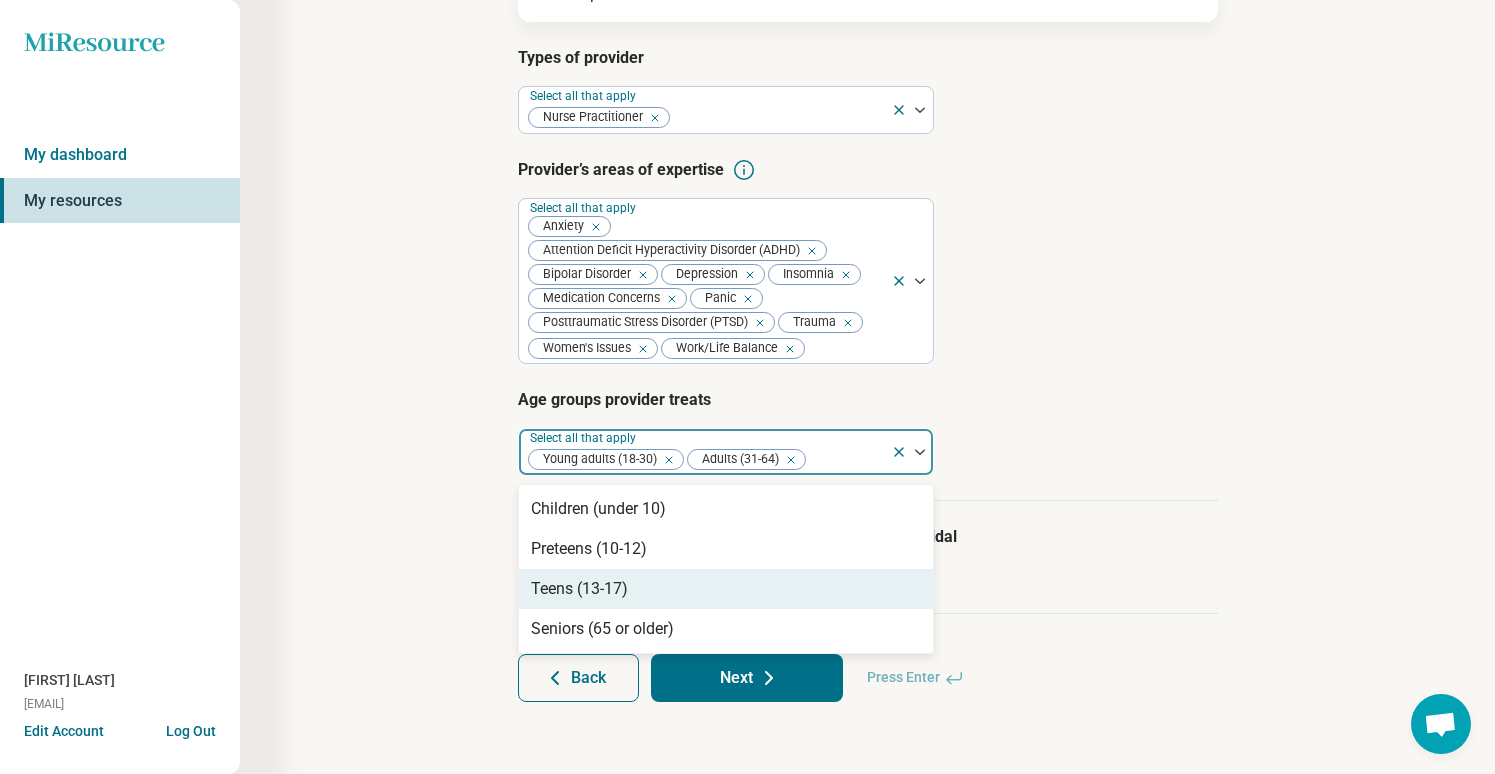 scroll, scrollTop: 239, scrollLeft: 0, axis: vertical 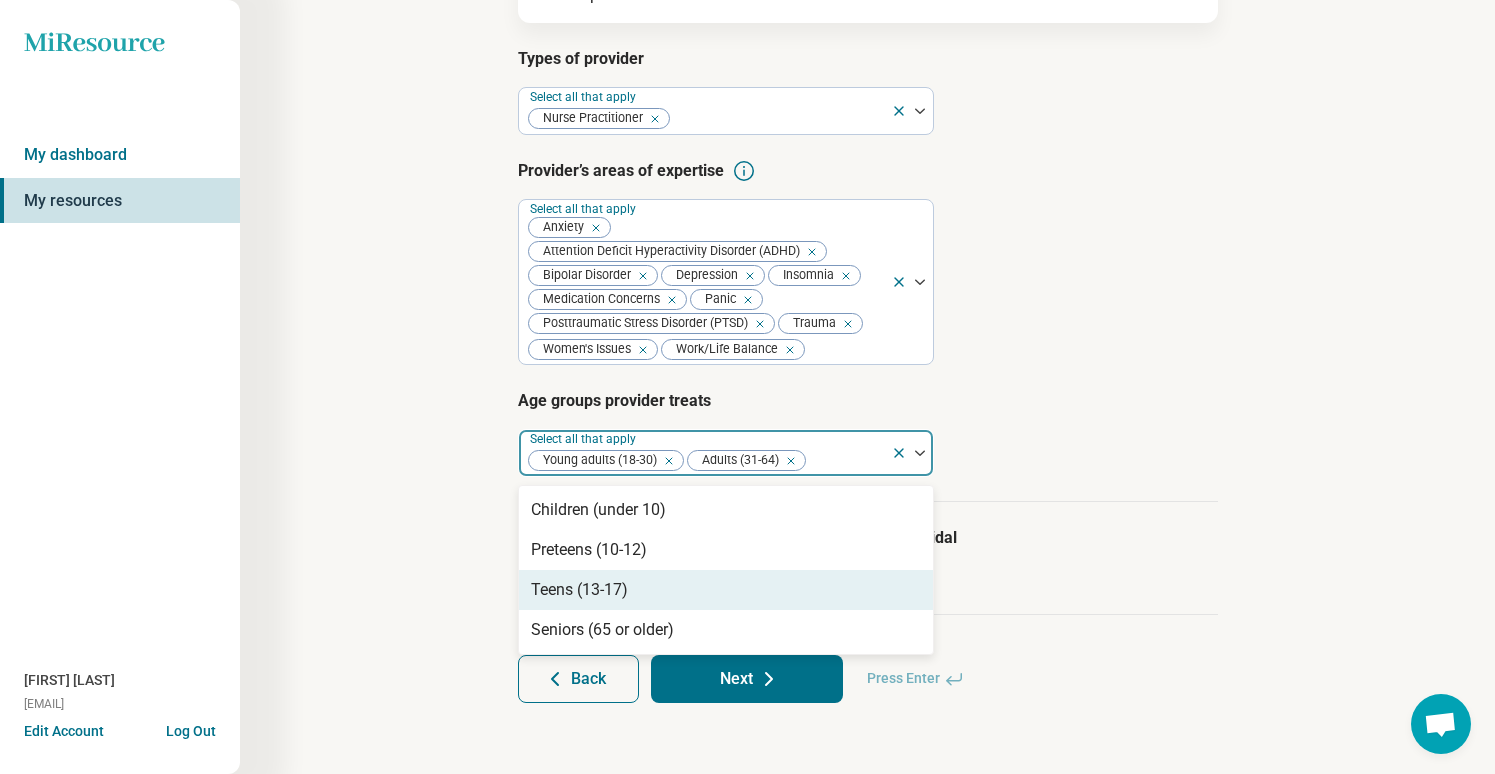 click on "Step  3  of  10 Tells us a little bit more about the provider’s specialty areas This information helps us match the provider with clients/patients in their areas of expertise. Types of provider Select all that apply Nurse Practitioner Provider’s areas of expertise Select all that apply Anxiety Attention Deficit Hyperactivity Disorder (ADHD) Bipolar Disorder Depression Insomnia Medication Concerns Panic Posttraumatic Stress Disorder (PTSD) Trauma Women's Issues Work/Life Balance Age groups provider treats option Adults (31-64), selected. Teens (13-17), 3 of 4. 4 results available. Use Up and Down to choose options, press Enter to select the currently focused option, press Escape to exit the menu, press Tab to select the option and exit the menu. Select all that apply Young adults (18-30) Adults (31-64) Children (under 10) Preteens (10-12) Teens (13-17) Seniors (65 or older) The provider accepts clients who are actively suicidal The provider prescribes medication Back Next Press Enter" at bounding box center (868, 278) 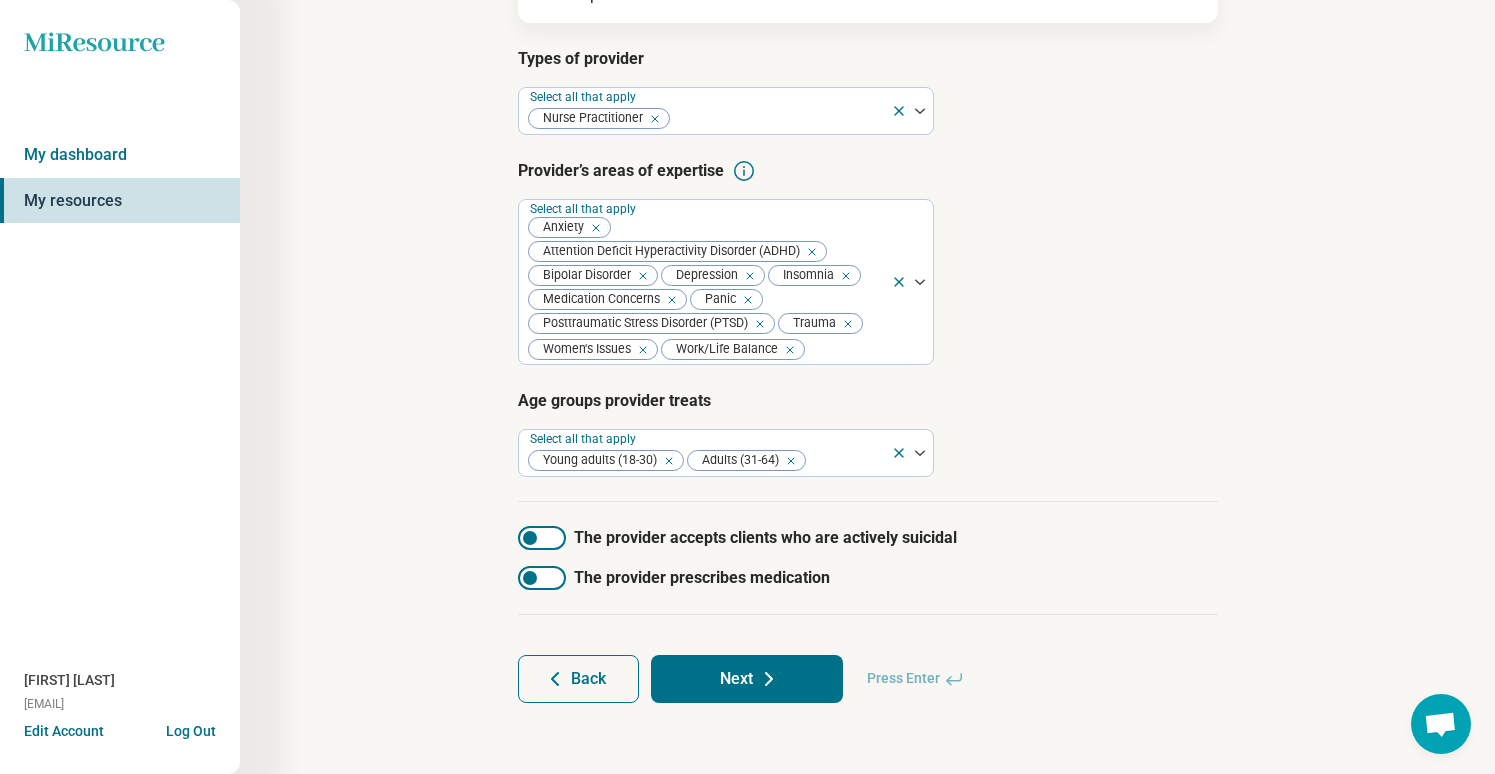 click on "Next" at bounding box center [747, 679] 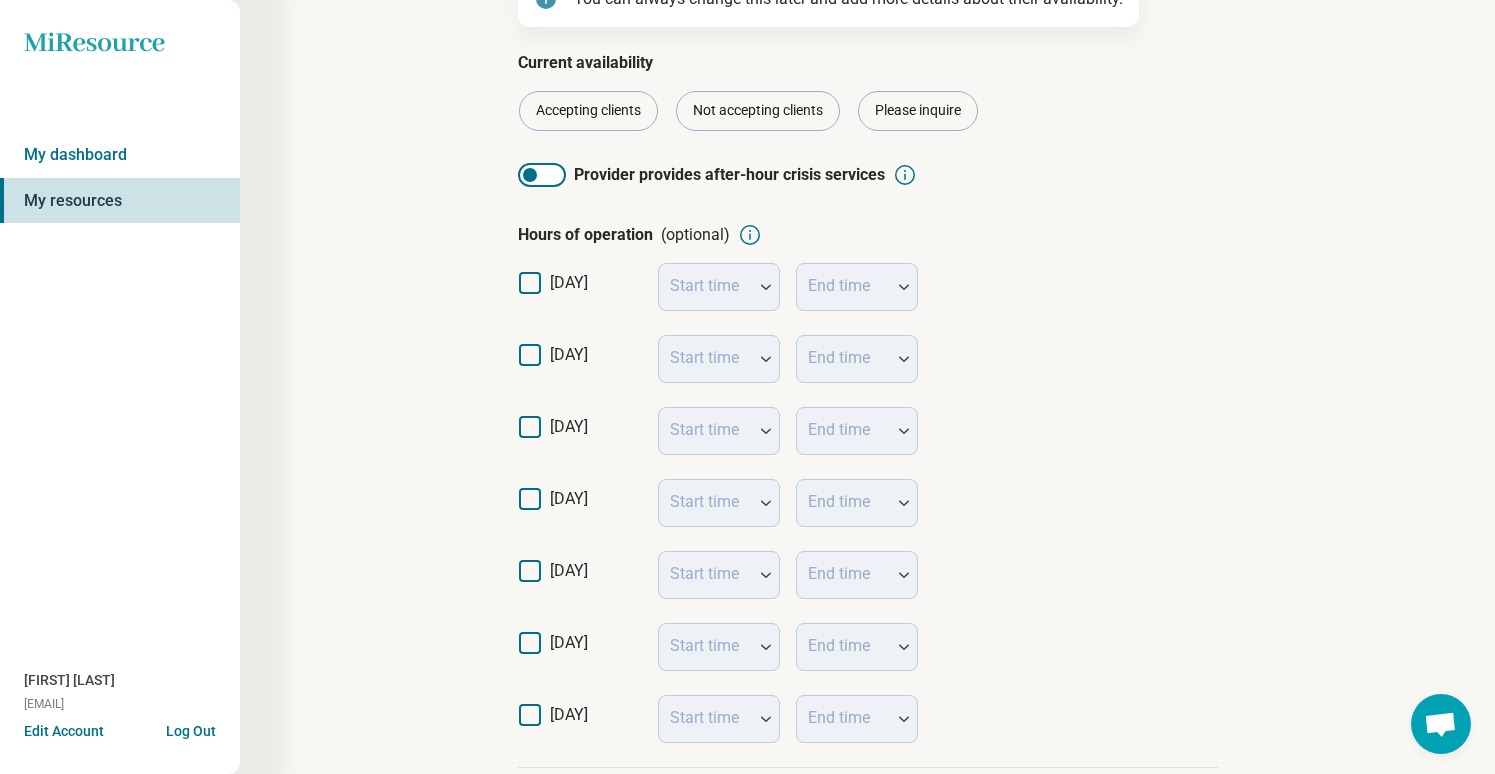 scroll, scrollTop: 247, scrollLeft: 0, axis: vertical 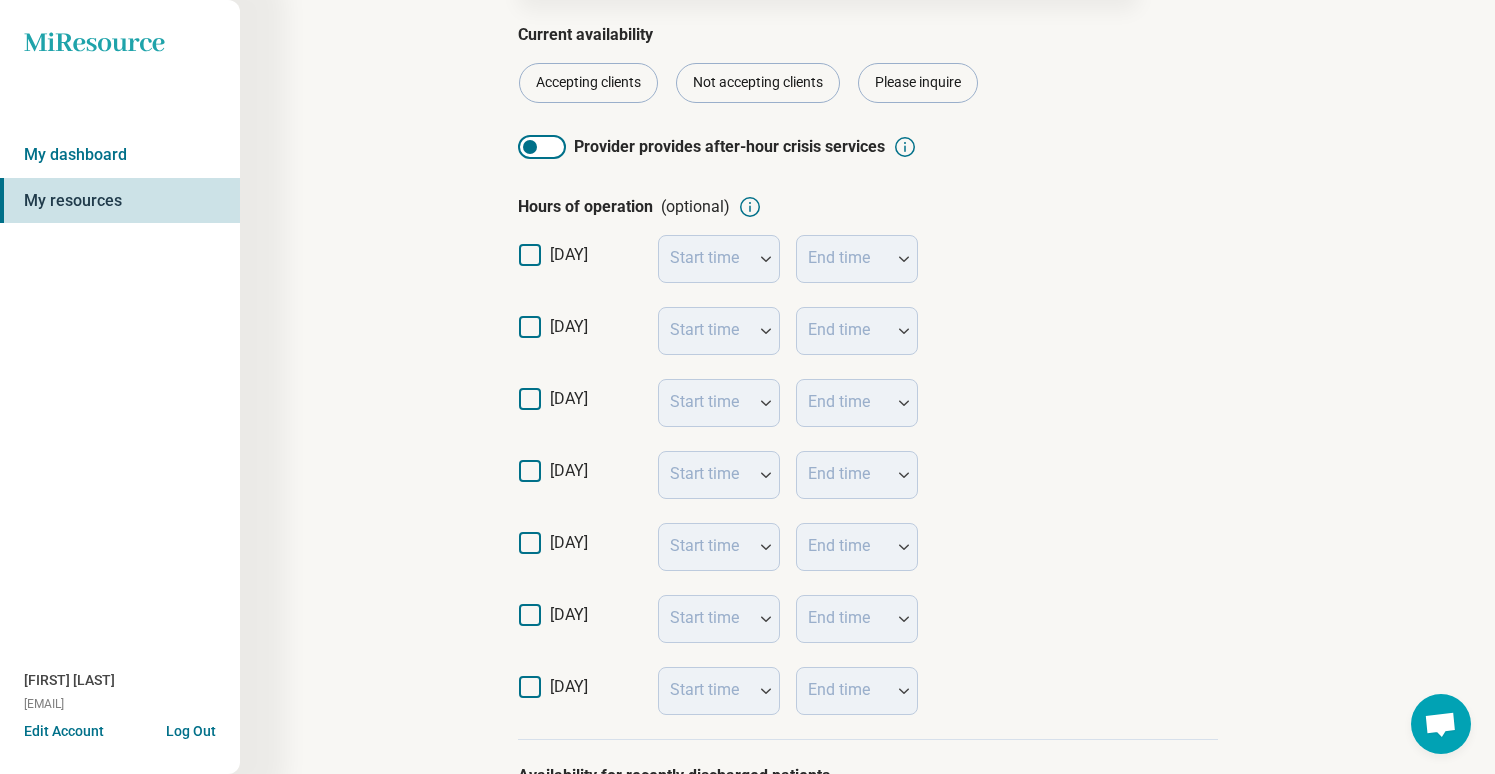 click 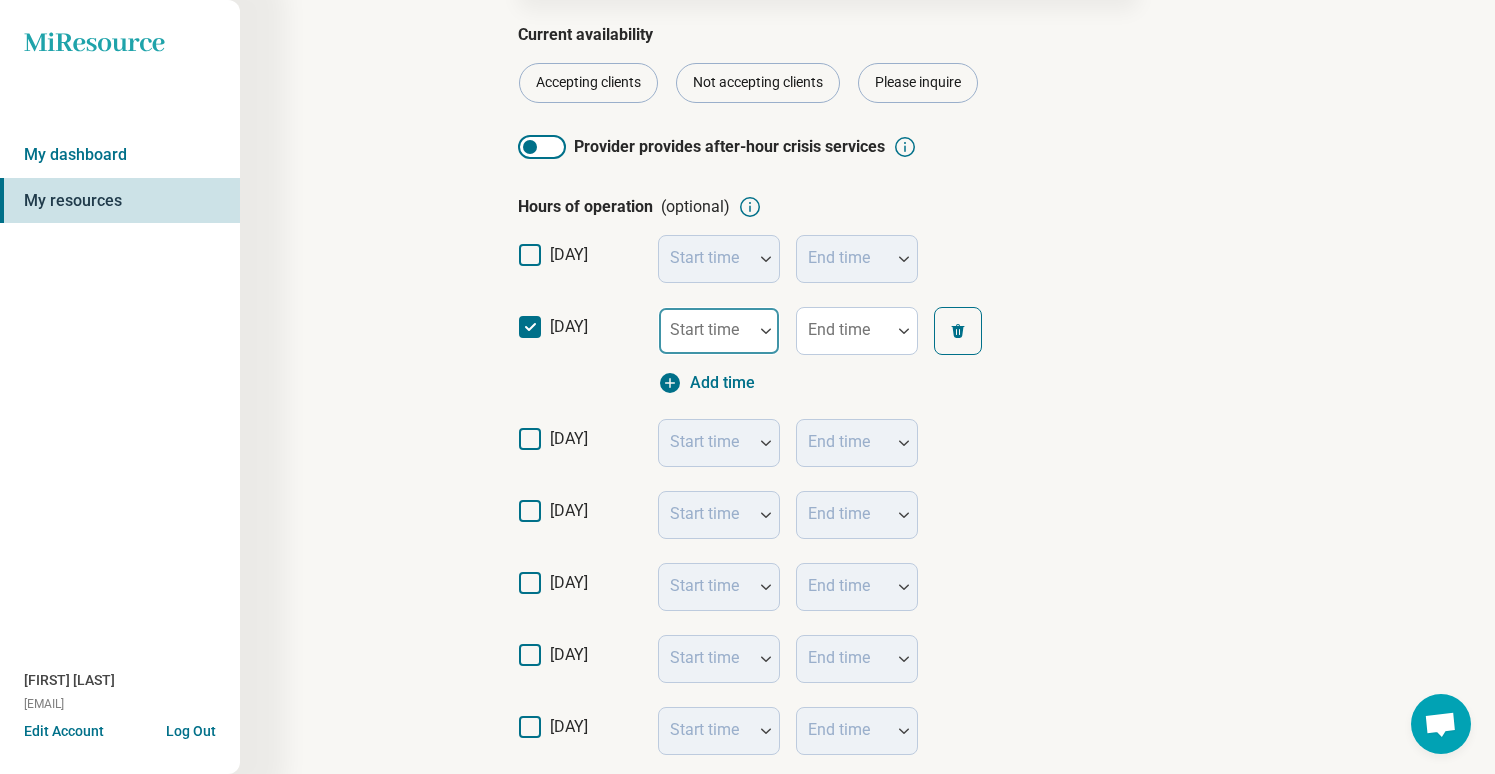 click on "Start time" at bounding box center [719, 331] 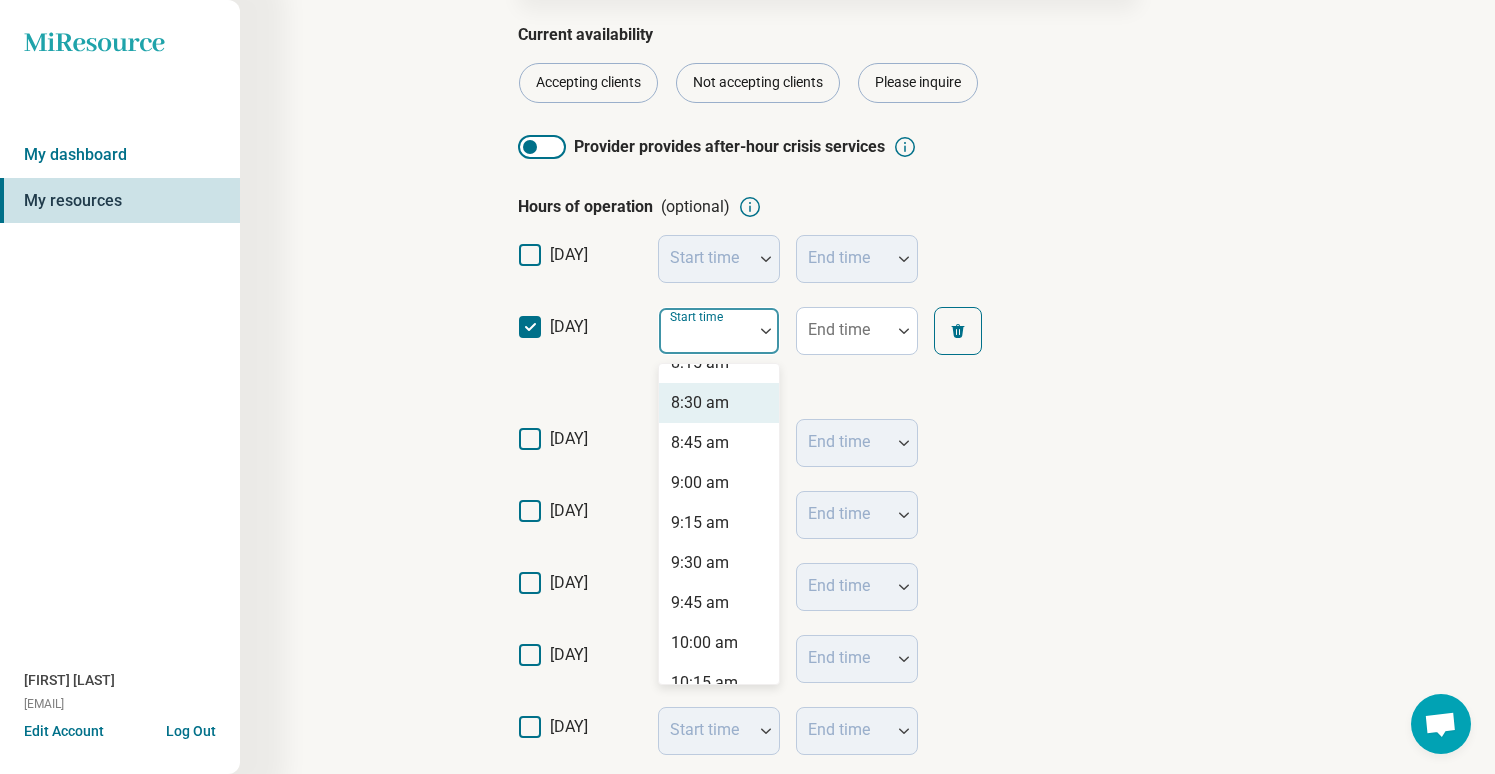 scroll, scrollTop: 1346, scrollLeft: 0, axis: vertical 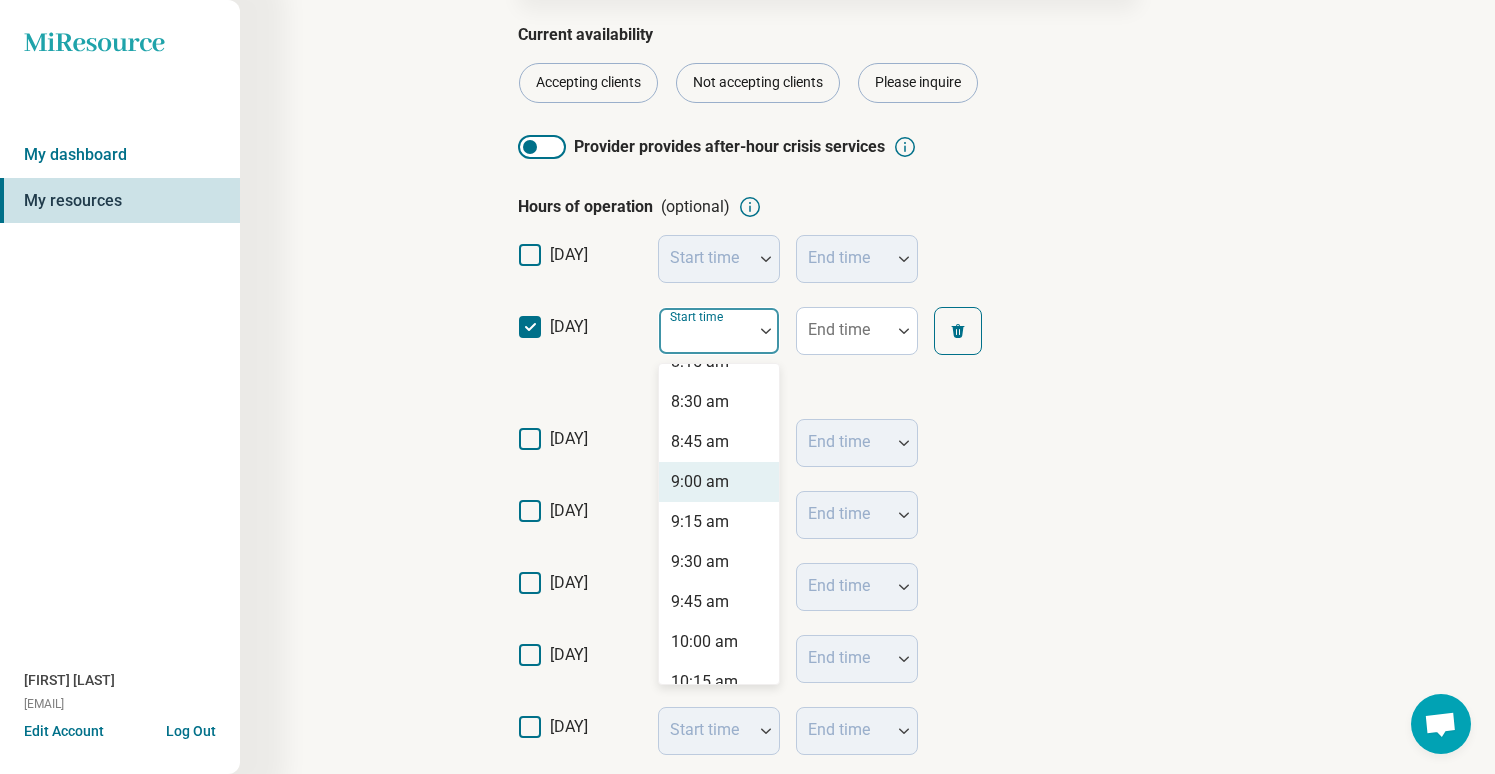 click on "9:00 am" at bounding box center [700, 482] 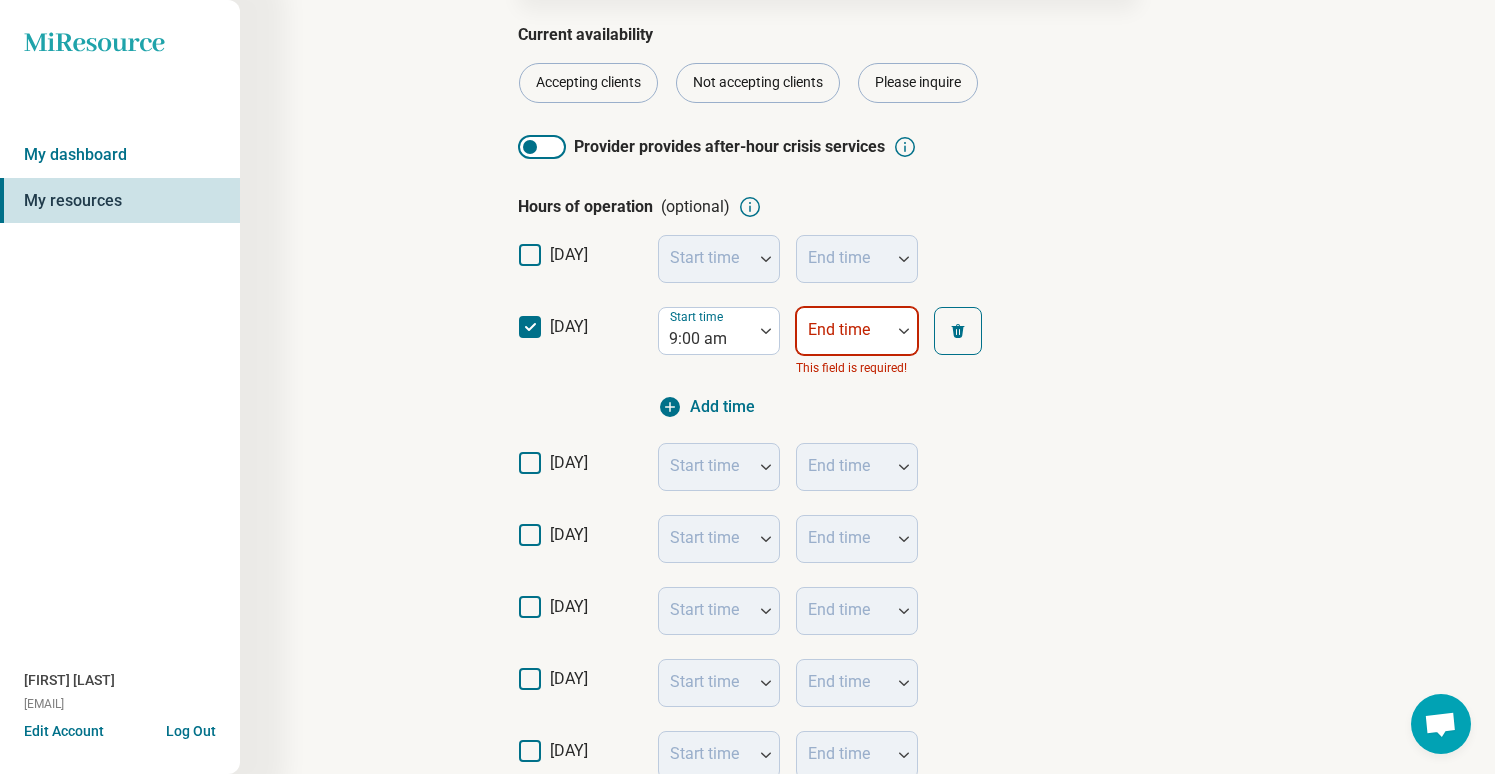 click on "End time" at bounding box center [857, 331] 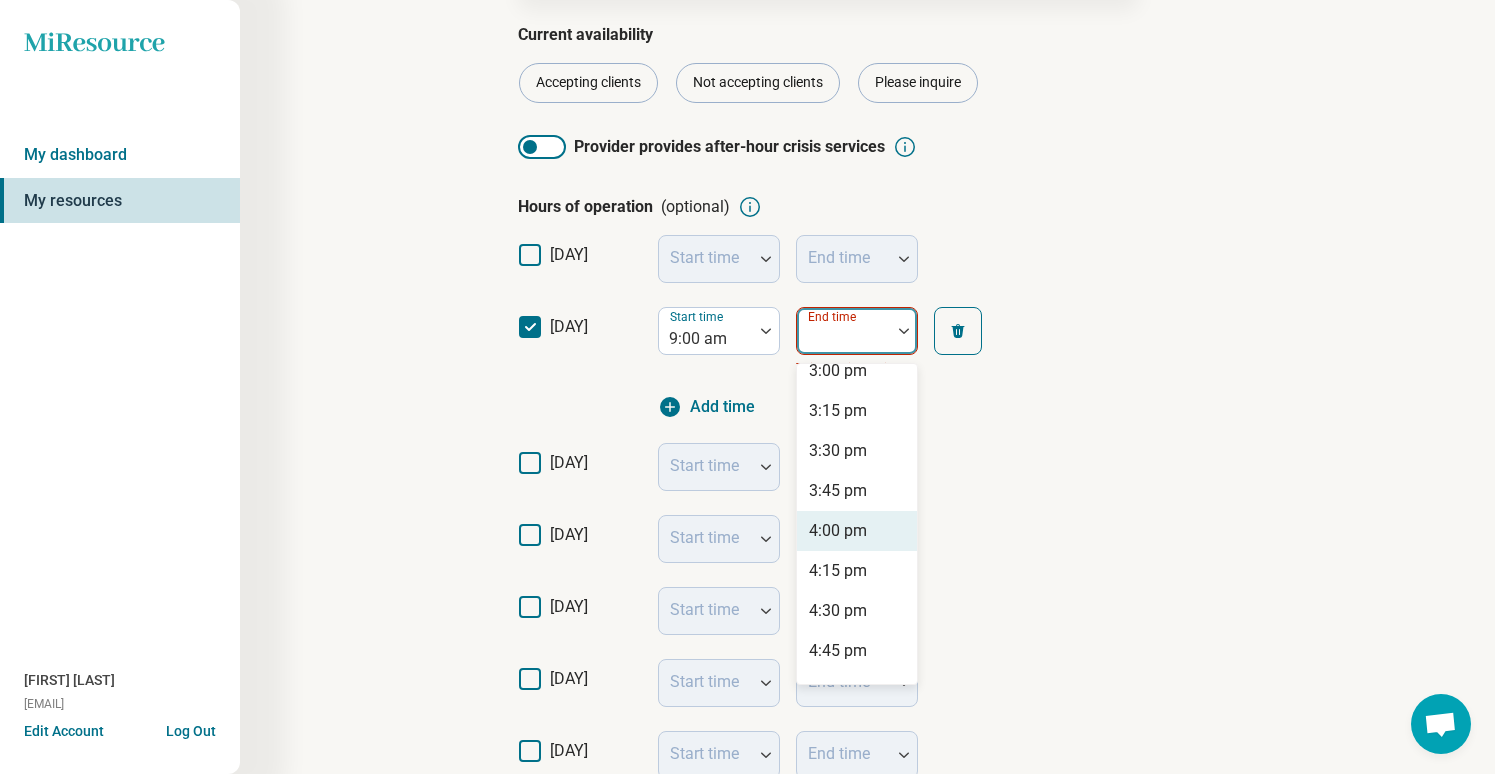 scroll, scrollTop: 929, scrollLeft: 0, axis: vertical 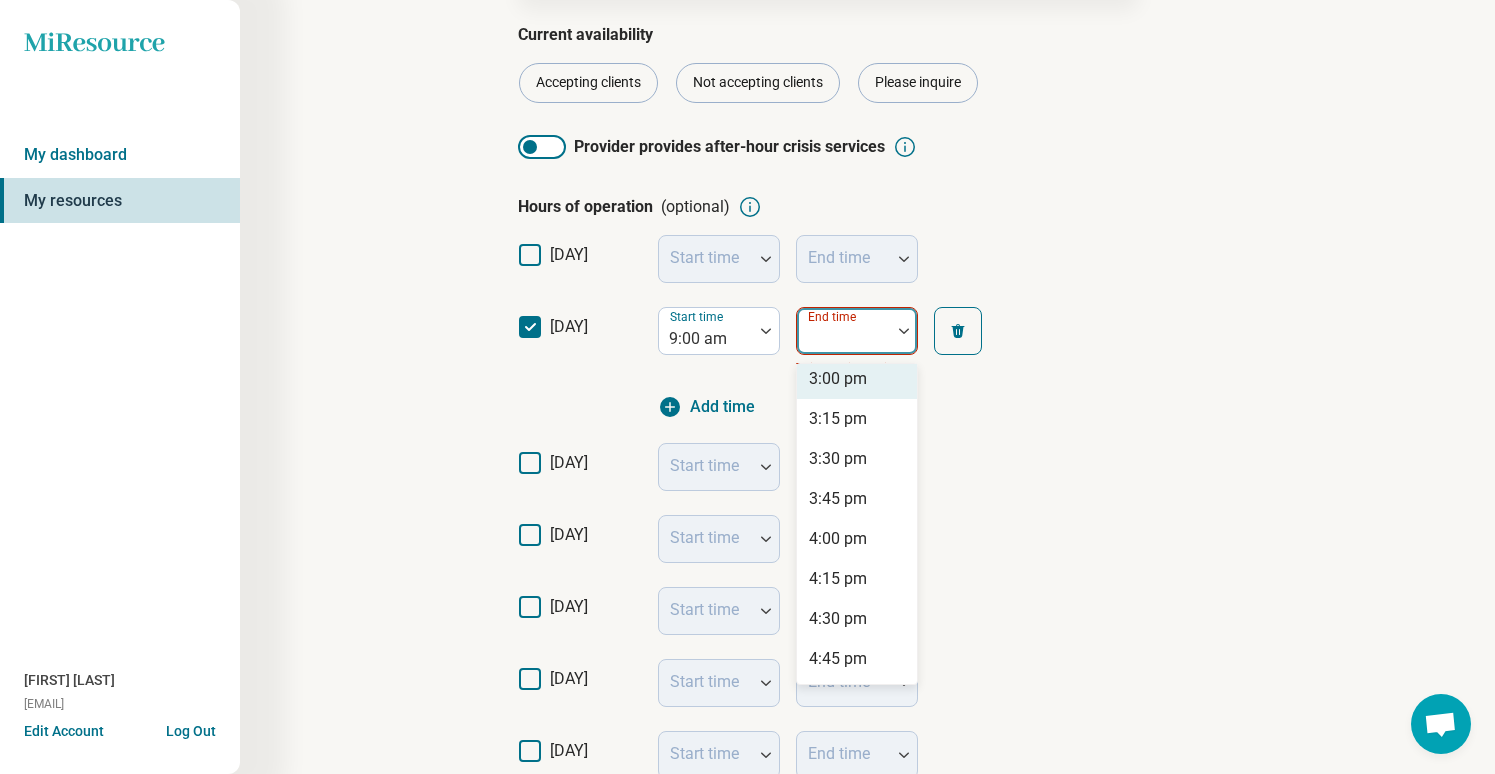 click on "3:00 pm" at bounding box center [838, 379] 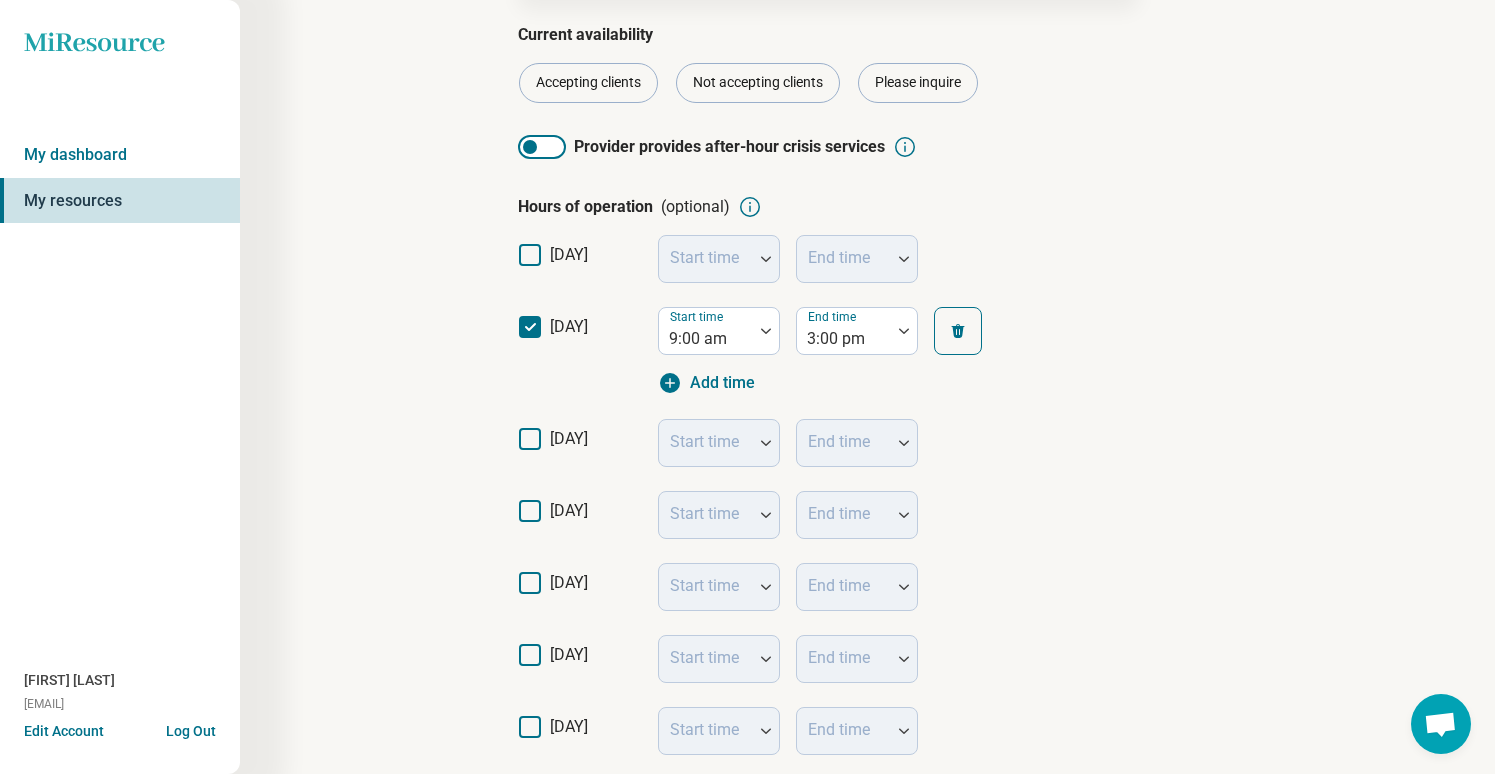 click 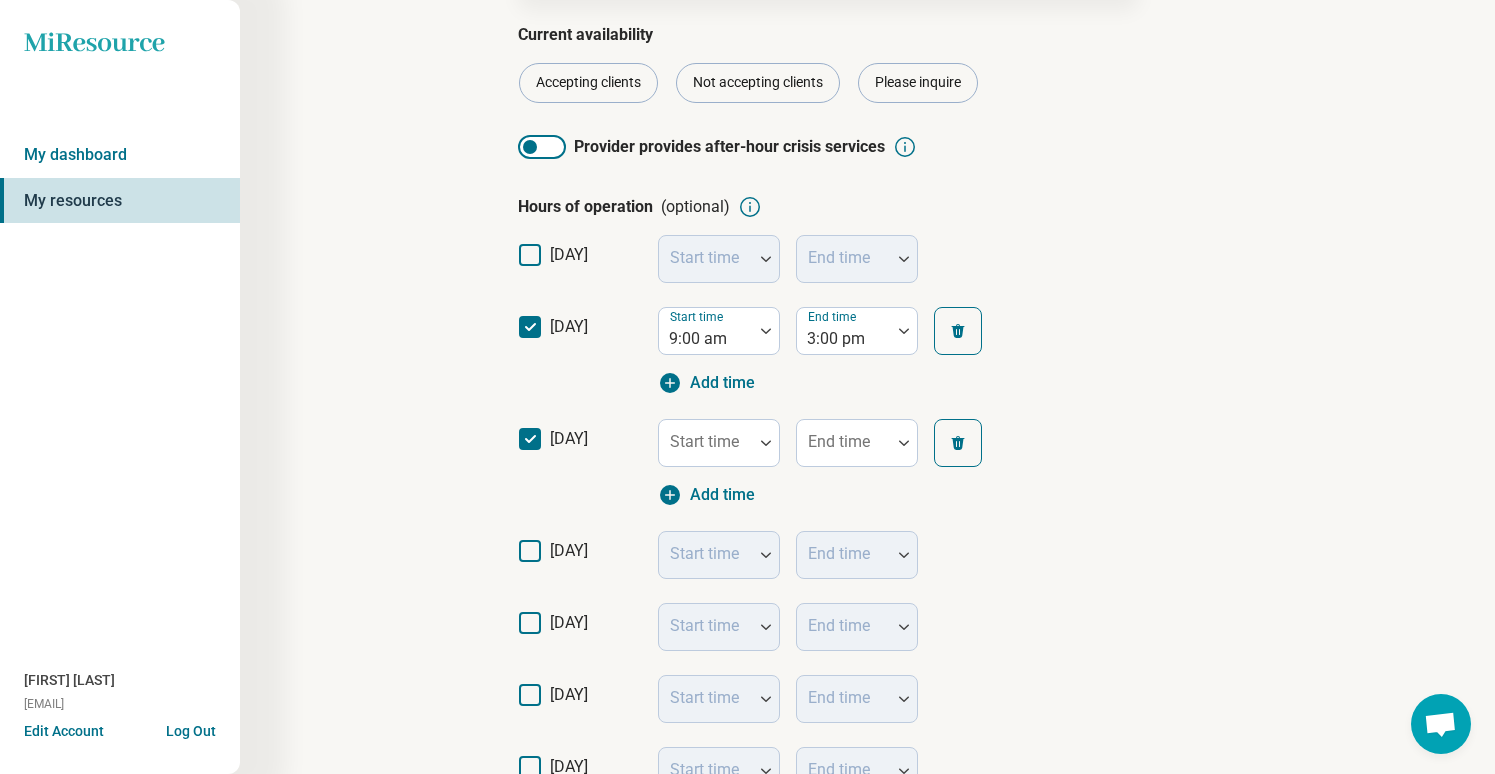 scroll, scrollTop: 13, scrollLeft: 0, axis: vertical 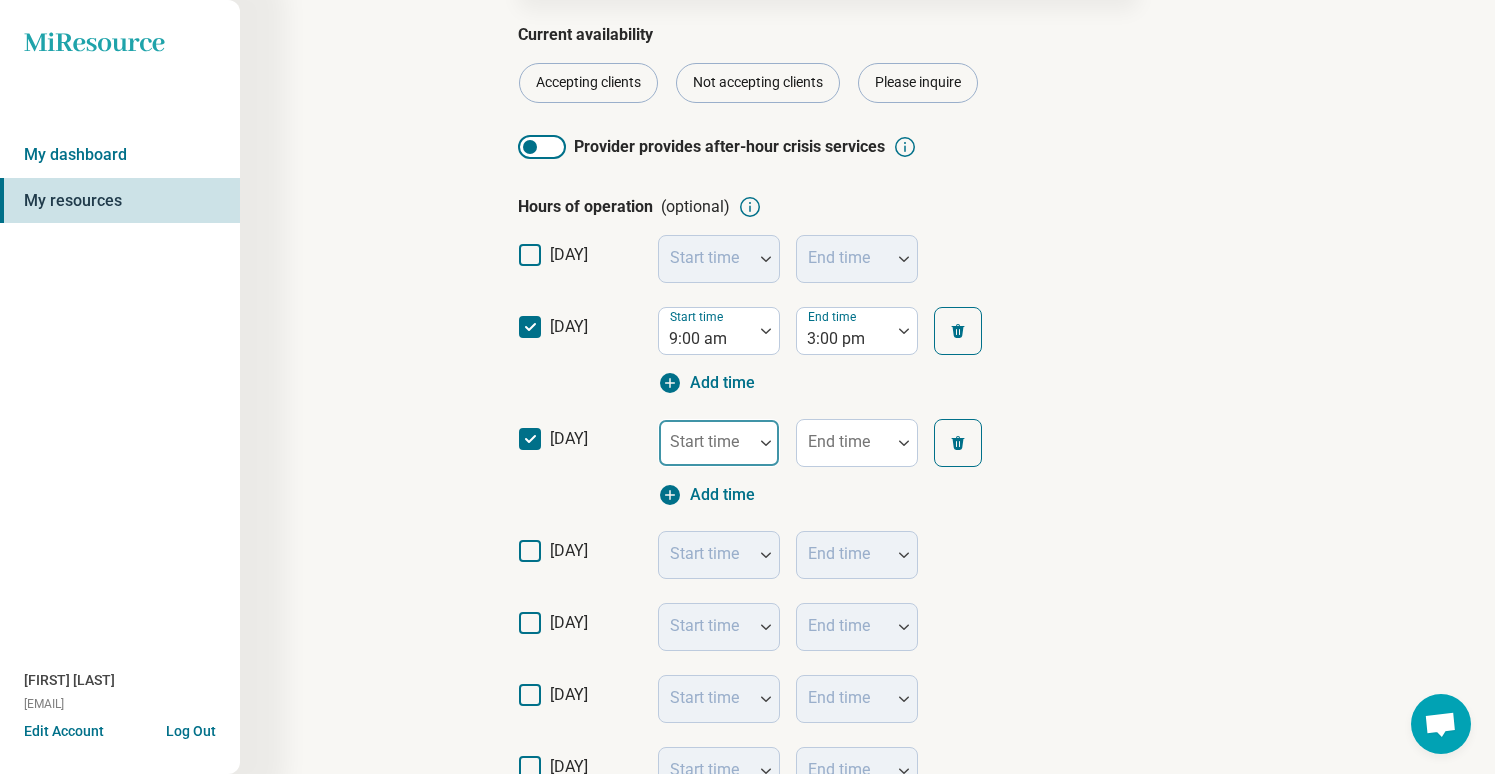 click on "Start time End time Add time" at bounding box center [838, 463] 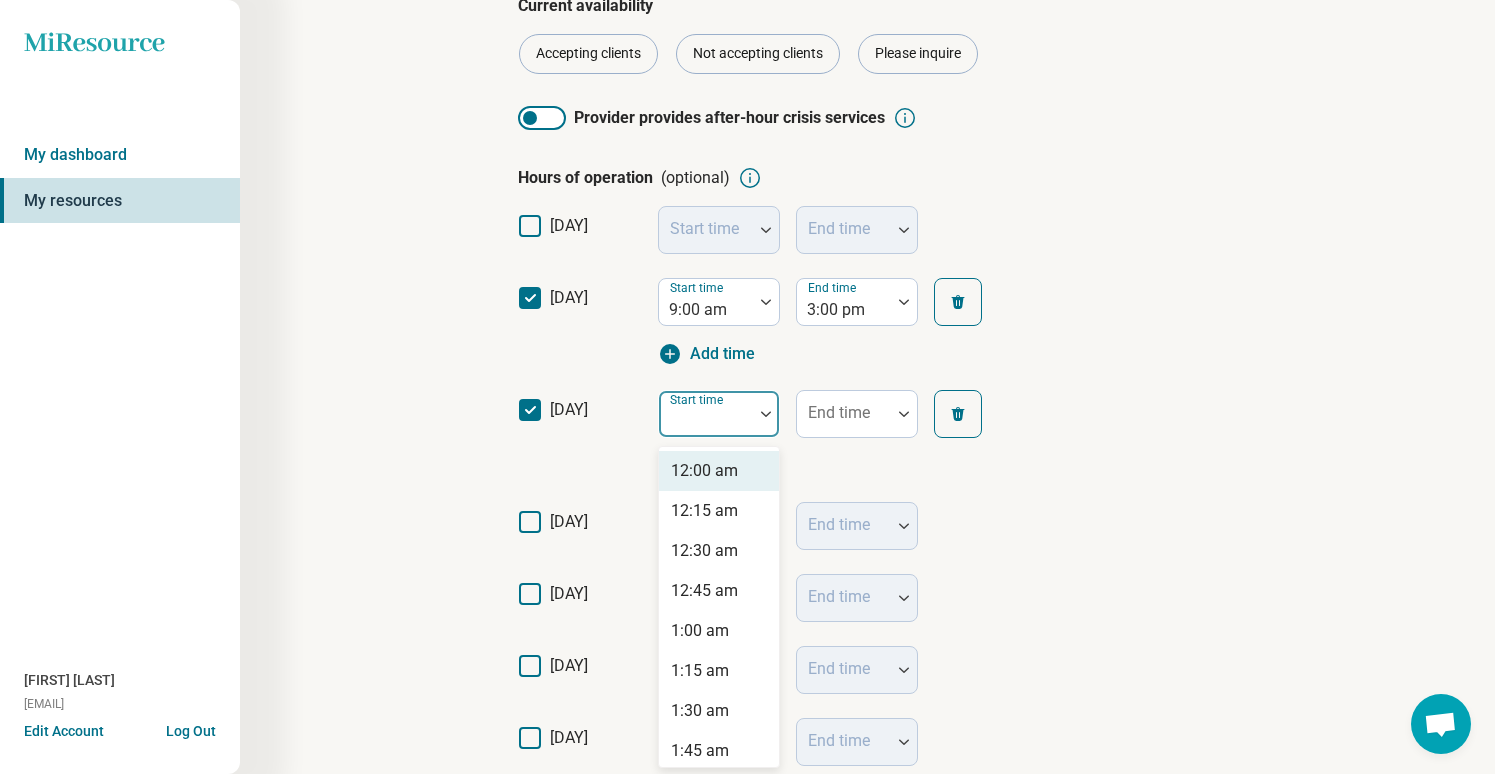 scroll, scrollTop: 277, scrollLeft: 0, axis: vertical 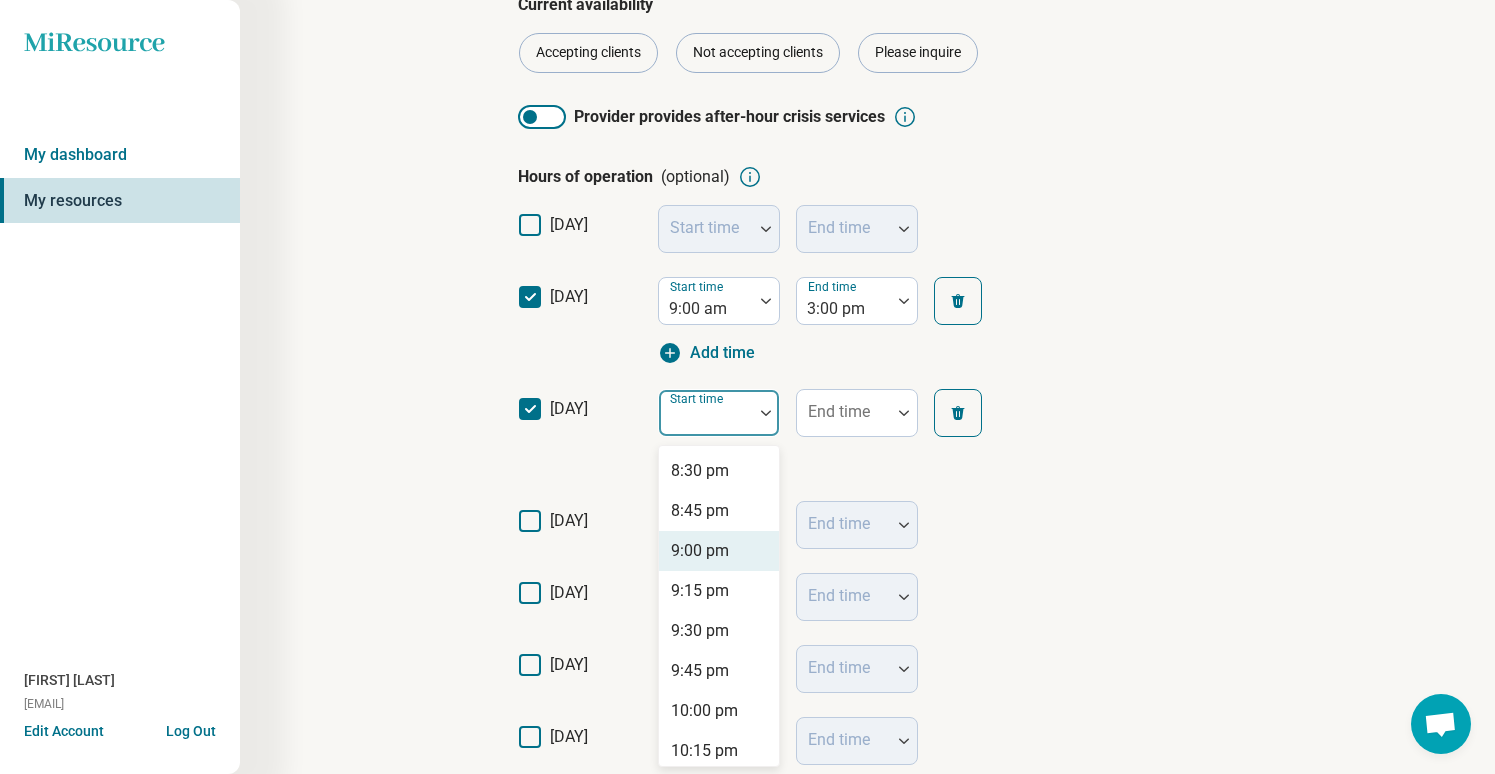 click on "9:00 pm" at bounding box center (700, 551) 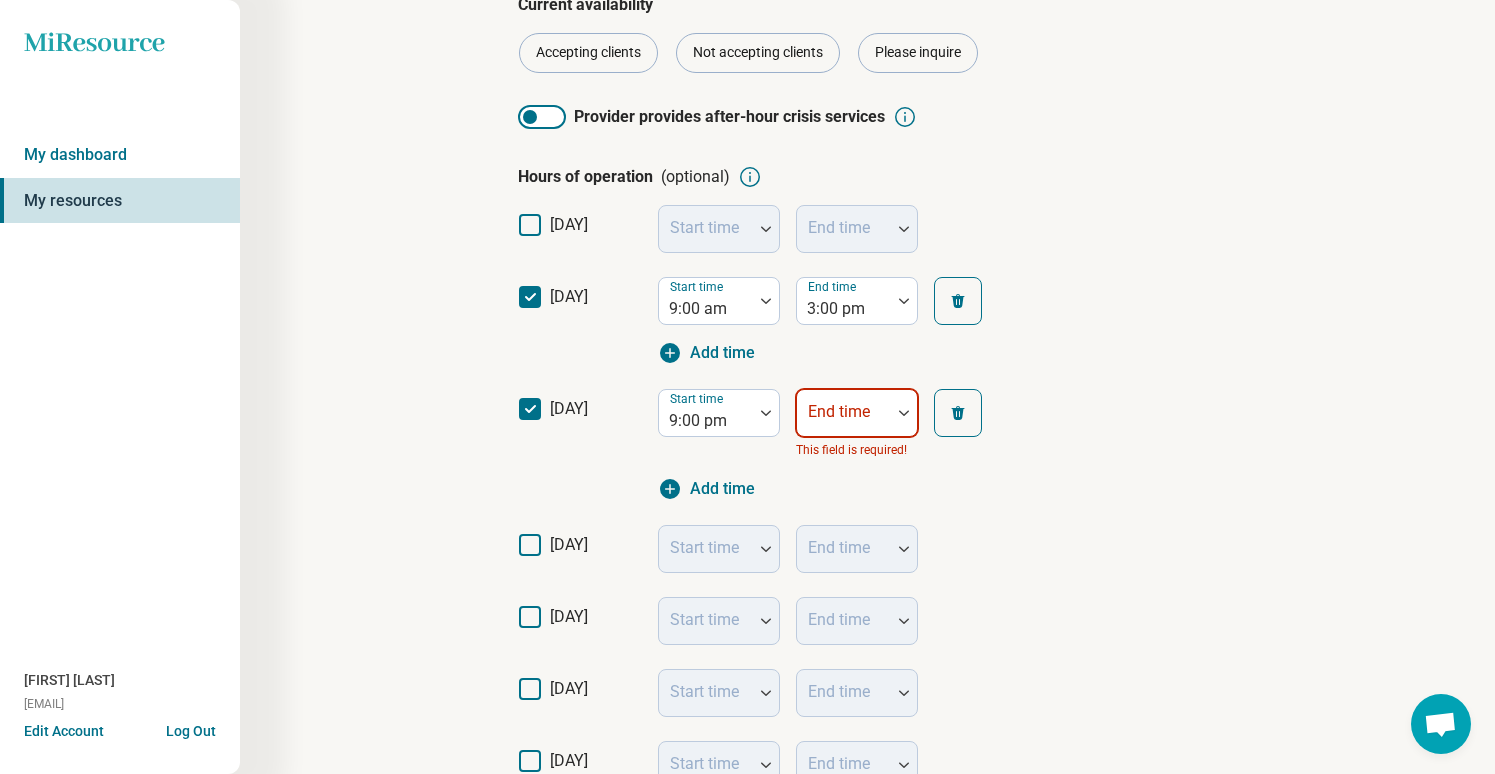 click at bounding box center (844, 413) 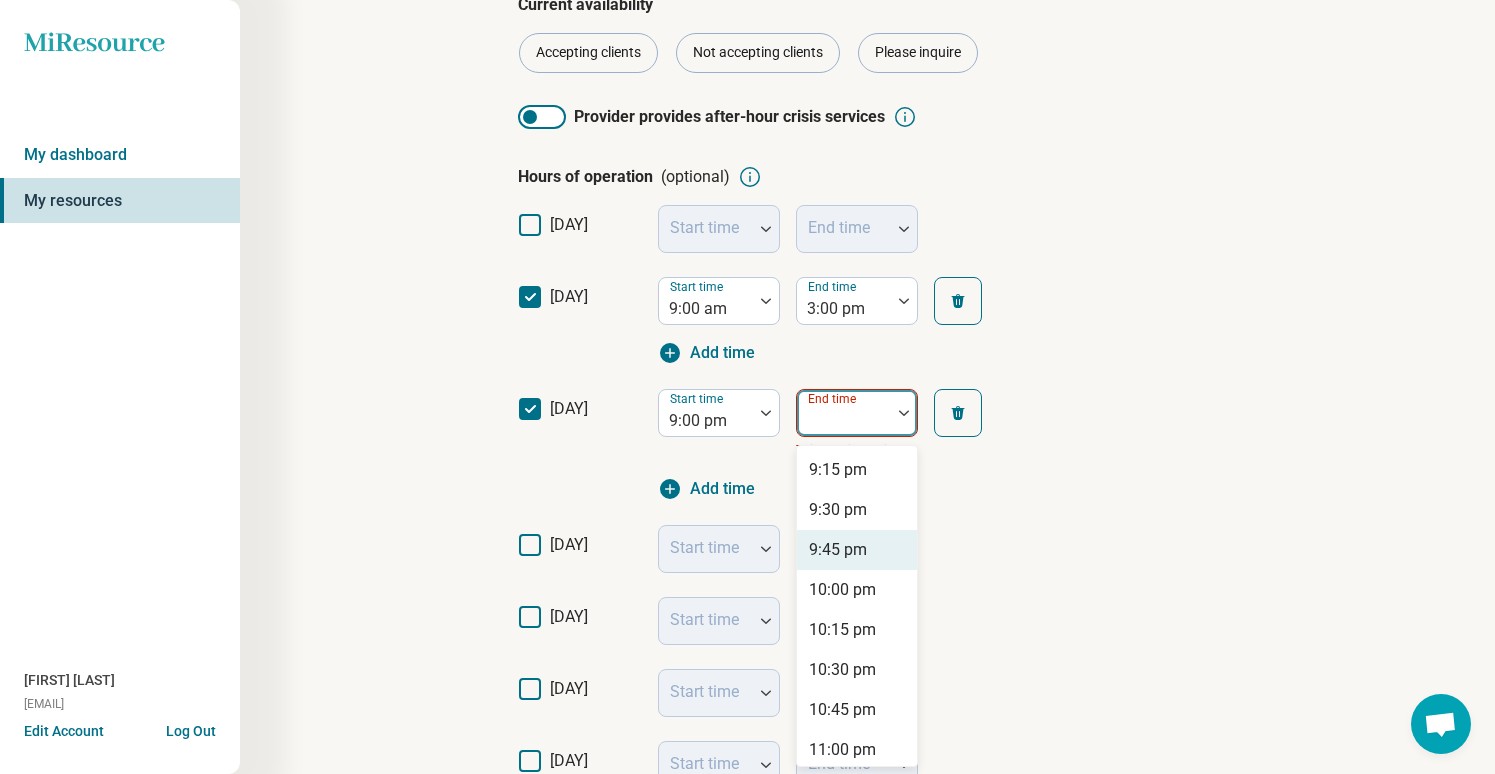 scroll, scrollTop: 128, scrollLeft: 0, axis: vertical 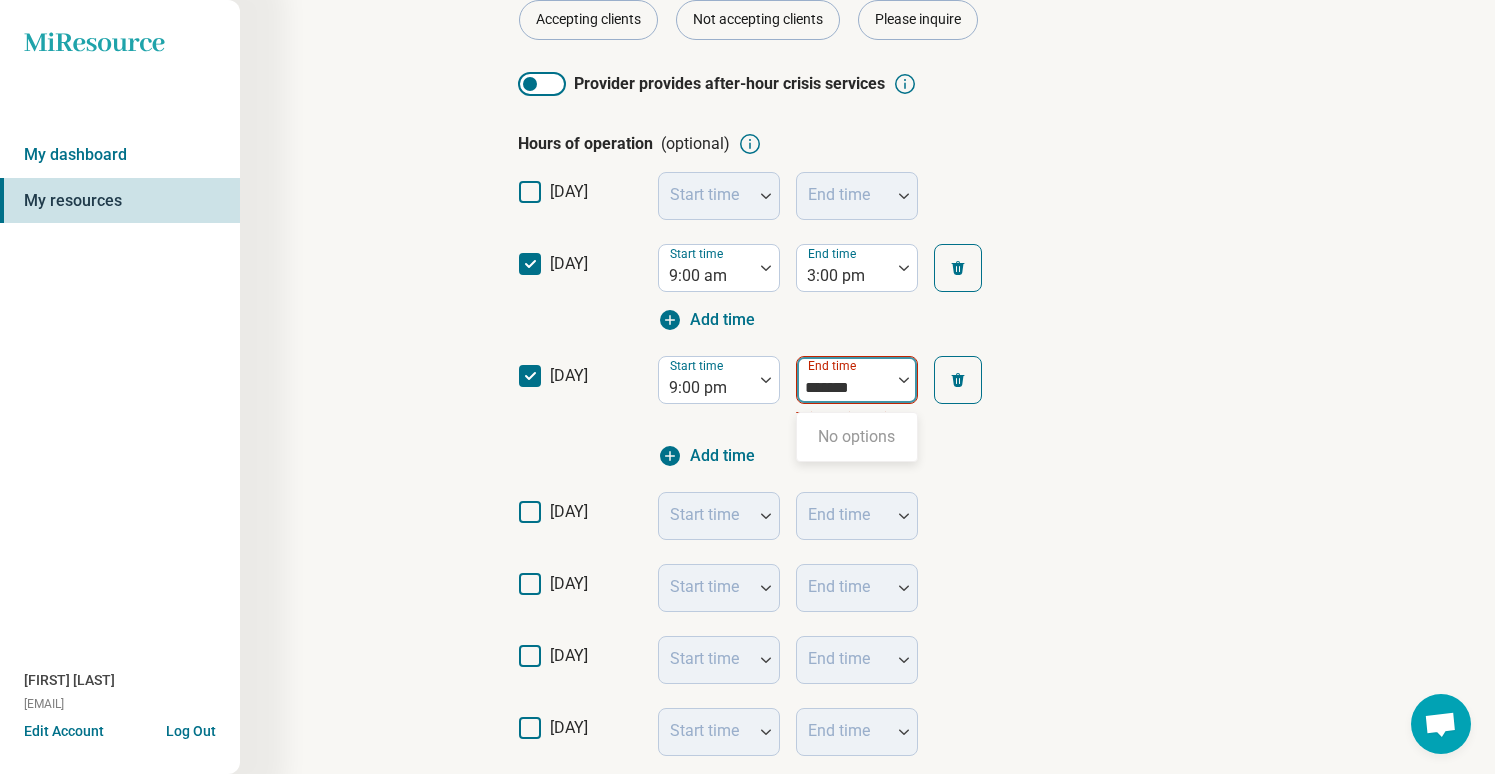 type on "*******" 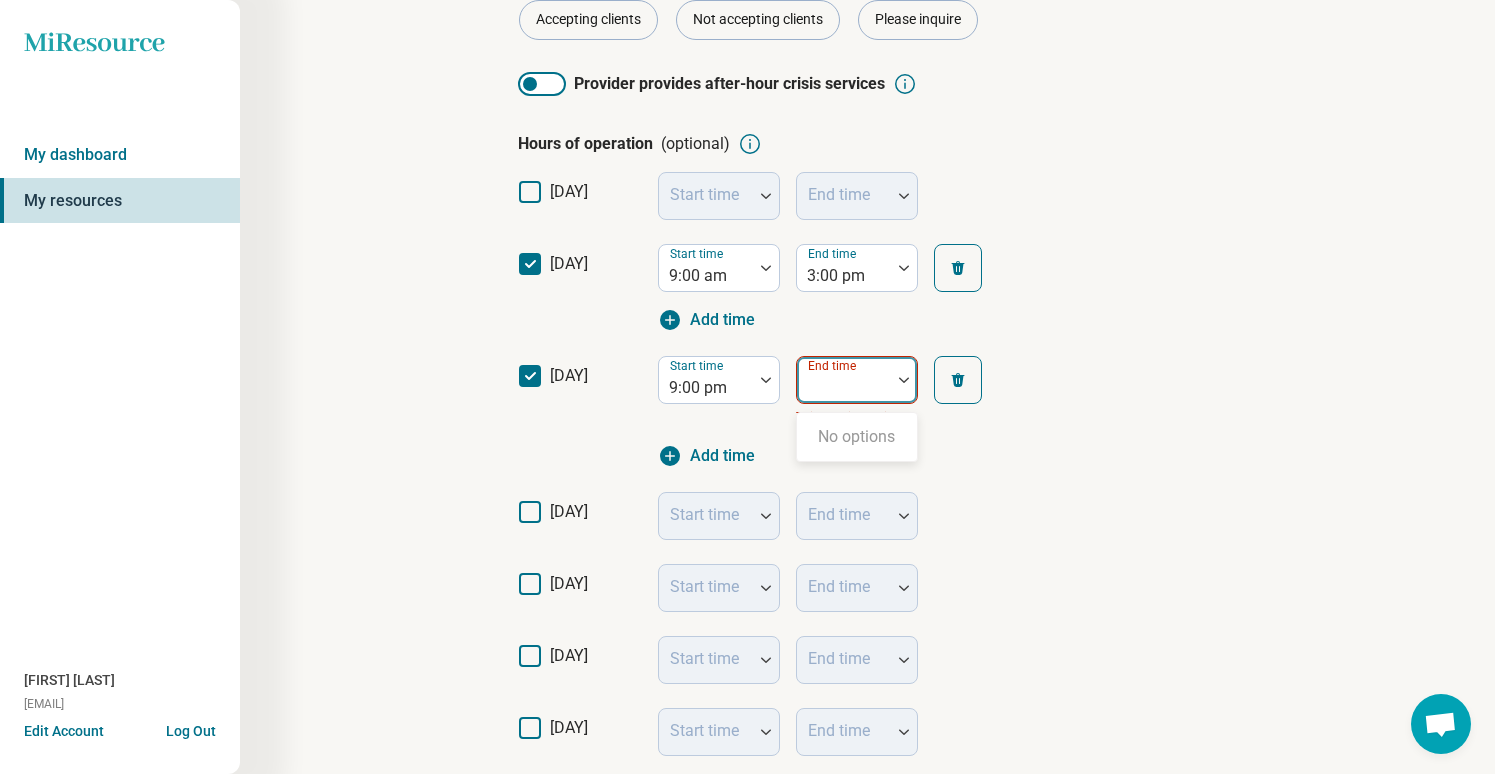 scroll, scrollTop: 13, scrollLeft: 0, axis: vertical 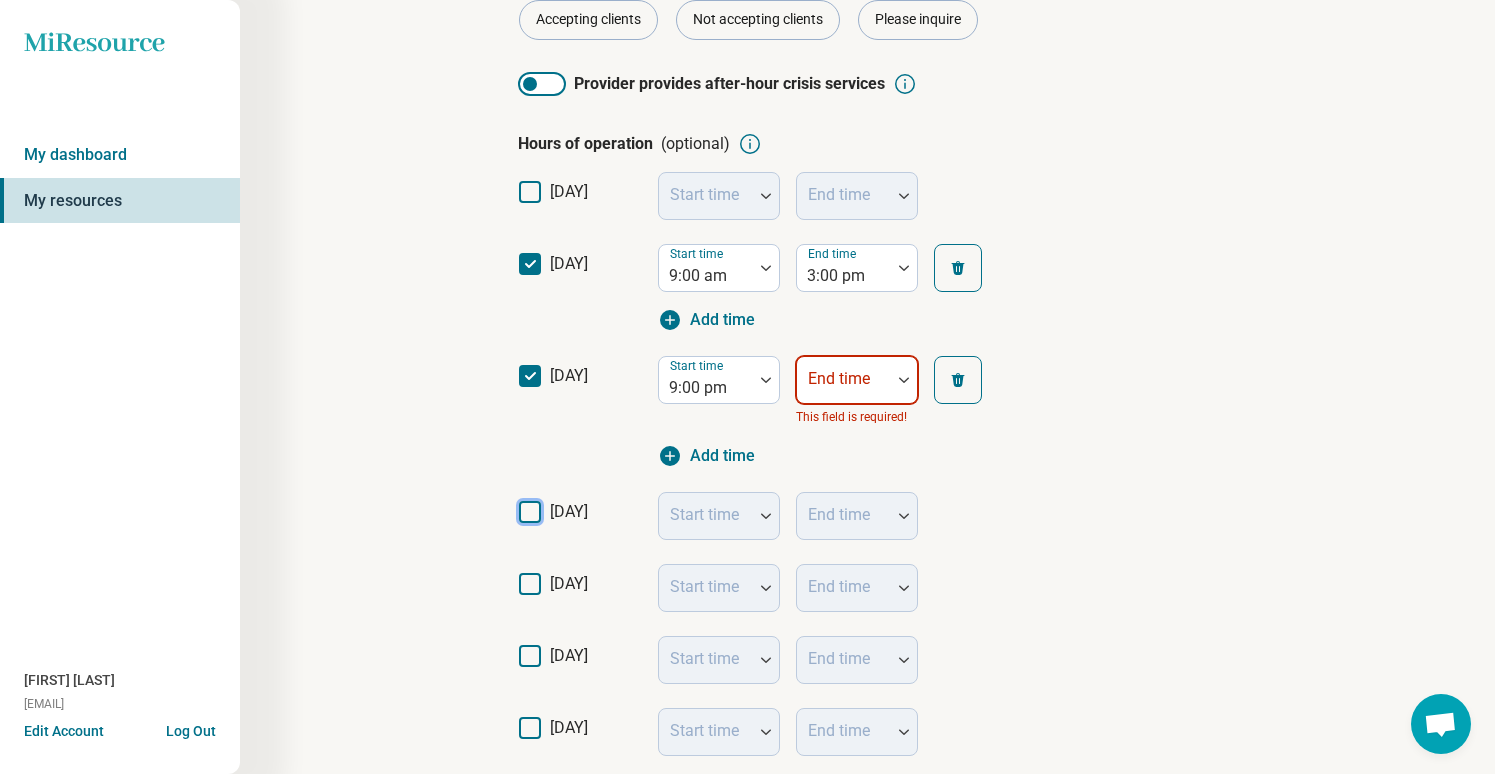 click at bounding box center (844, 388) 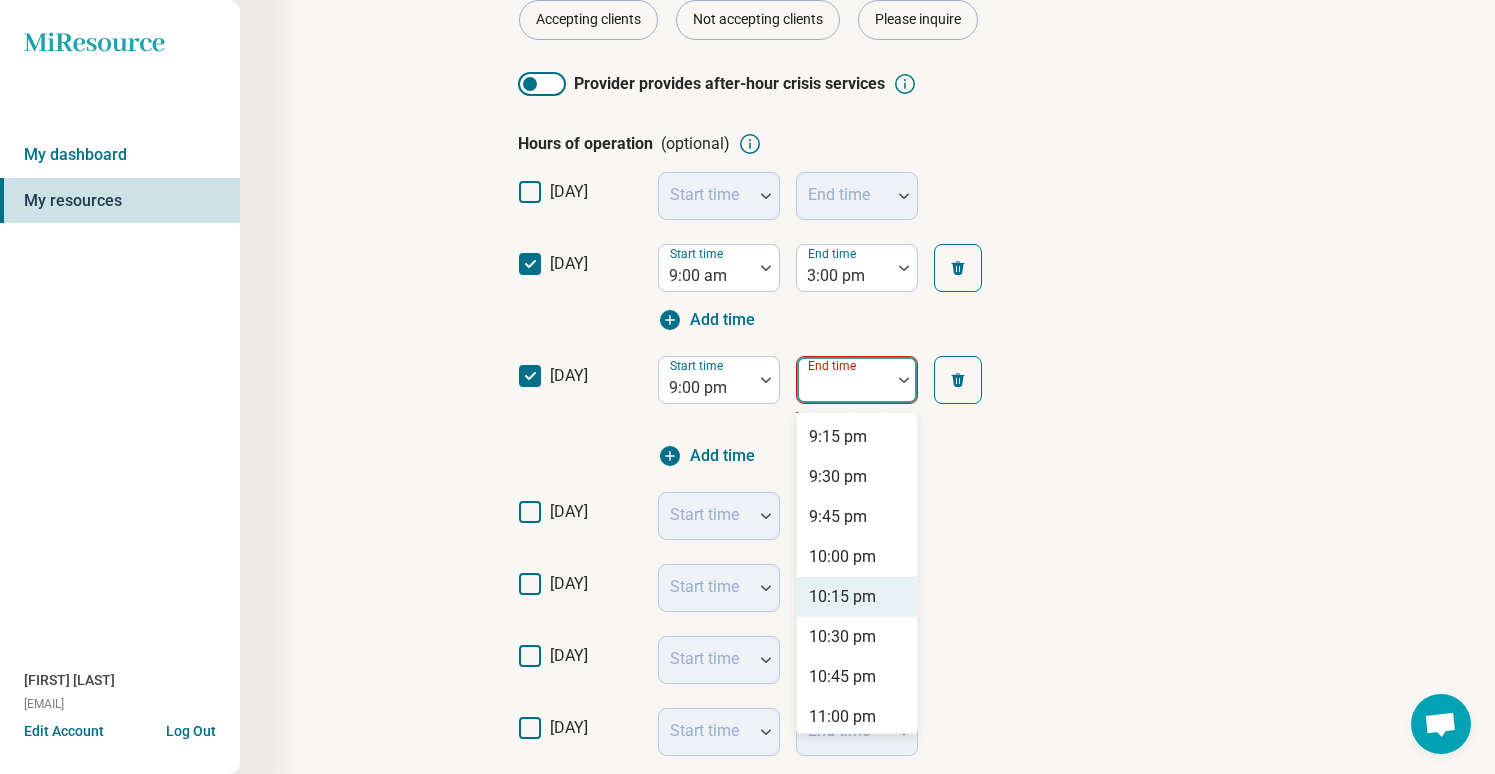scroll, scrollTop: 128, scrollLeft: 0, axis: vertical 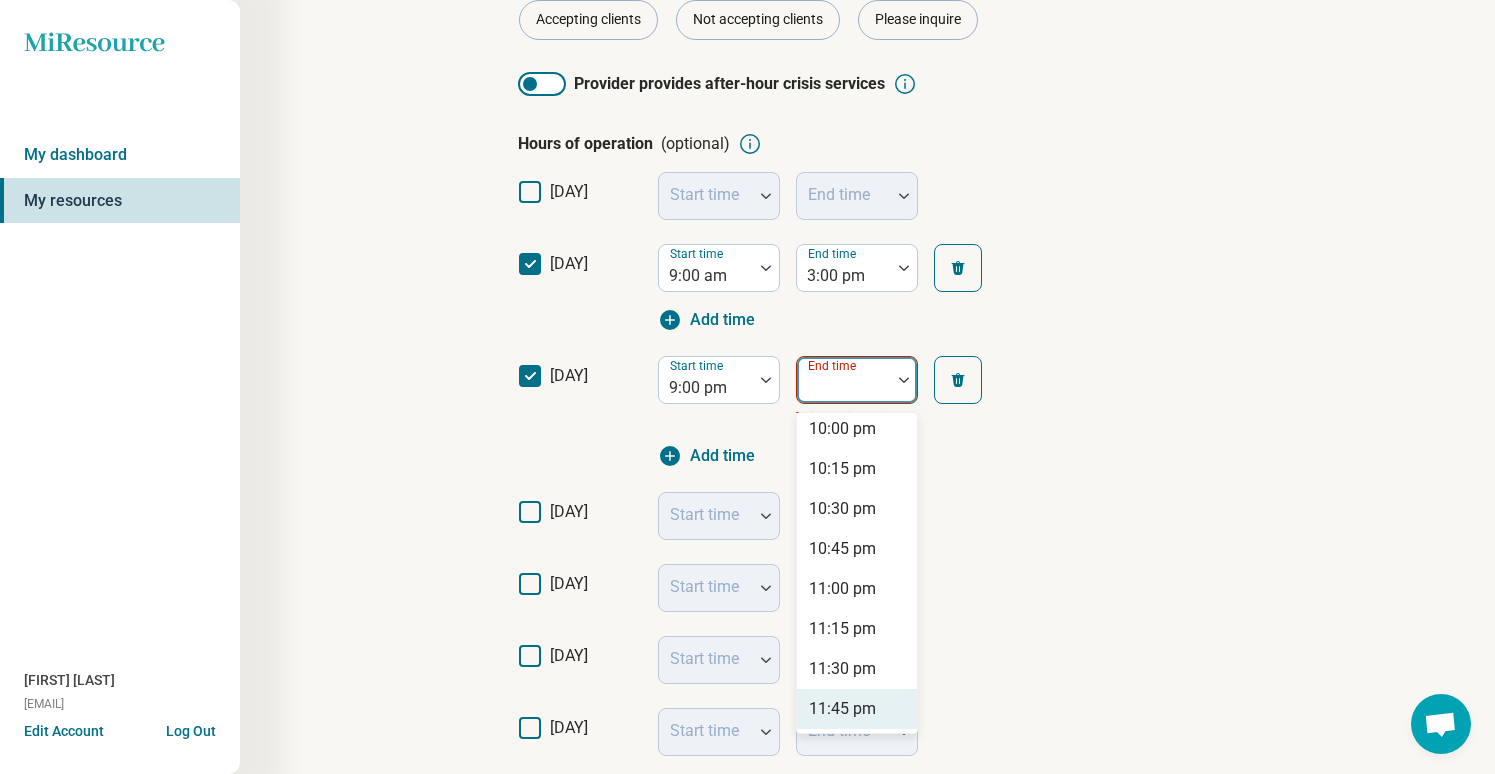 click on "11:45 pm" at bounding box center [842, 709] 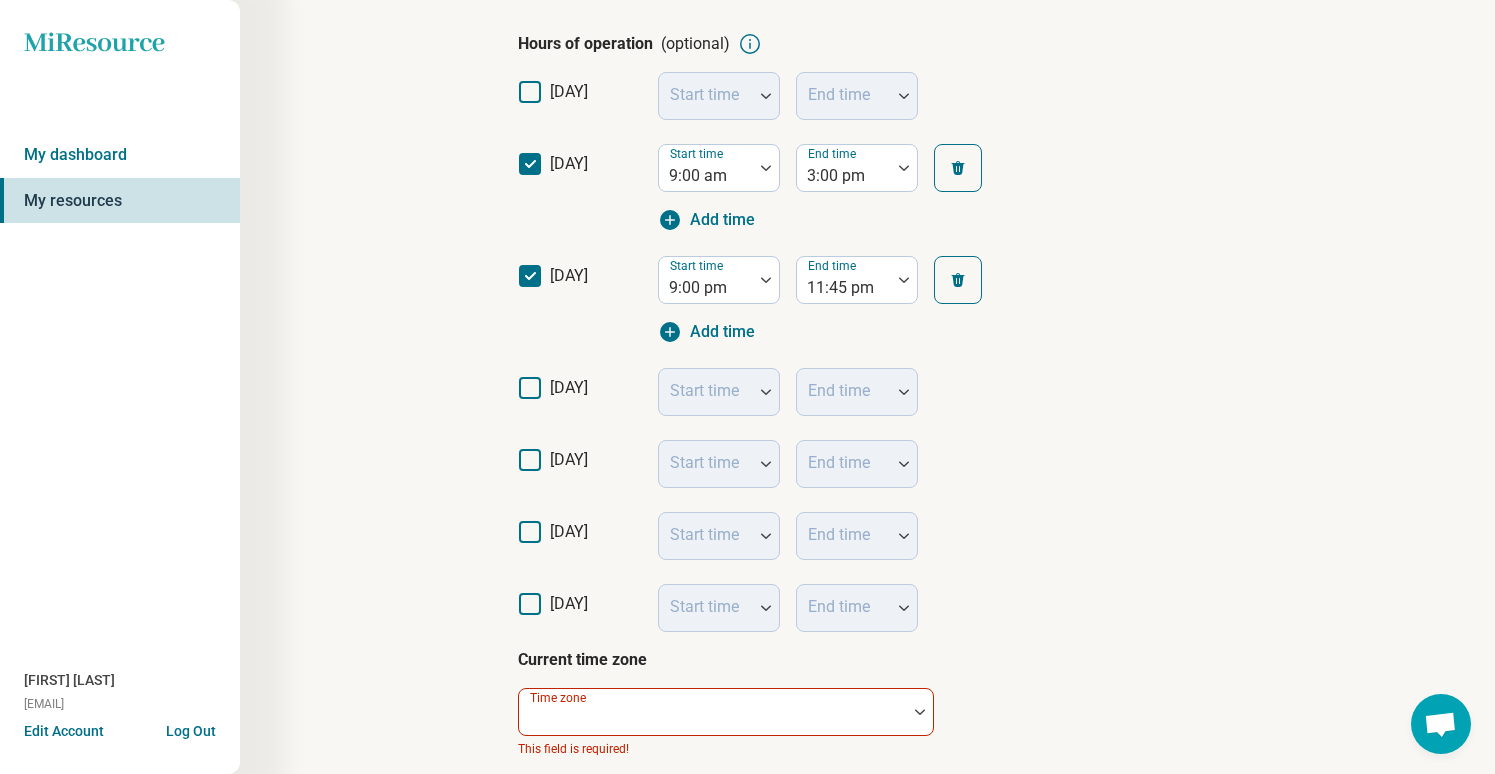 scroll, scrollTop: 414, scrollLeft: 0, axis: vertical 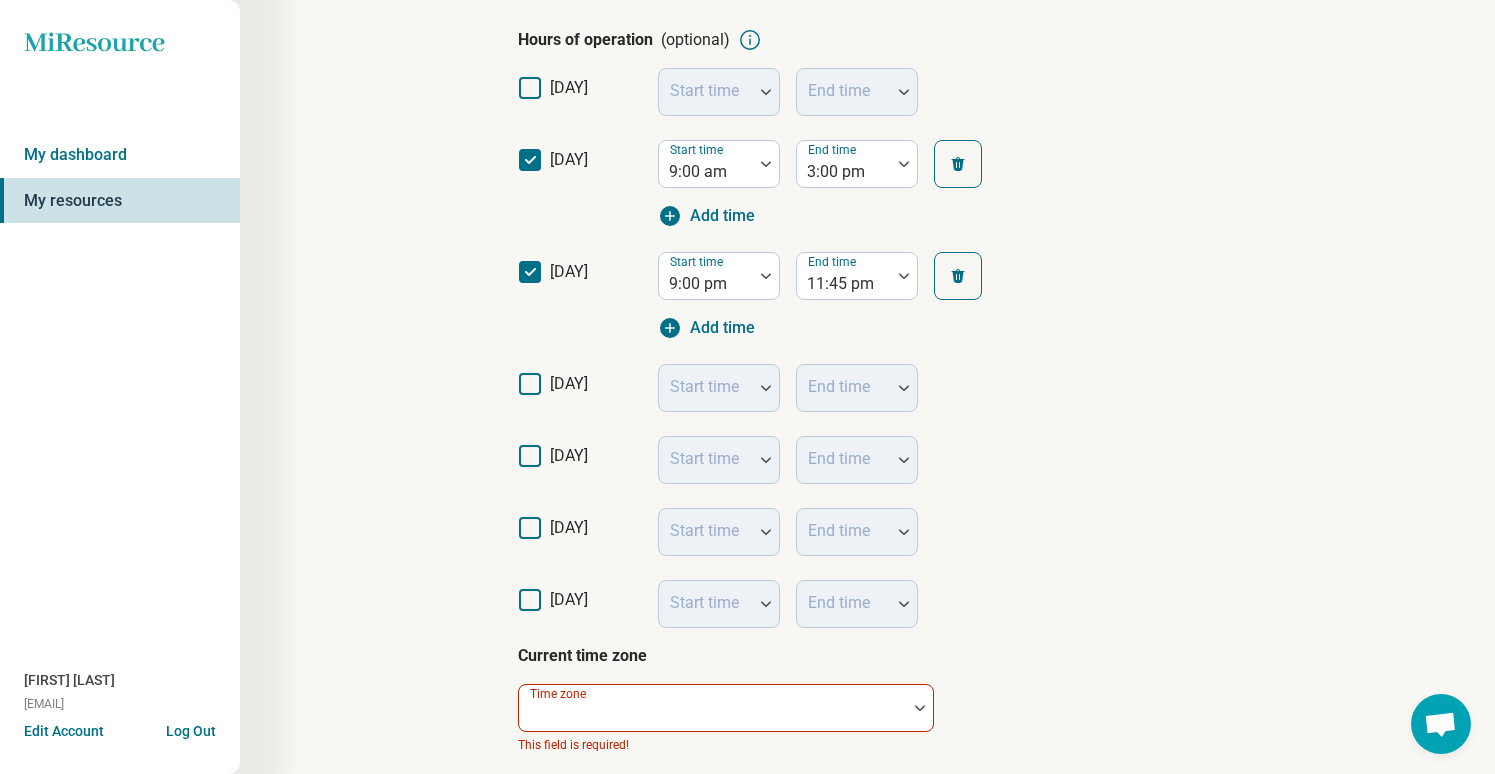 click 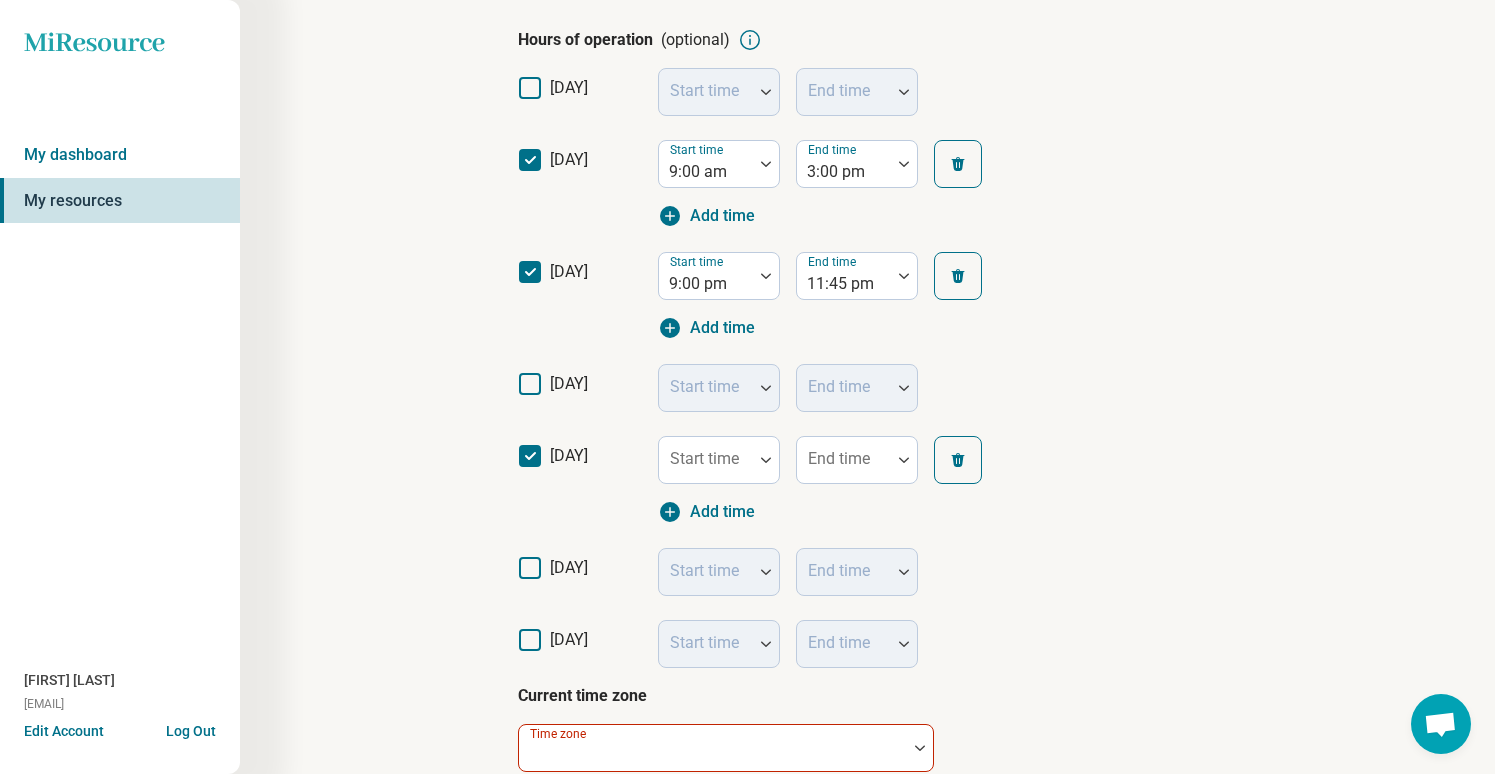 scroll, scrollTop: 13, scrollLeft: 0, axis: vertical 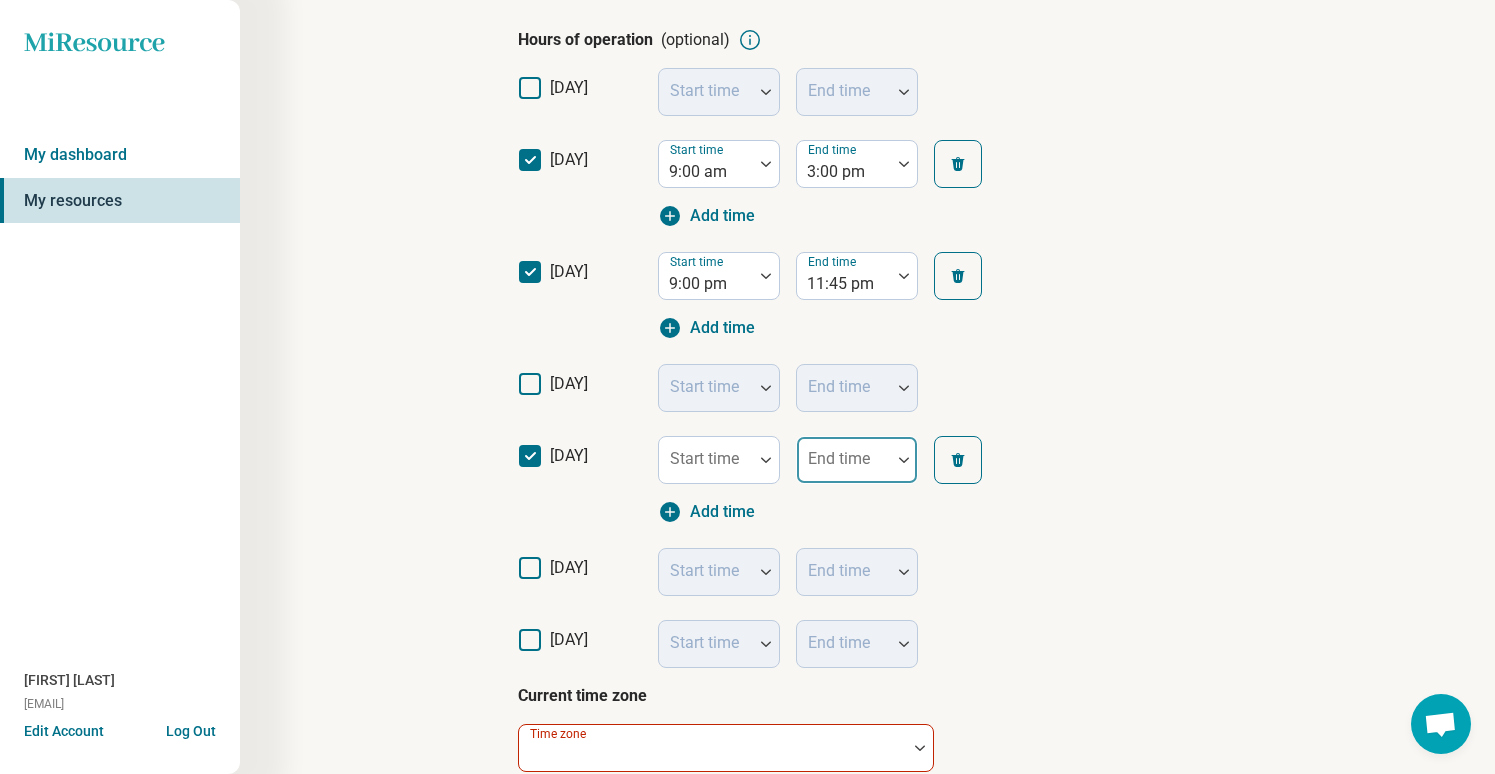 click at bounding box center (844, 460) 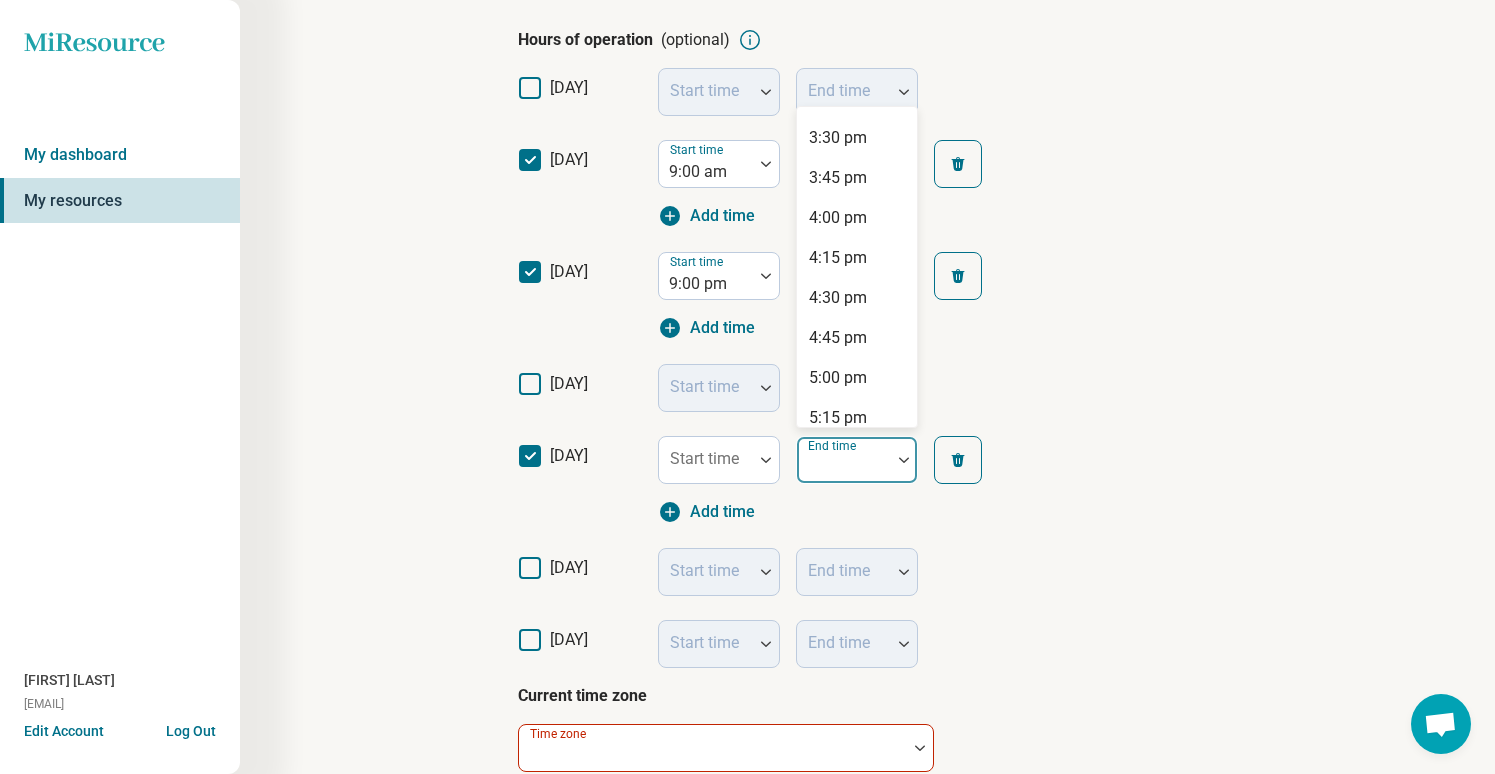 scroll, scrollTop: 2472, scrollLeft: 0, axis: vertical 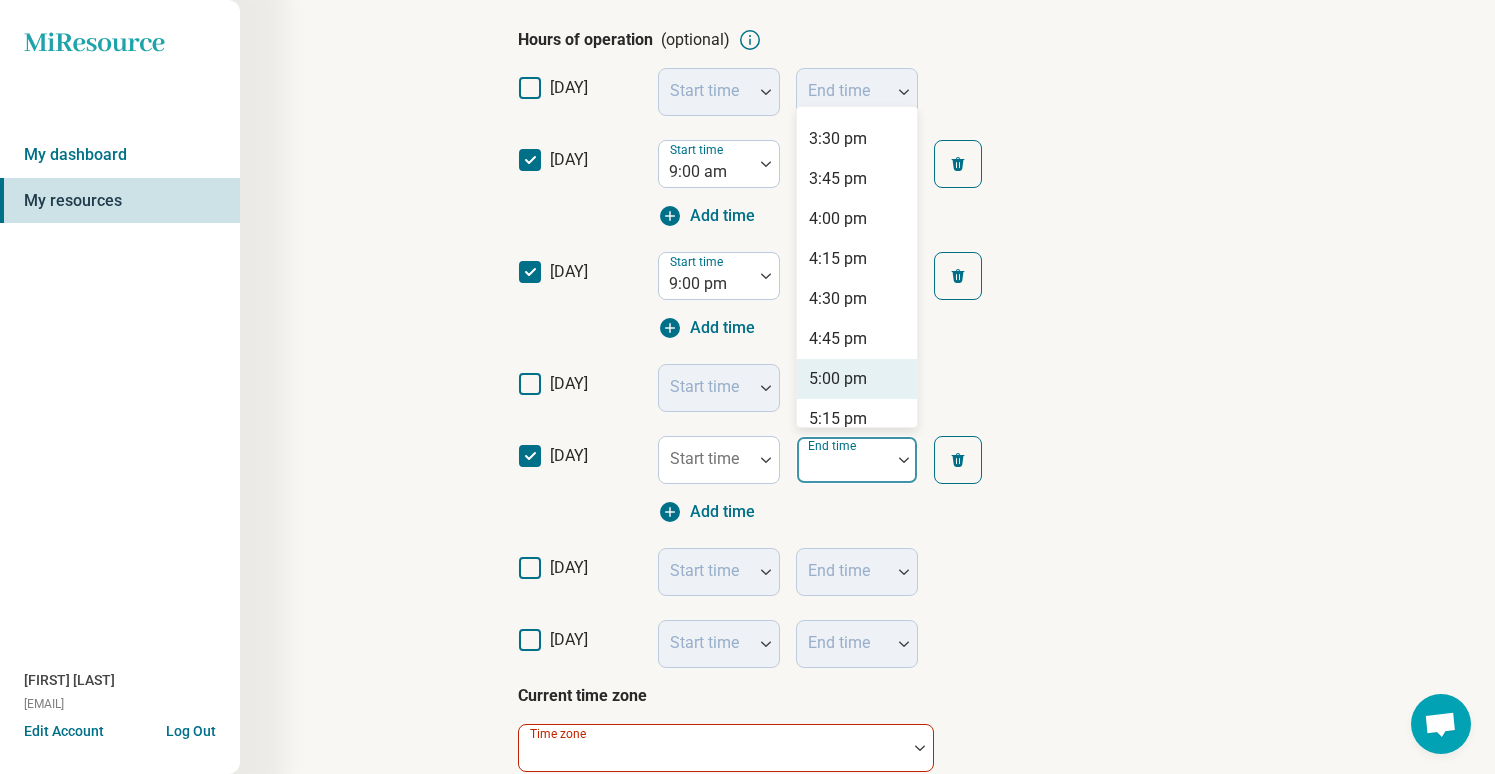 click on "5:00 pm" at bounding box center [838, 379] 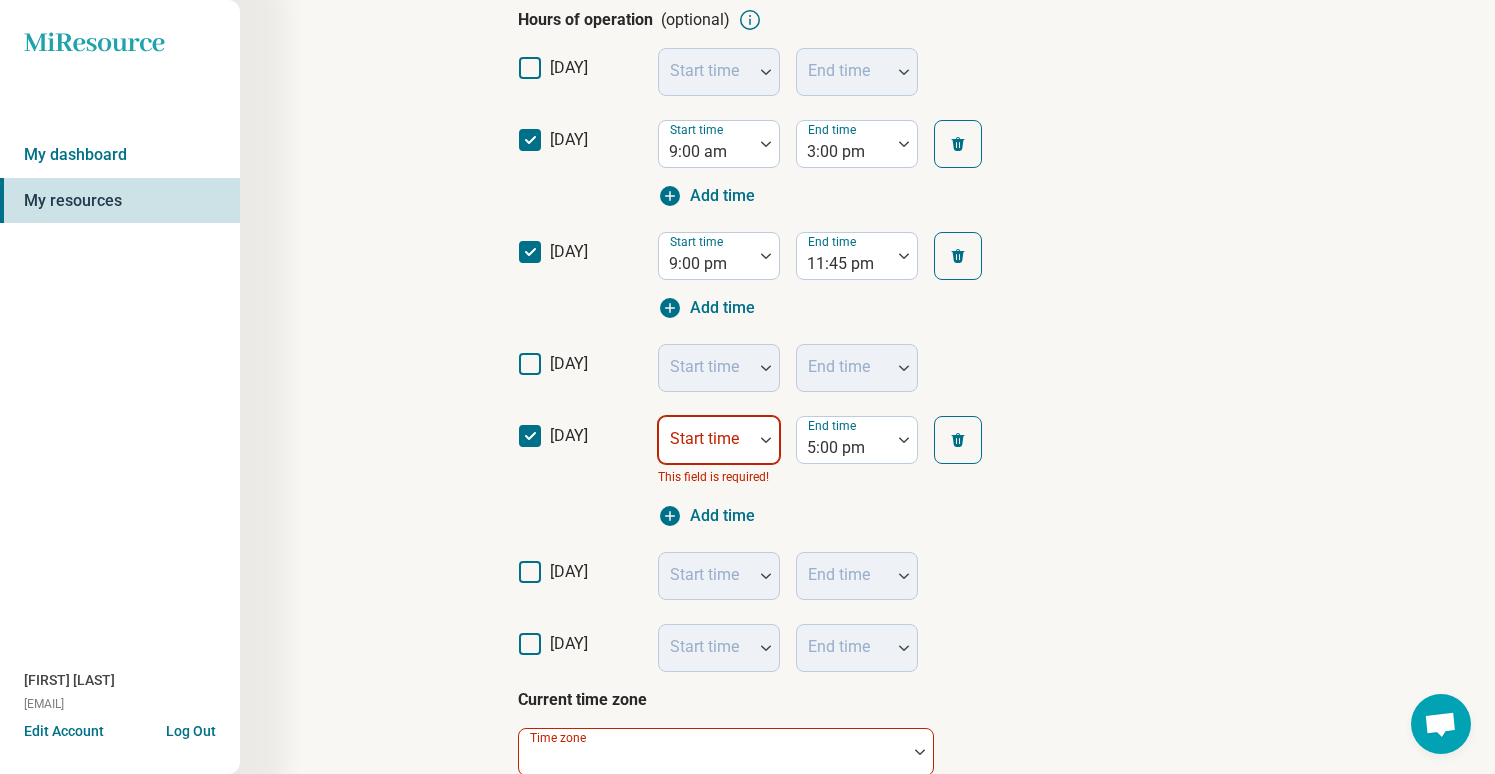 click on "Start time" at bounding box center [719, 440] 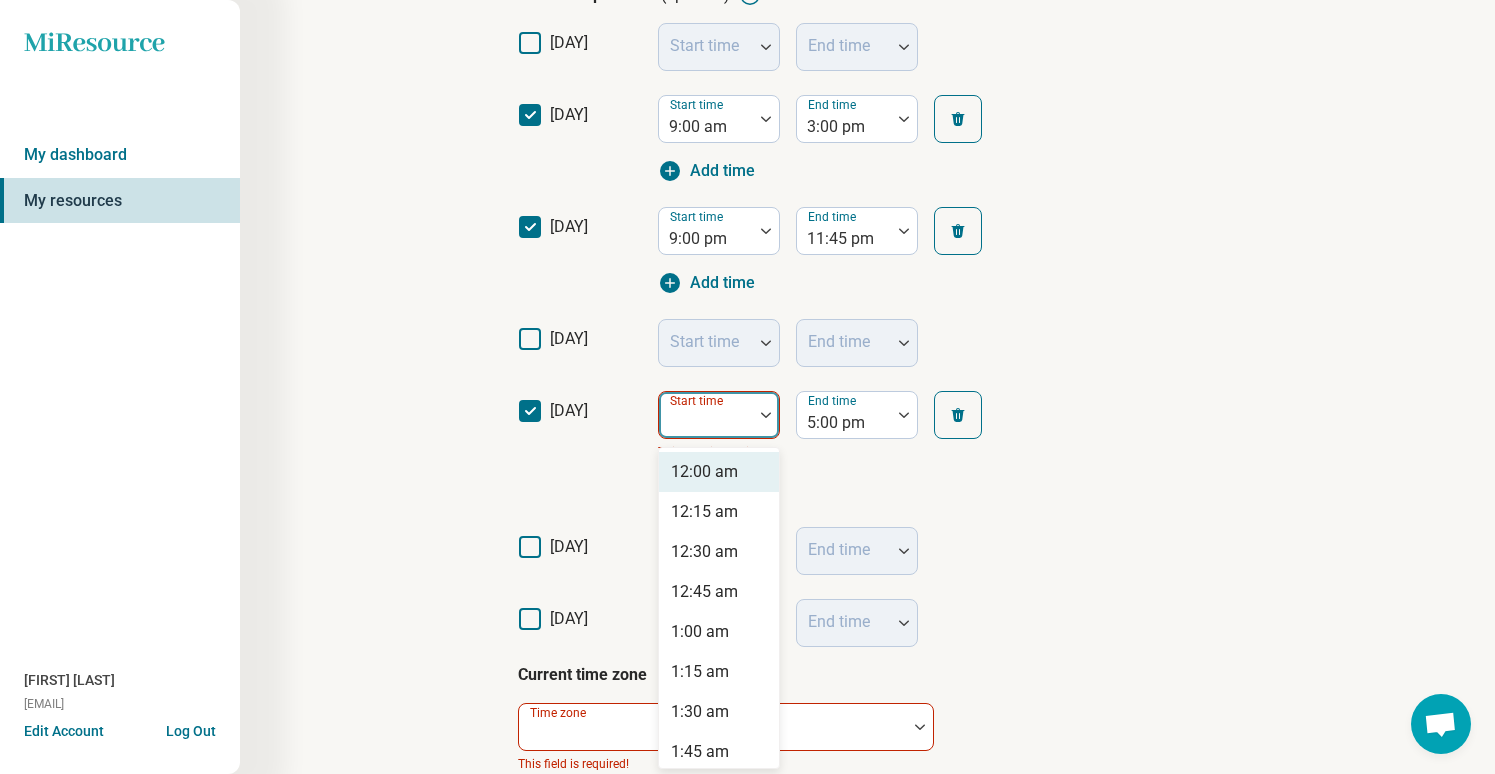scroll, scrollTop: 461, scrollLeft: 0, axis: vertical 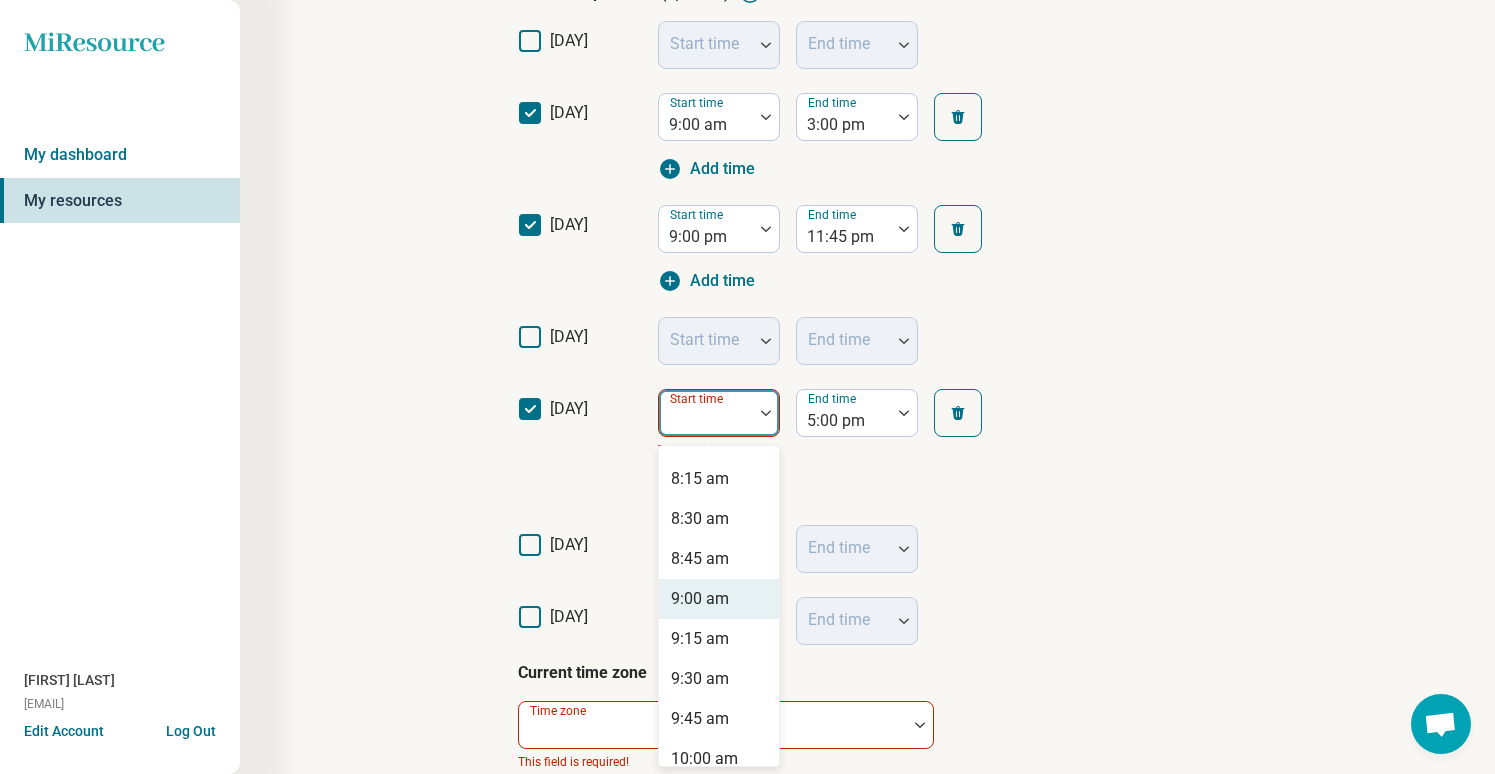 click on "9:00 am" at bounding box center (700, 599) 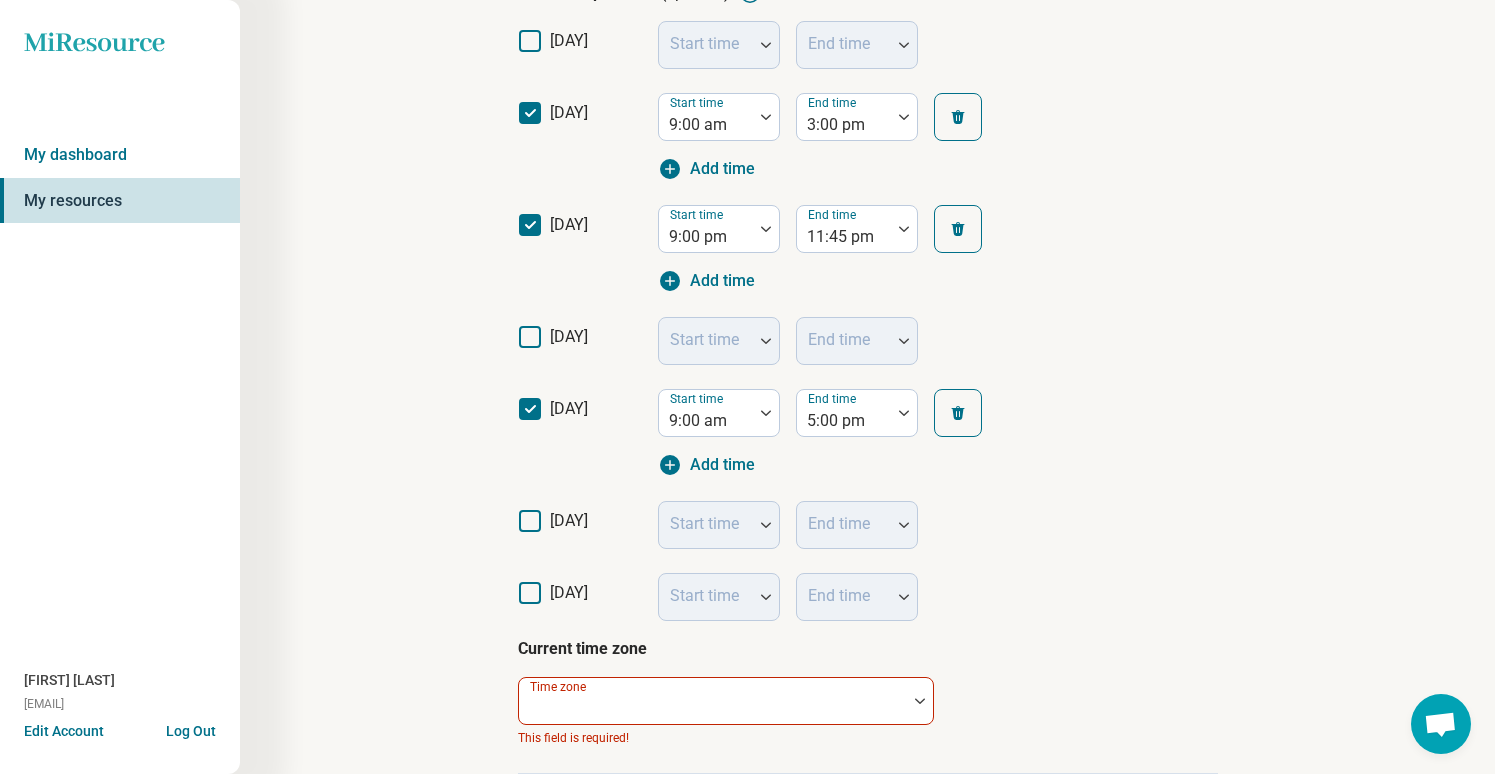 click 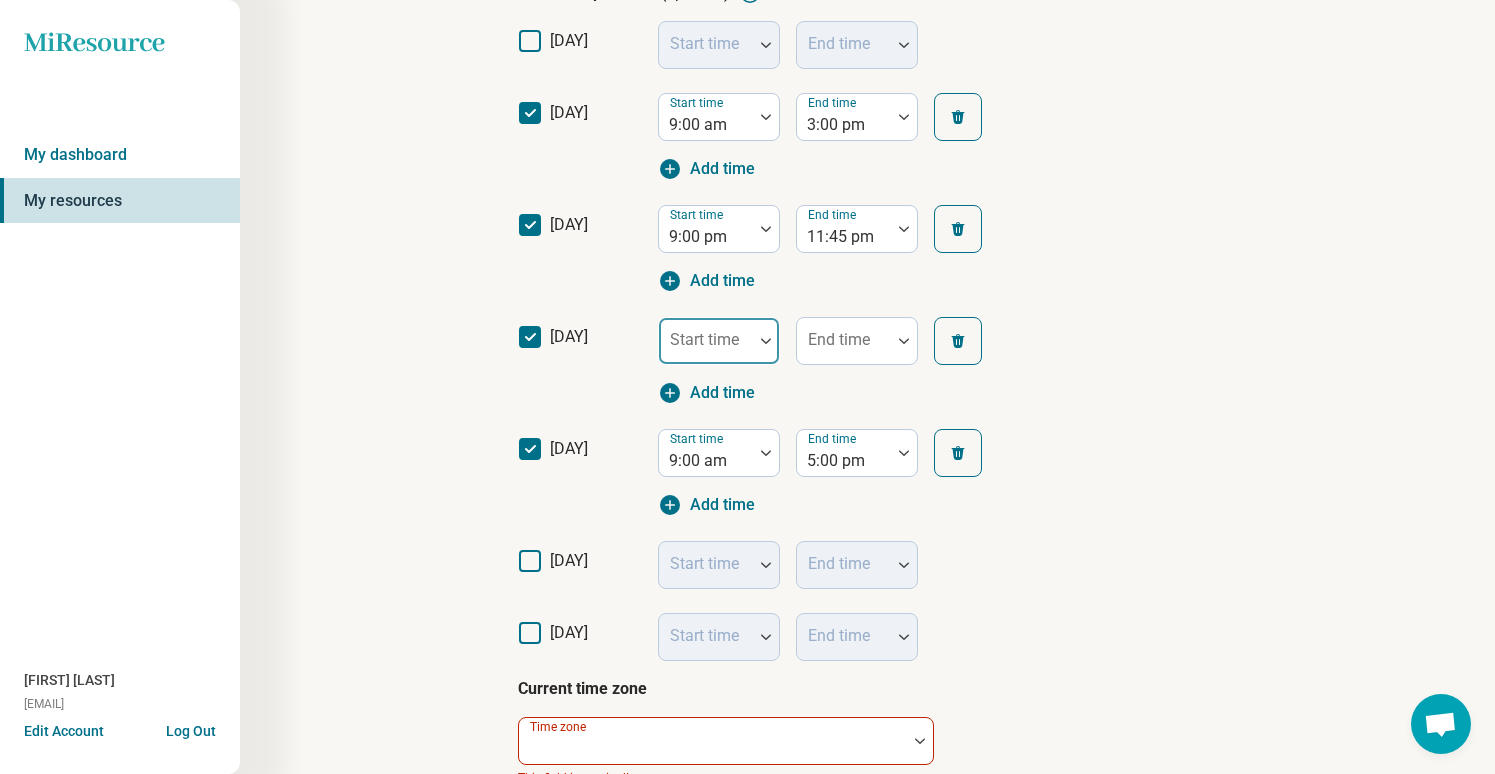 click at bounding box center (766, 341) 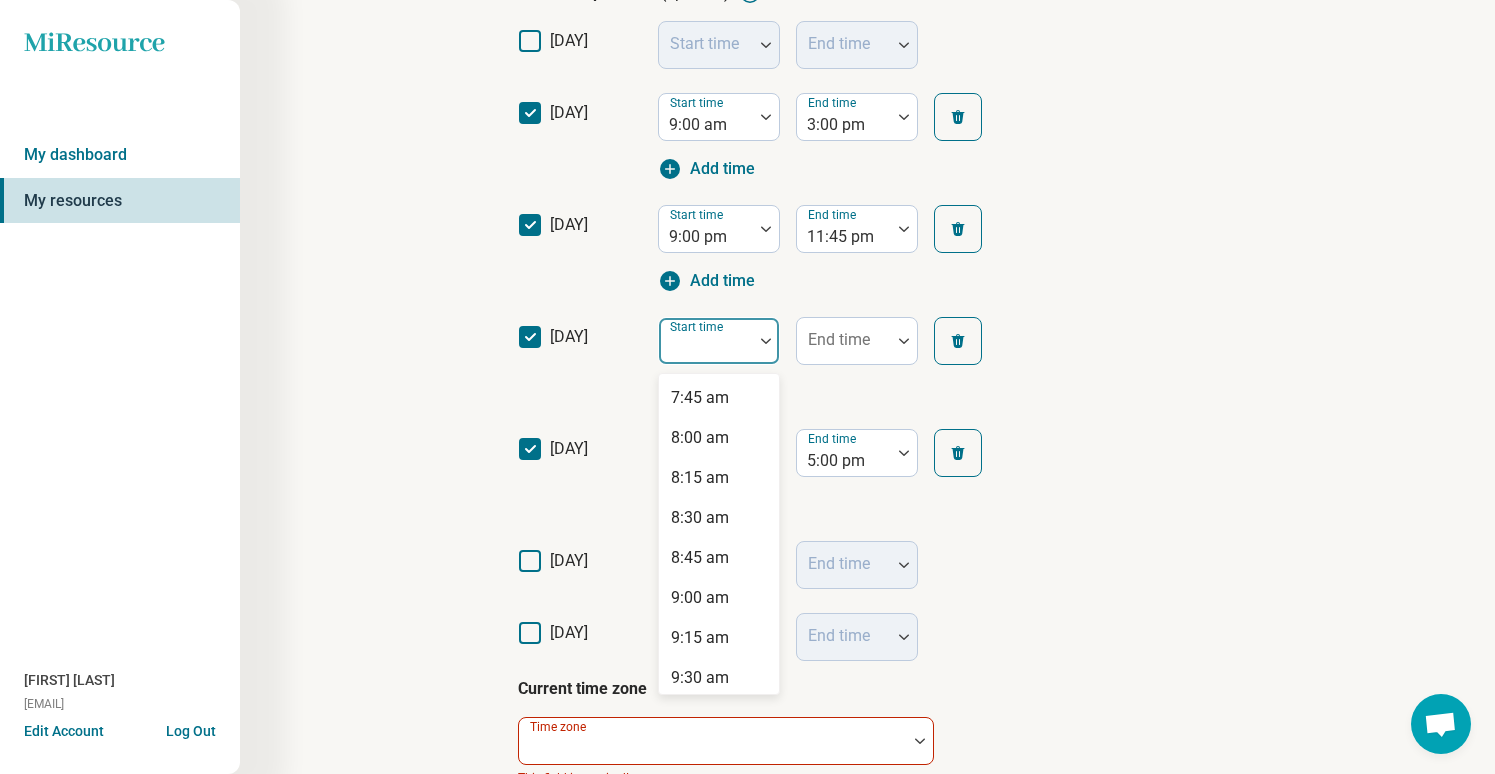 scroll, scrollTop: 1305, scrollLeft: 0, axis: vertical 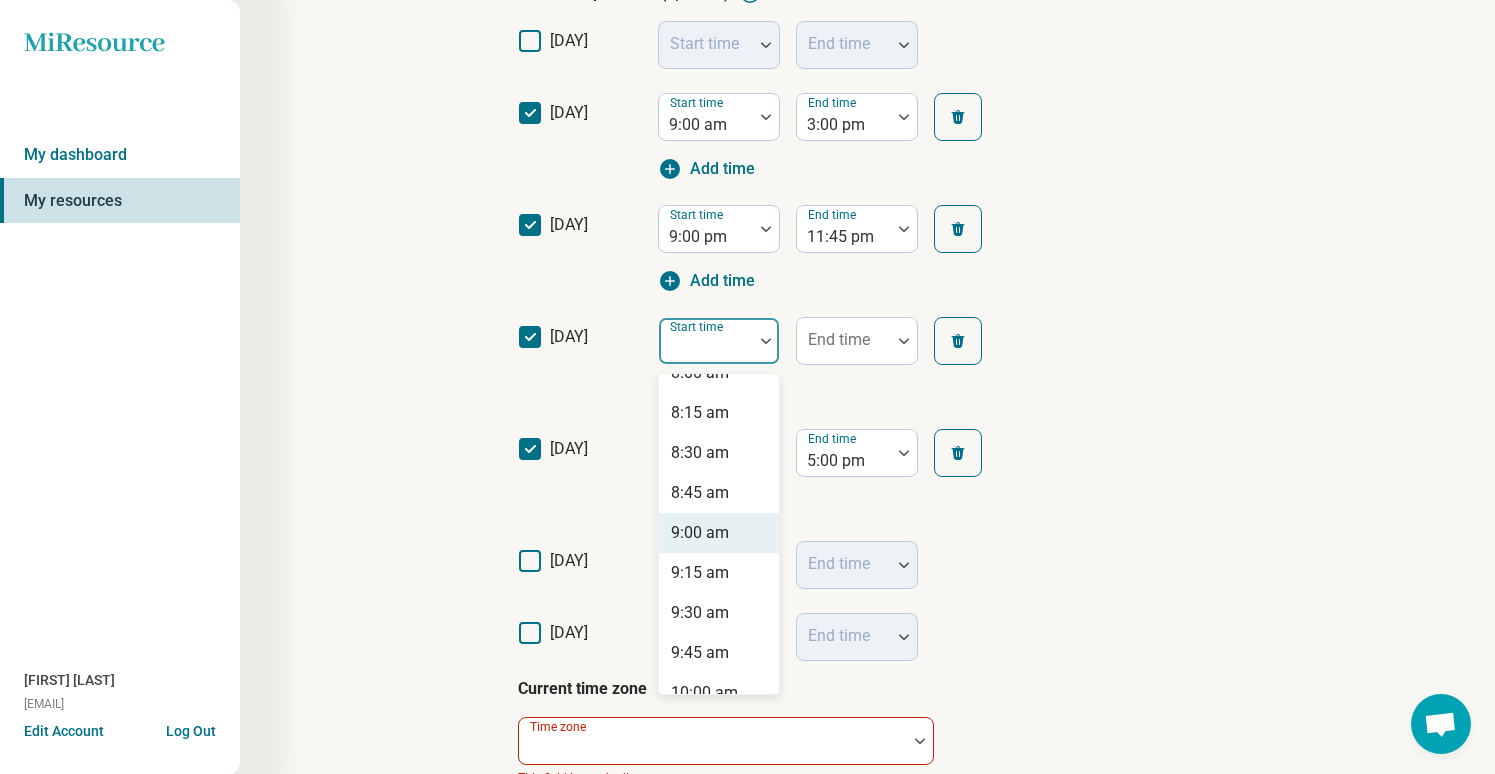 click on "9:00 am" at bounding box center (719, 533) 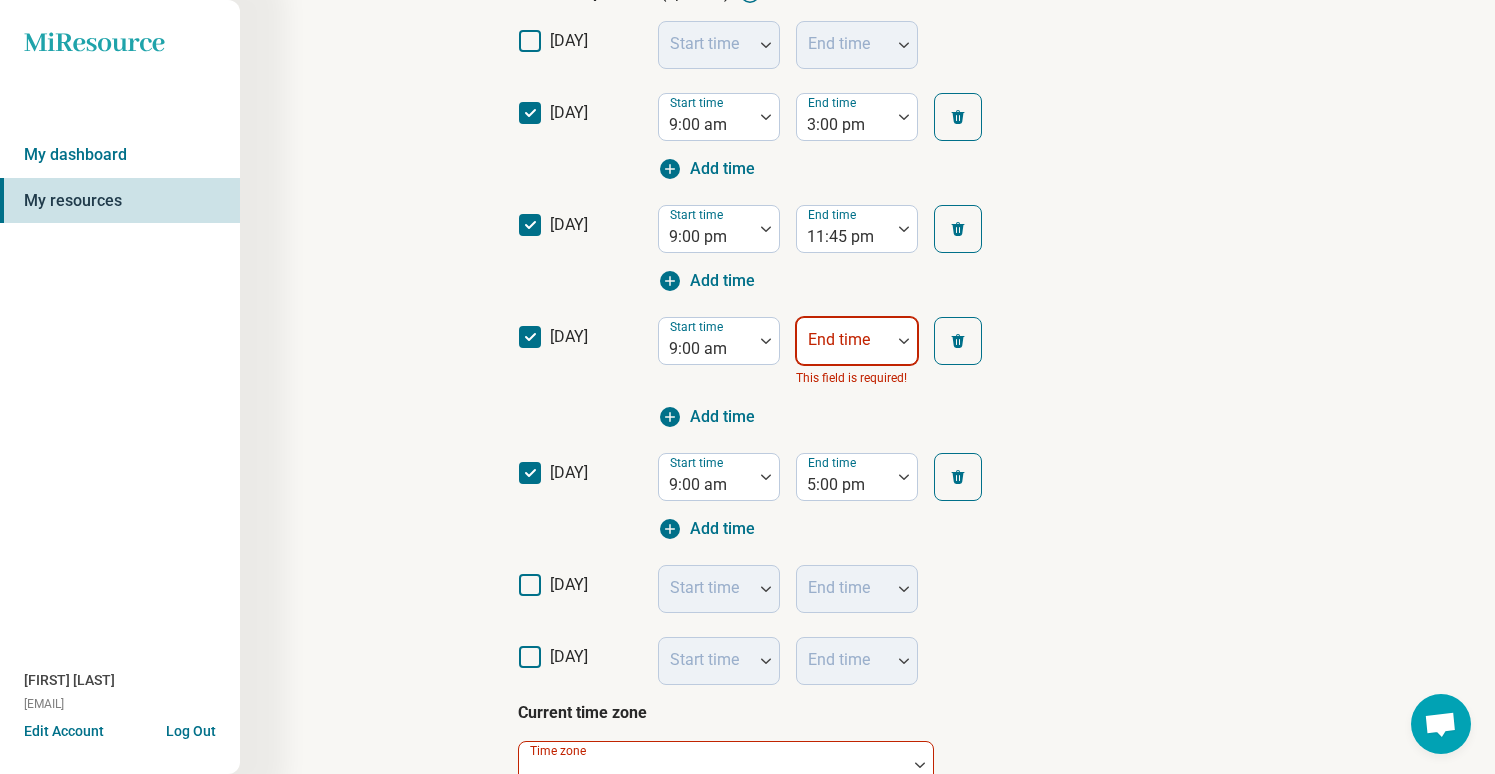 click on "End time" at bounding box center [857, 341] 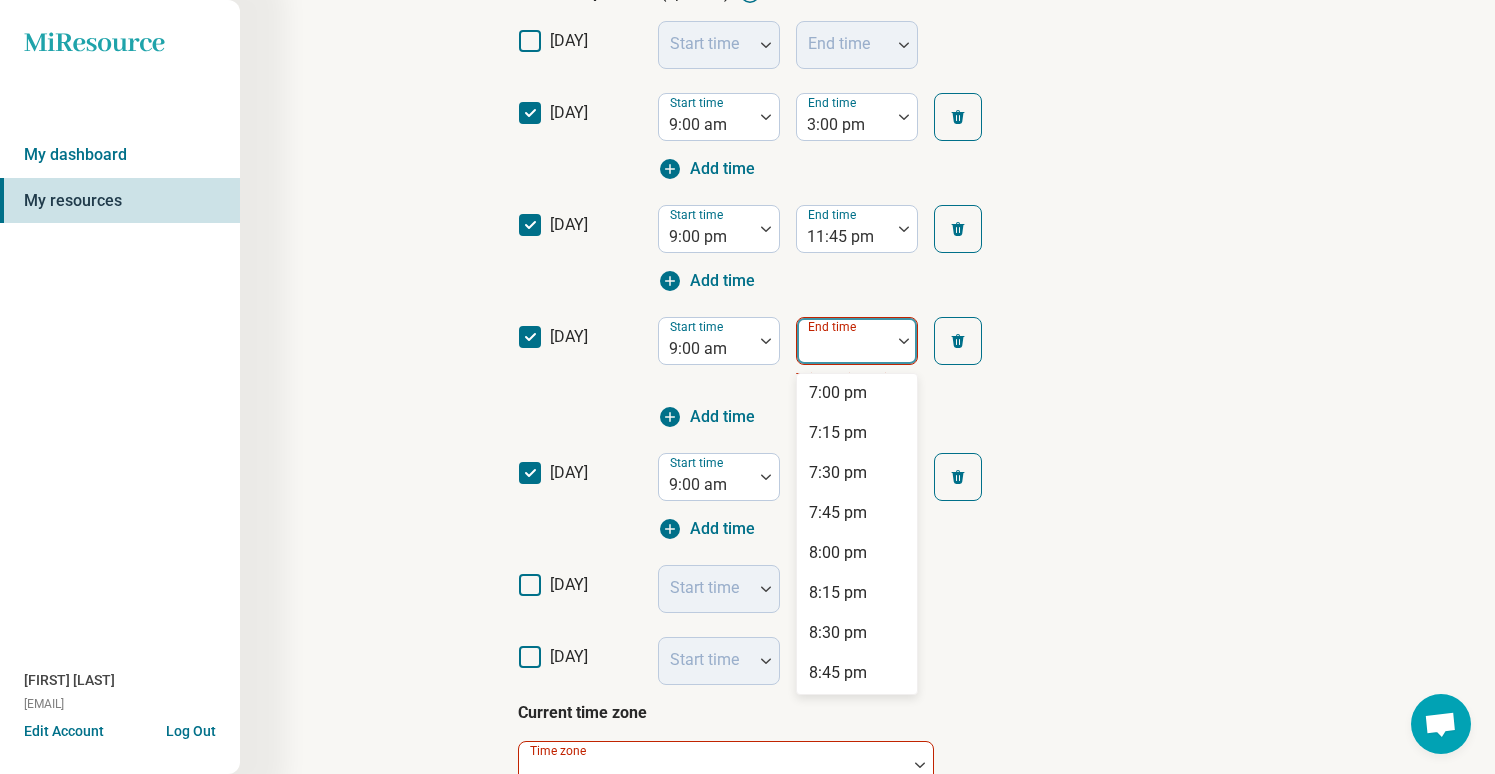 scroll, scrollTop: 2048, scrollLeft: 0, axis: vertical 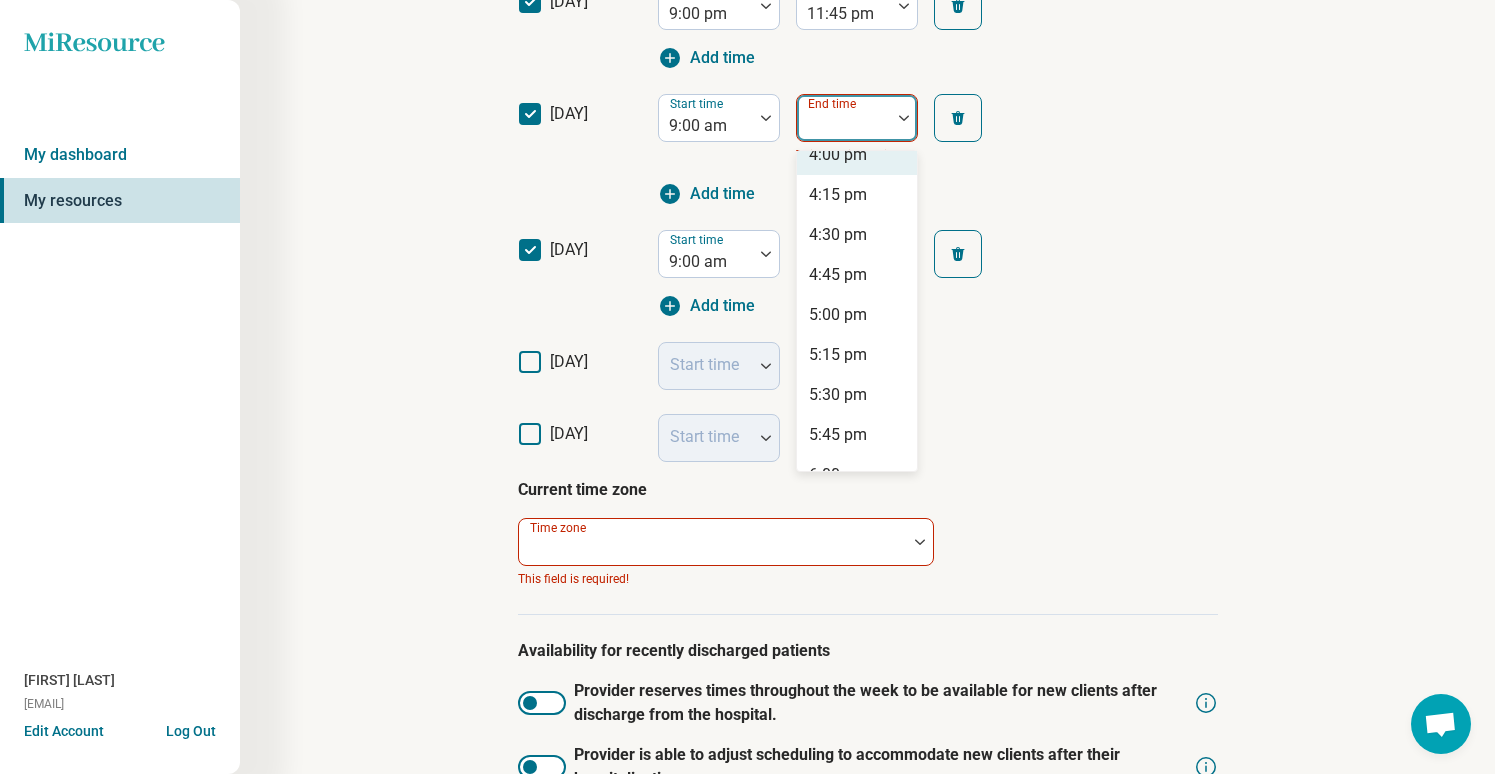 click on "4:00 pm" at bounding box center [838, 155] 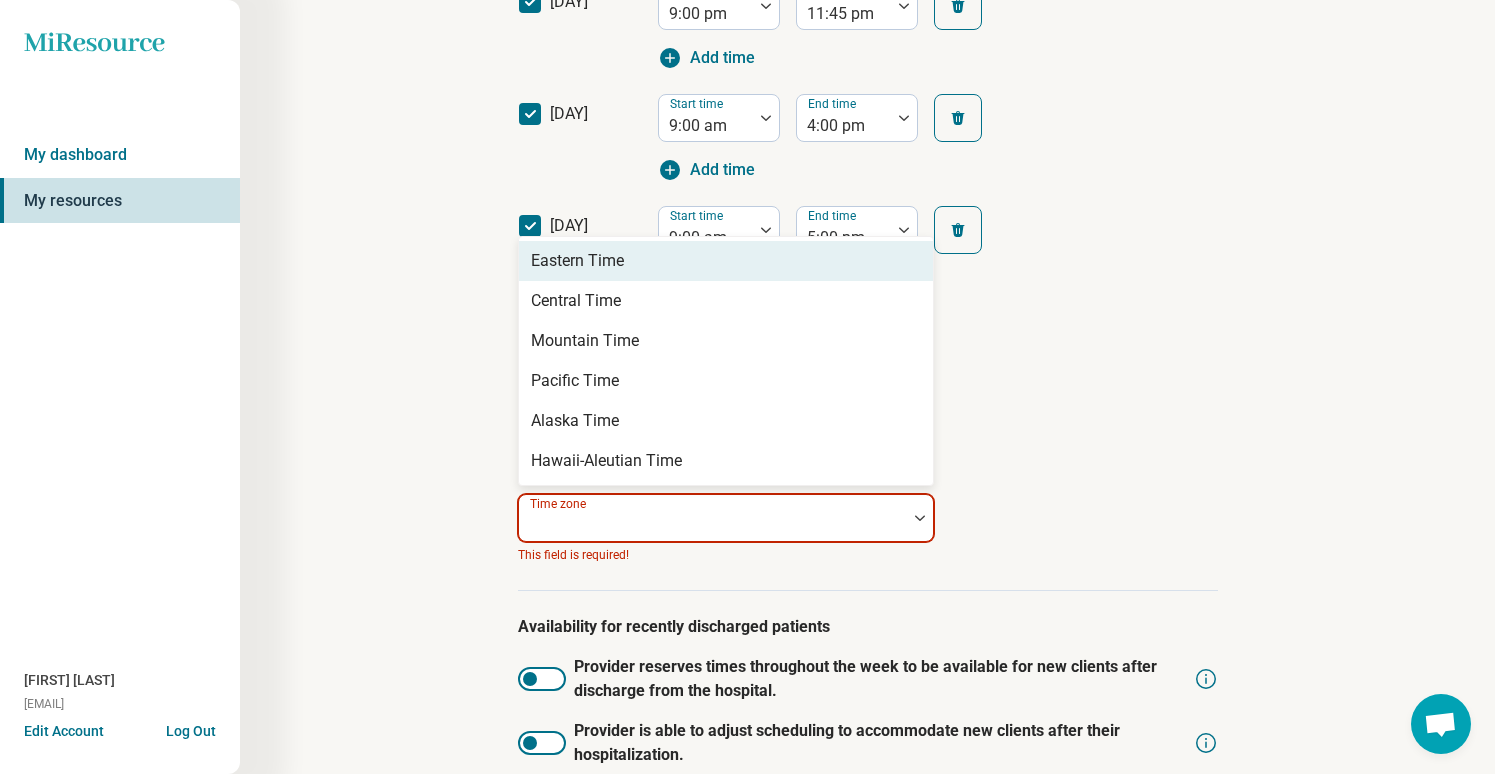 click at bounding box center (713, 526) 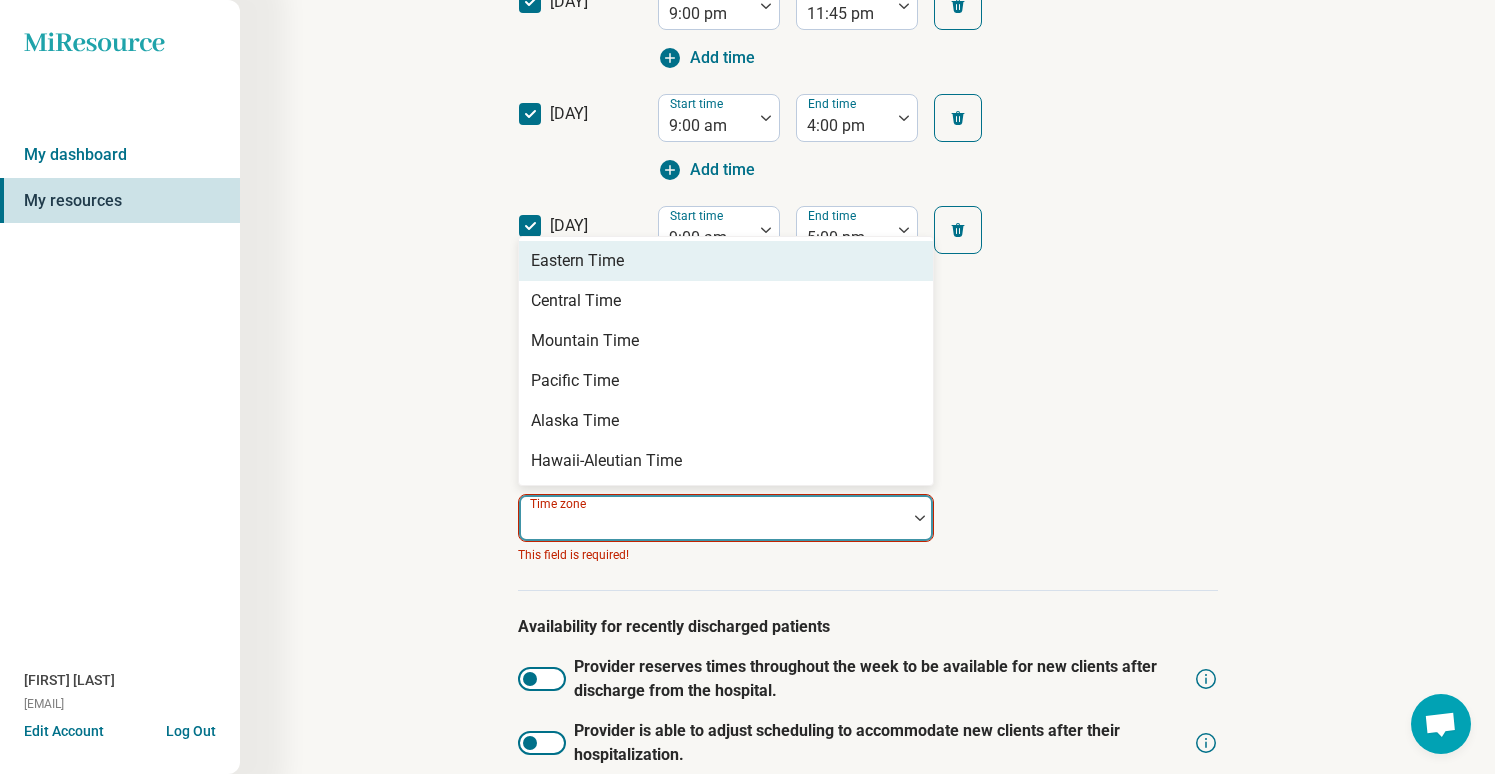 click on "Eastern Time" at bounding box center [726, 261] 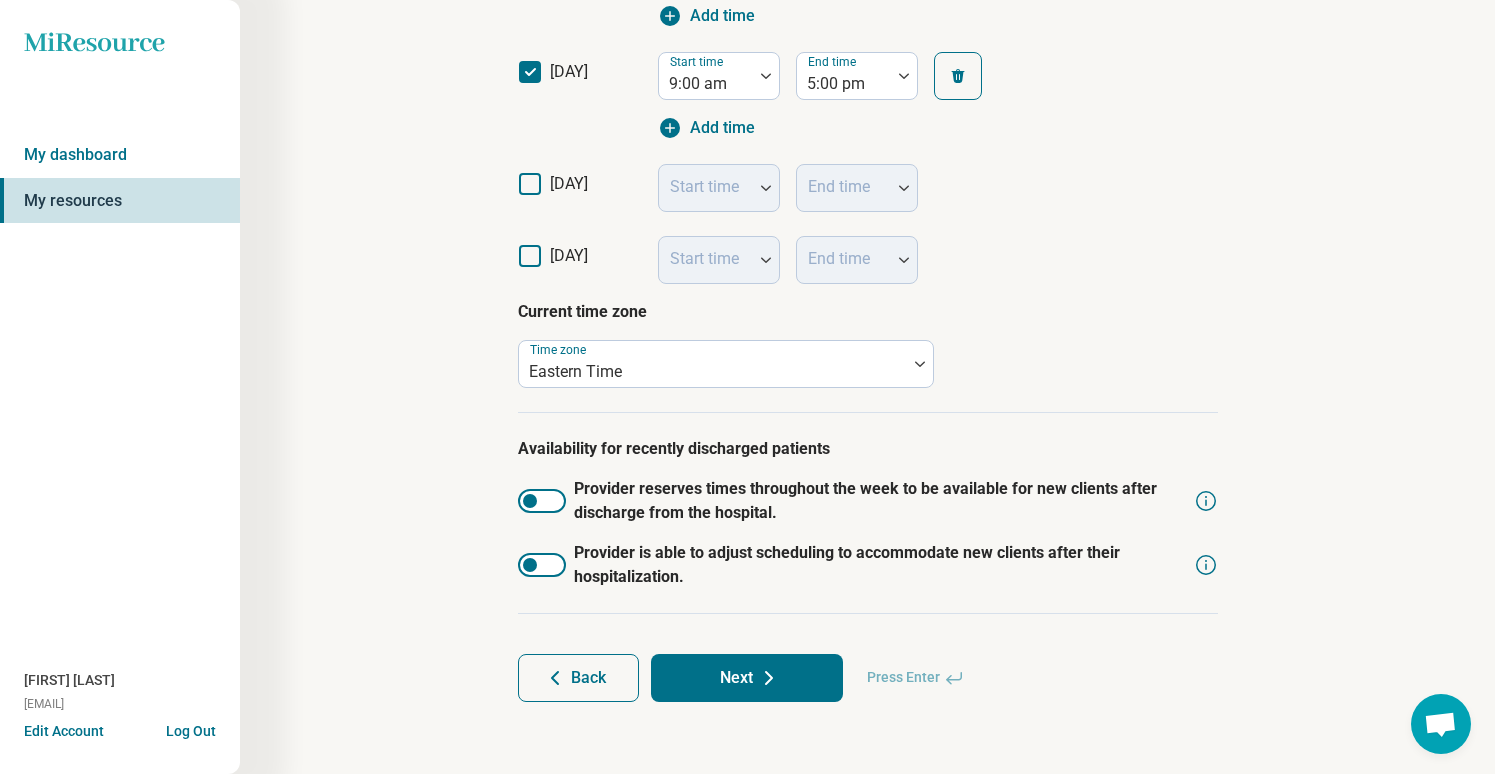 scroll, scrollTop: 837, scrollLeft: 0, axis: vertical 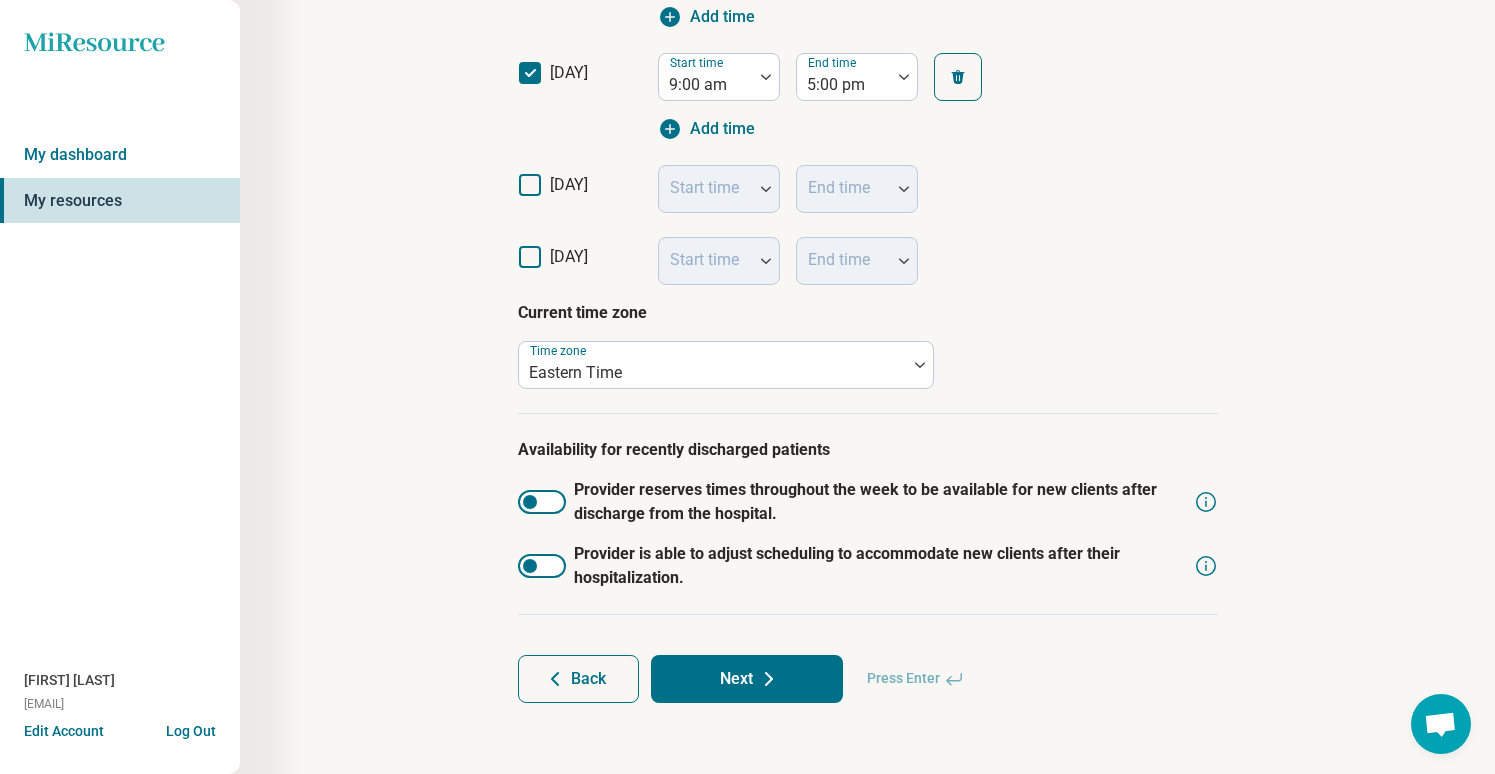 click 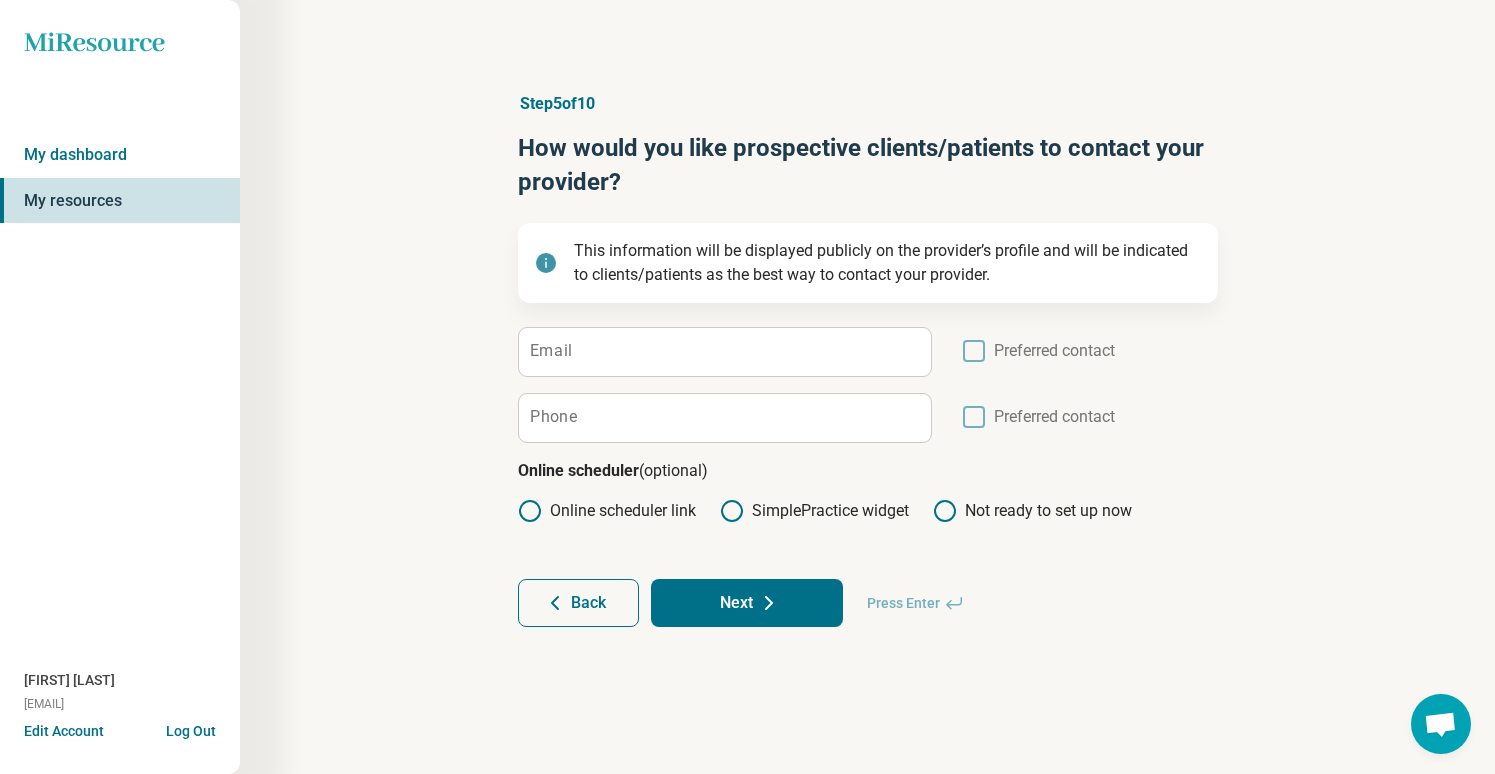 scroll, scrollTop: 0, scrollLeft: 0, axis: both 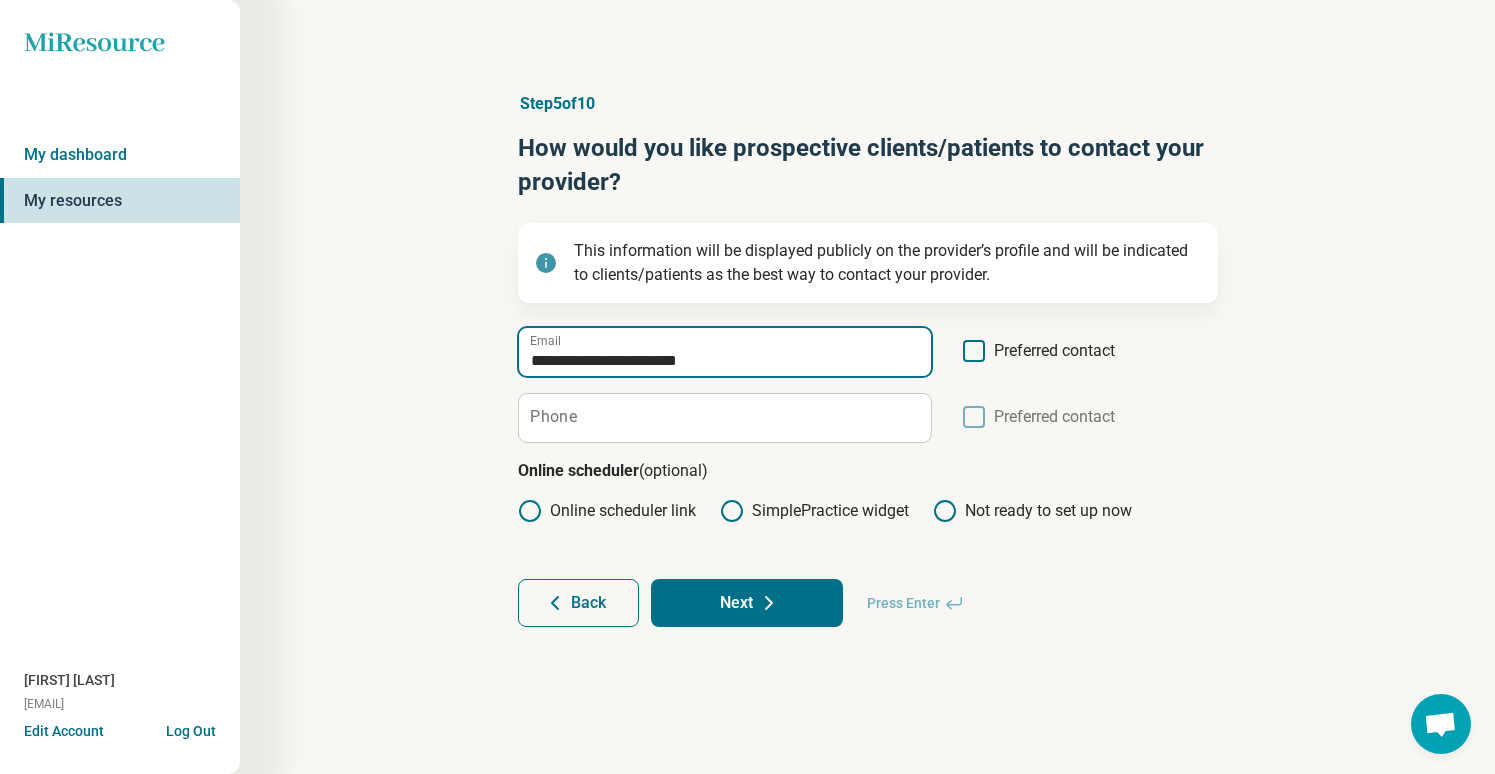 type on "**********" 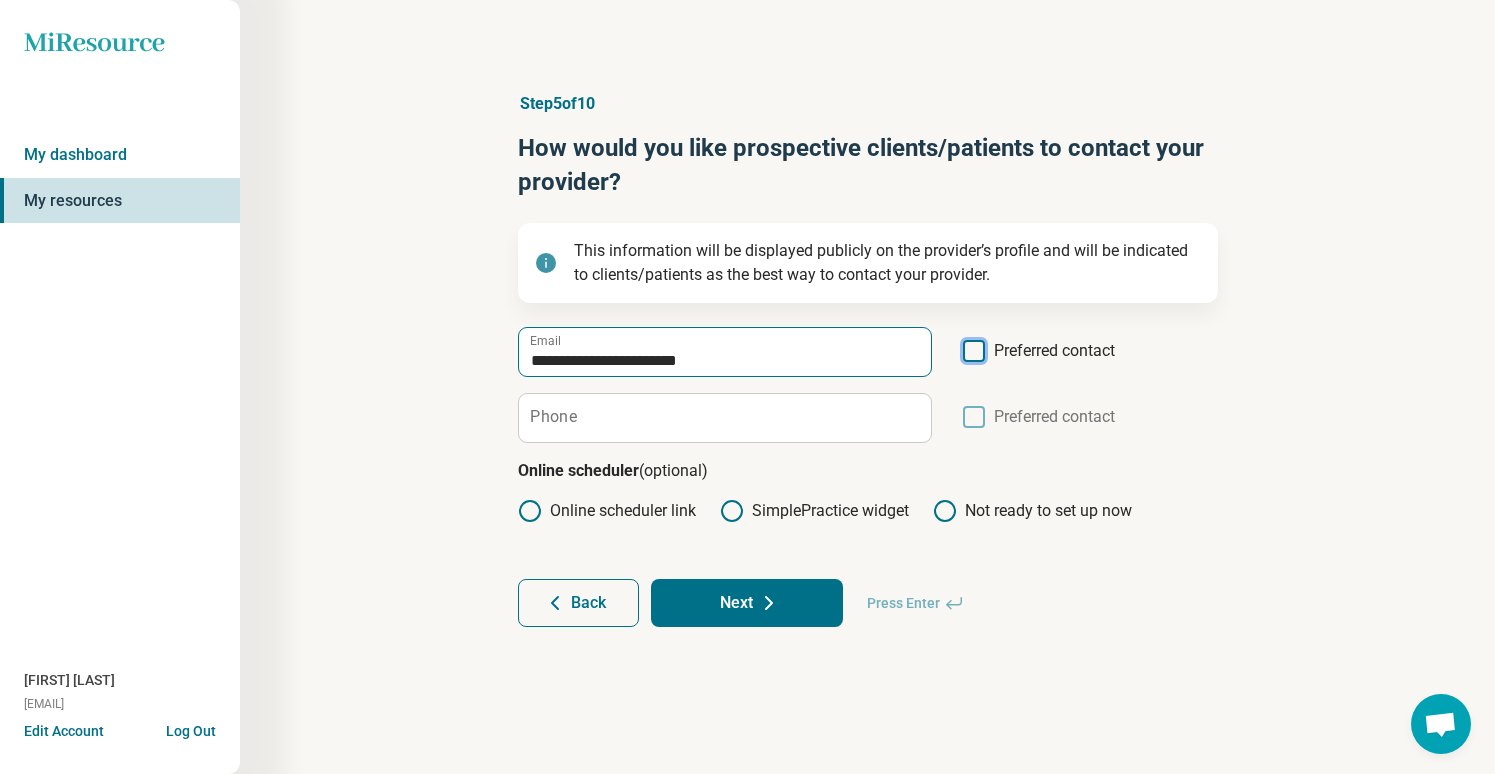 scroll, scrollTop: 13, scrollLeft: 0, axis: vertical 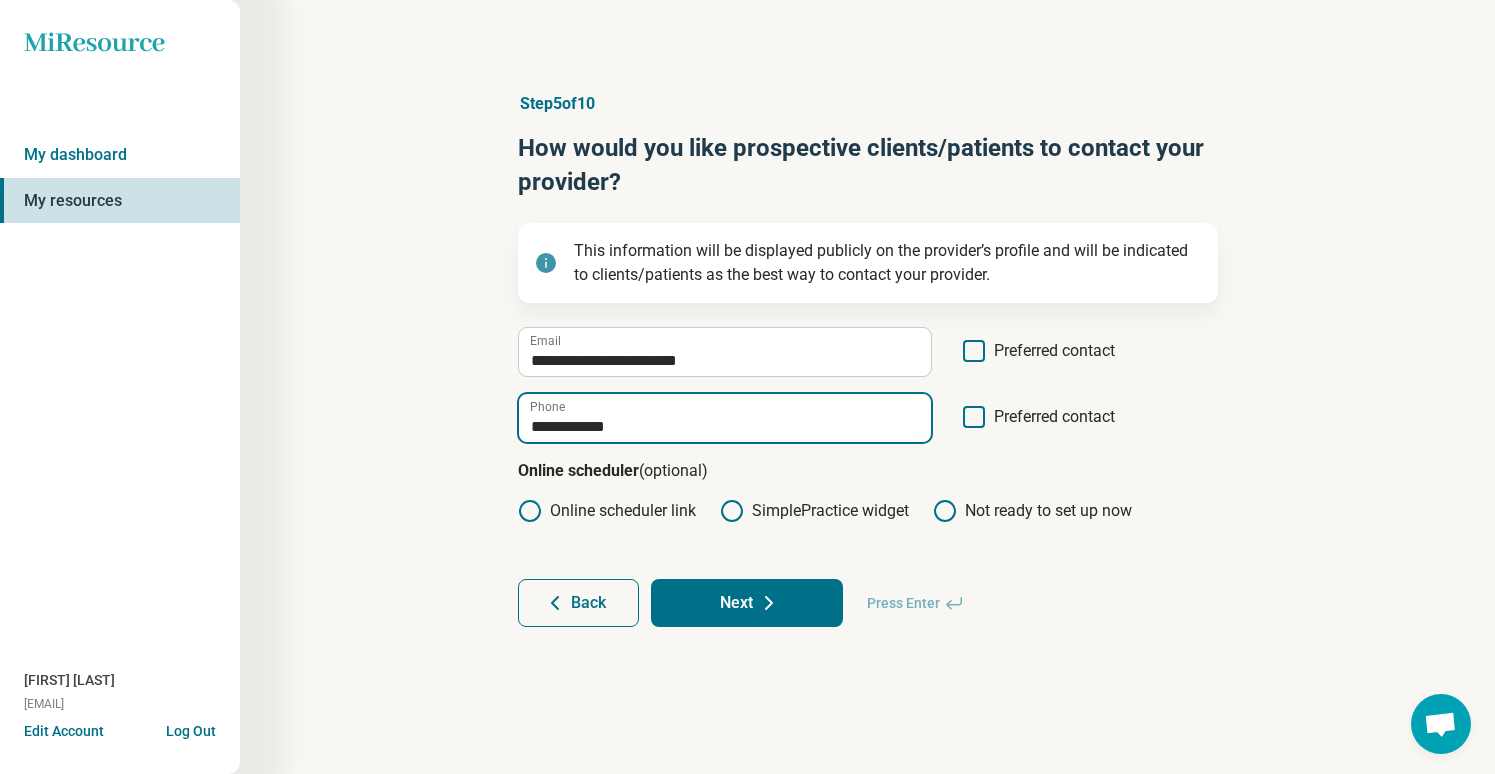 type on "**********" 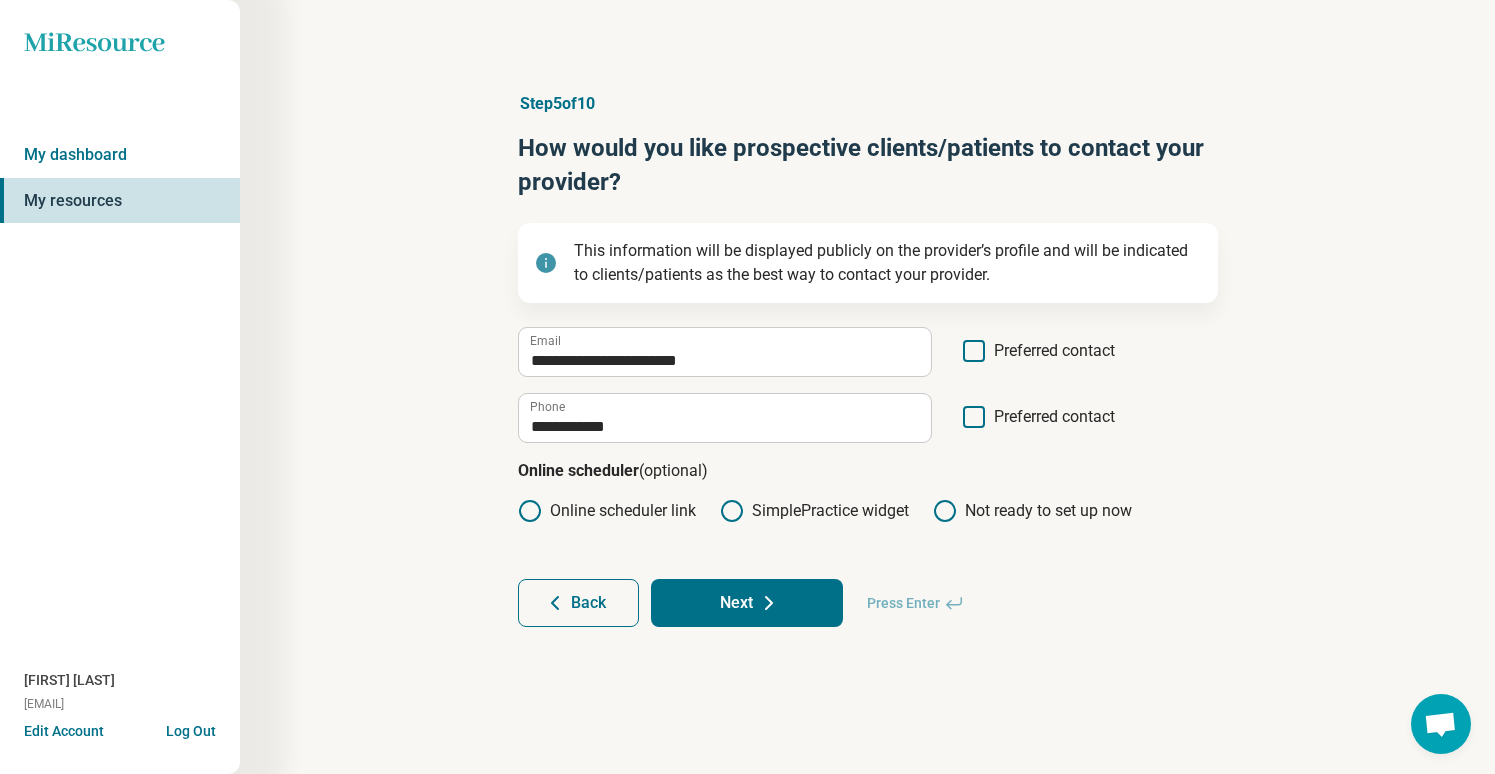 click 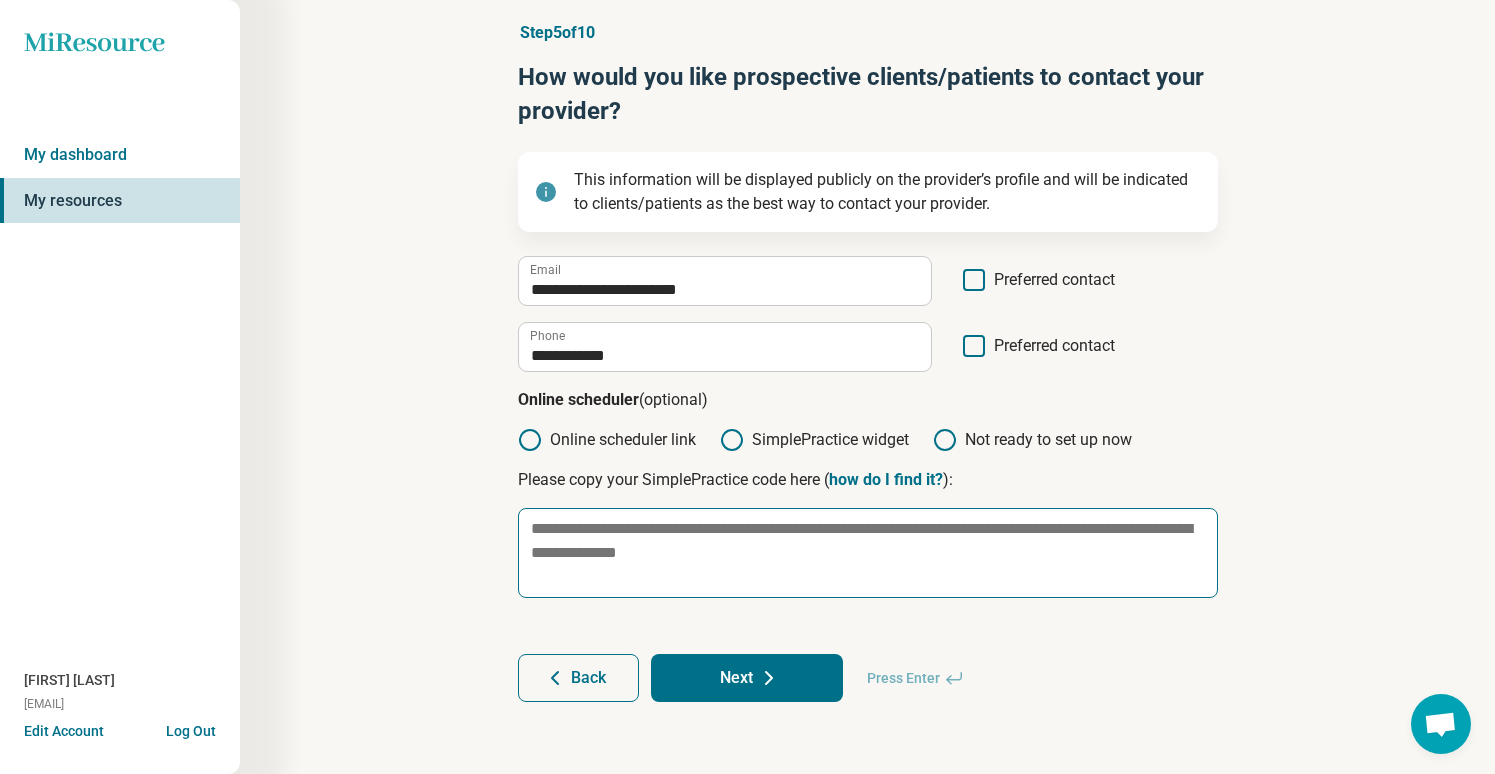 scroll, scrollTop: 70, scrollLeft: 0, axis: vertical 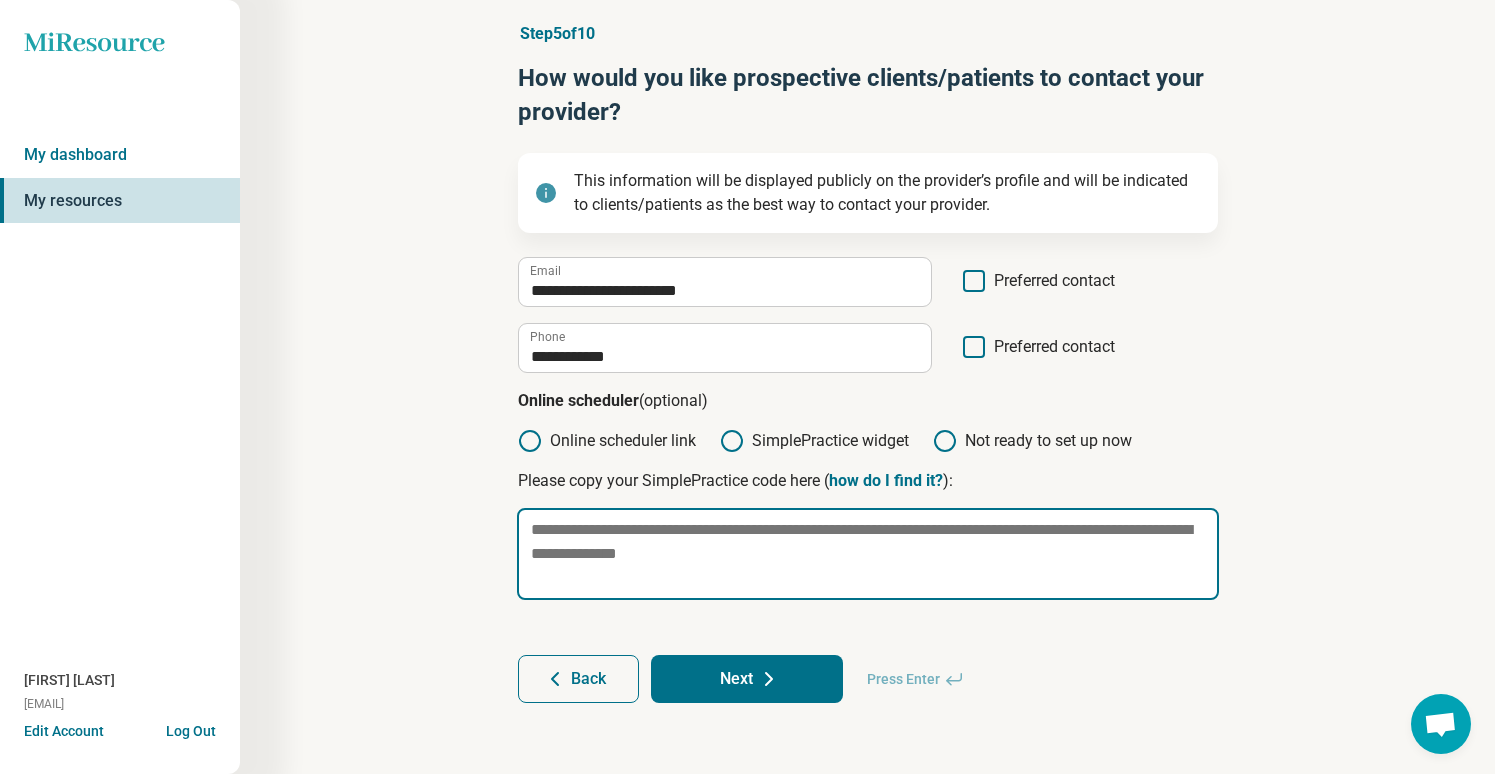 click at bounding box center (868, 554) 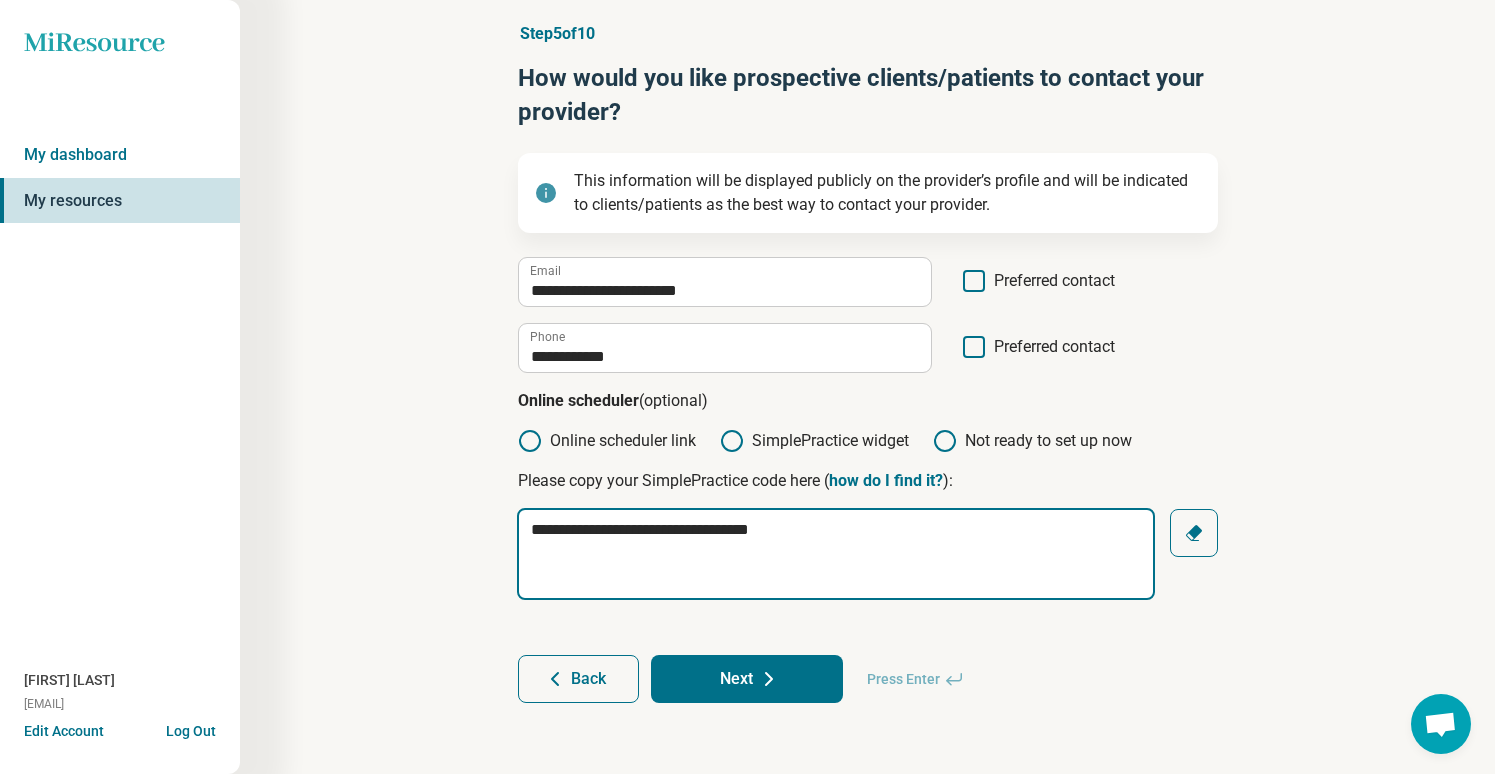 type on "**********" 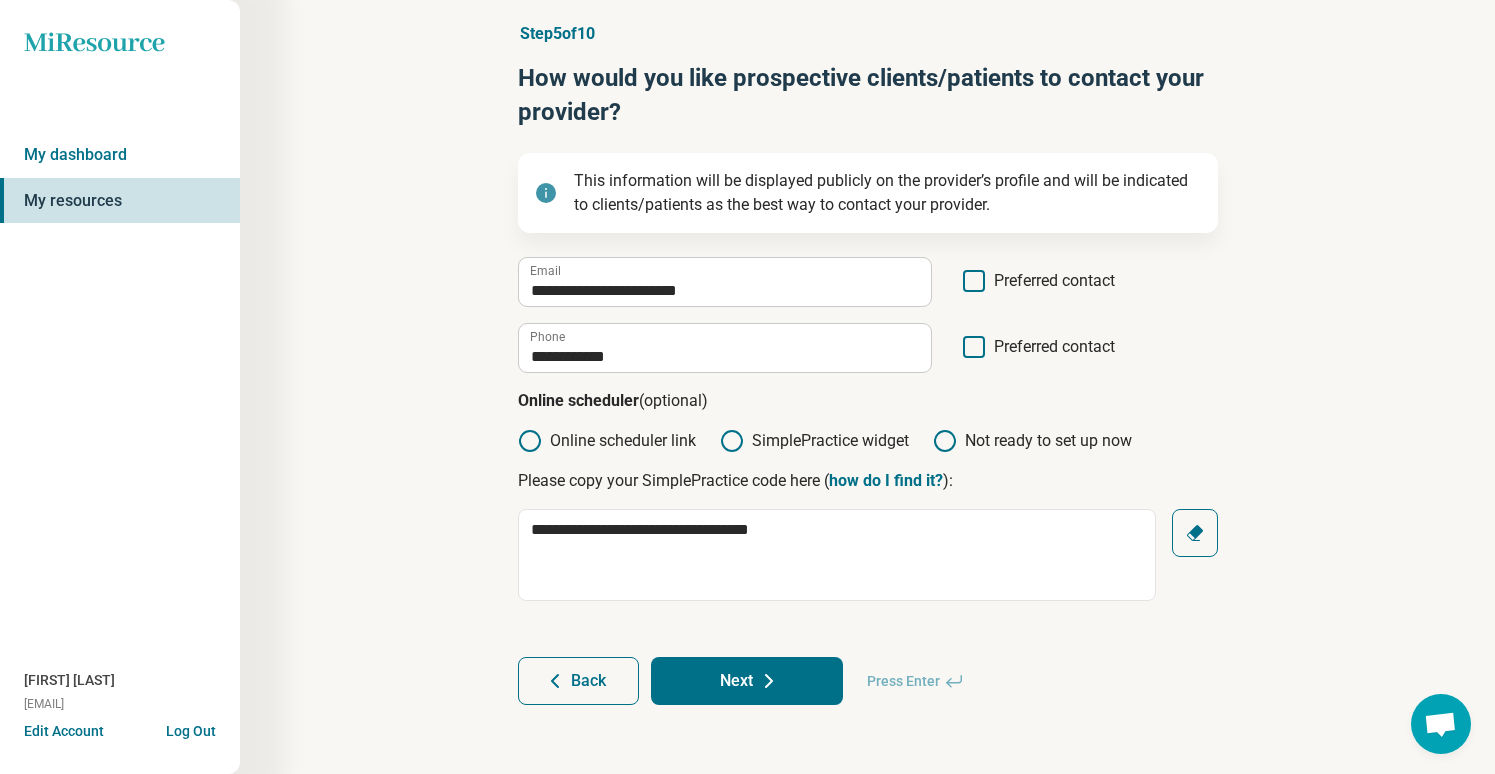 click 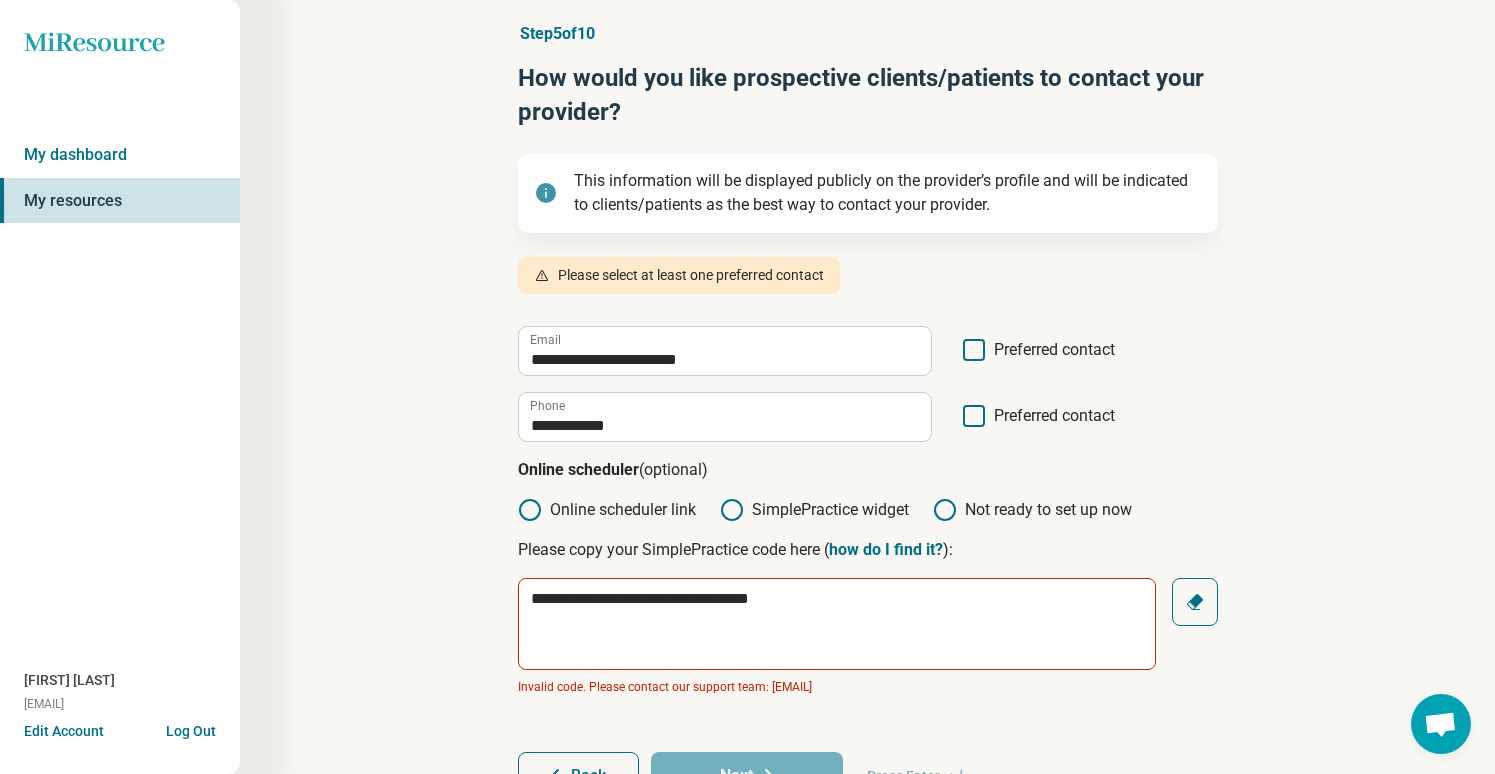 click 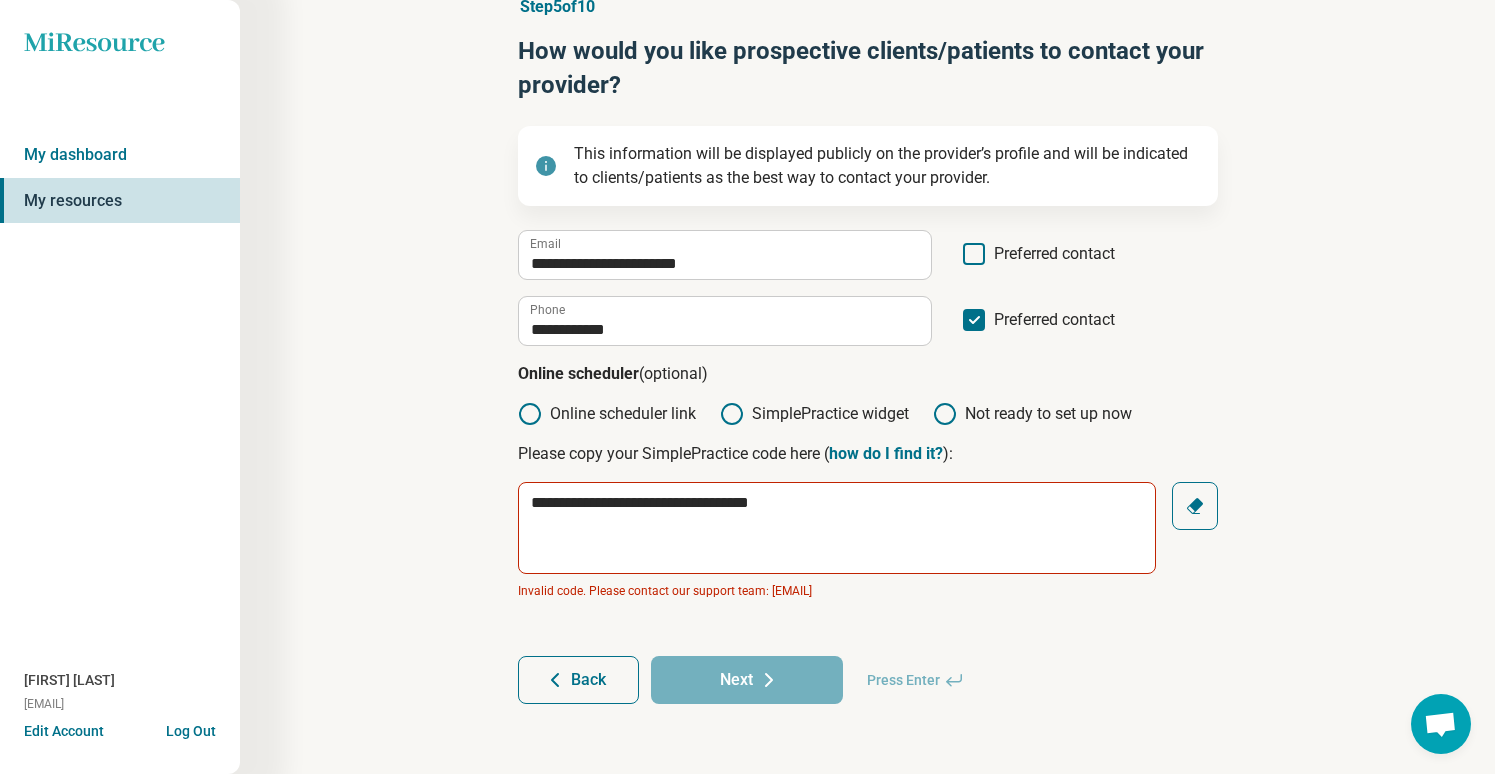 scroll, scrollTop: 96, scrollLeft: 0, axis: vertical 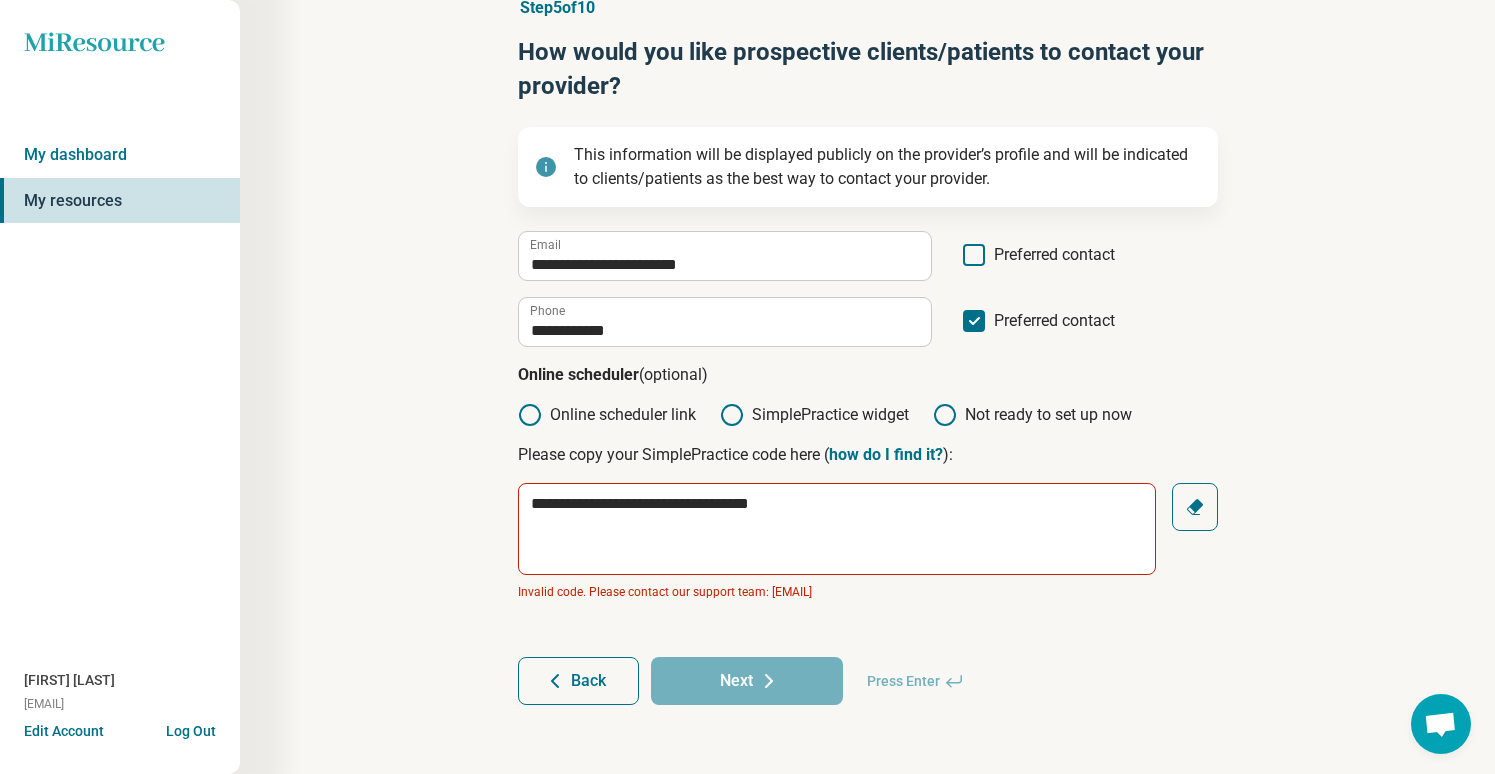 click 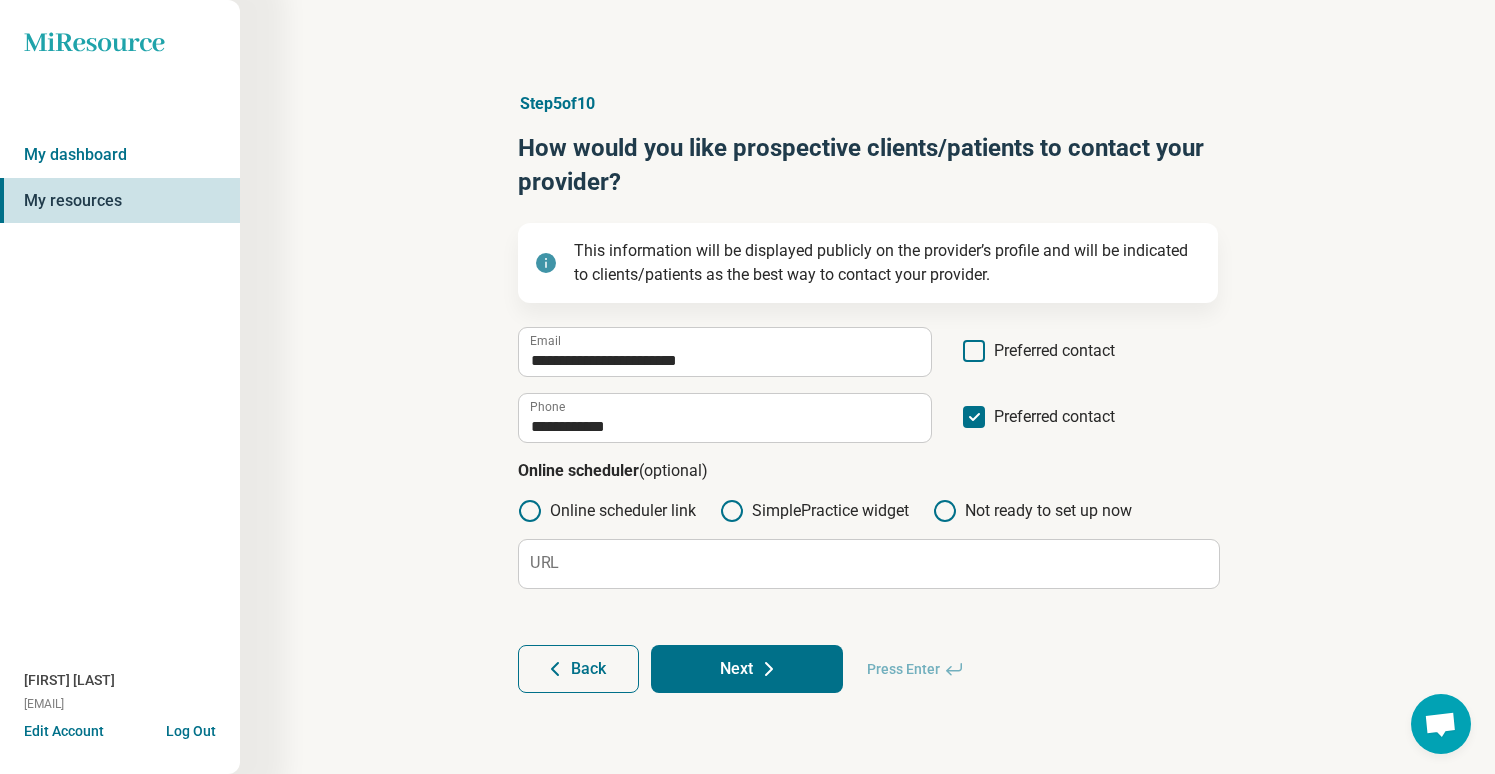 scroll, scrollTop: 0, scrollLeft: 0, axis: both 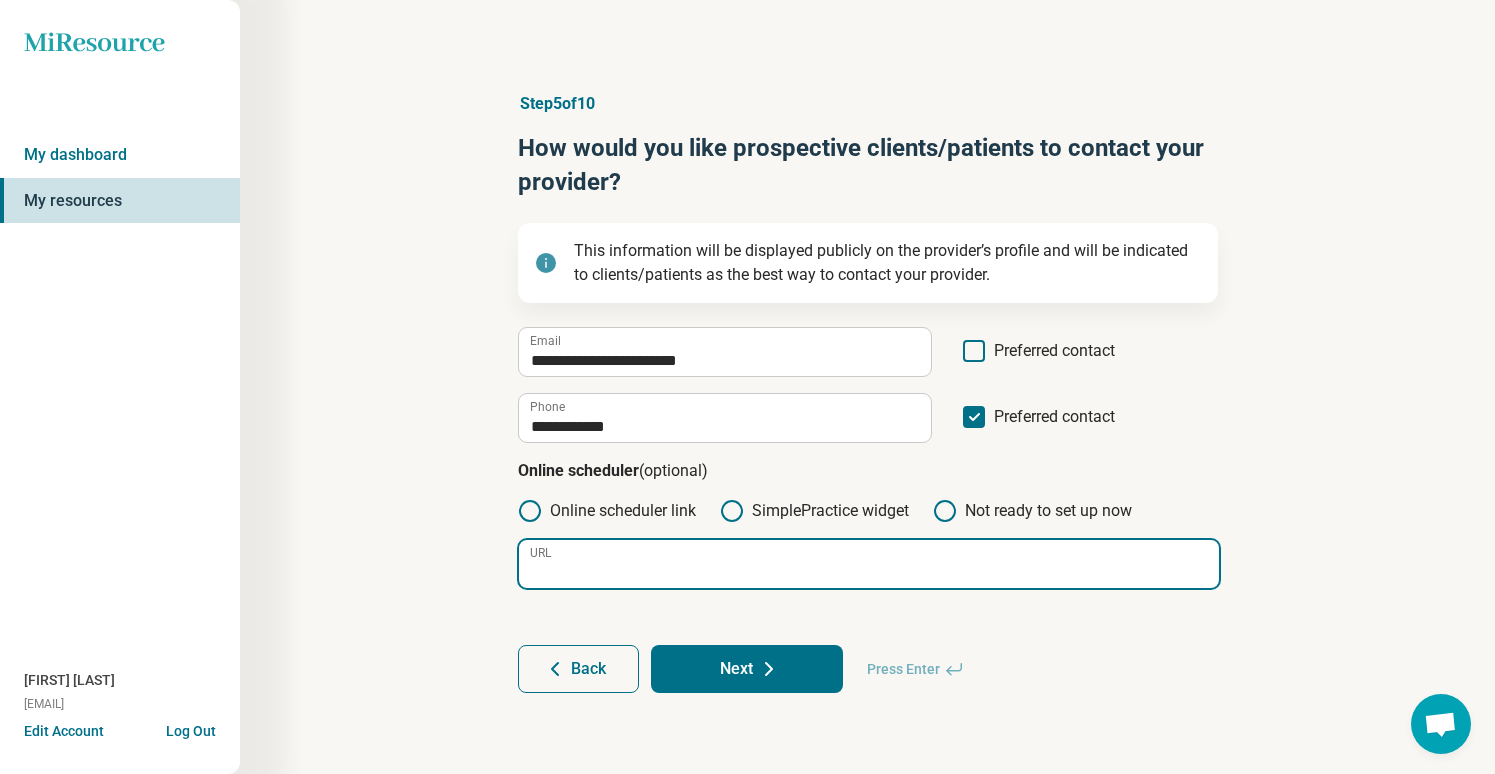 click on "URL" at bounding box center (869, 564) 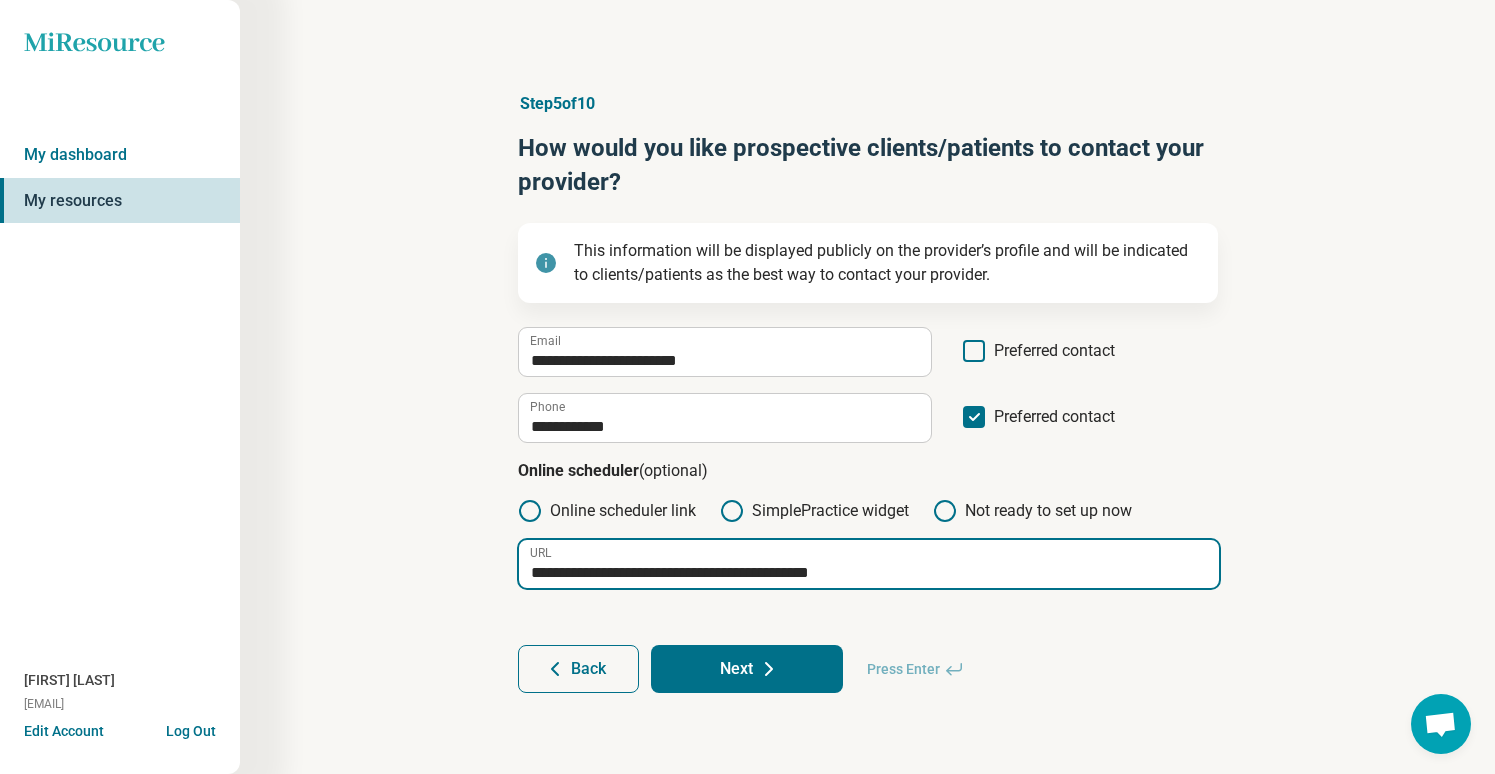 type on "**********" 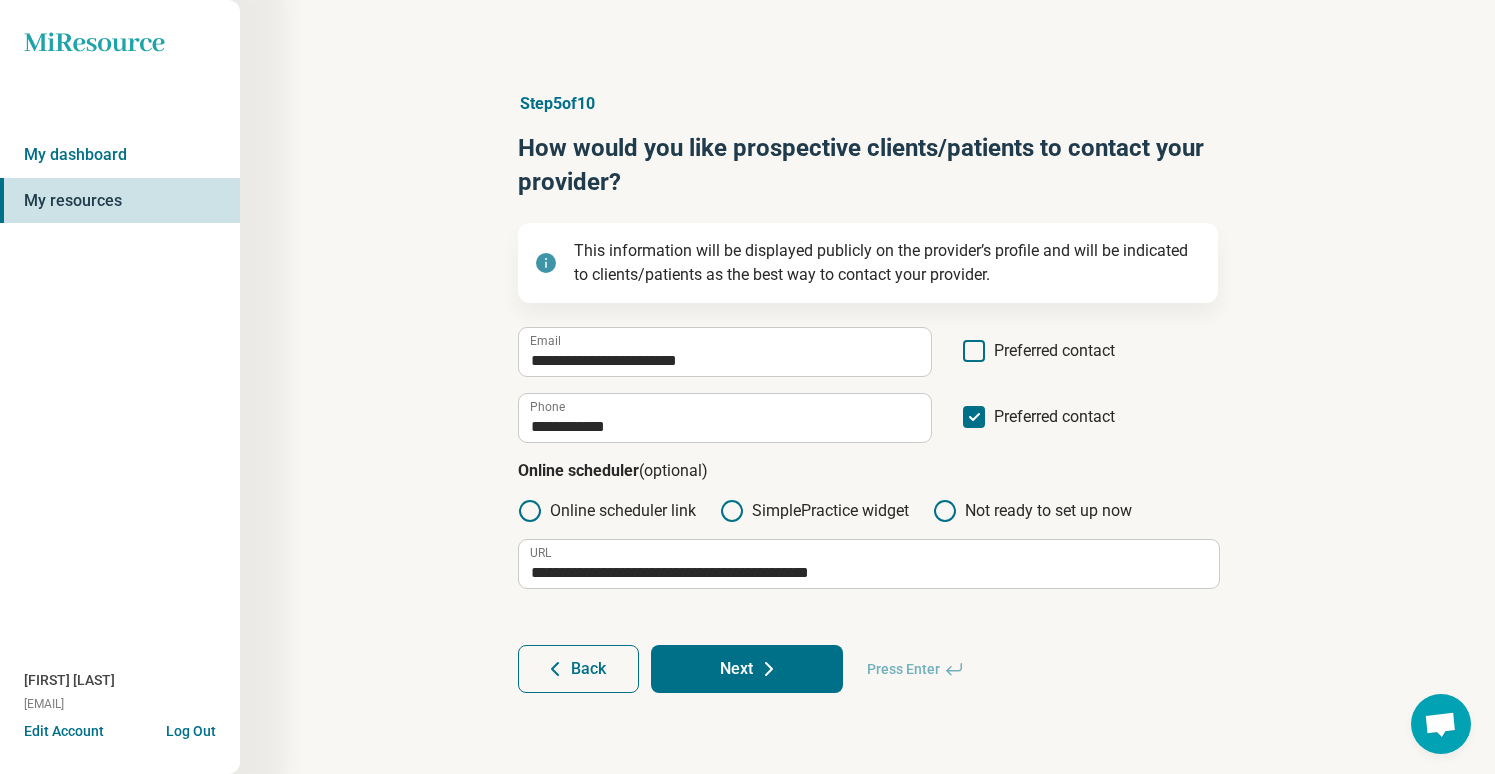 click on "Next" at bounding box center (747, 669) 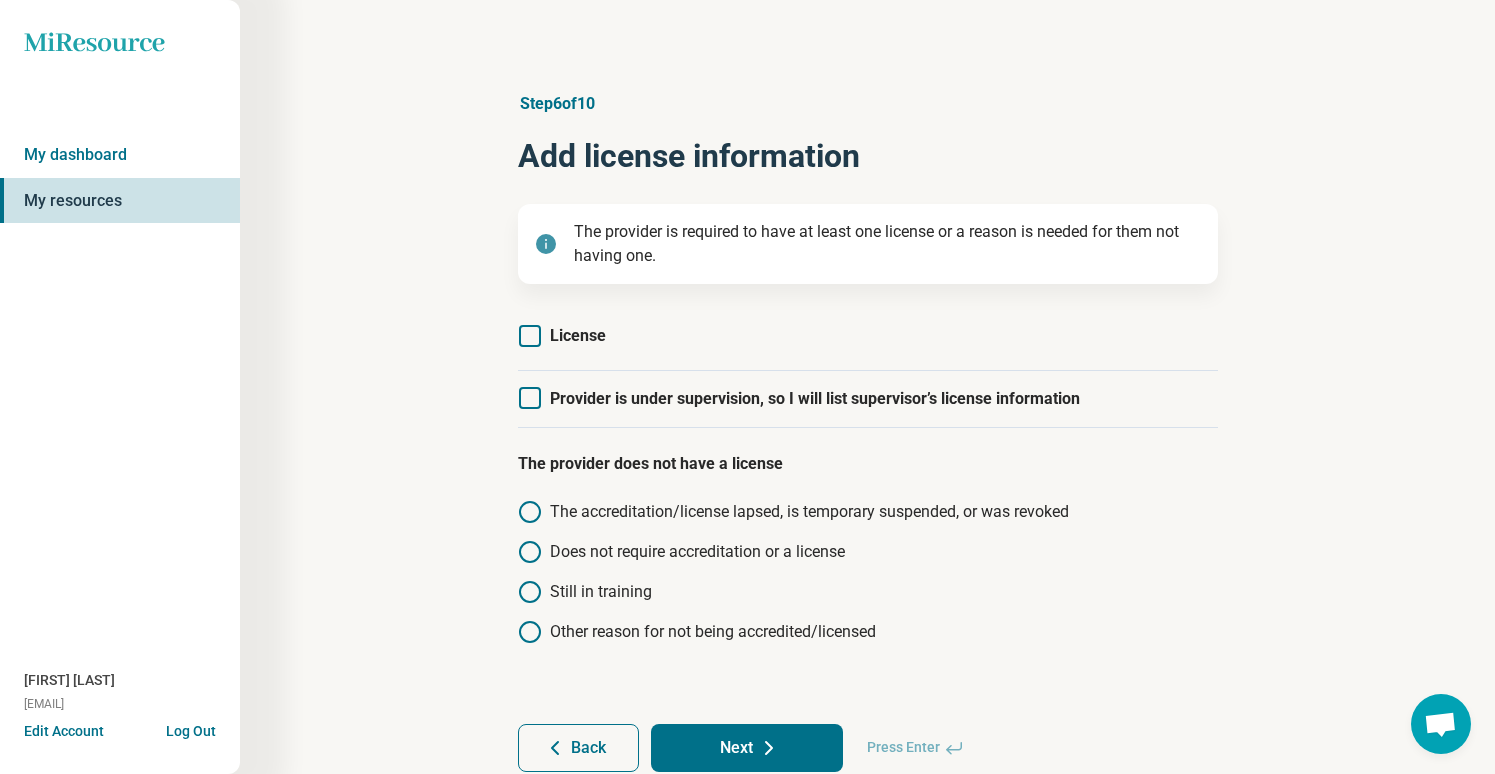 click 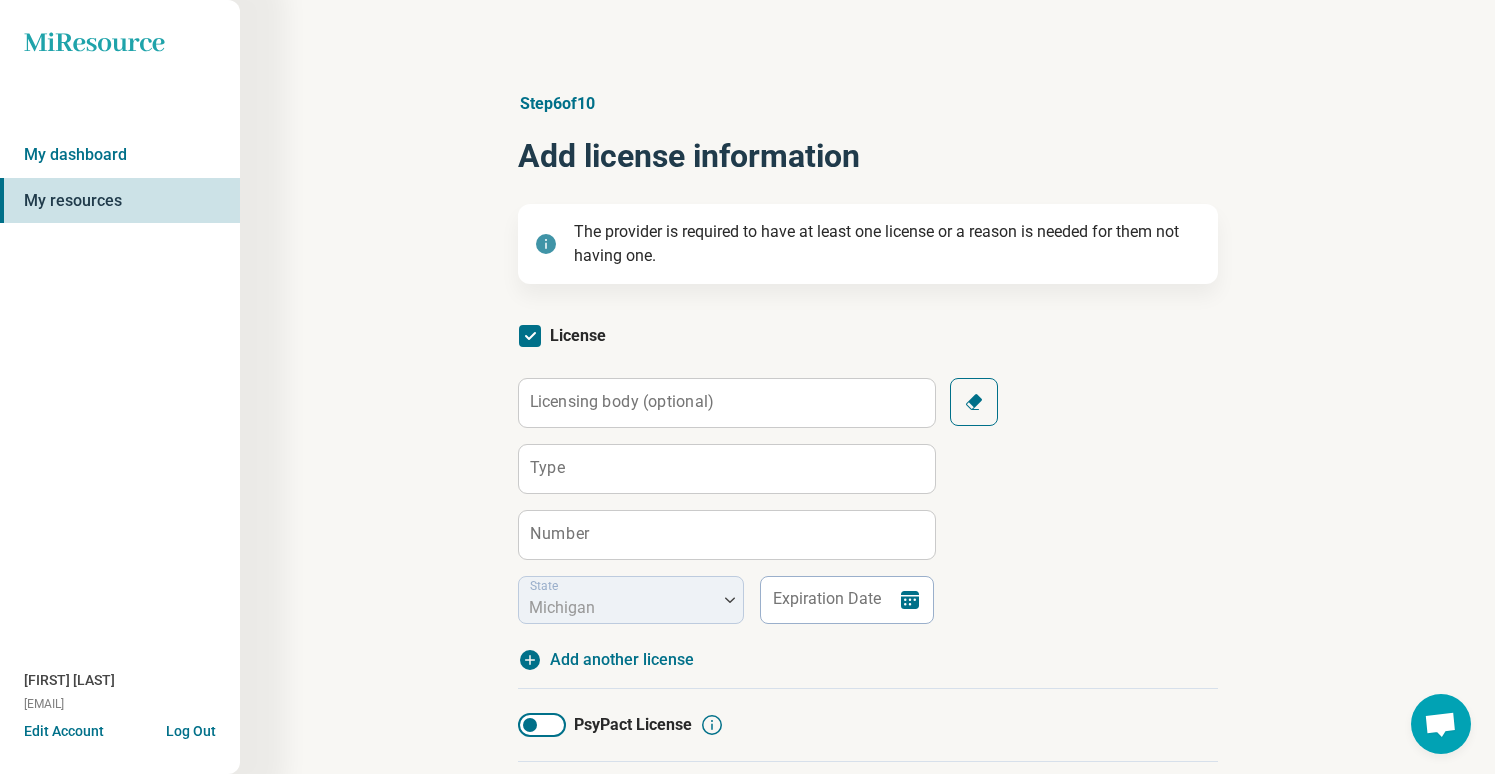 click on "Licensing body (optional)" at bounding box center (622, 402) 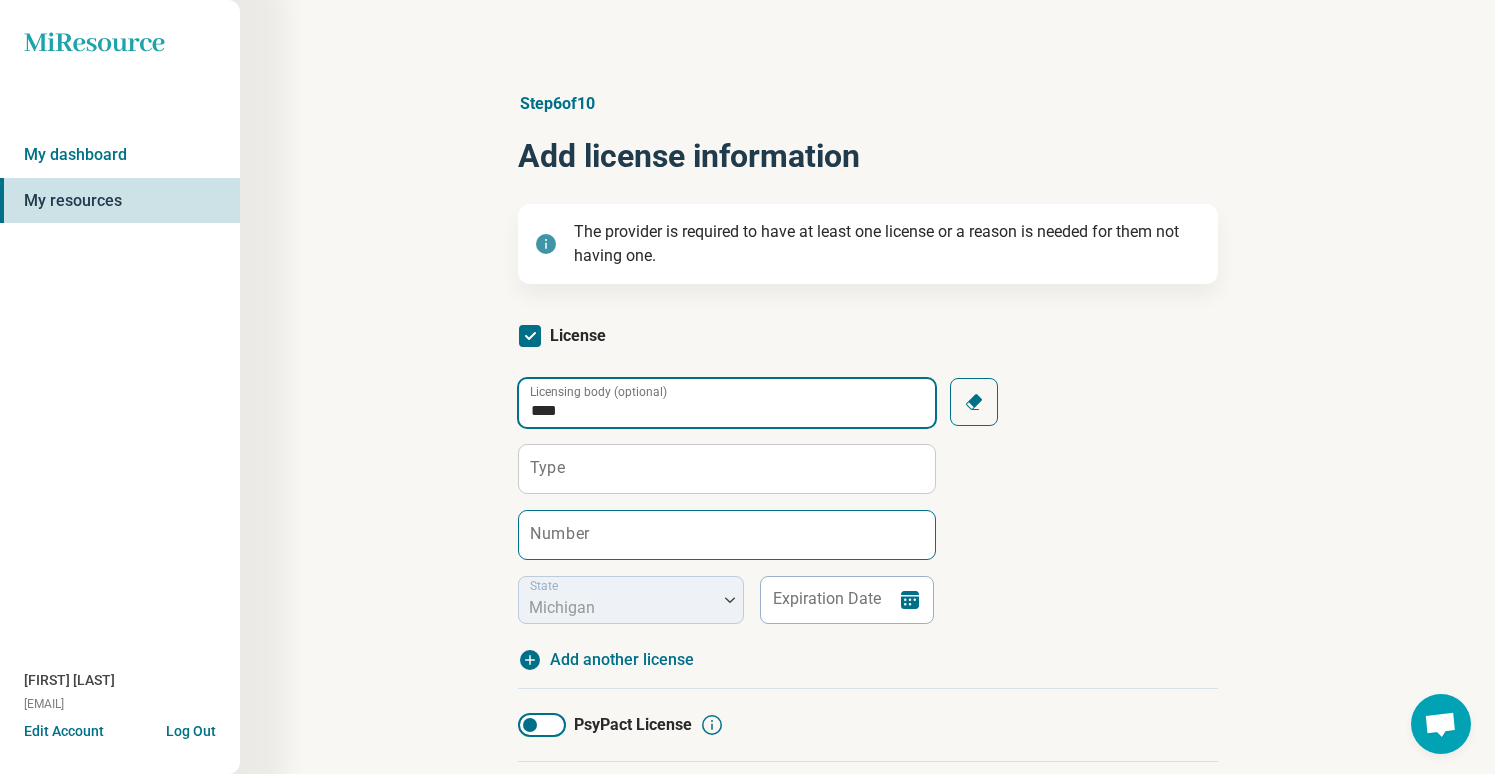 type on "****" 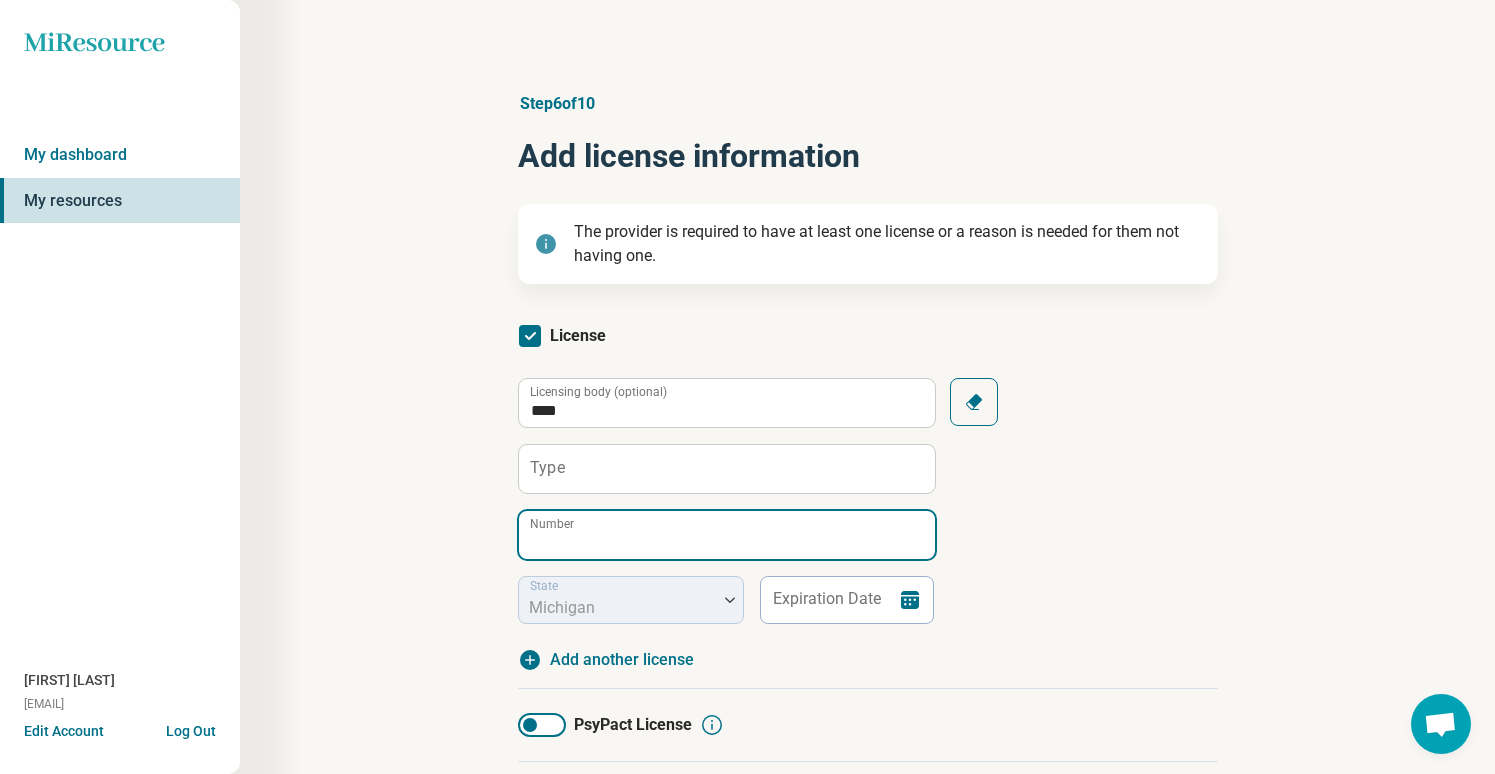 click on "Number" at bounding box center (727, 535) 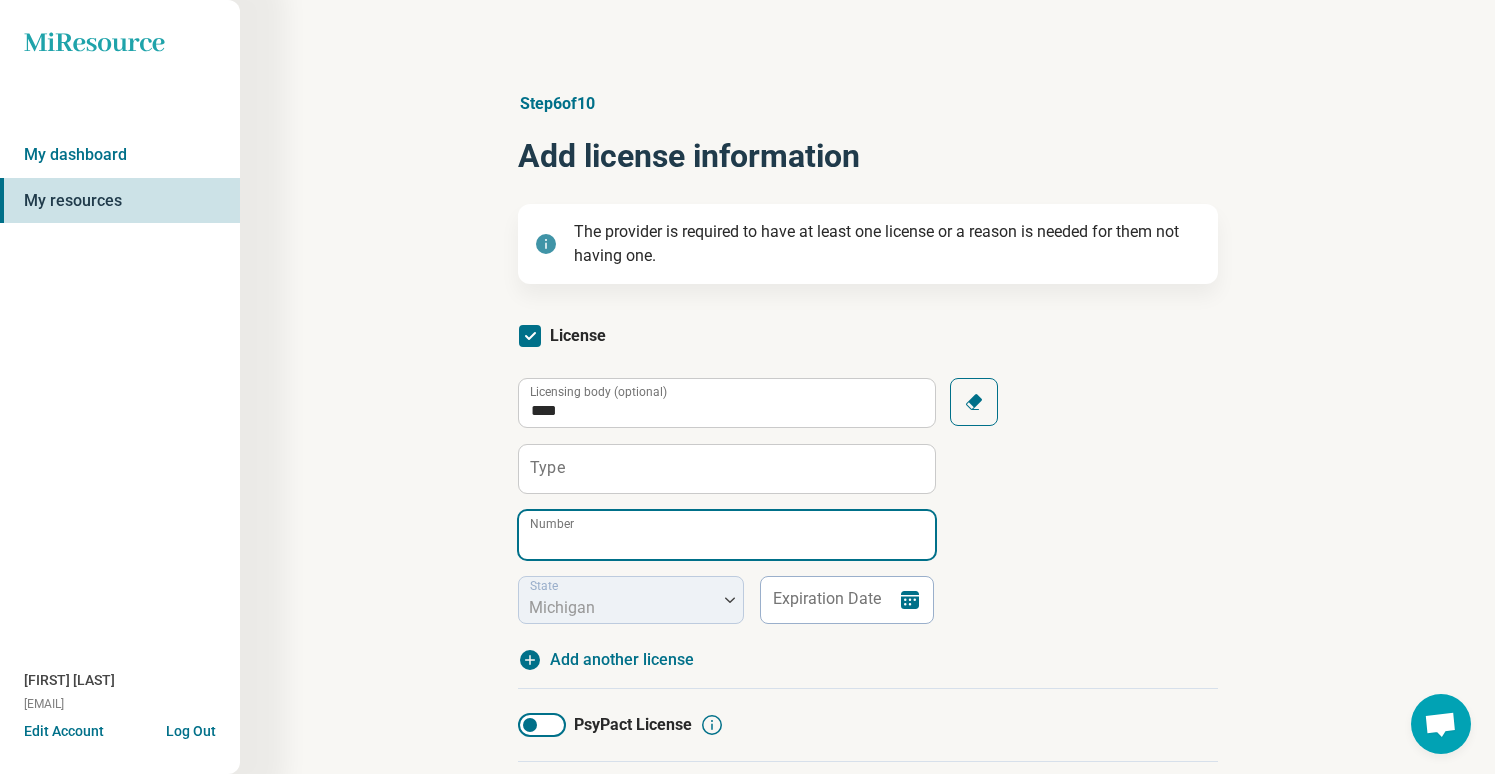paste on "**********" 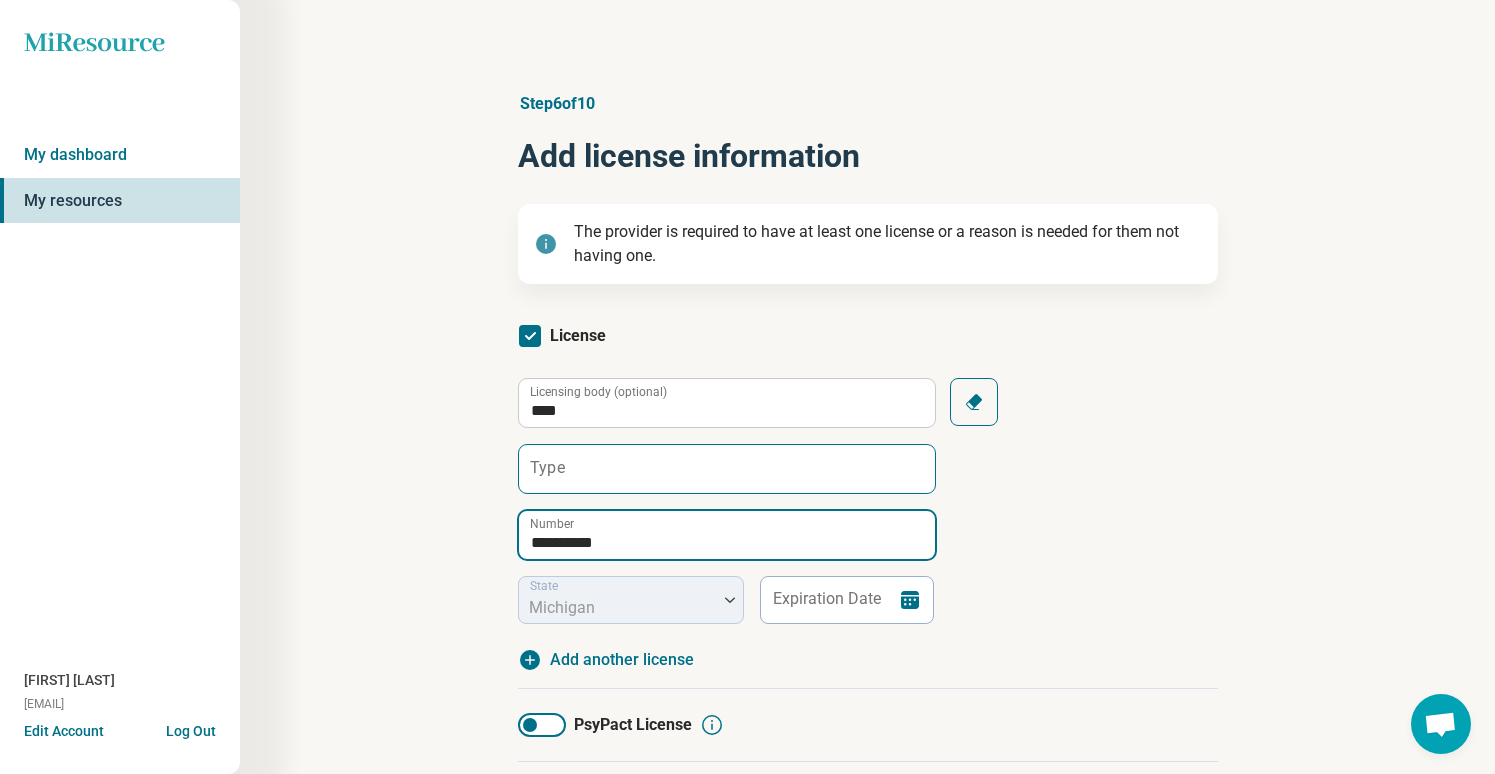 type on "**********" 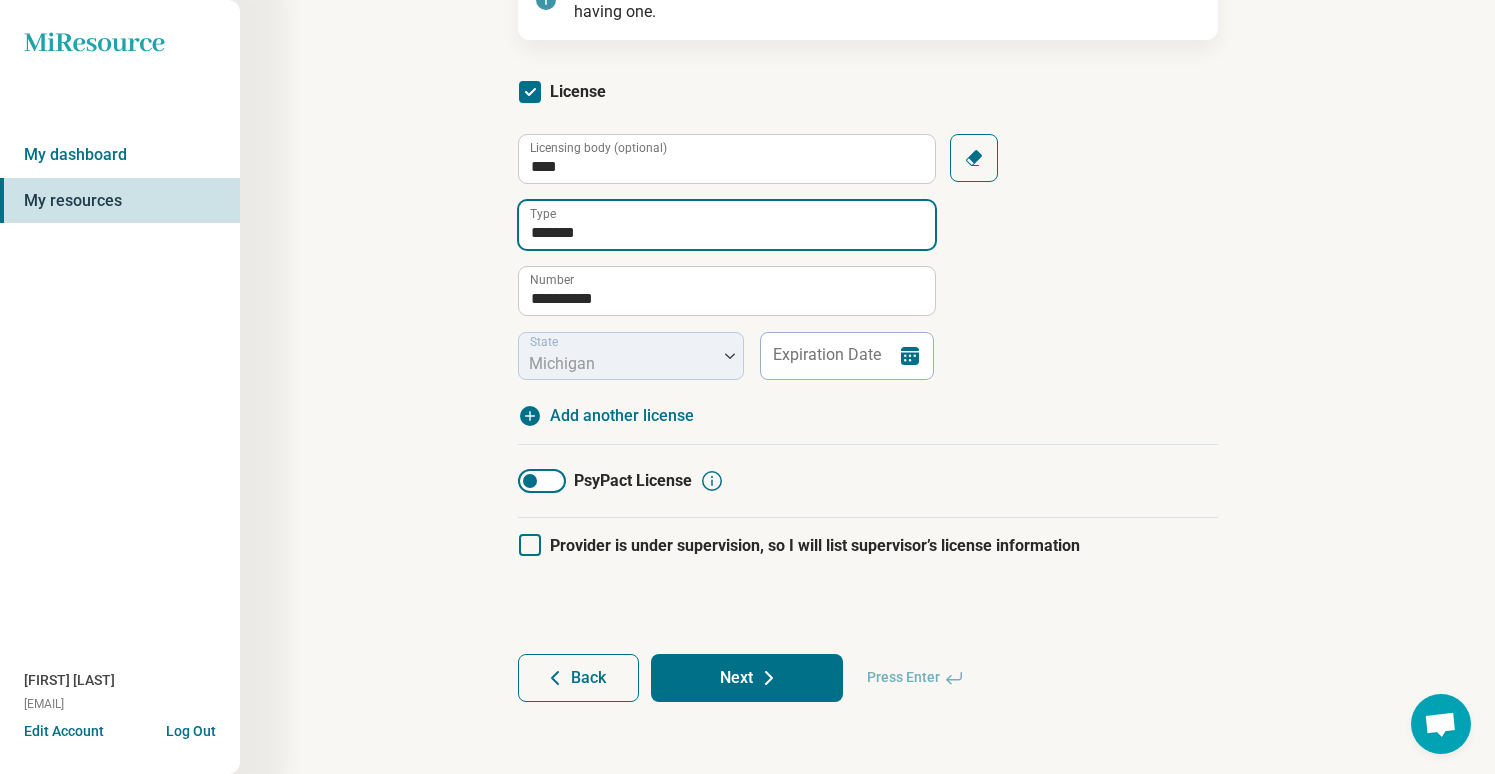 scroll, scrollTop: 244, scrollLeft: 0, axis: vertical 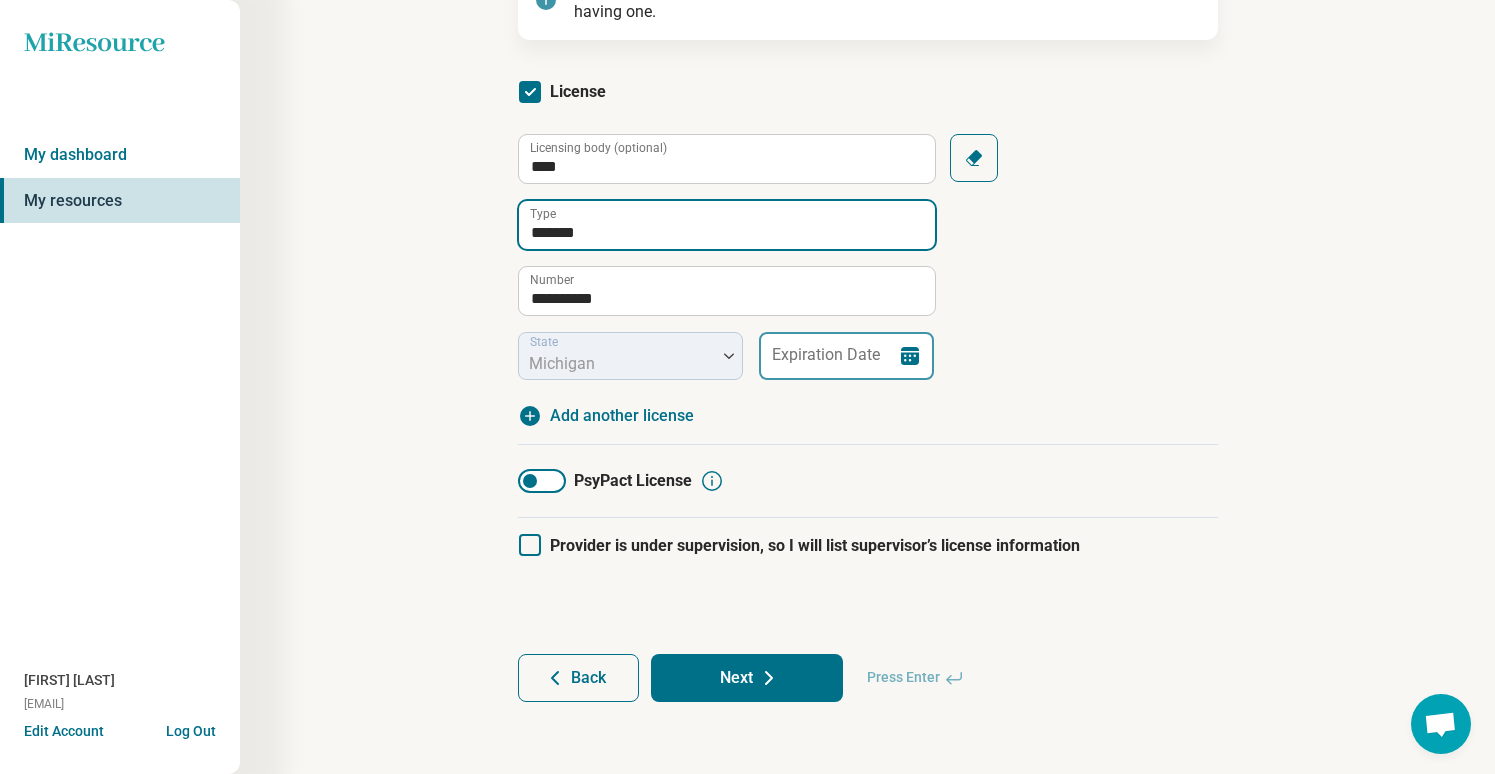 type on "*******" 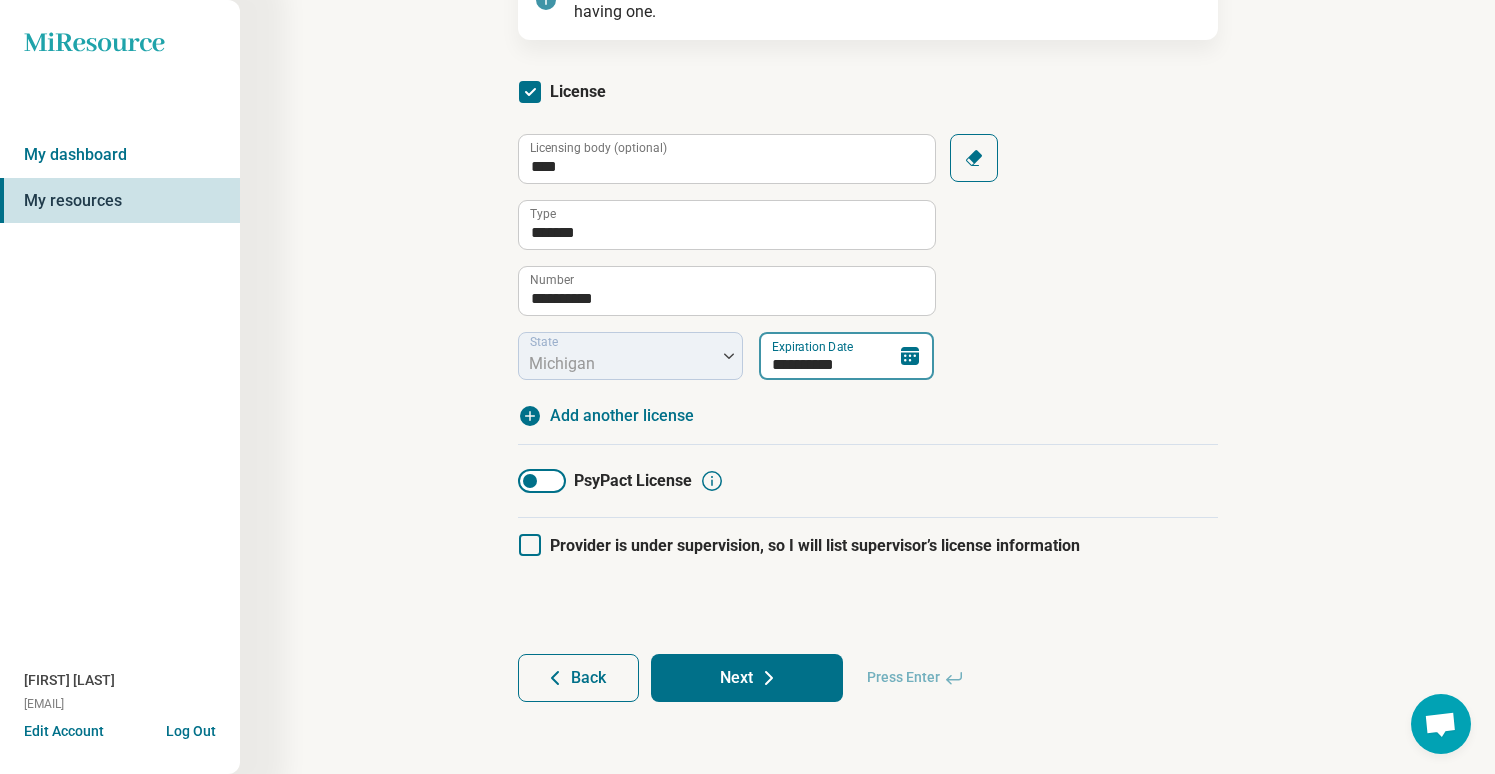 scroll, scrollTop: 244, scrollLeft: 0, axis: vertical 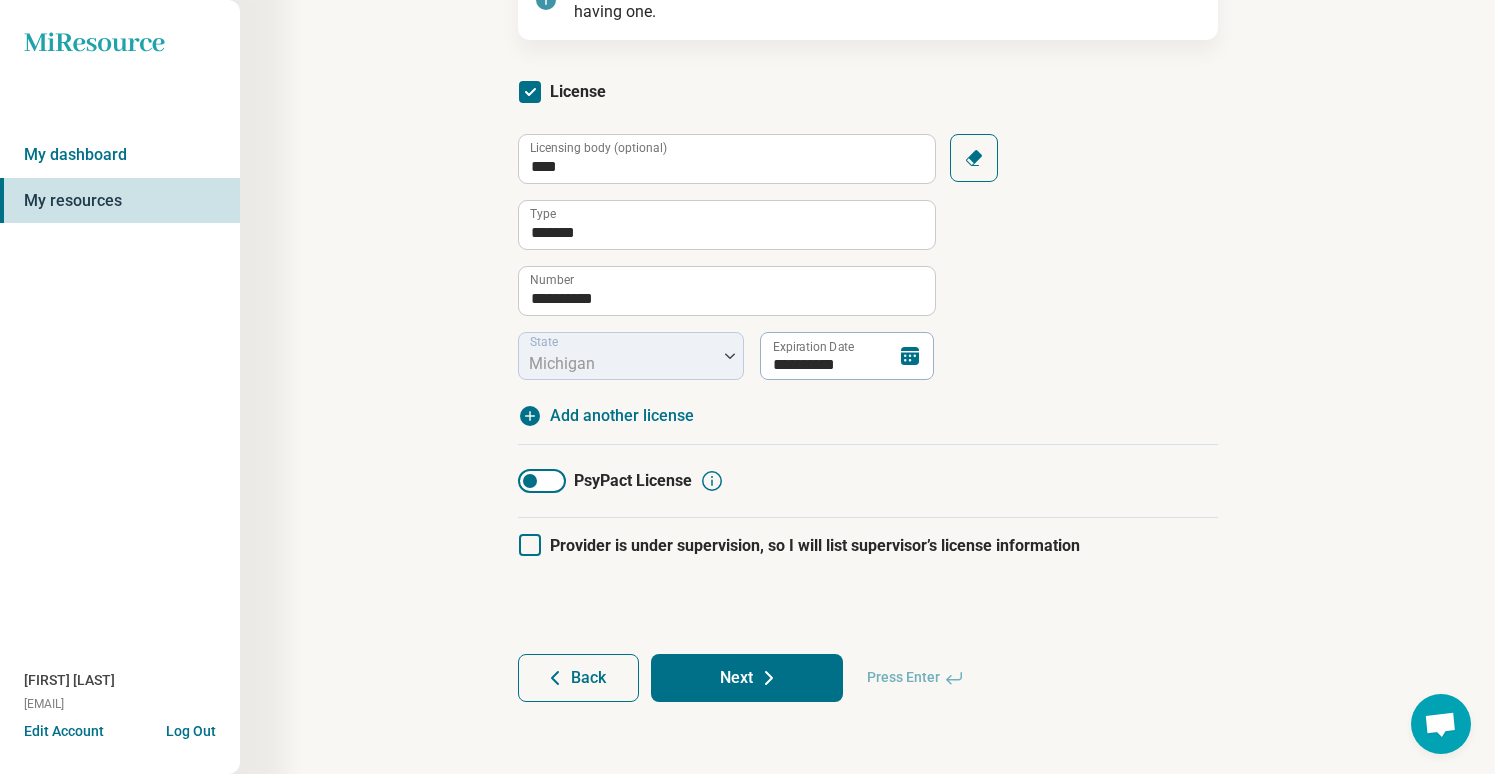 click on "Next" at bounding box center [747, 678] 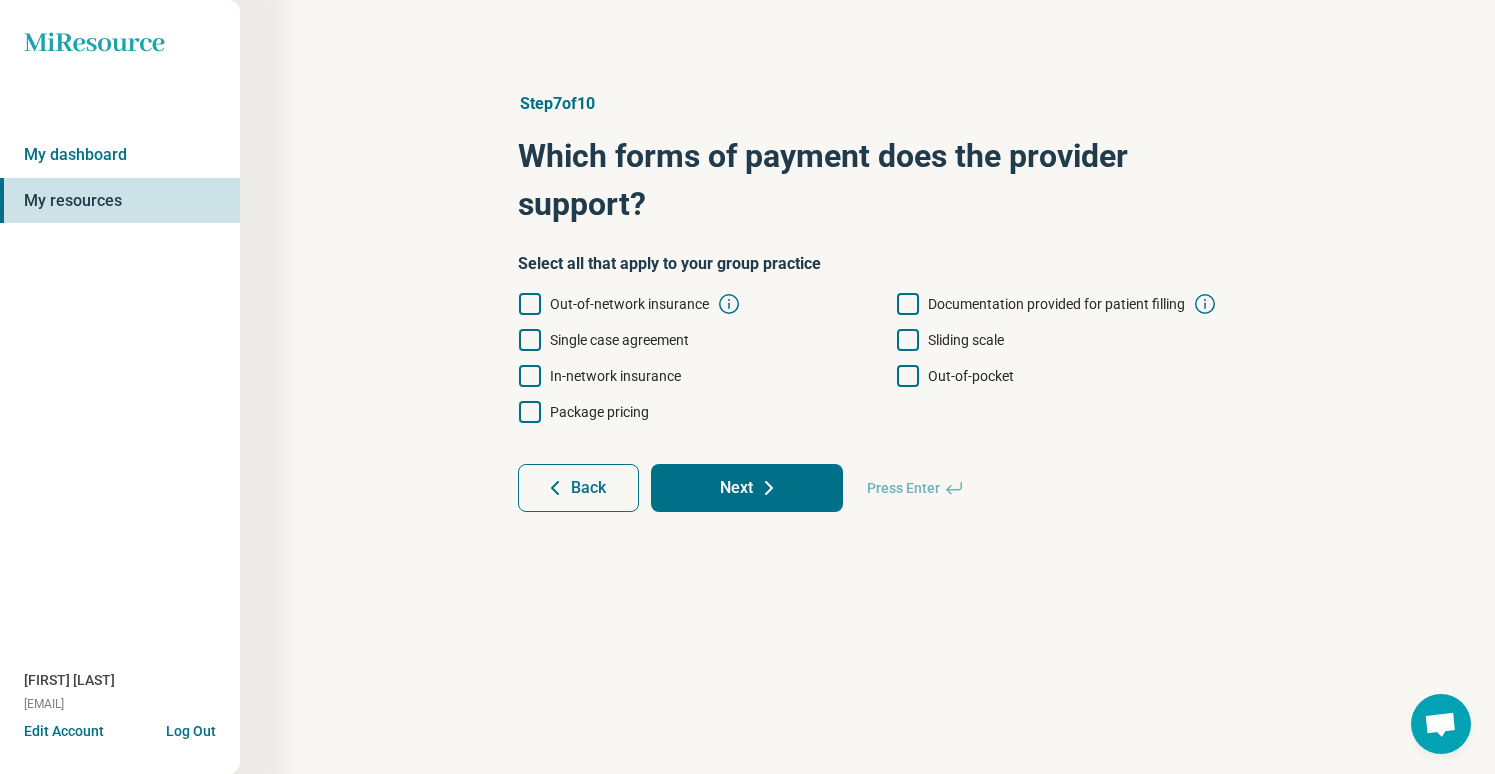 scroll, scrollTop: 0, scrollLeft: 0, axis: both 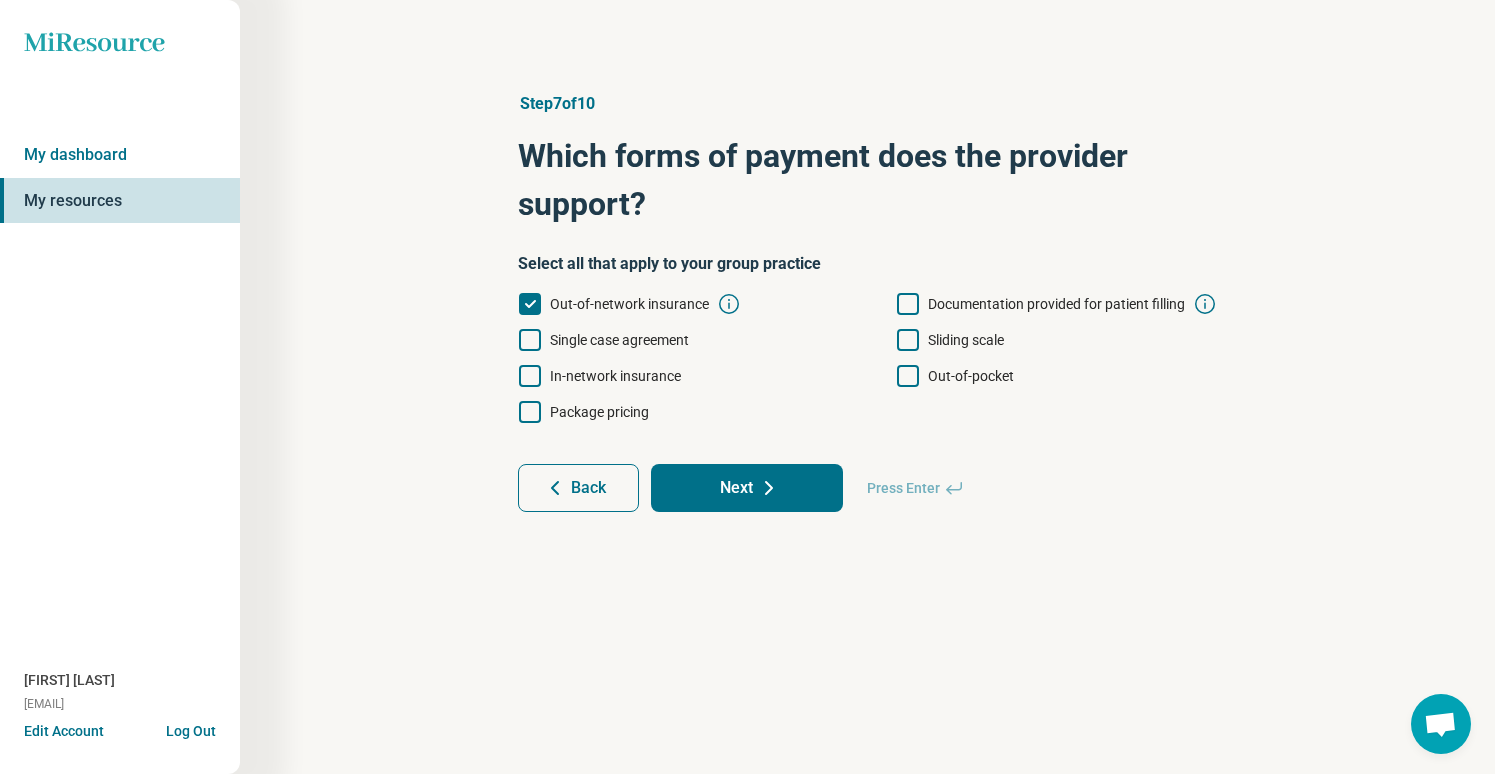click 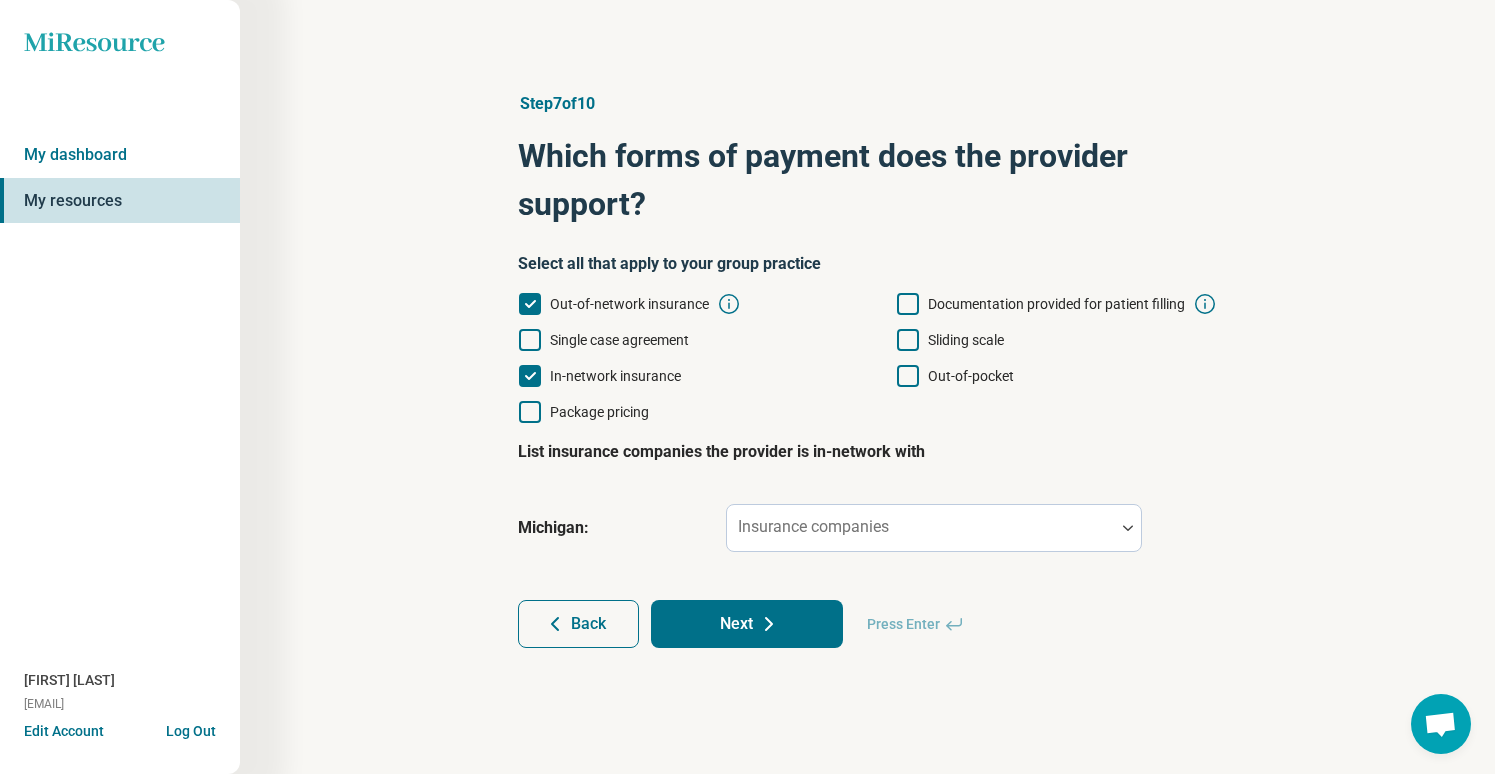 scroll, scrollTop: 13, scrollLeft: 0, axis: vertical 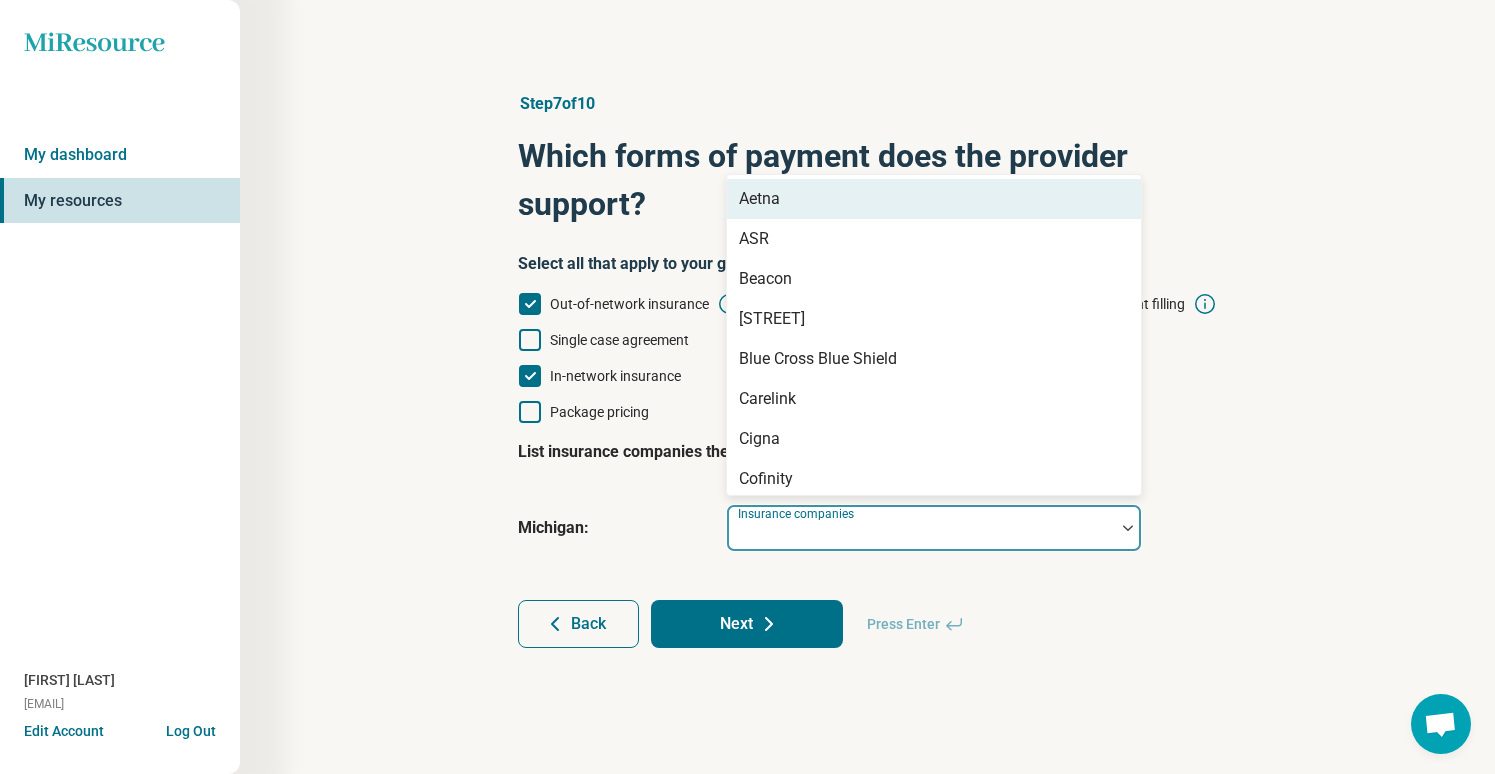 click on "Insurance companies" at bounding box center [934, 528] 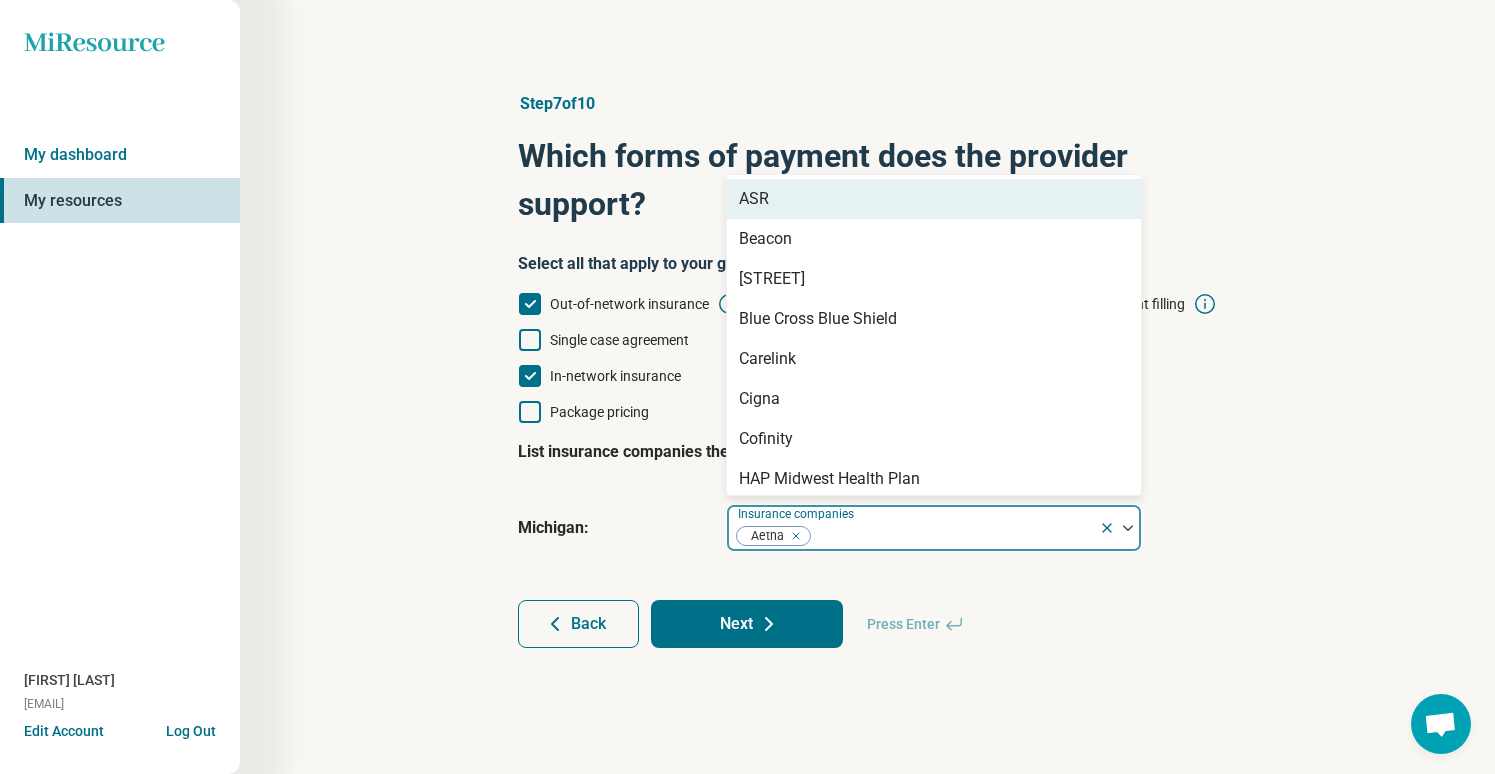 click on "ASR" at bounding box center (934, 199) 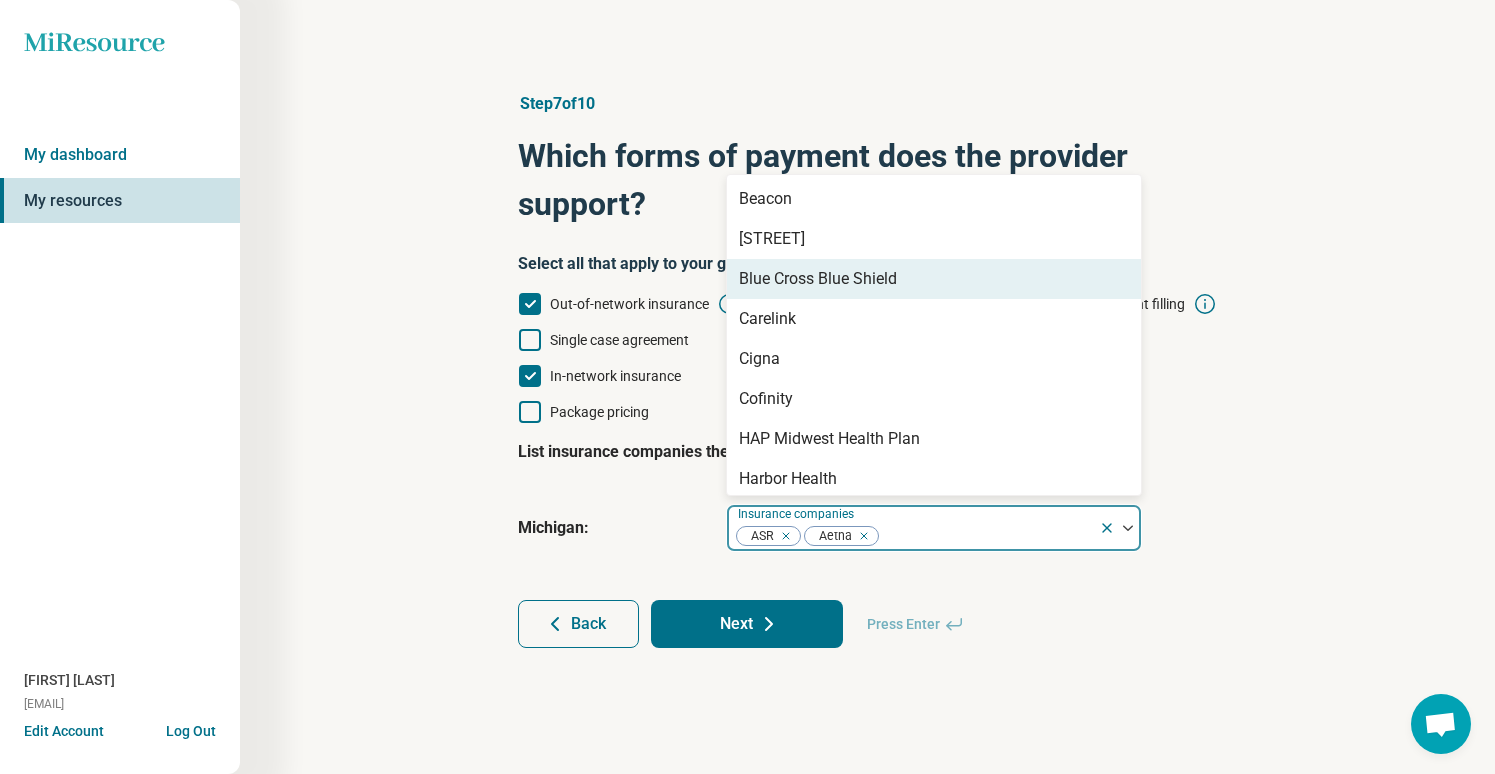 click on "Blue Cross Blue Shield" at bounding box center (818, 279) 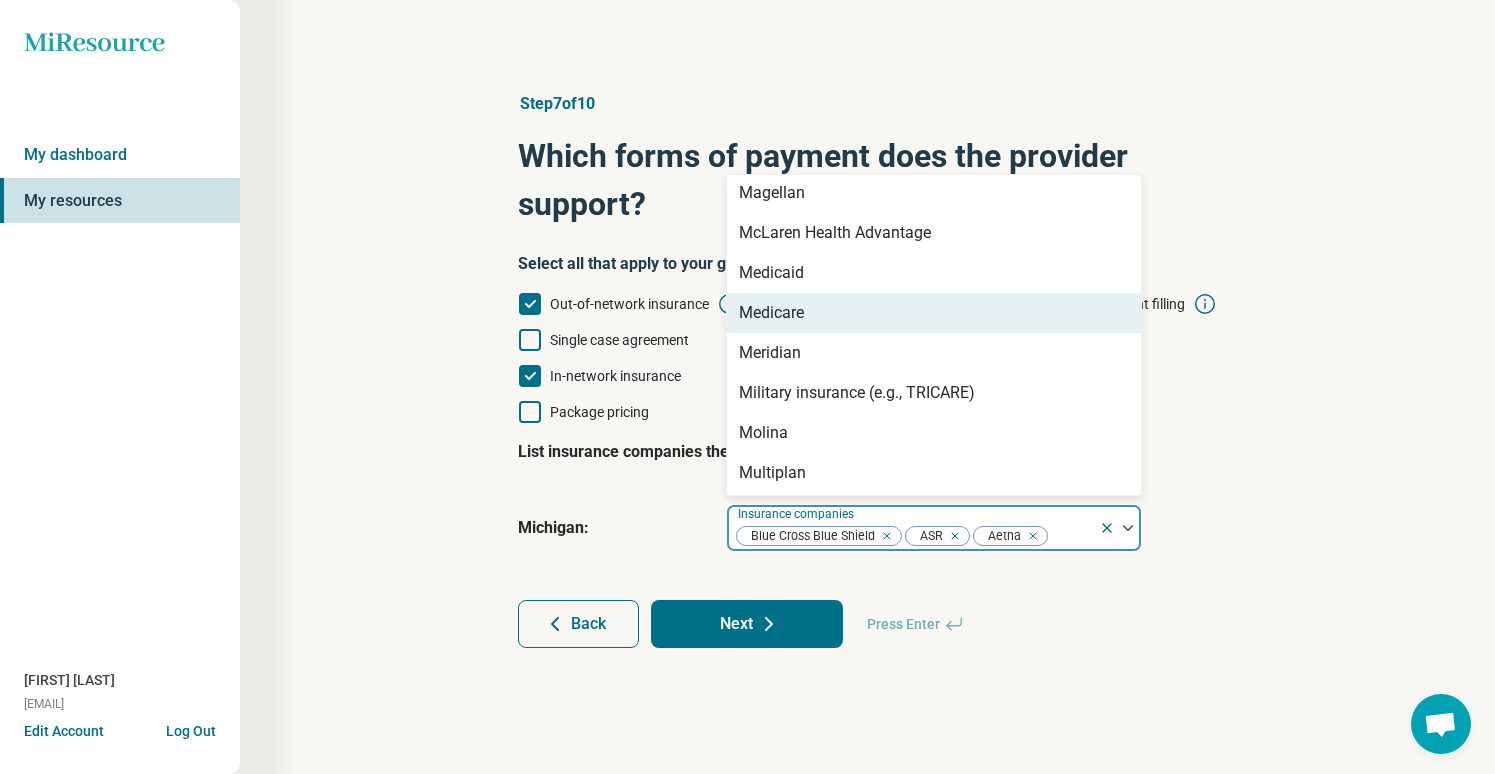 scroll, scrollTop: 325, scrollLeft: 0, axis: vertical 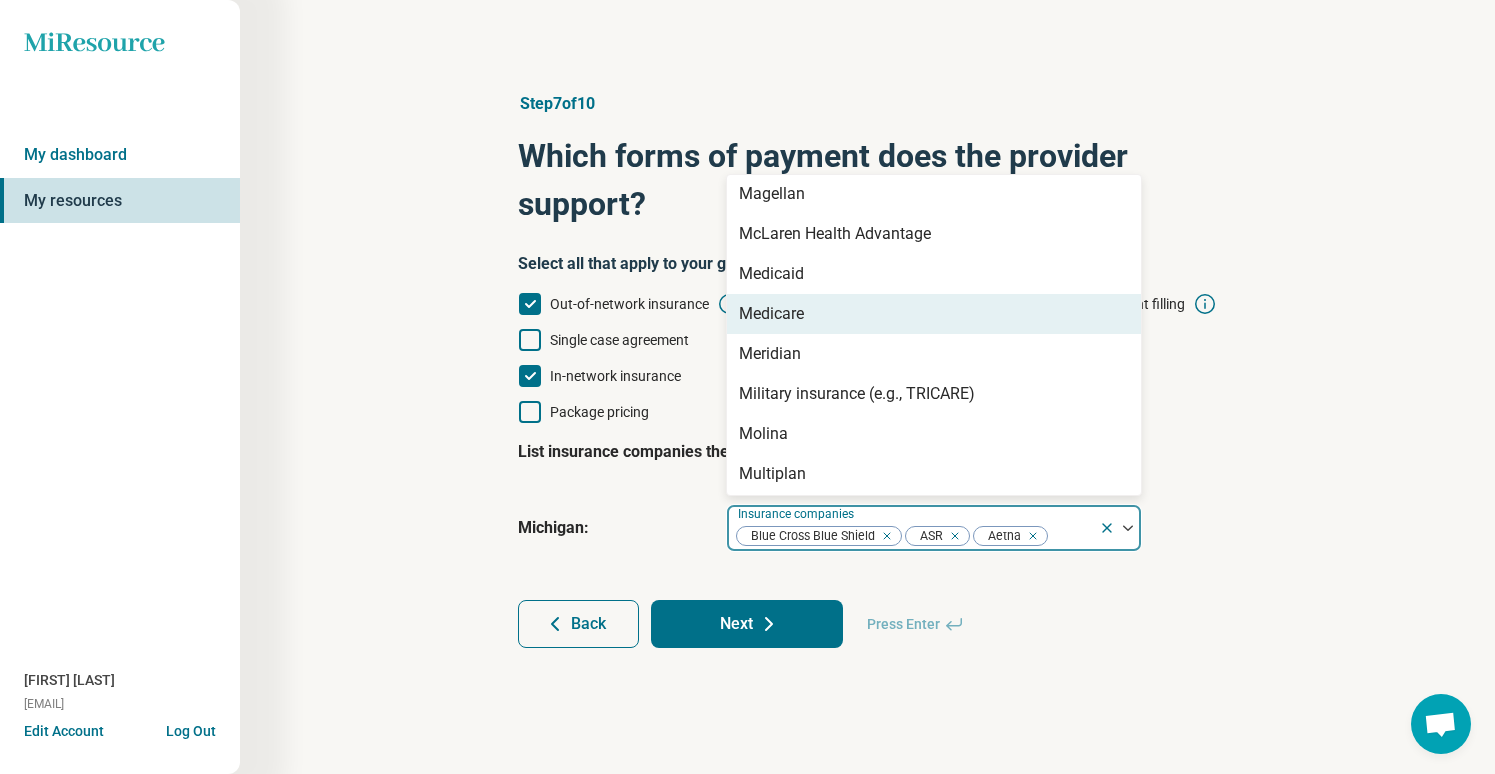 click on "Medicare" at bounding box center [934, 314] 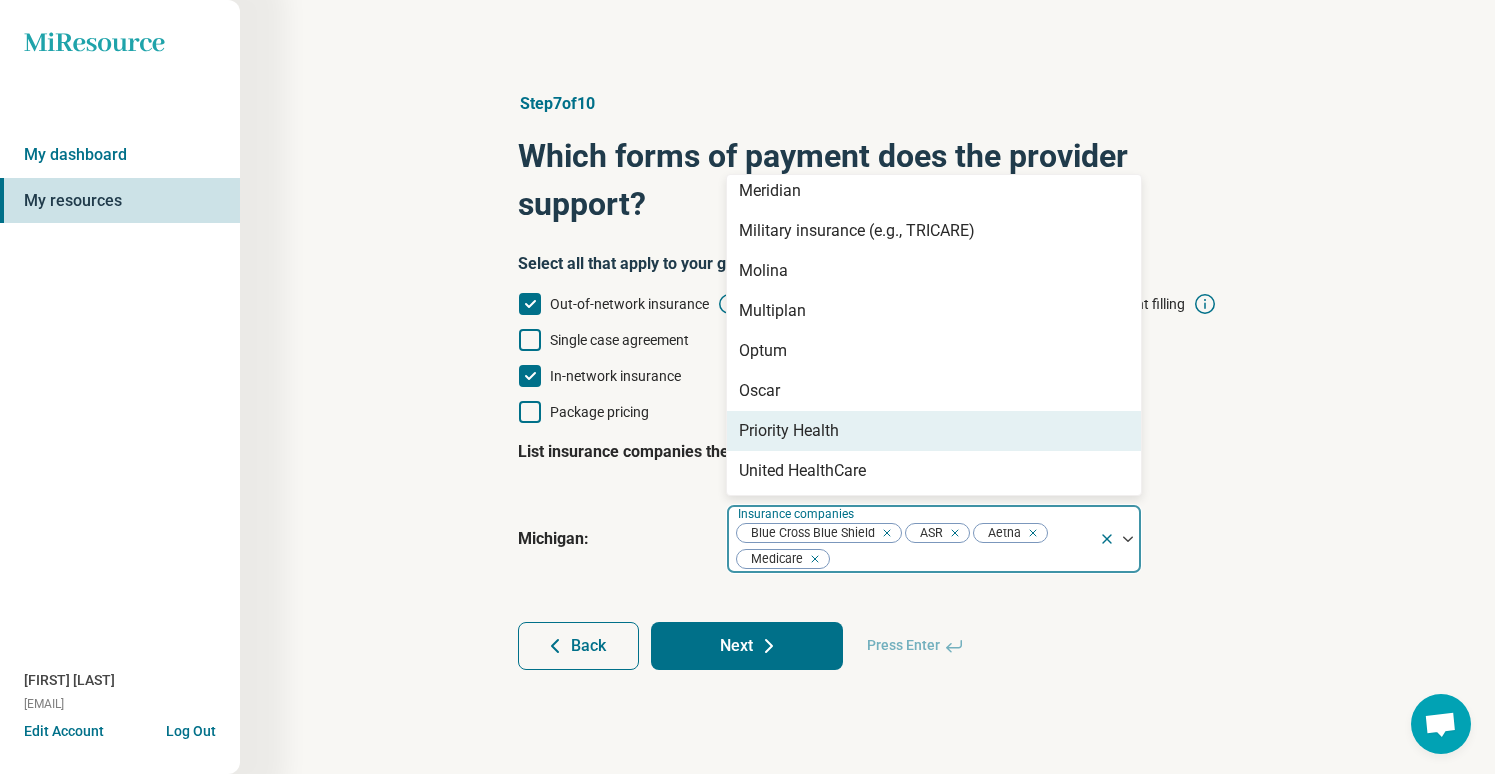 click on "Priority Health" at bounding box center (934, 431) 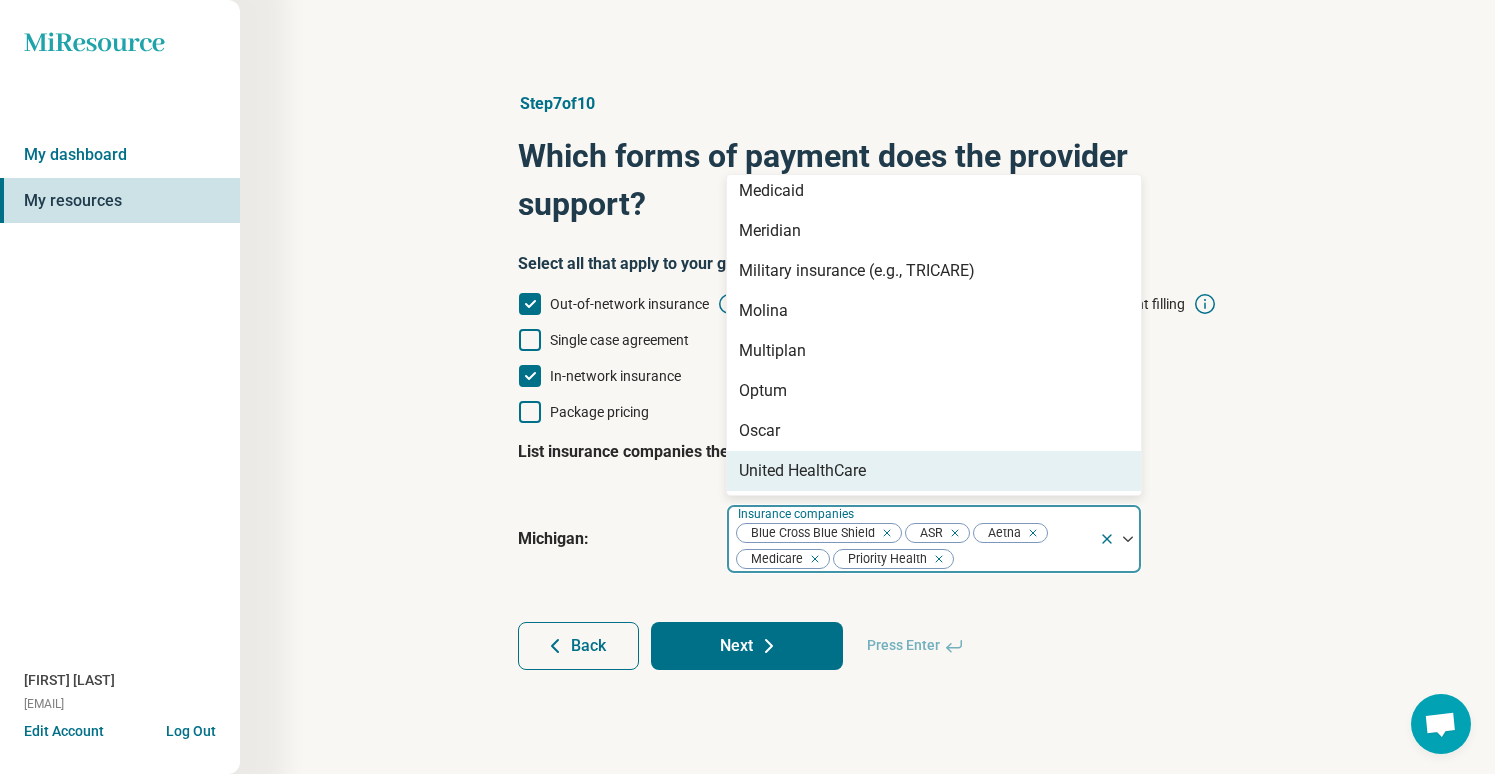 click on "[STATE] :" at bounding box center (614, 539) 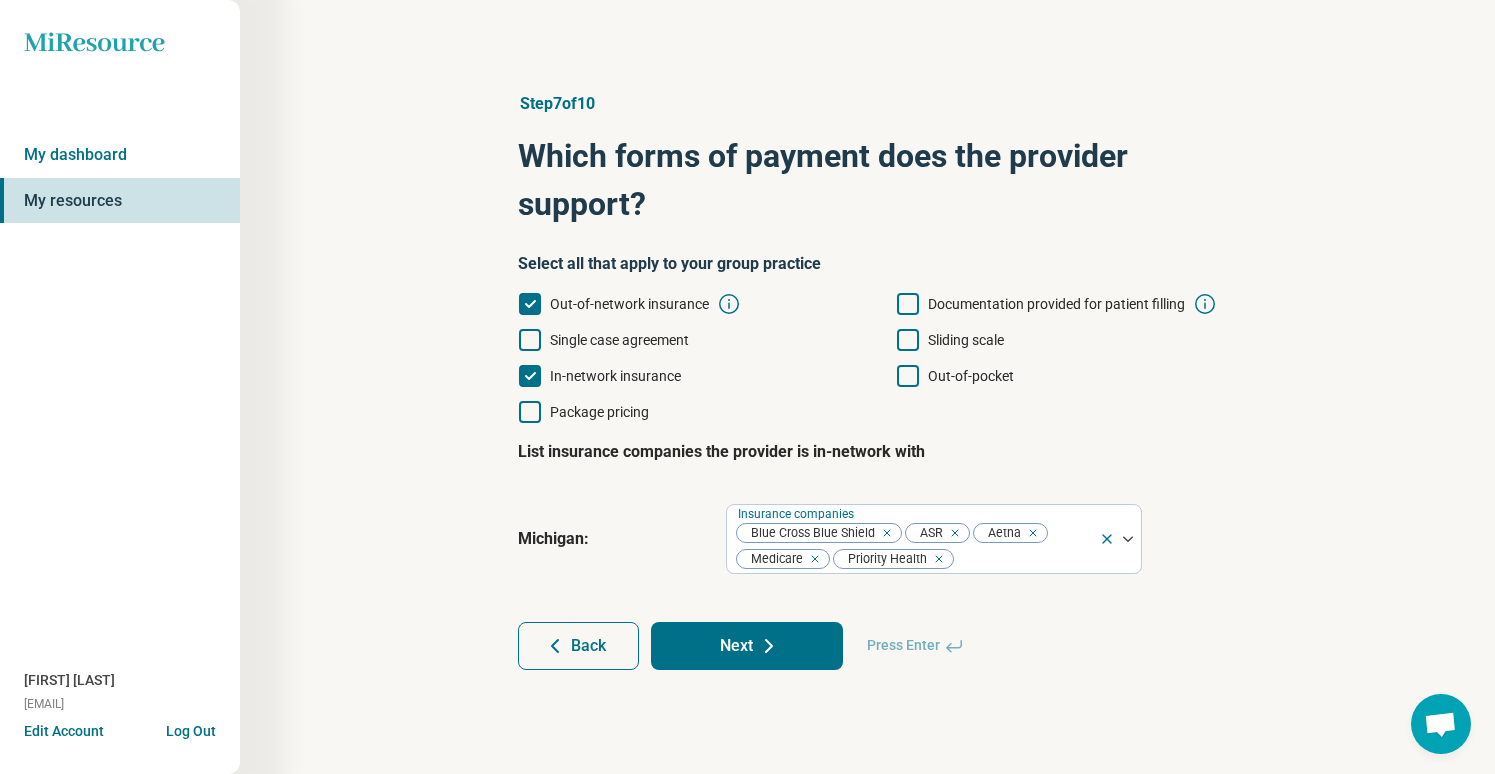 click on "Next" at bounding box center [747, 646] 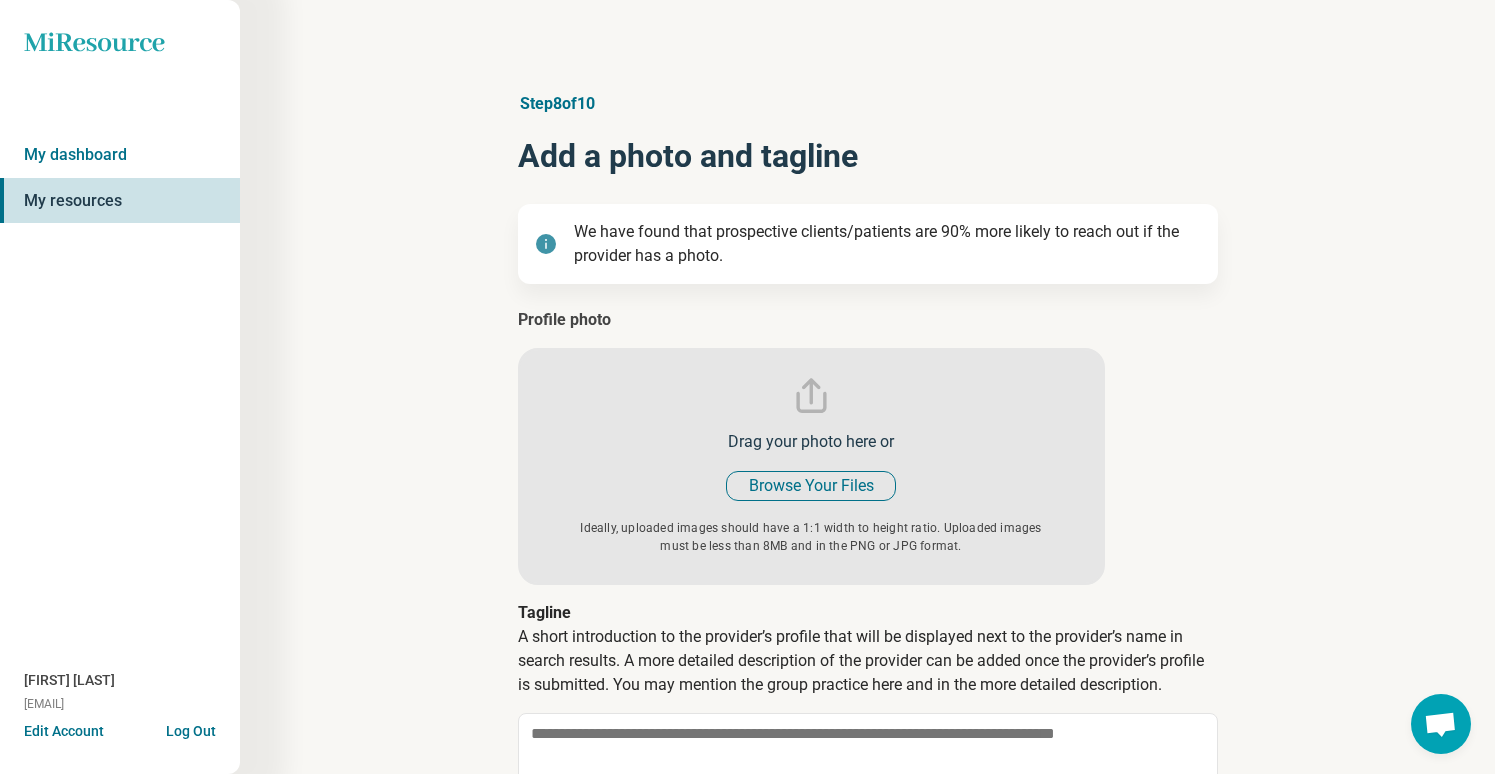 type on "*" 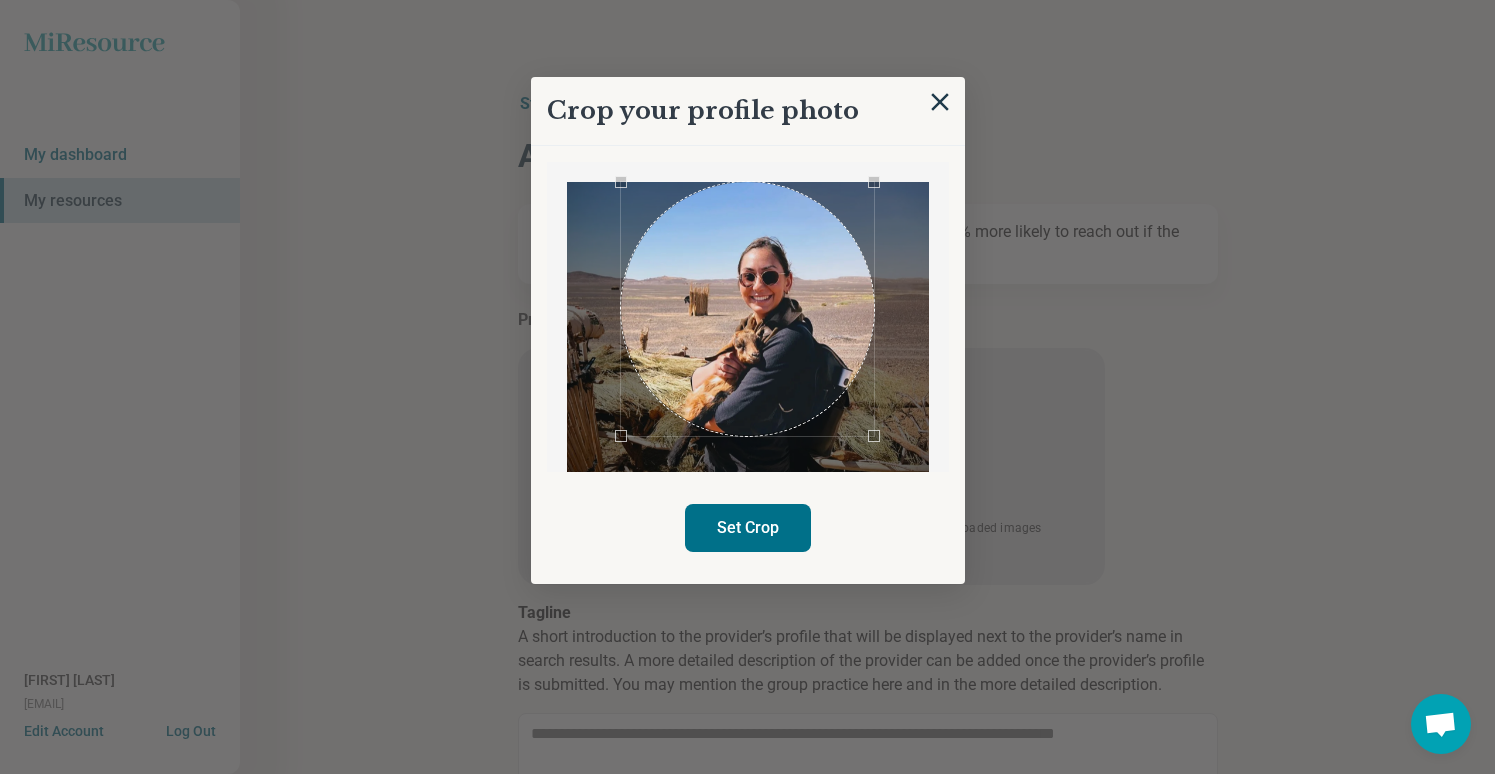 click on "Set Crop" at bounding box center [748, 528] 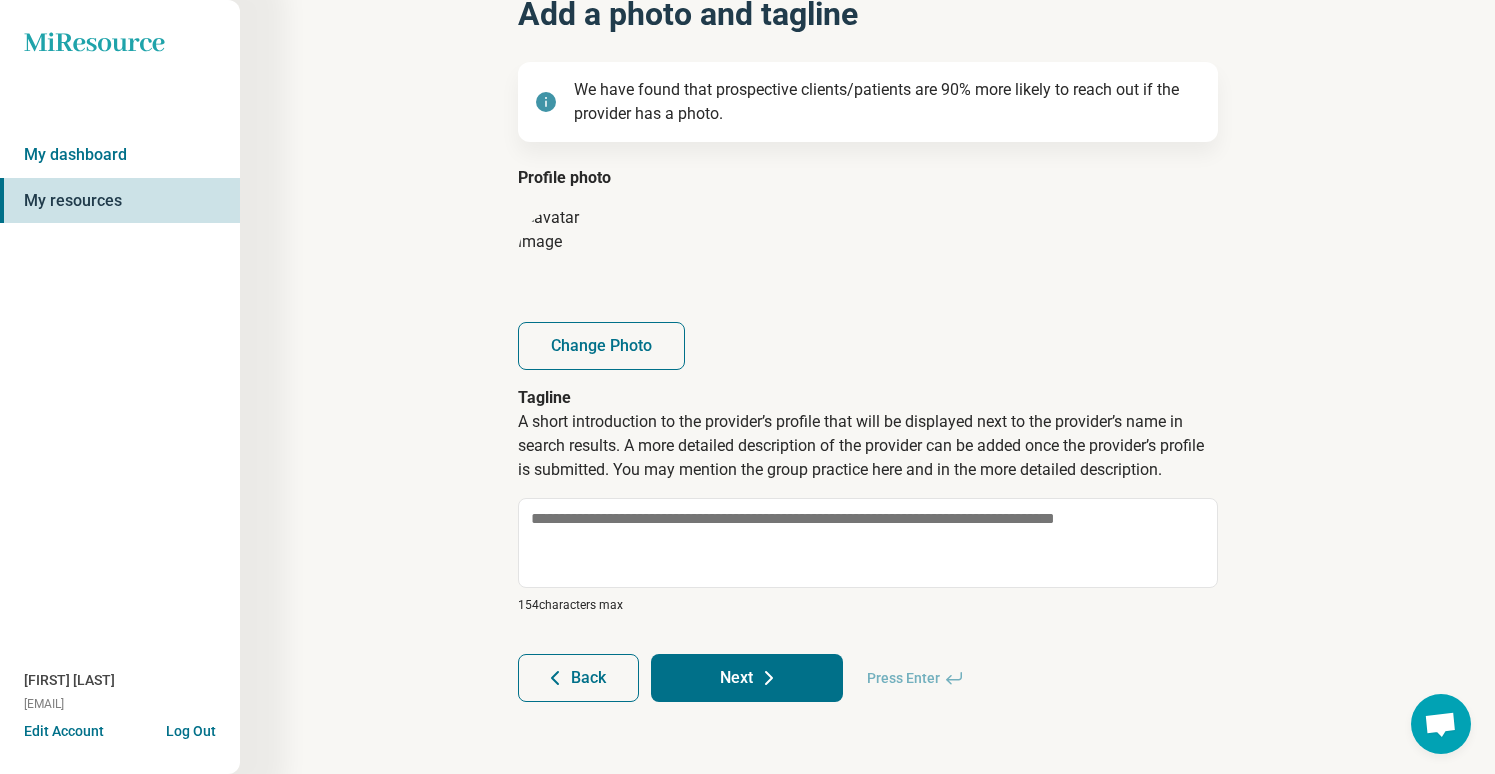 scroll, scrollTop: 142, scrollLeft: 0, axis: vertical 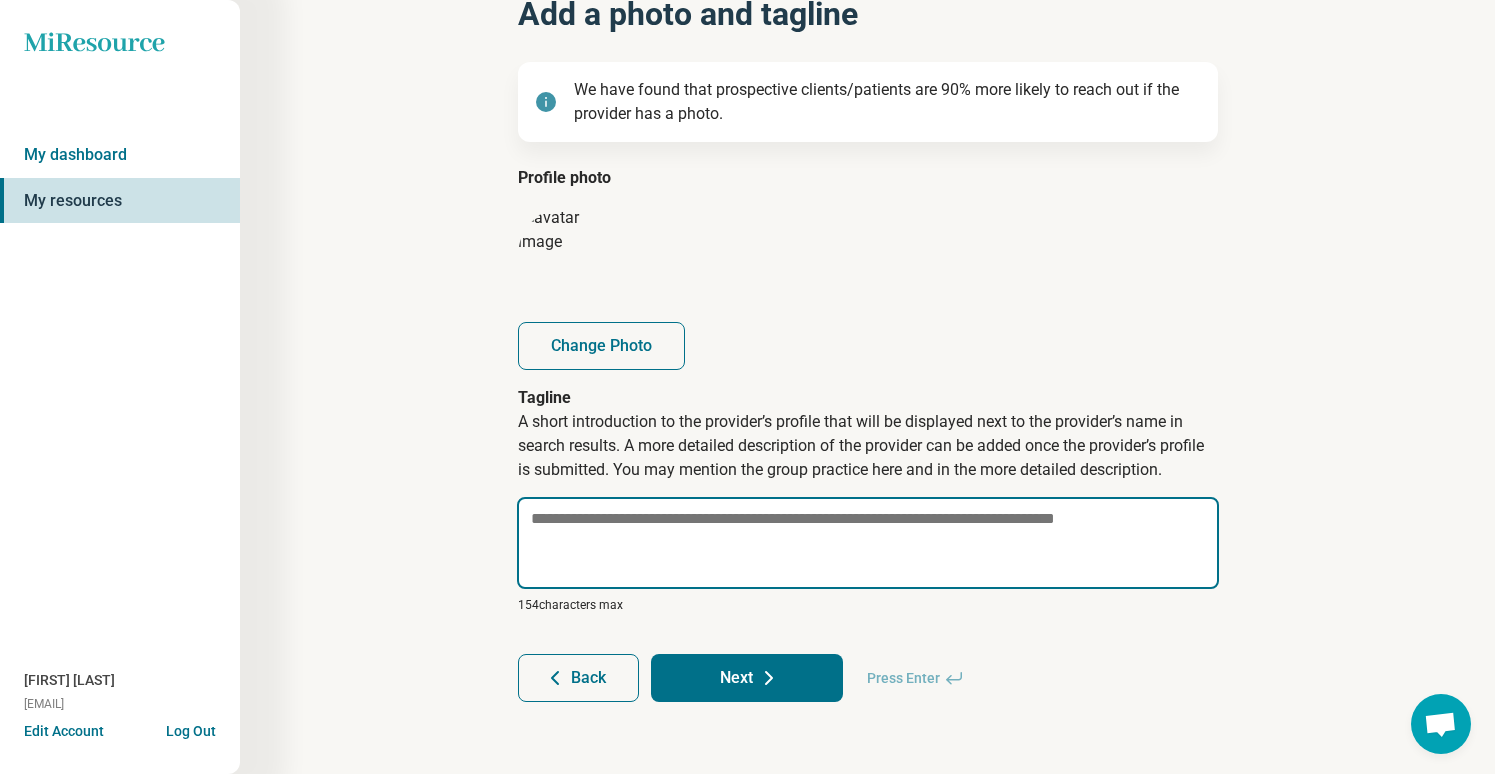 click at bounding box center (868, 543) 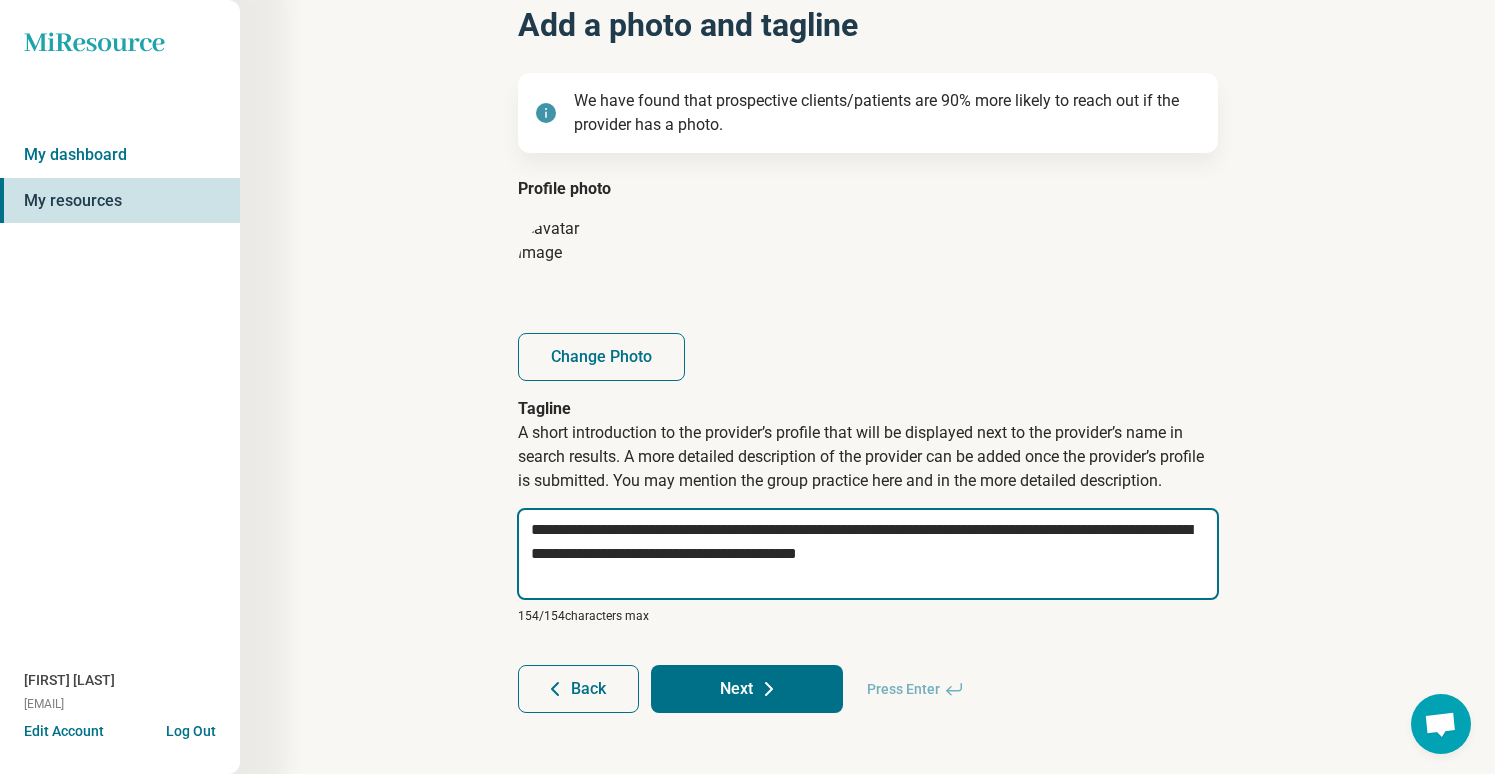 scroll, scrollTop: 135, scrollLeft: 0, axis: vertical 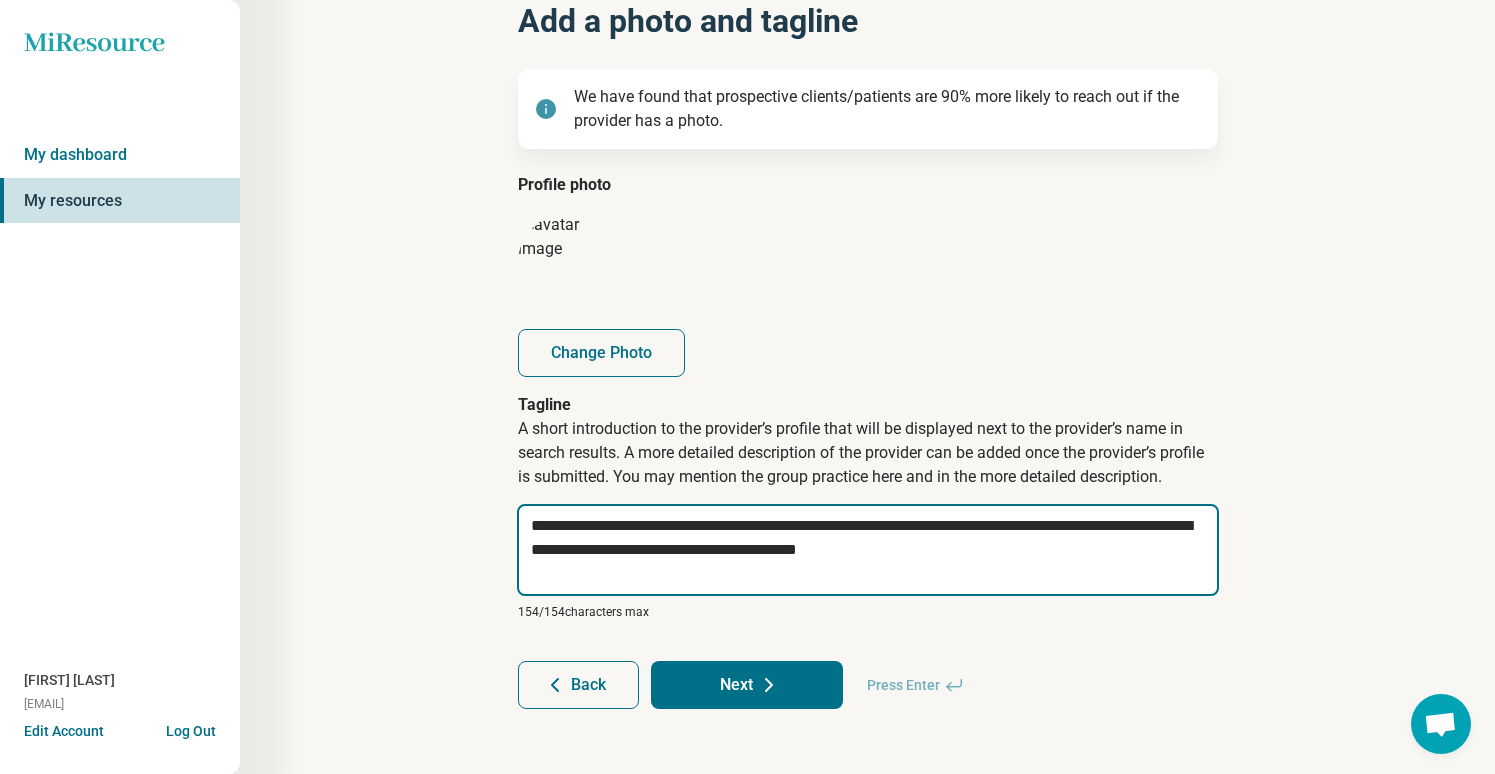 drag, startPoint x: 986, startPoint y: 557, endPoint x: 814, endPoint y: 544, distance: 172.49059 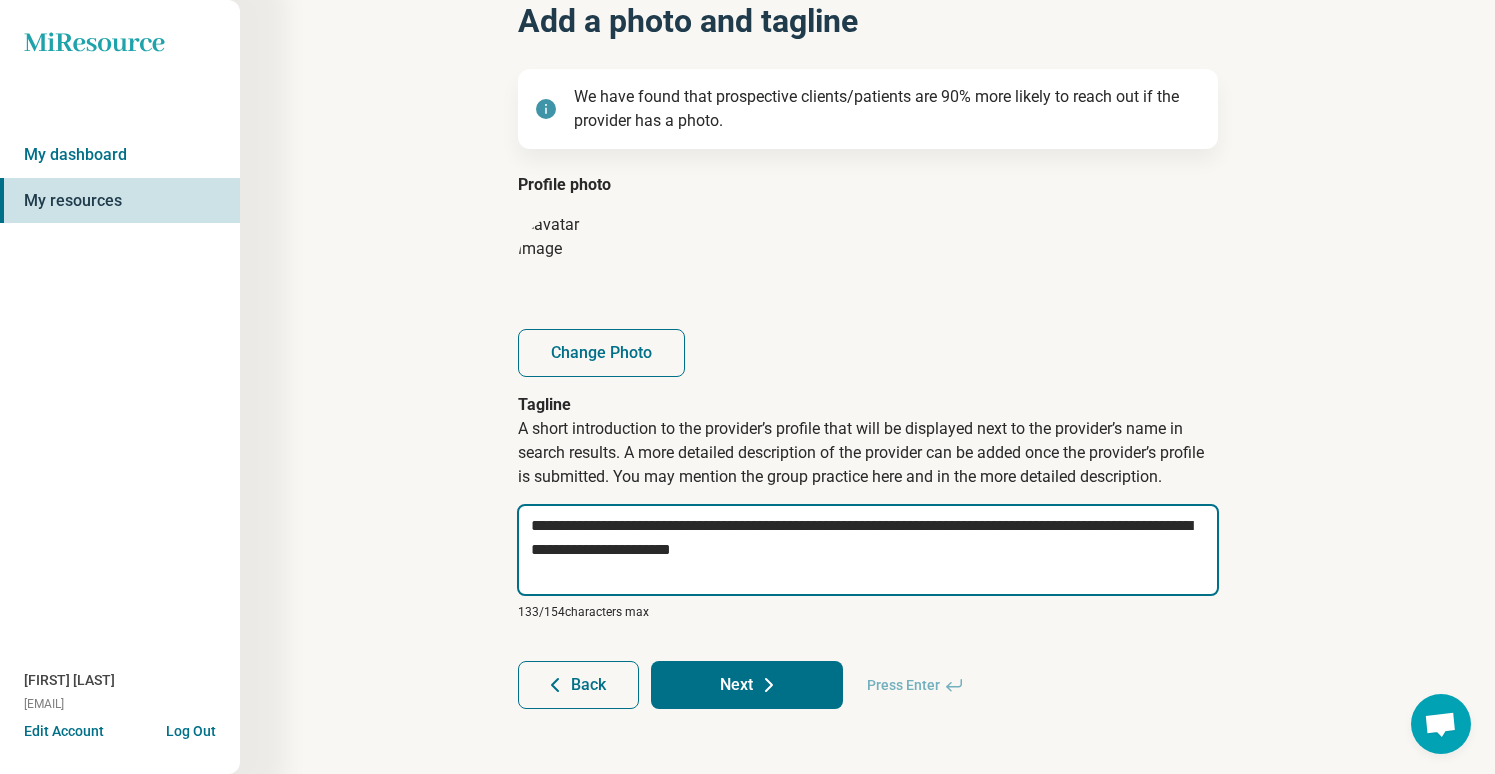 drag, startPoint x: 872, startPoint y: 561, endPoint x: 502, endPoint y: 439, distance: 389.59467 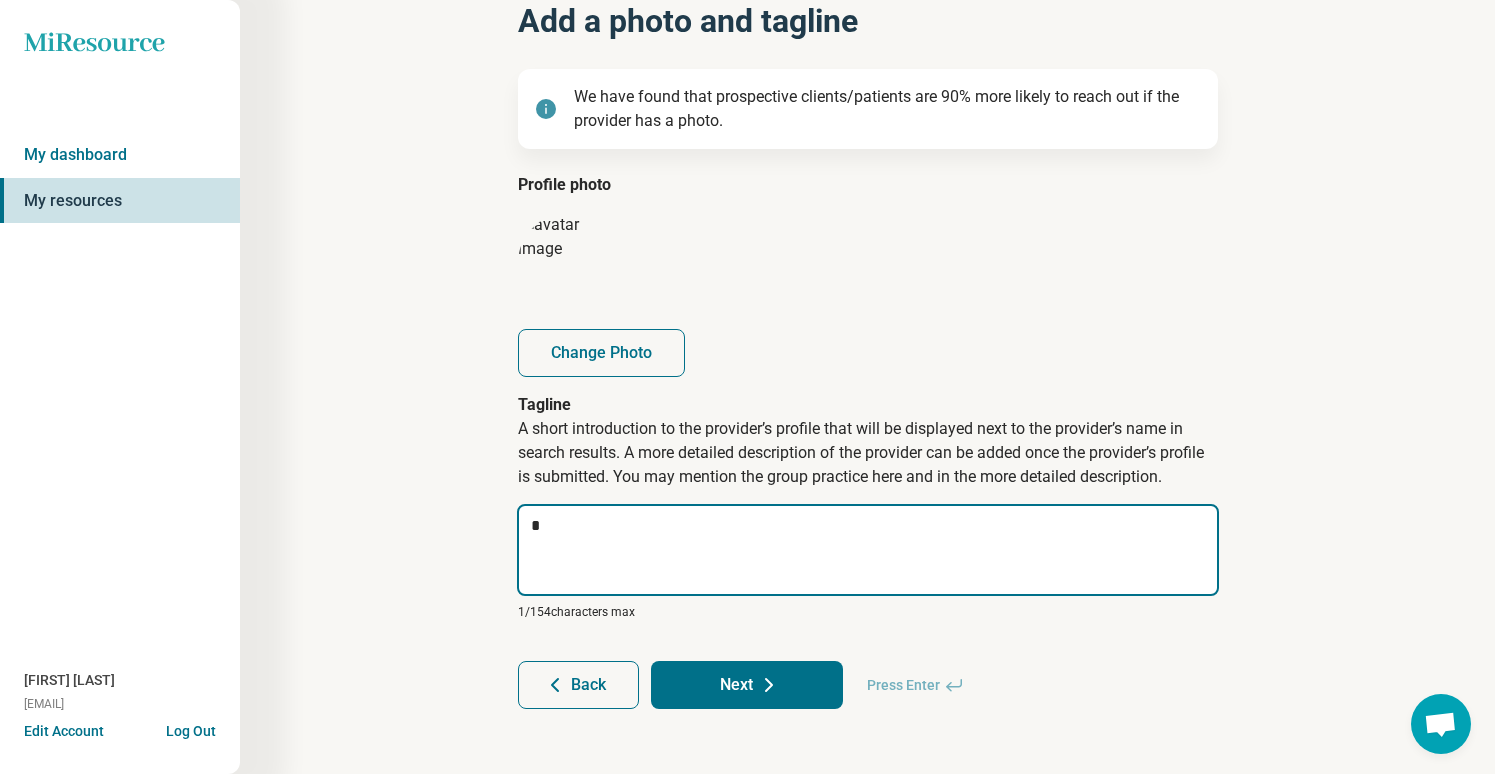 type on "*" 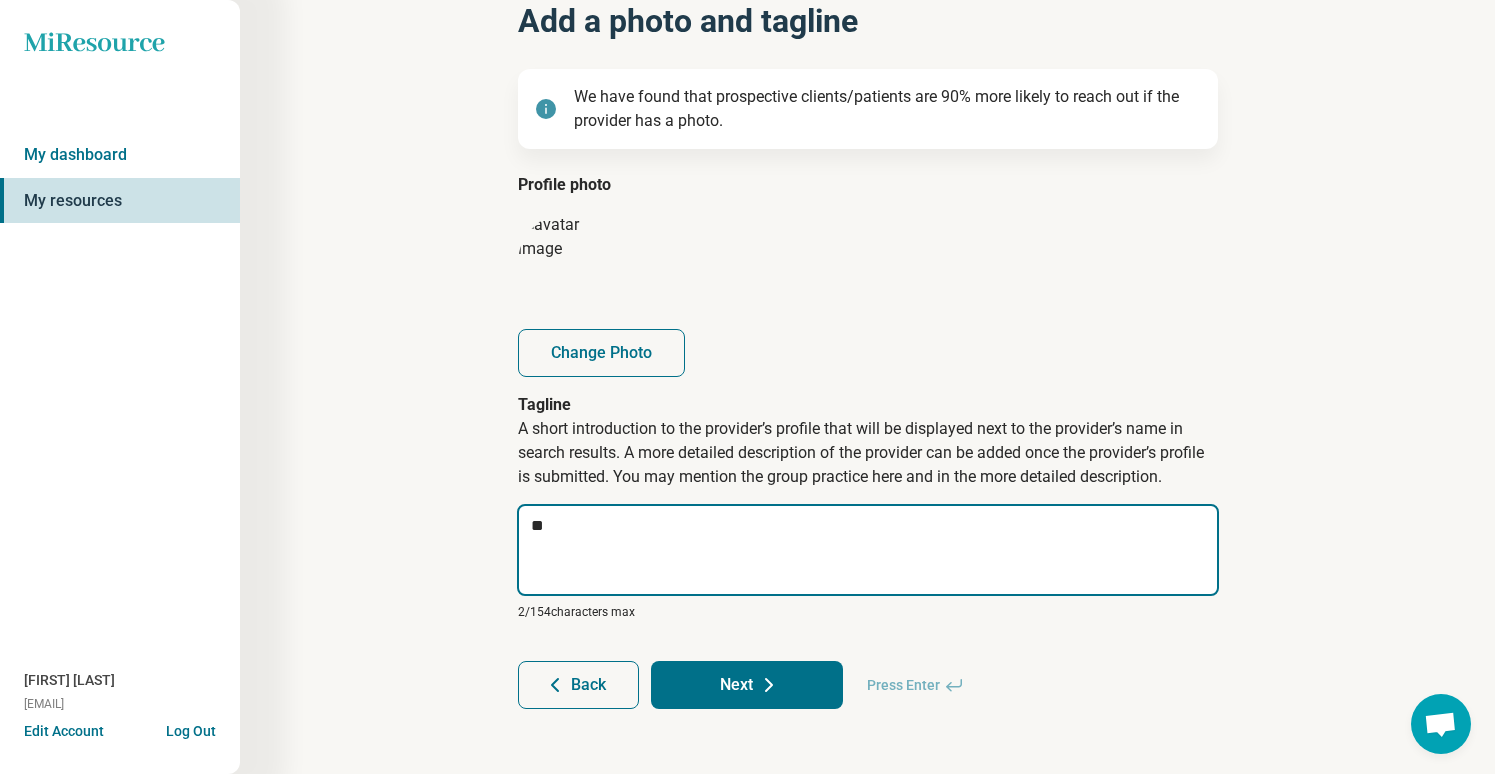 type on "*" 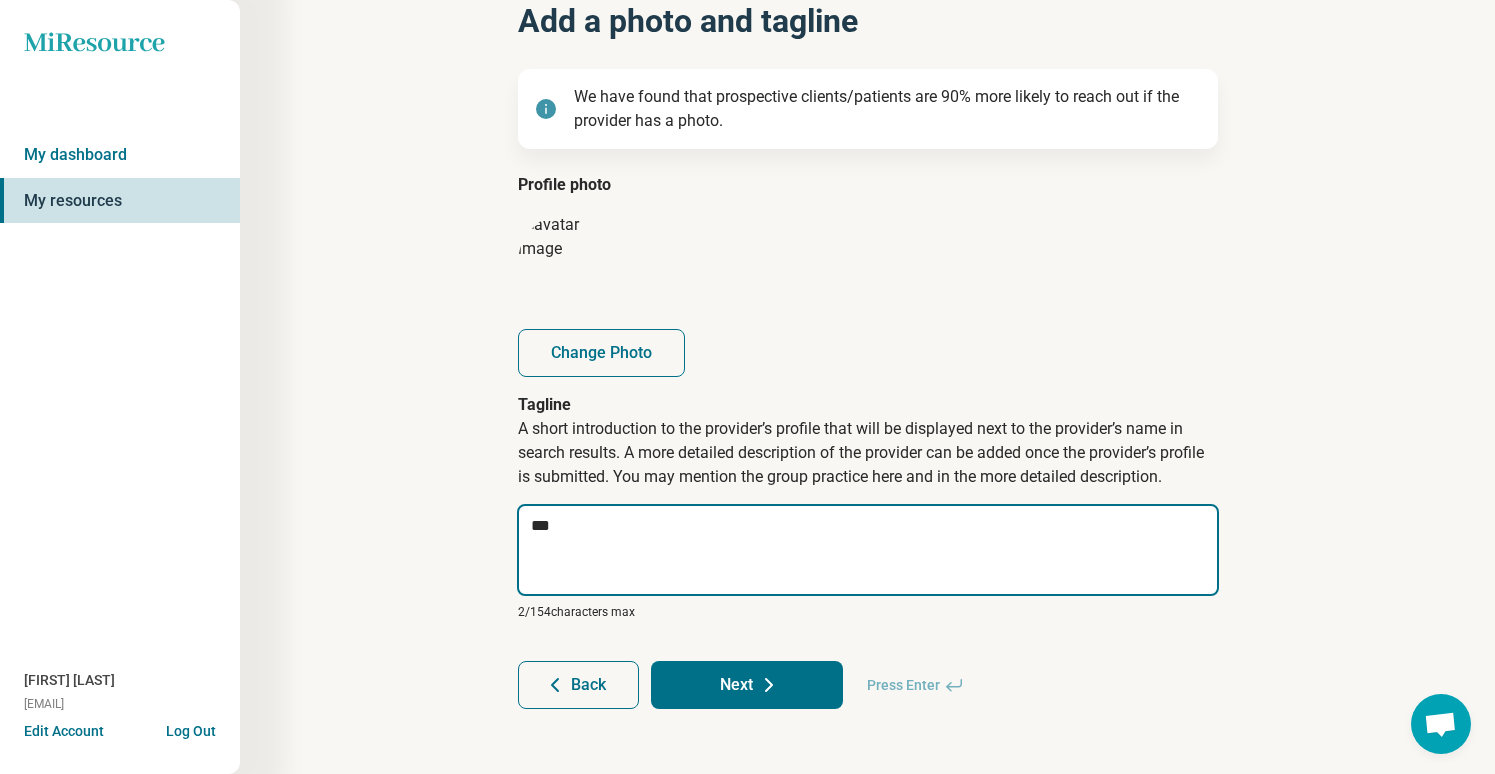 type on "*" 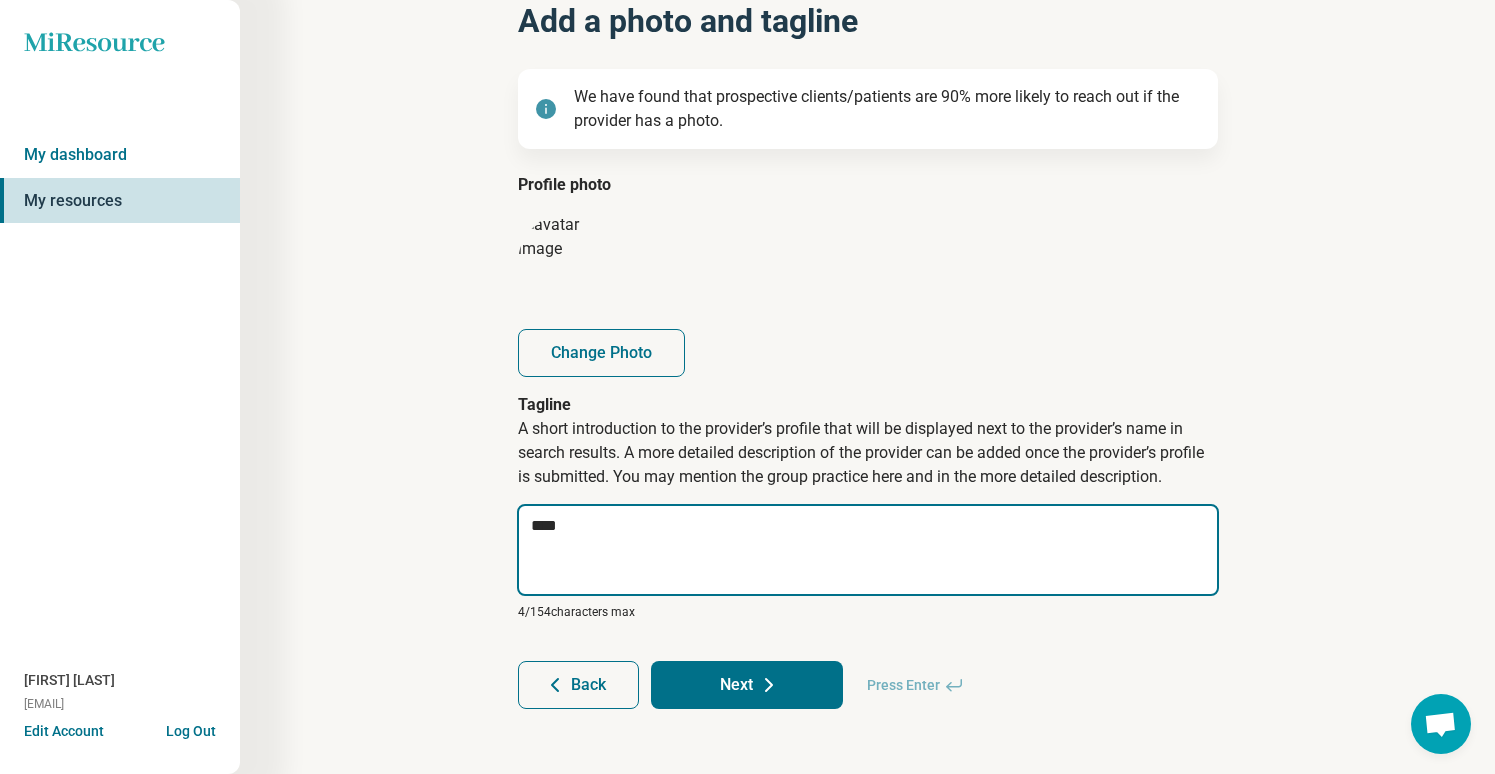 type on "*" 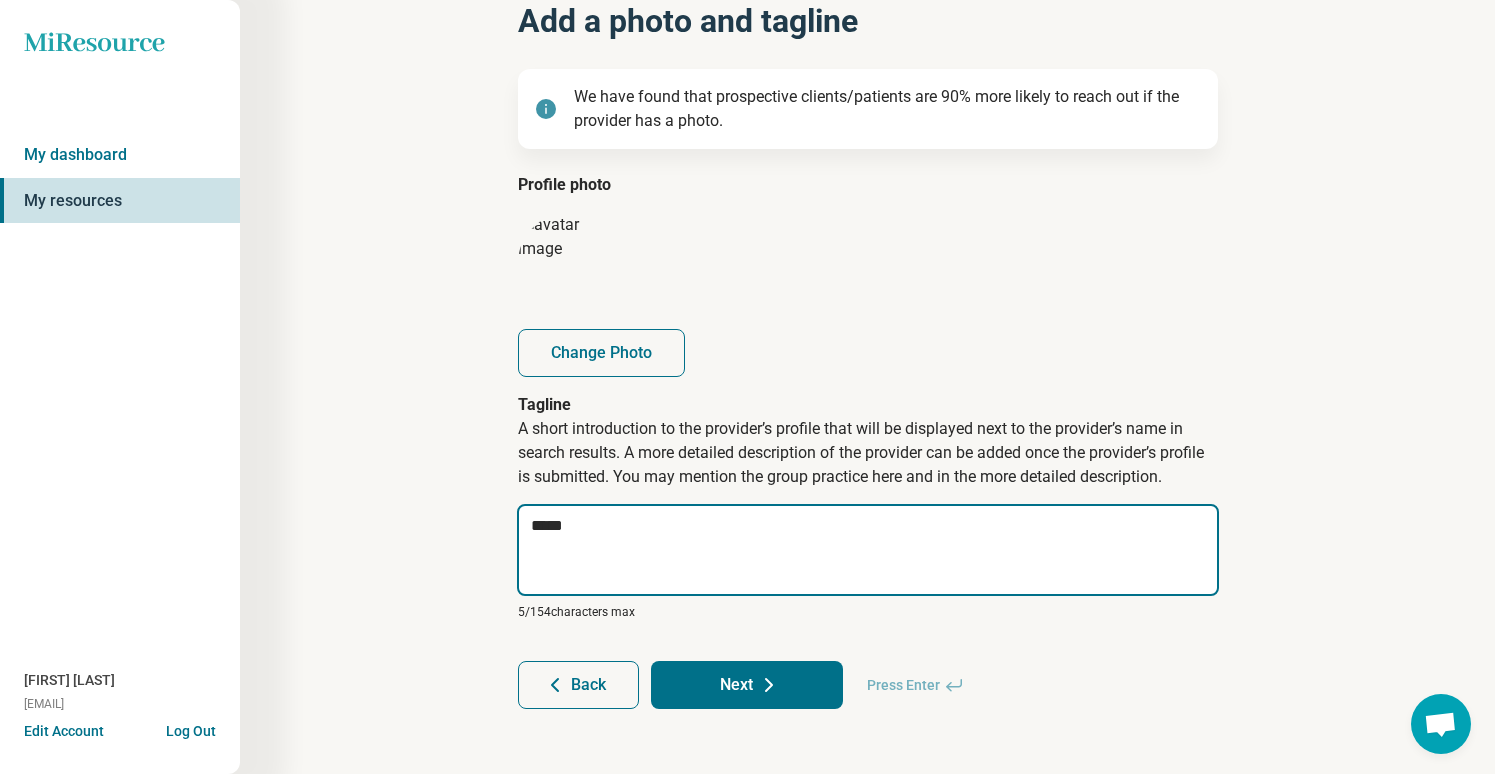 type on "*" 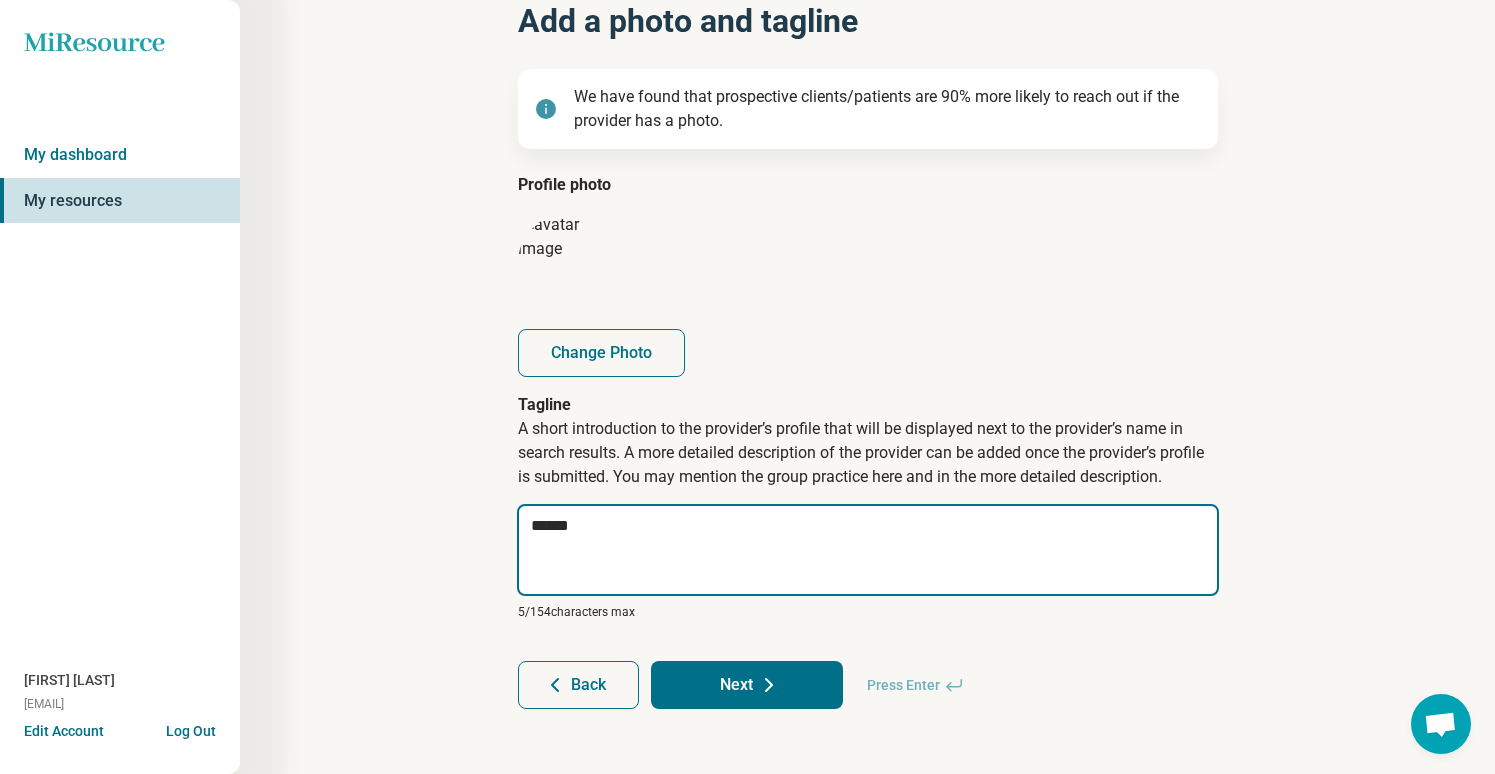 type on "*" 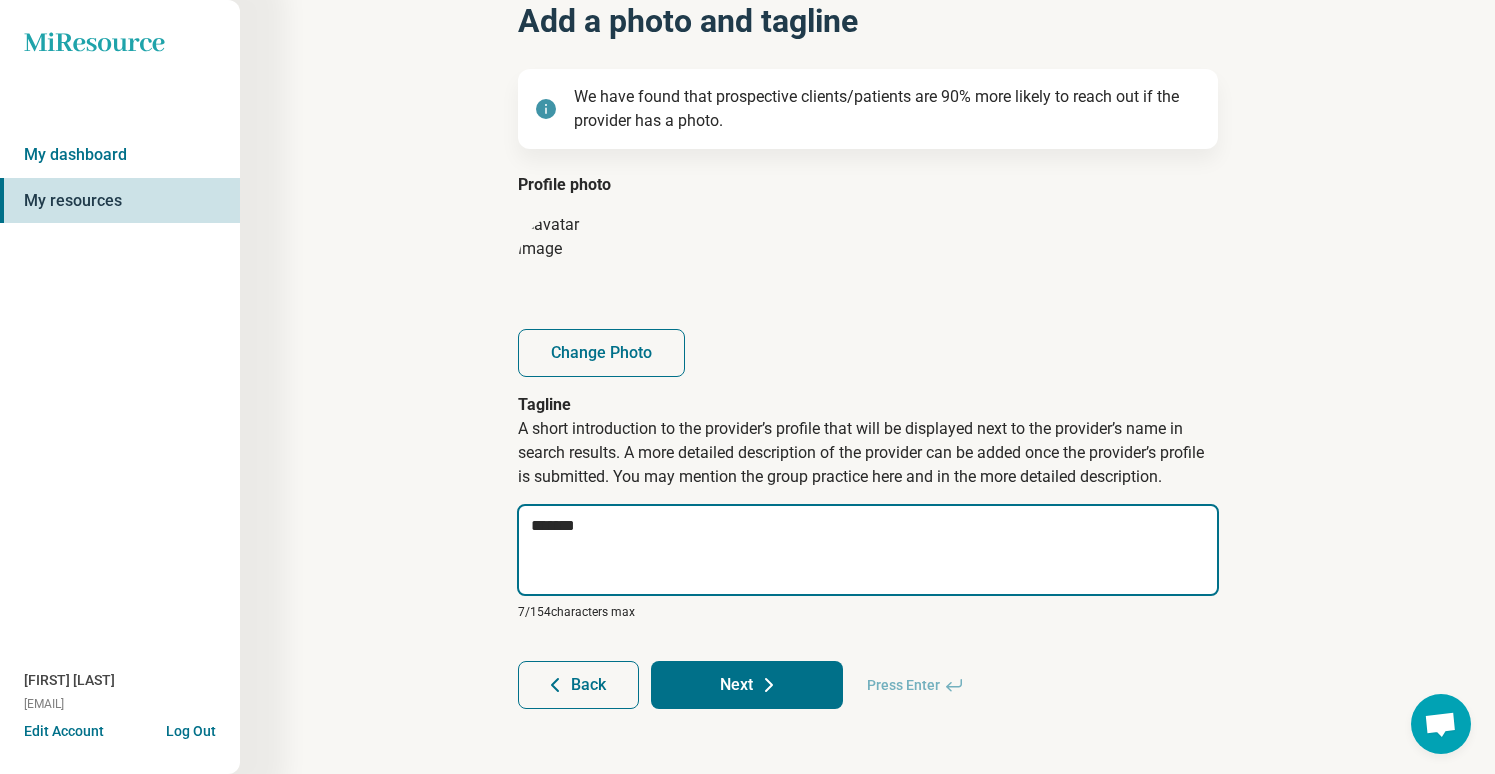 type on "*" 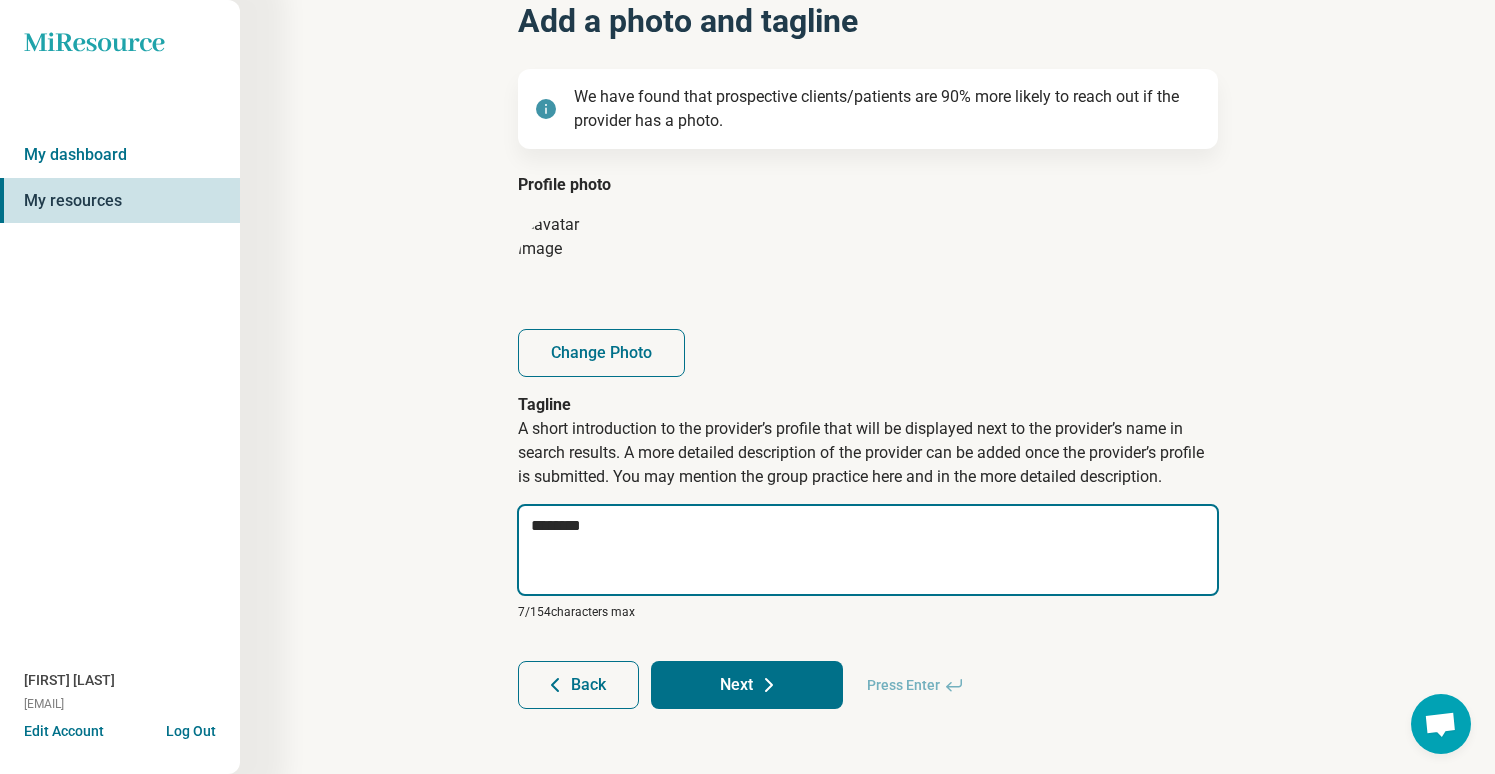 type on "*" 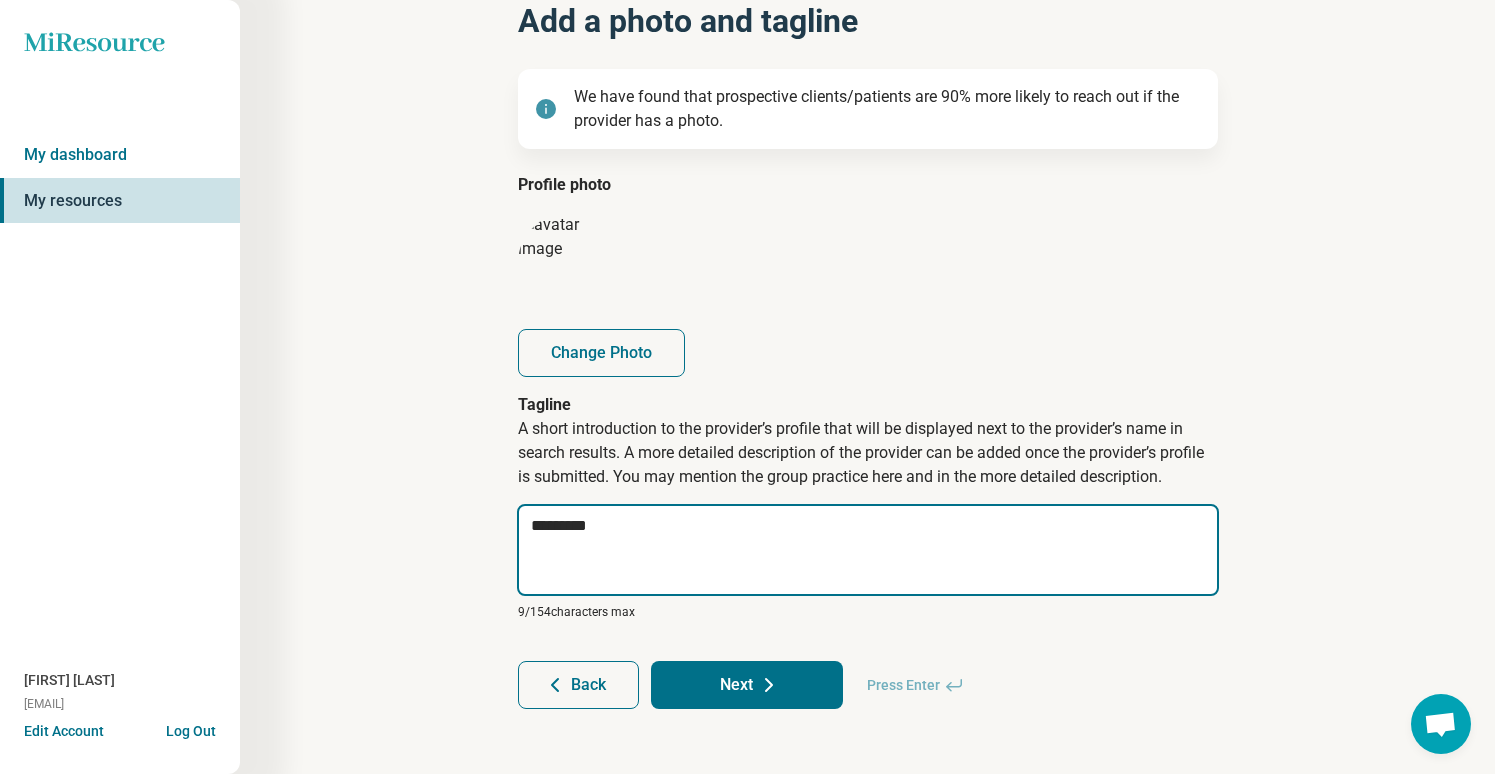 type on "*" 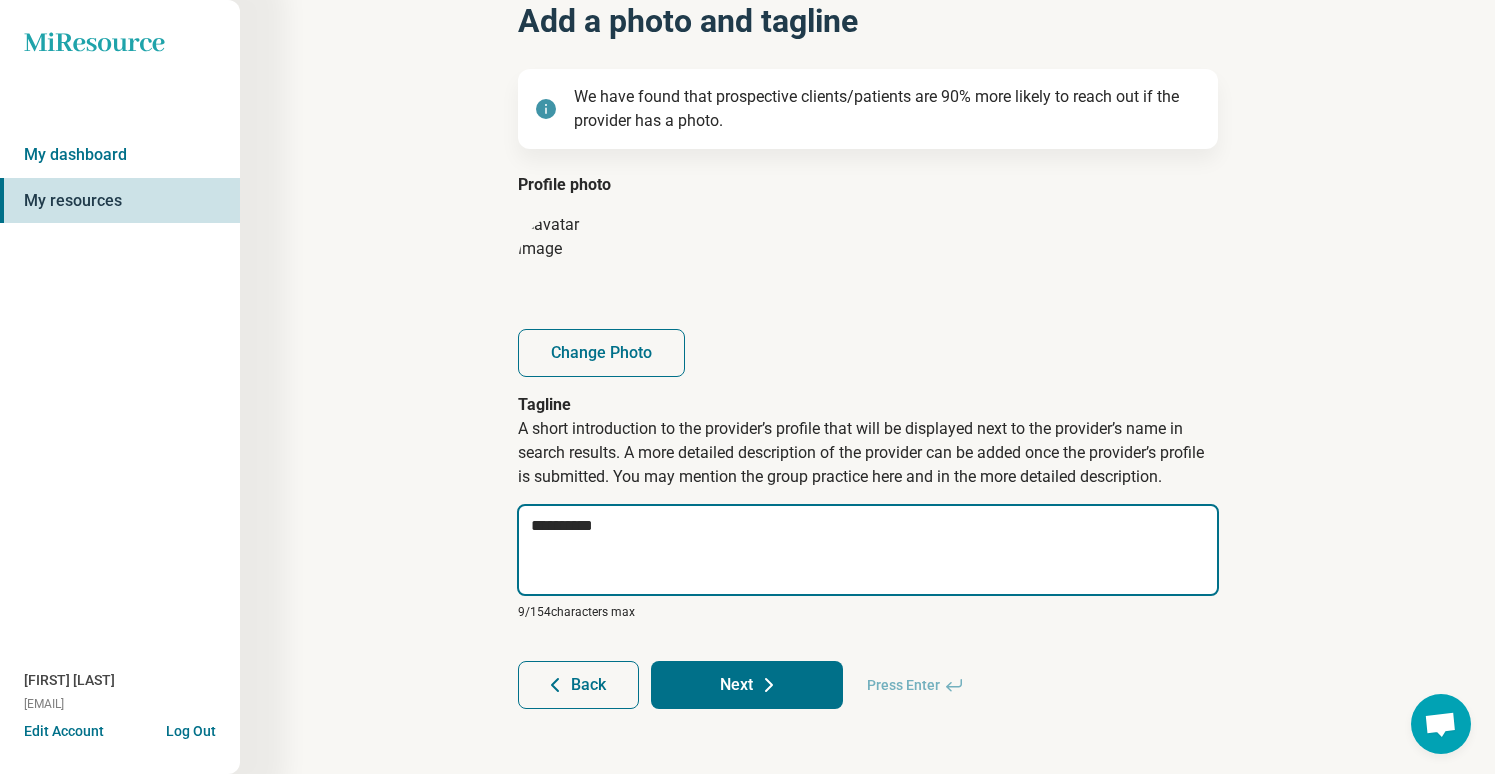 type on "*" 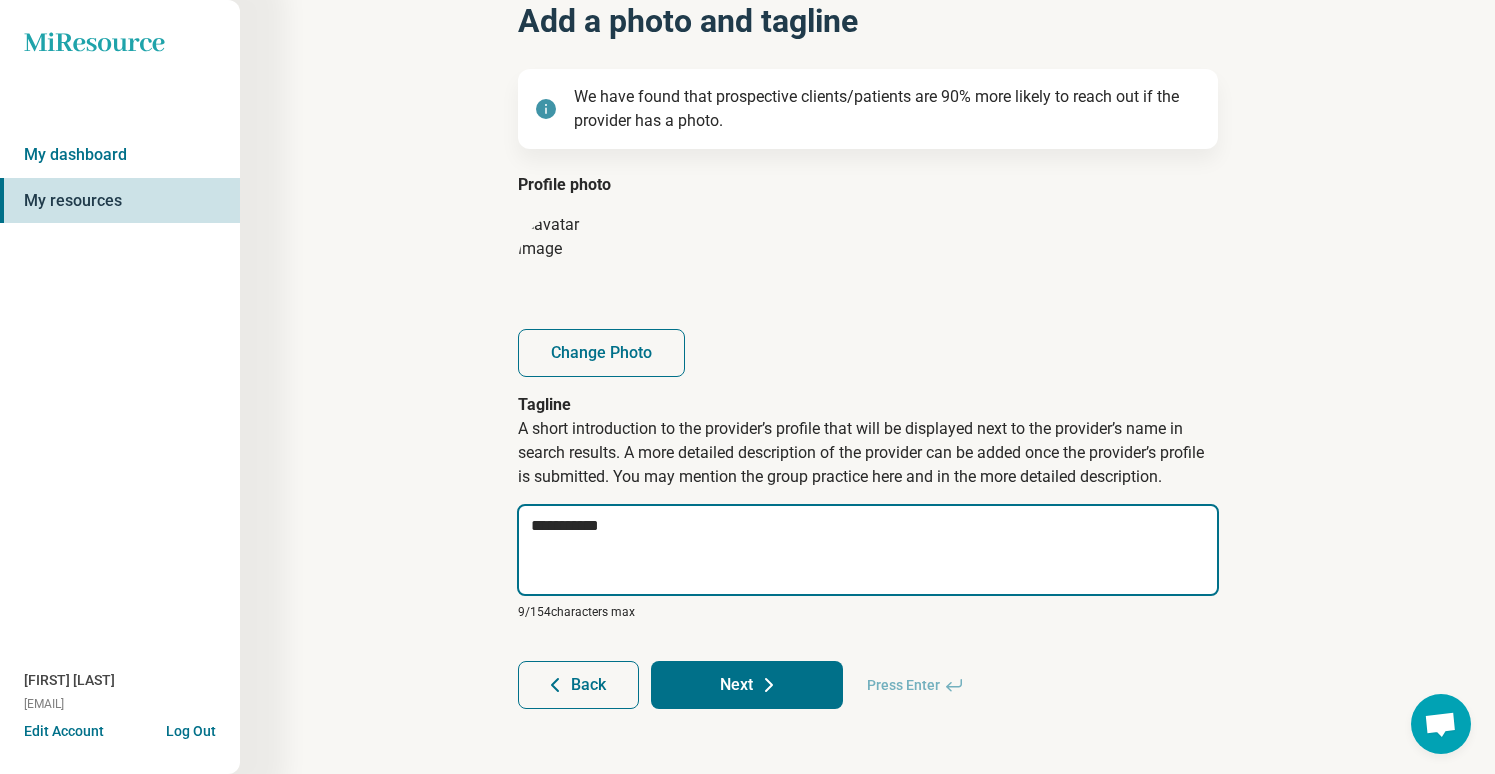 type on "*" 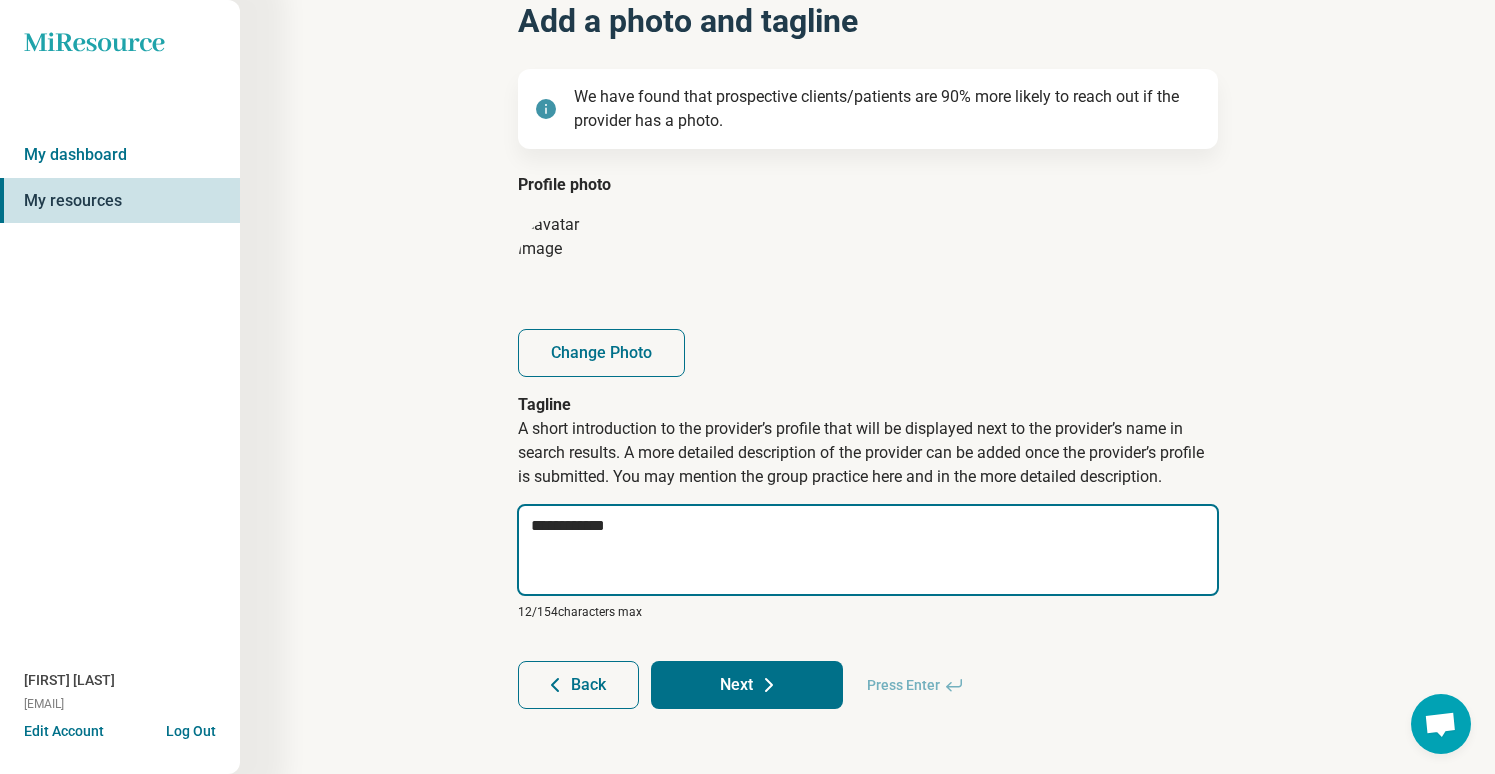 type on "*" 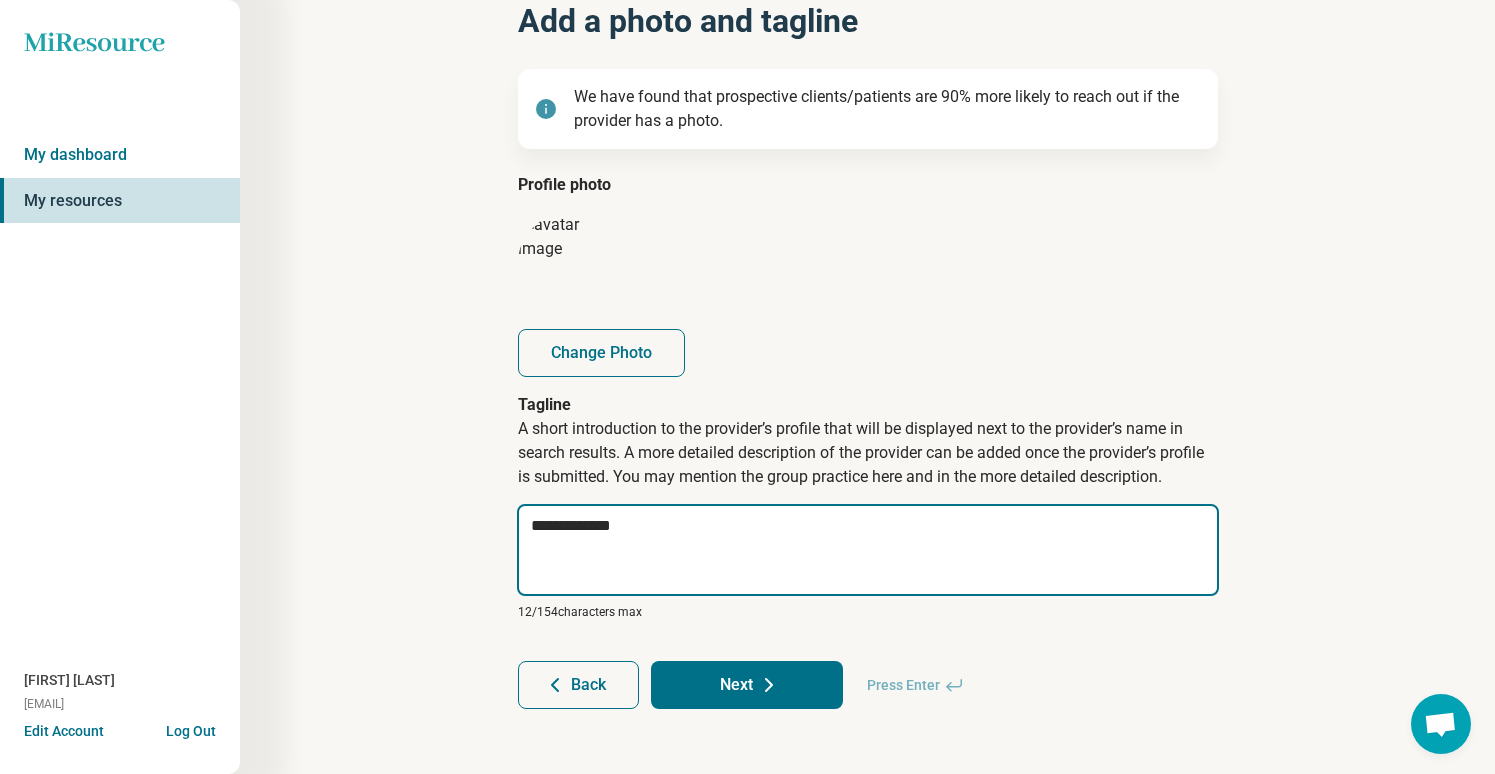 type on "*" 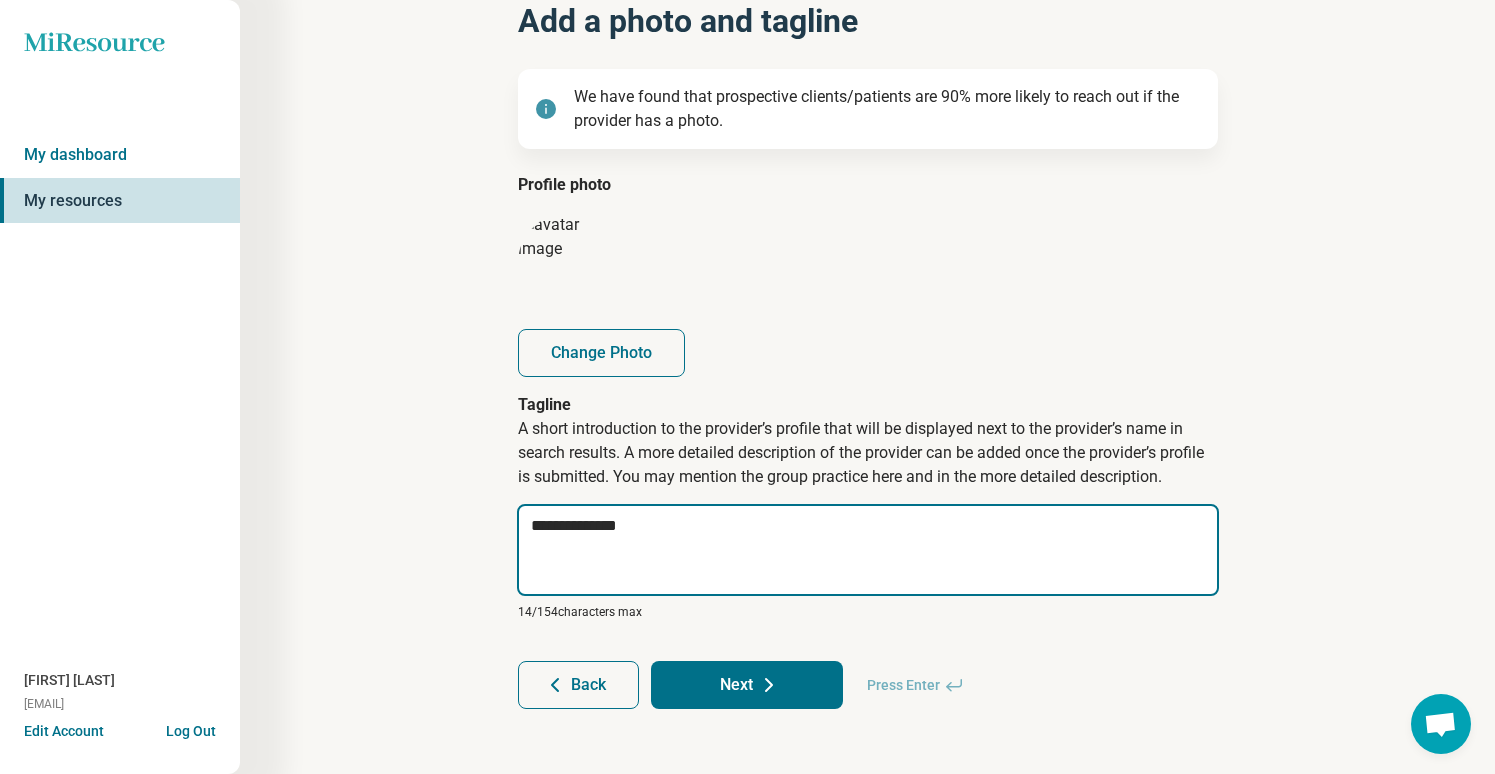 type on "*" 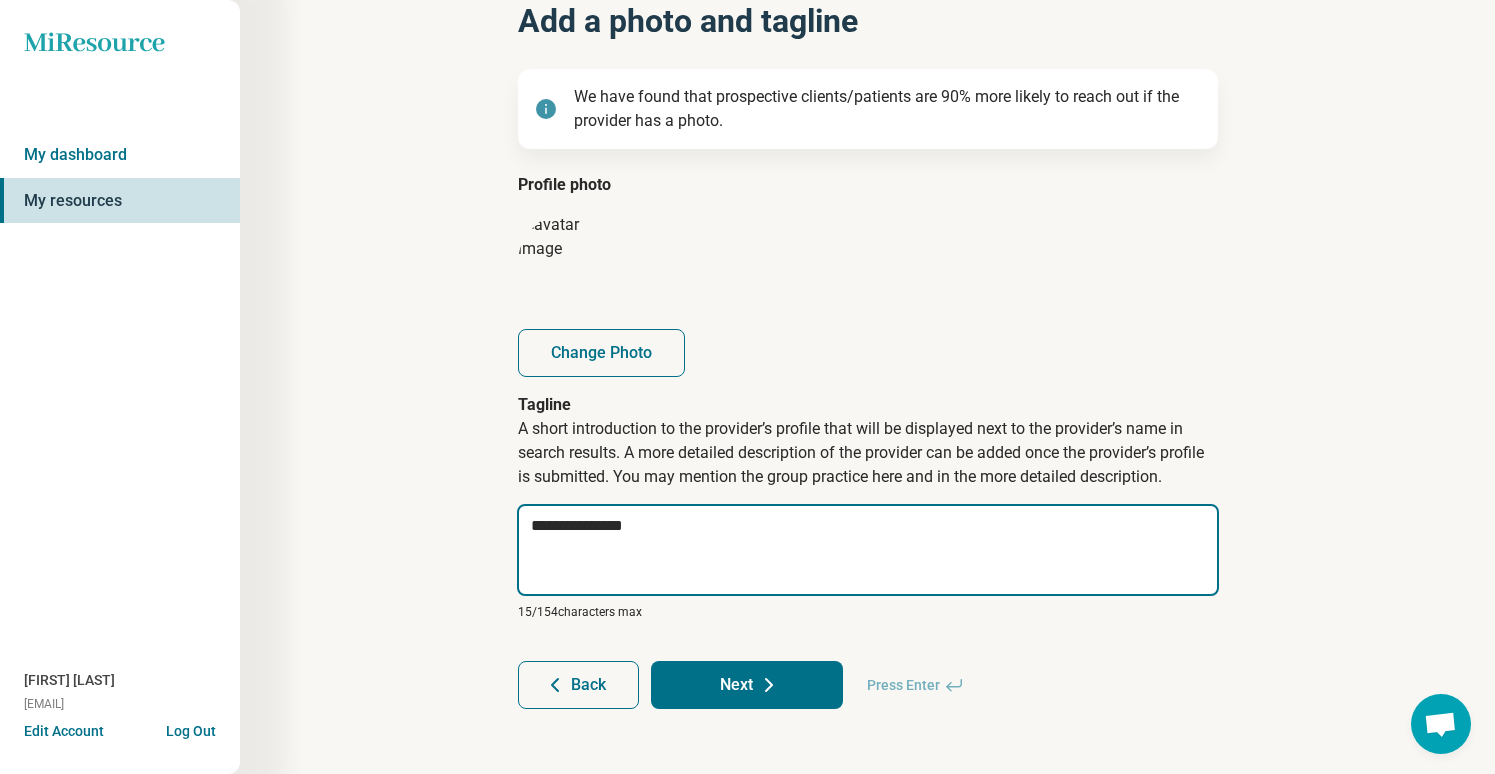 type on "*" 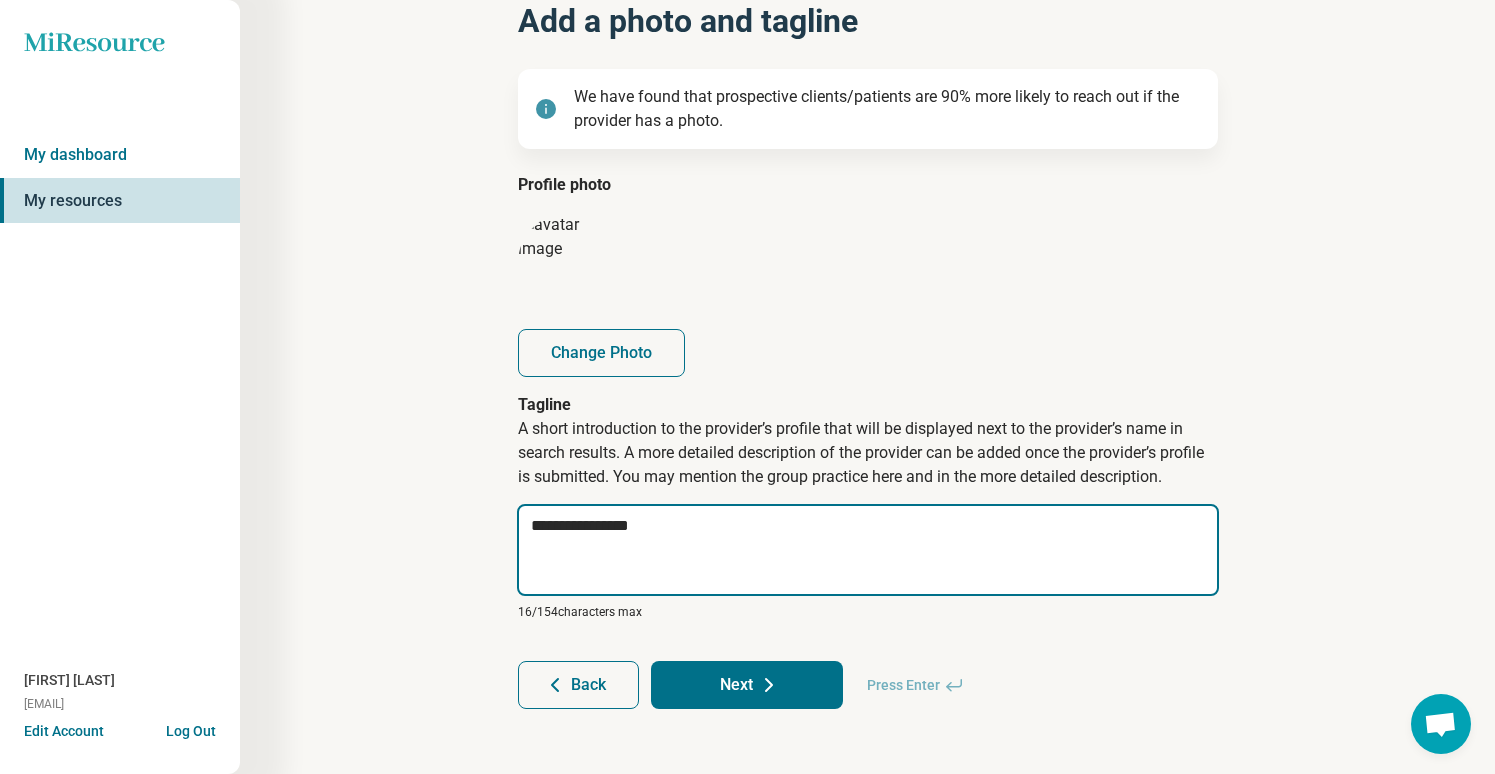 type on "*" 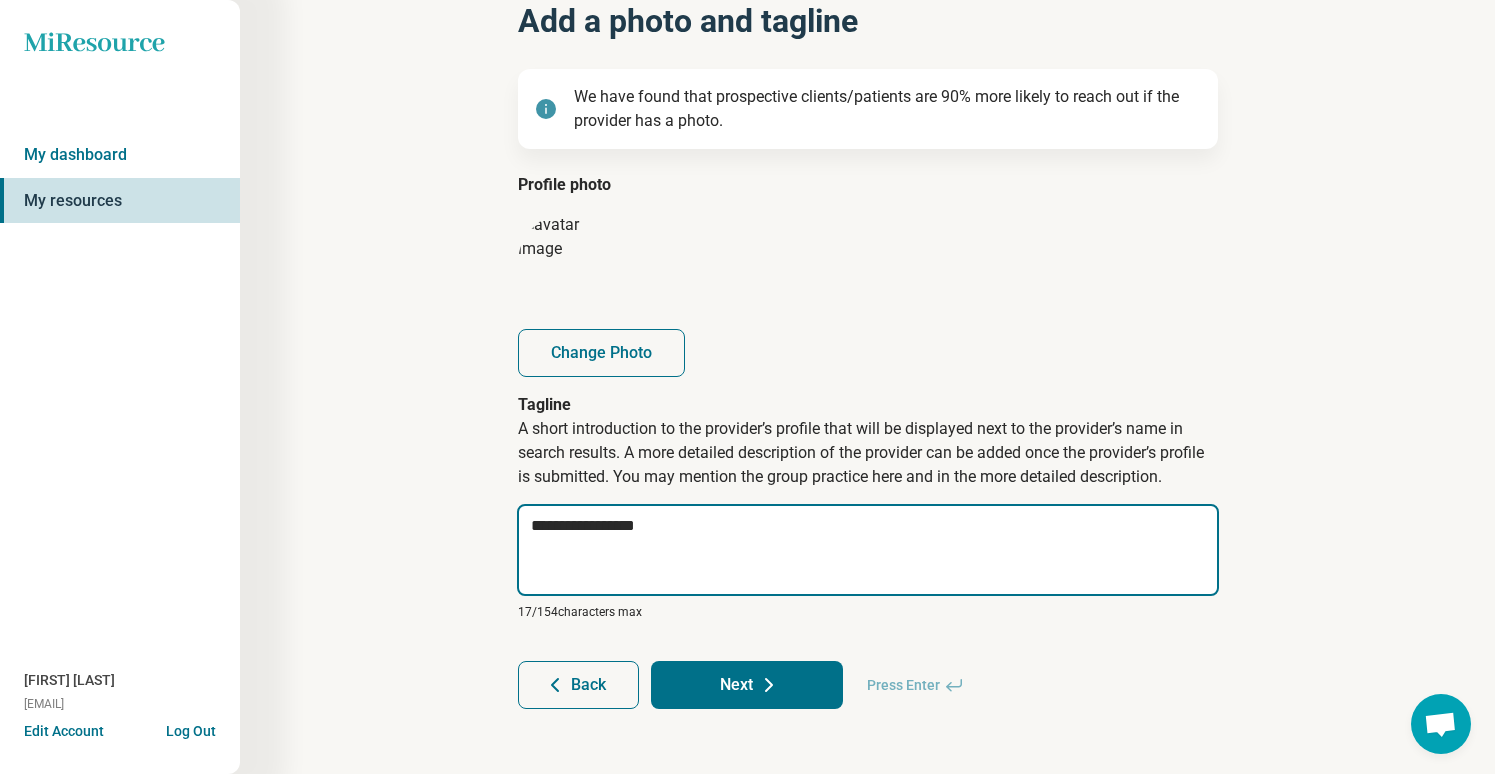 type on "*" 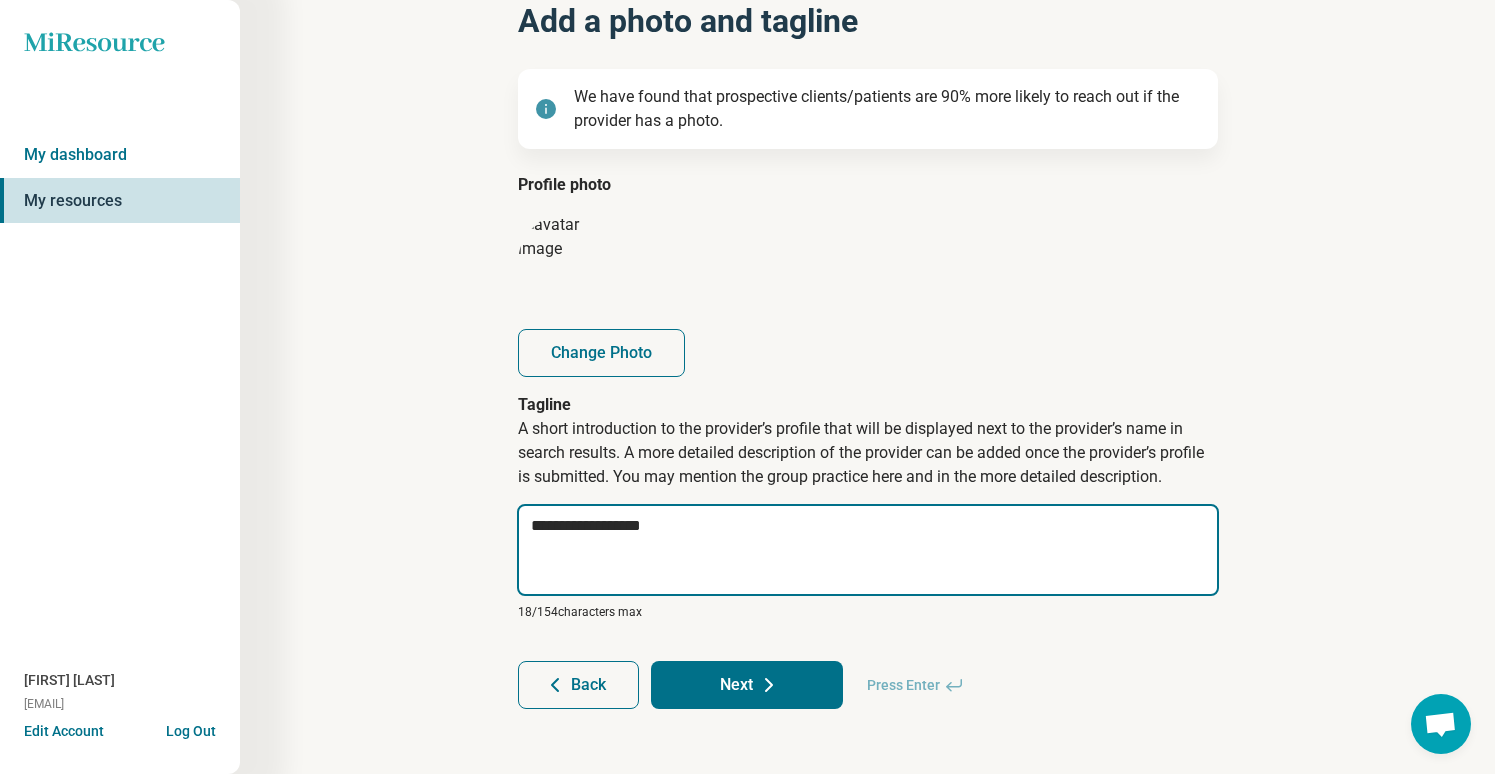 type on "*" 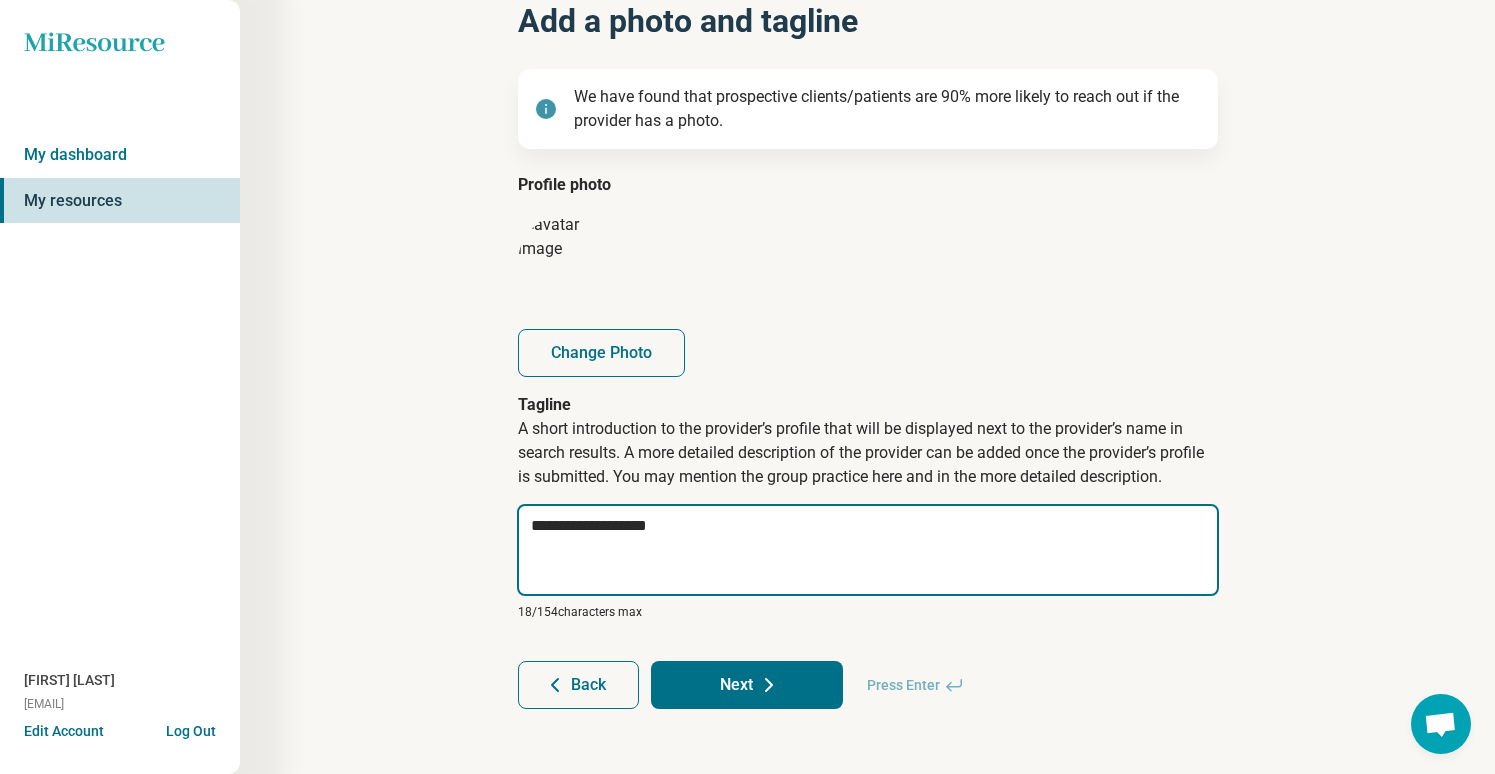 type on "*" 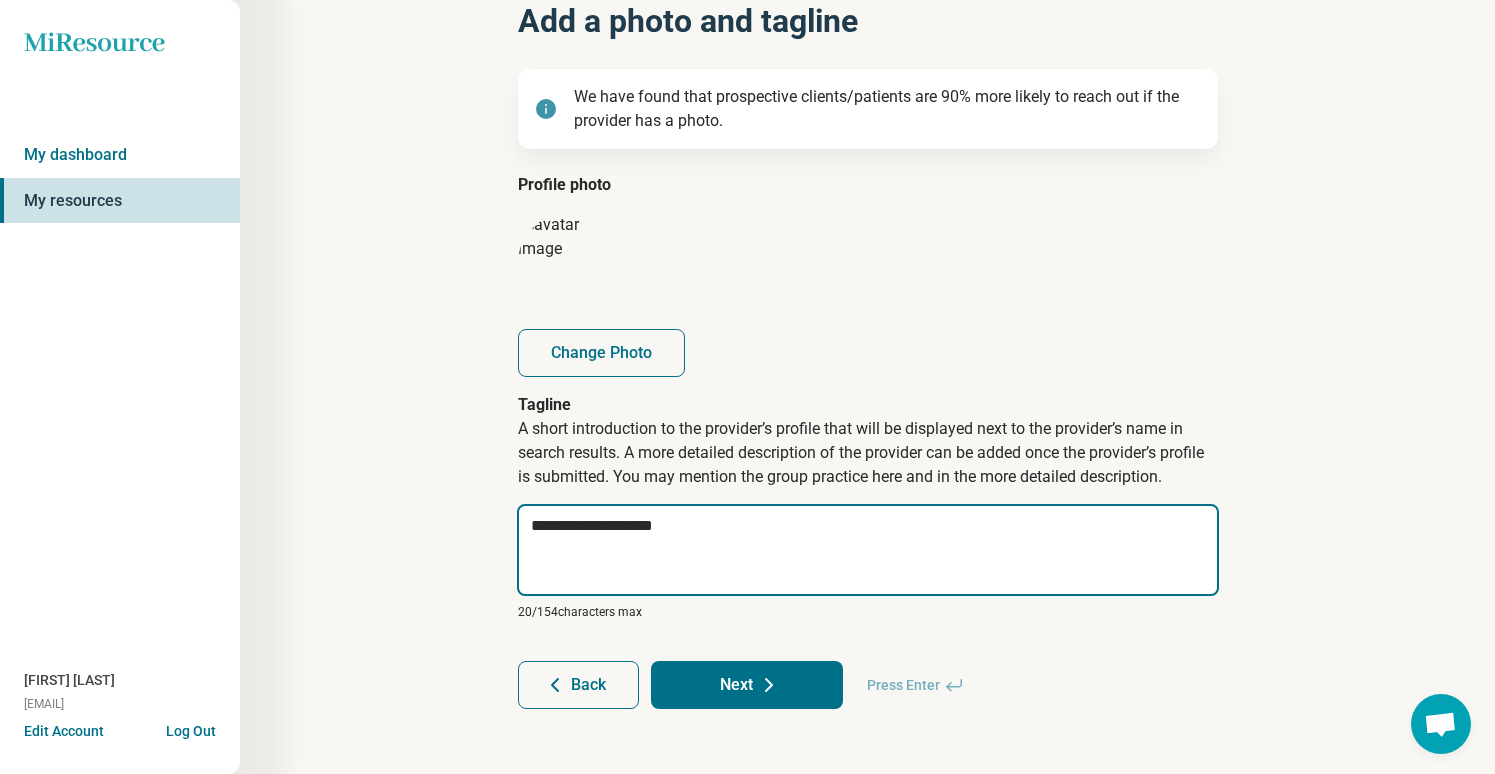 type on "*" 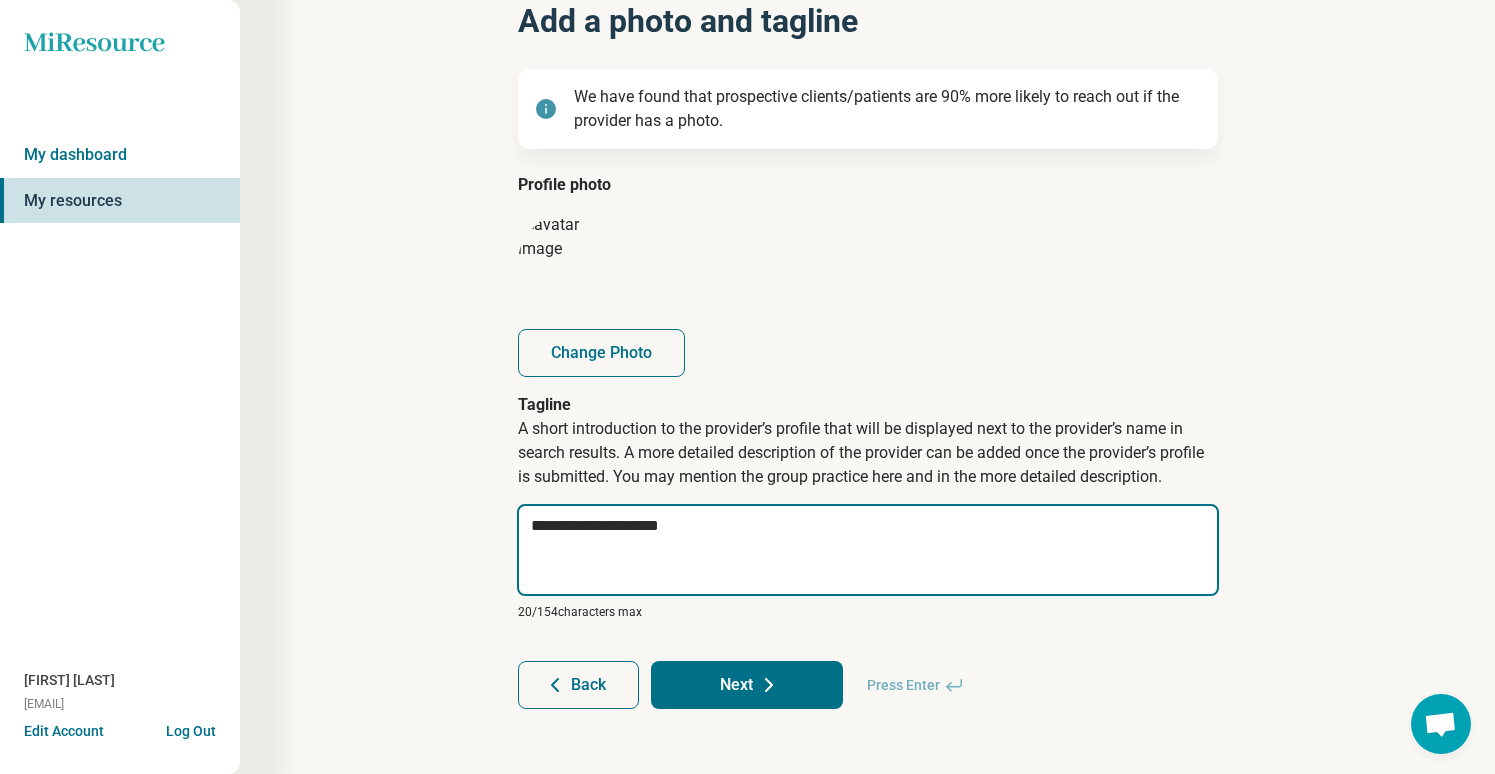 type on "*" 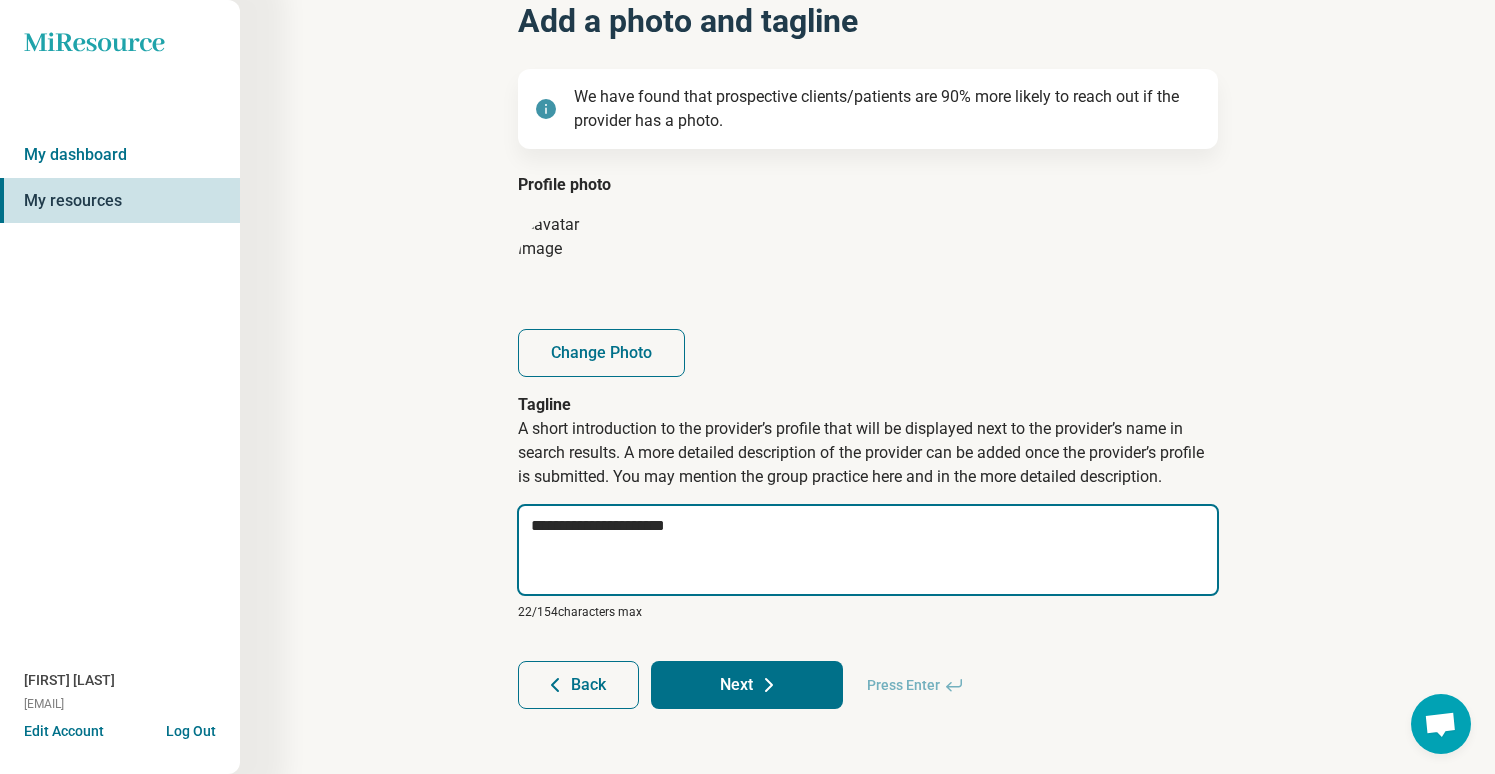 type on "*" 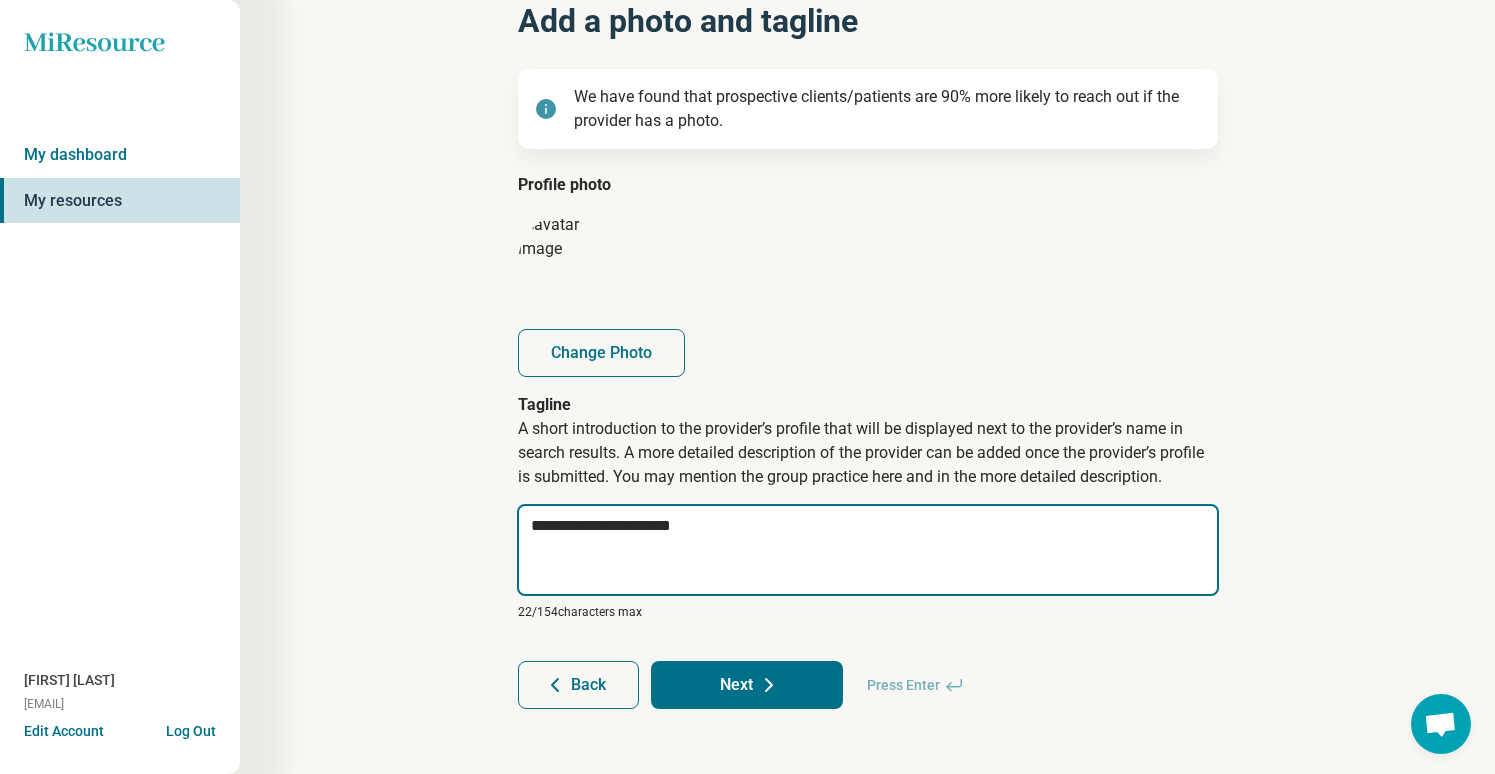 type on "*" 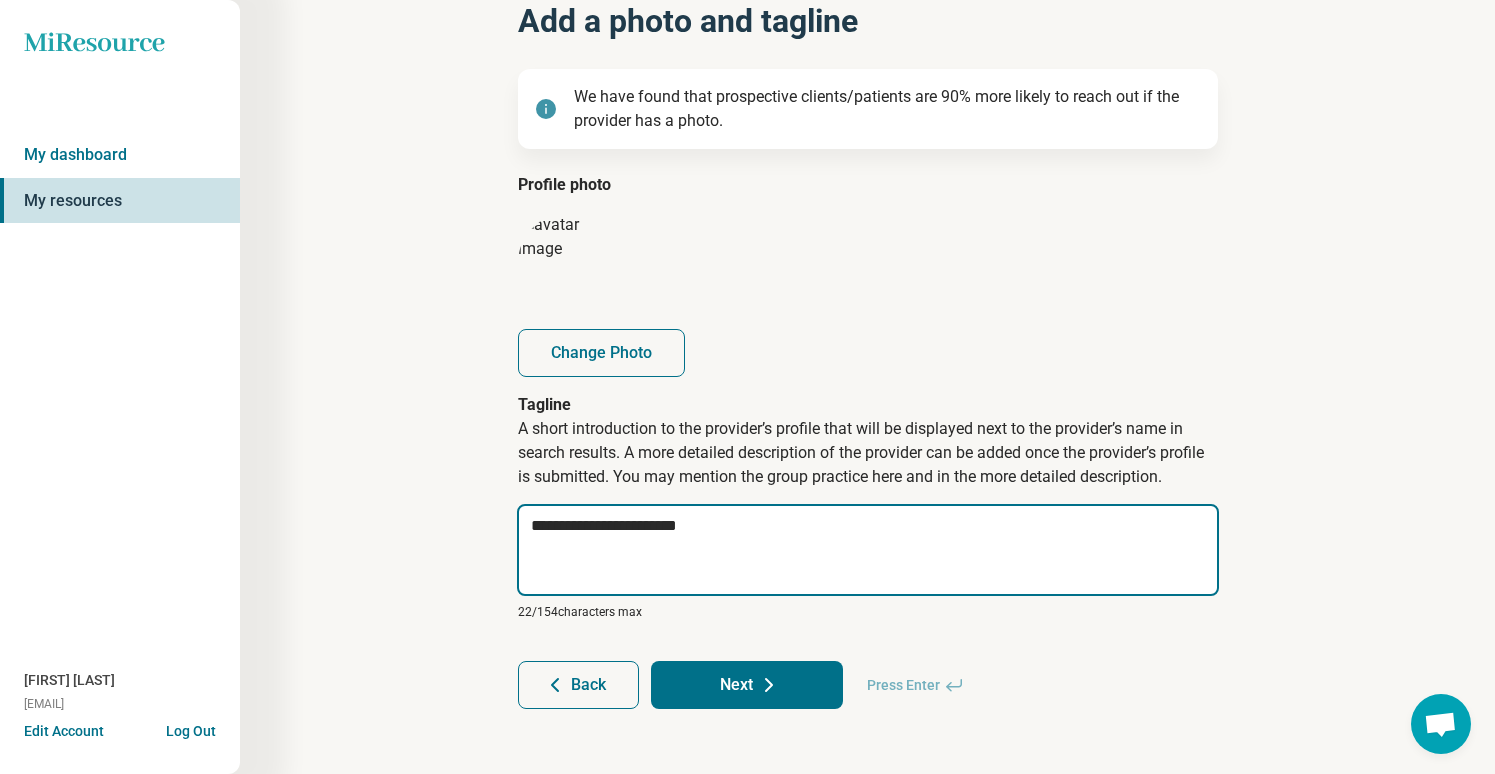 type on "*" 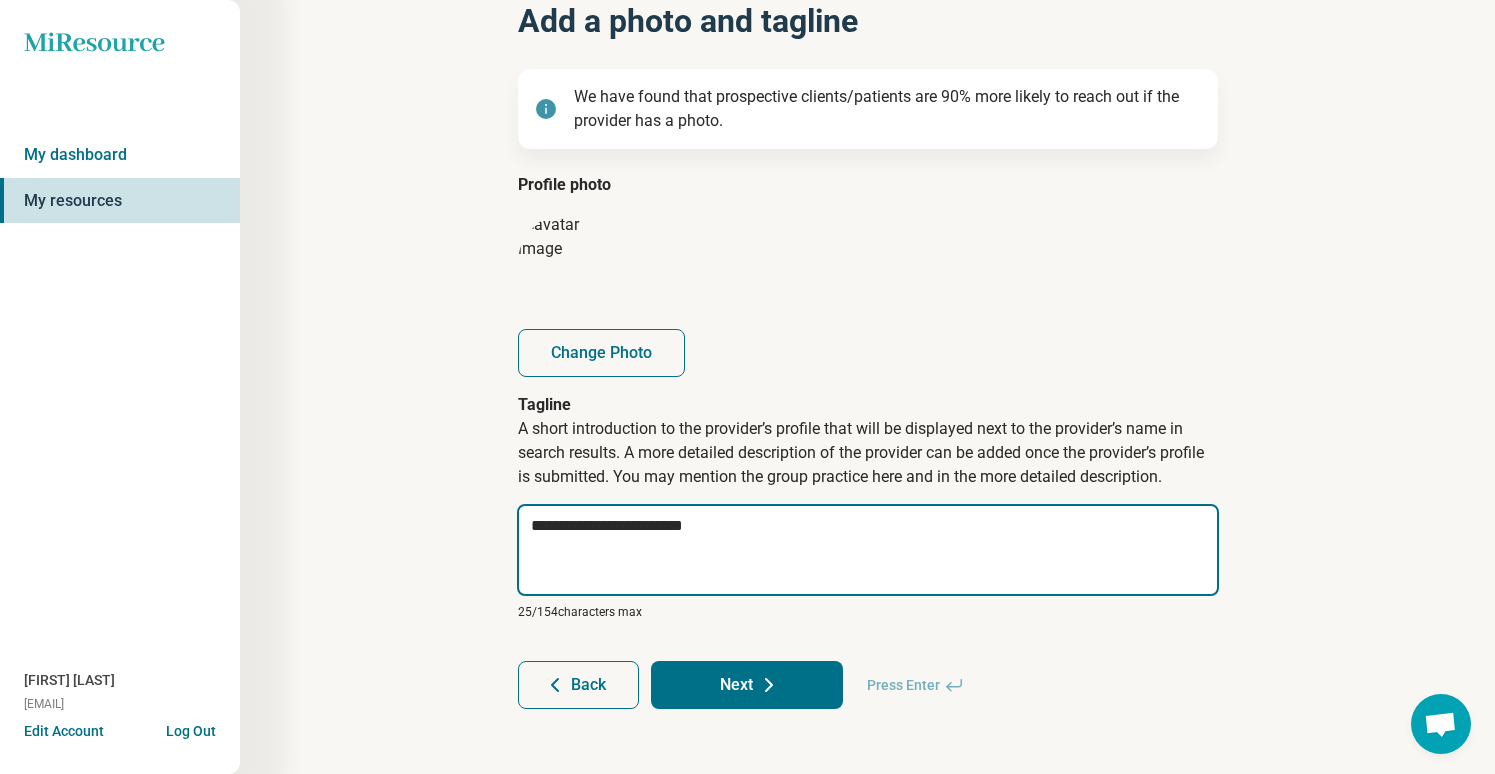 type on "*" 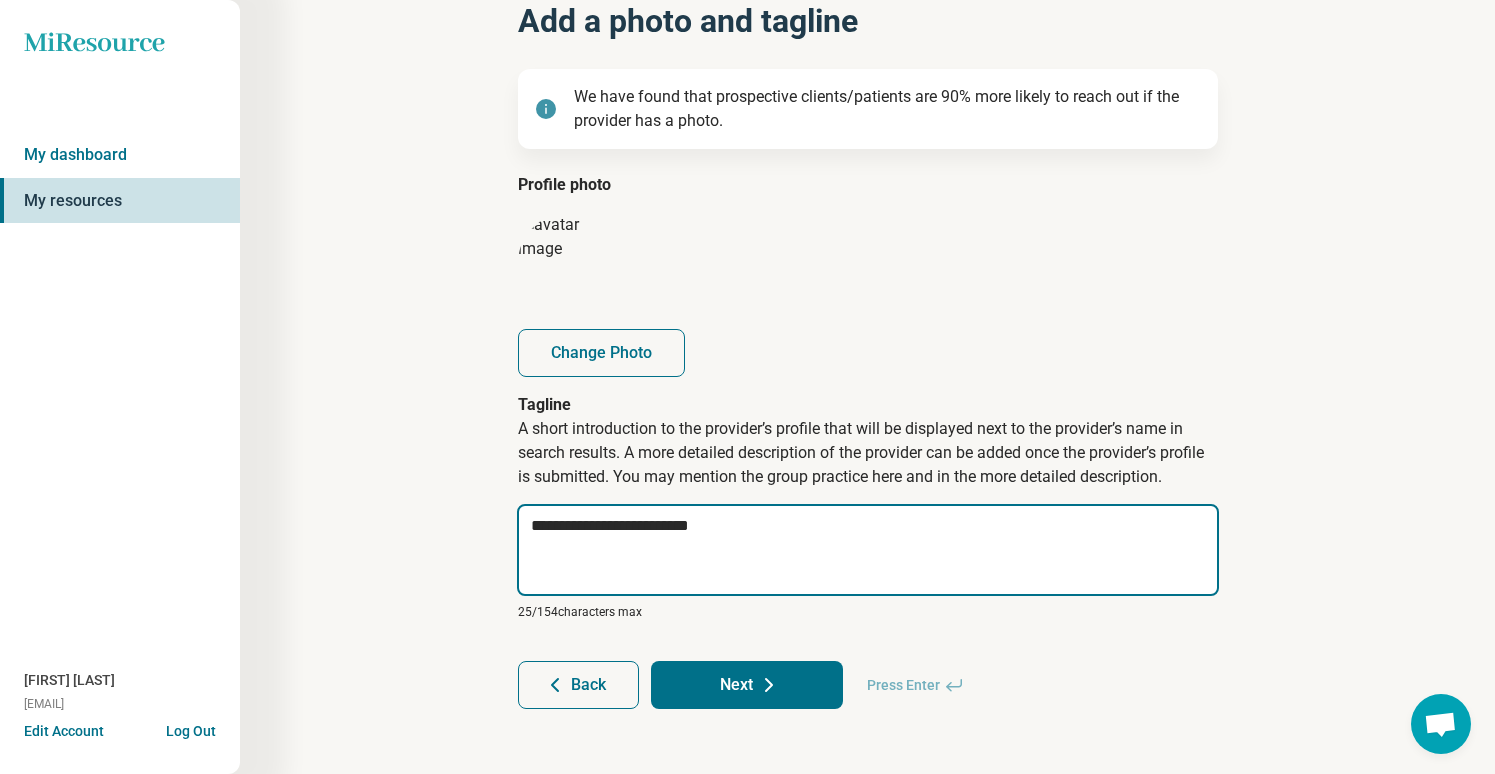 type on "*" 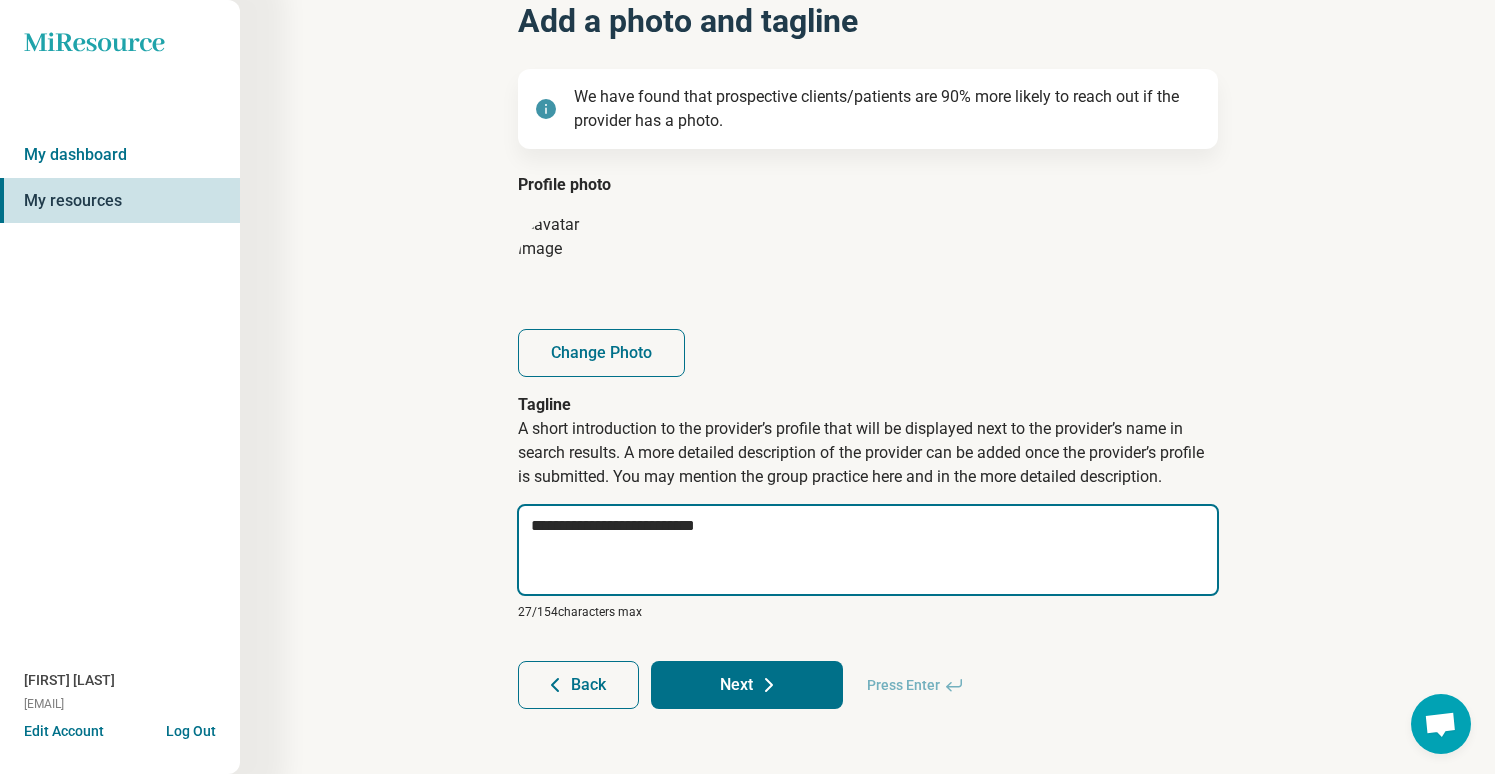 type on "*" 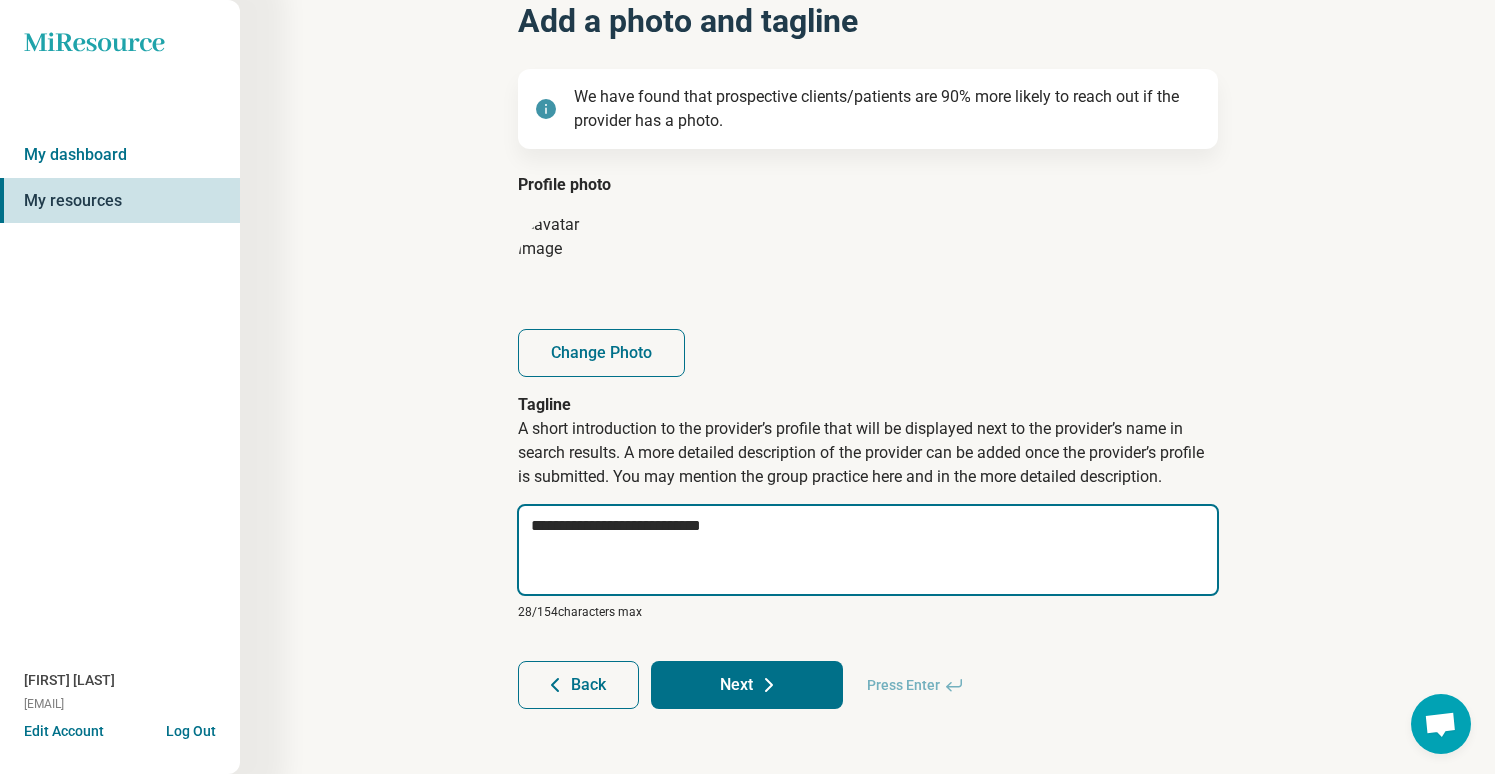 type on "*" 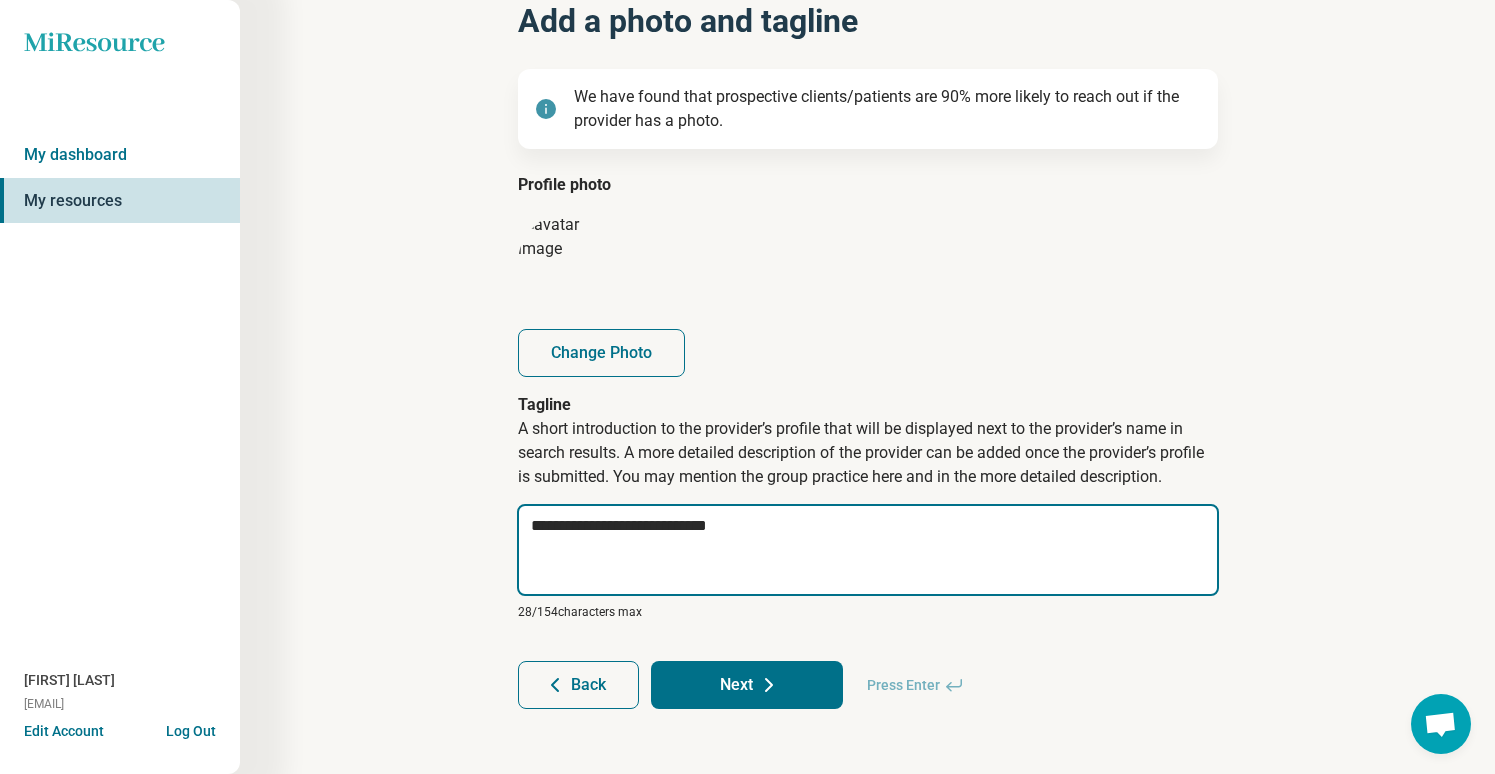 type on "*" 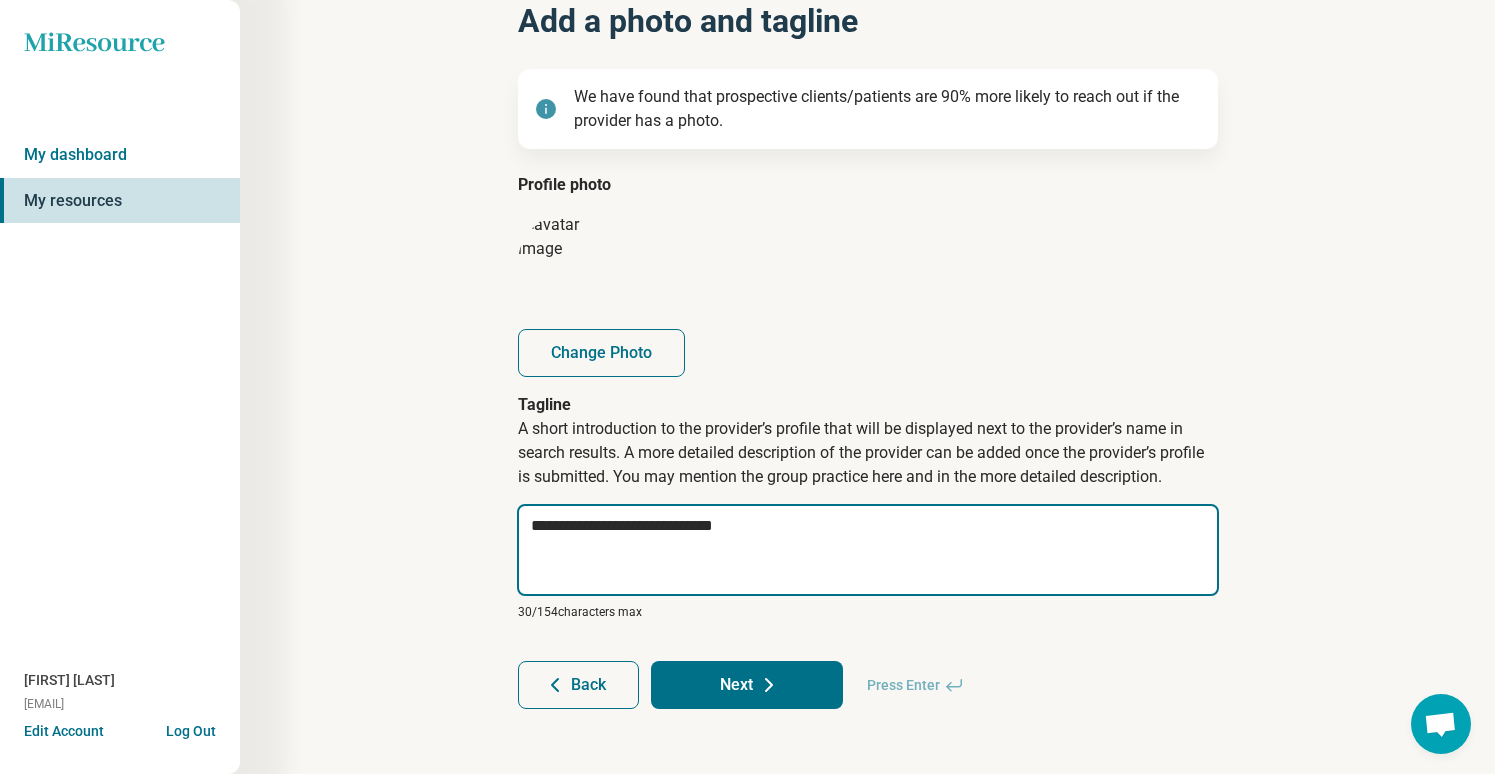 type on "*" 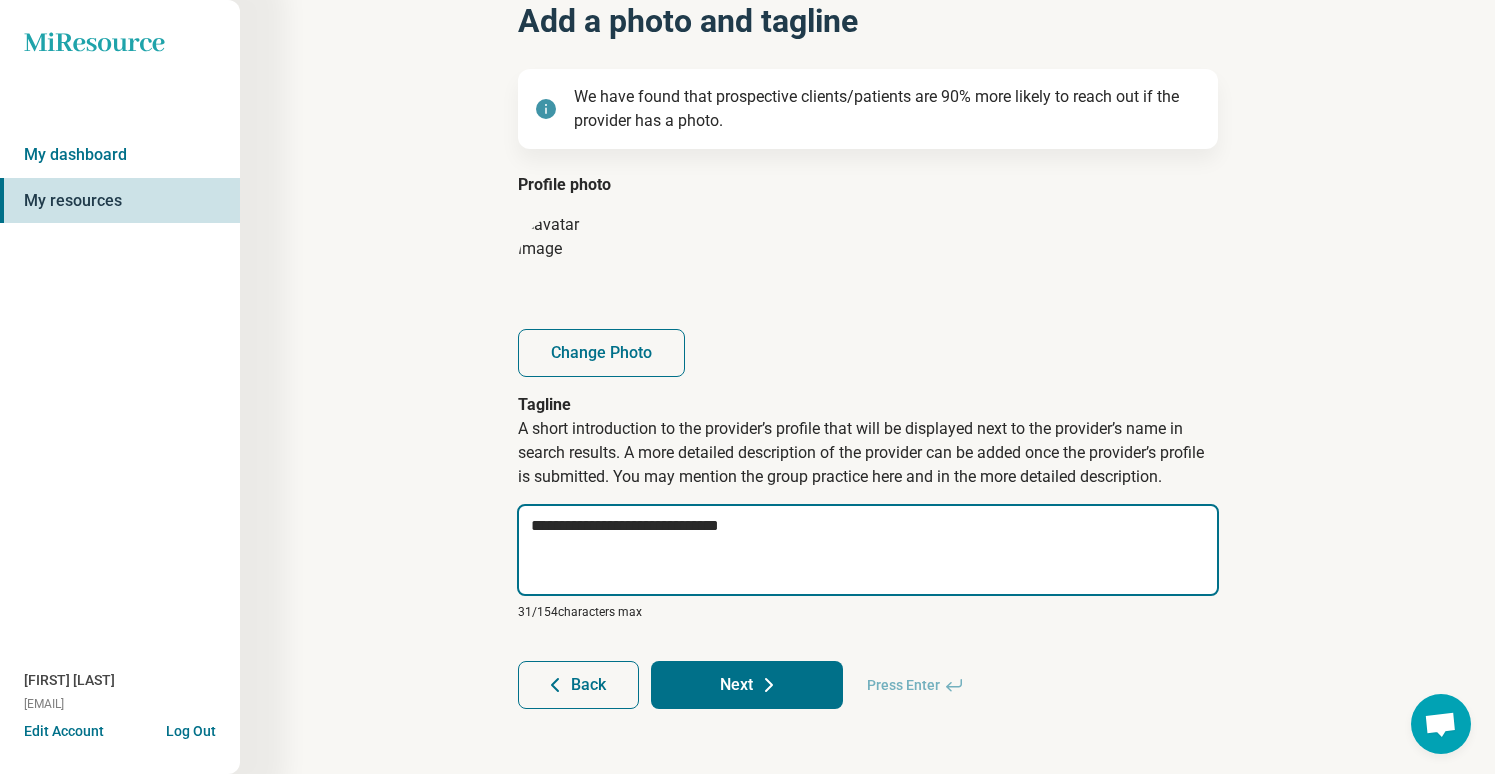 type on "*" 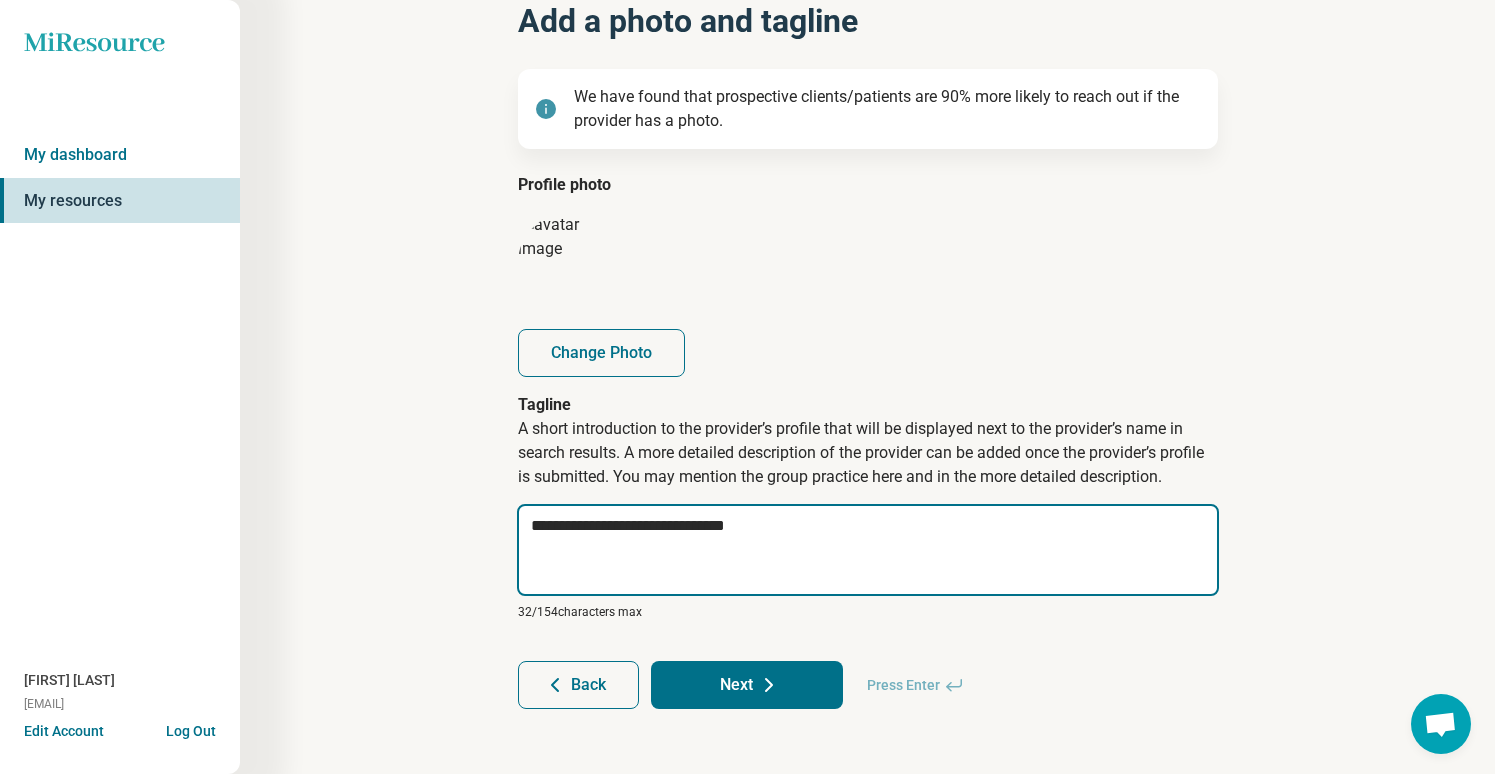 type on "*" 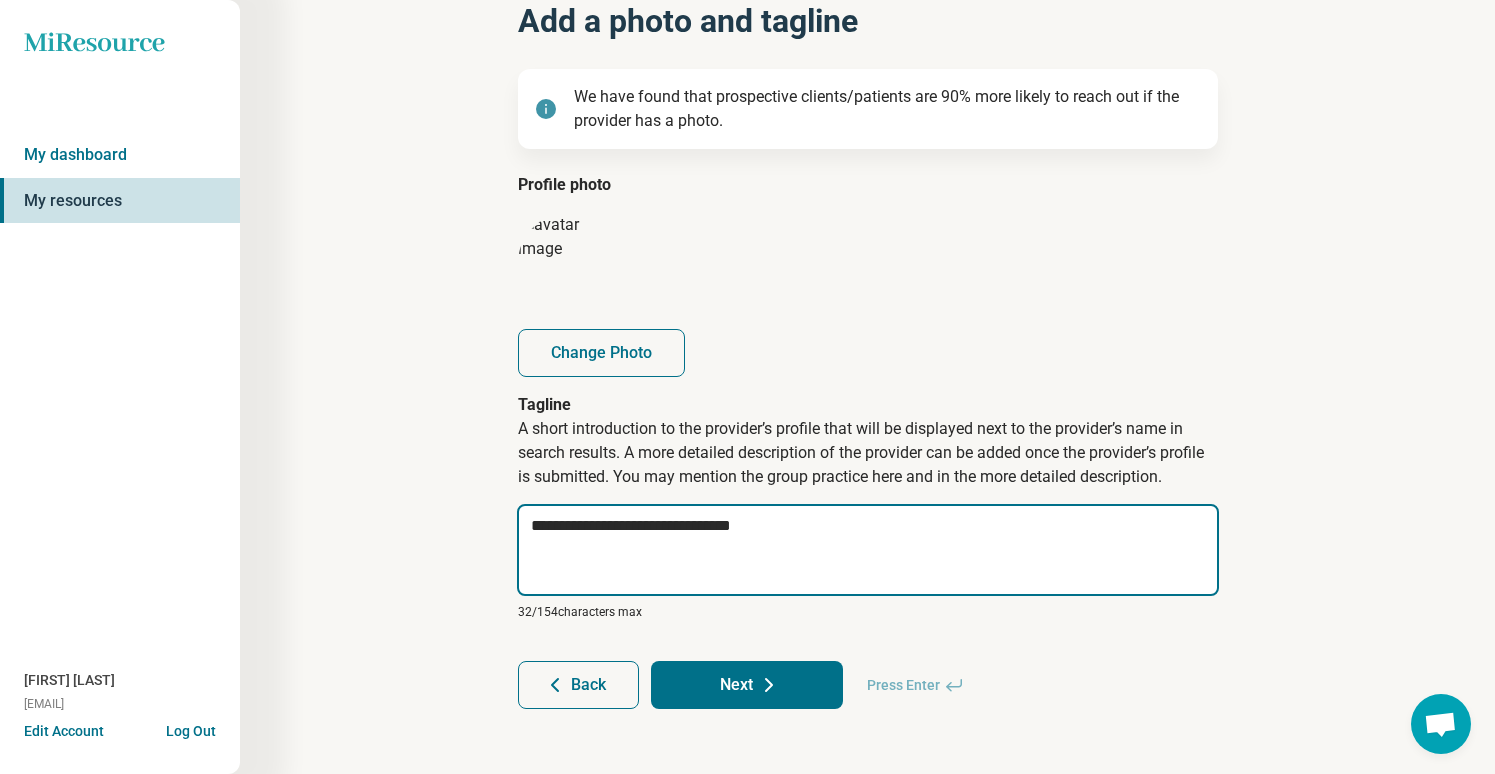 type on "*" 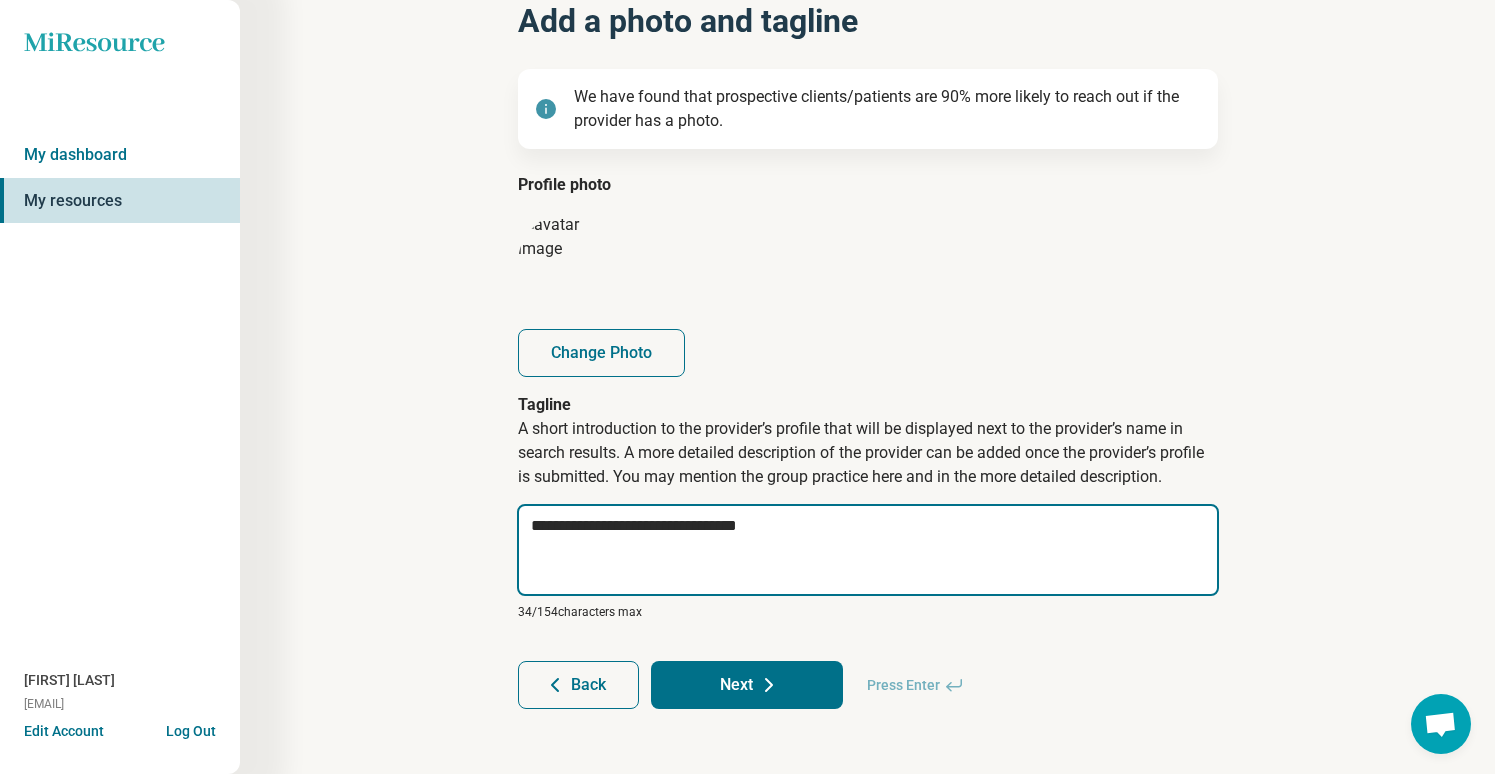 type on "*" 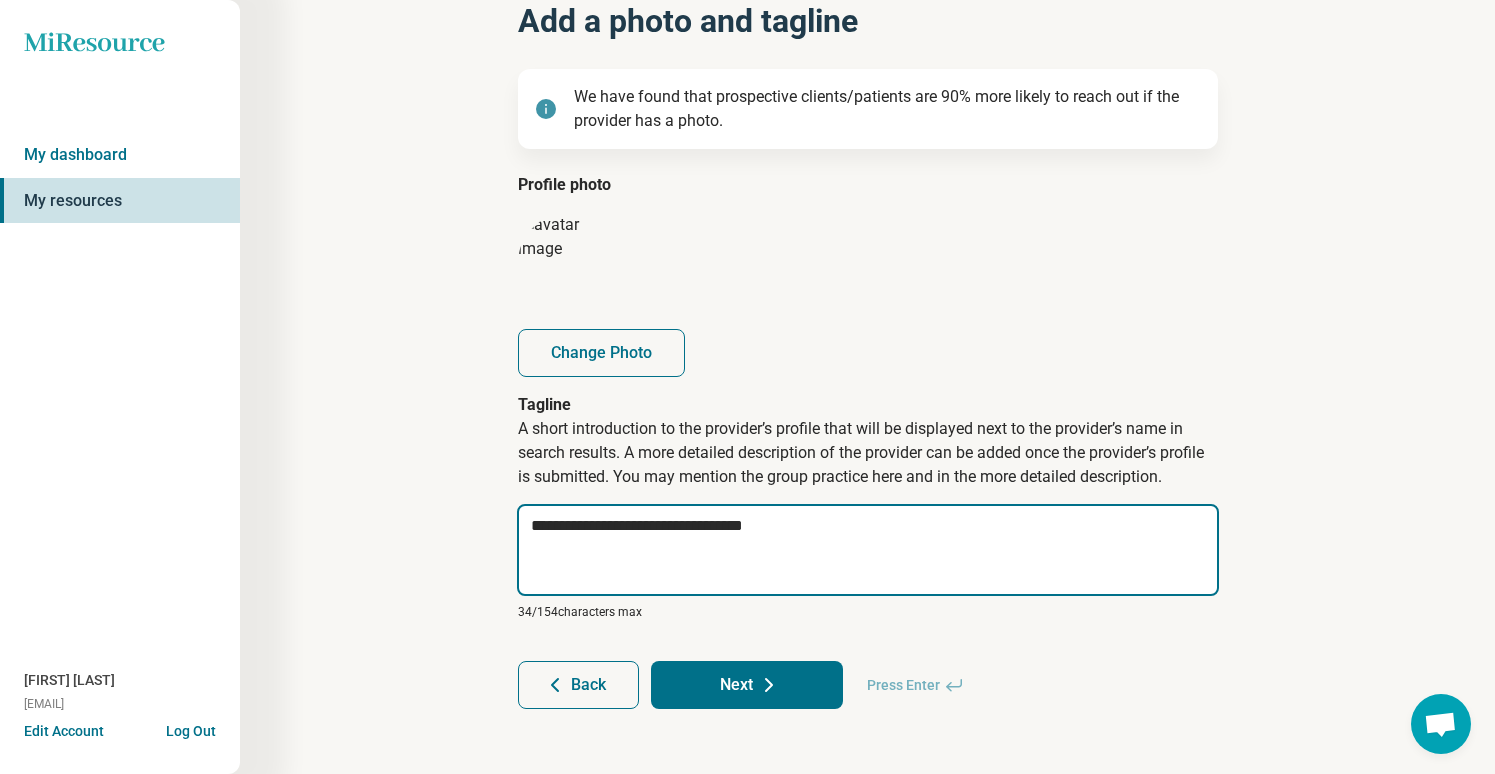type on "*" 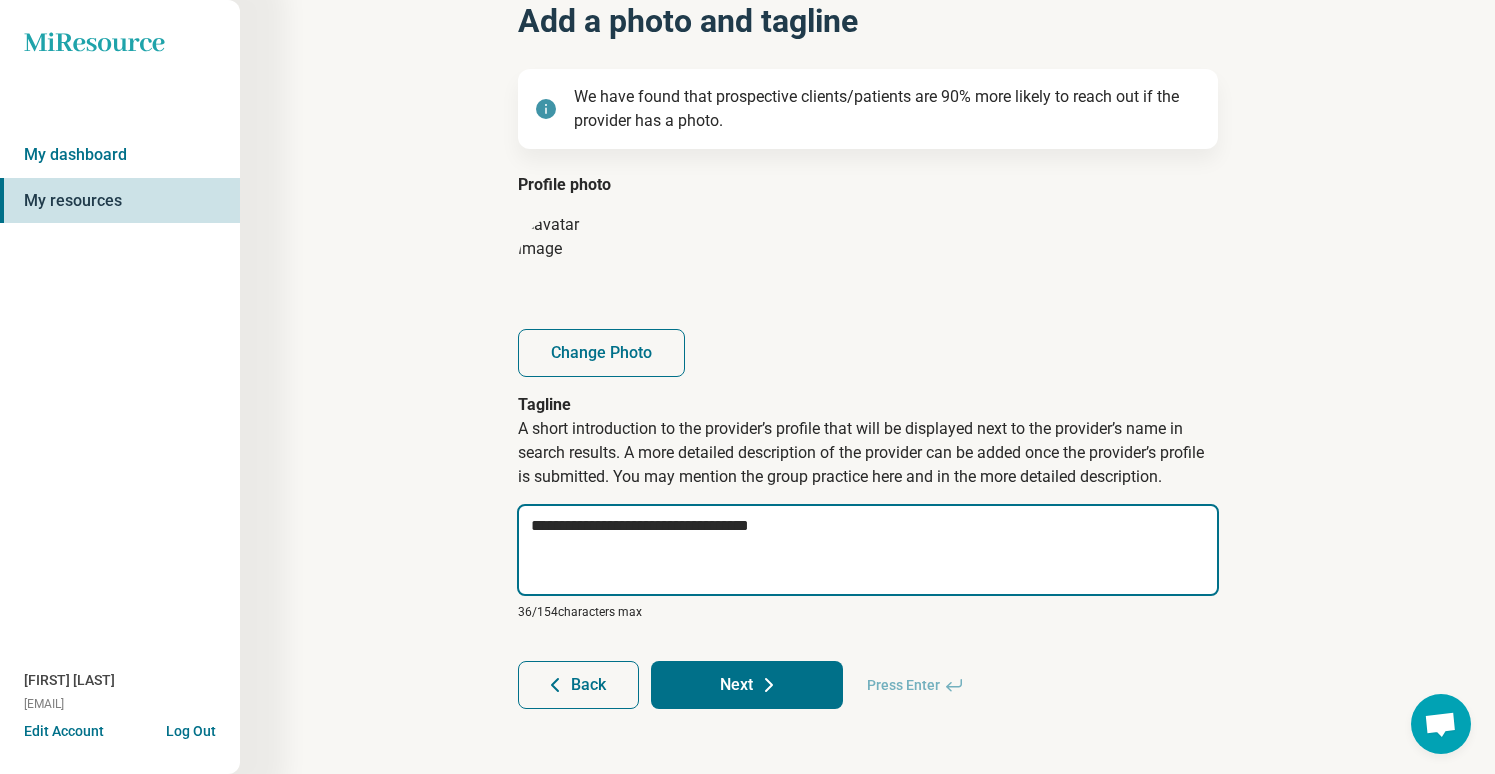 type on "*" 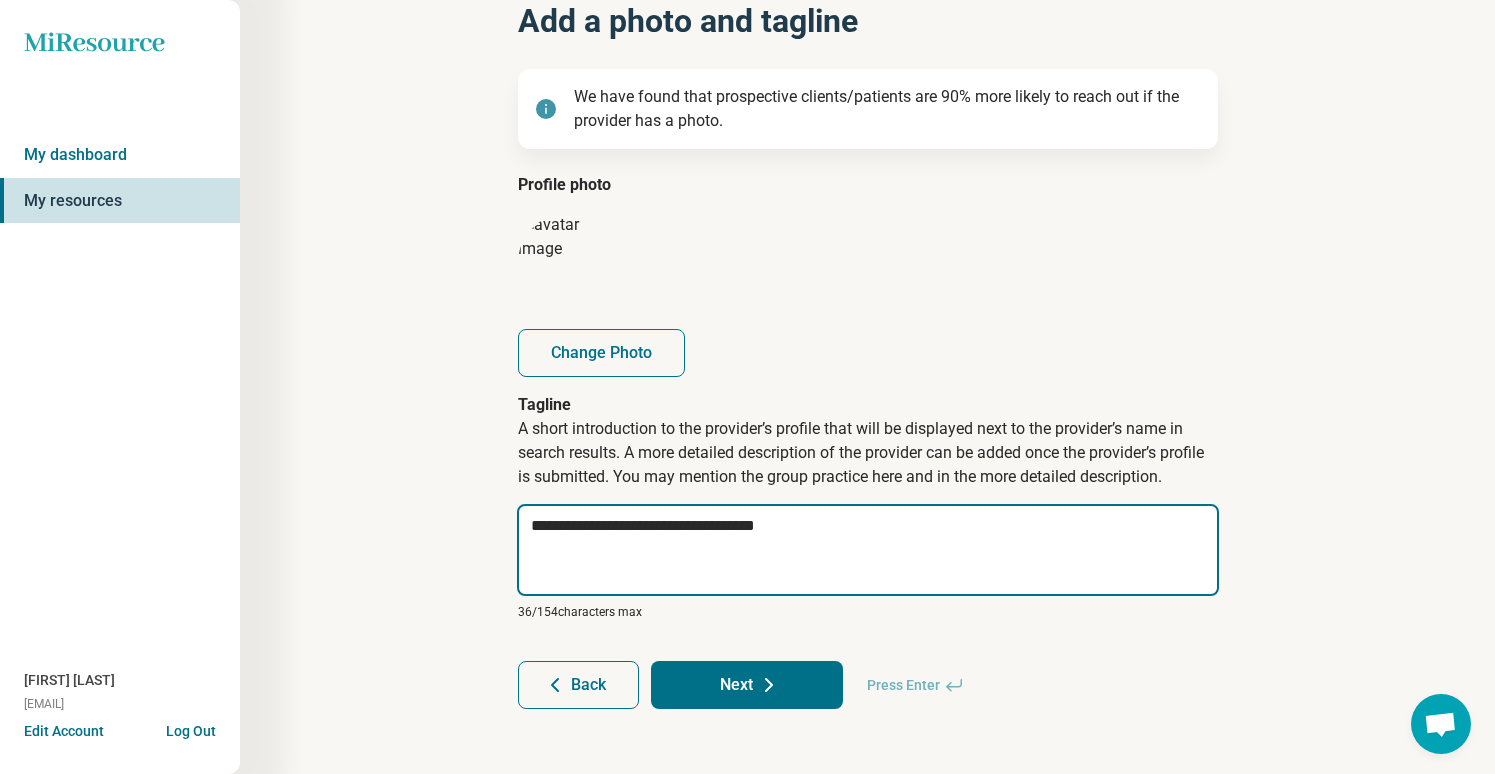 type on "*" 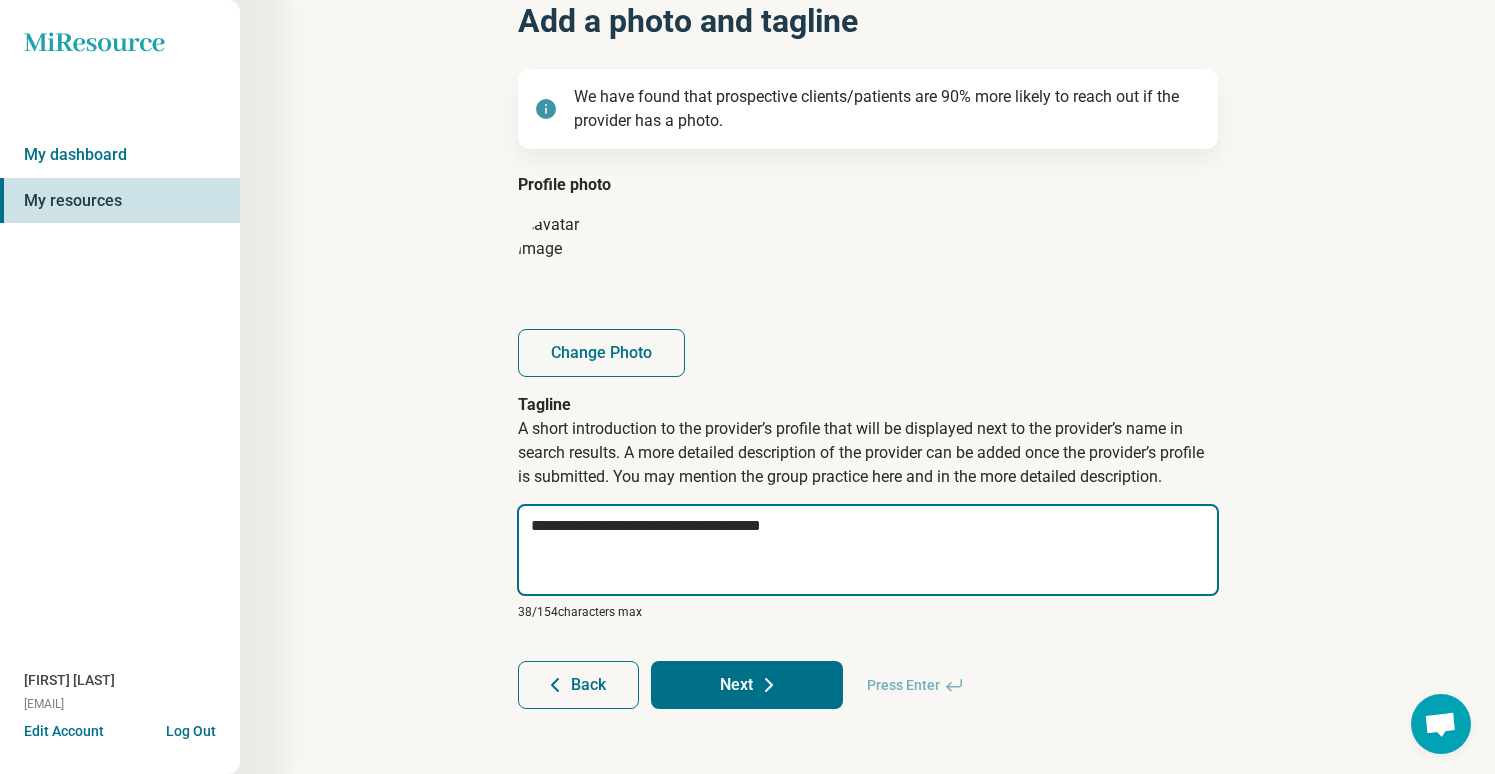 type on "*" 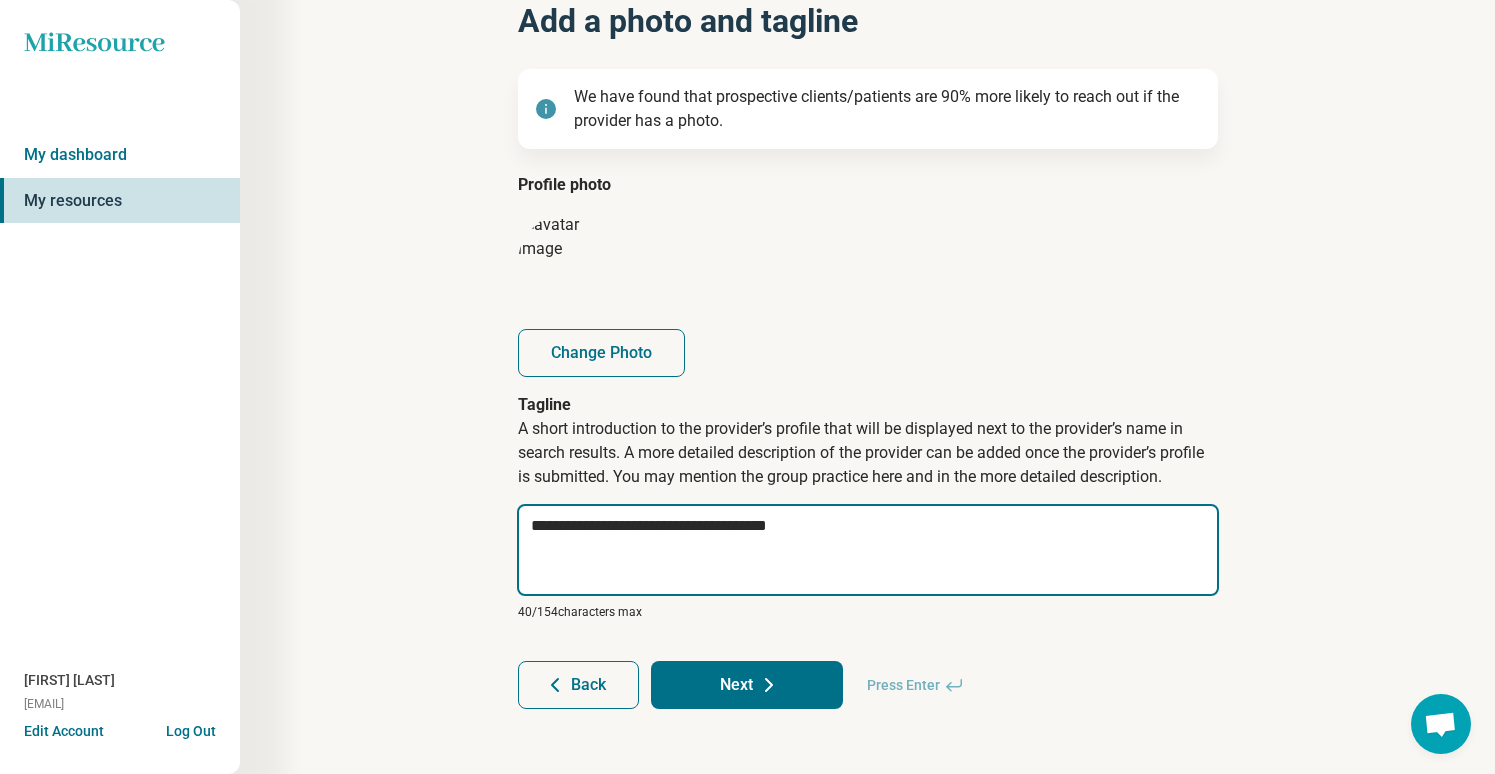 type on "*" 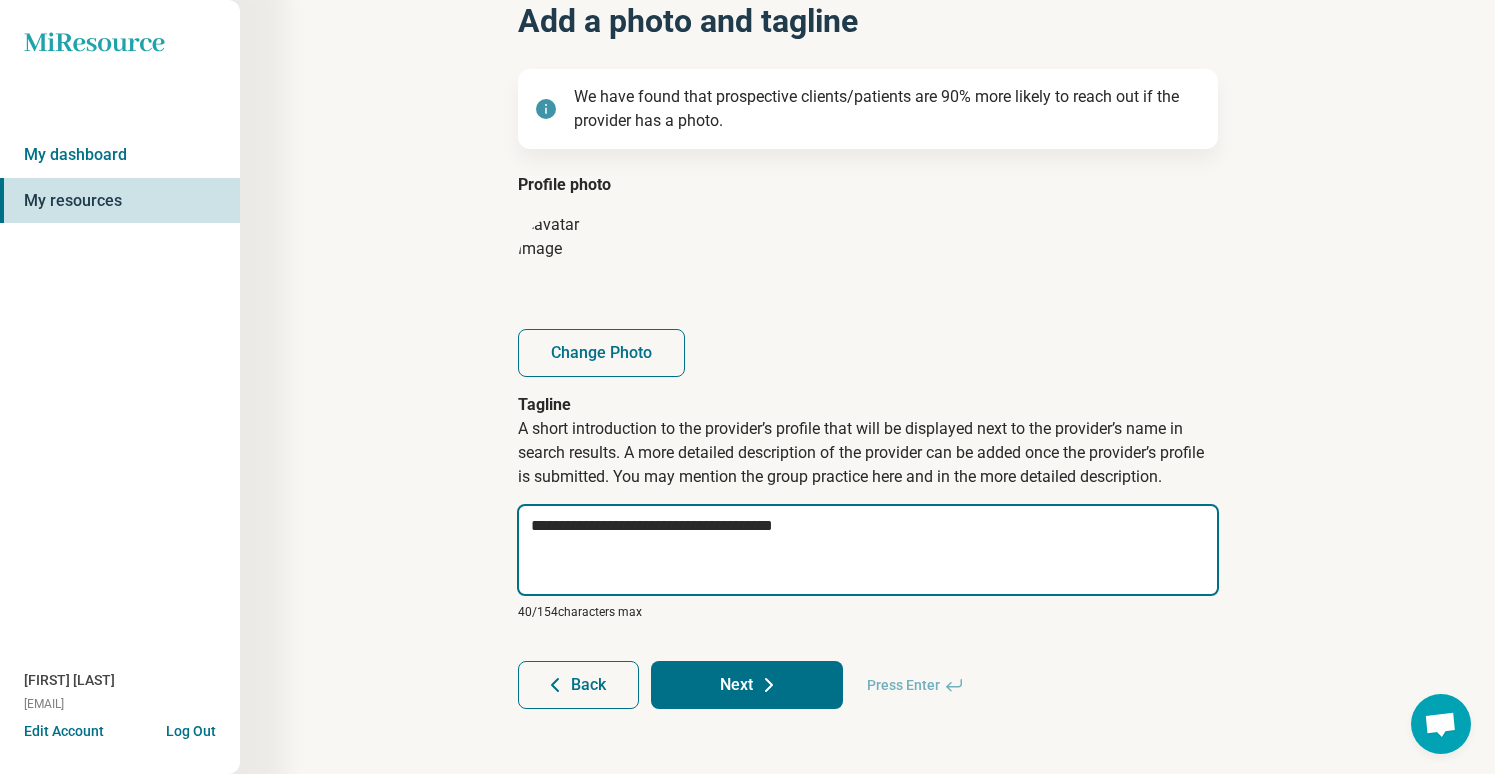 type on "*" 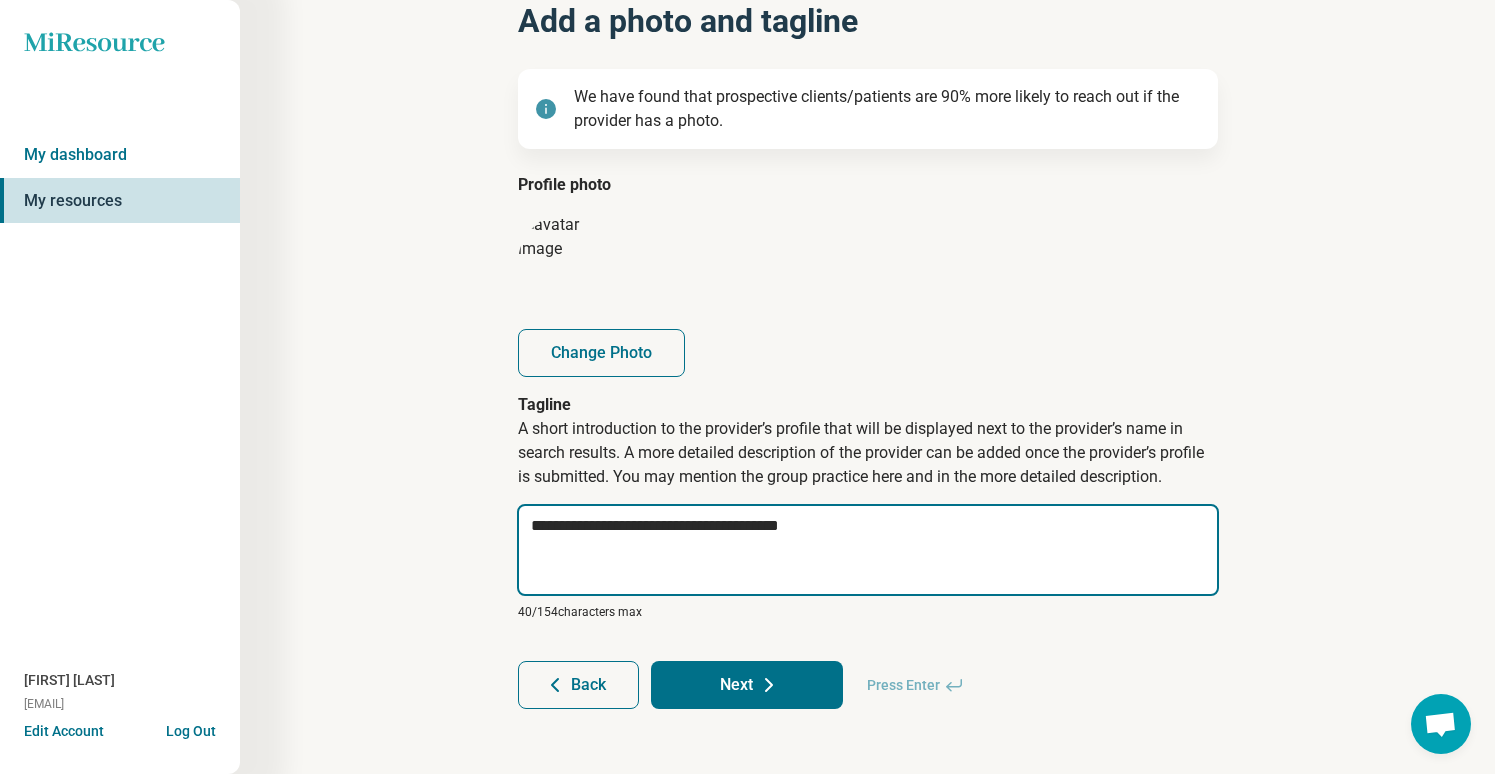 type on "*" 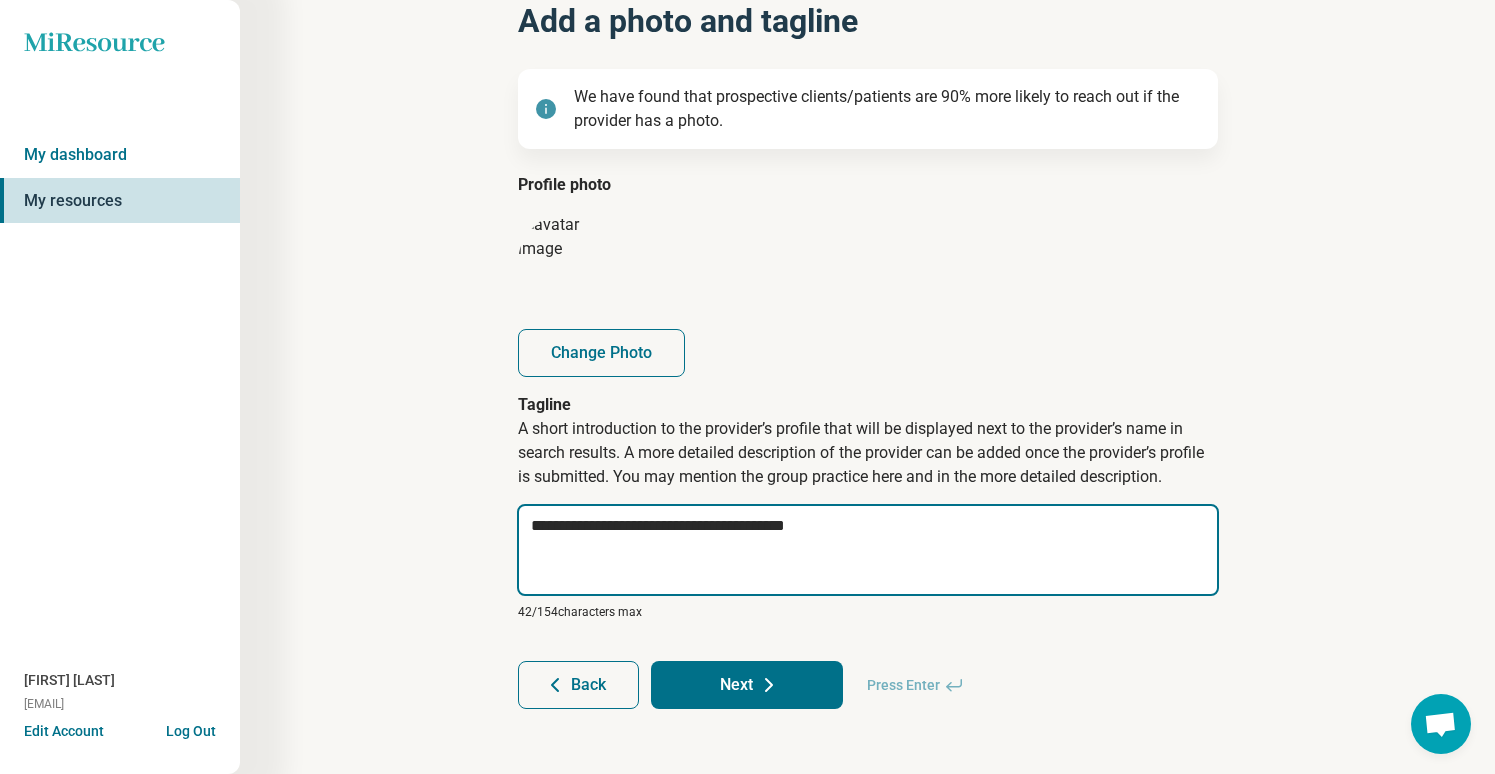 type on "*" 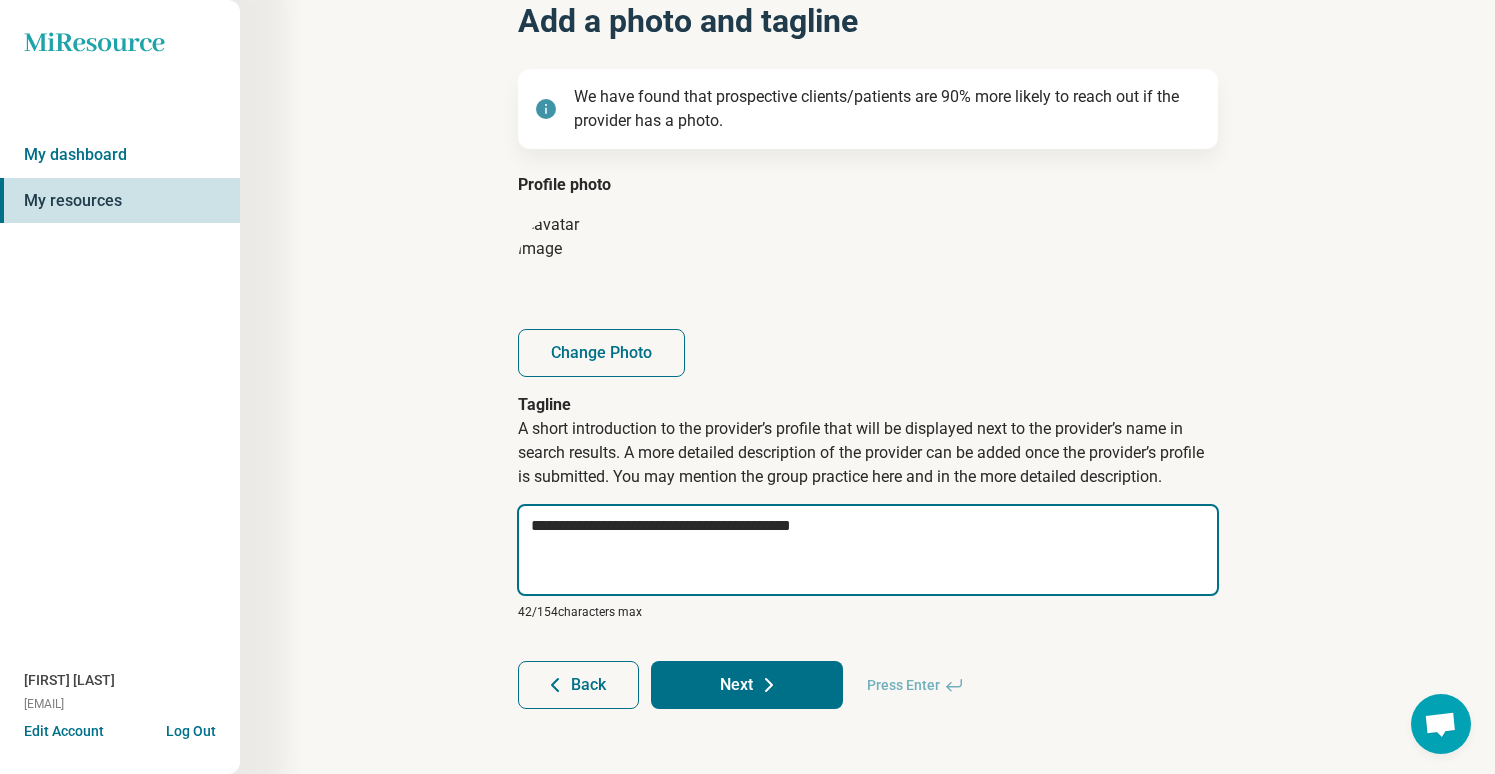 type on "*" 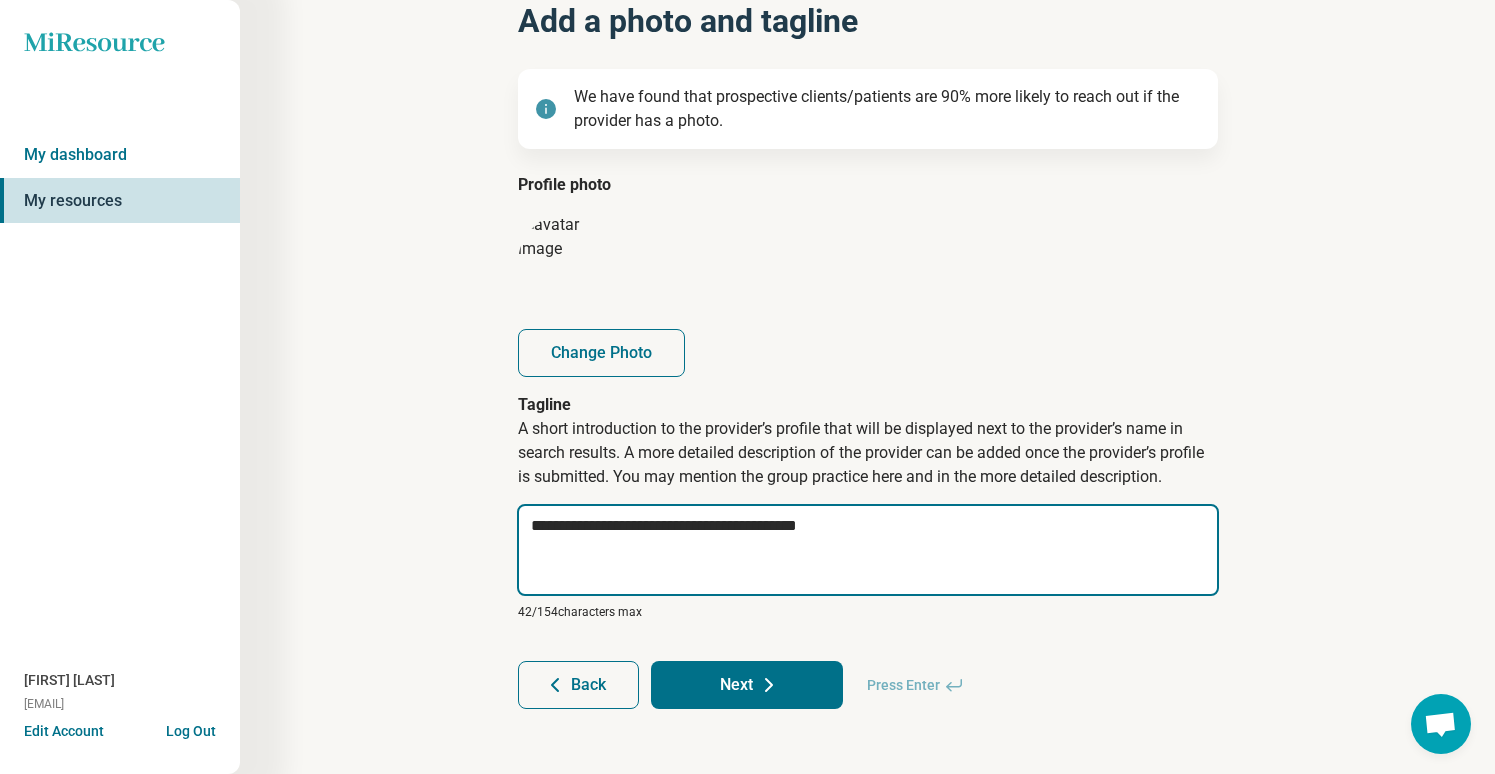 type on "*" 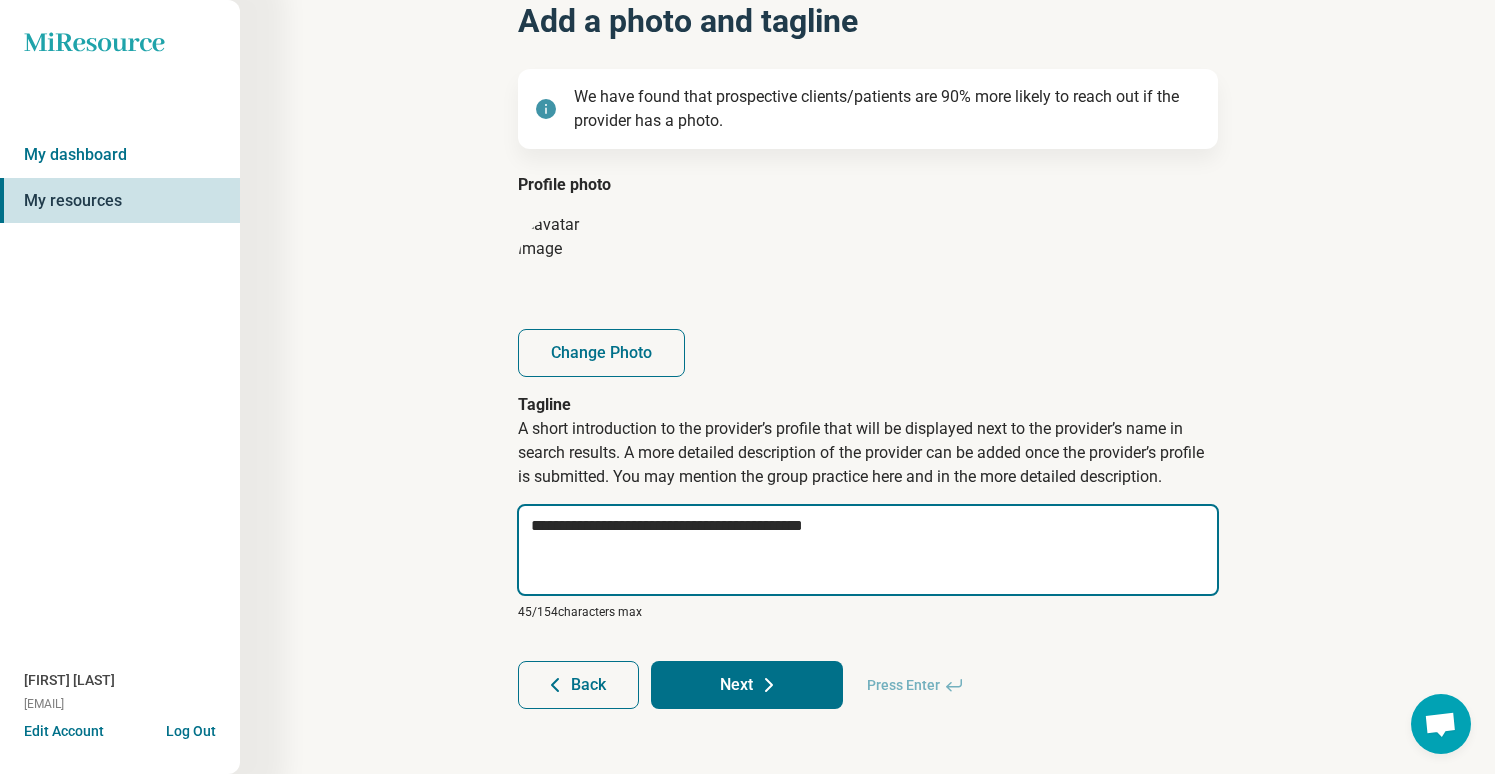type on "*" 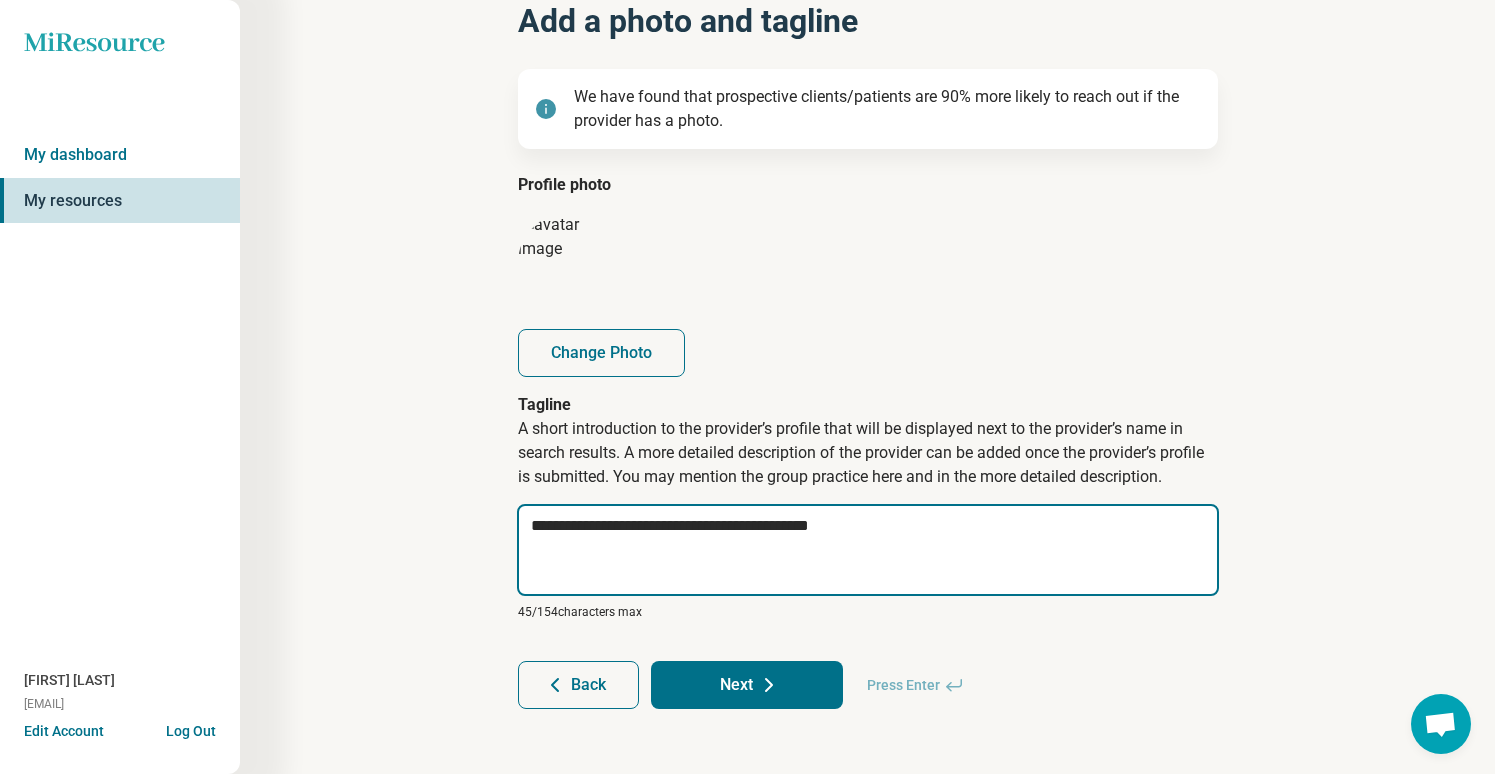 type on "*" 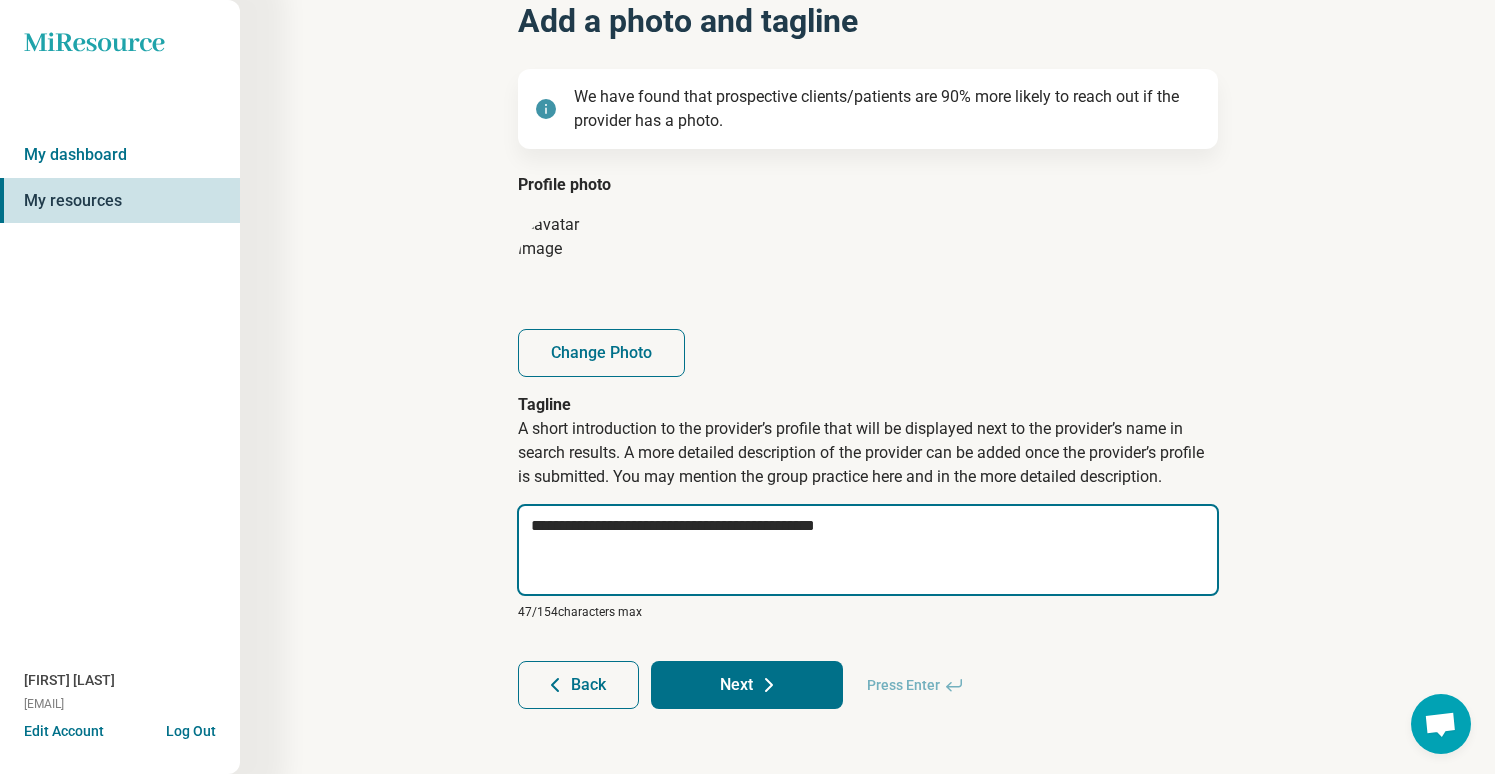 type on "*" 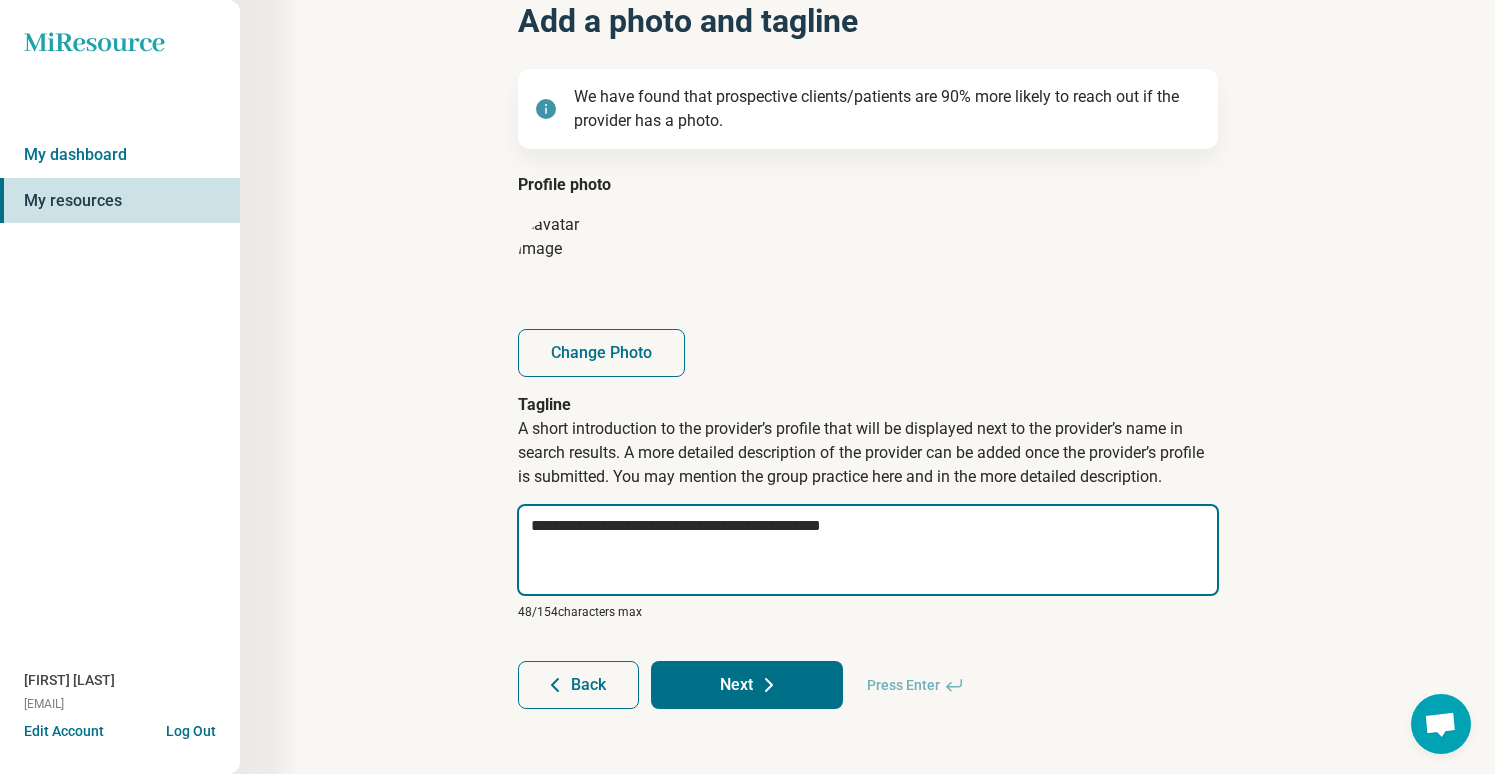 type on "*" 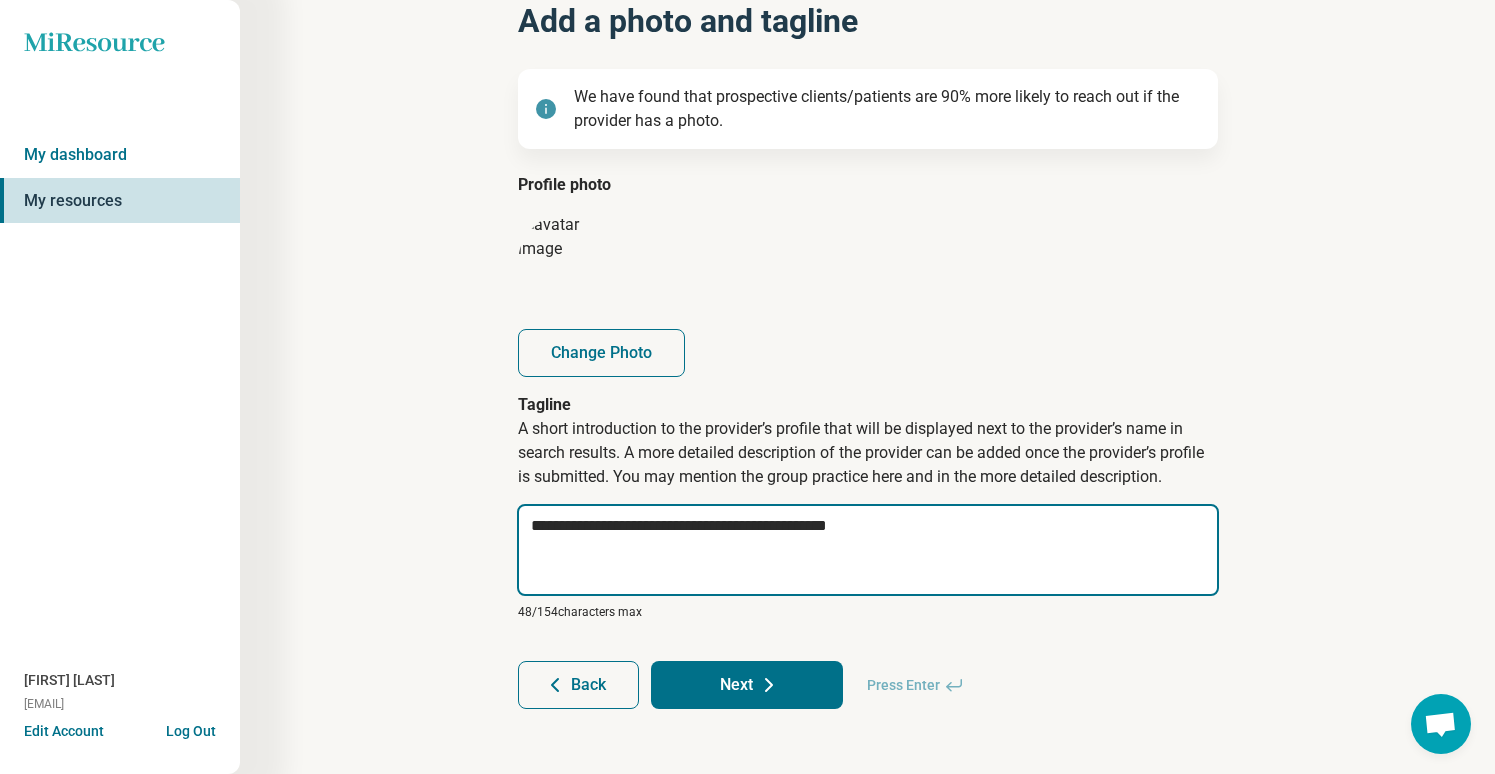 type on "*" 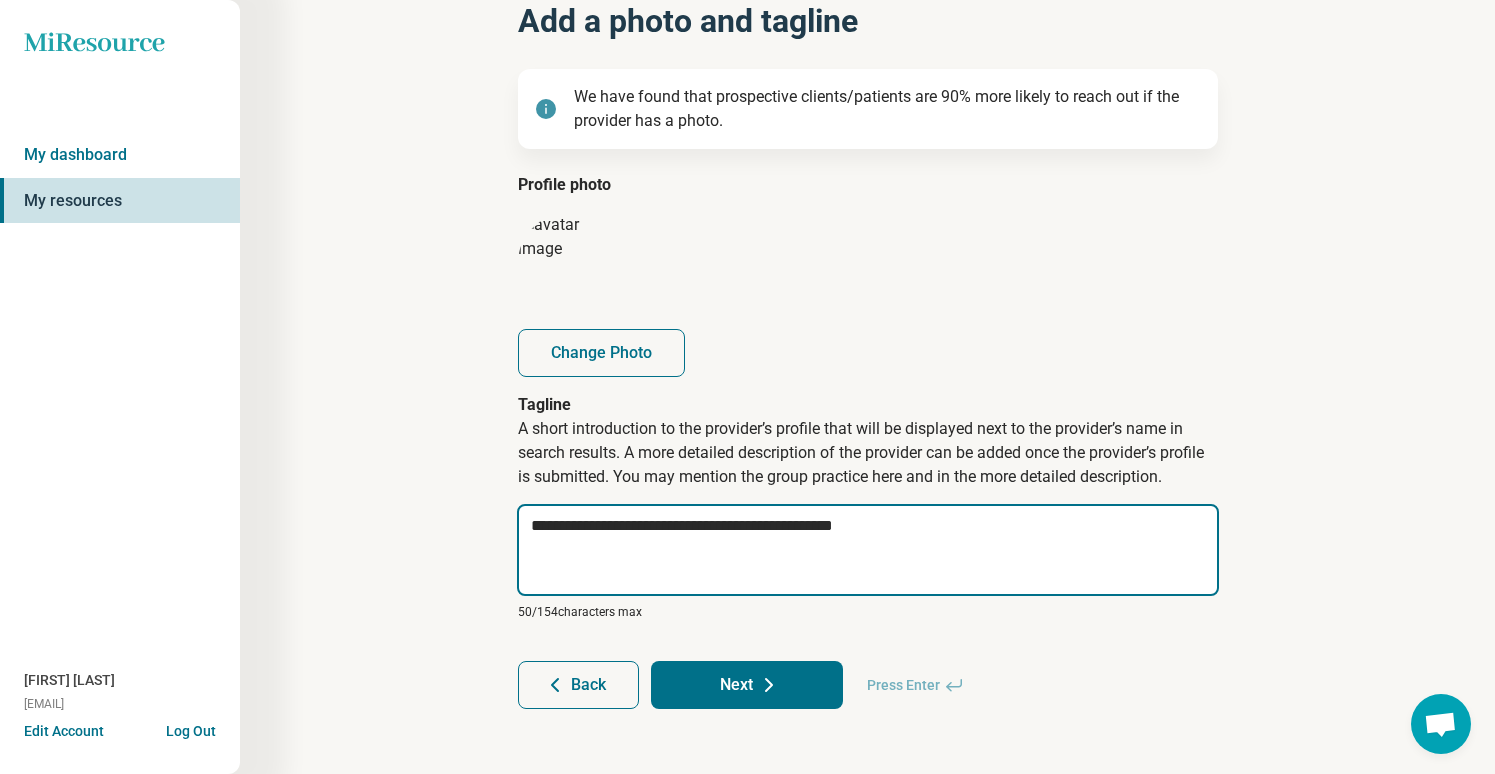 type on "*" 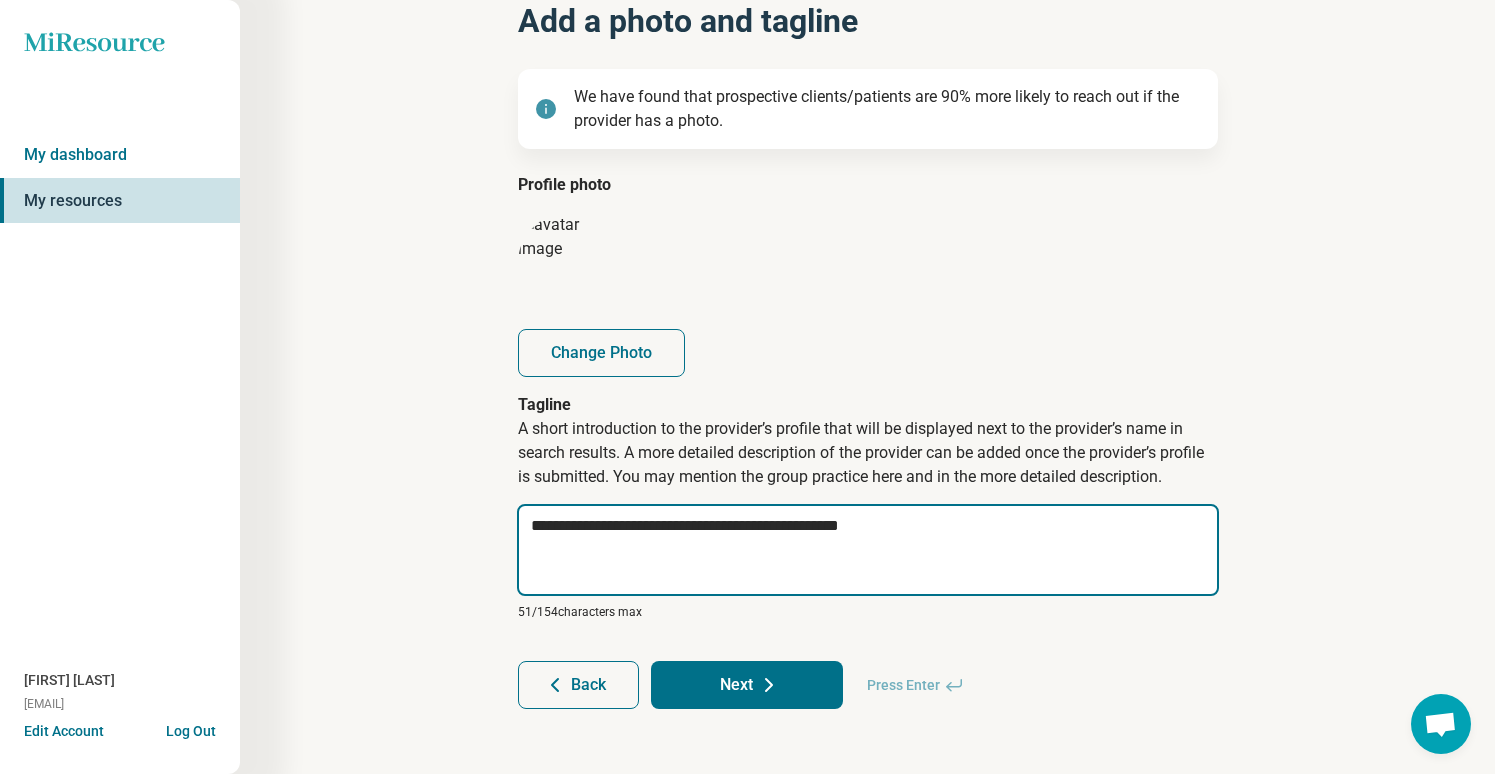 type on "*" 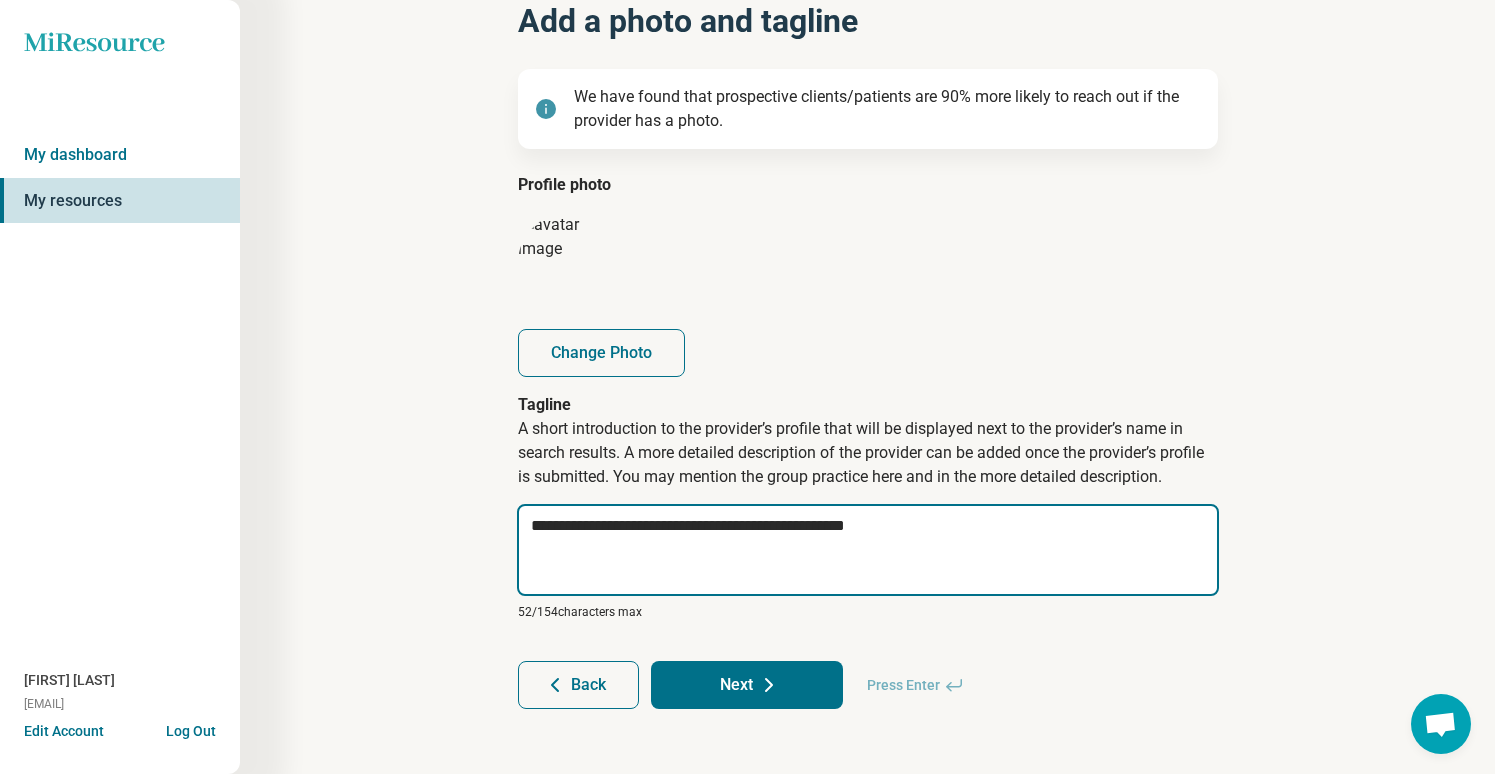 type on "*" 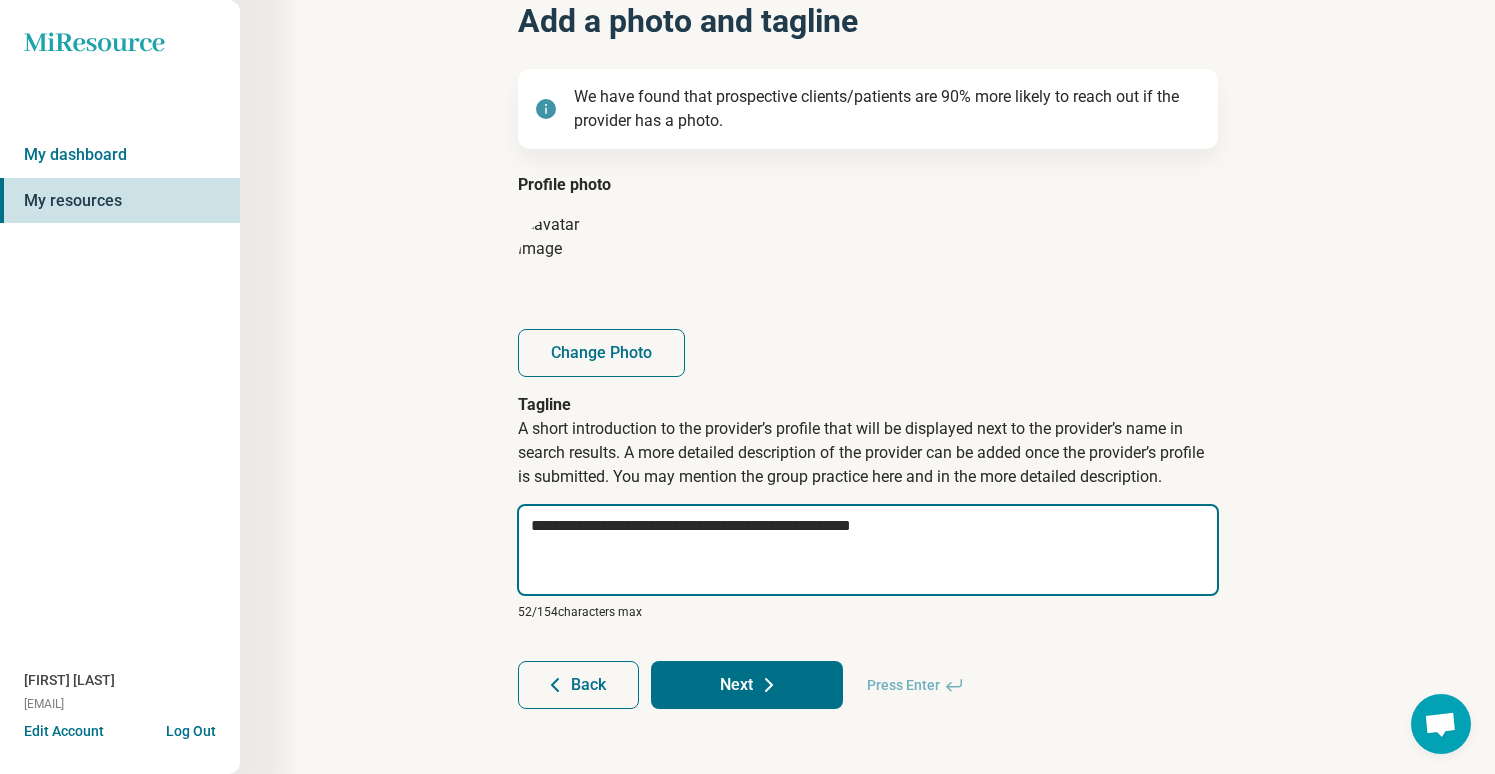 type on "*" 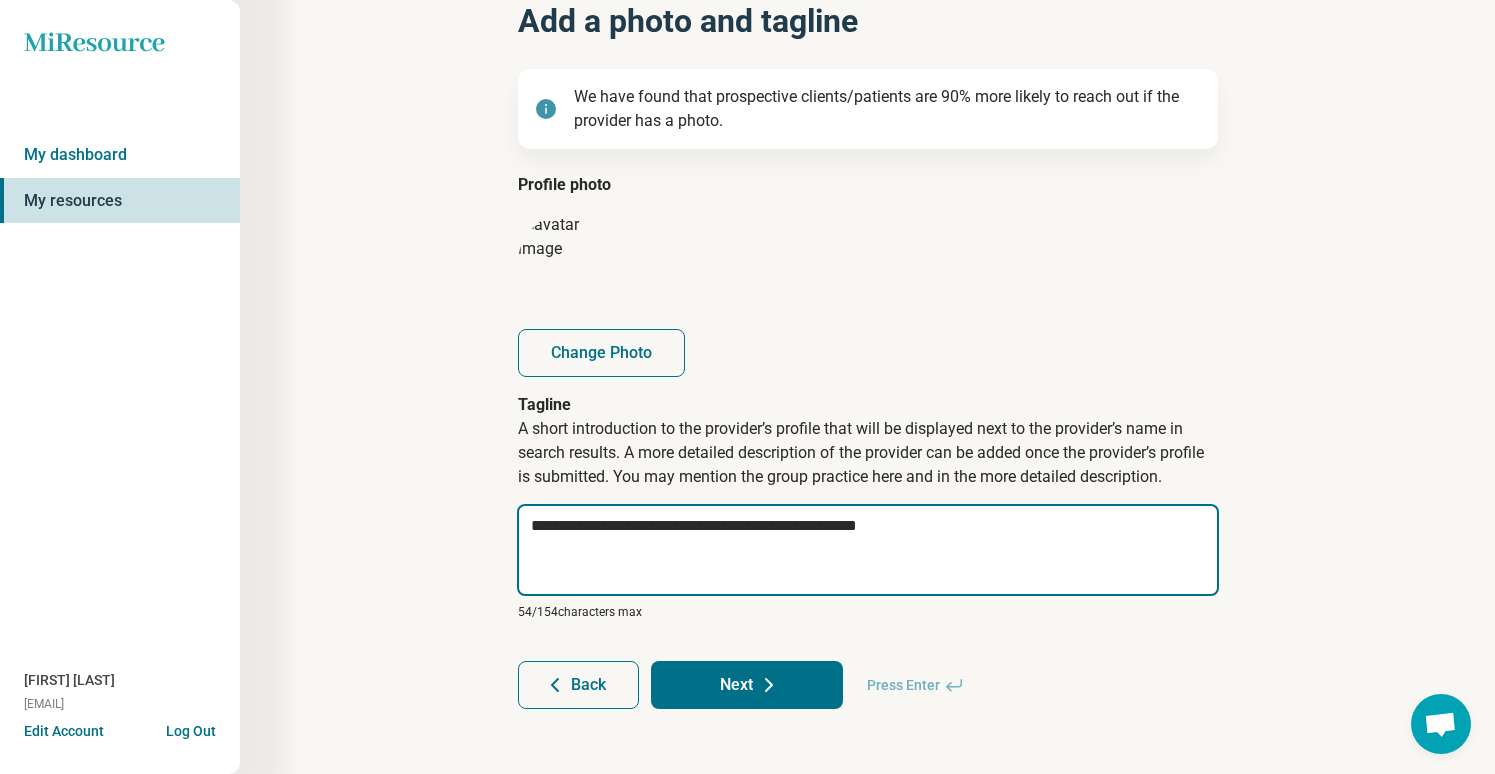 type on "*" 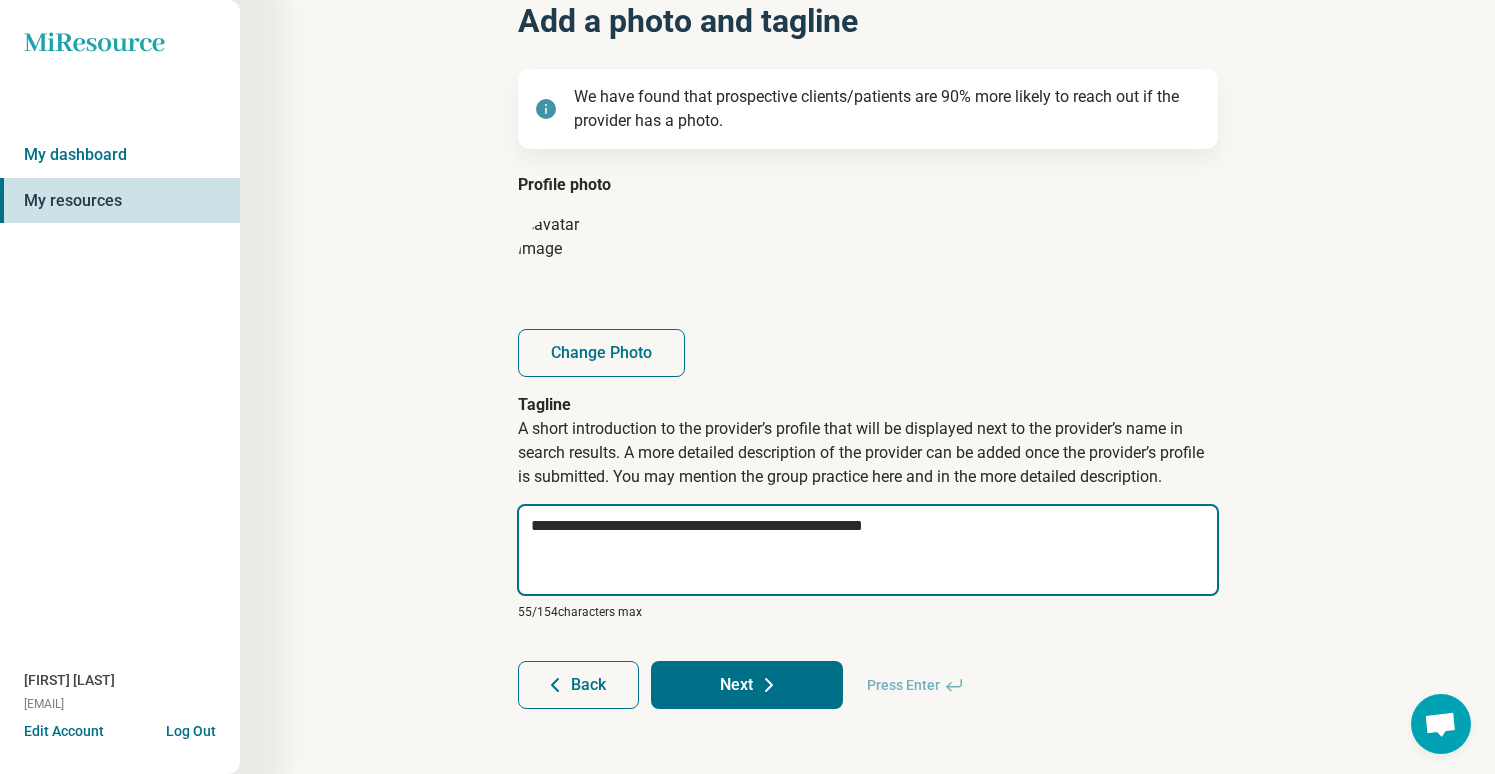 type on "*" 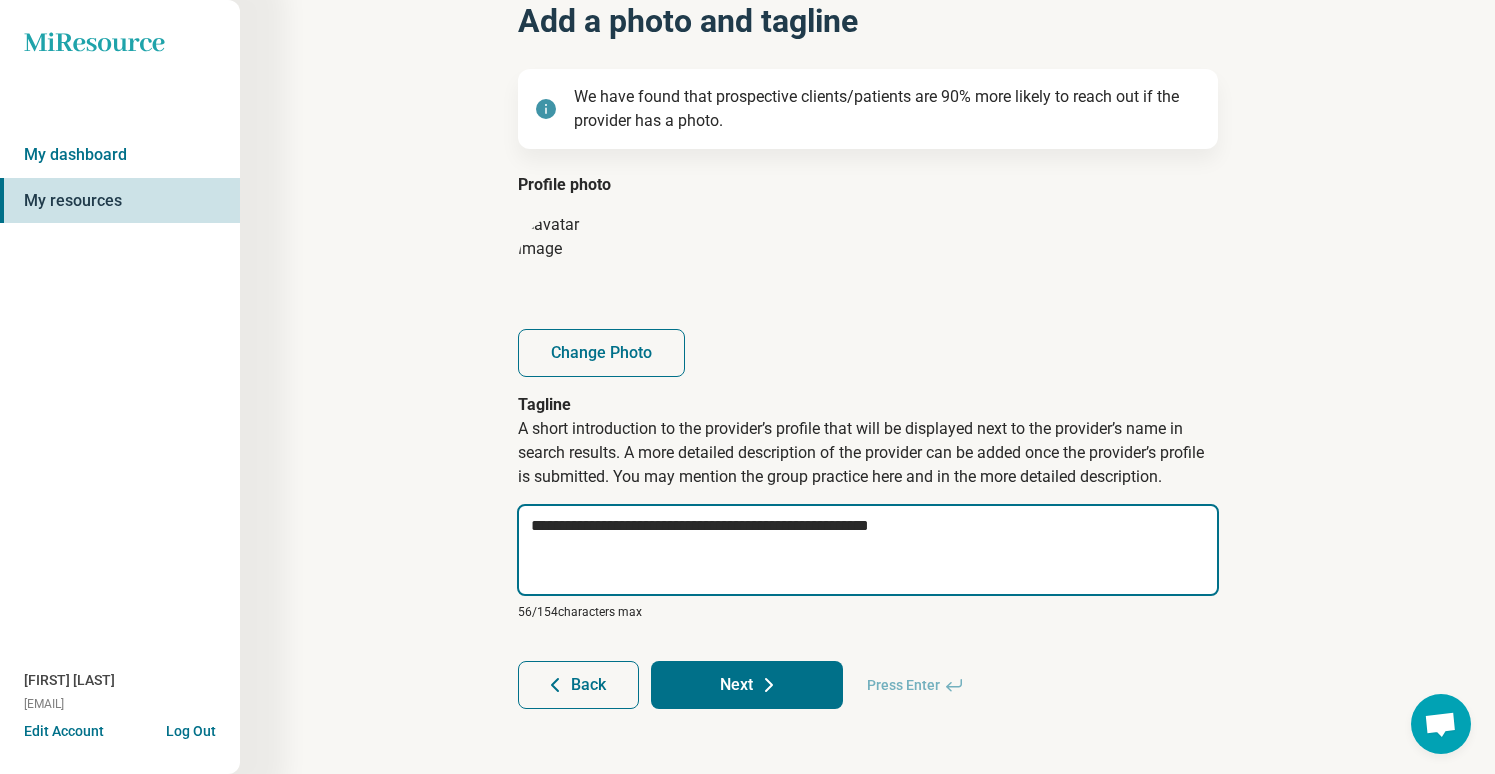 type on "*" 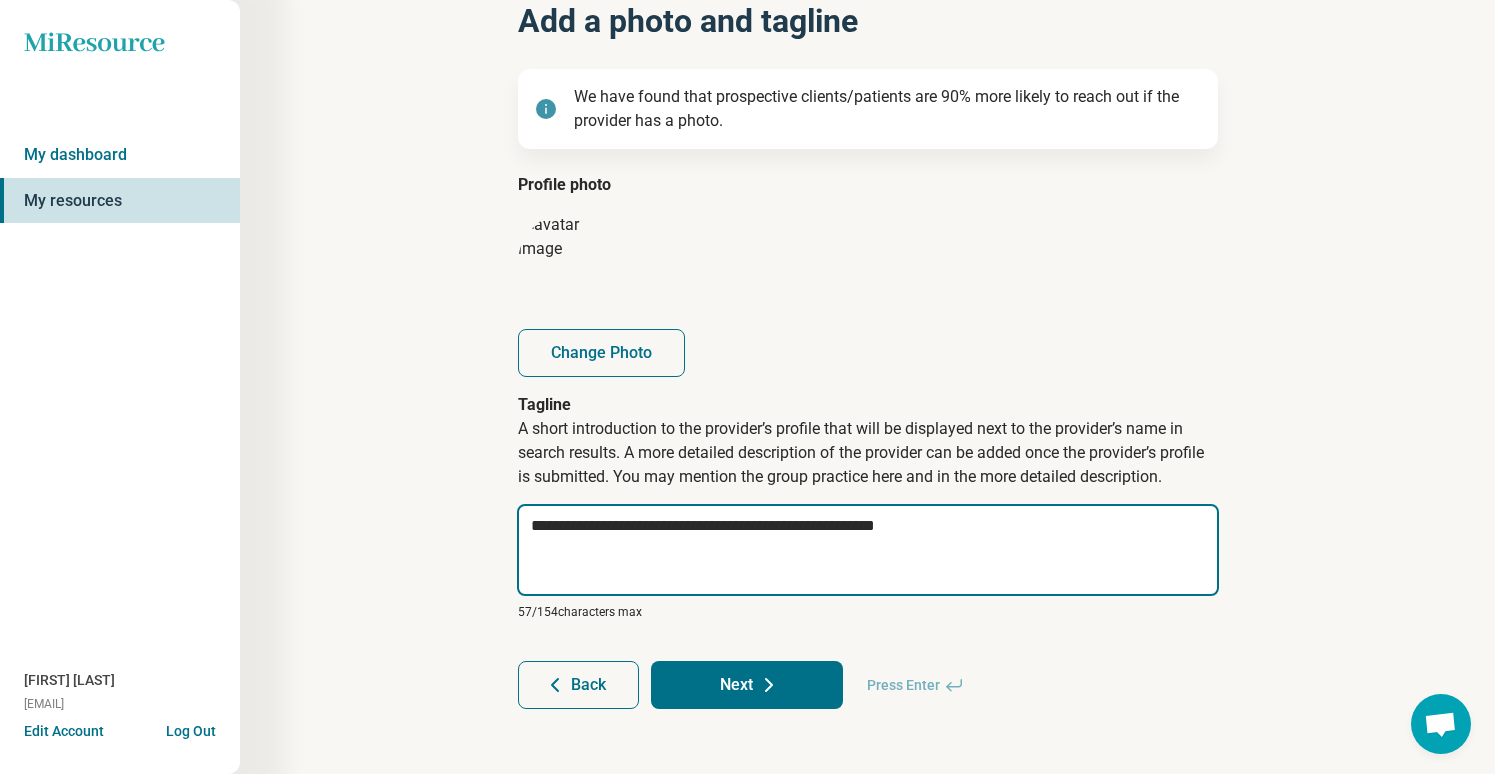 type on "*" 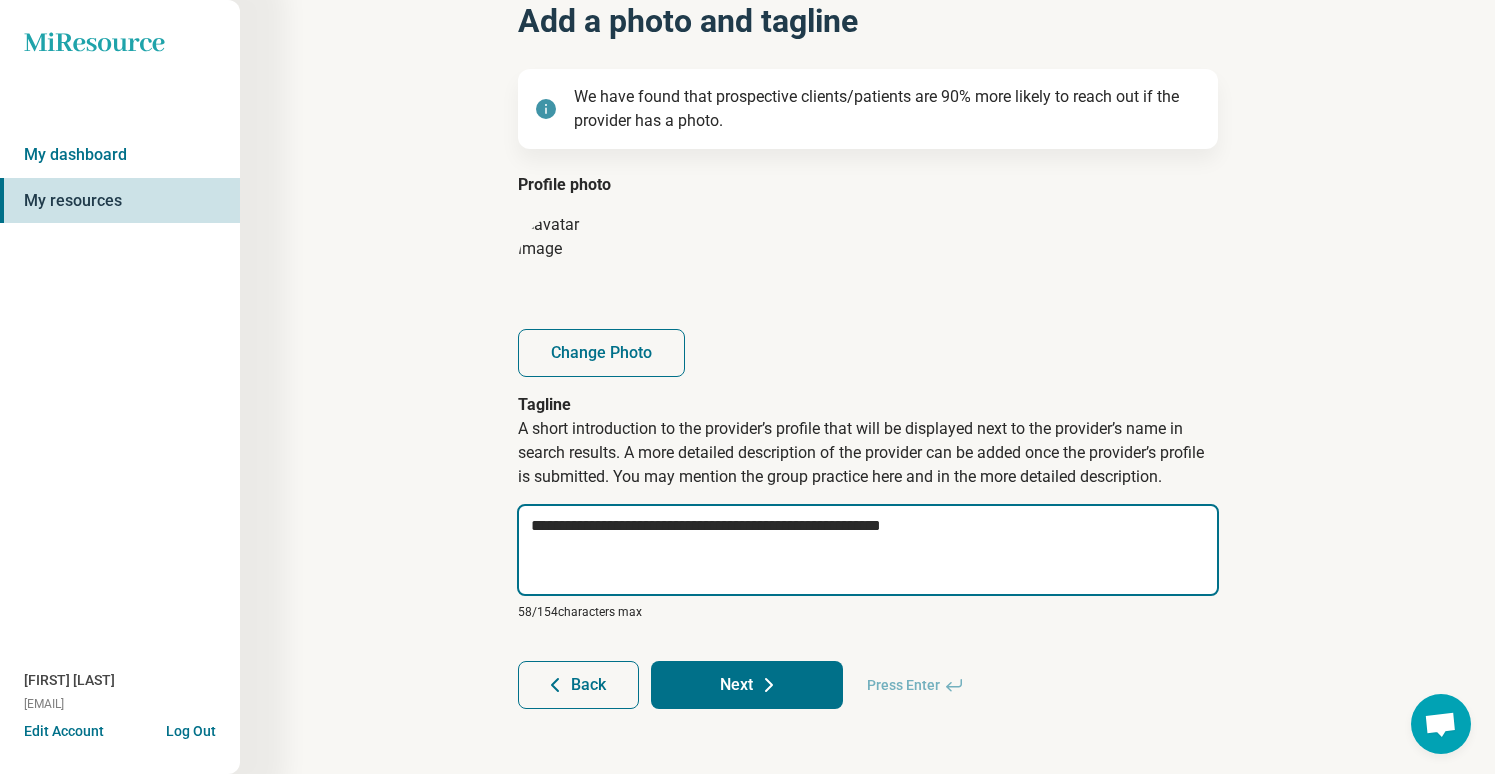 type on "*" 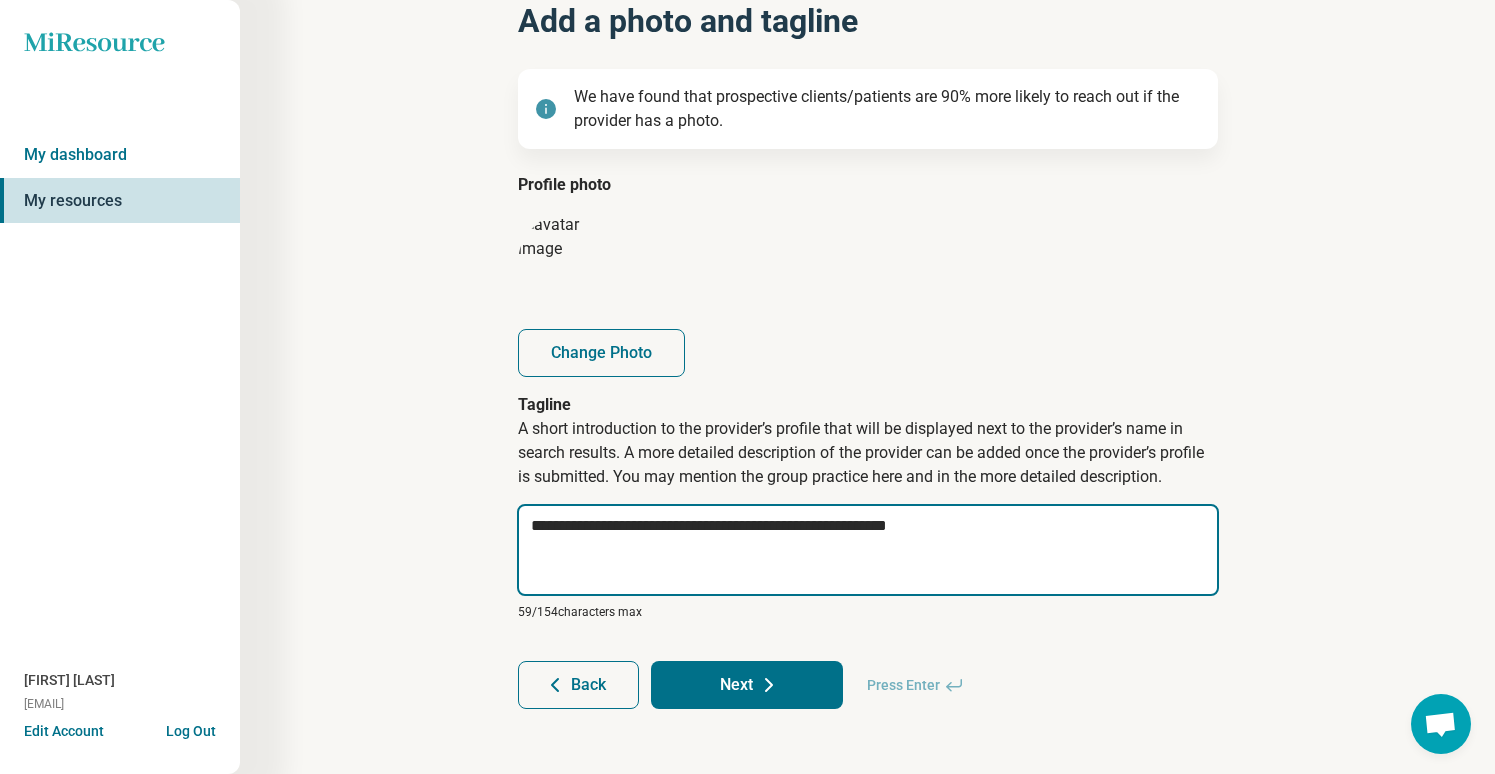 type on "*" 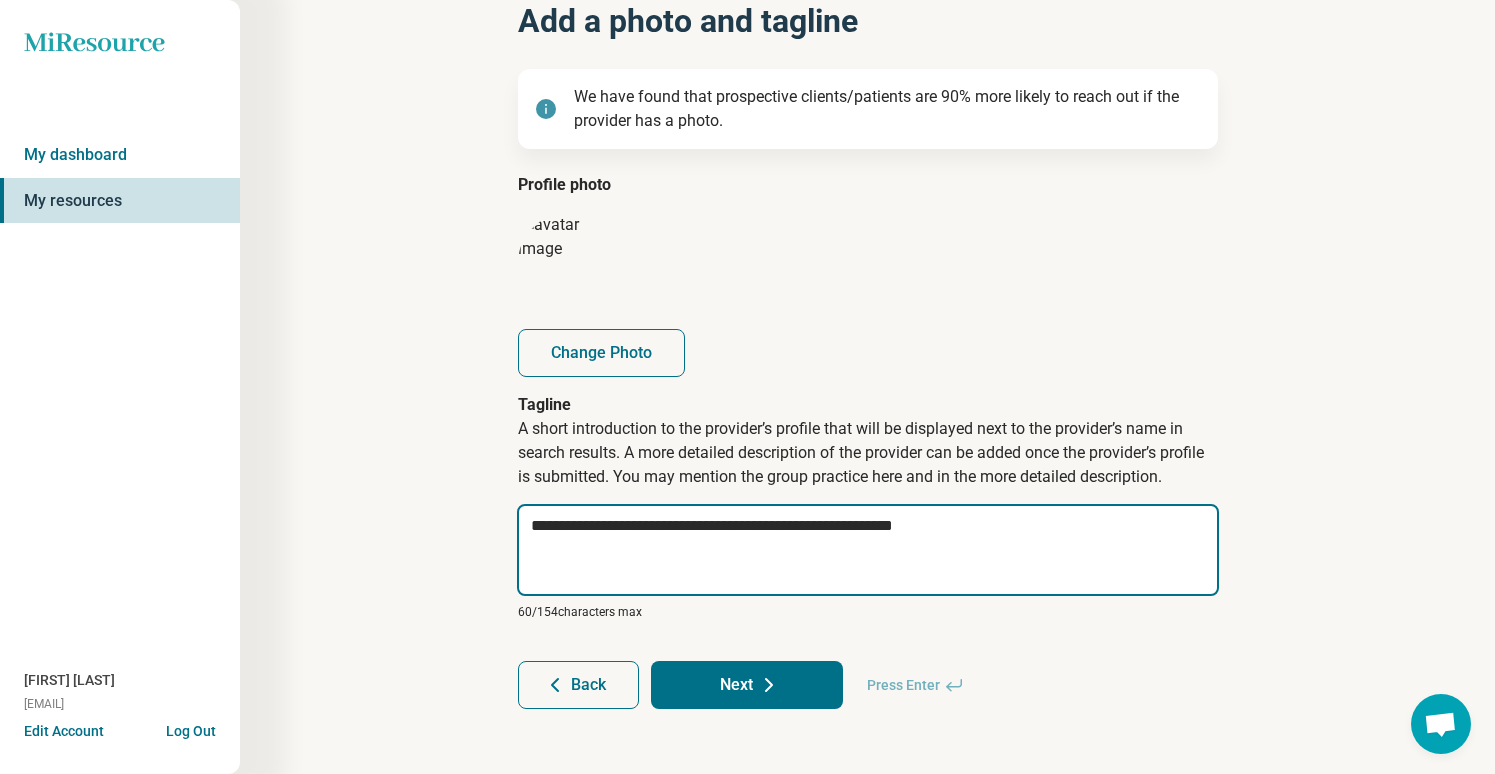 type on "*" 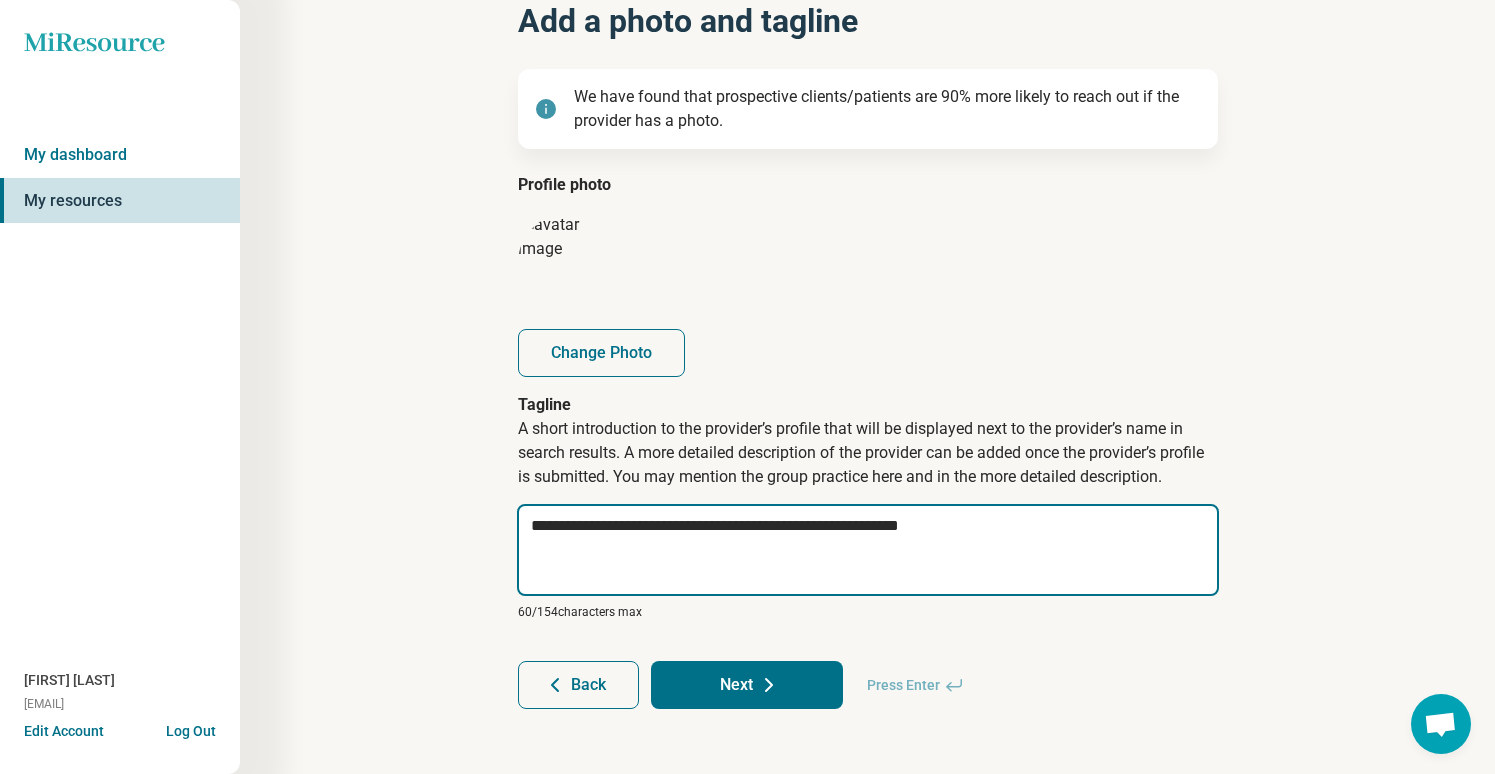 type on "*" 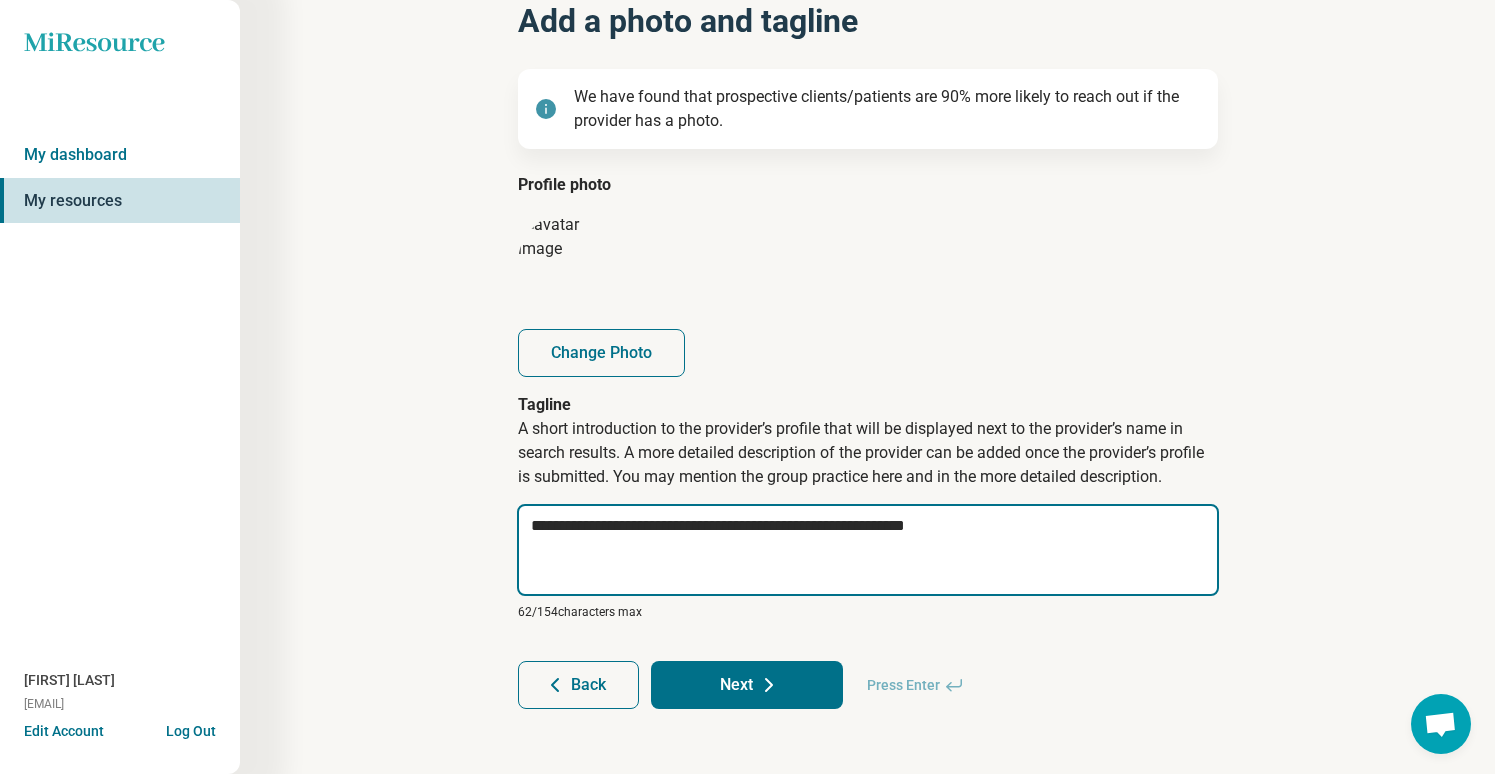 type on "*" 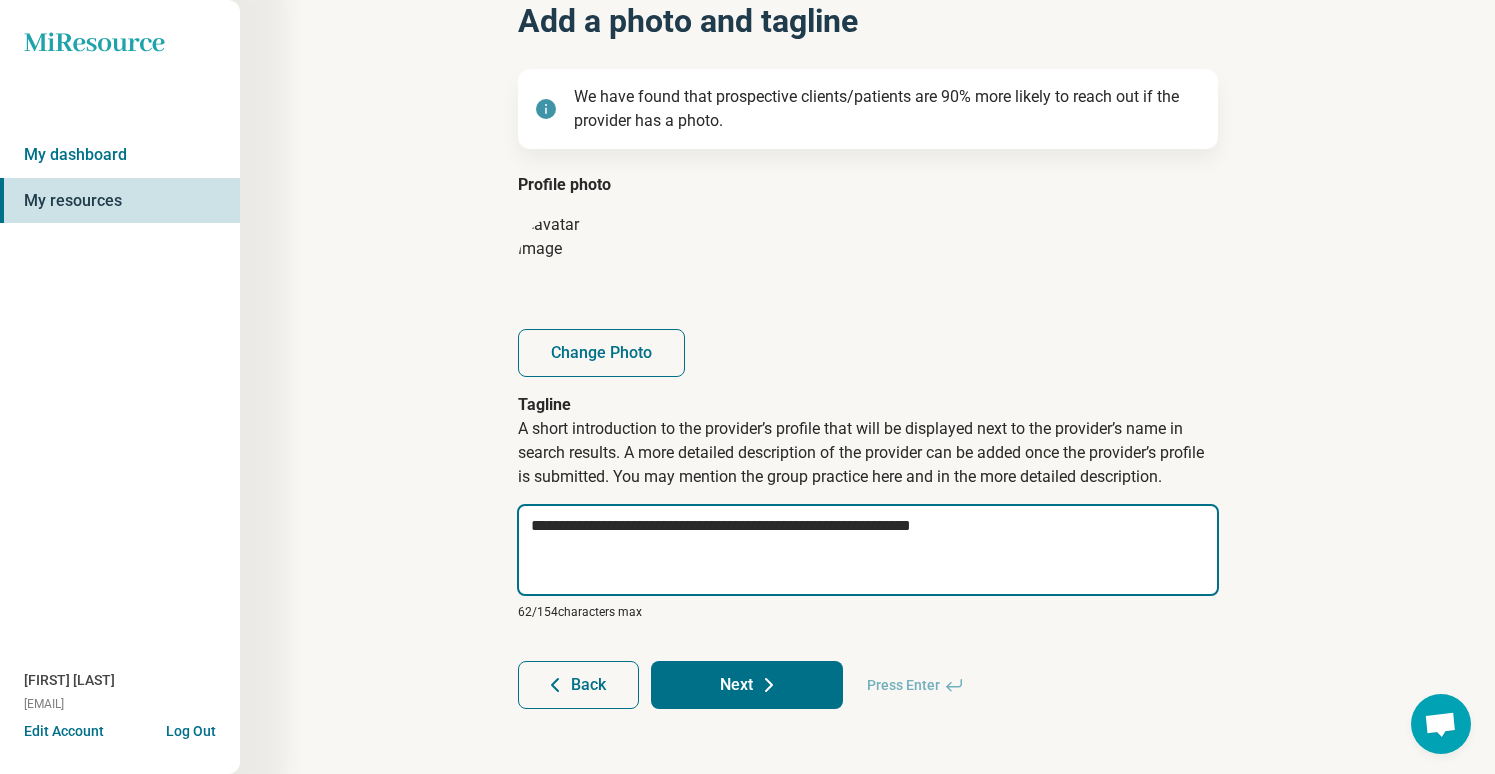 type on "*" 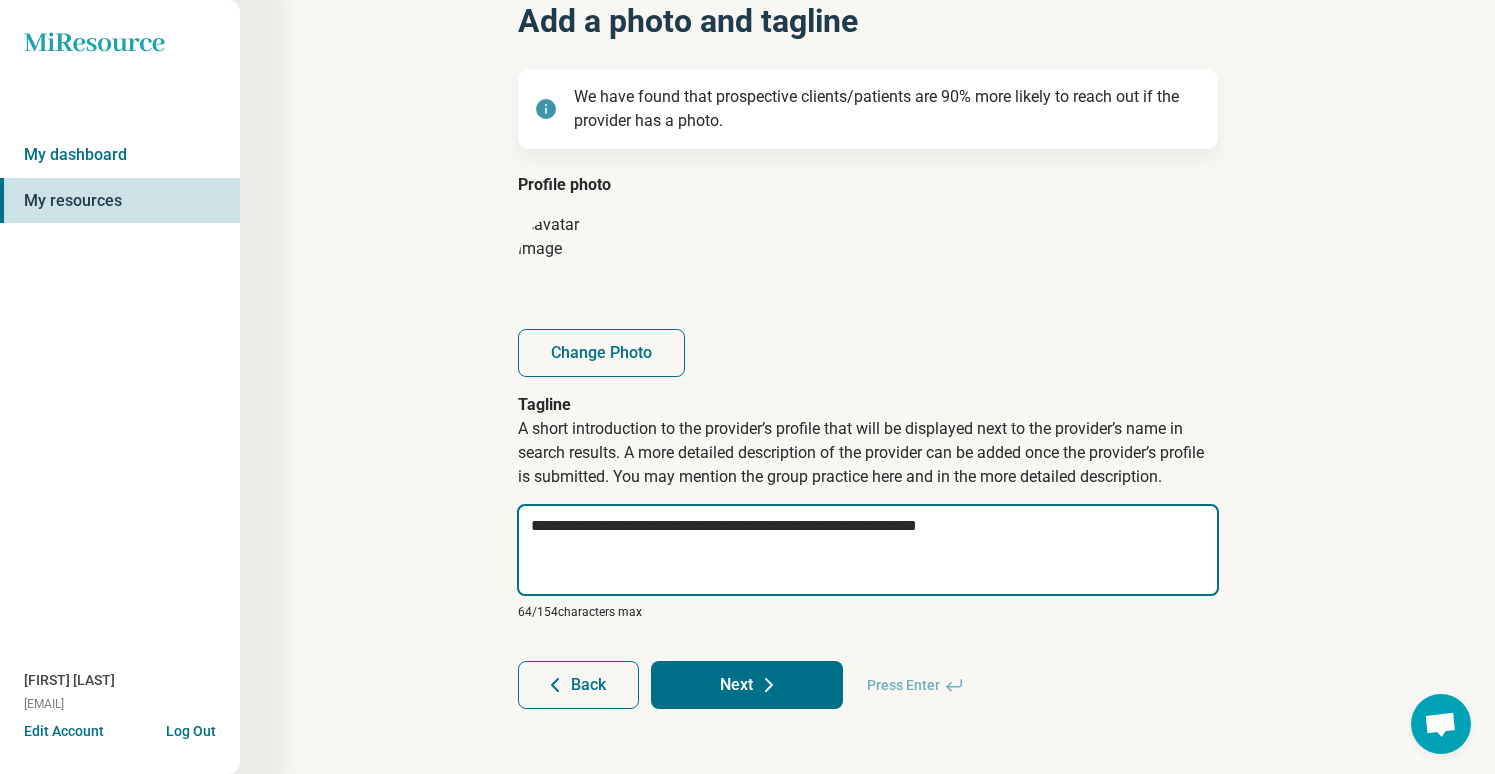 type on "*" 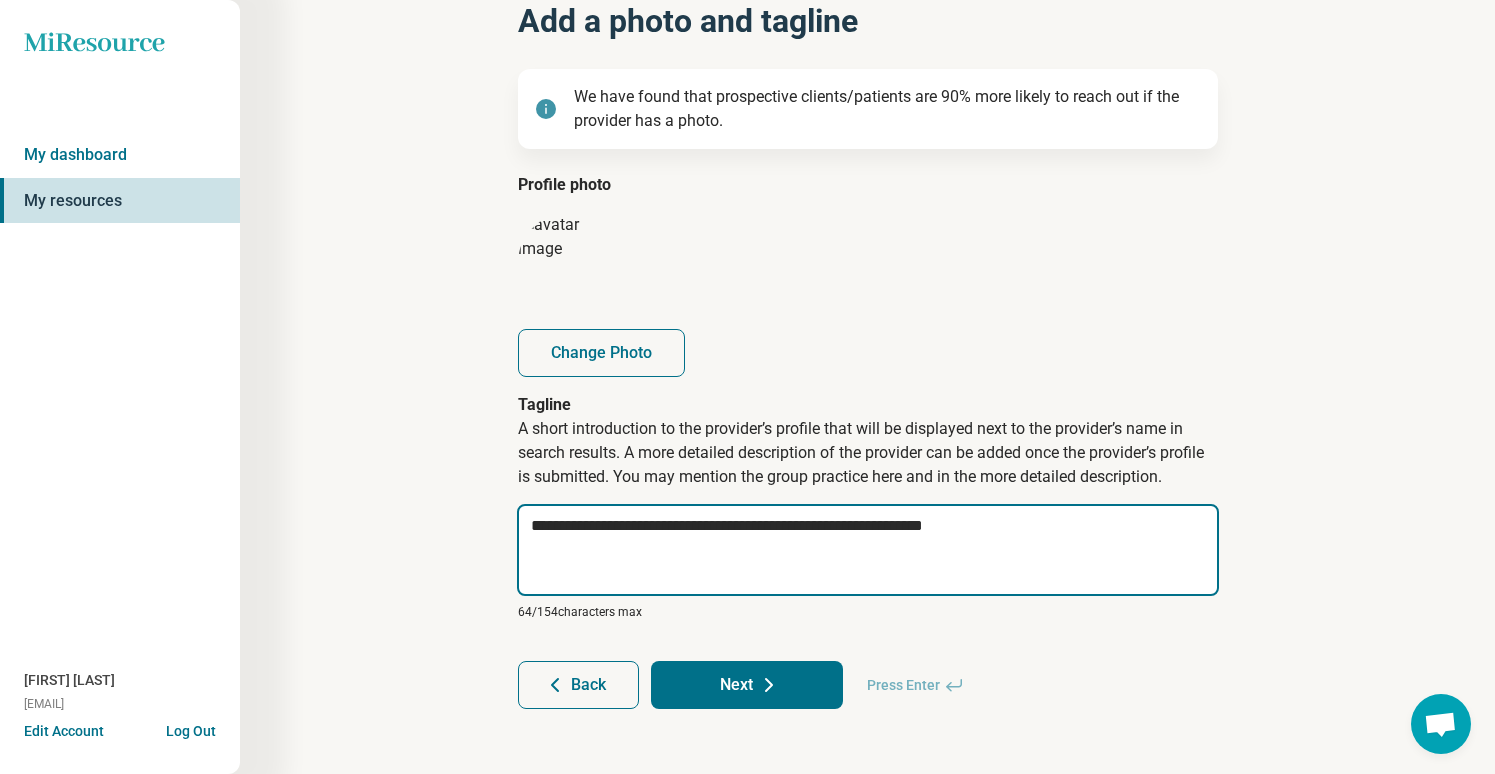 type on "*" 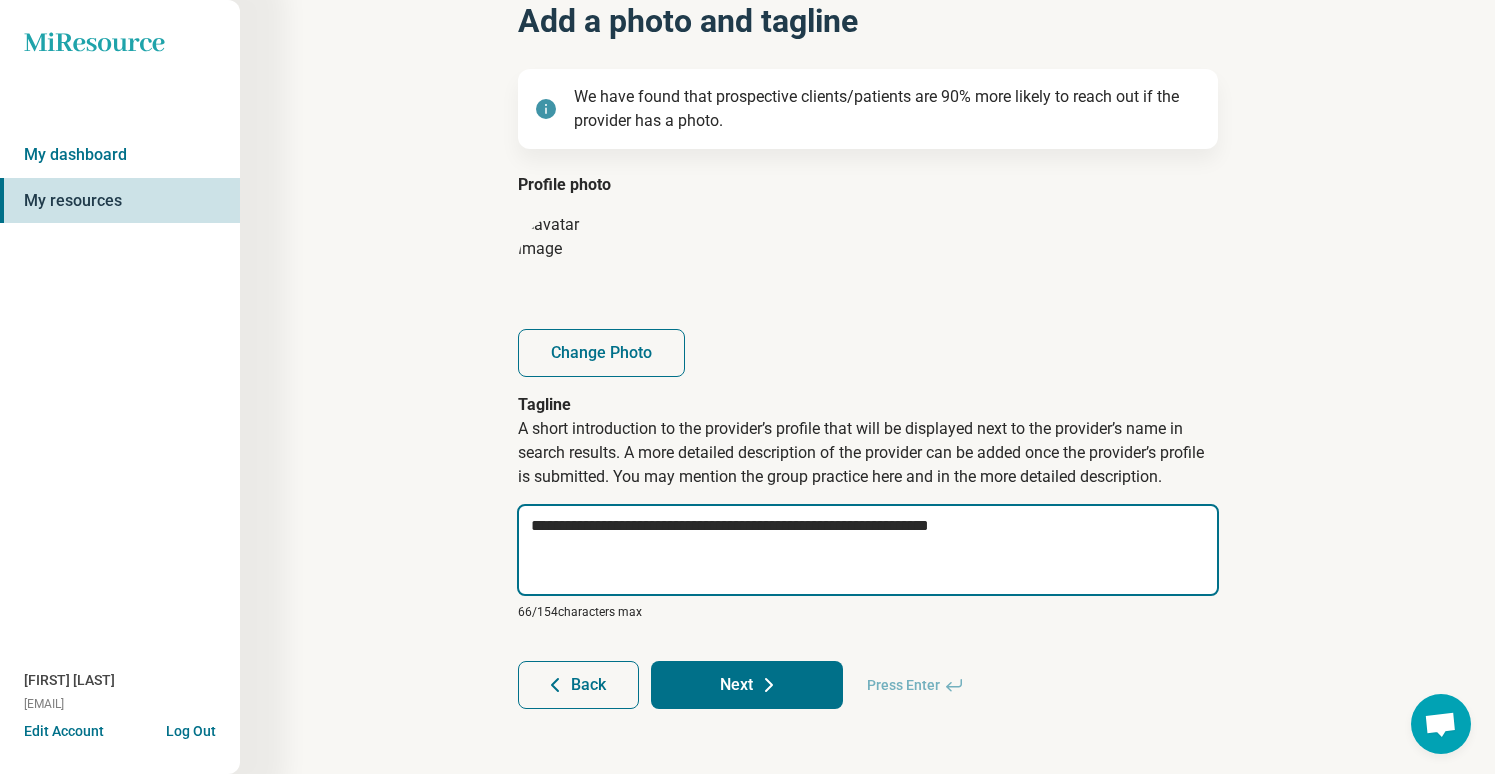 type on "*" 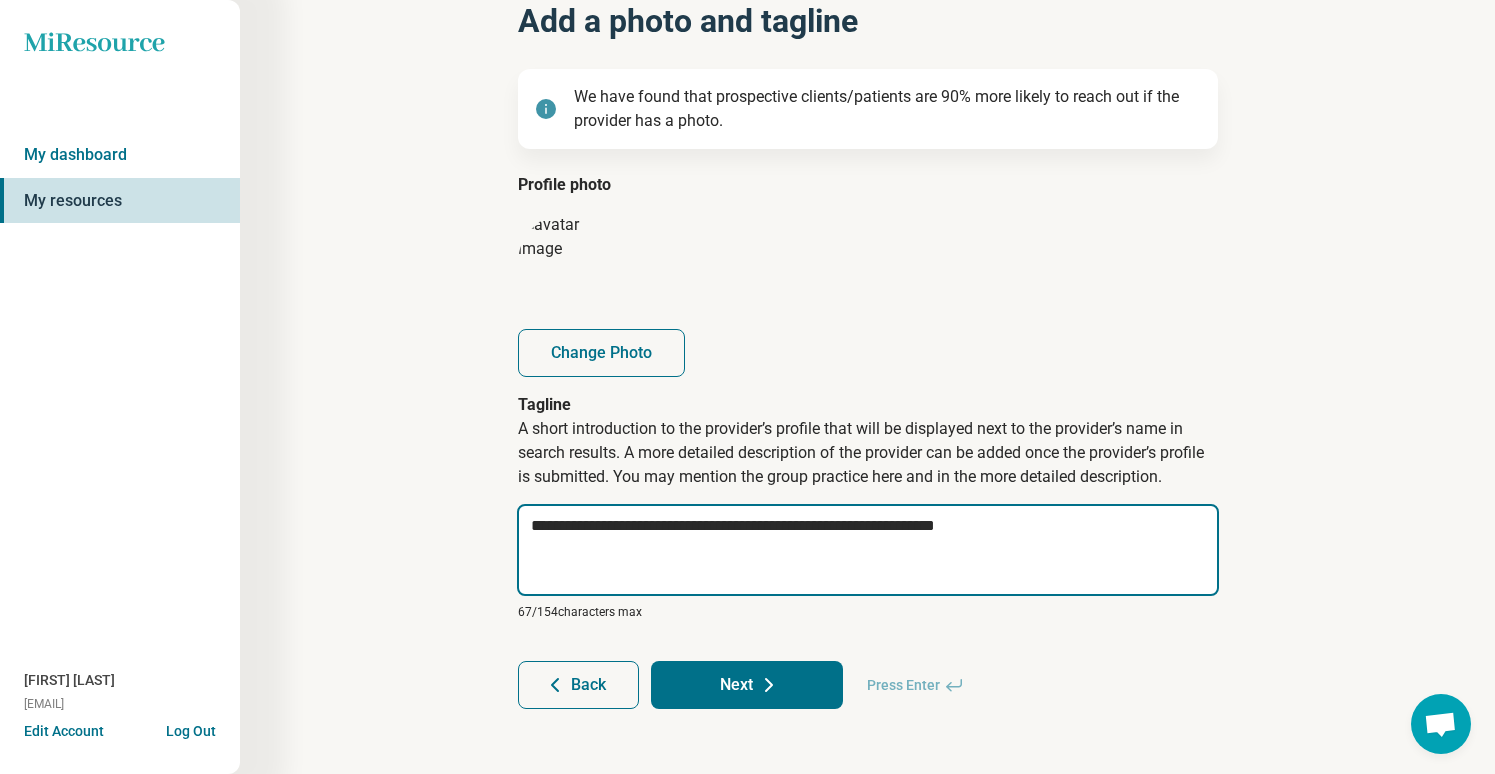 type on "*" 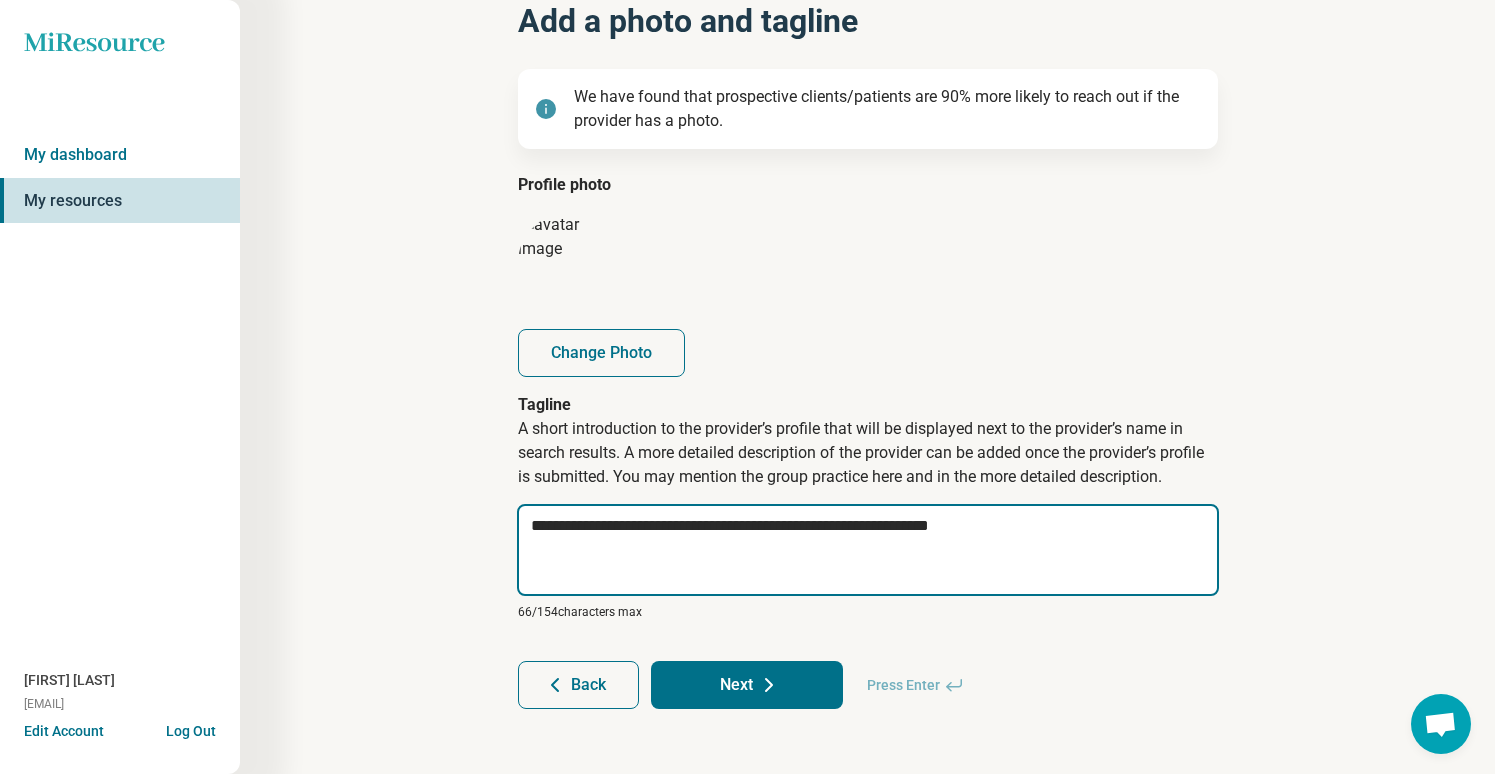 type on "*" 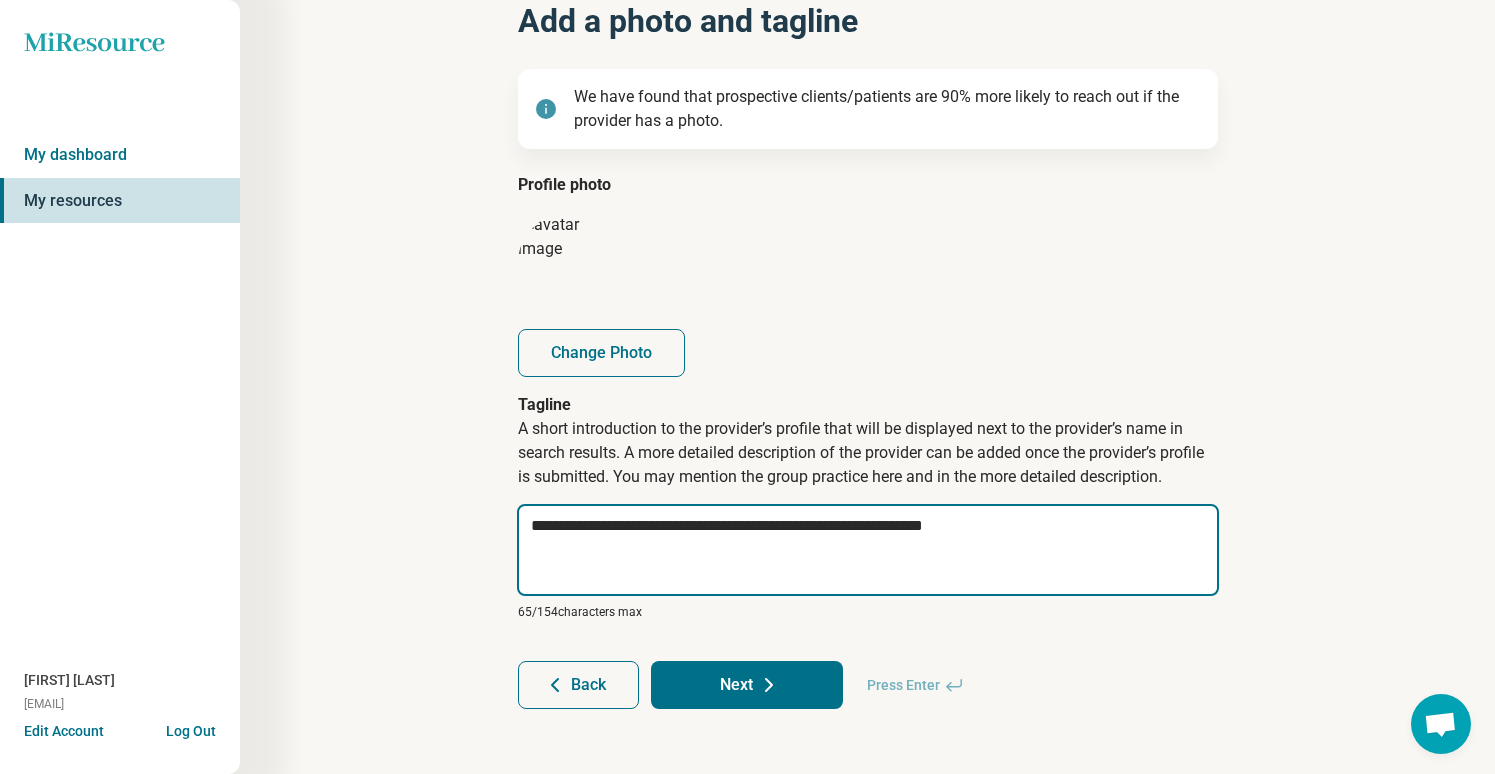 type on "*" 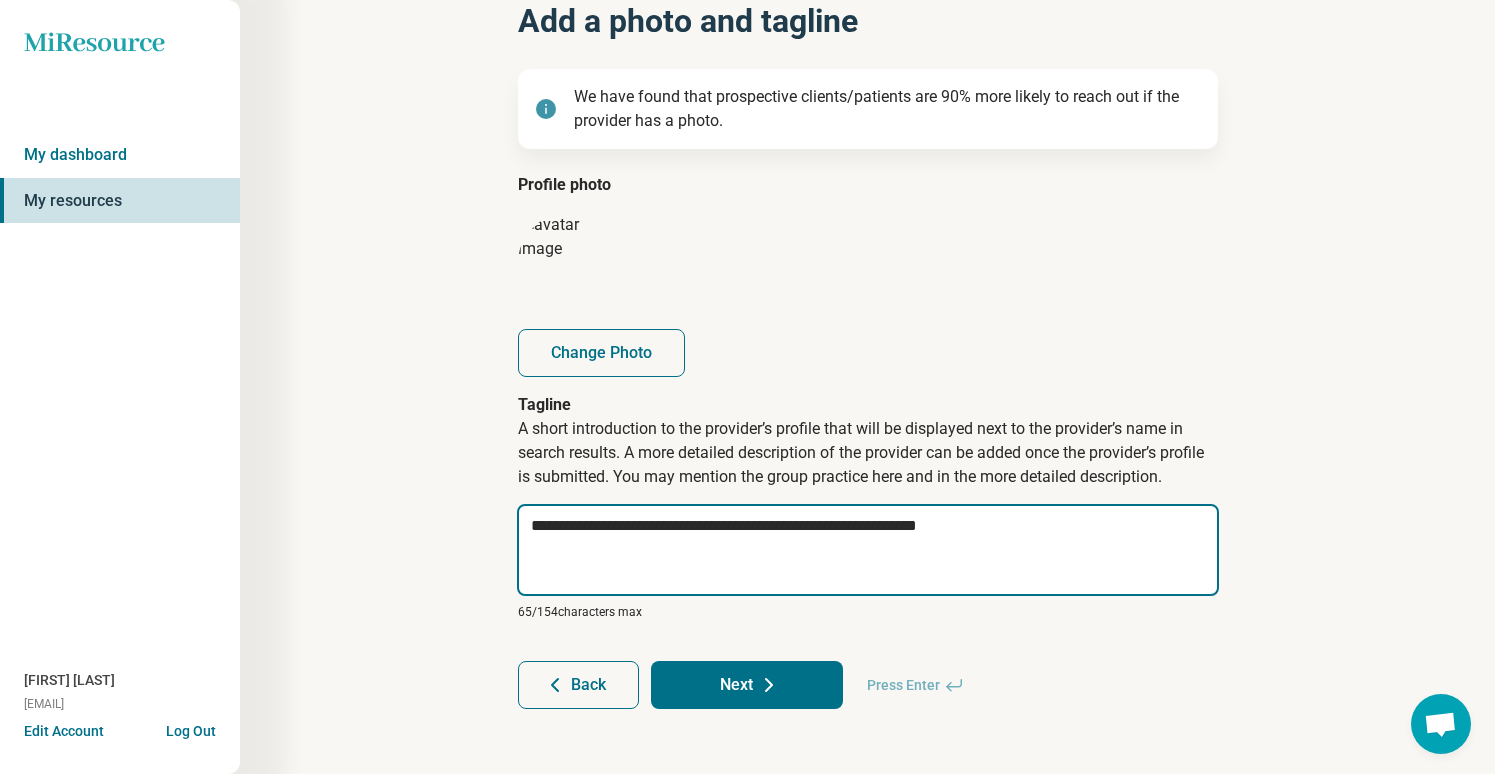 type on "*" 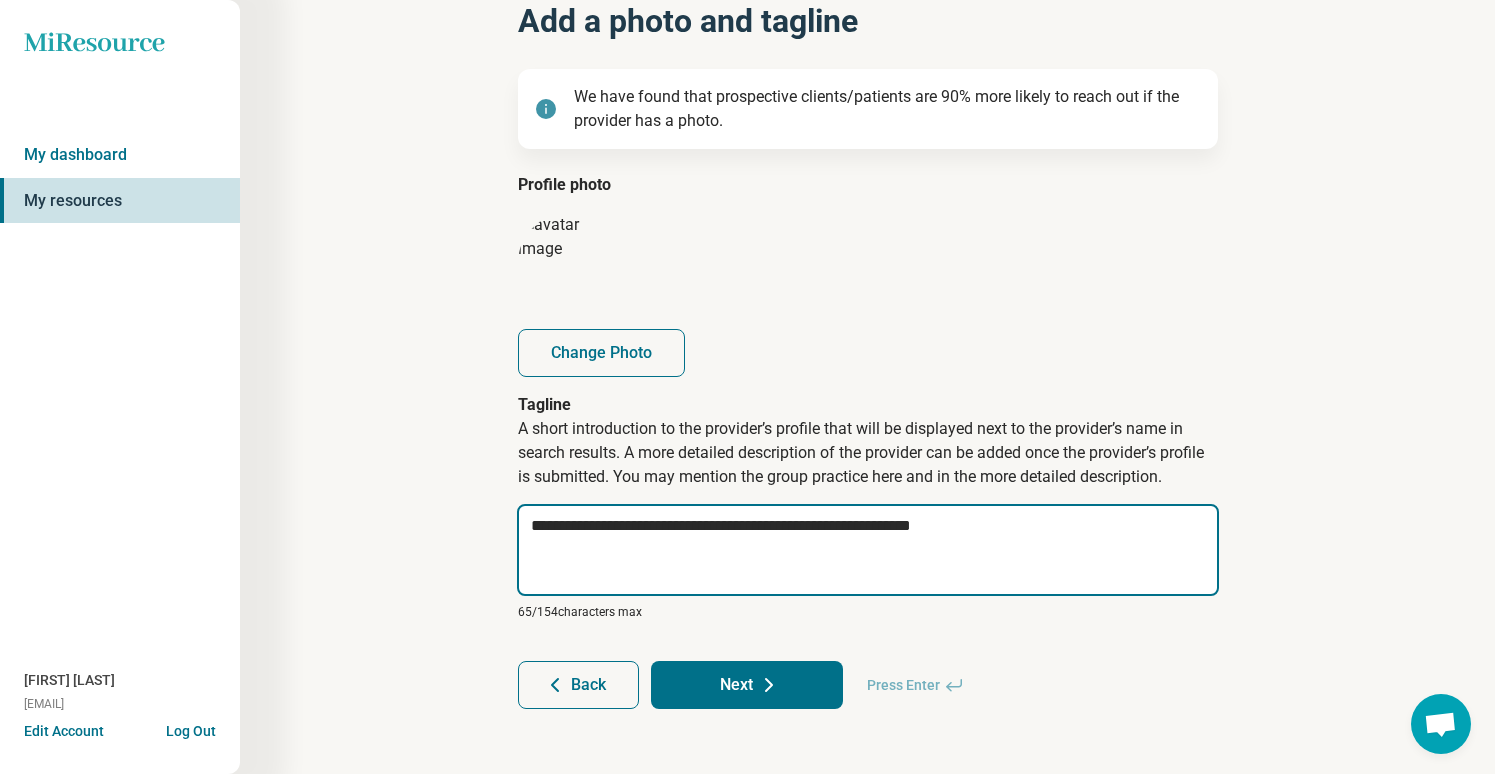 type on "*" 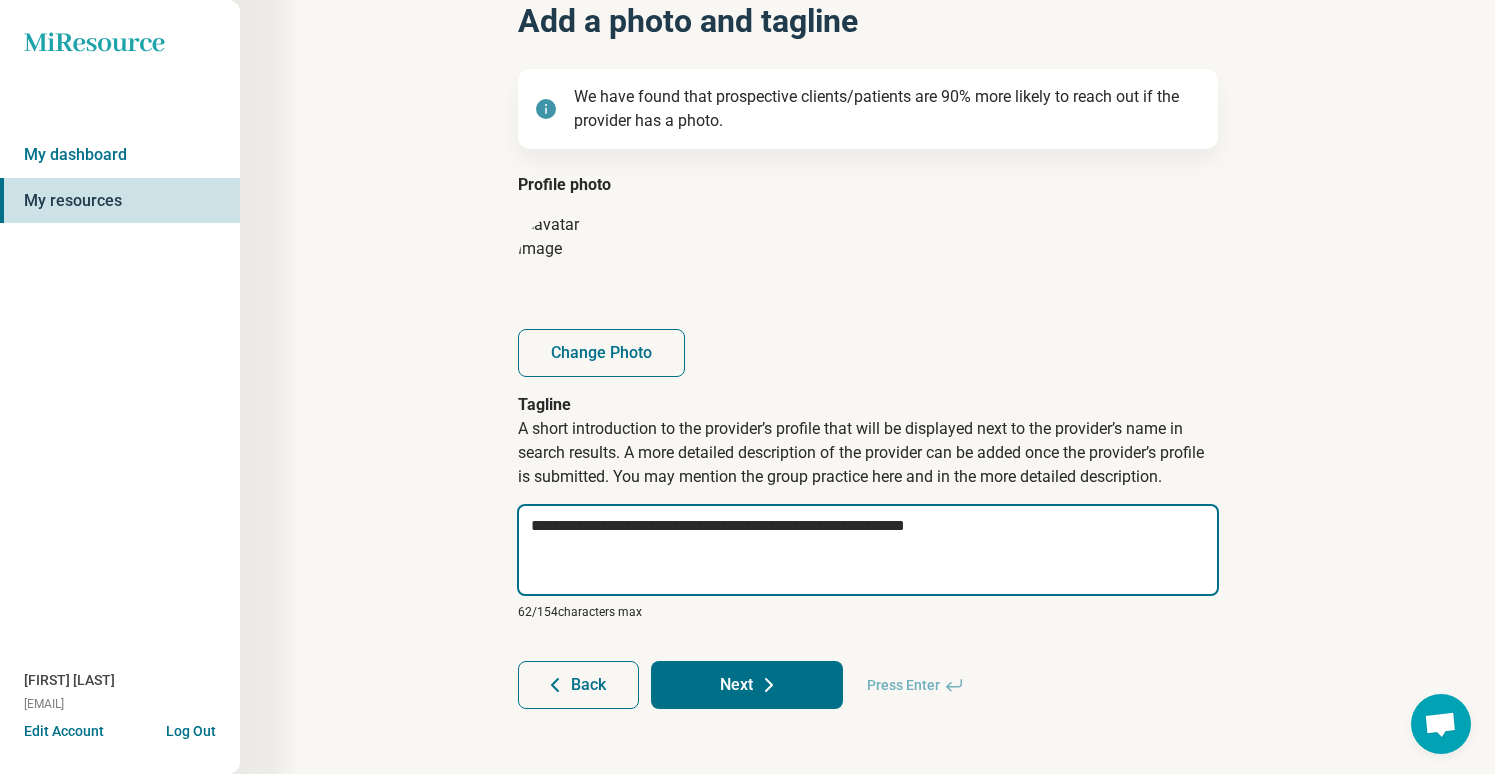 type on "*" 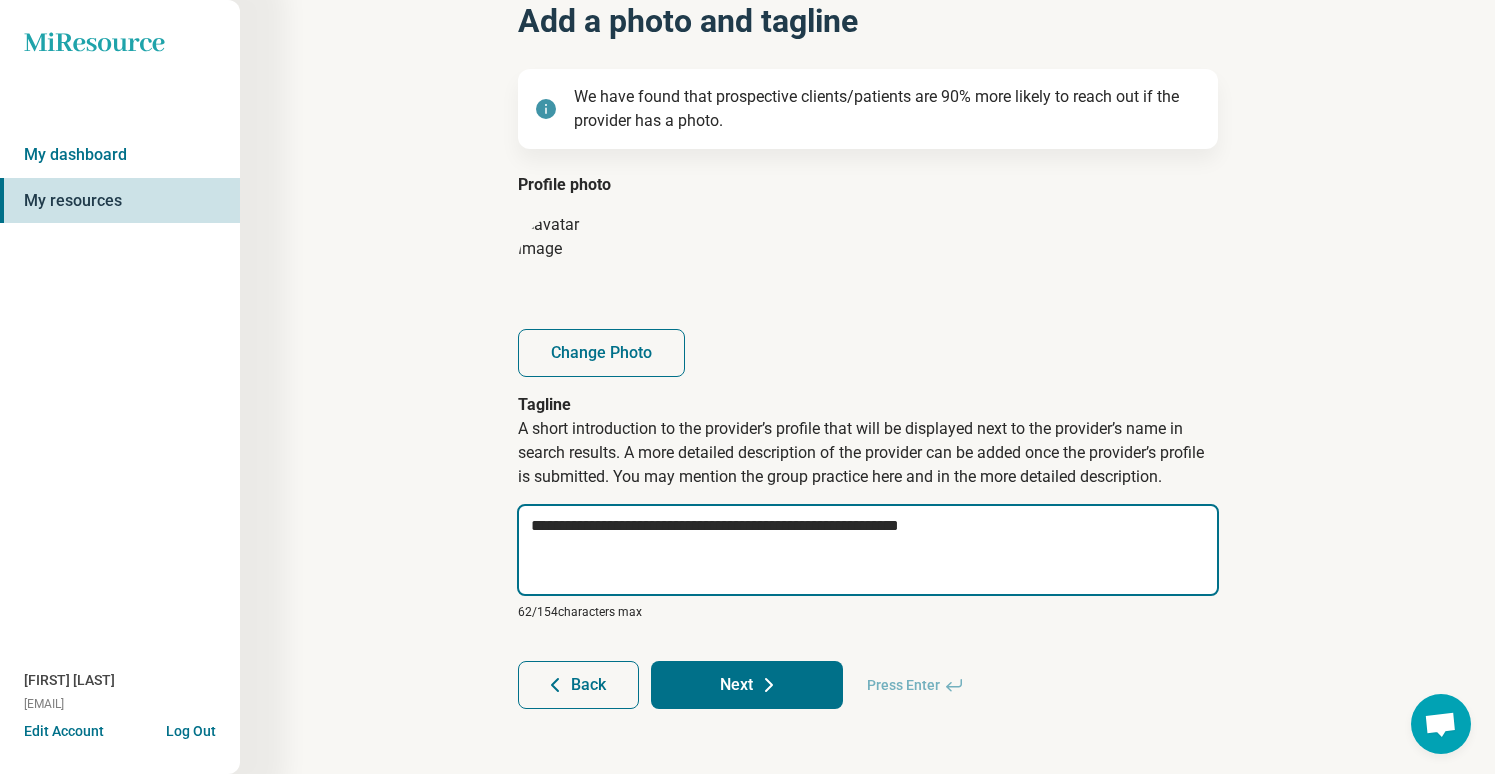 type on "*" 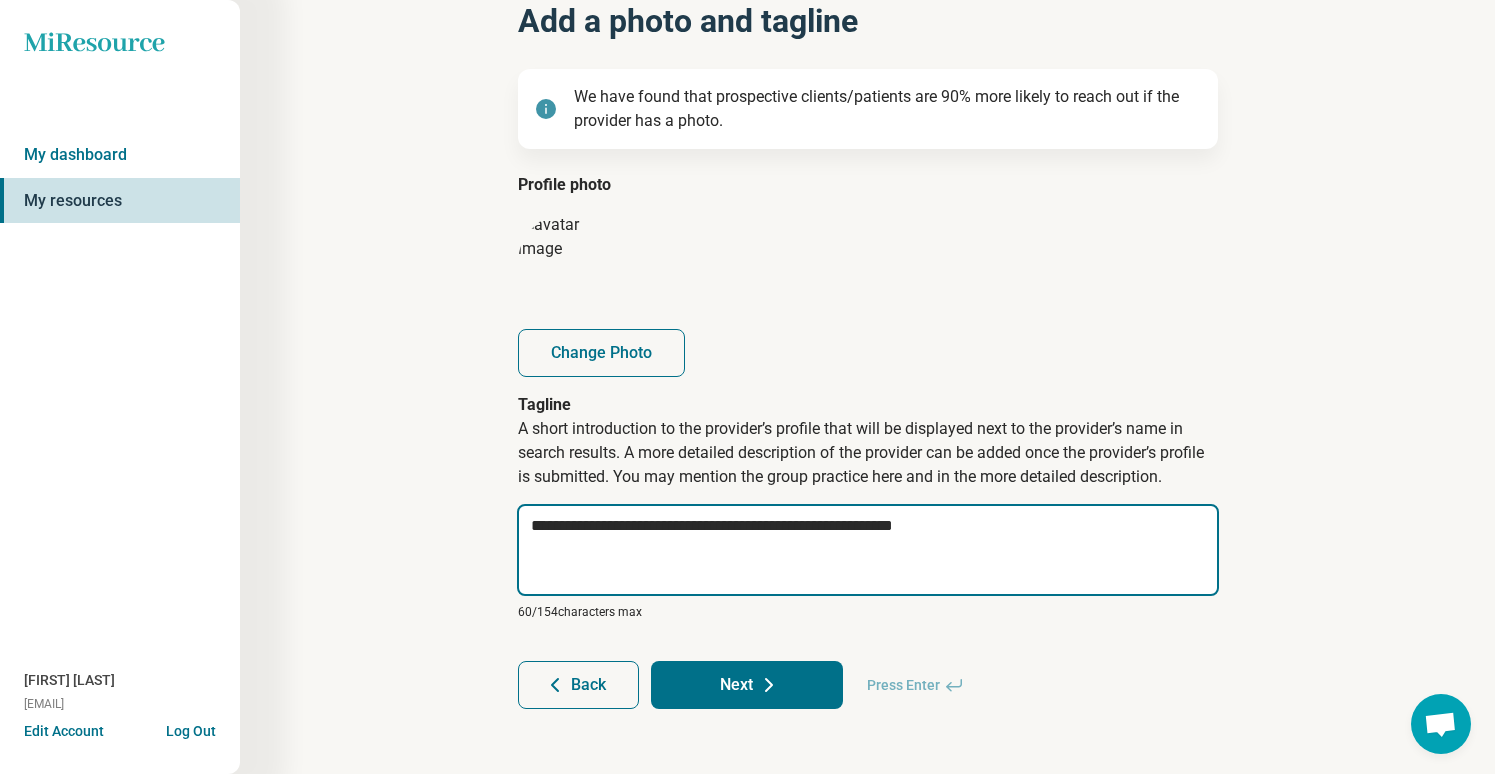 type on "*" 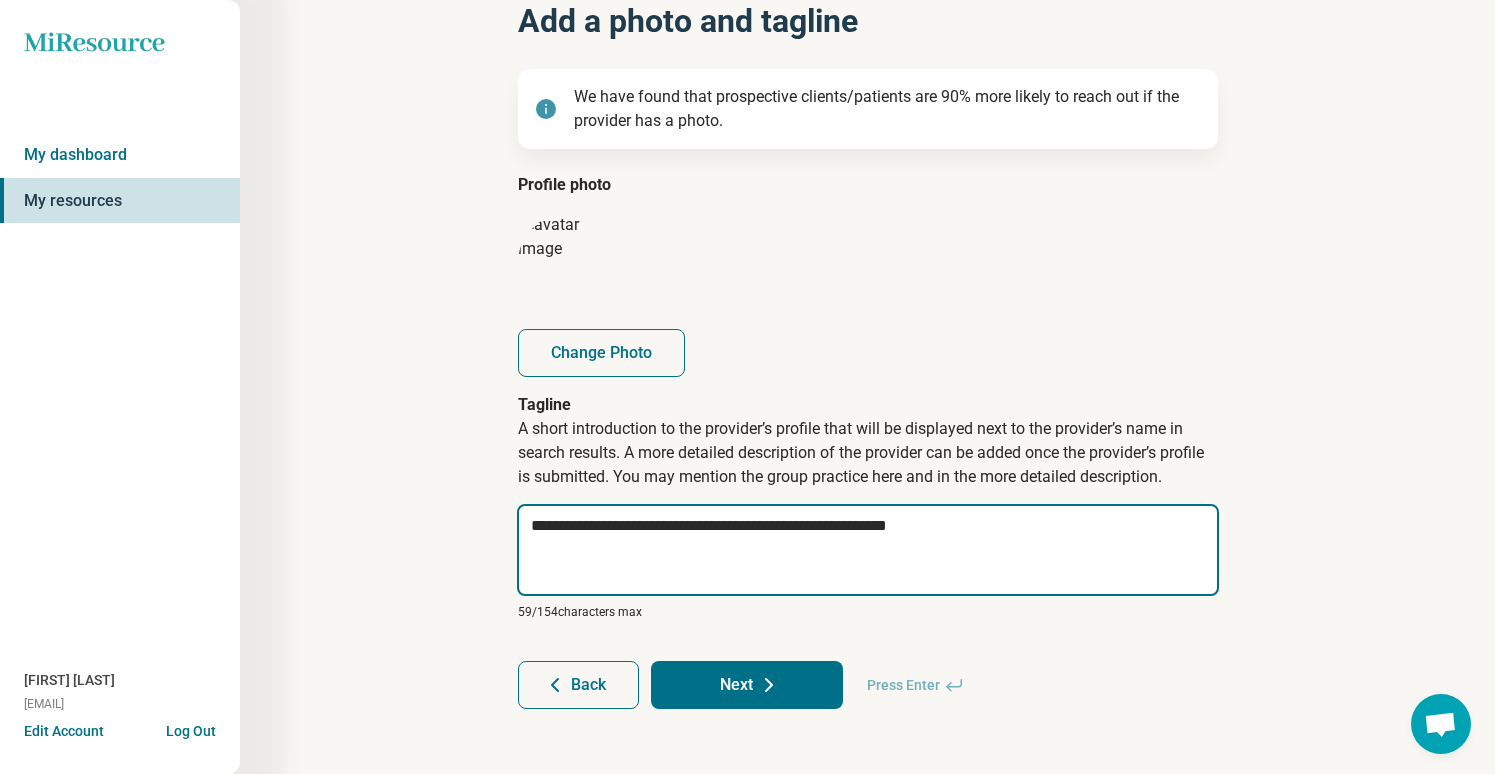 type on "*" 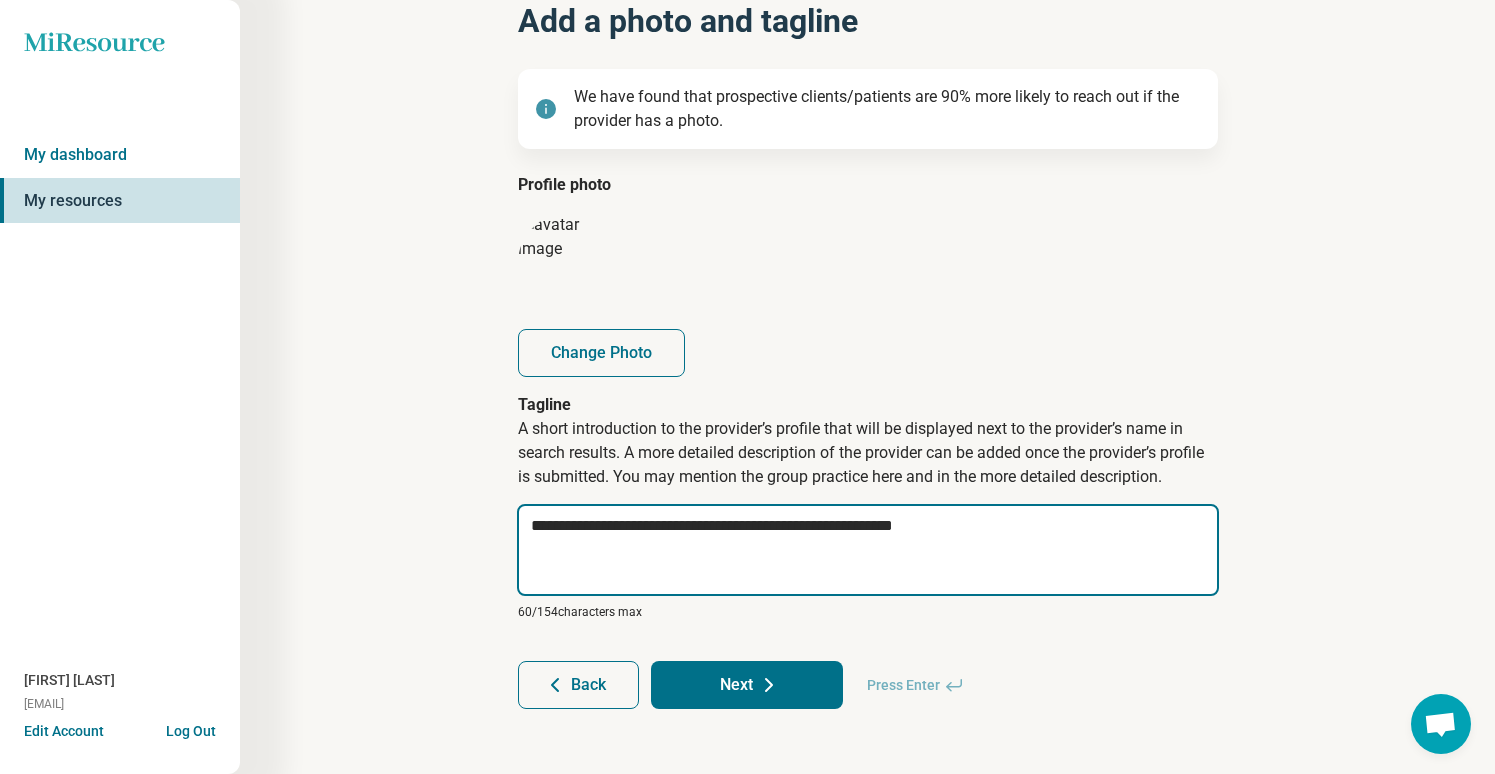 type on "*" 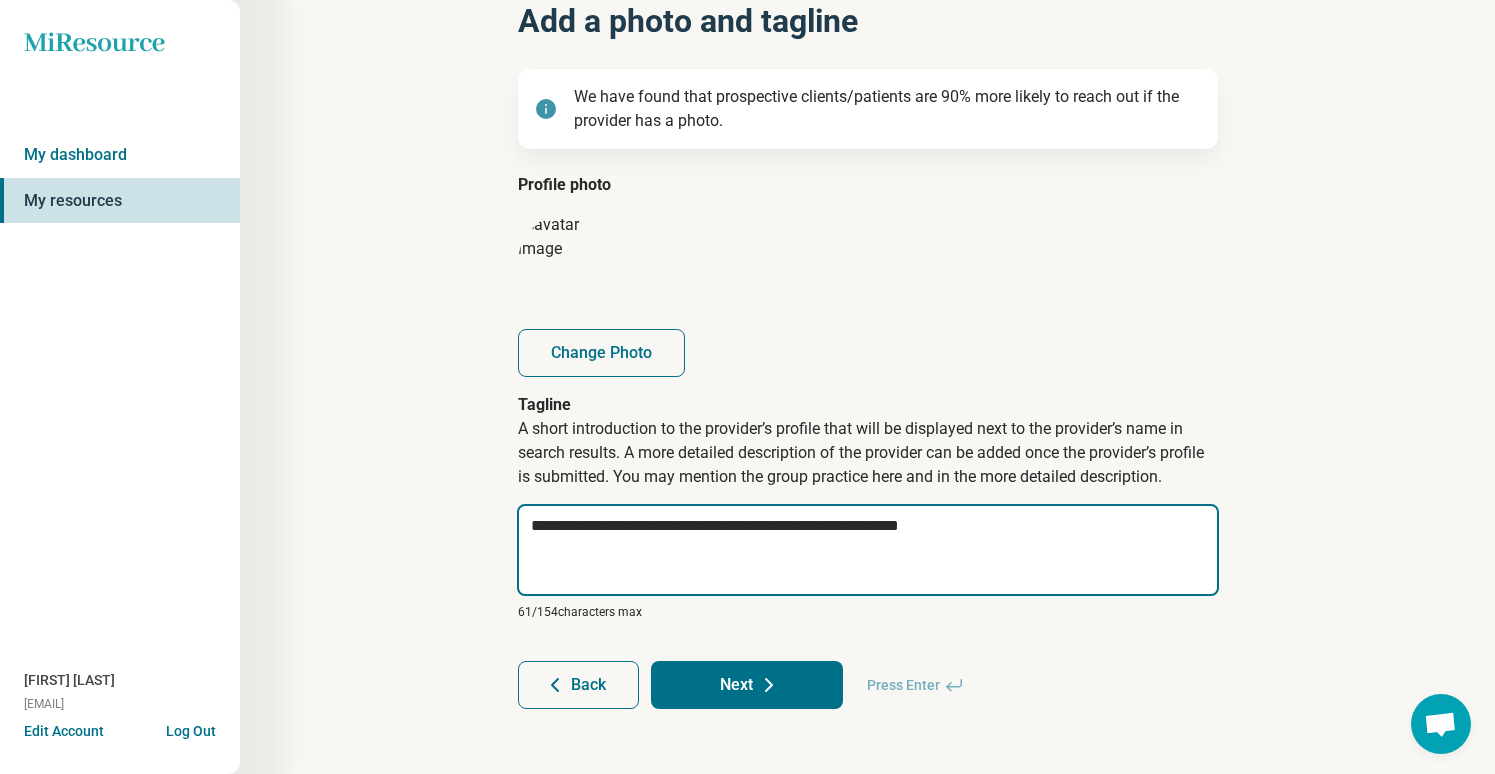 type on "*" 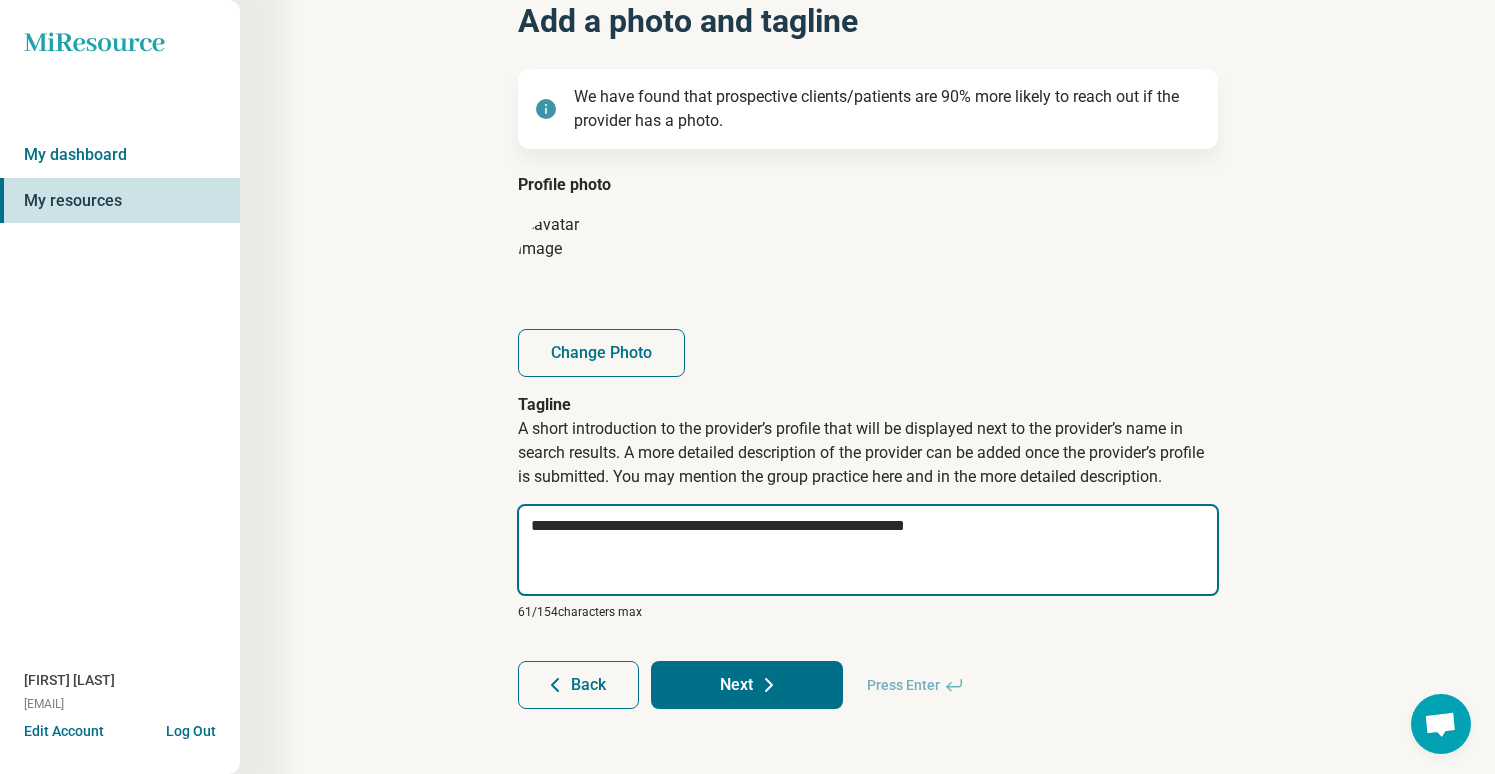 type on "*" 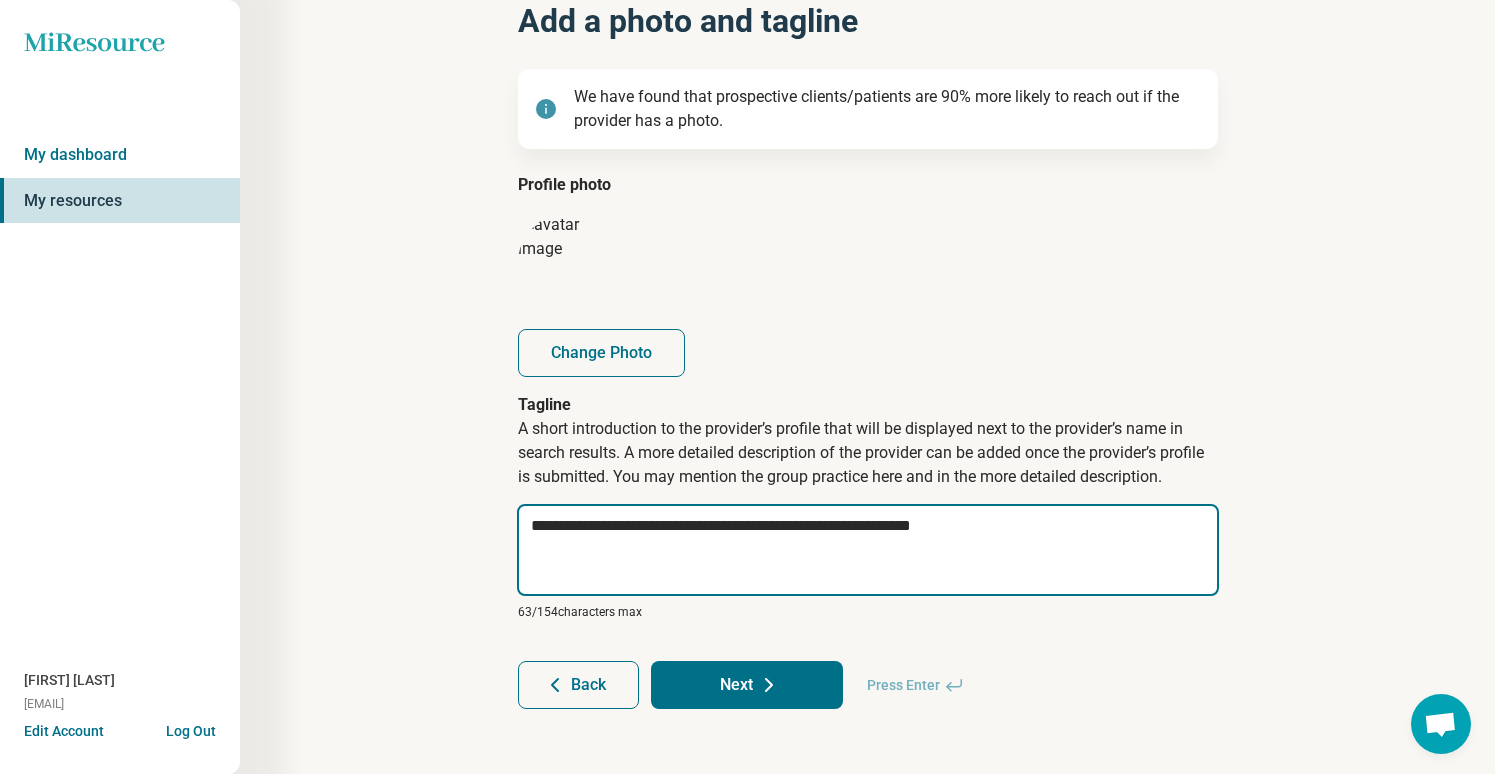 type on "*" 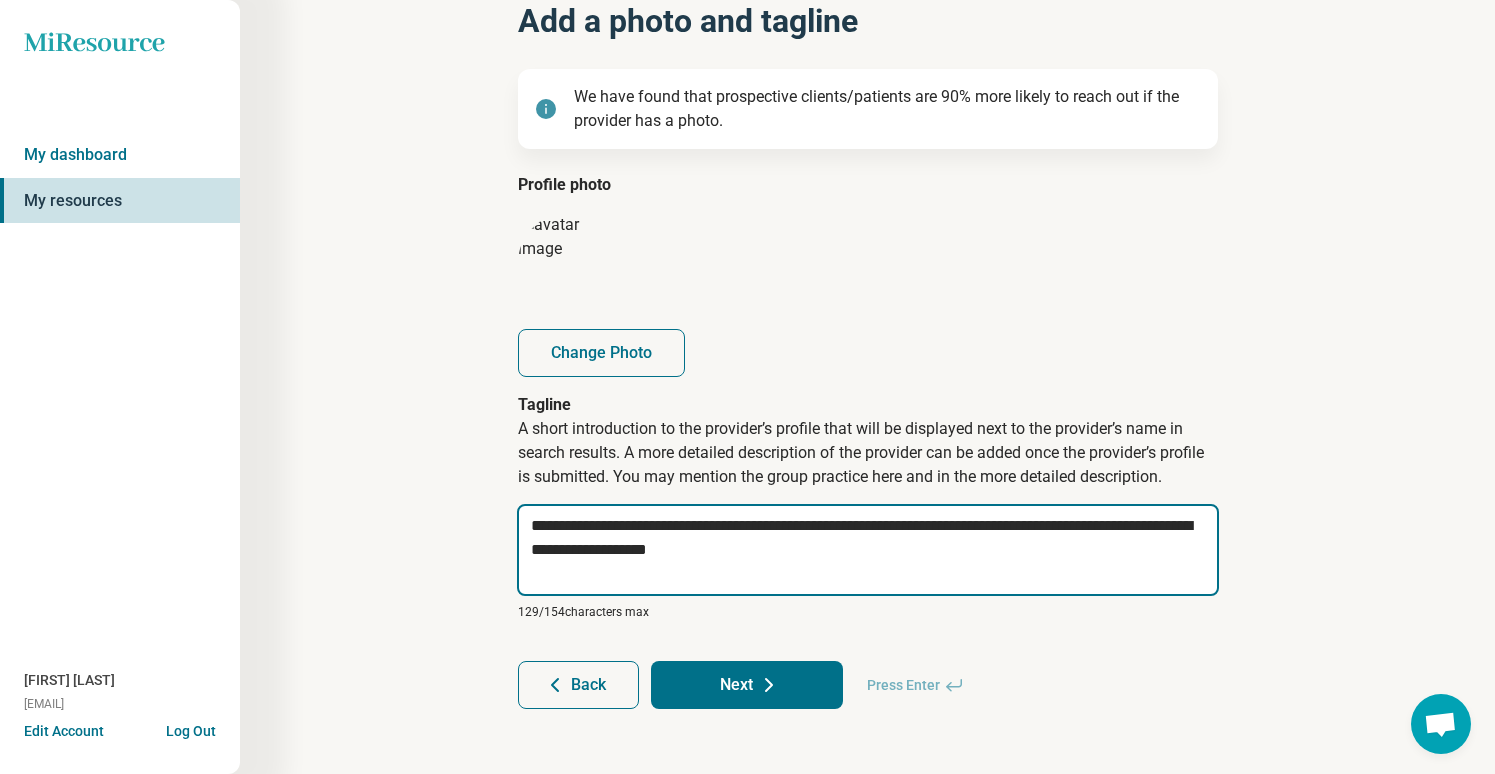 click on "**********" at bounding box center (868, 550) 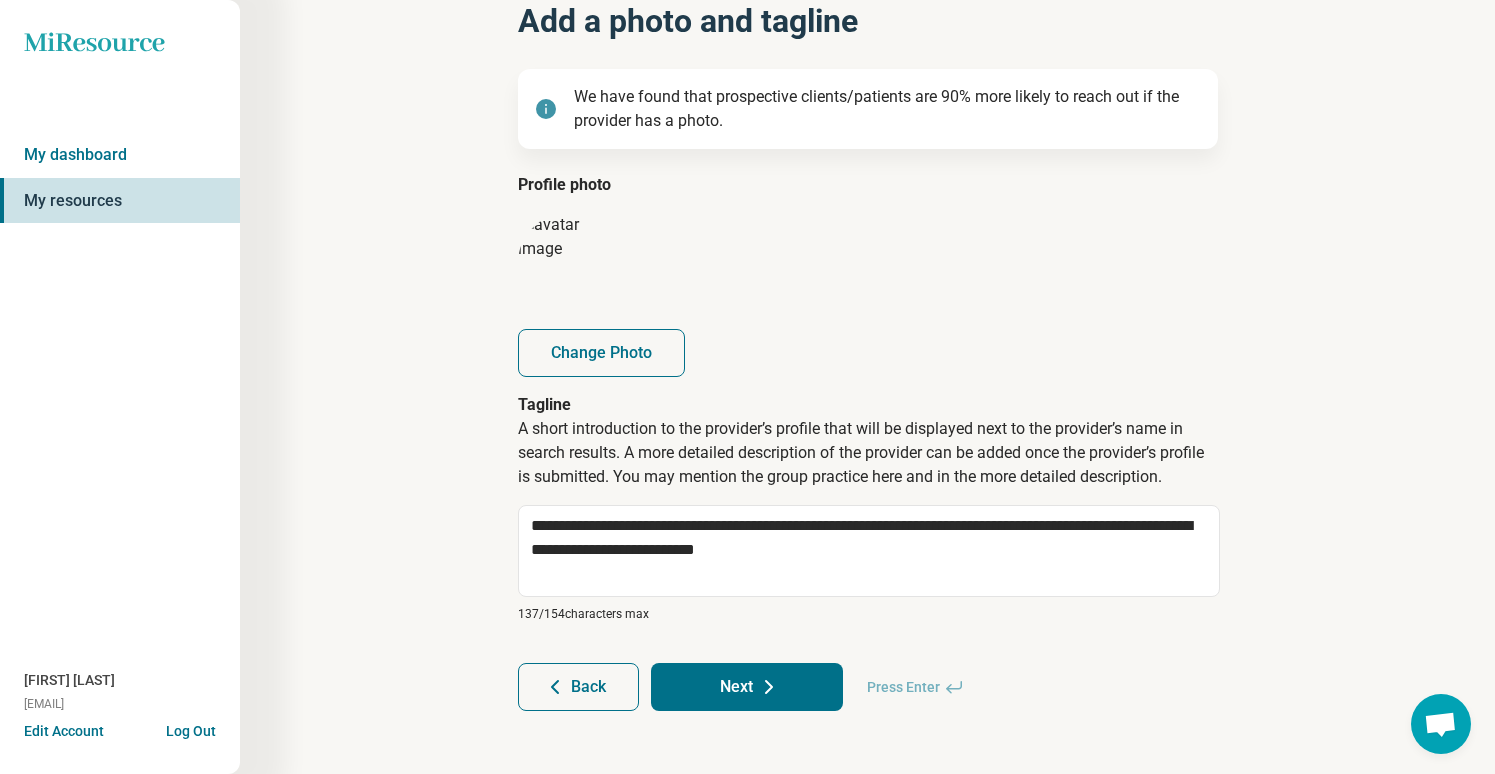 click on "Next" at bounding box center (747, 687) 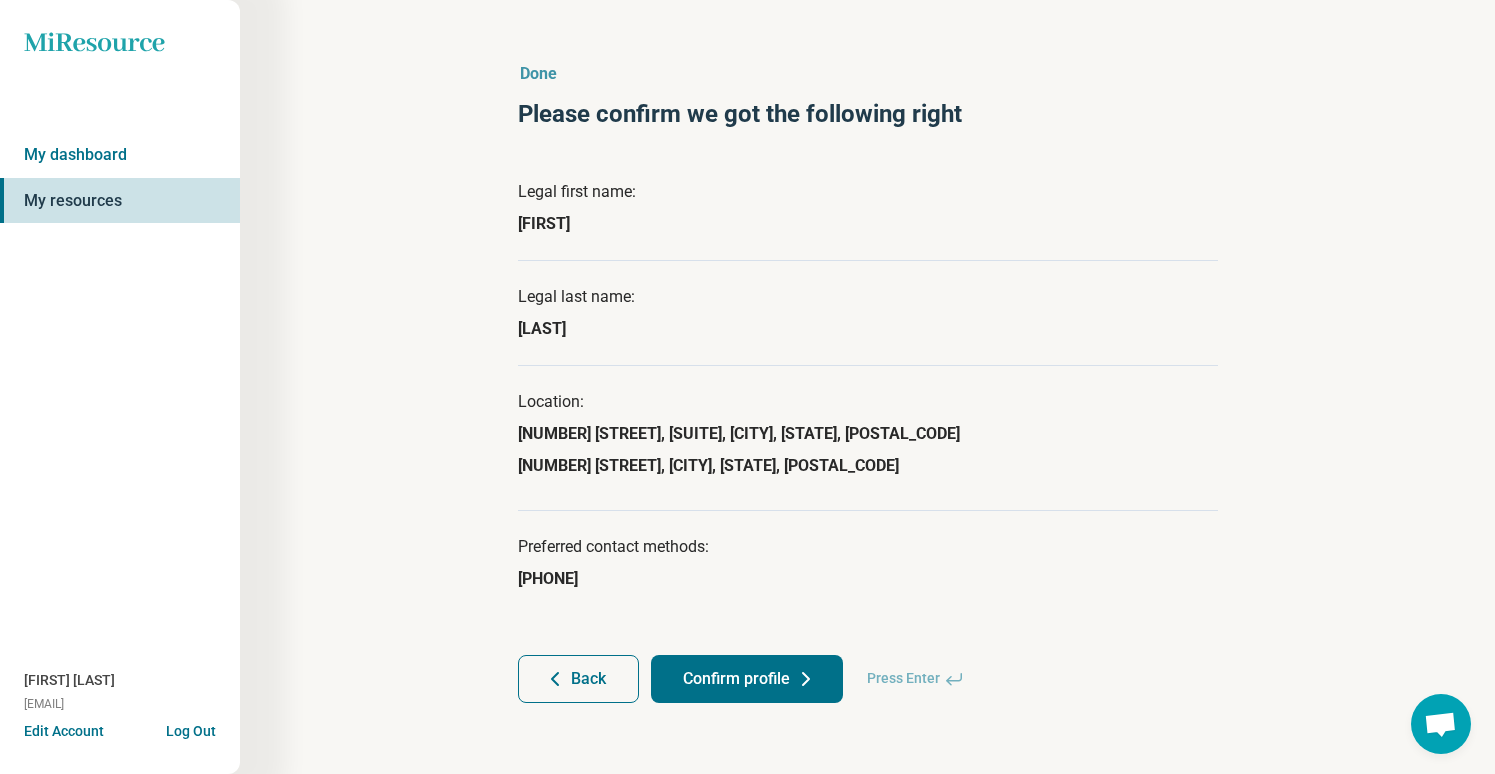 scroll, scrollTop: 0, scrollLeft: 0, axis: both 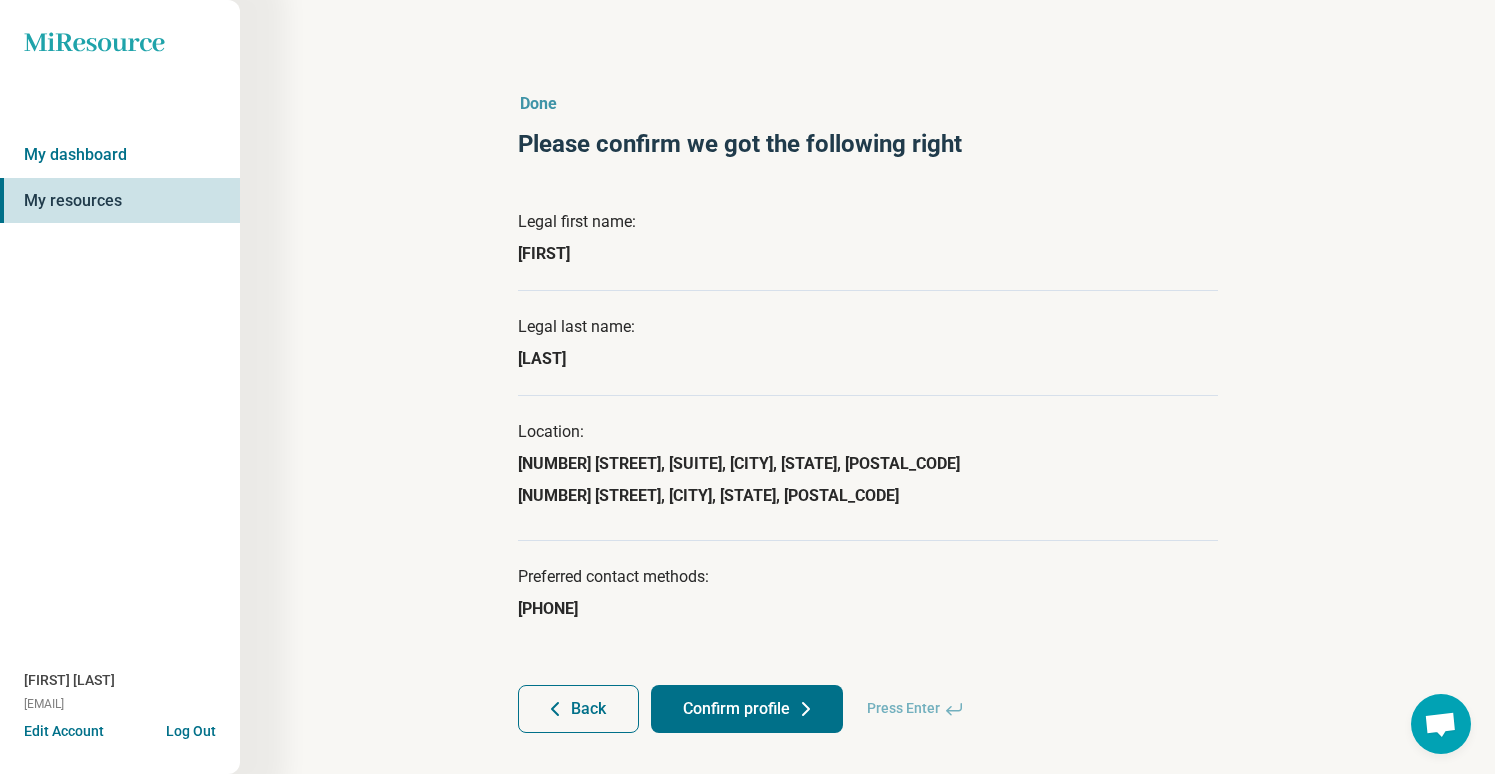 click on "Confirm profile" at bounding box center (747, 709) 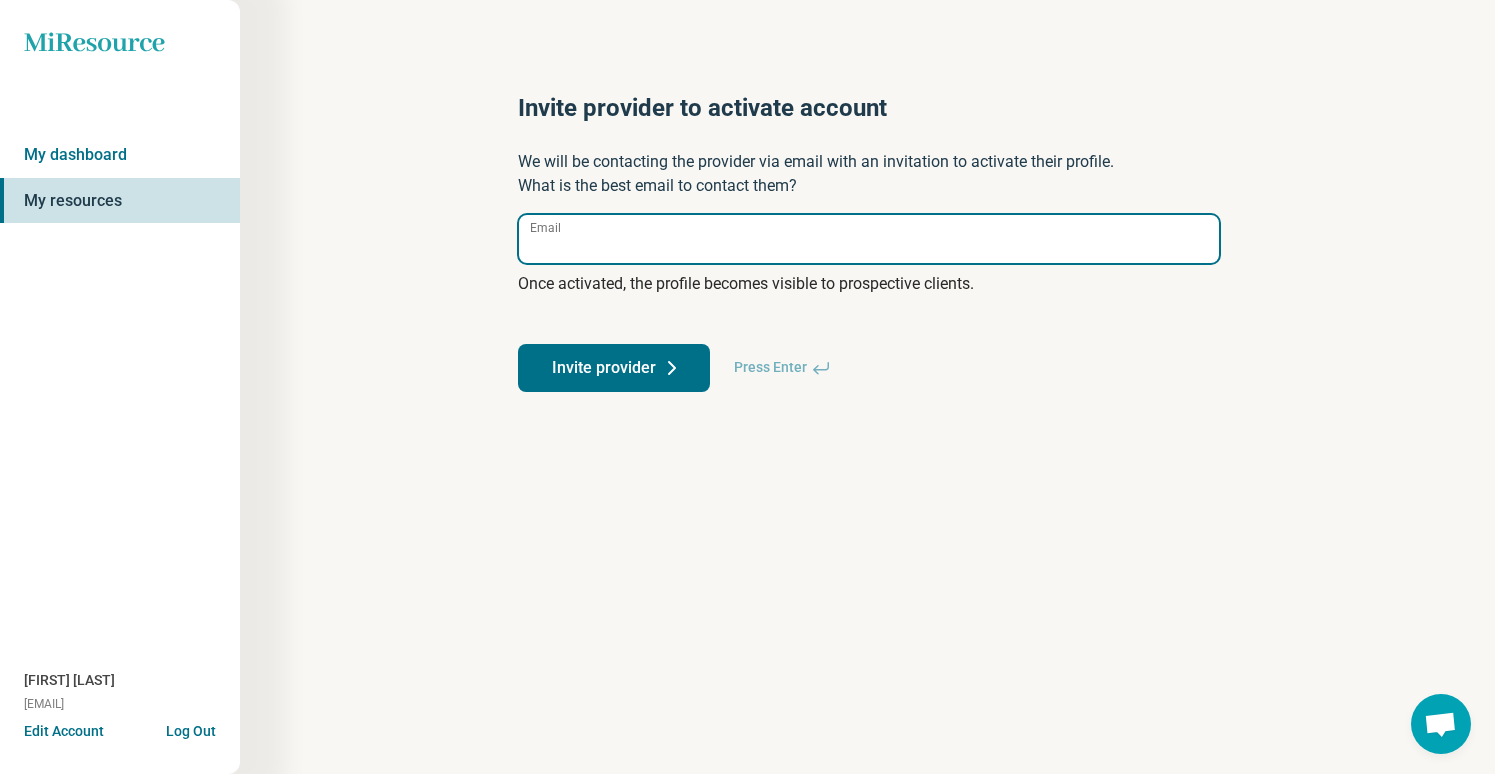 click on "Email" at bounding box center [869, 239] 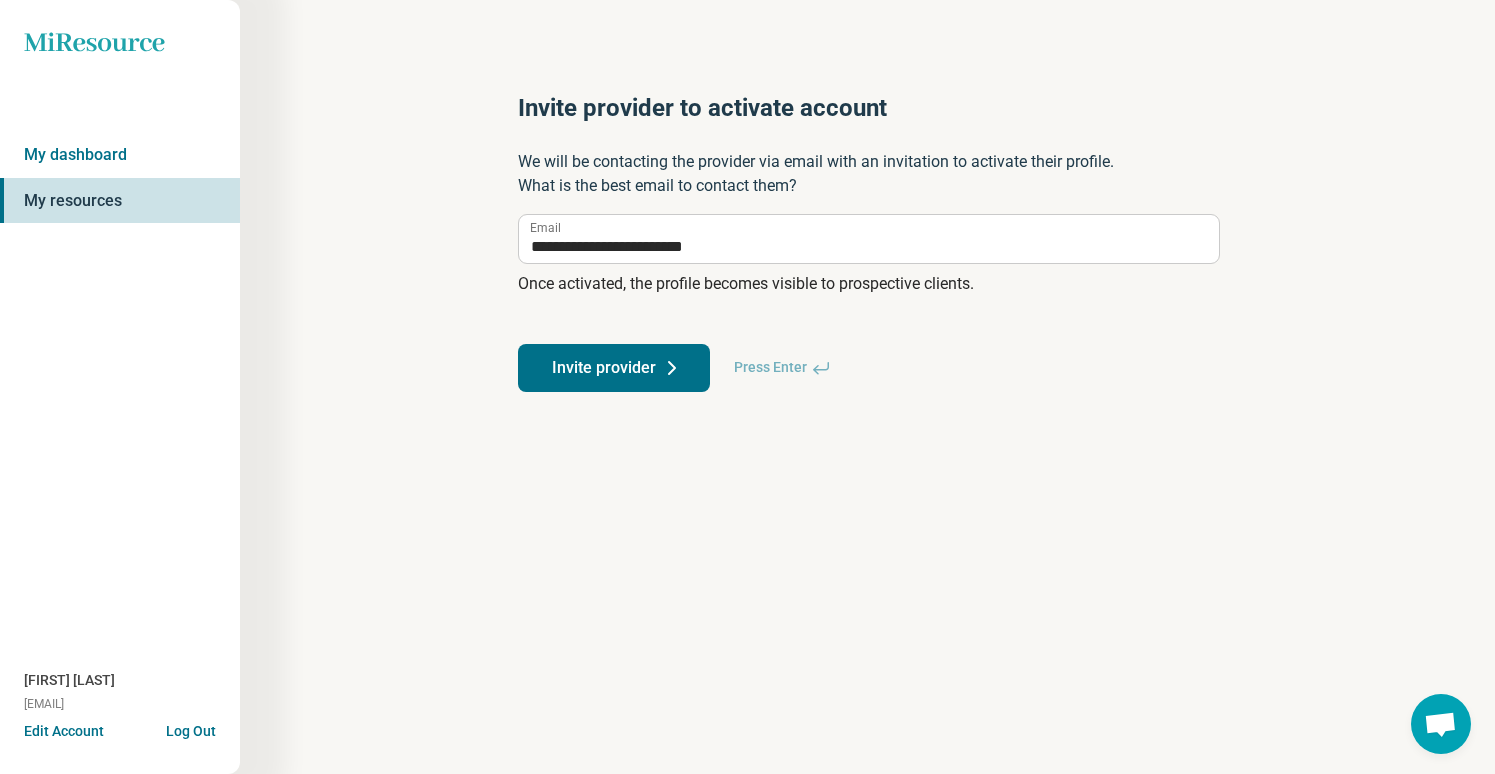 click on "Invite provider" at bounding box center [614, 368] 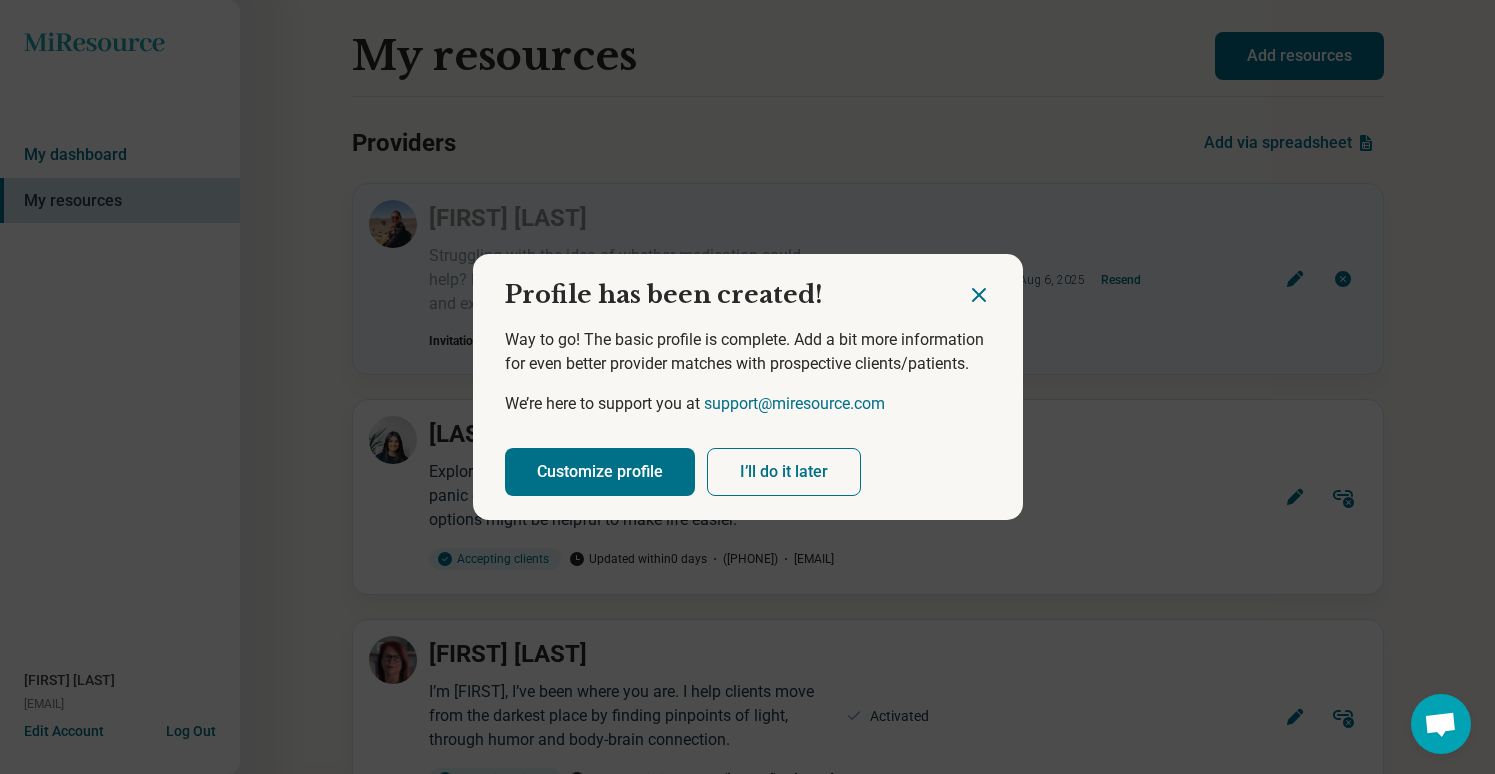 click on "Customize profile" at bounding box center [600, 472] 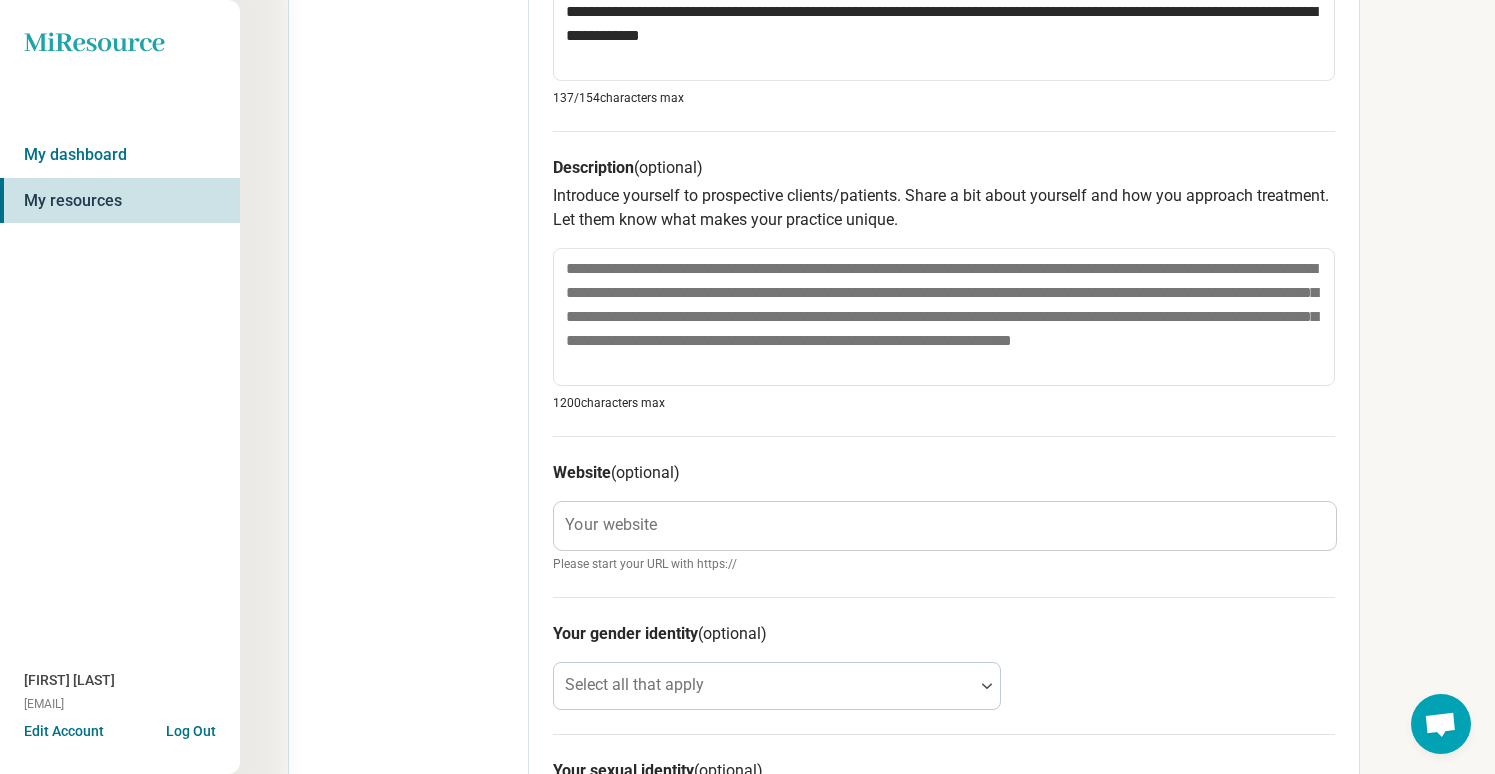 scroll, scrollTop: 636, scrollLeft: 0, axis: vertical 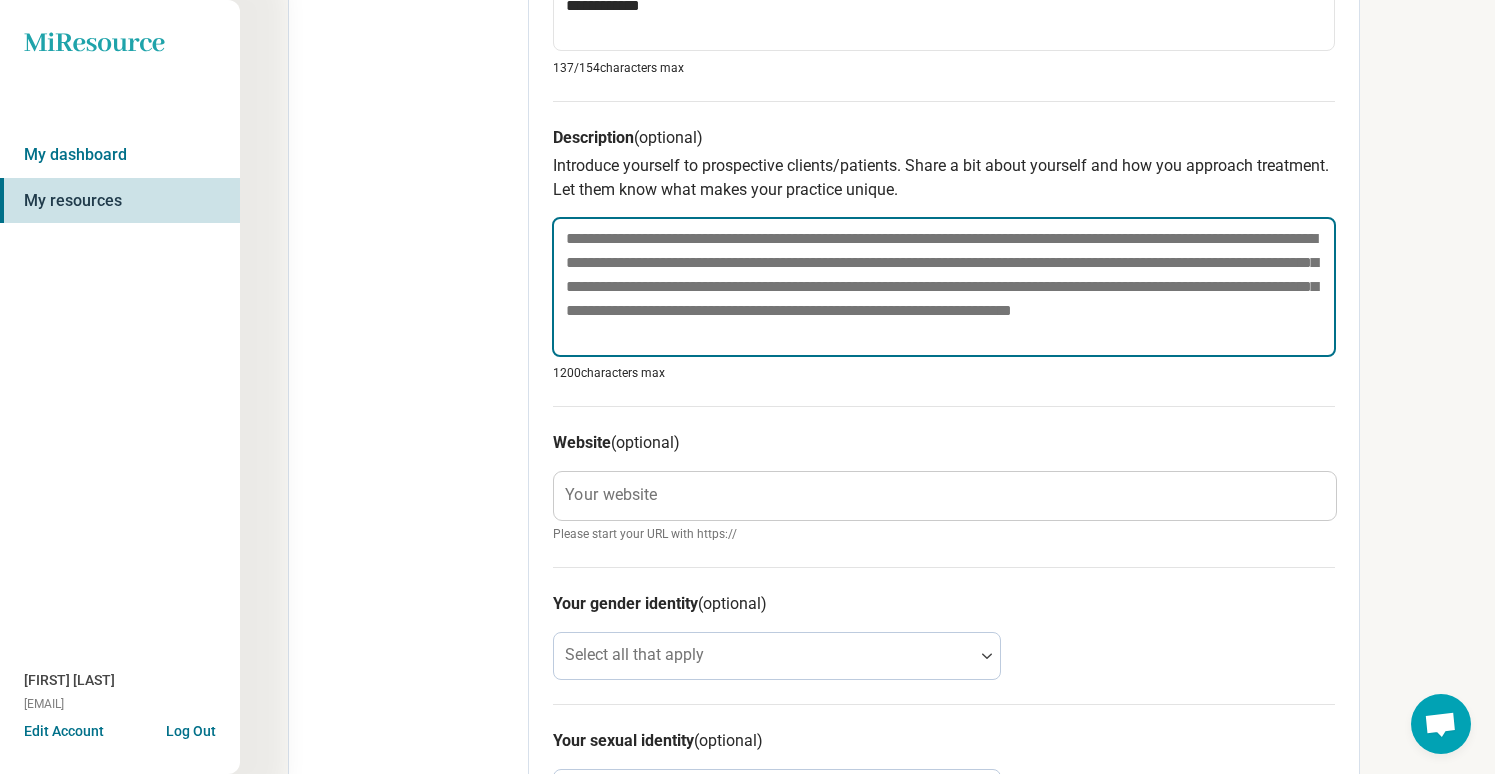 click at bounding box center [944, 287] 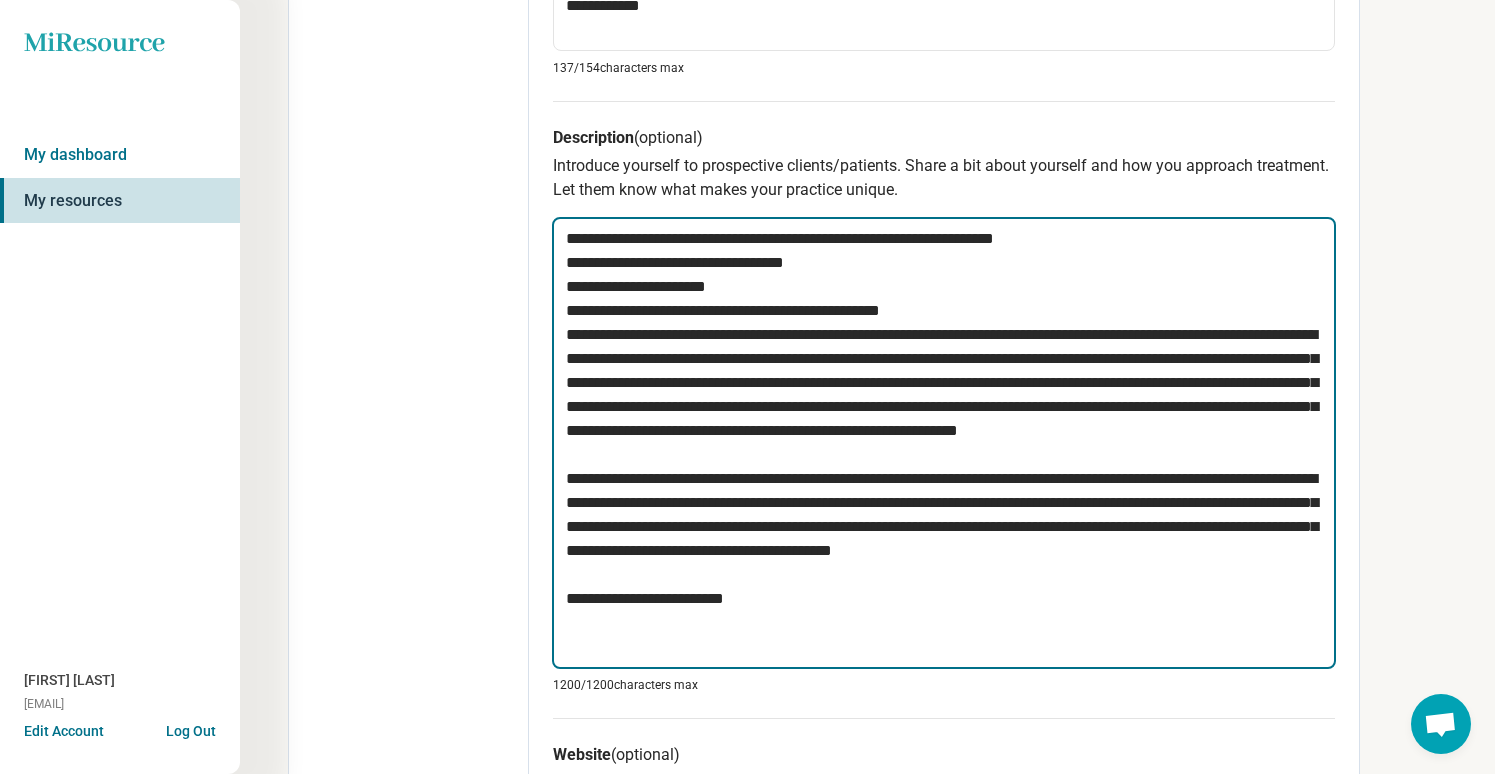 click at bounding box center [944, 443] 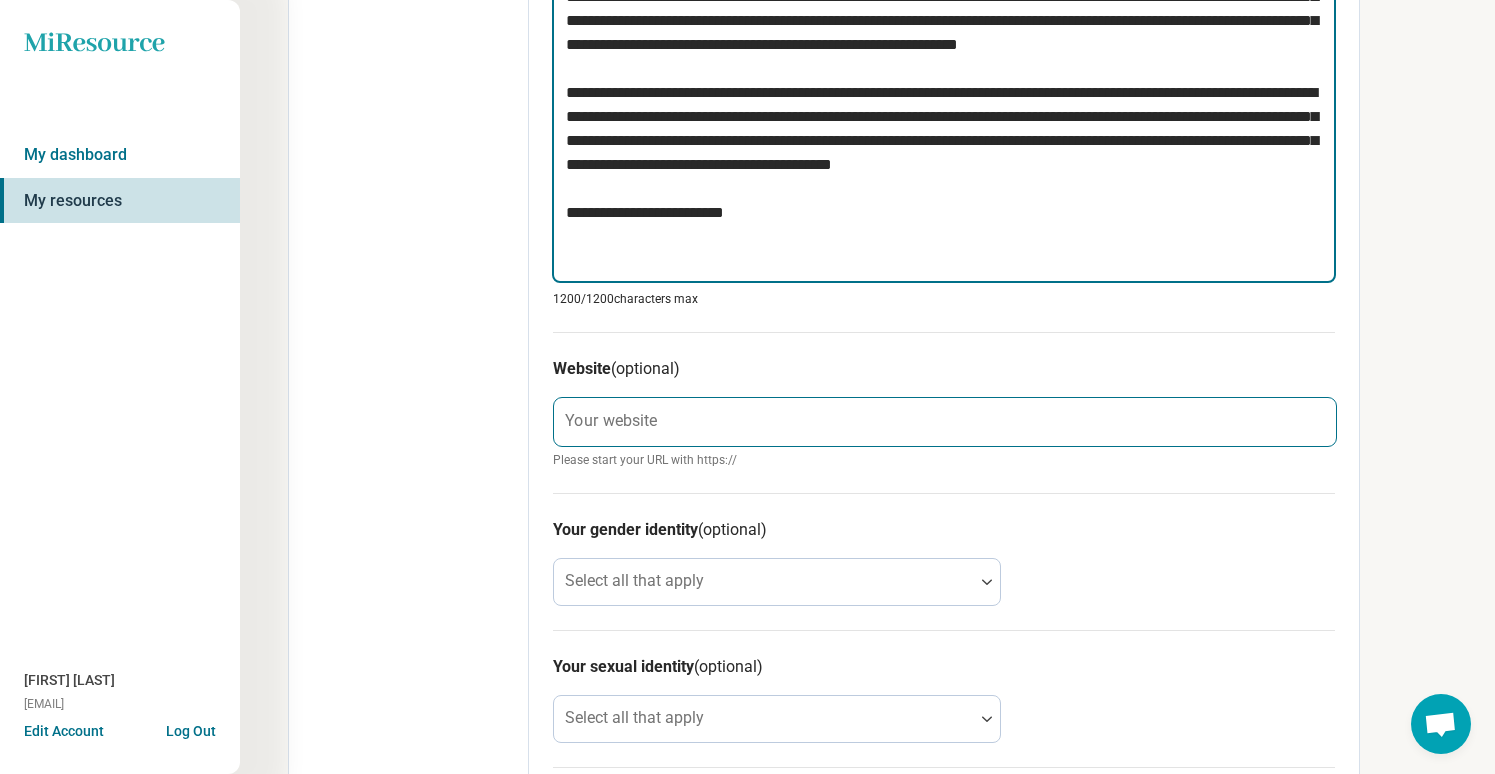 scroll, scrollTop: 1020, scrollLeft: 0, axis: vertical 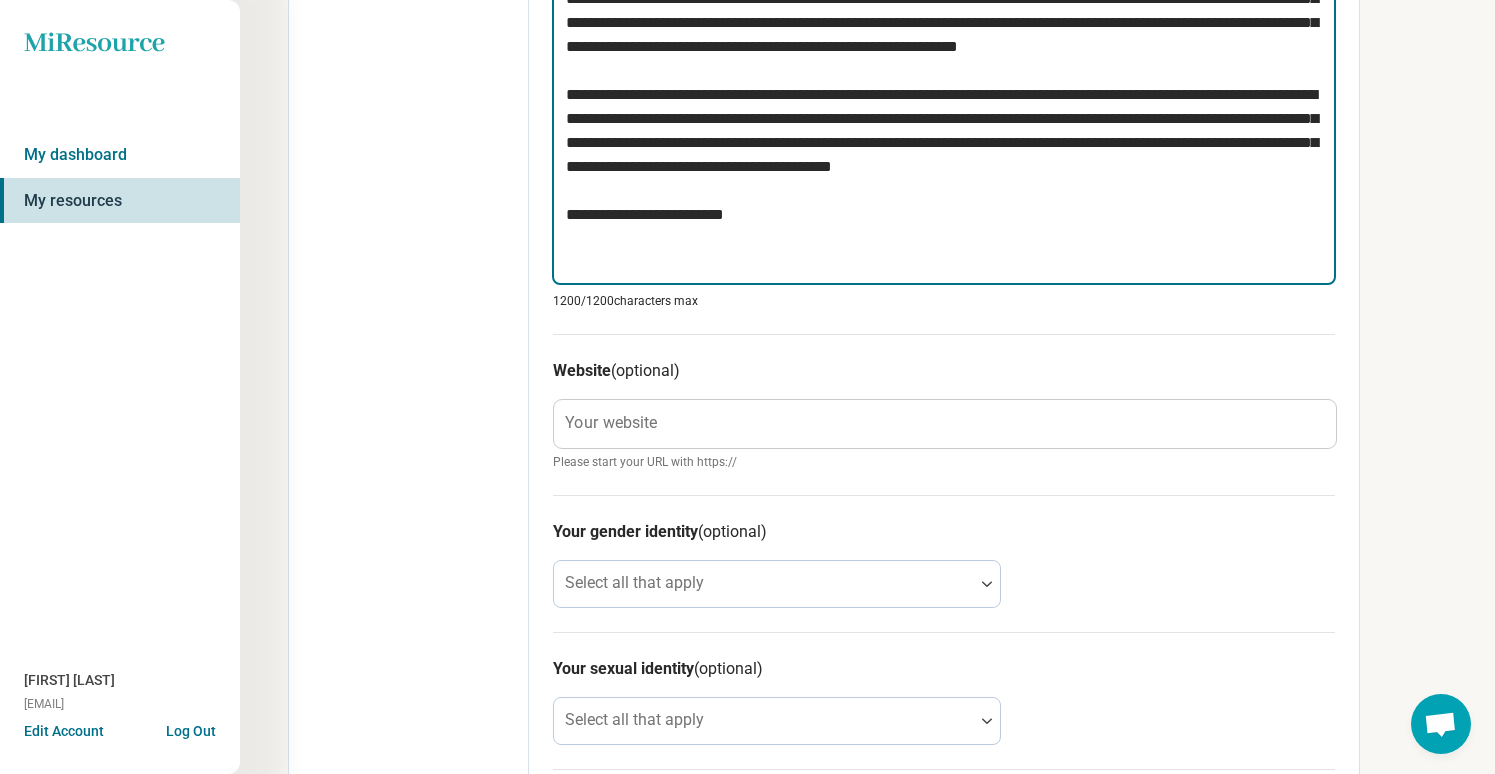 drag, startPoint x: 567, startPoint y: 260, endPoint x: 943, endPoint y: 266, distance: 376.04788 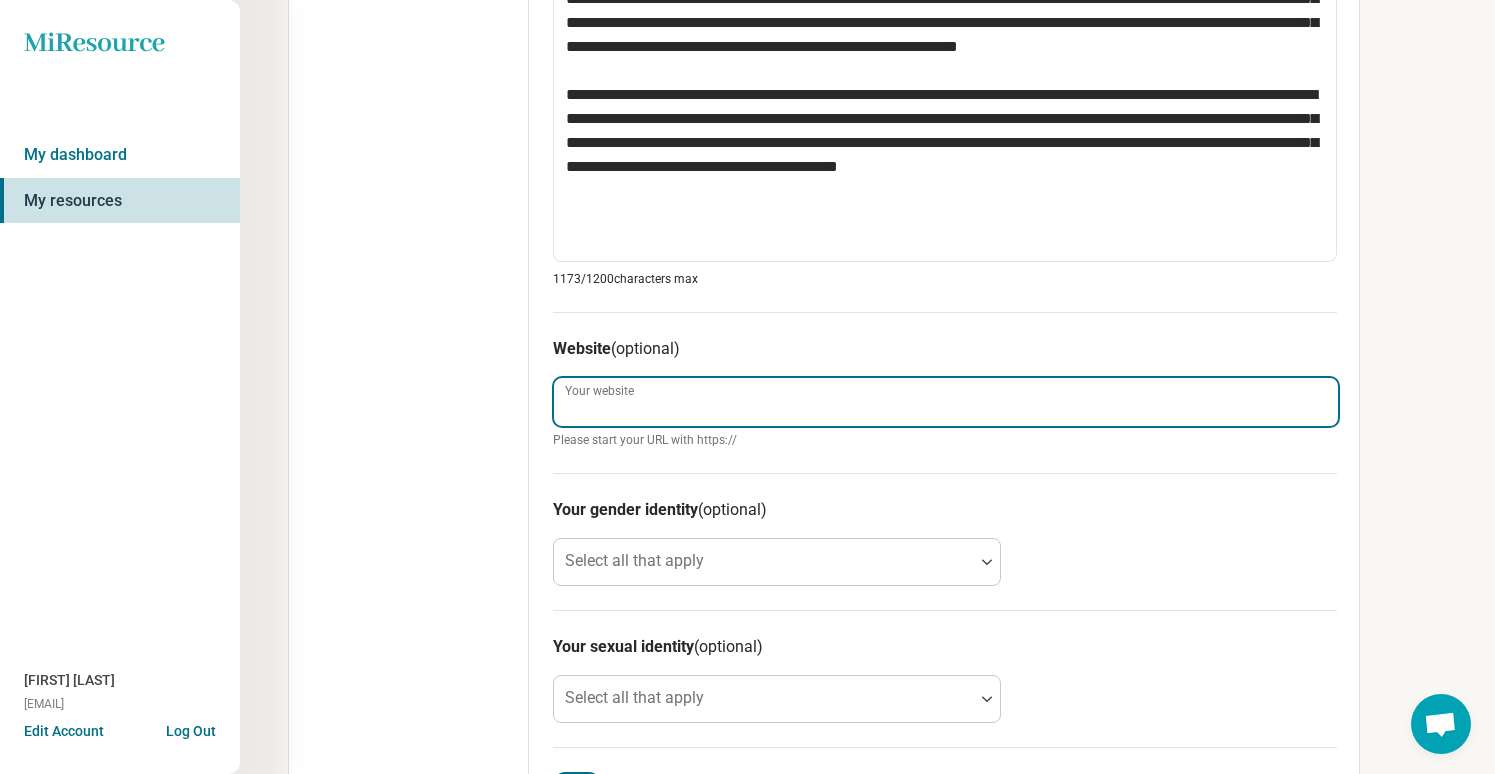 click on "Your website" at bounding box center (946, 402) 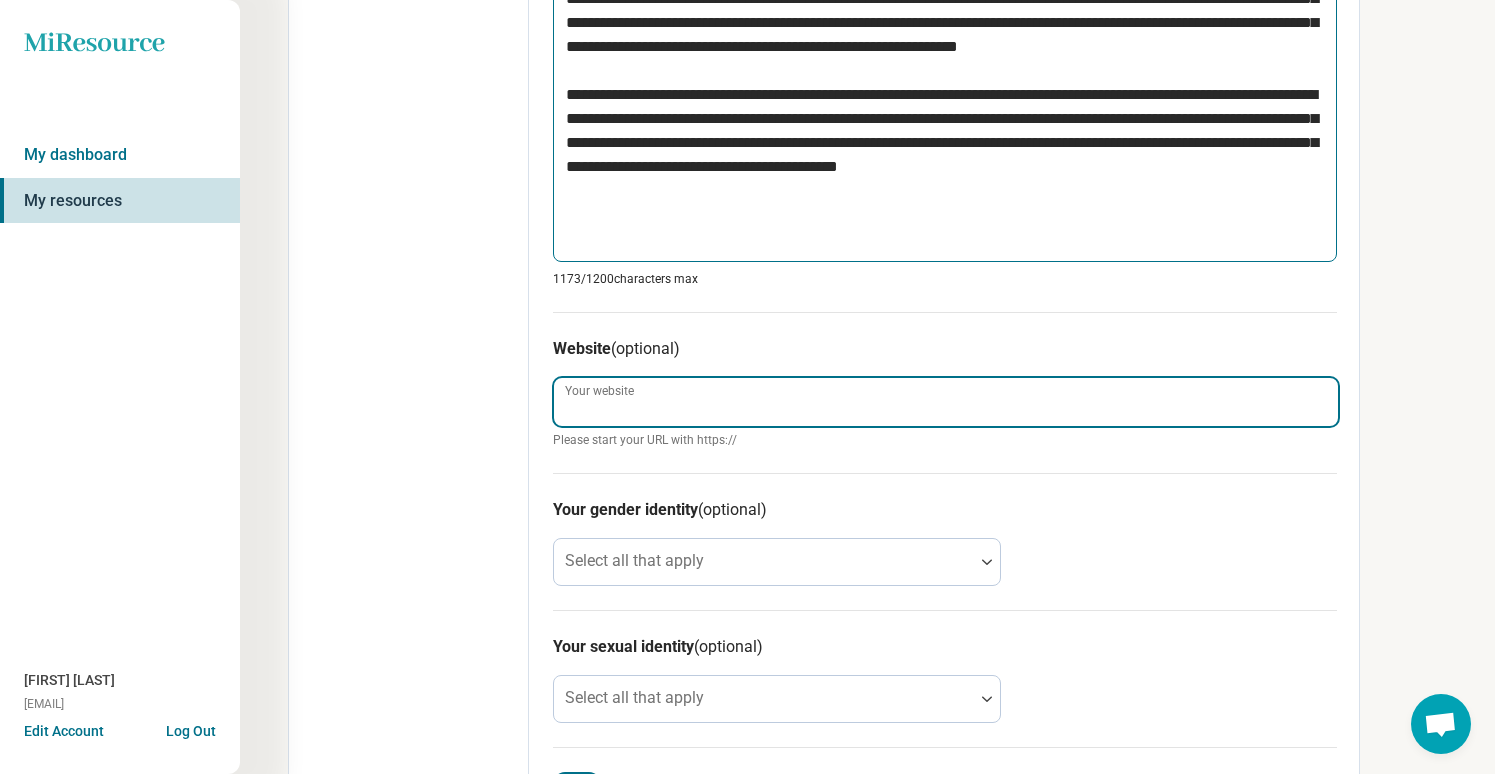 paste on "**********" 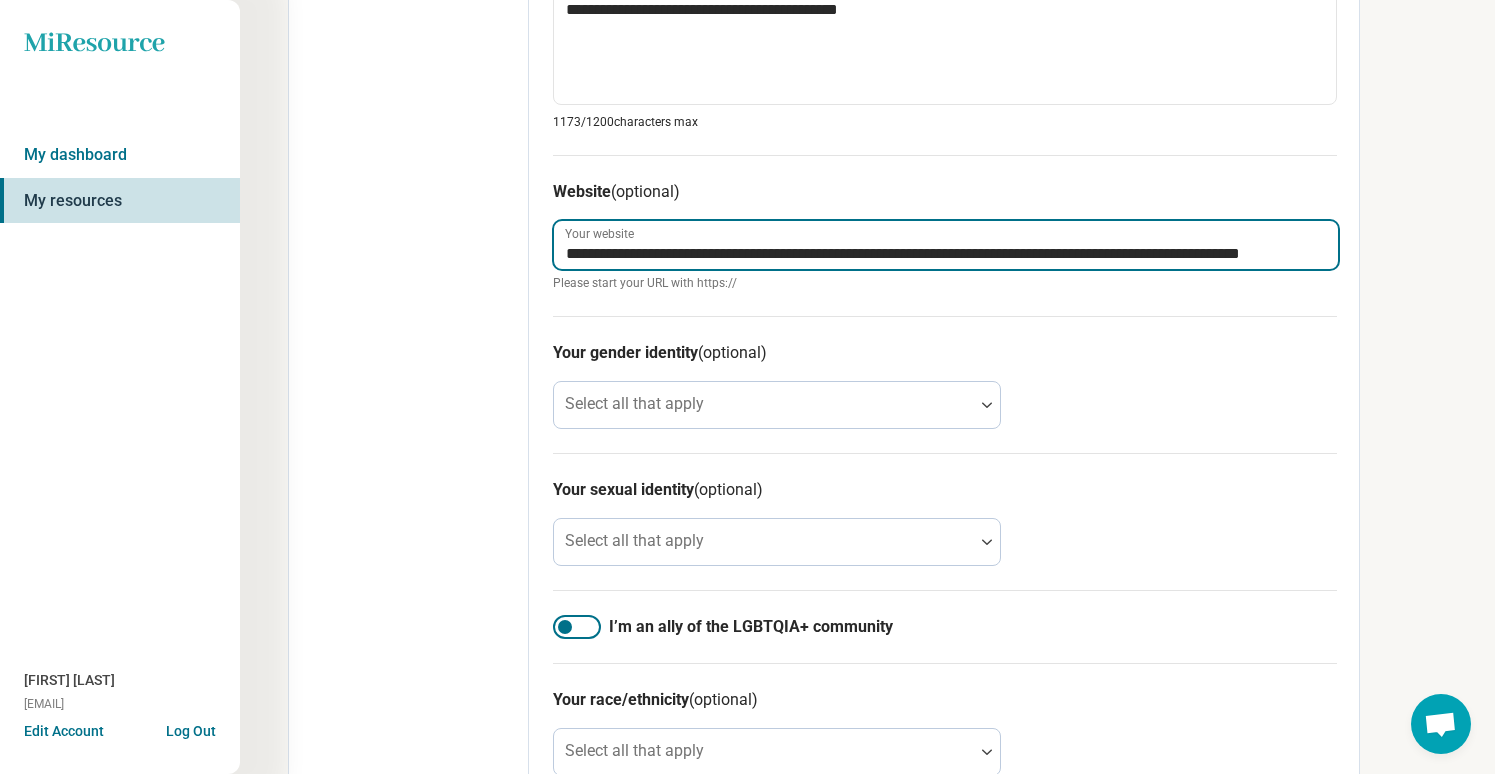 scroll, scrollTop: 1180, scrollLeft: 0, axis: vertical 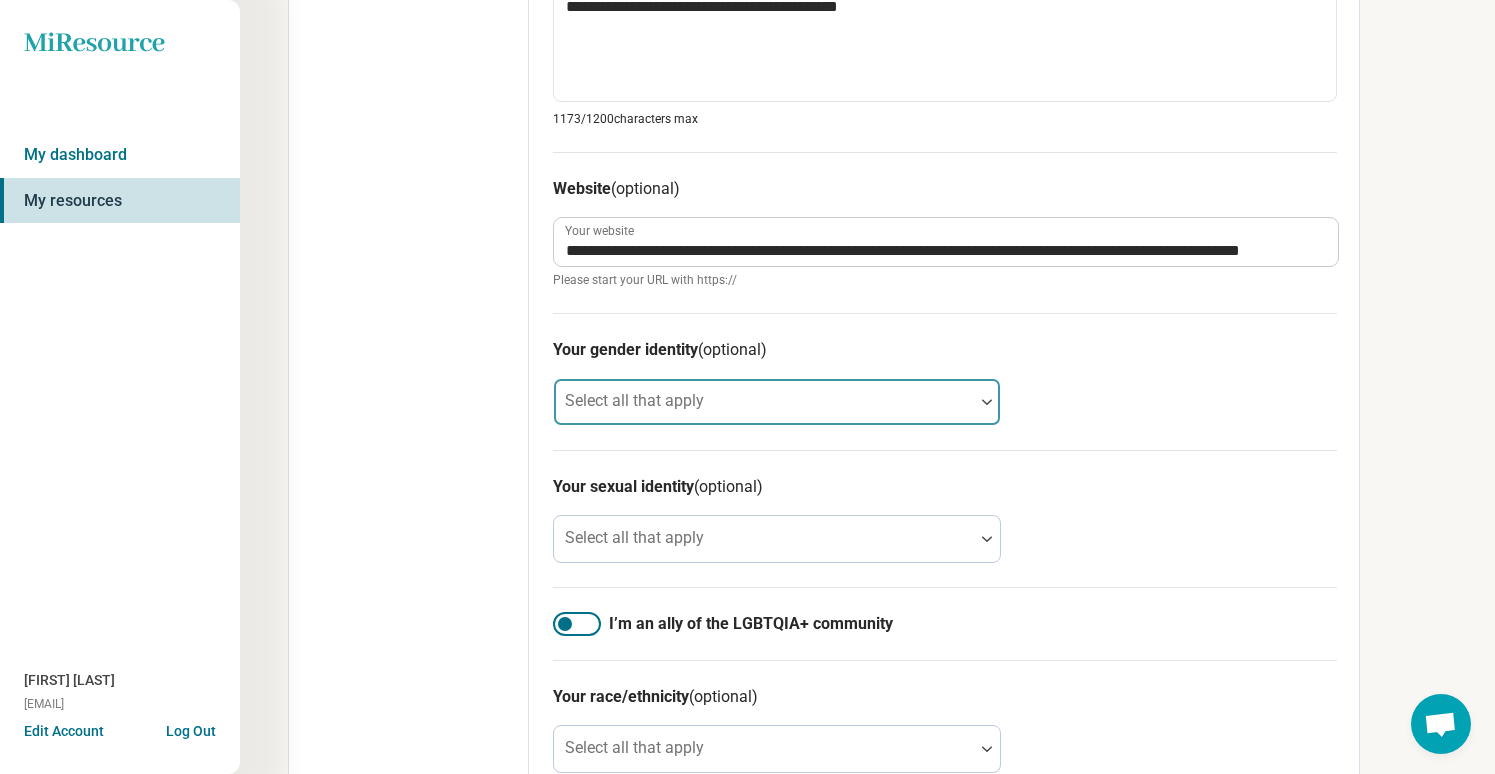 click on "Select all that apply" at bounding box center (777, 402) 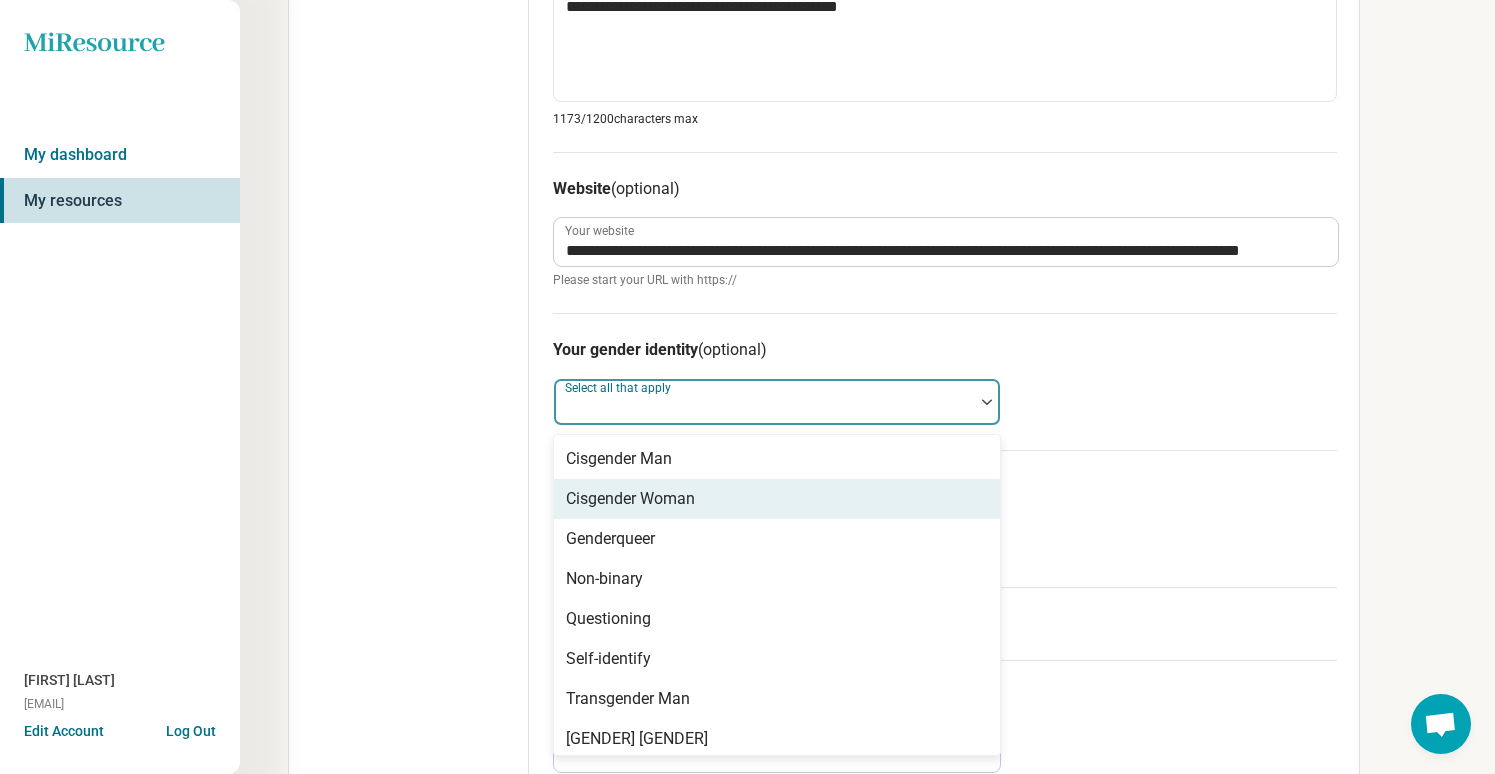 click on "Cisgender Woman" at bounding box center (630, 499) 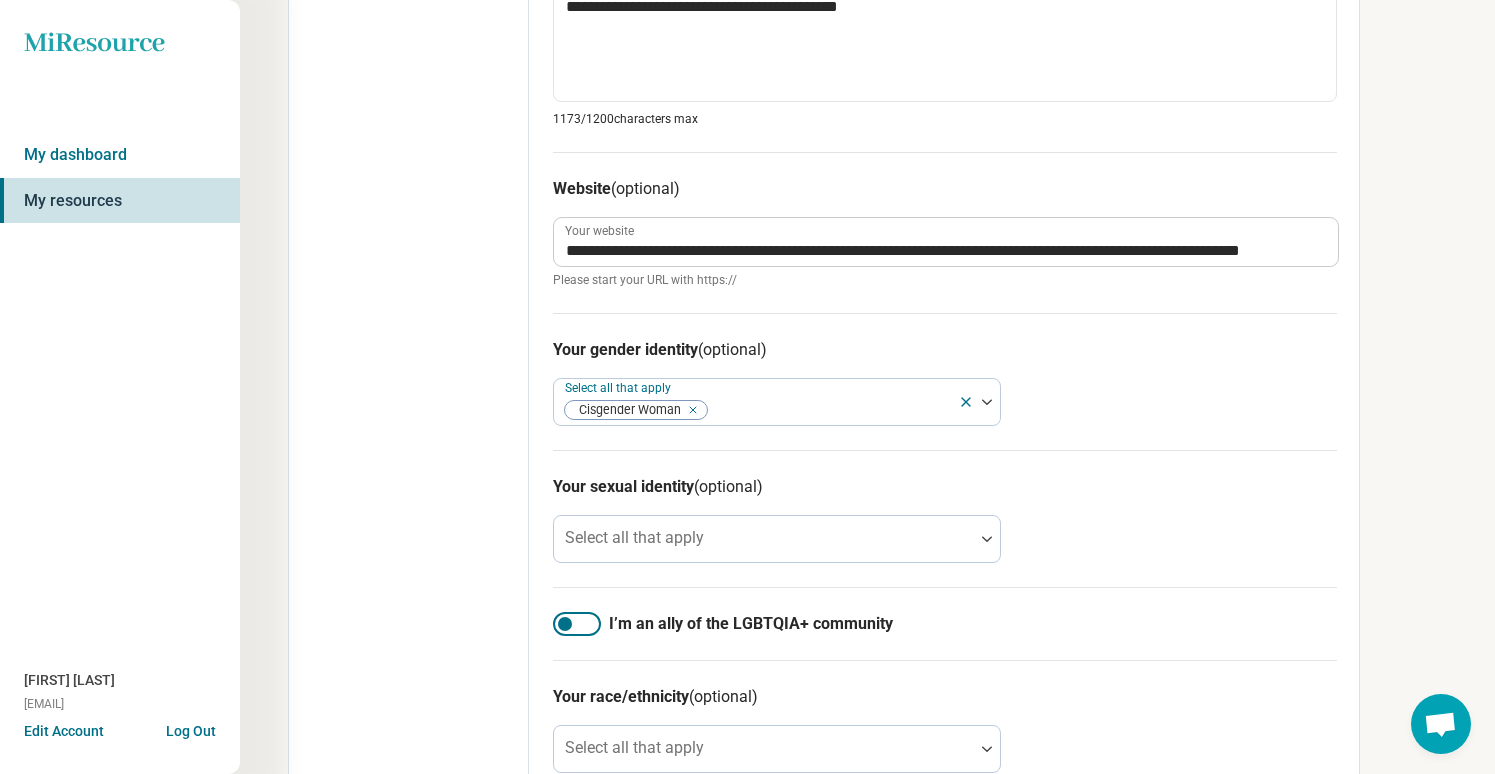 click on "Your gender identity  (optional) Select all that apply Cisgender Woman" at bounding box center (945, 381) 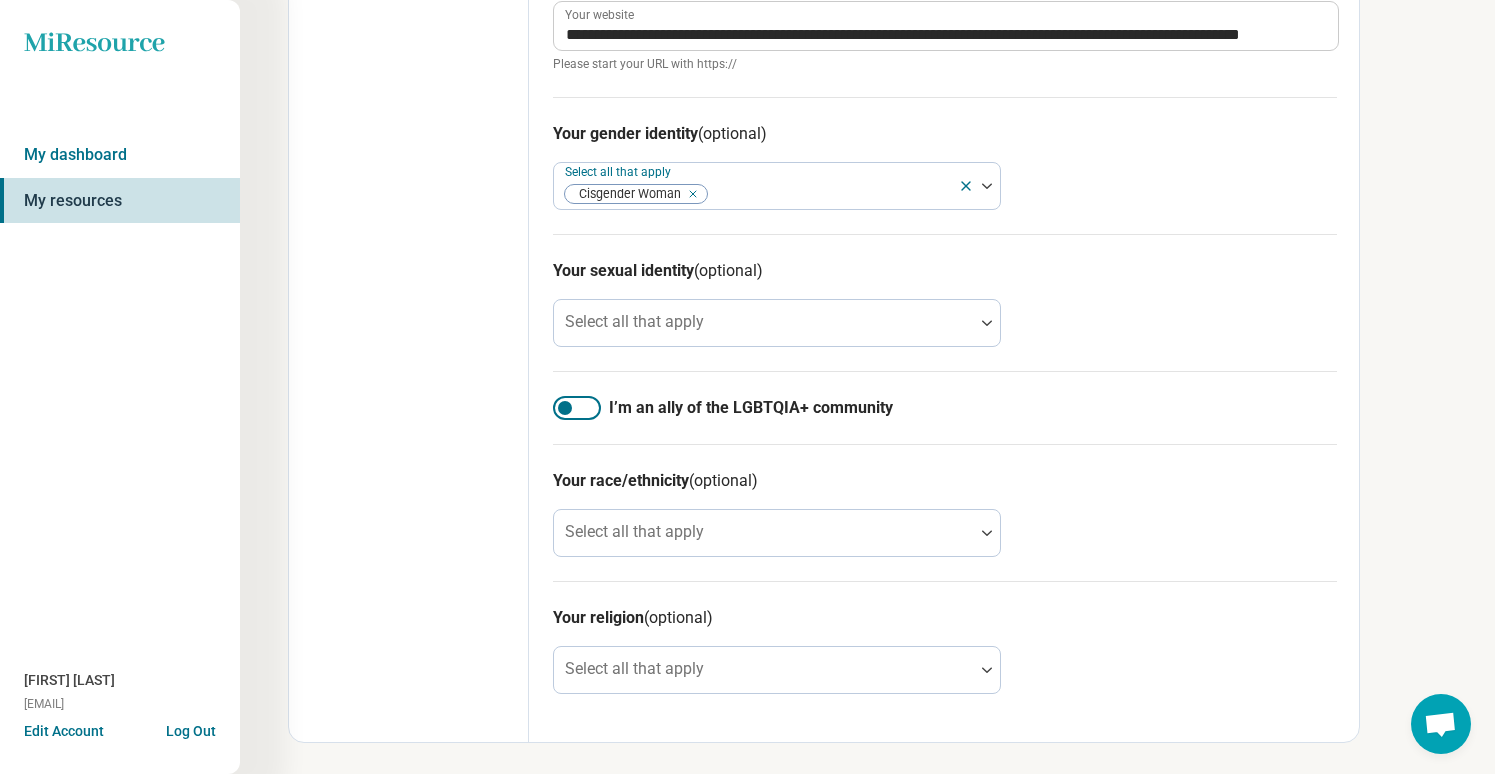 scroll, scrollTop: 1395, scrollLeft: 0, axis: vertical 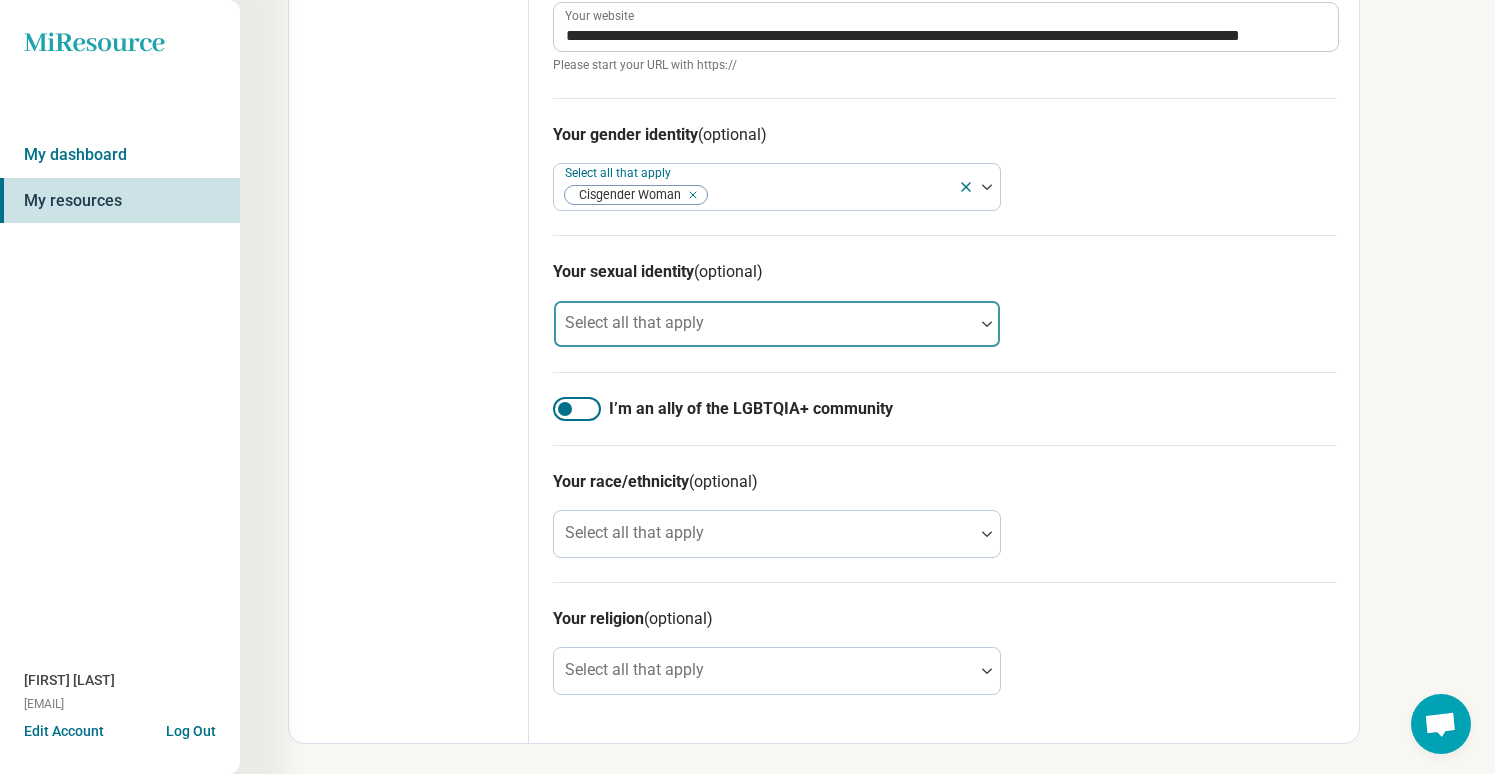 click at bounding box center (764, 332) 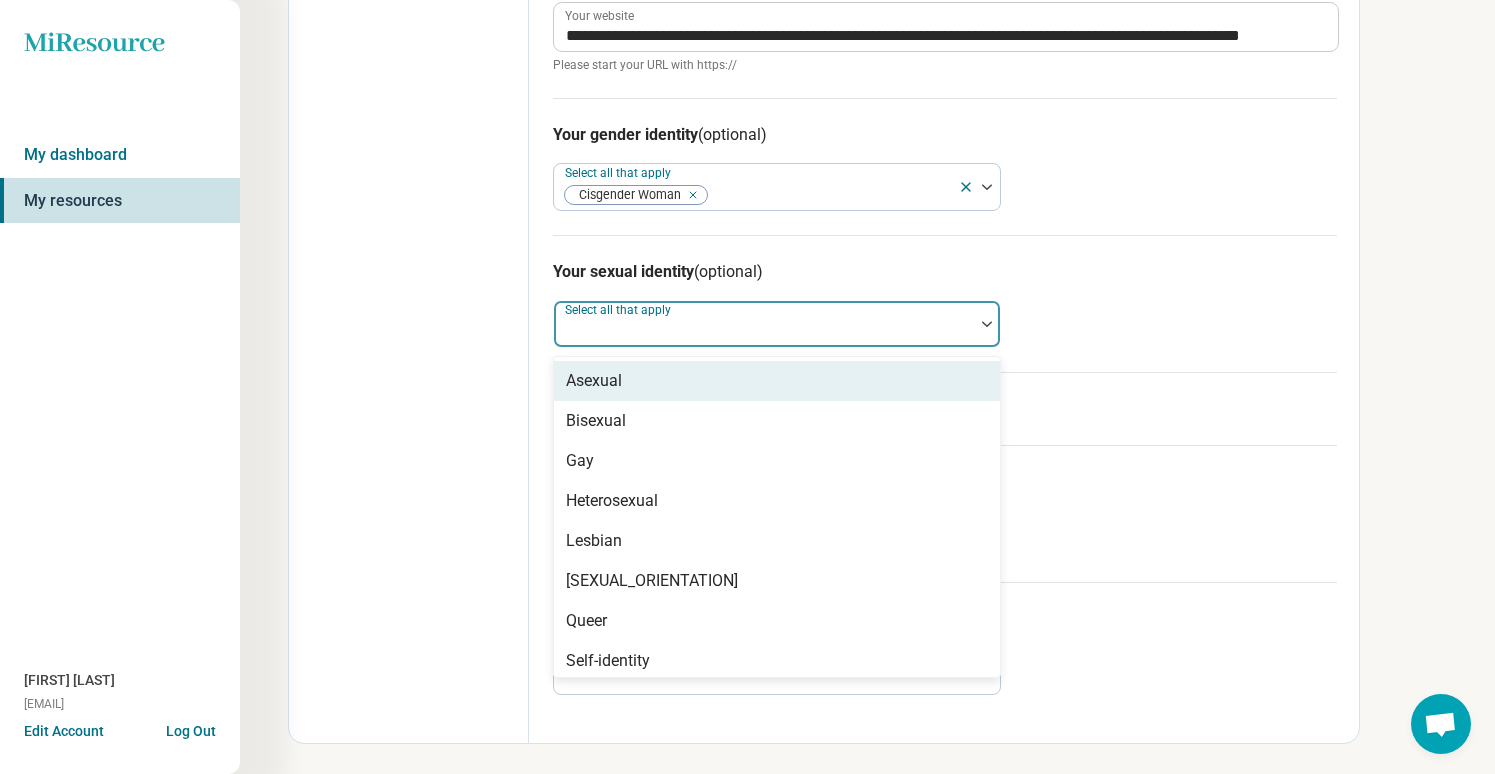 click on "Your sexual identity  (optional) Asexual, [NUMBER] of [NUMBER]. [NUMBER] results available. Use Up and Down to choose options, press Enter to select the currently focused option, press Escape to exit the menu, press Tab to select the option and exit the menu. Select all that apply Asexual Bisexual Gay Heterosexual Lesbian Pansexual Queer Self-identity" at bounding box center (945, 303) 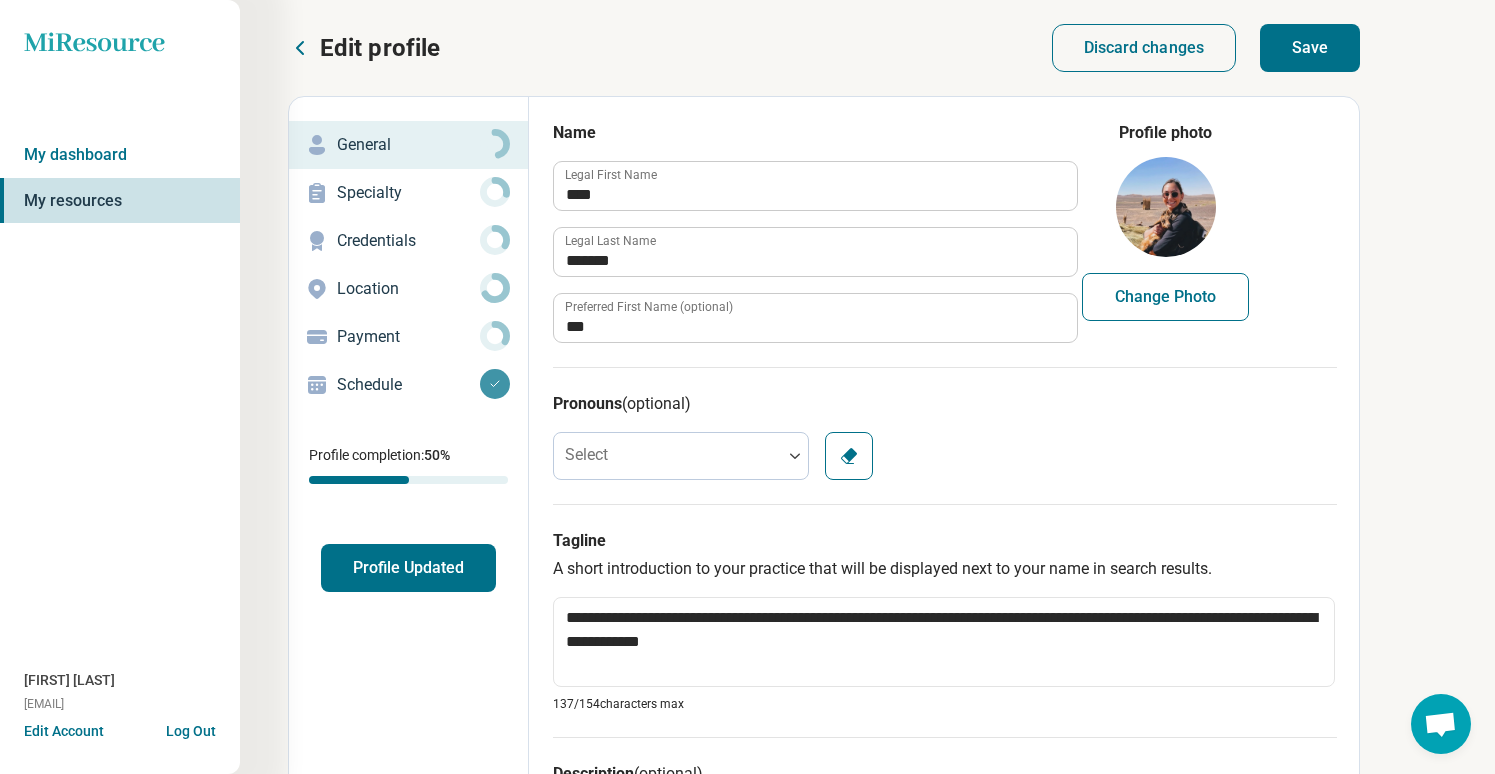 scroll, scrollTop: 0, scrollLeft: 0, axis: both 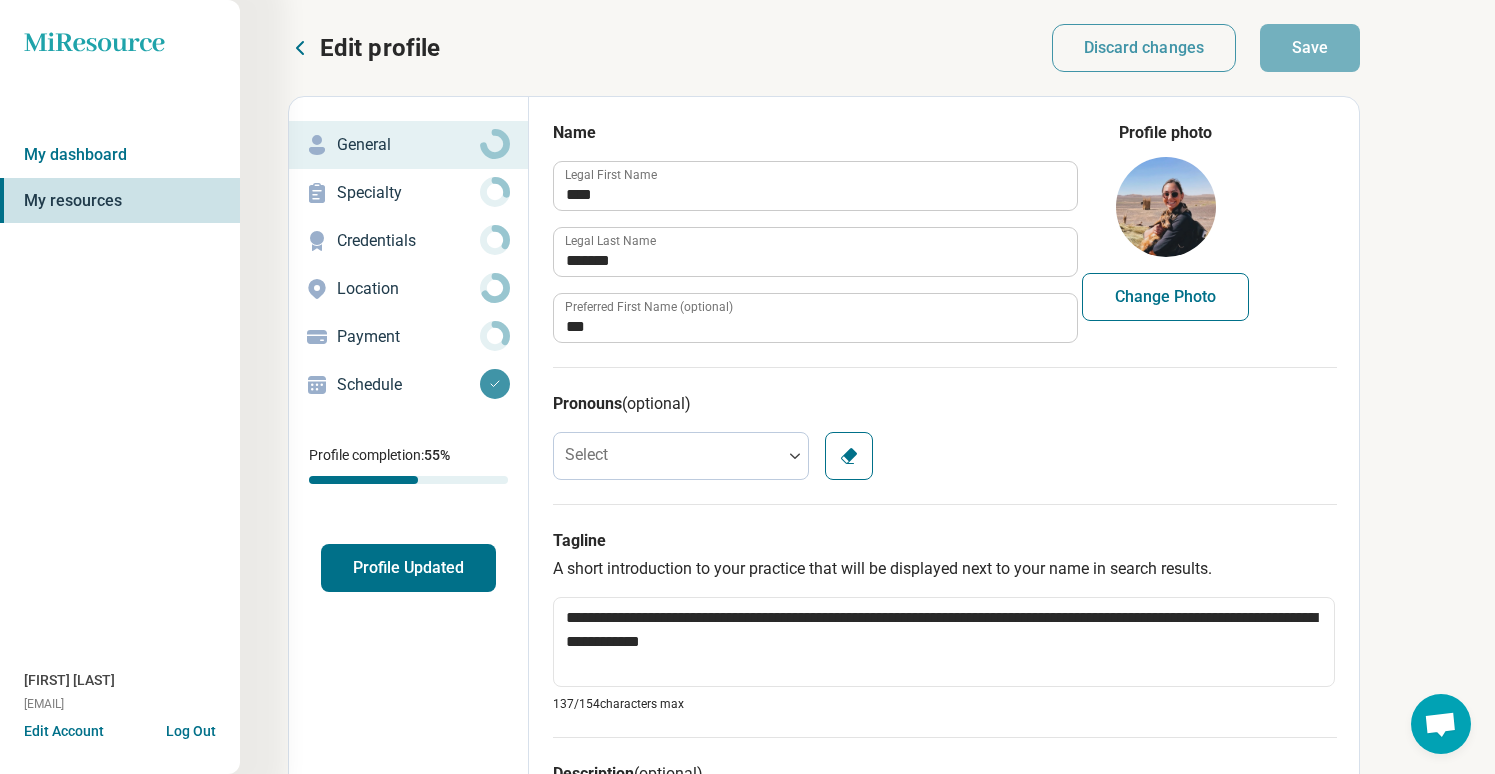 click on "Specialty" at bounding box center [408, 193] 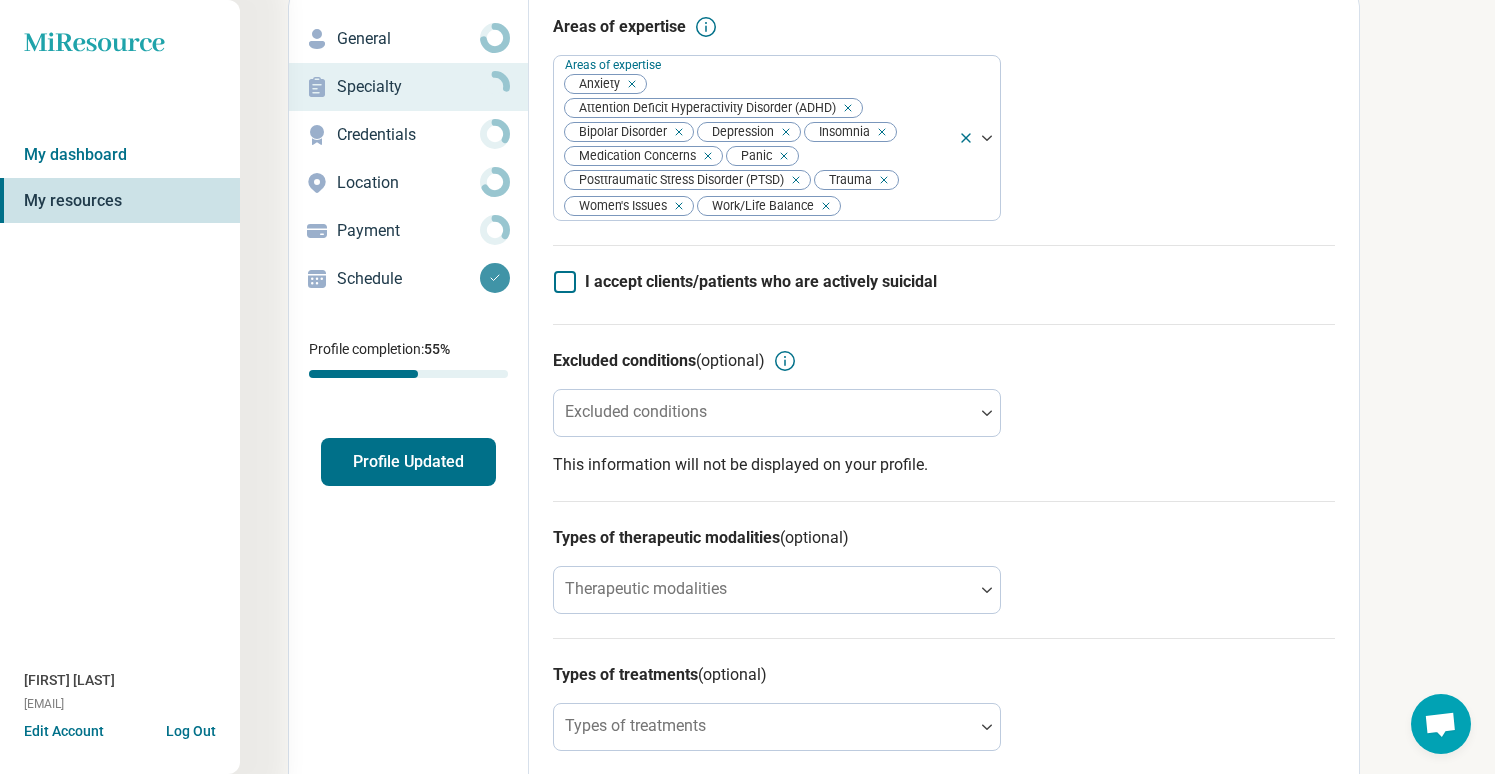 scroll, scrollTop: 108, scrollLeft: 0, axis: vertical 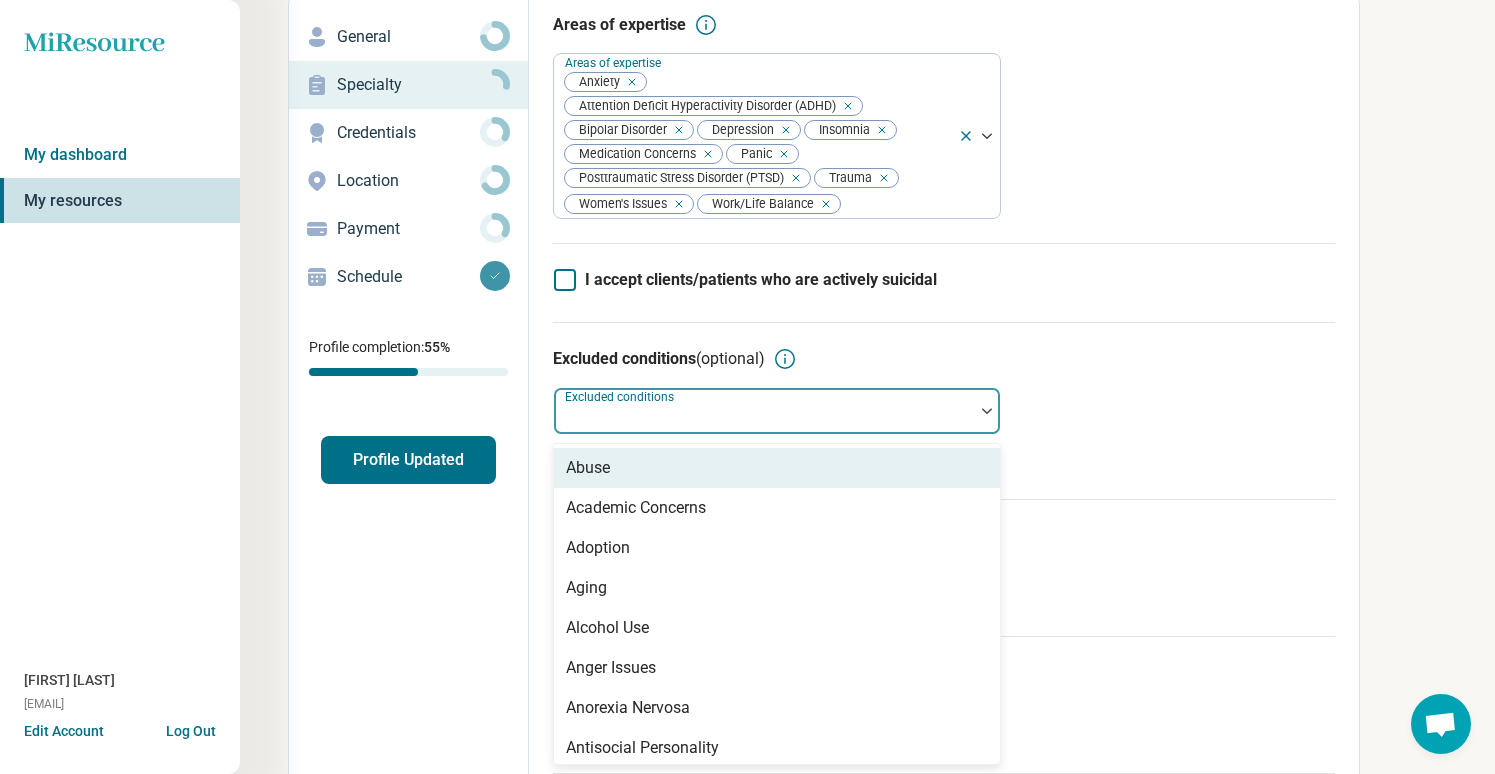 click on "Excluded conditions" at bounding box center (777, 411) 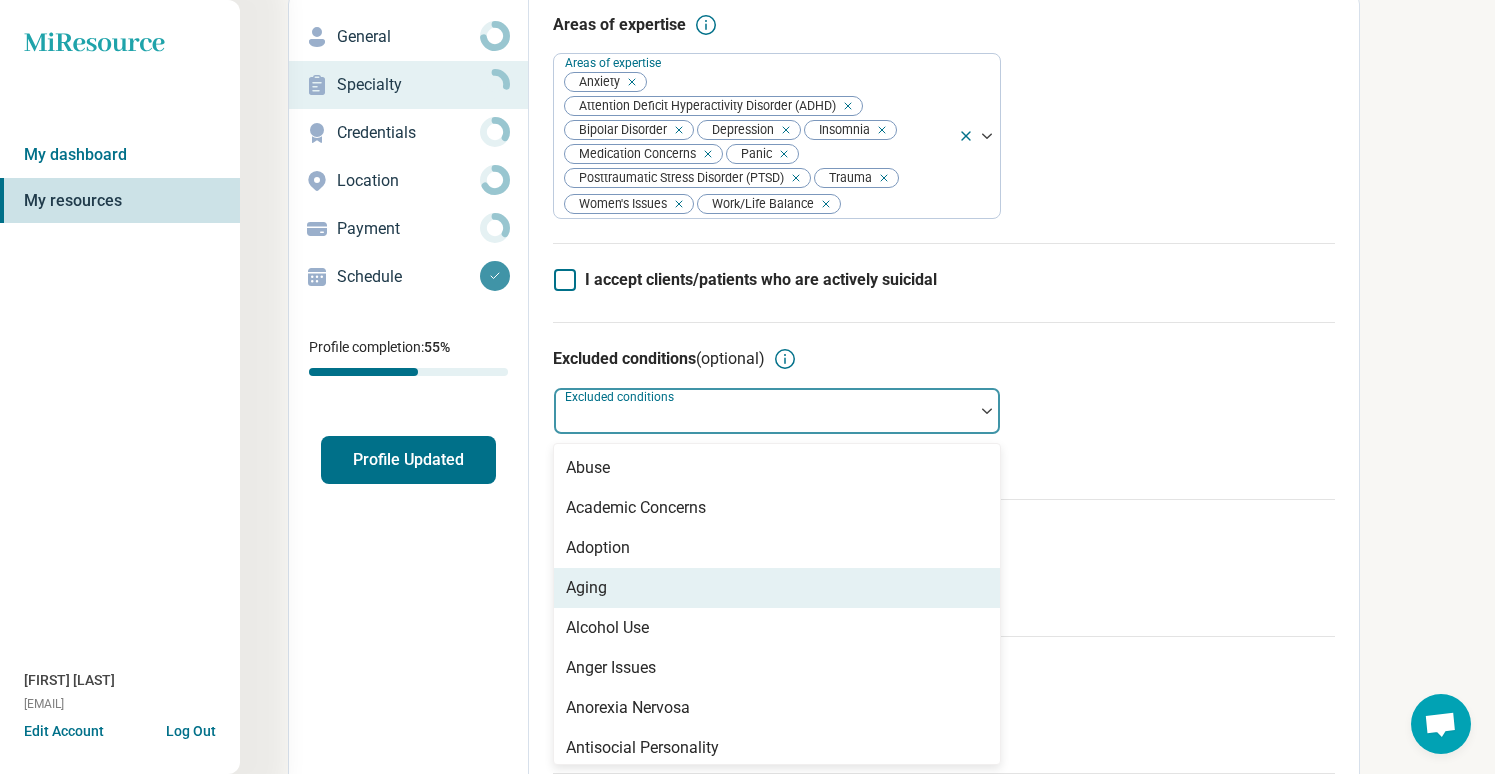 scroll, scrollTop: 54, scrollLeft: 0, axis: vertical 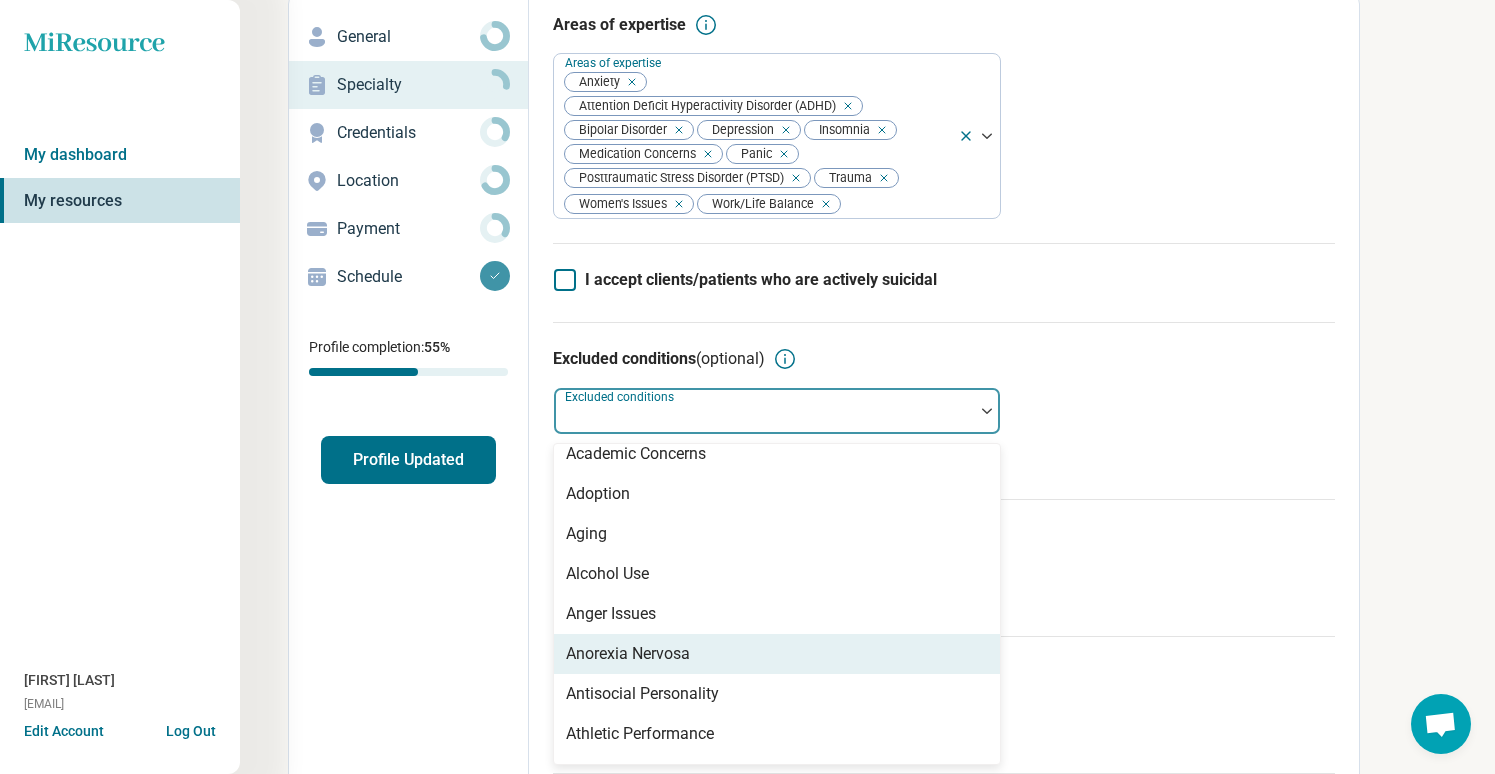 click on "Anorexia Nervosa" at bounding box center (628, 654) 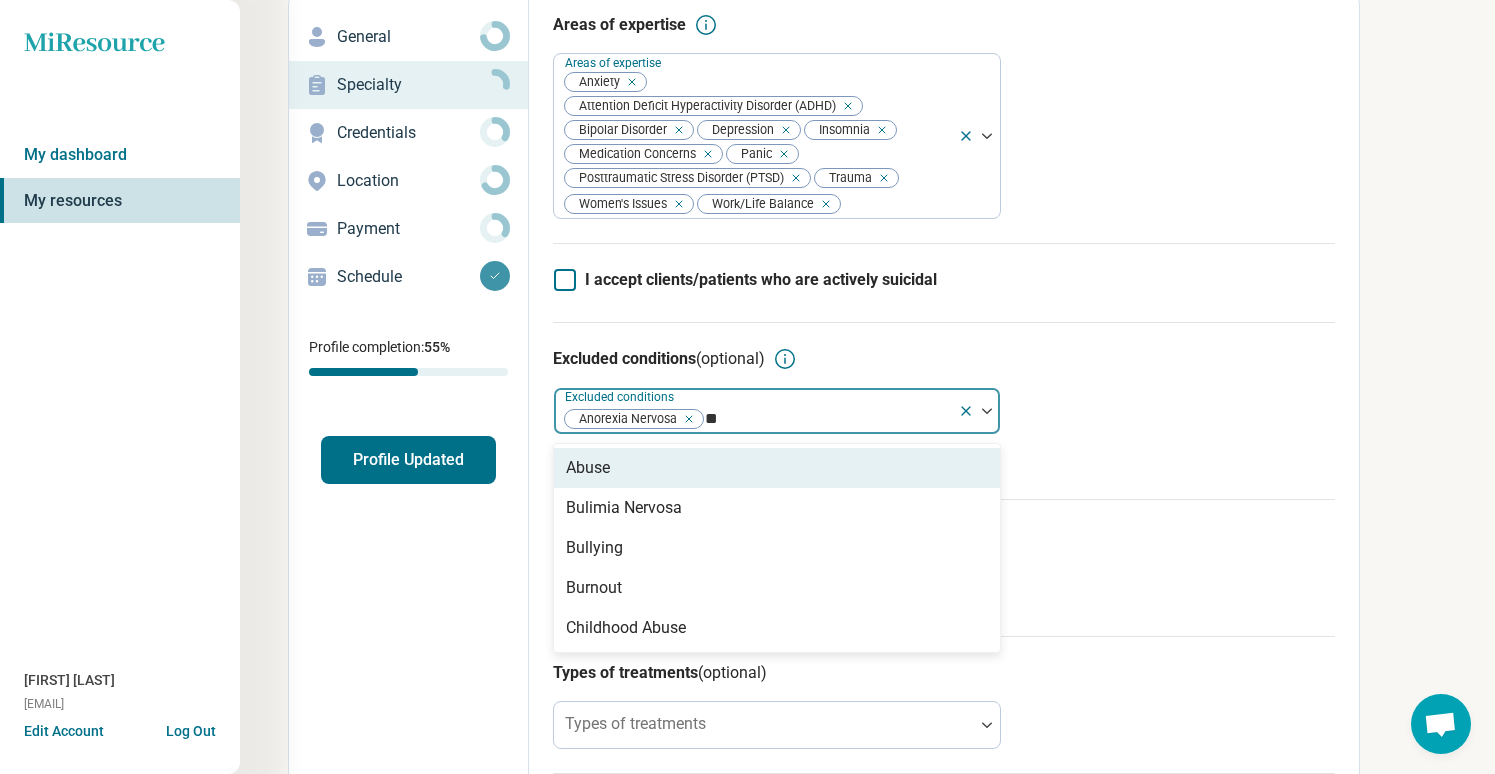 scroll, scrollTop: 0, scrollLeft: 0, axis: both 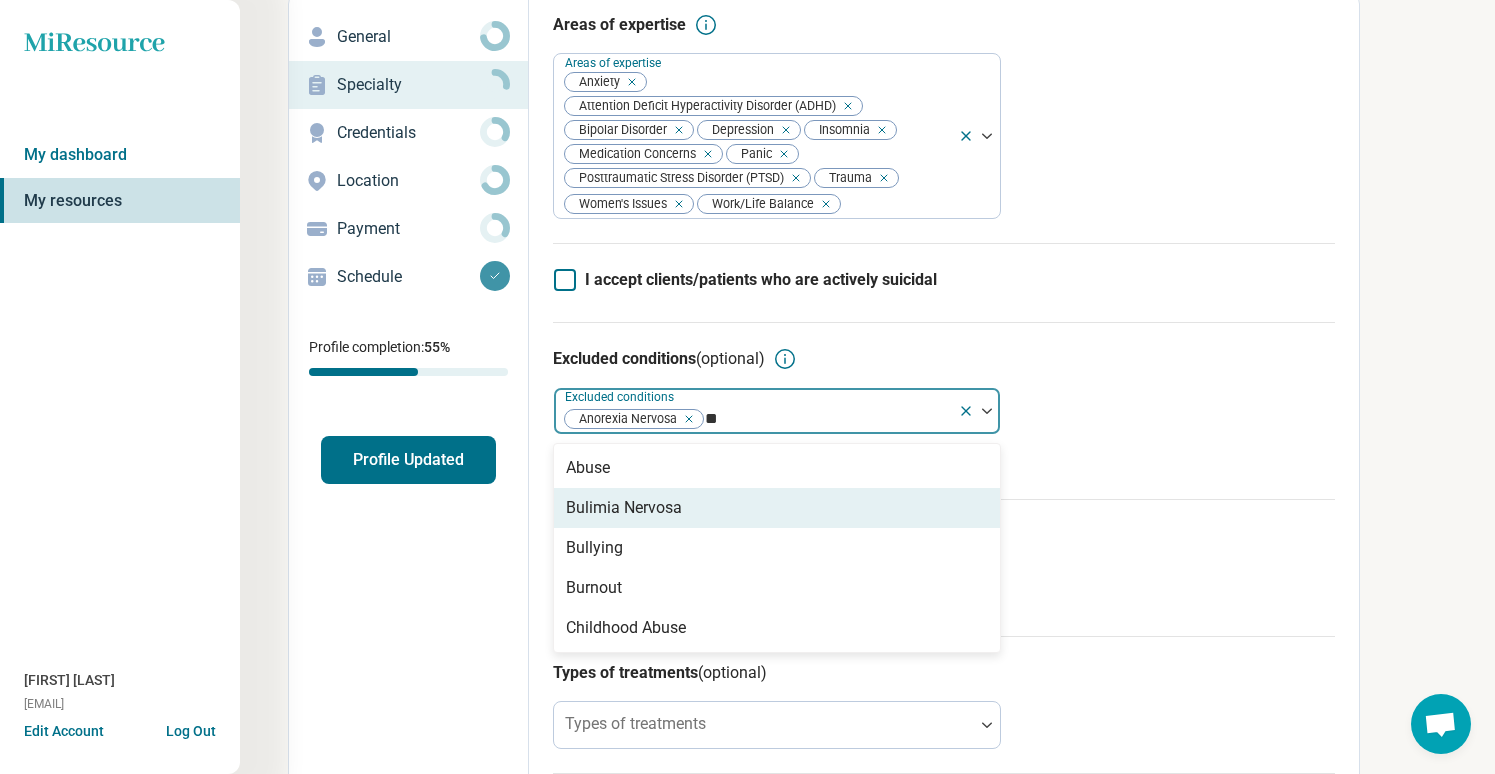 click on "Bulimia Nervosa" at bounding box center [624, 508] 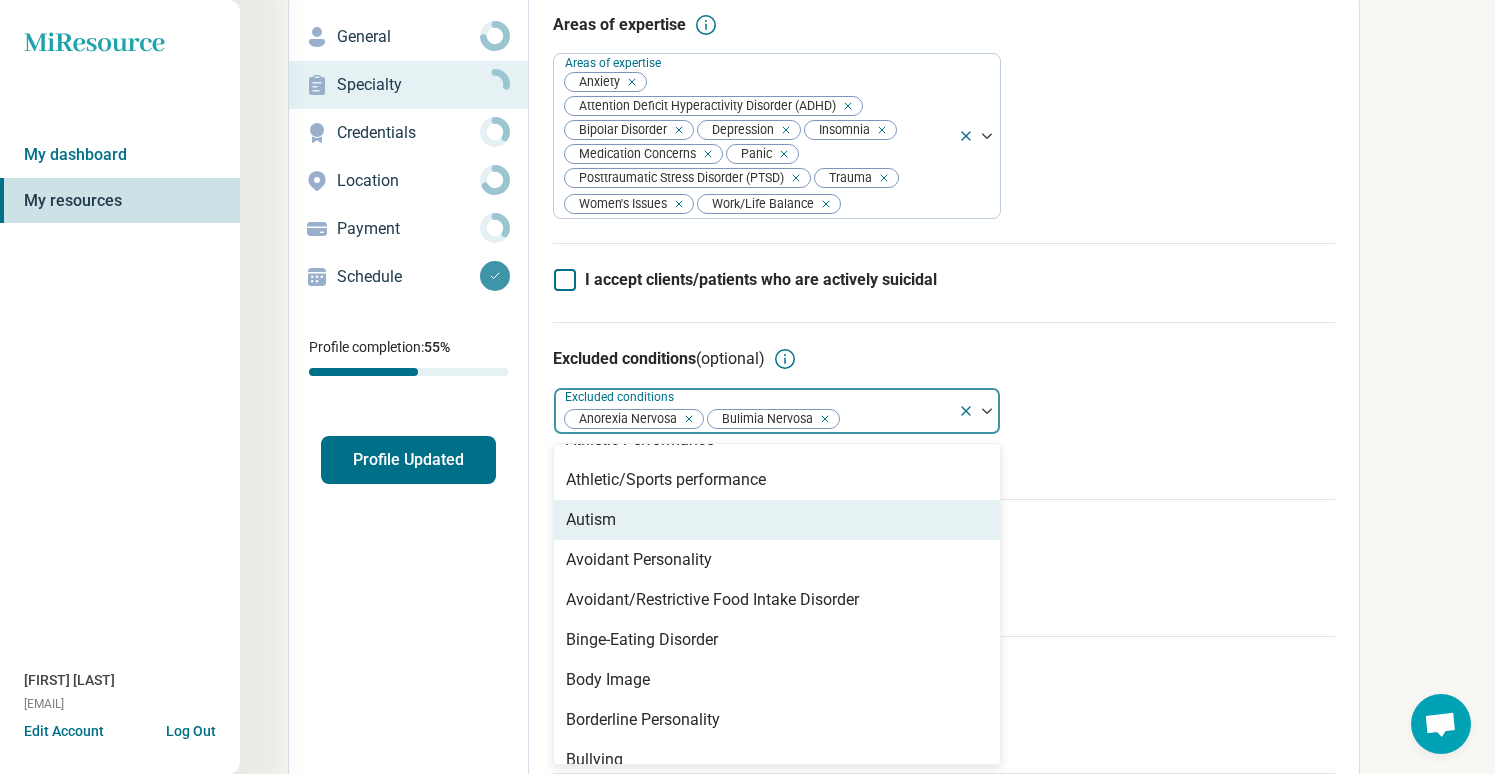 scroll, scrollTop: 310, scrollLeft: 0, axis: vertical 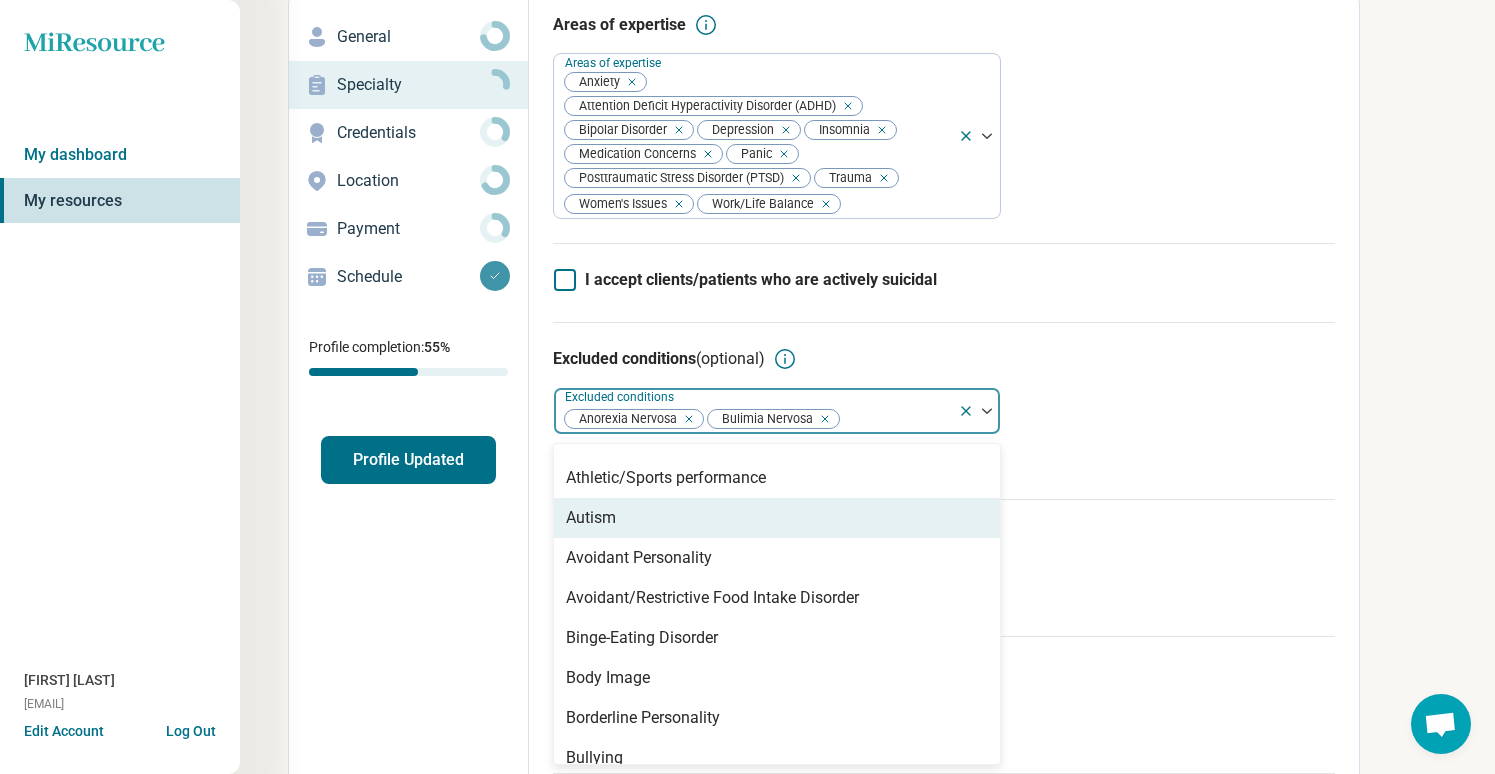 click on "Excluded conditions  (optional) option Bulimia Nervosa, selected. Autism, 10 of 87. 87 results available. Use Up and Down to choose options, press Enter to select the currently focused option, press Escape to exit the menu, press Tab to select the option and exit the menu. Excluded conditions Anorexia Nervosa Bulimia Nervosa Abuse Academic Concerns Adoption Aging Alcohol Use Anger Issues Antisocial Personality Athletic Performance Athletic/Sports performance Autism Avoidant Personality Avoidant/Restrictive Food Intake Disorder Binge-Eating Disorder Body Image Borderline Personality Bullying Burnout Career Childhood Abuse Chronic Illness/Pain Cognitive Functioning College and School Placement Compulsive Exercise Conflict Resolution Dependent Personality Disability Divorce Drug Use Eating Concerns End of Life Excoriation Disorder (skin picking) Family Caregiving Stress Financial Concerns Gambling Concerns Gaming/Internet Concerns Gender Identity Grief and Loss Histrionic Personality Hoarding Infertility Phobia" at bounding box center (944, 410) 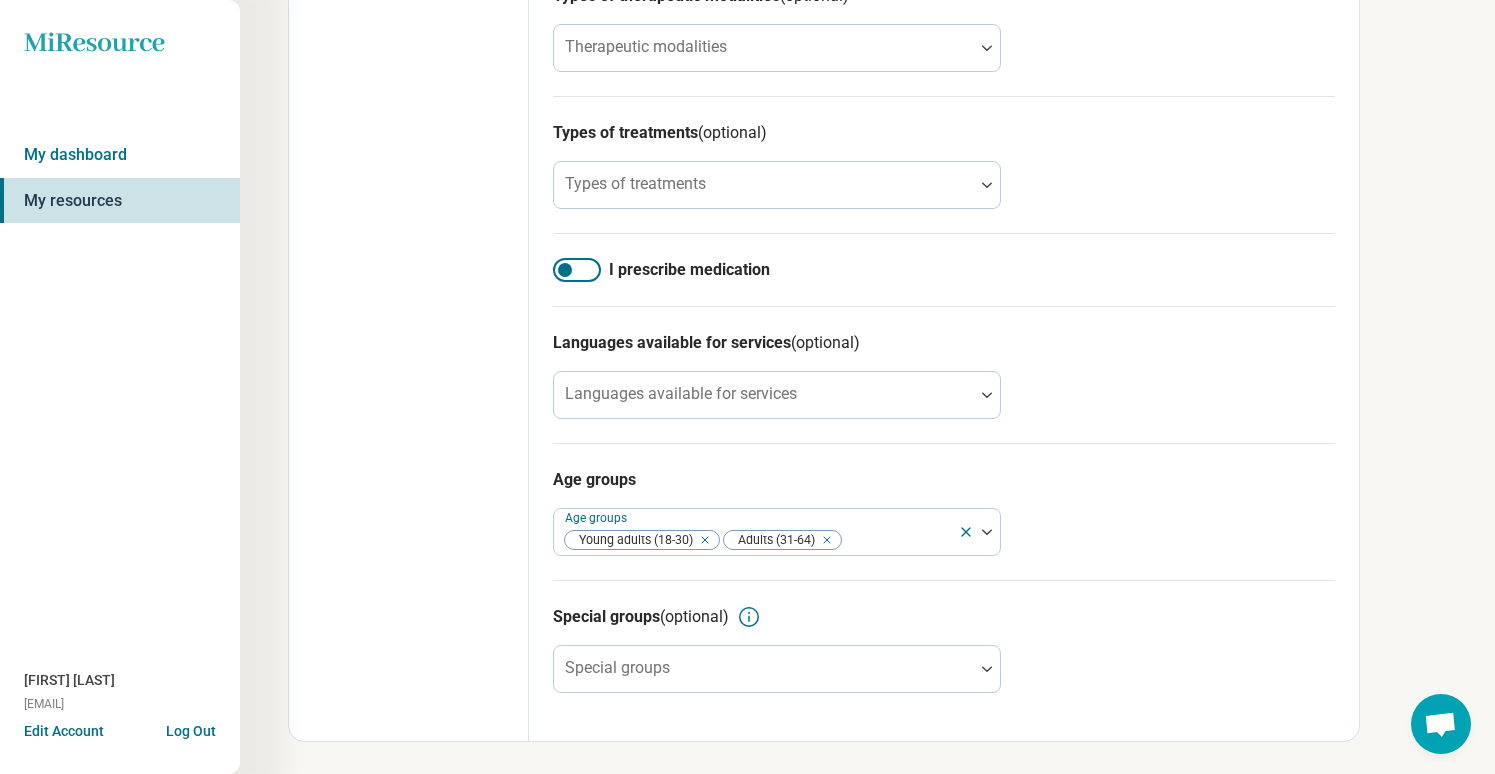 scroll, scrollTop: 648, scrollLeft: 0, axis: vertical 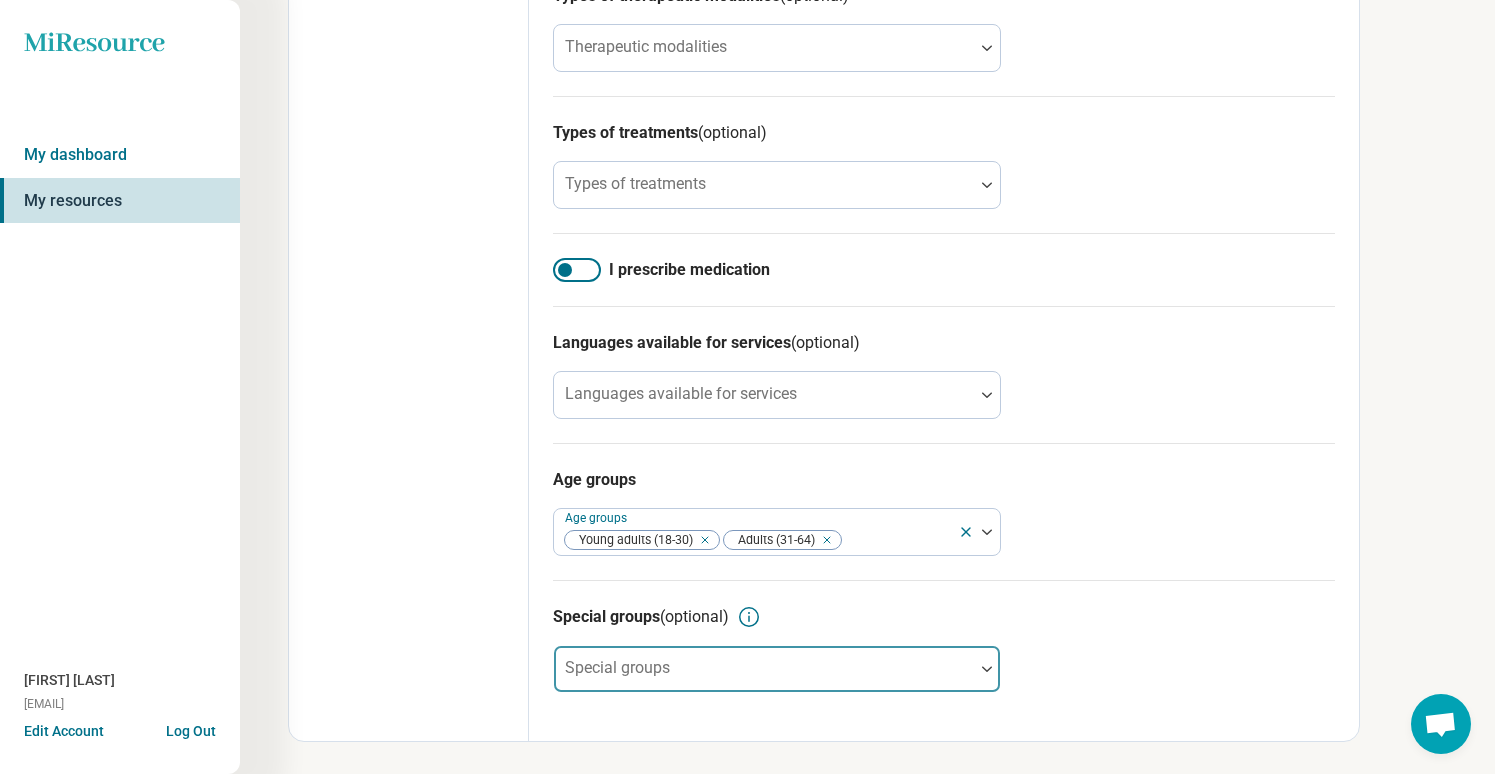 click at bounding box center (764, 677) 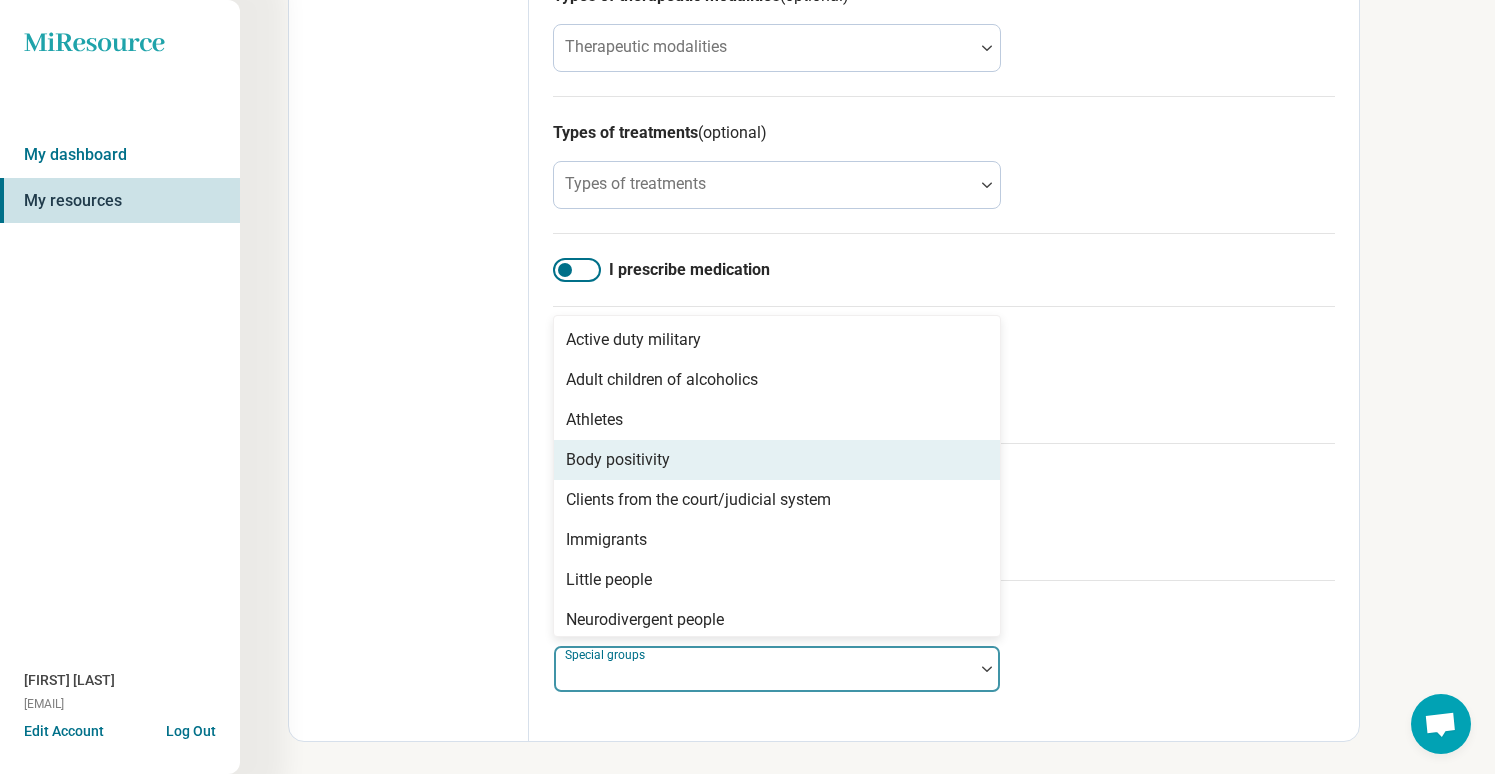 click on "Body positivity" at bounding box center (777, 460) 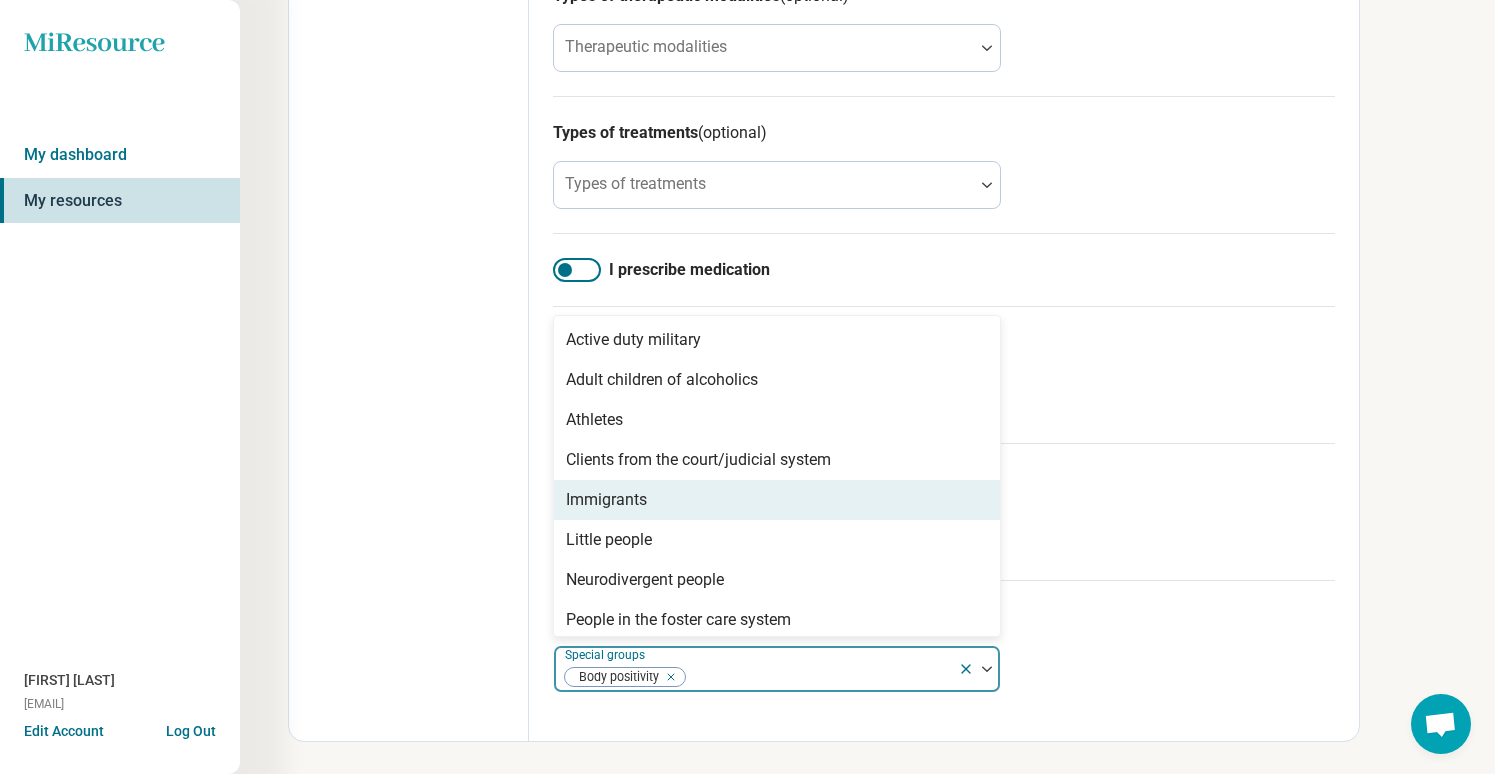click on "Immigrants" at bounding box center [606, 500] 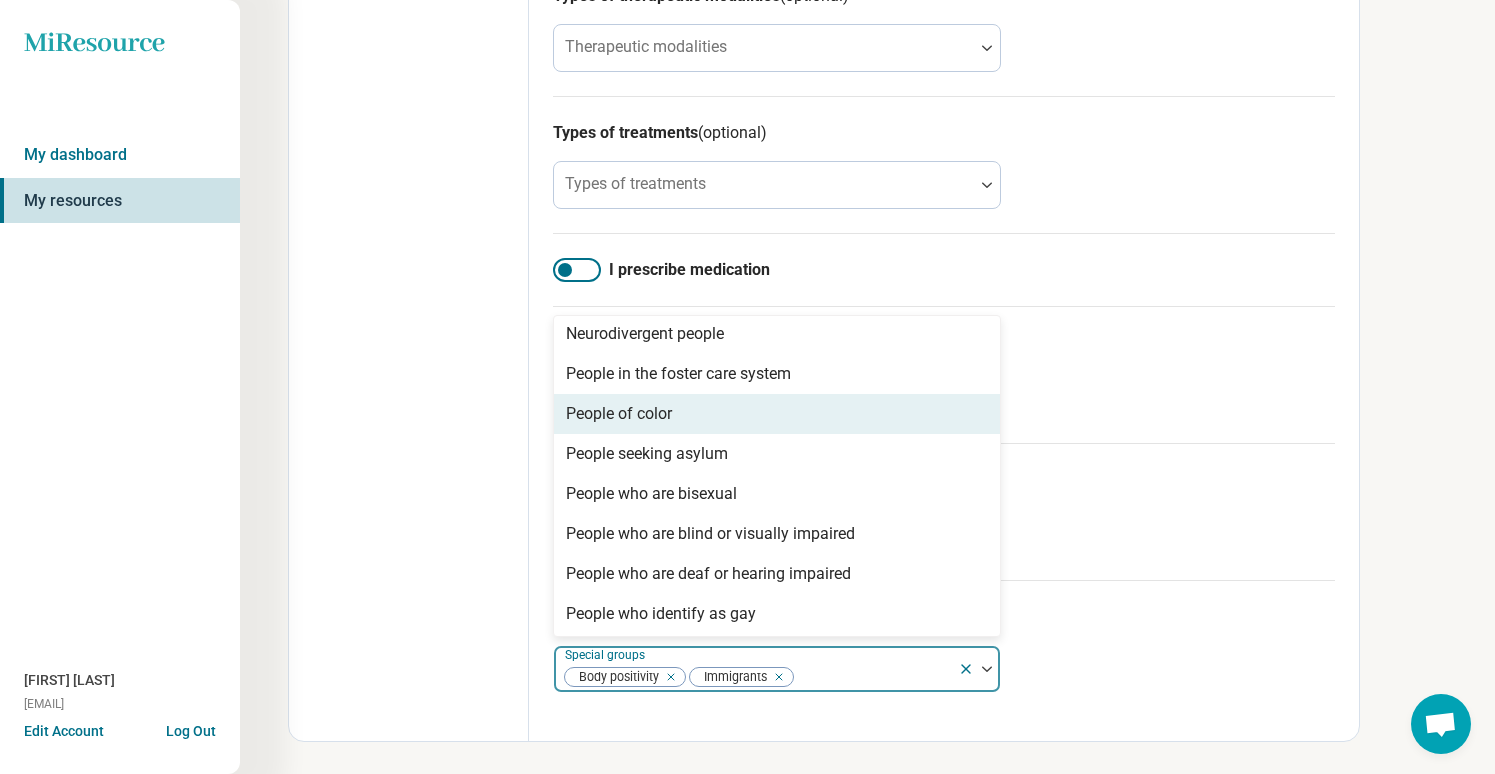 scroll, scrollTop: 204, scrollLeft: 0, axis: vertical 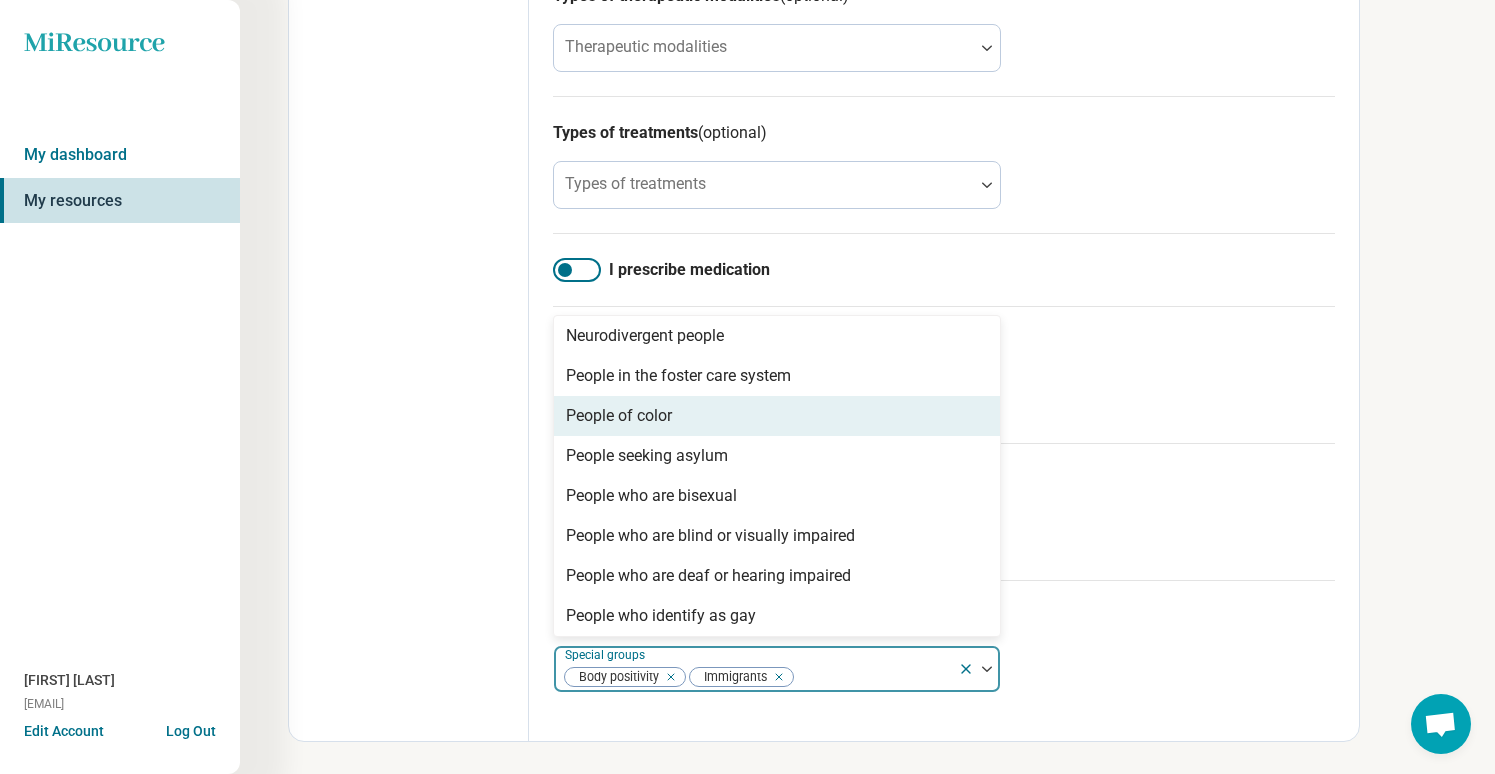 click on "People of color" at bounding box center [777, 416] 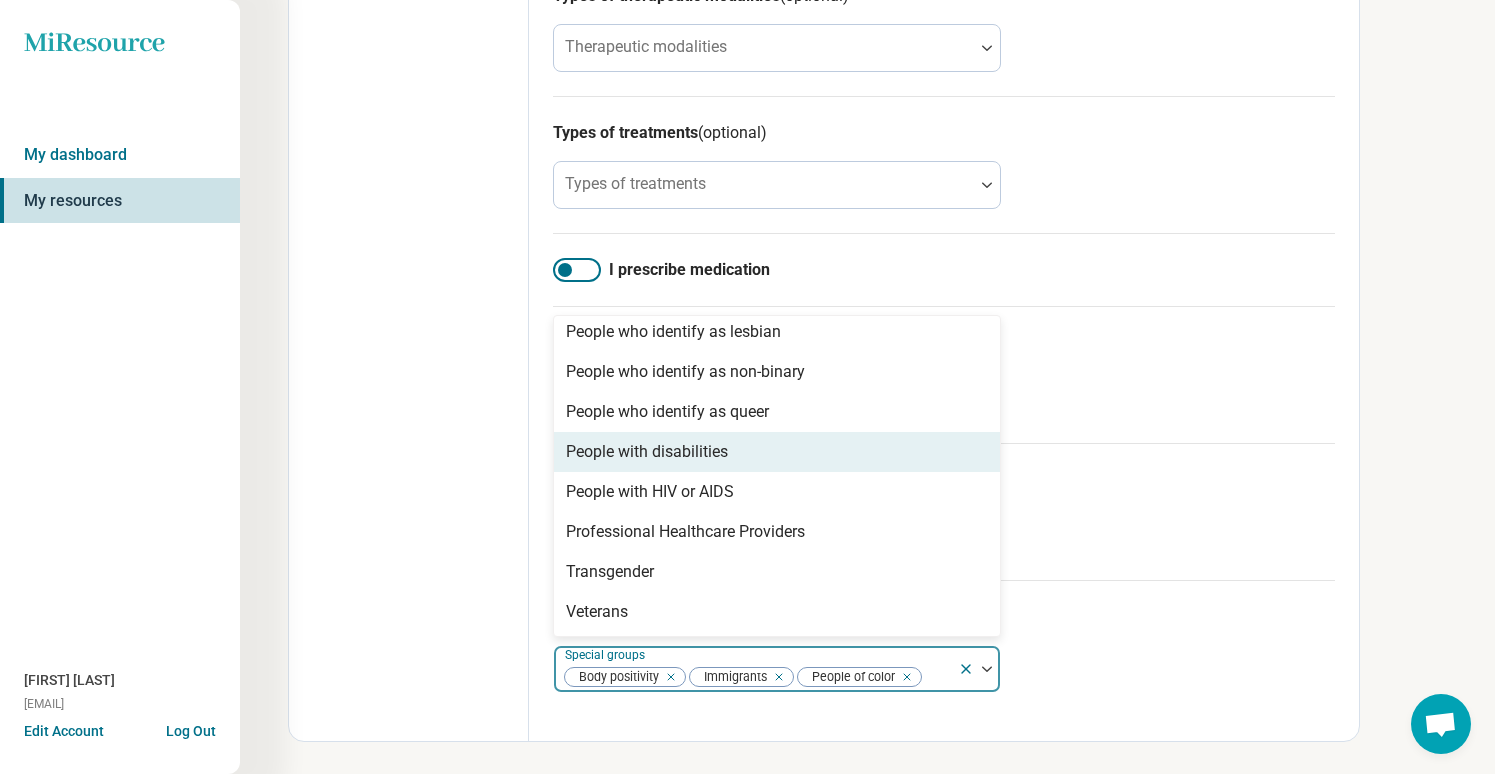 scroll, scrollTop: 488, scrollLeft: 0, axis: vertical 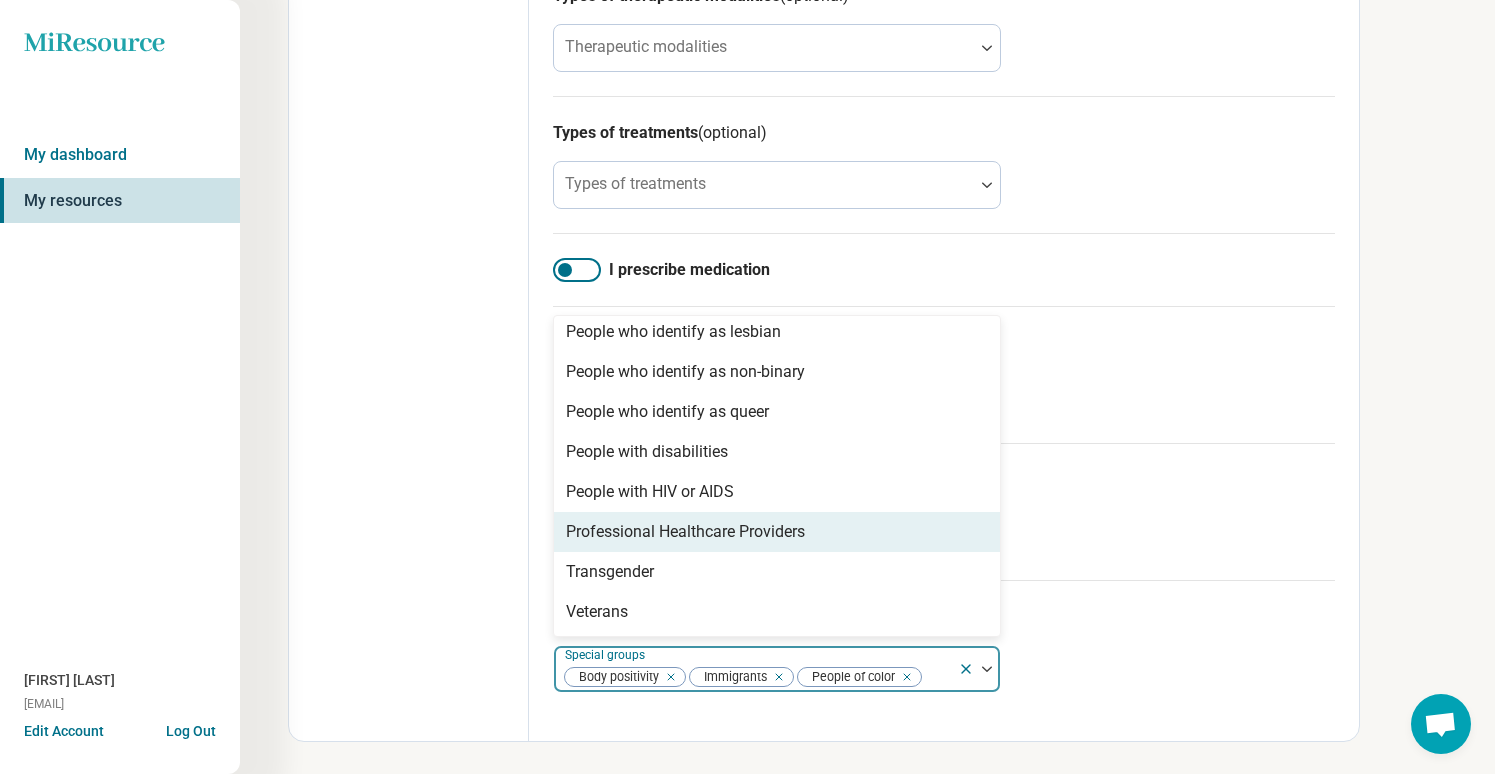 click on "Professional Healthcare Providers" at bounding box center [777, 532] 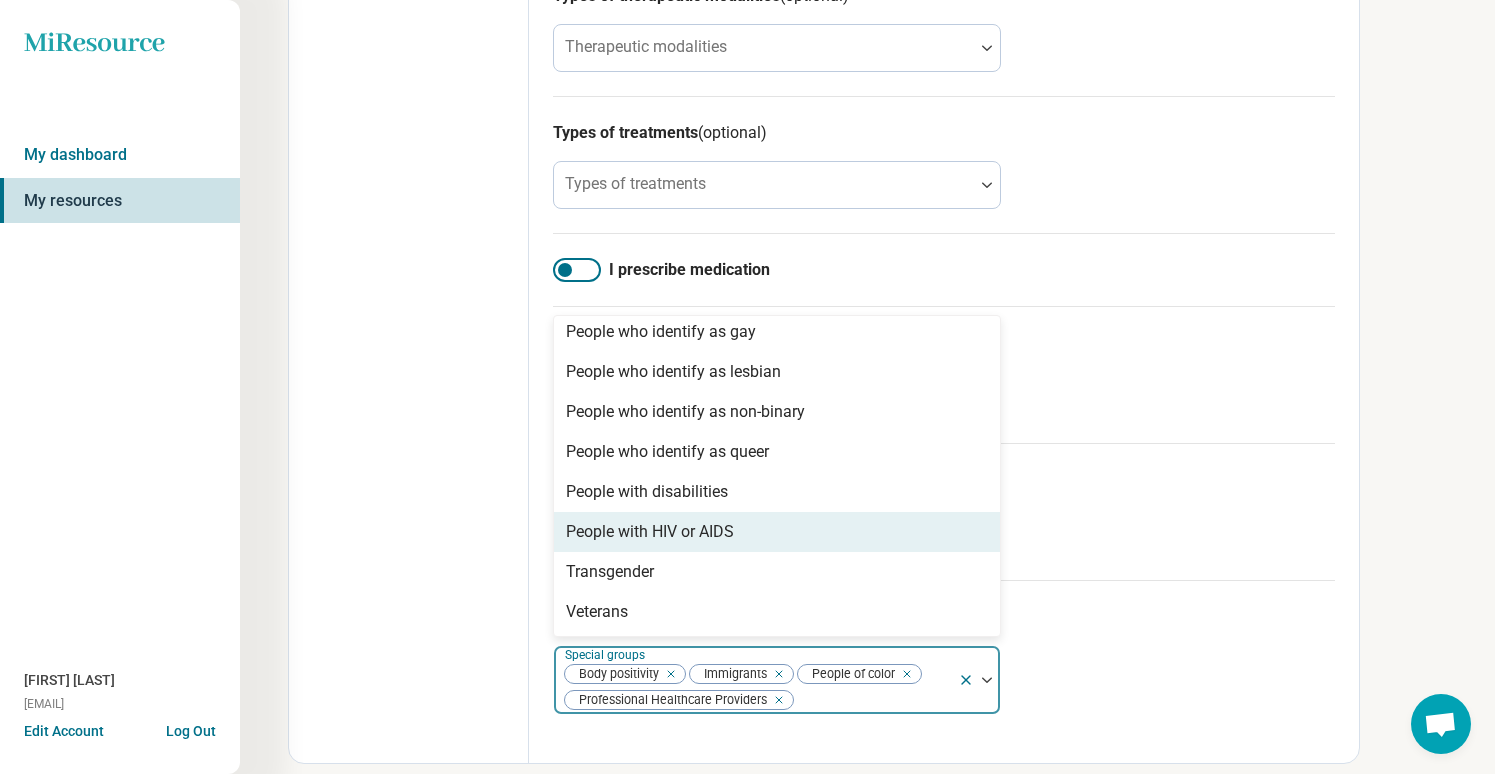 scroll, scrollTop: 448, scrollLeft: 0, axis: vertical 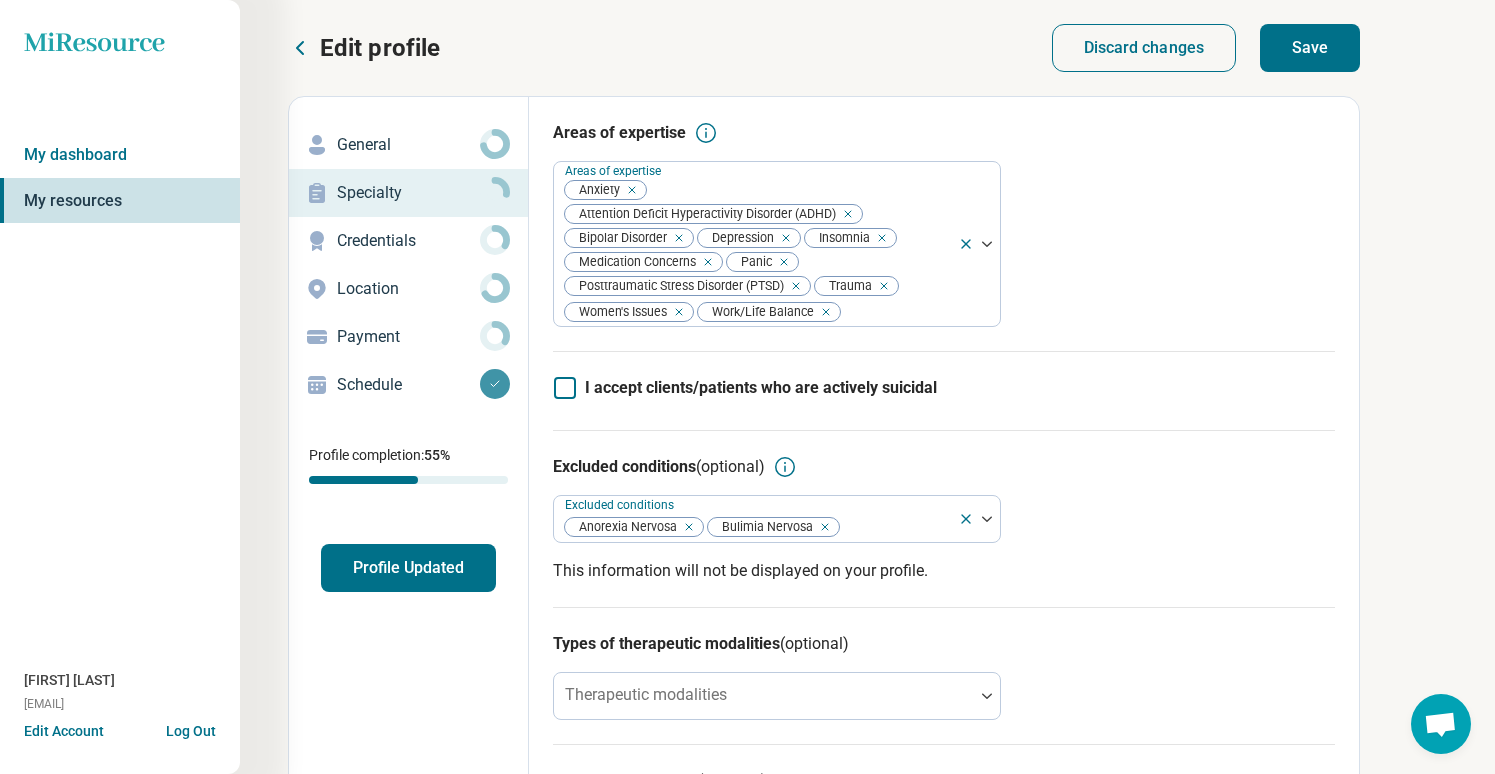 click on "Save" at bounding box center [1310, 48] 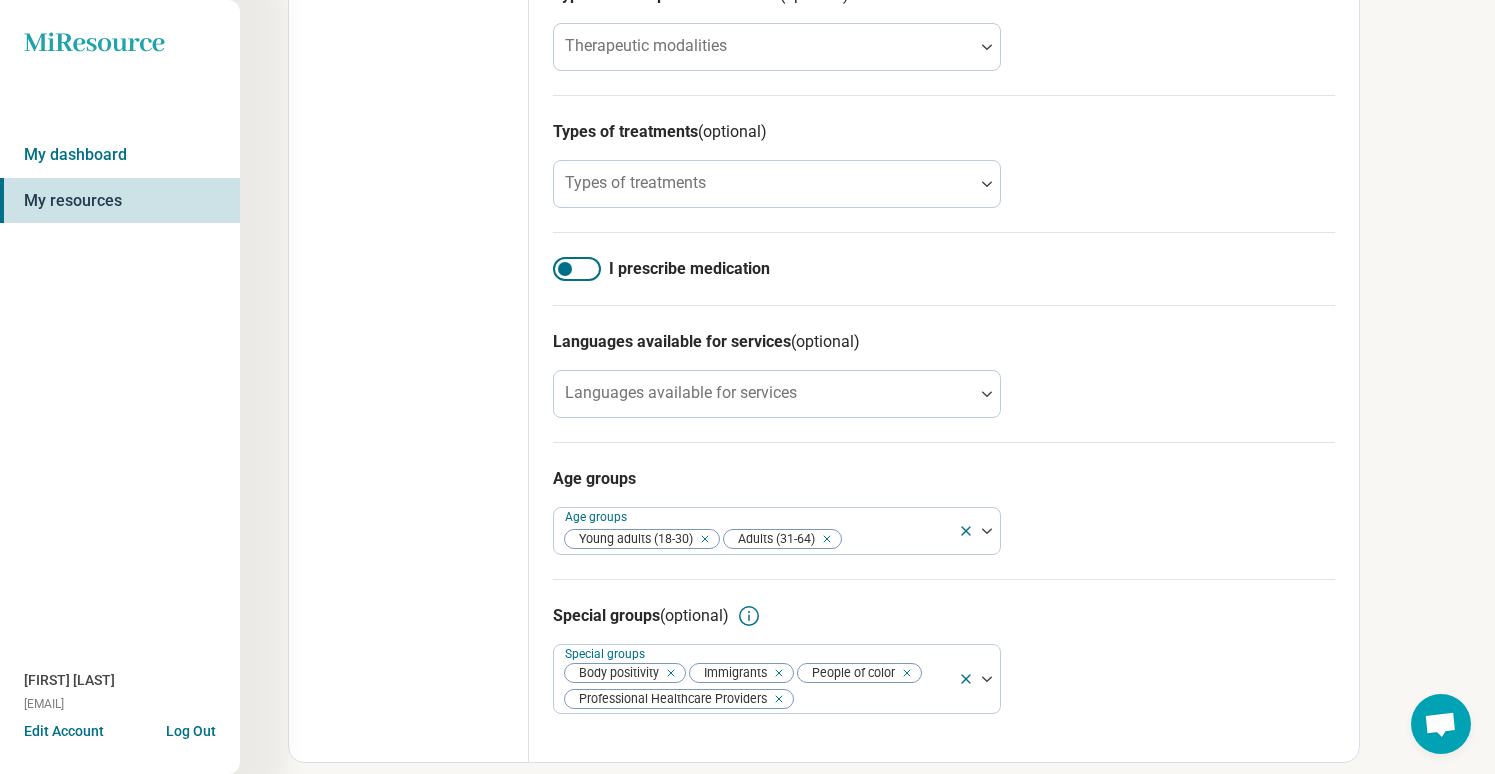 scroll, scrollTop: 647, scrollLeft: 0, axis: vertical 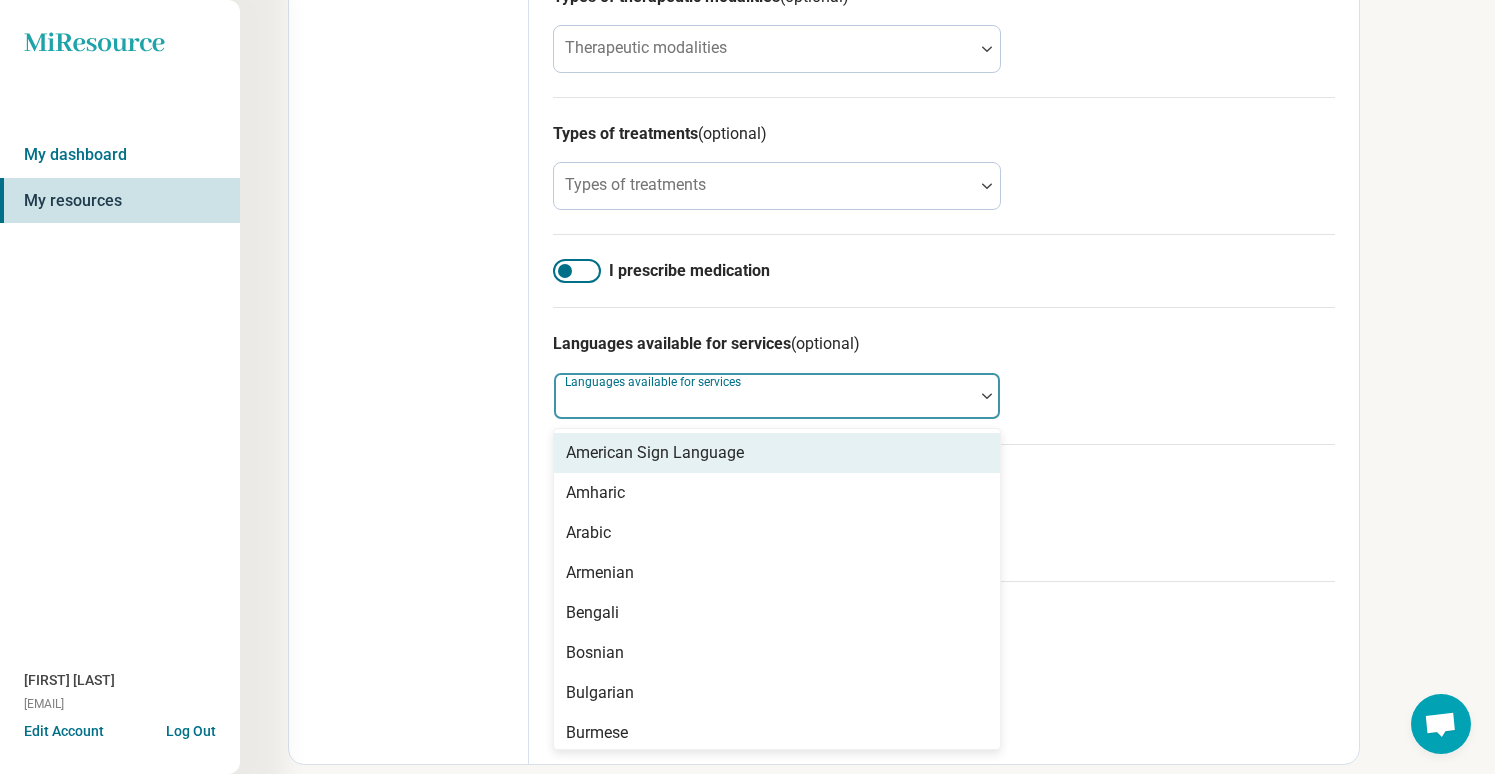 click at bounding box center [764, 404] 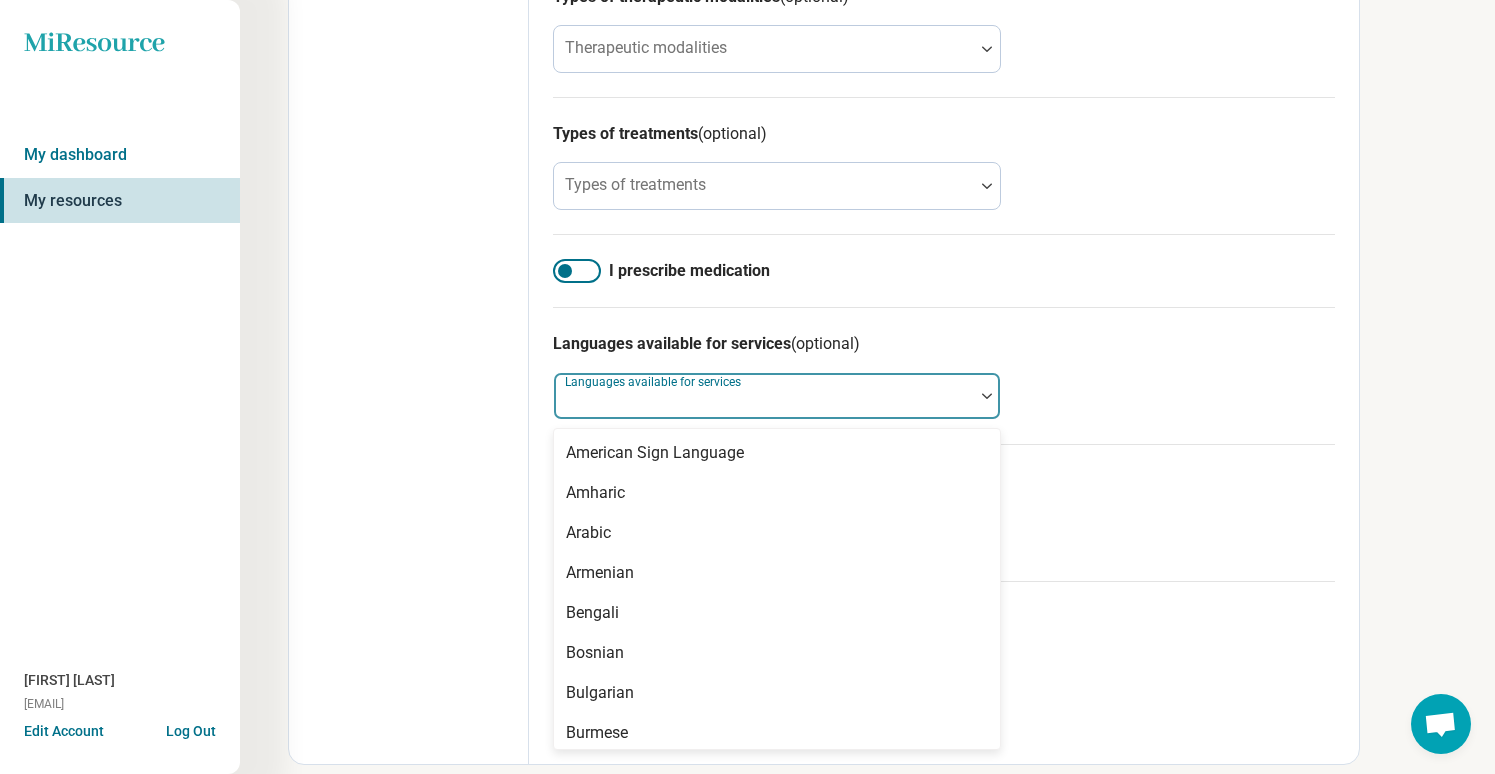 scroll, scrollTop: 0, scrollLeft: 0, axis: both 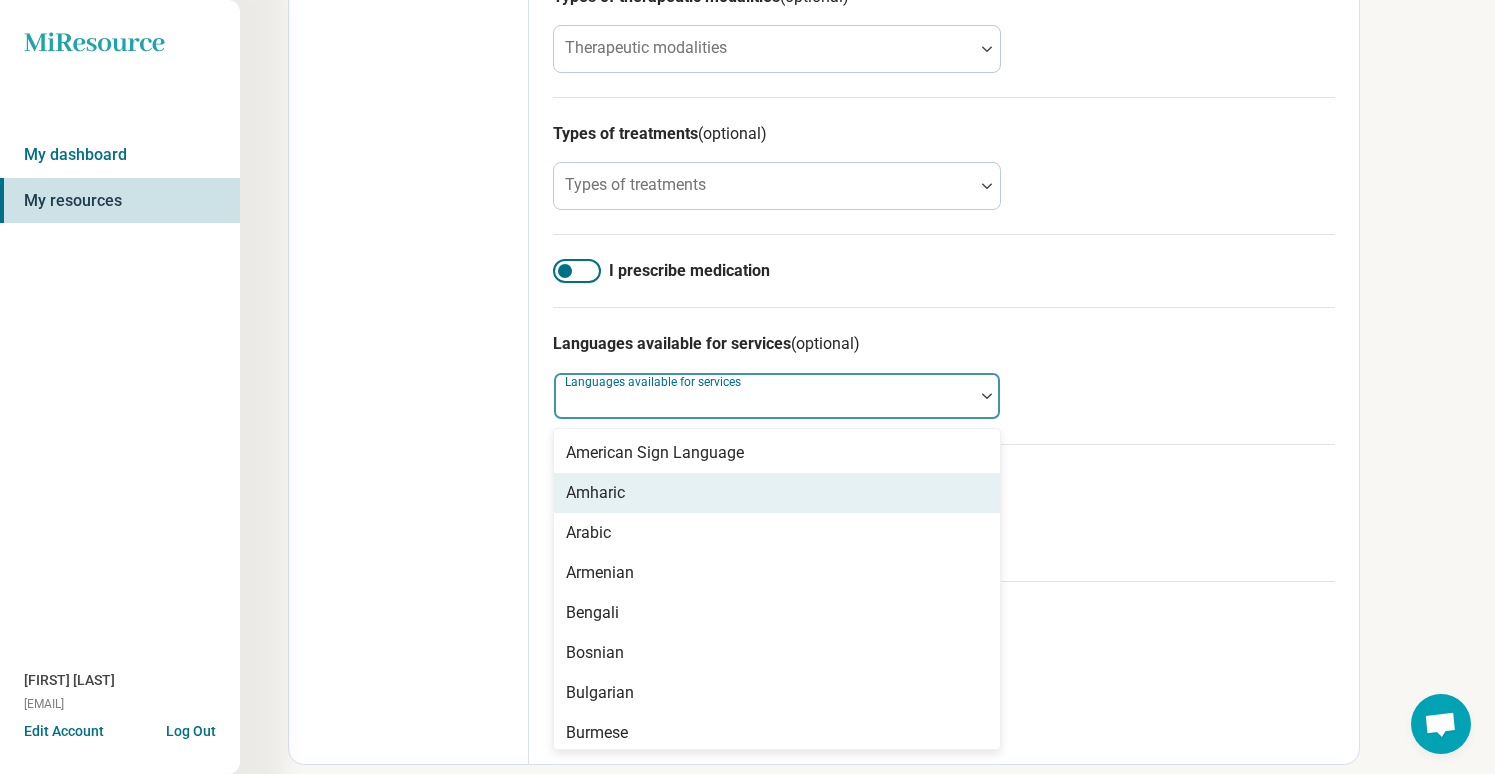 click on "Languages available for services  (optional) Amharic, 2 of 57. 57 results available. Use Up and Down to choose options, press Enter to select the currently focused option, press Escape to exit the menu, press Tab to select the option and exit the menu. Languages available for services American Sign Language Amharic Arabic Armenian Bengali Bosnian Bulgarian Burmese Cantonese Creole Danish Dutch Farsi Filipino French German Greek Gujarati Haitian Hebrew Hindi Hmong Hungarian Igbo Indonesian Italian Japanese Javanese Khmer Korean Kutchi Macedonian Malay Malayalam Mandarin Native American Indian or Alaska Native languages Norwegian Other Panjabi Pashto Persian Polish Portuguese Romanian Russian Serbian Spanish Swedish Tagalog Tamil Thai Turkish Ukrainian Urdu Vietnamese Yiddish Yoruba" at bounding box center (944, 375) 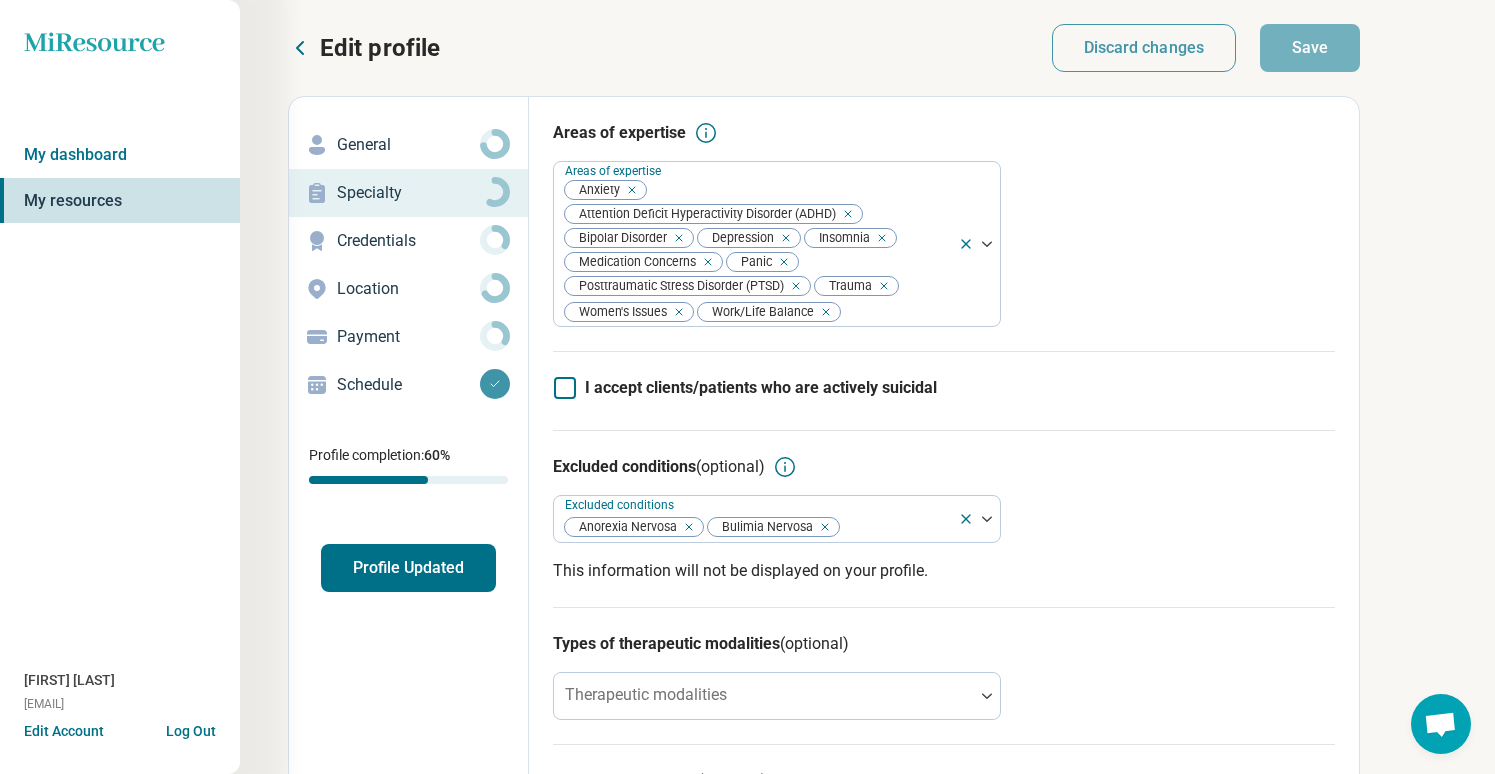 scroll, scrollTop: 0, scrollLeft: 0, axis: both 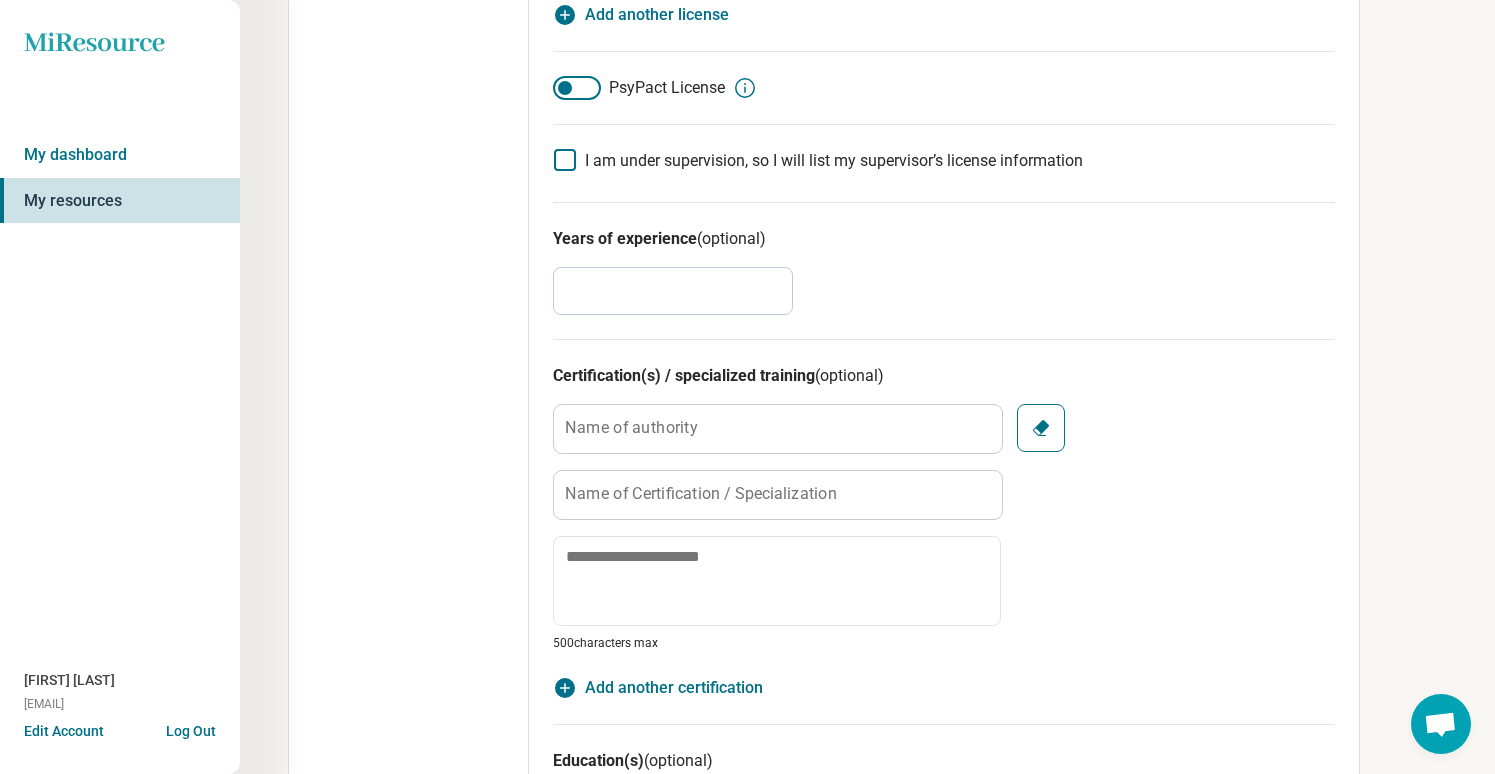 drag, startPoint x: 593, startPoint y: 295, endPoint x: 515, endPoint y: 271, distance: 81.608826 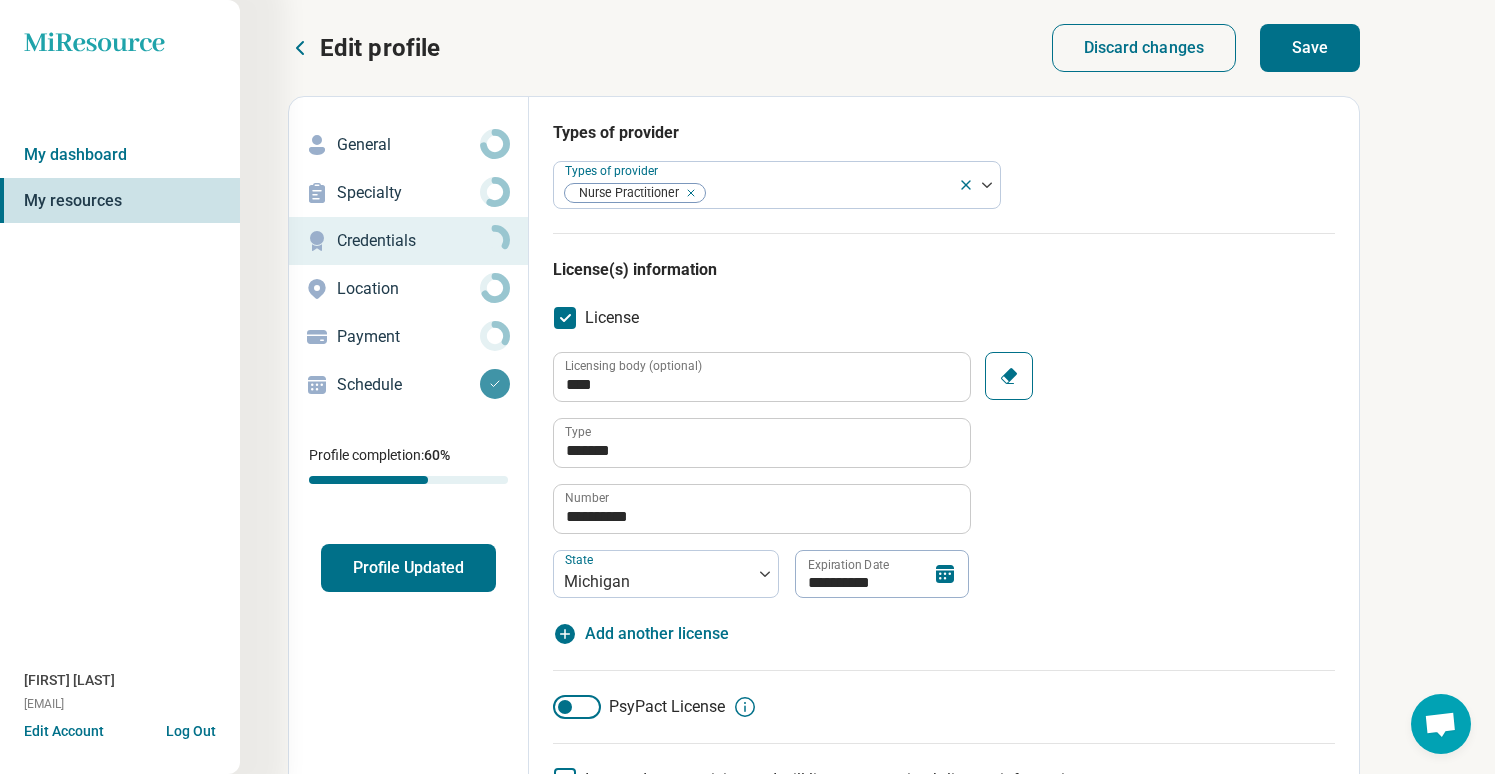 scroll, scrollTop: 0, scrollLeft: 0, axis: both 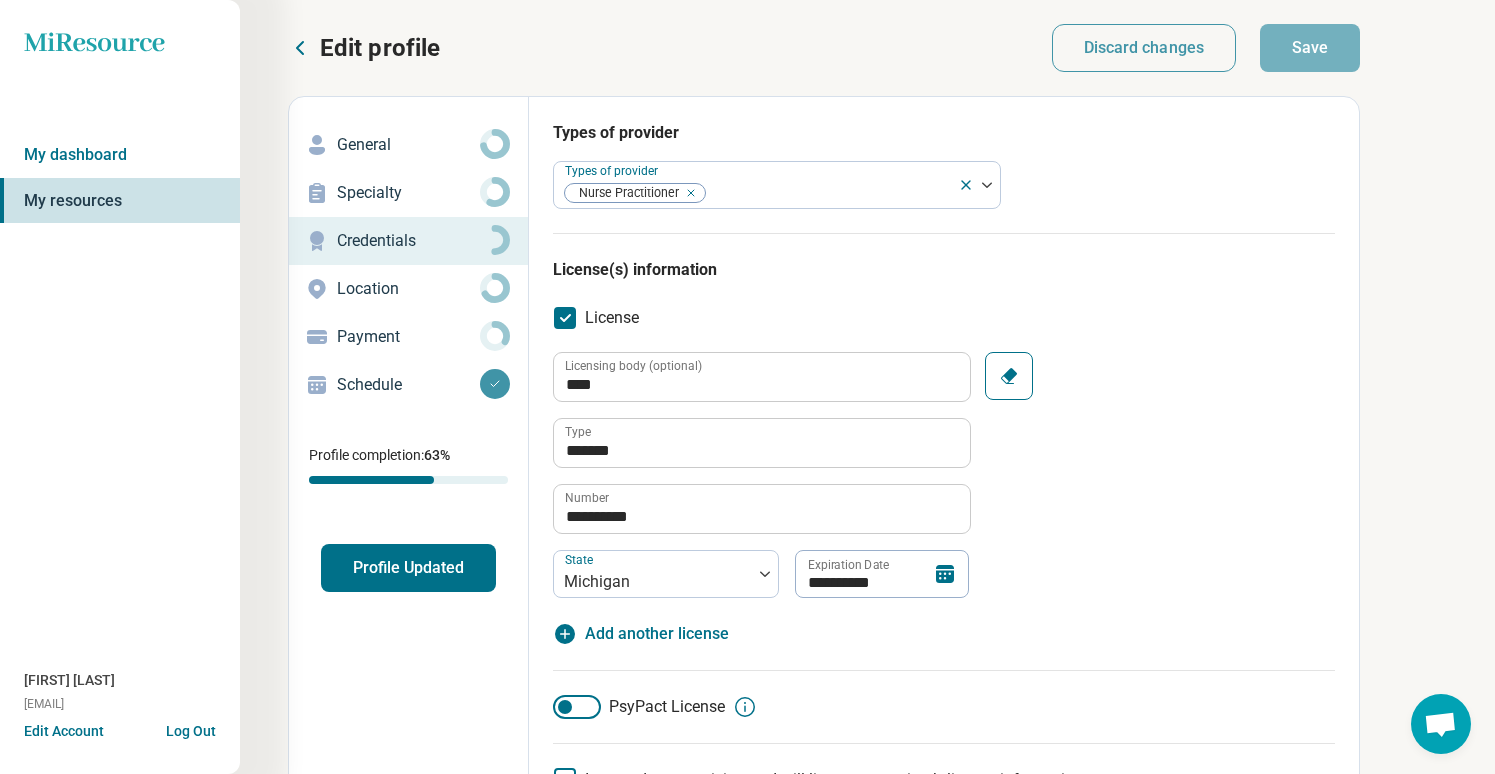 click on "Location" at bounding box center (408, 289) 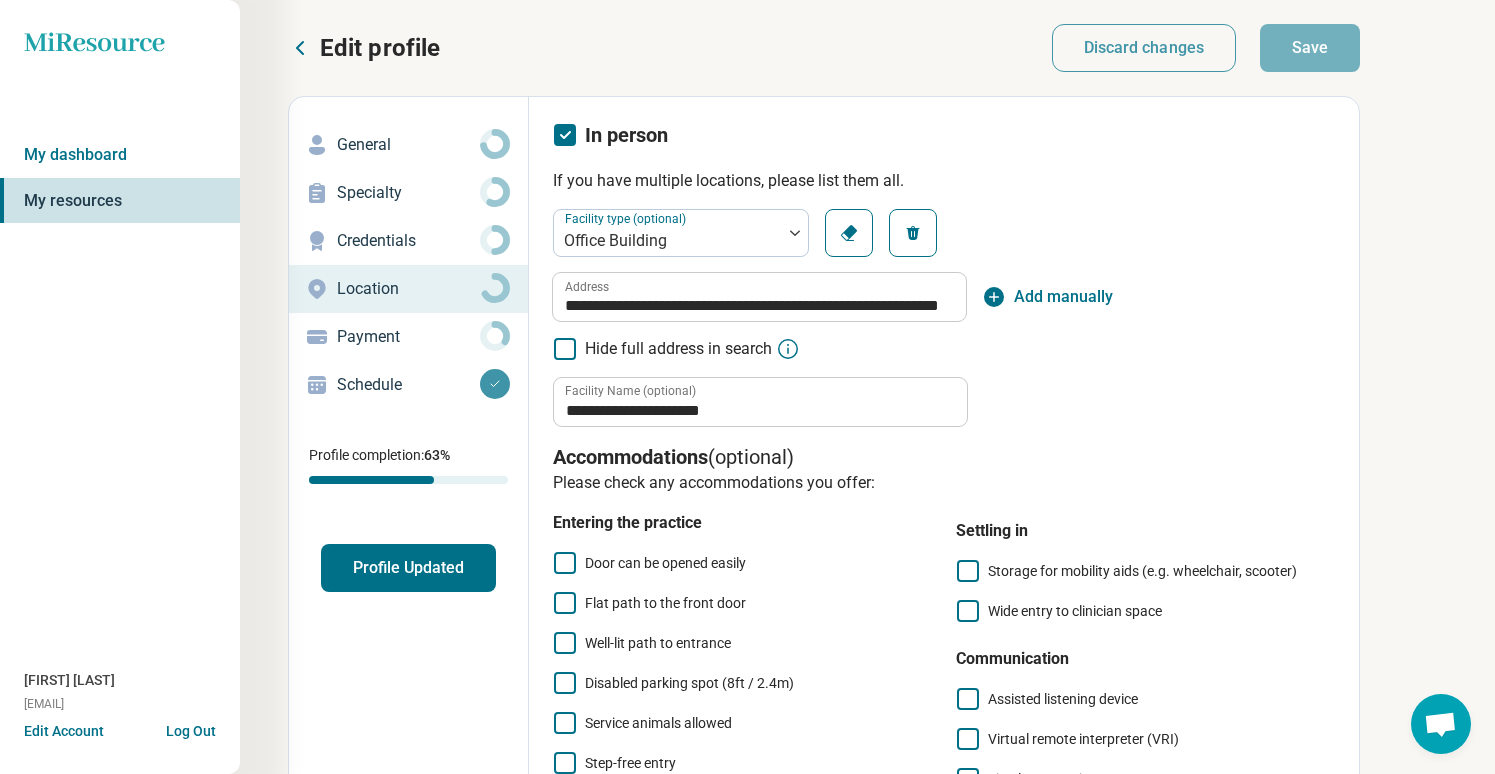 click on "Payment" at bounding box center [408, 337] 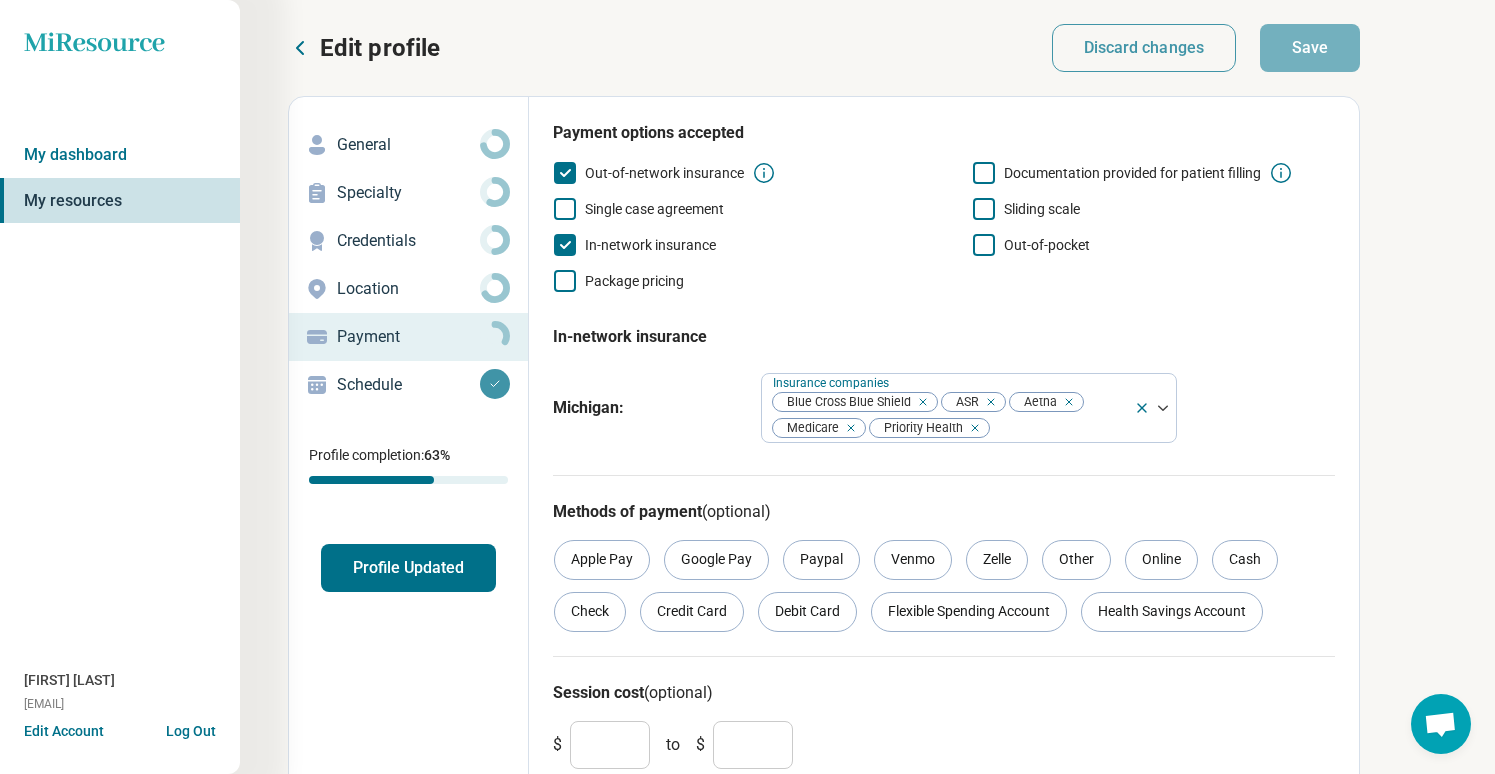 drag, startPoint x: 393, startPoint y: 335, endPoint x: 439, endPoint y: 318, distance: 49.0408 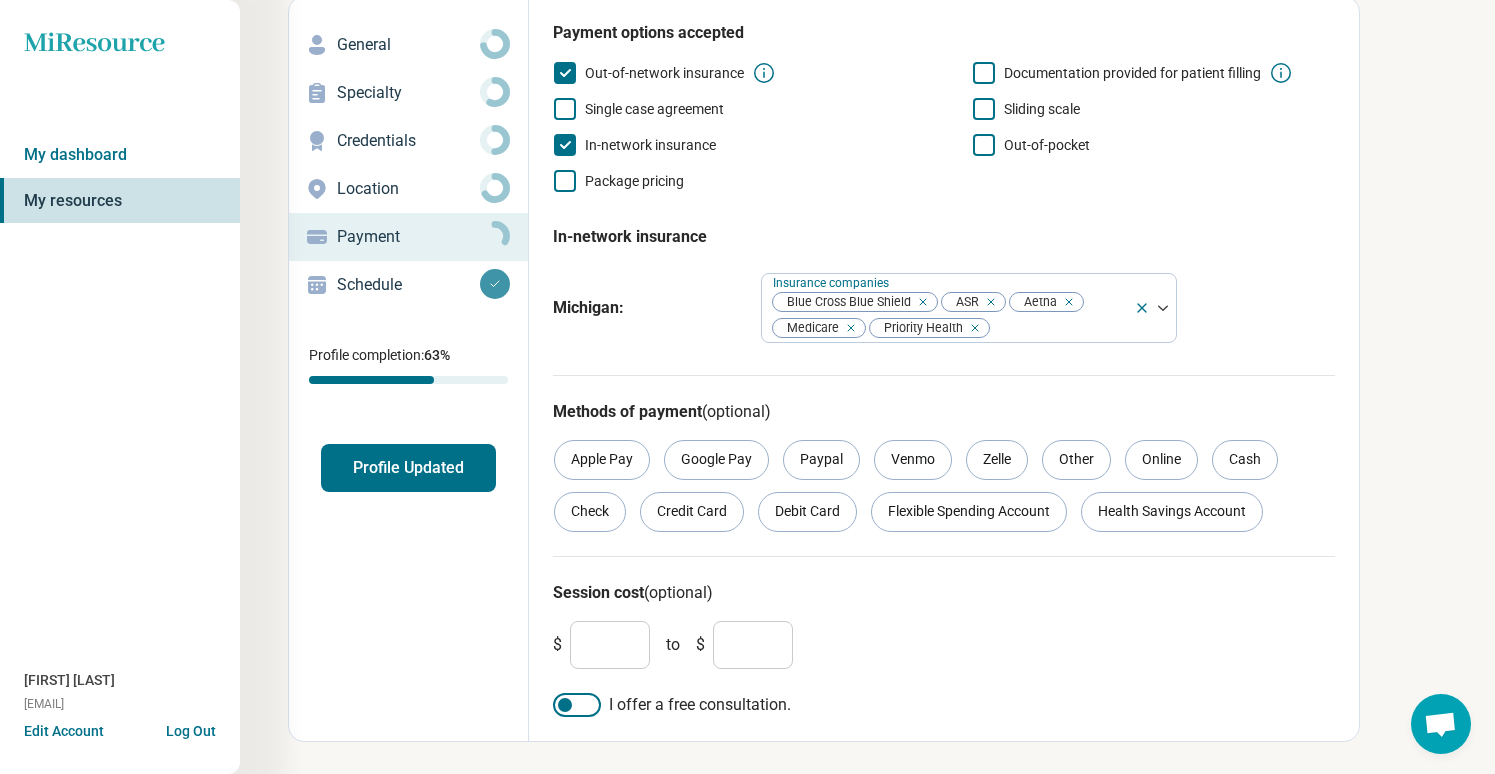 scroll, scrollTop: 100, scrollLeft: 0, axis: vertical 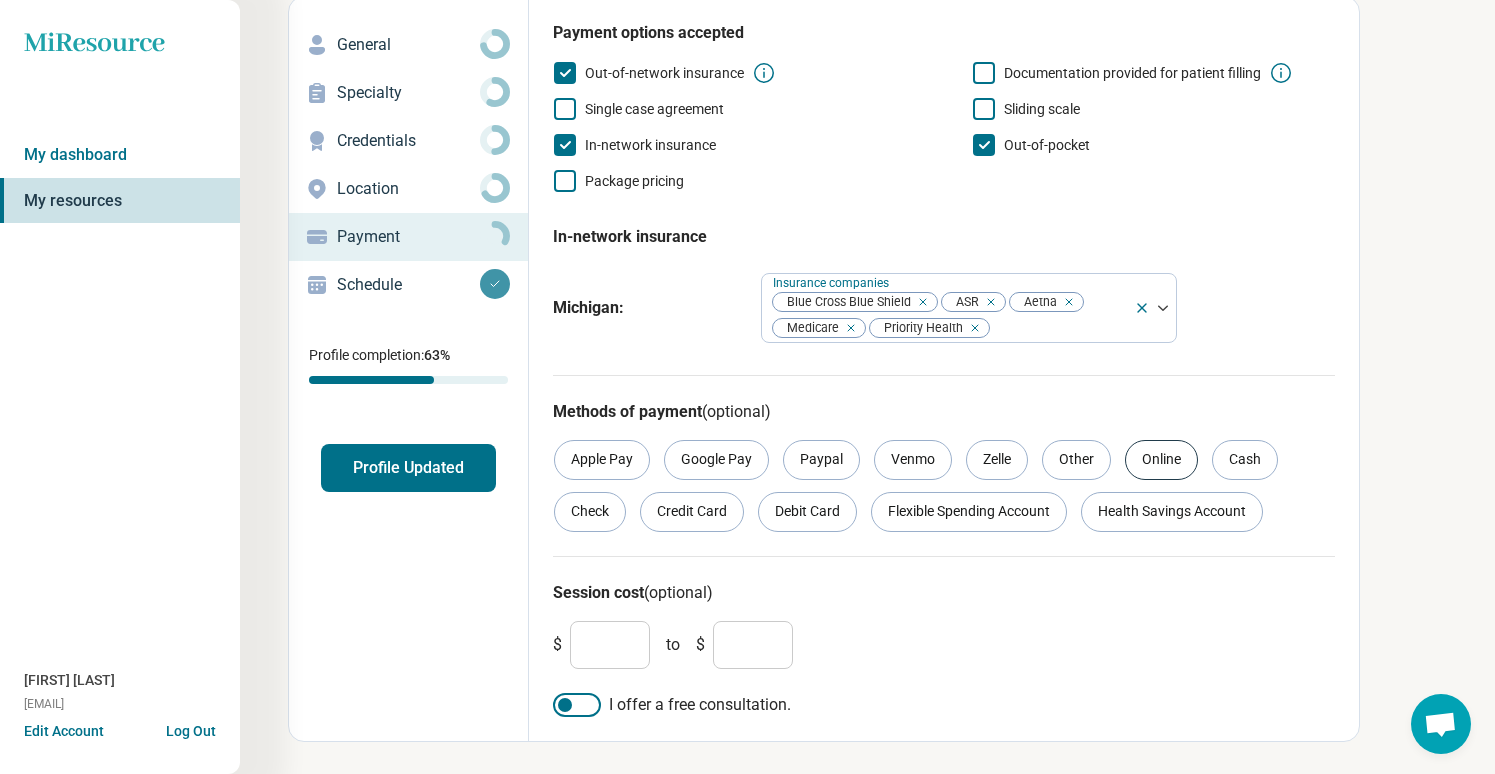 click on "Online" at bounding box center [1161, 460] 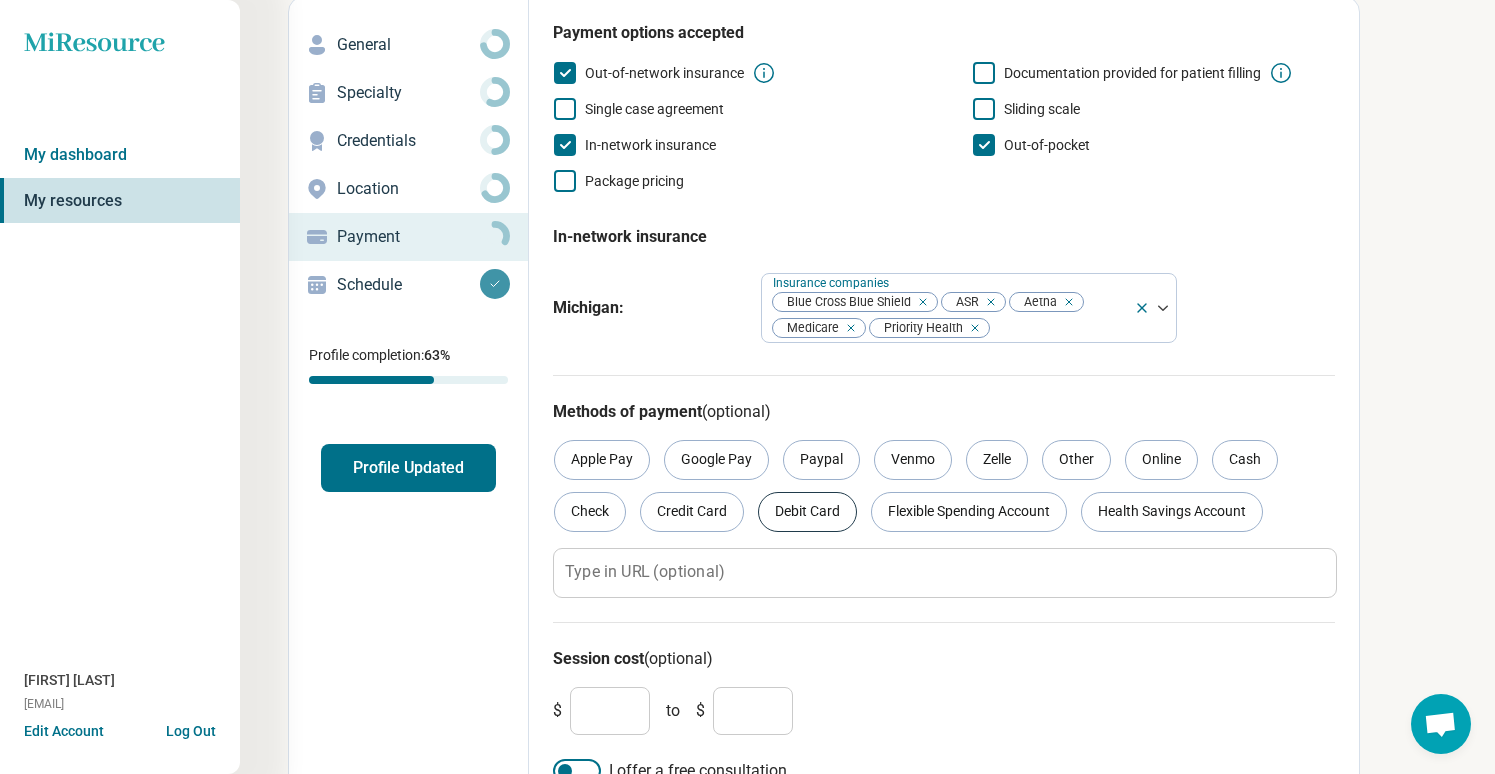 click on "Debit Card" at bounding box center [807, 512] 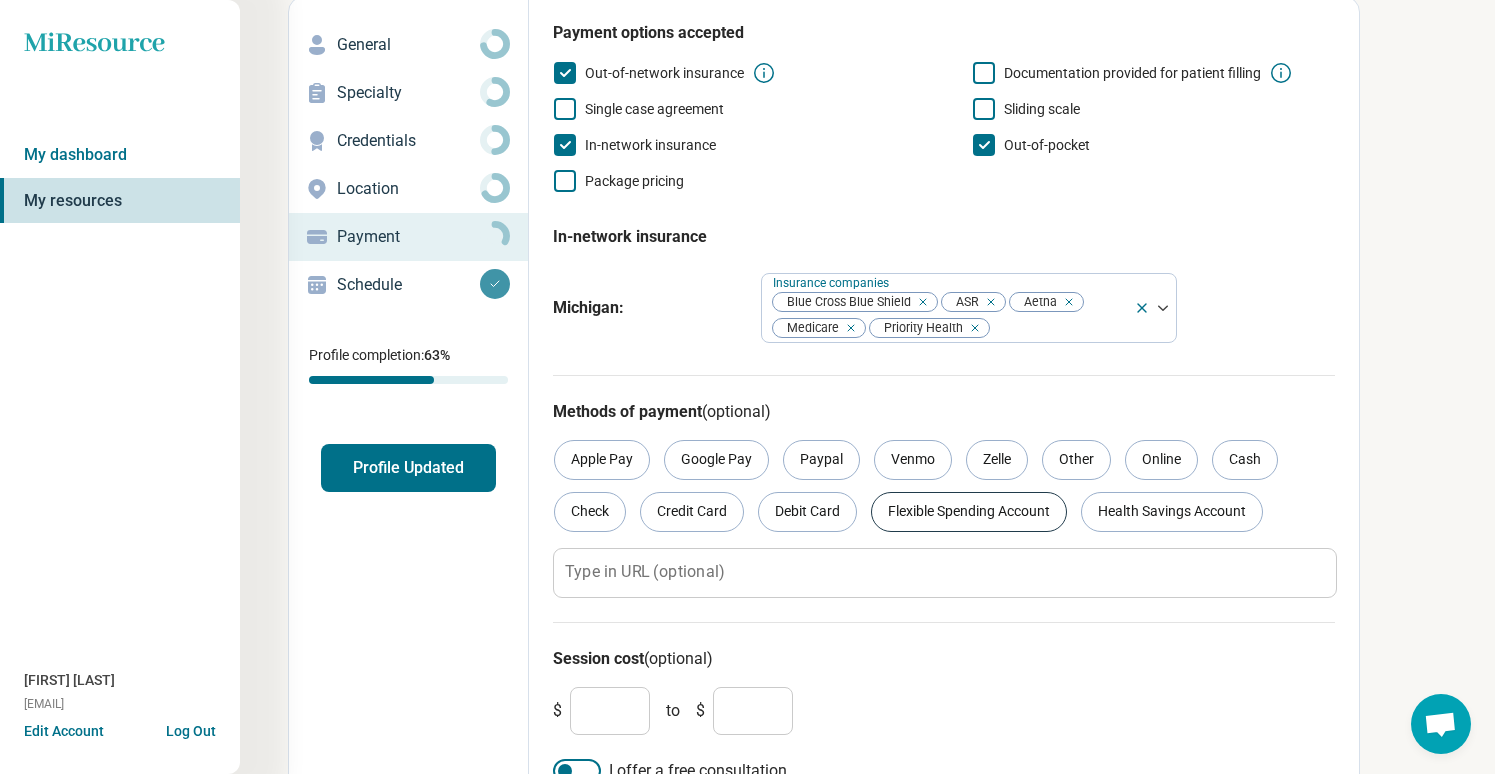 click on "Flexible Spending Account" at bounding box center [969, 512] 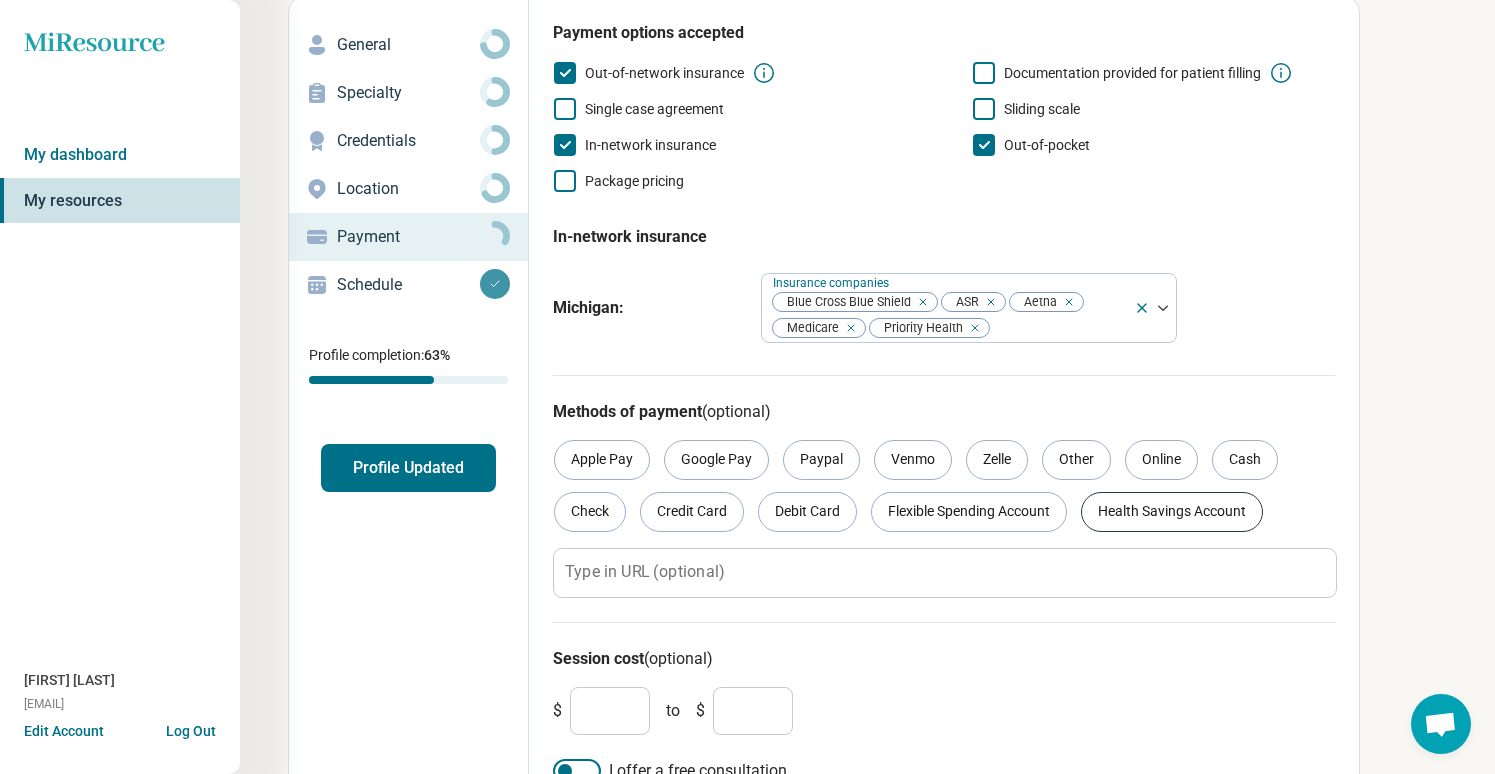 click on "Health Savings Account" at bounding box center (1172, 512) 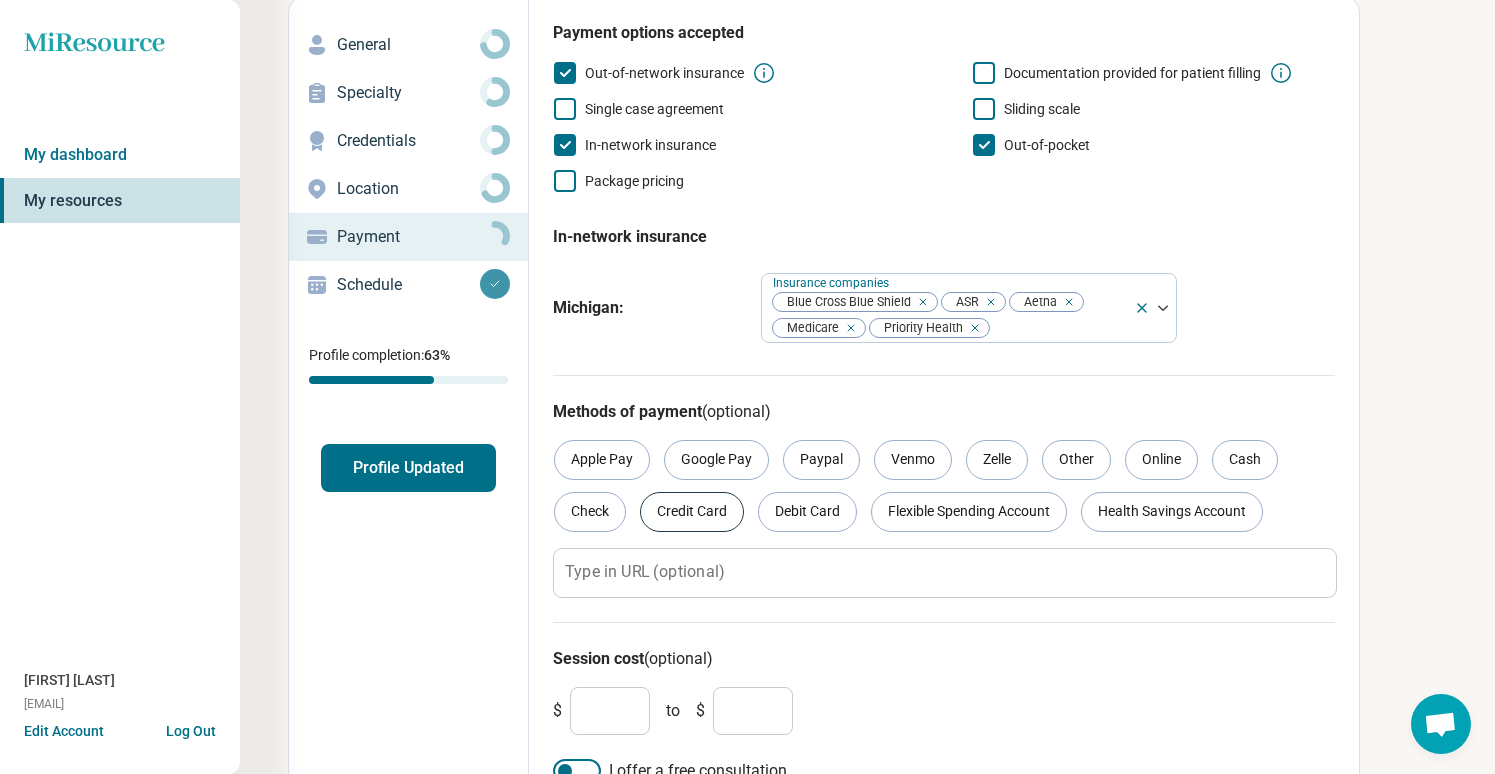 click on "Credit Card" at bounding box center (692, 512) 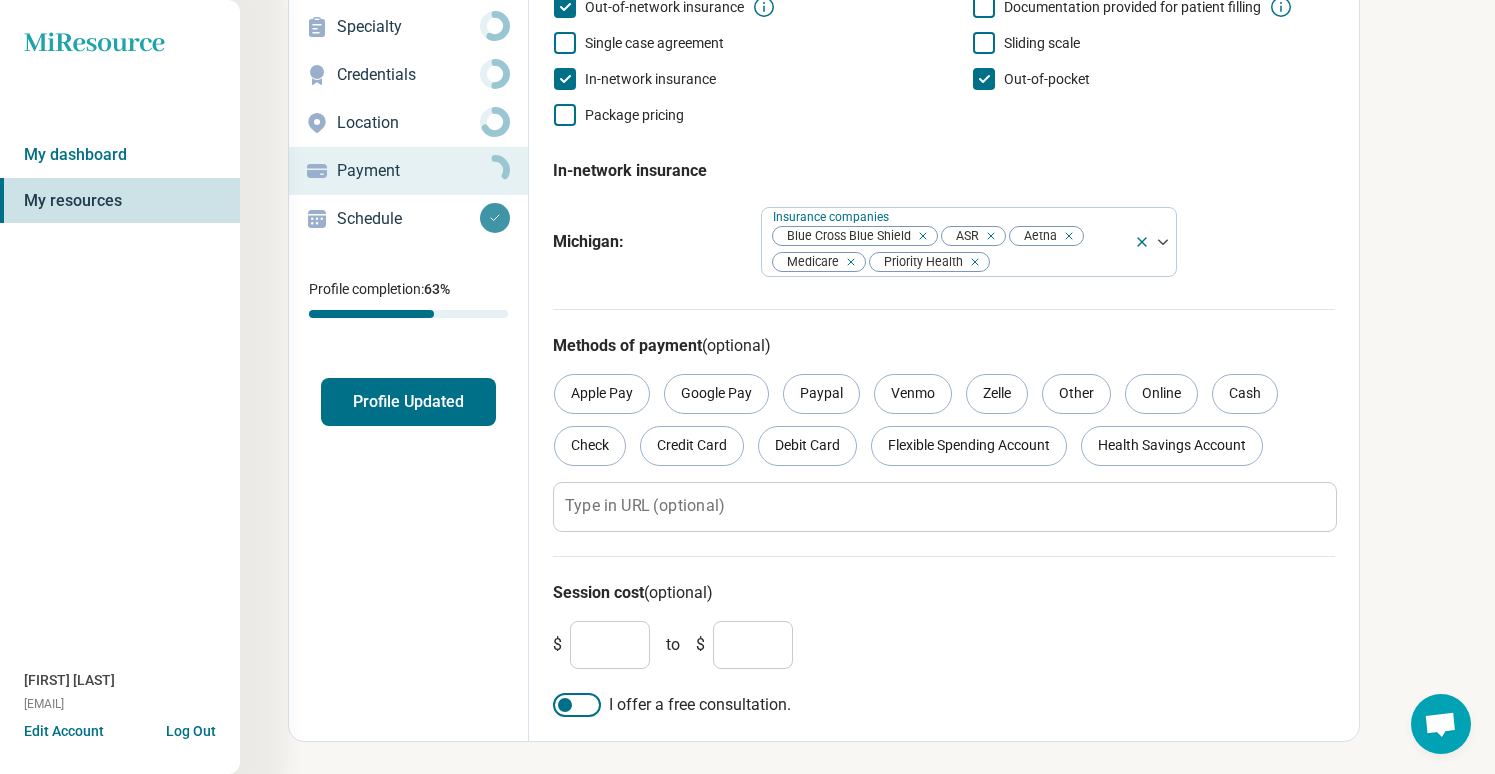 scroll, scrollTop: 166, scrollLeft: 0, axis: vertical 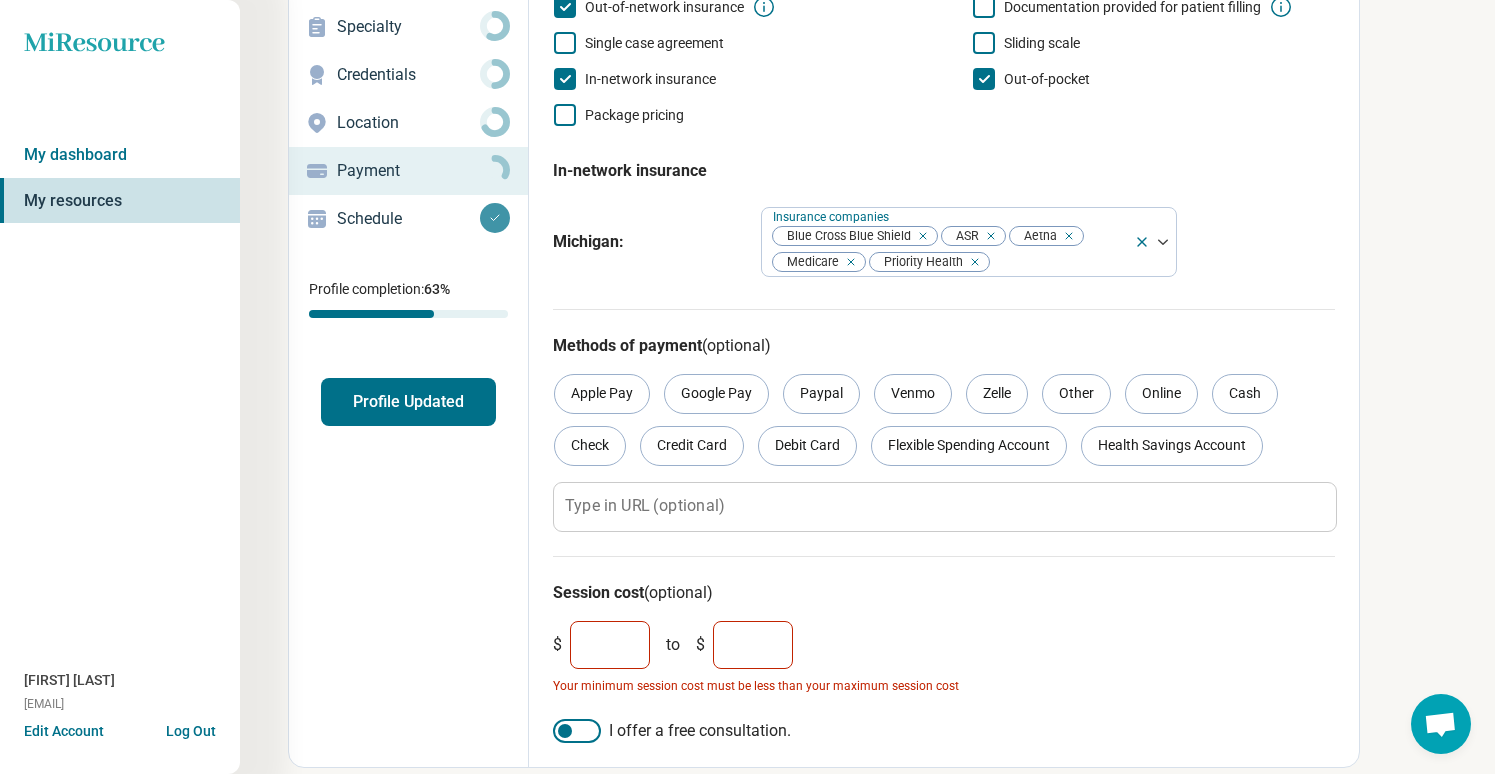 click on "*" at bounding box center [753, 645] 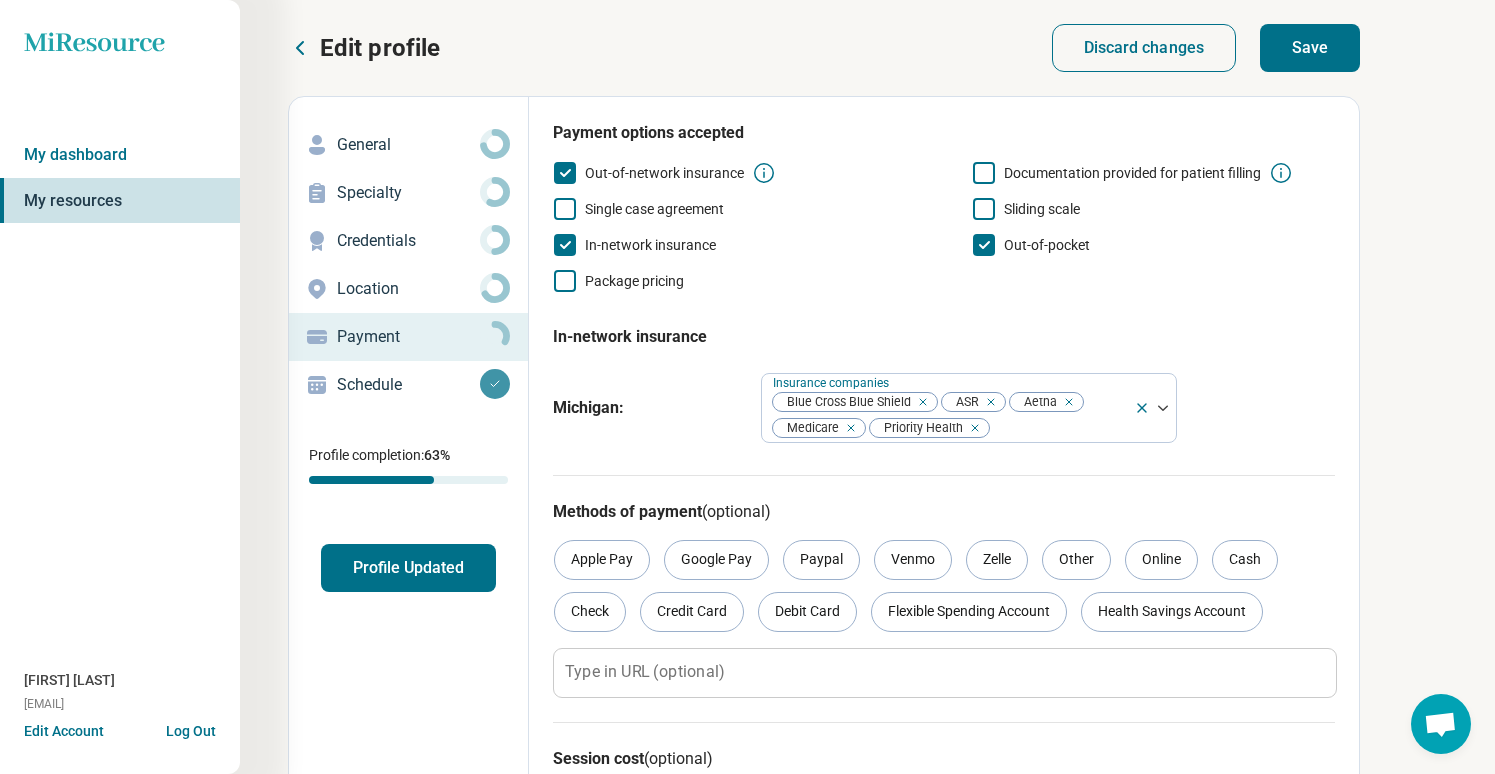scroll, scrollTop: 0, scrollLeft: 0, axis: both 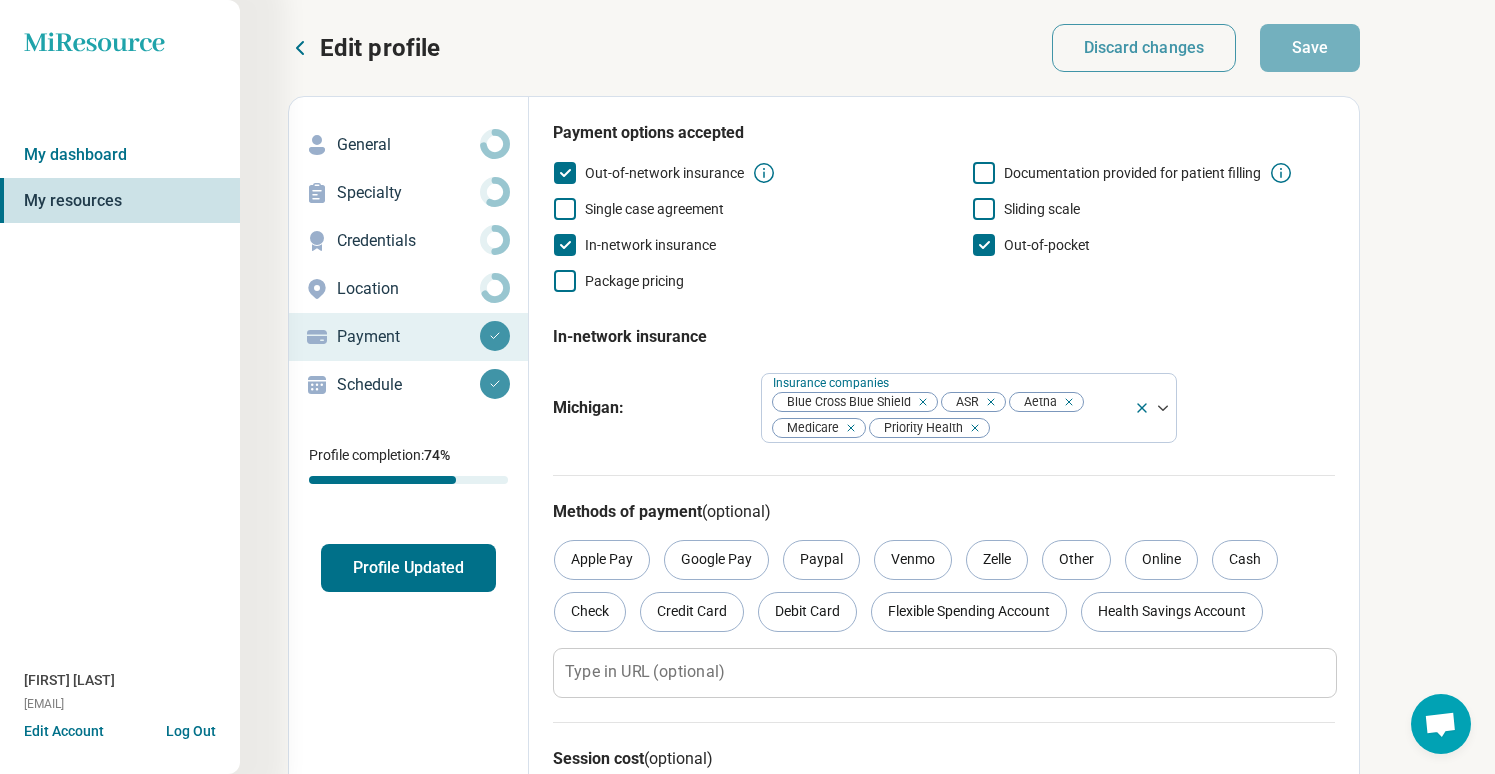 click on "Location" at bounding box center [408, 289] 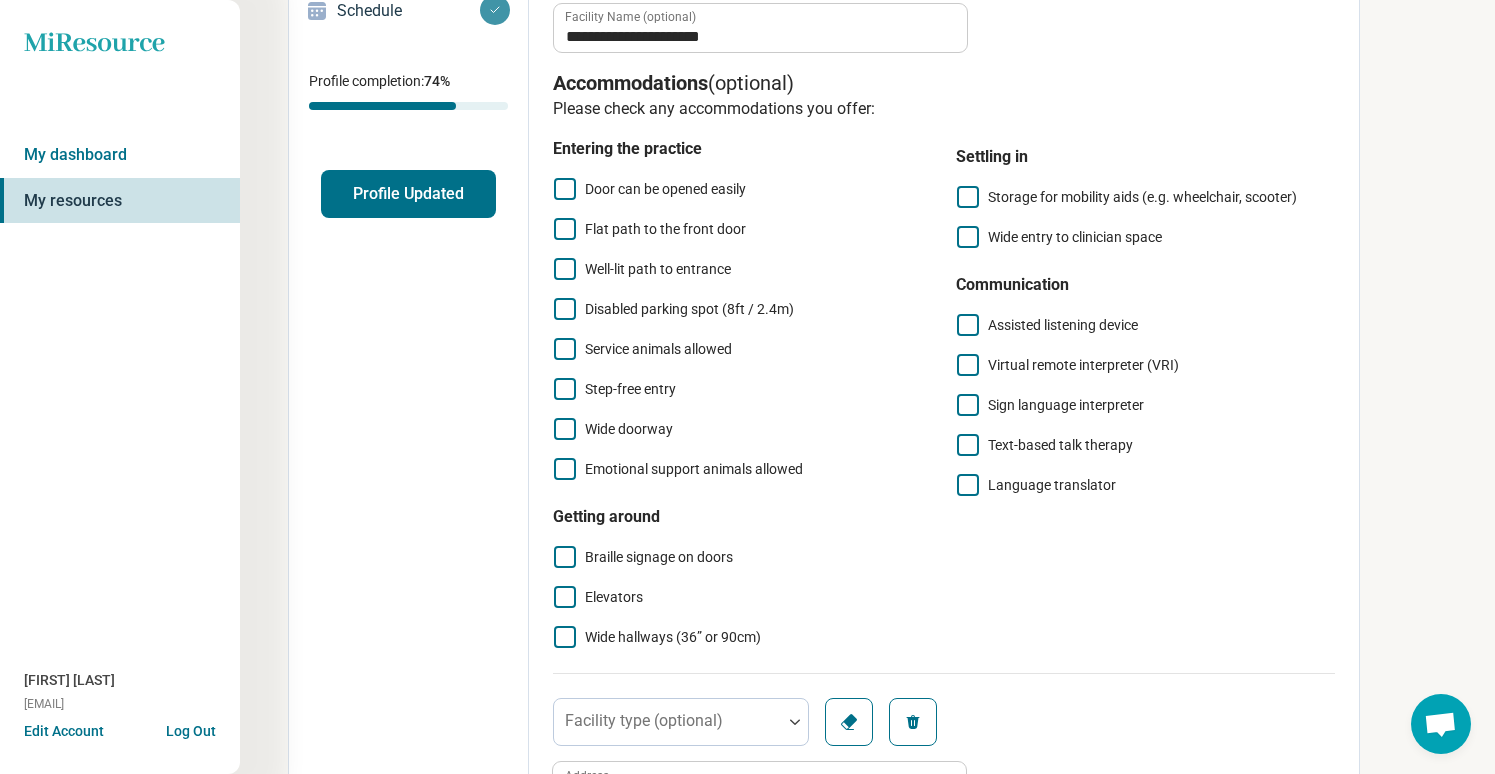 scroll, scrollTop: 372, scrollLeft: 0, axis: vertical 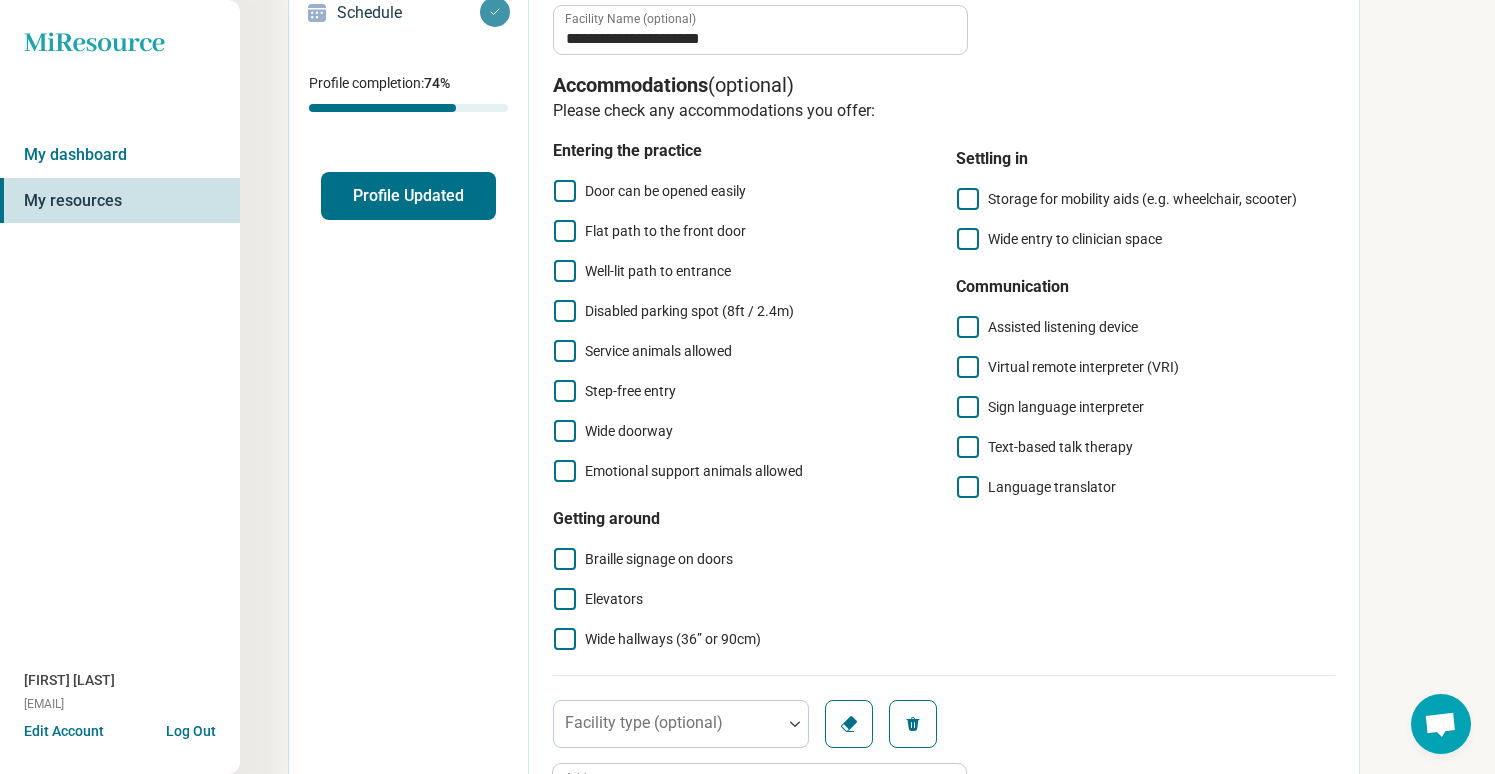 click on "Service animals allowed" at bounding box center (658, 351) 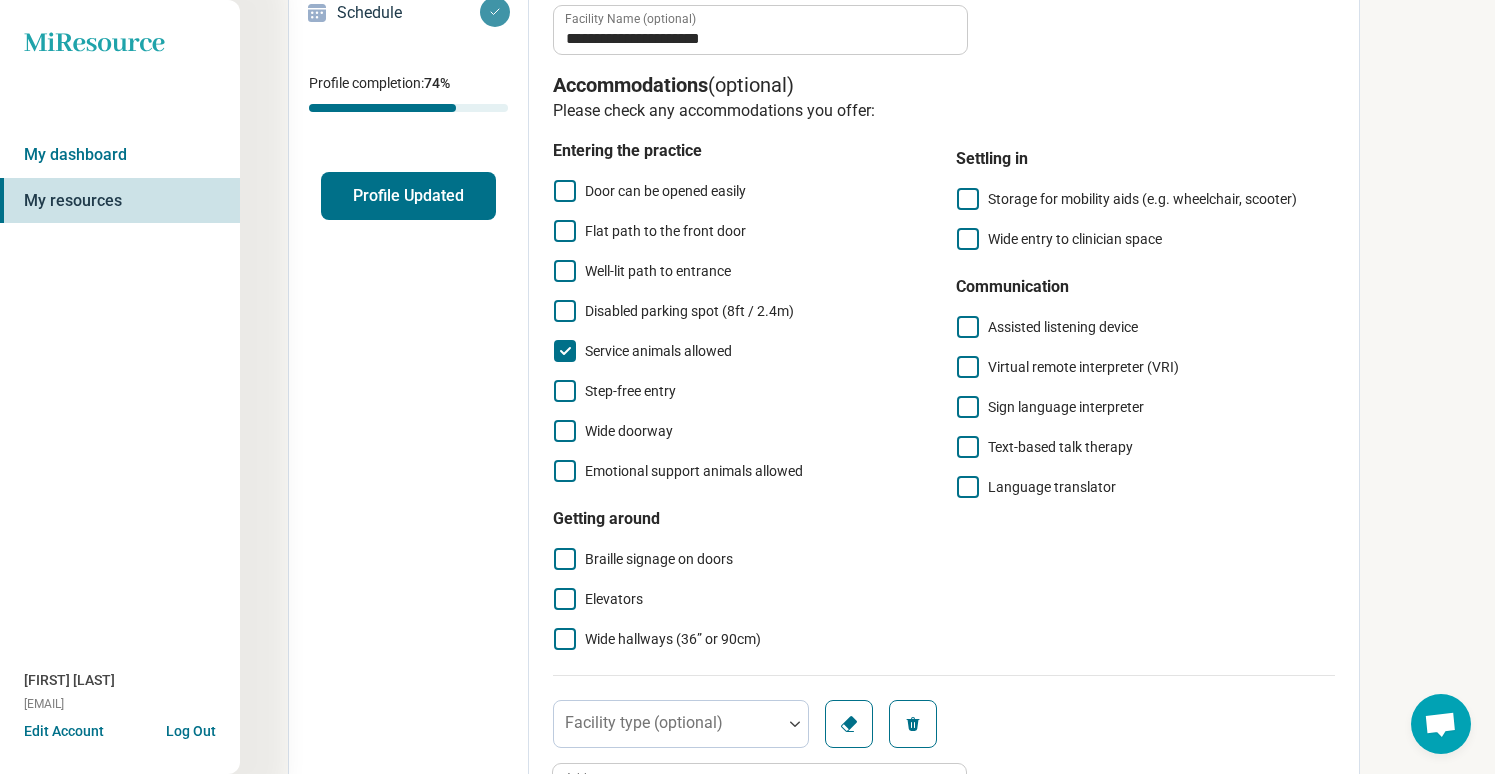 scroll, scrollTop: 13, scrollLeft: 0, axis: vertical 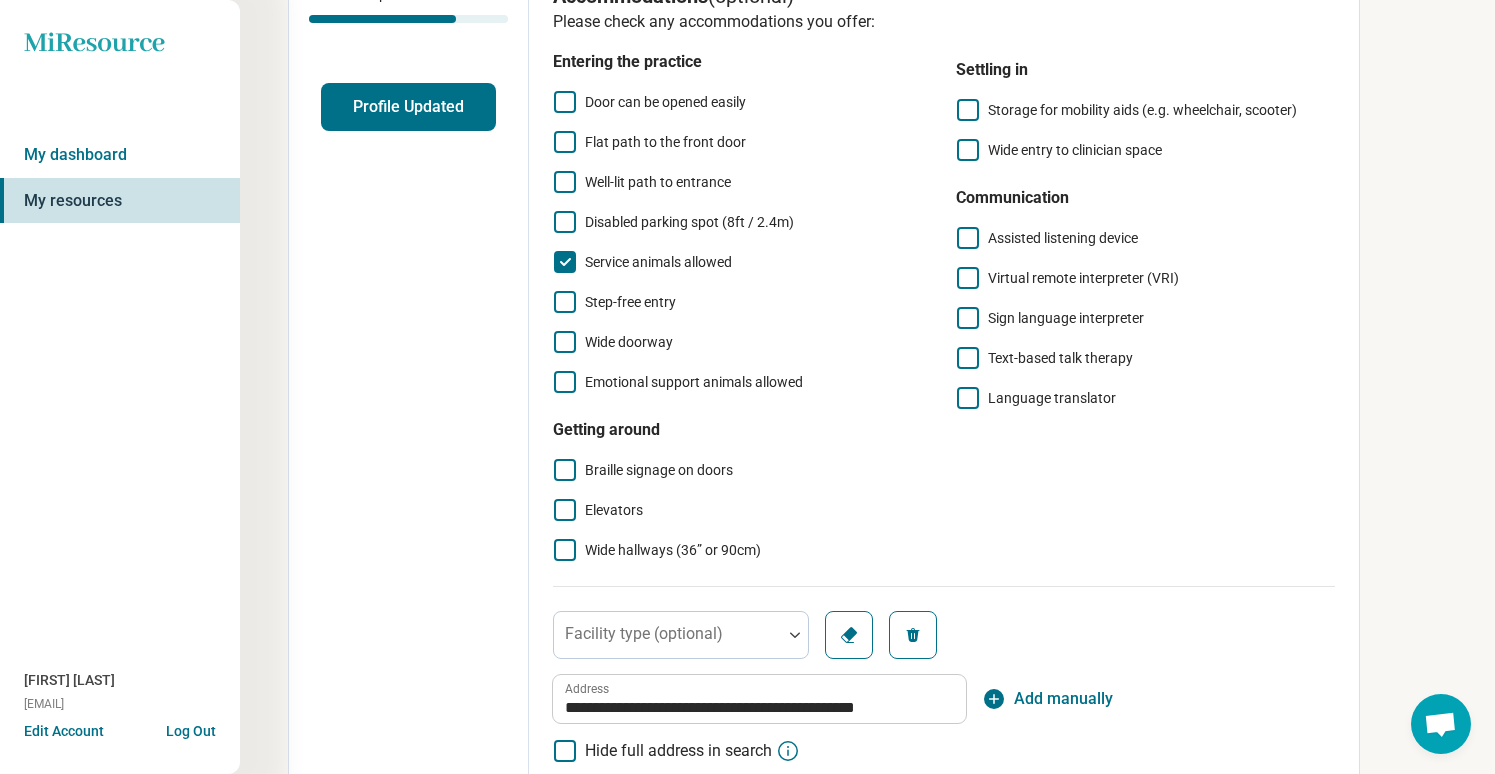 click on "Elevators" at bounding box center [614, 510] 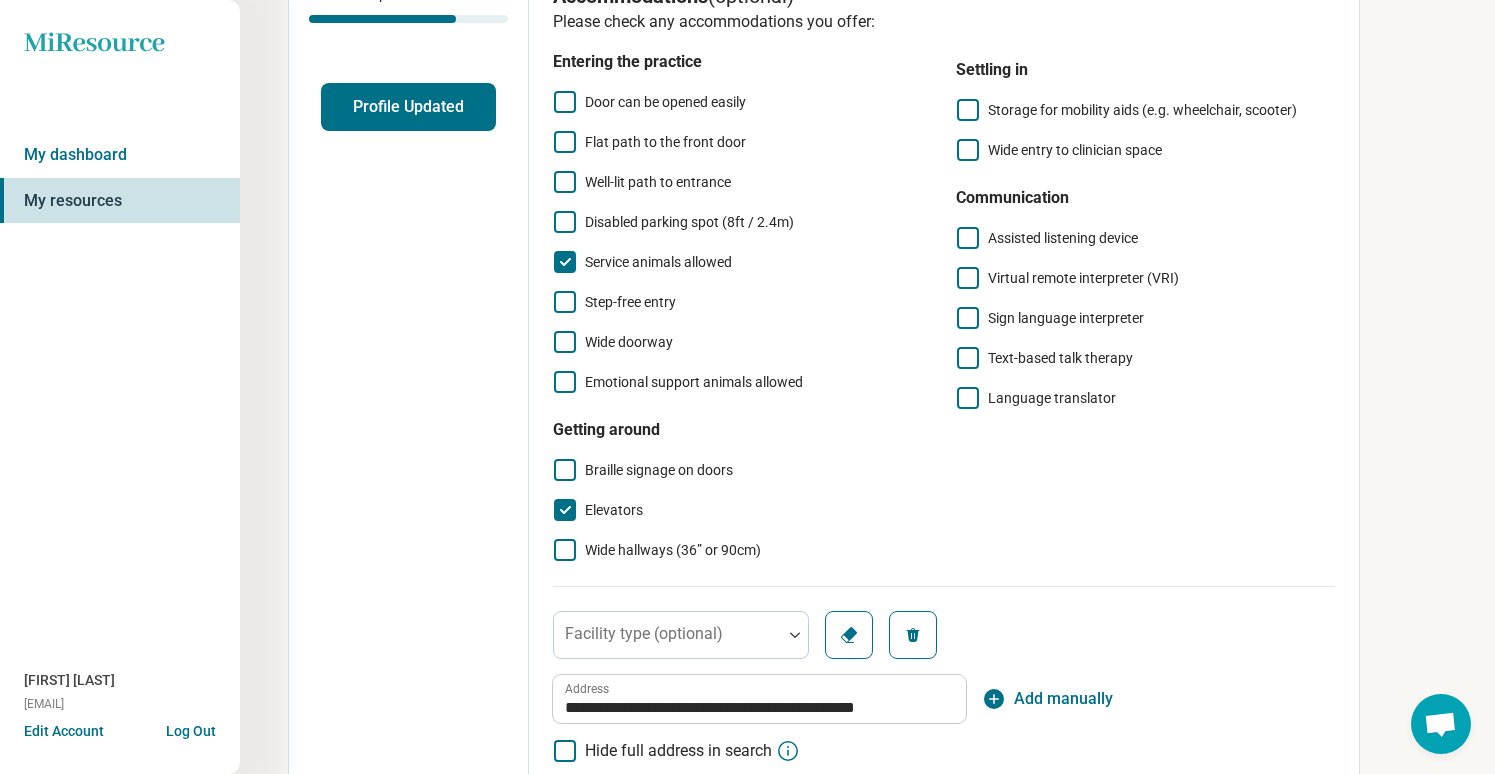 scroll, scrollTop: 13, scrollLeft: 0, axis: vertical 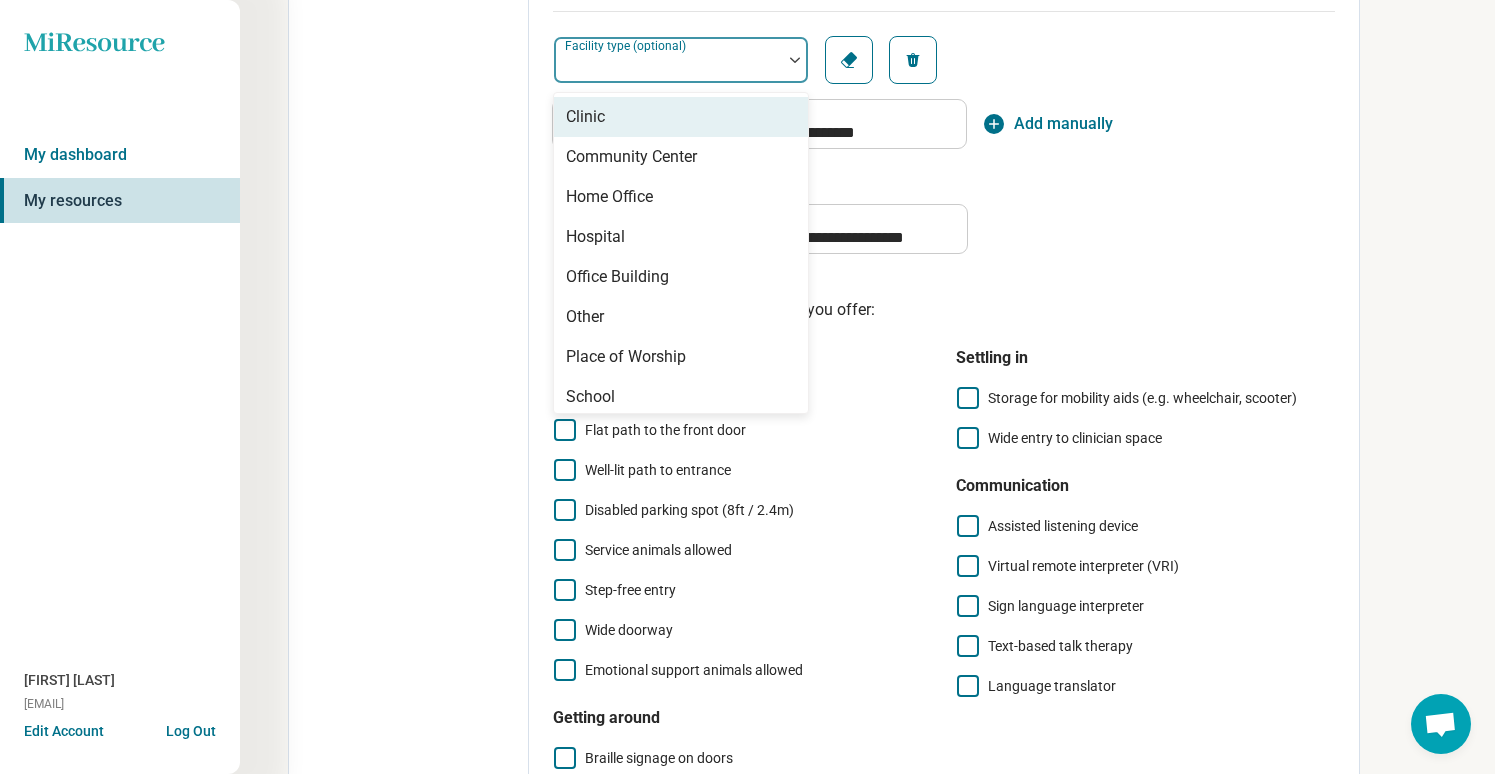 click at bounding box center [795, 60] 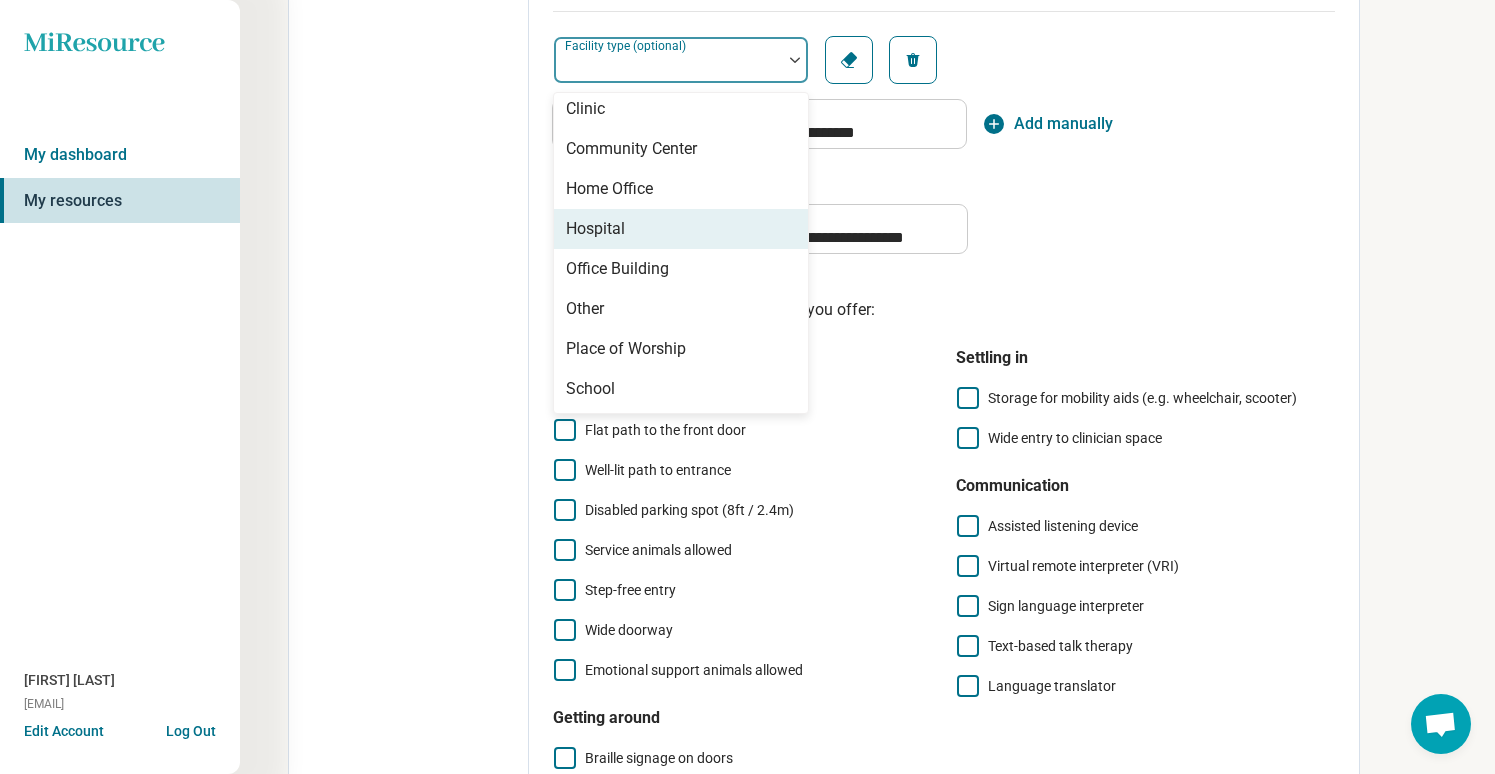 scroll, scrollTop: 8, scrollLeft: 0, axis: vertical 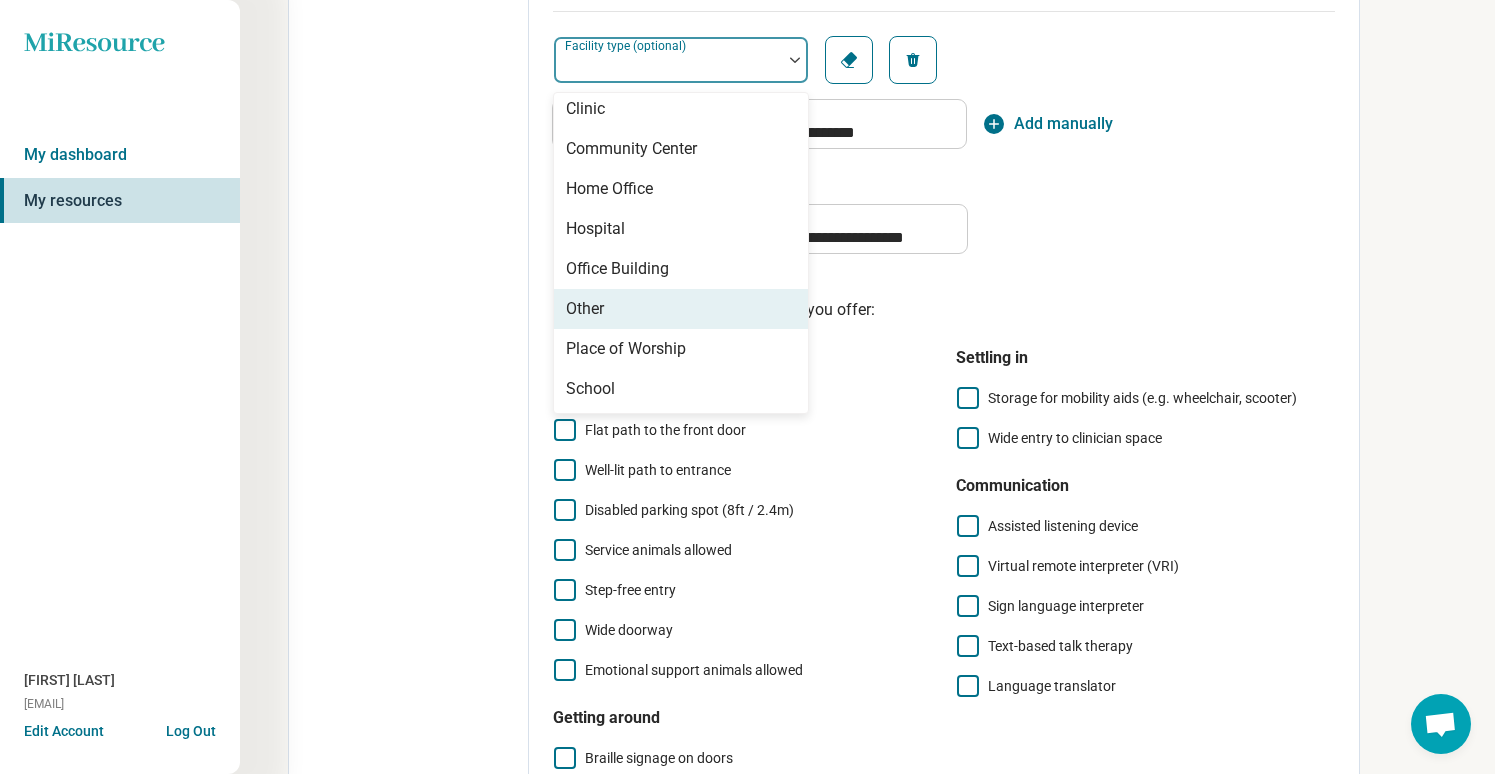 click on "Other" at bounding box center [681, 309] 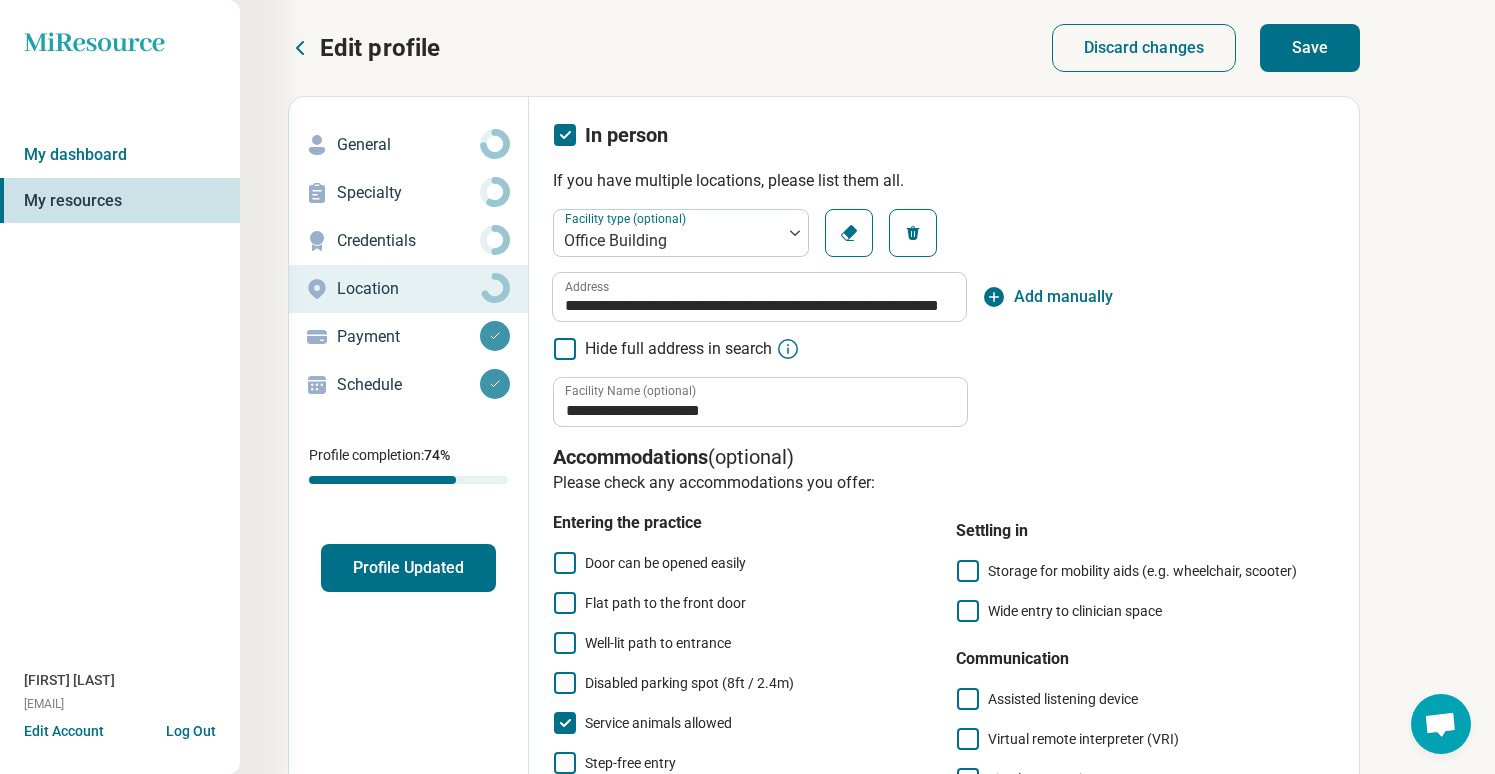 scroll, scrollTop: 0, scrollLeft: 0, axis: both 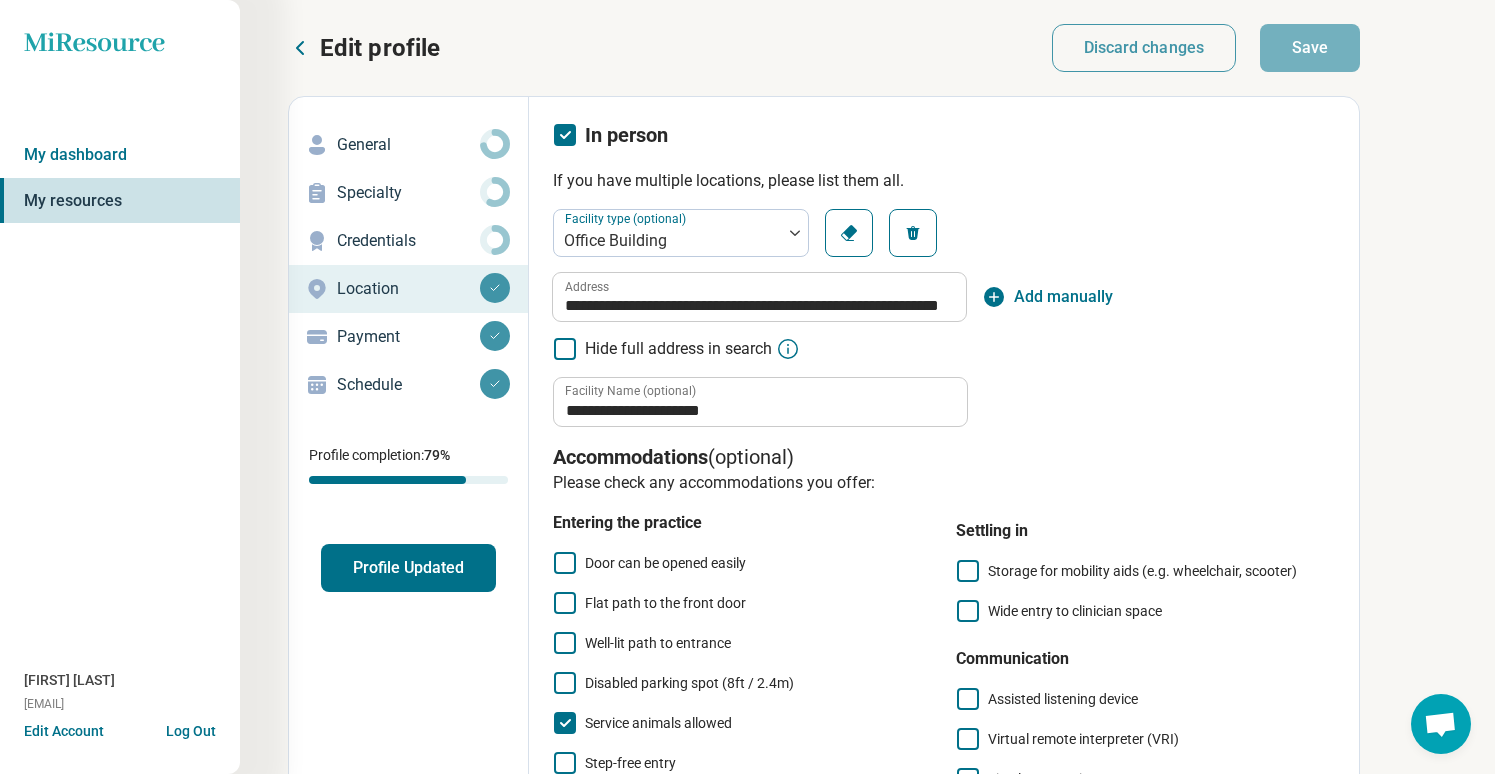 click on "Credentials" at bounding box center (408, 241) 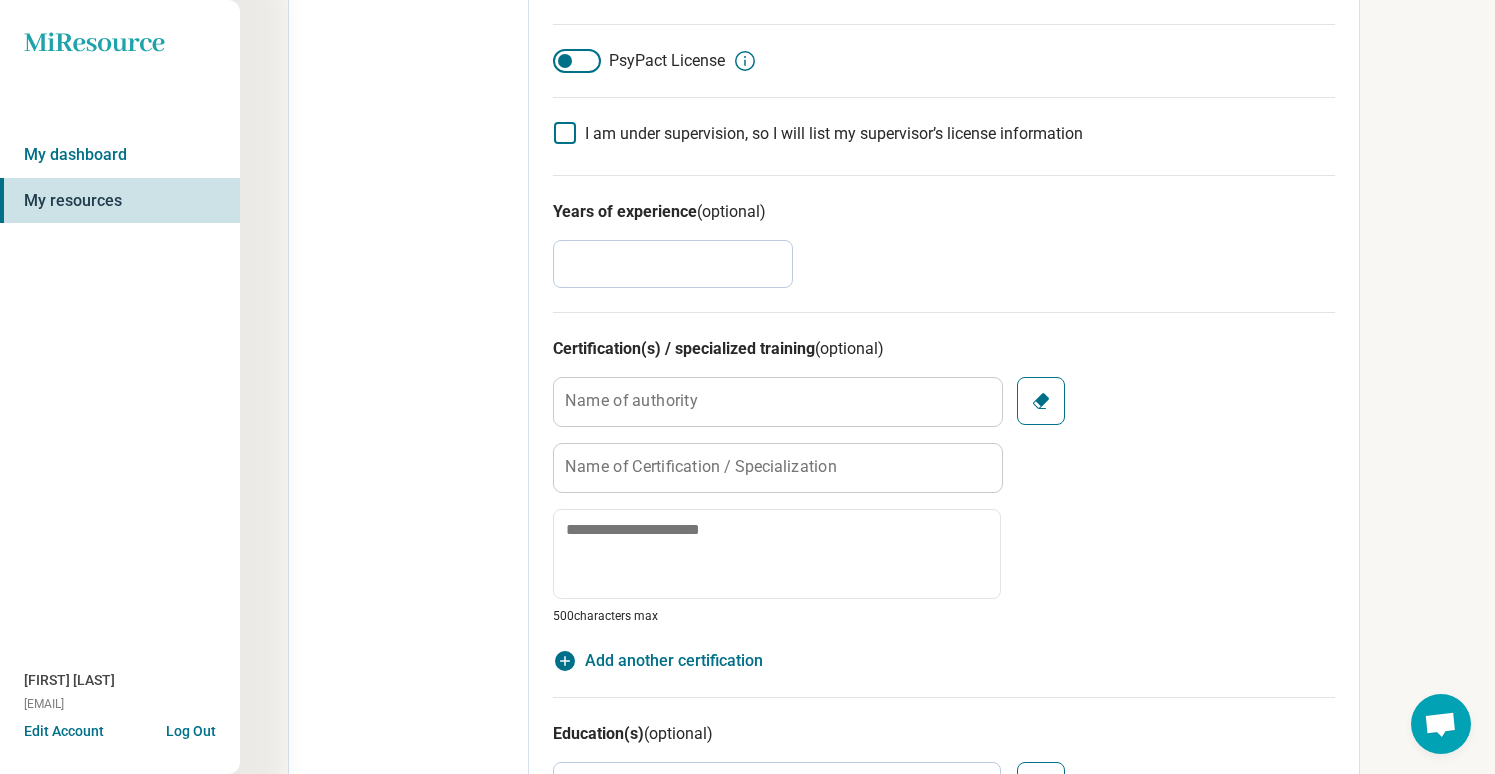 scroll, scrollTop: 685, scrollLeft: 0, axis: vertical 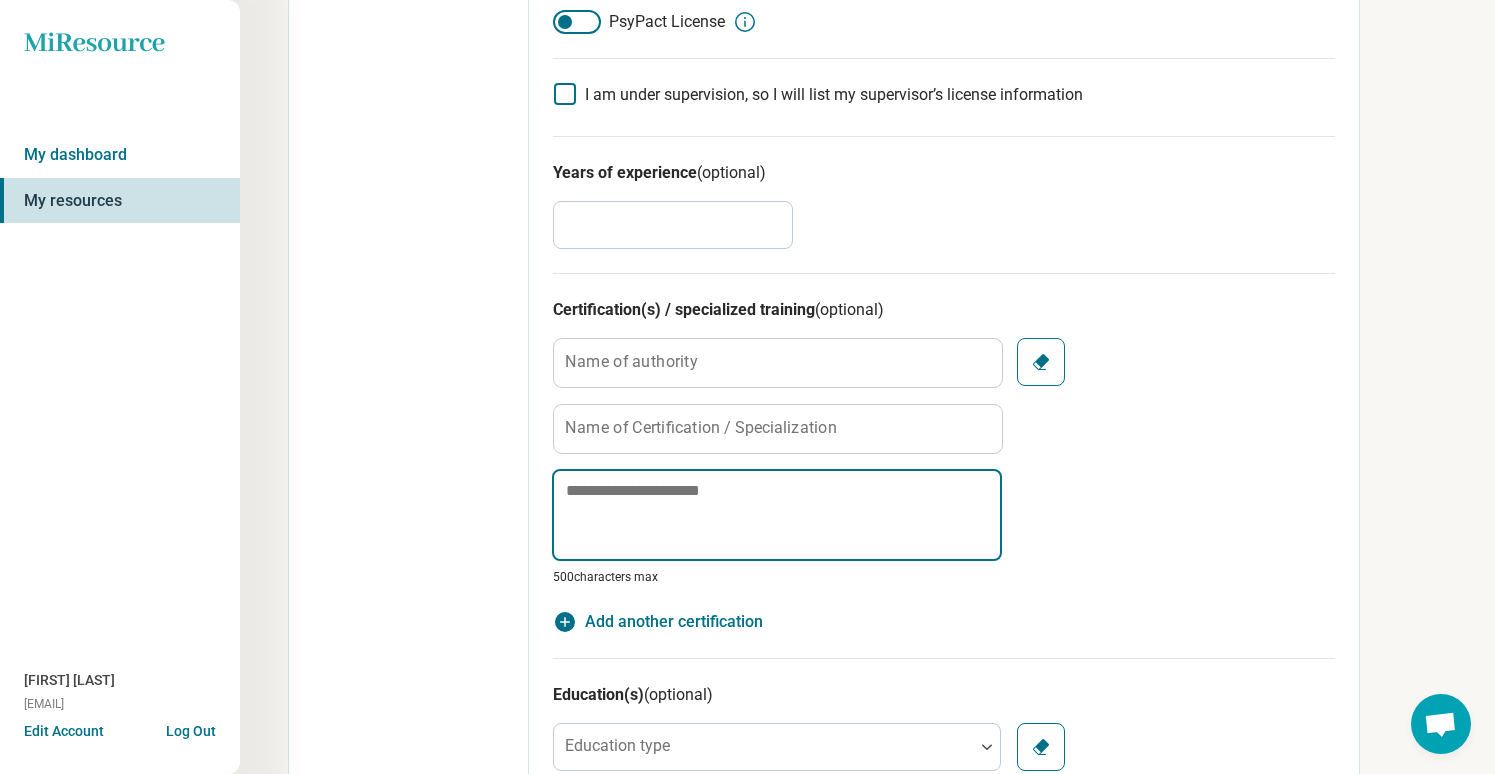 click at bounding box center [777, 515] 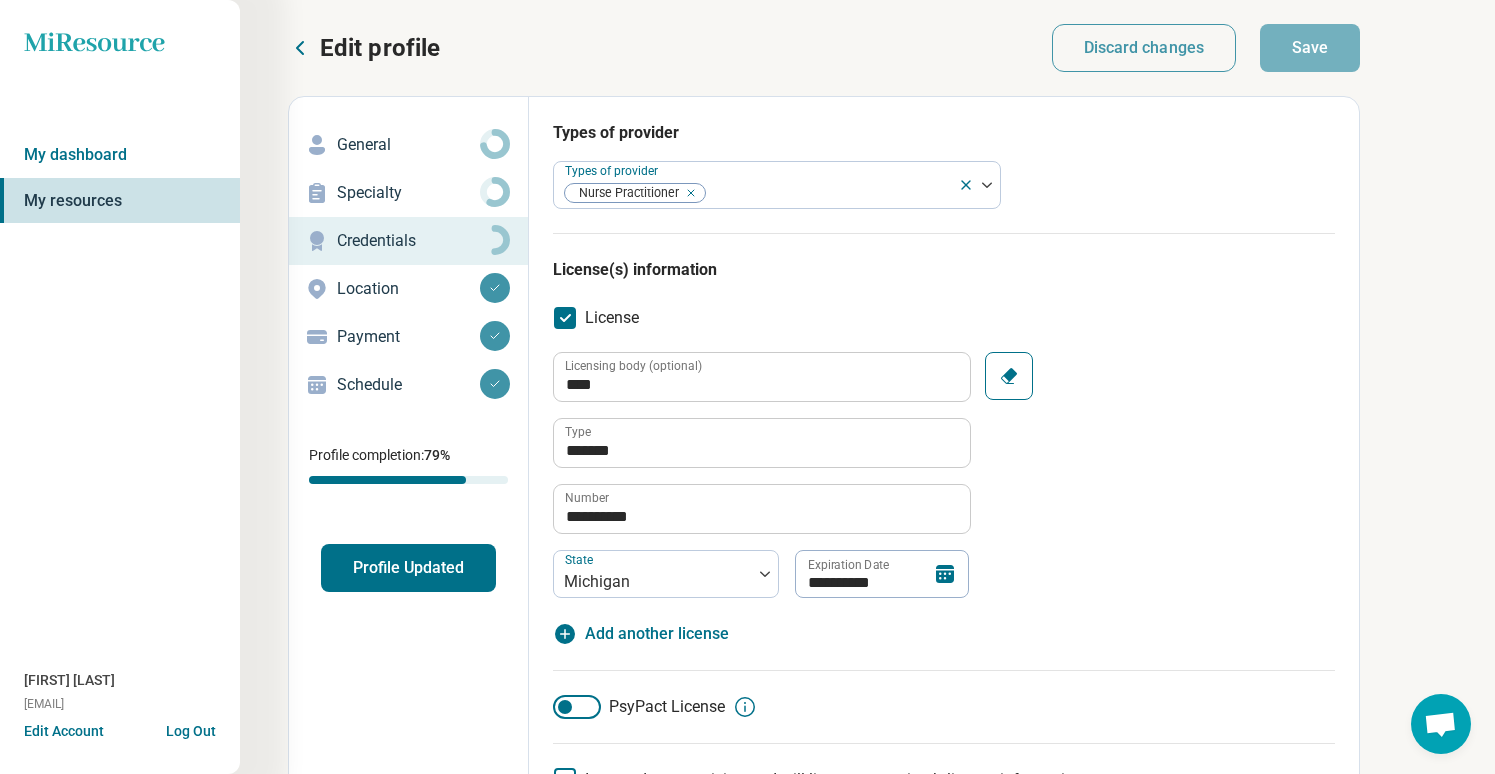 scroll, scrollTop: 0, scrollLeft: 0, axis: both 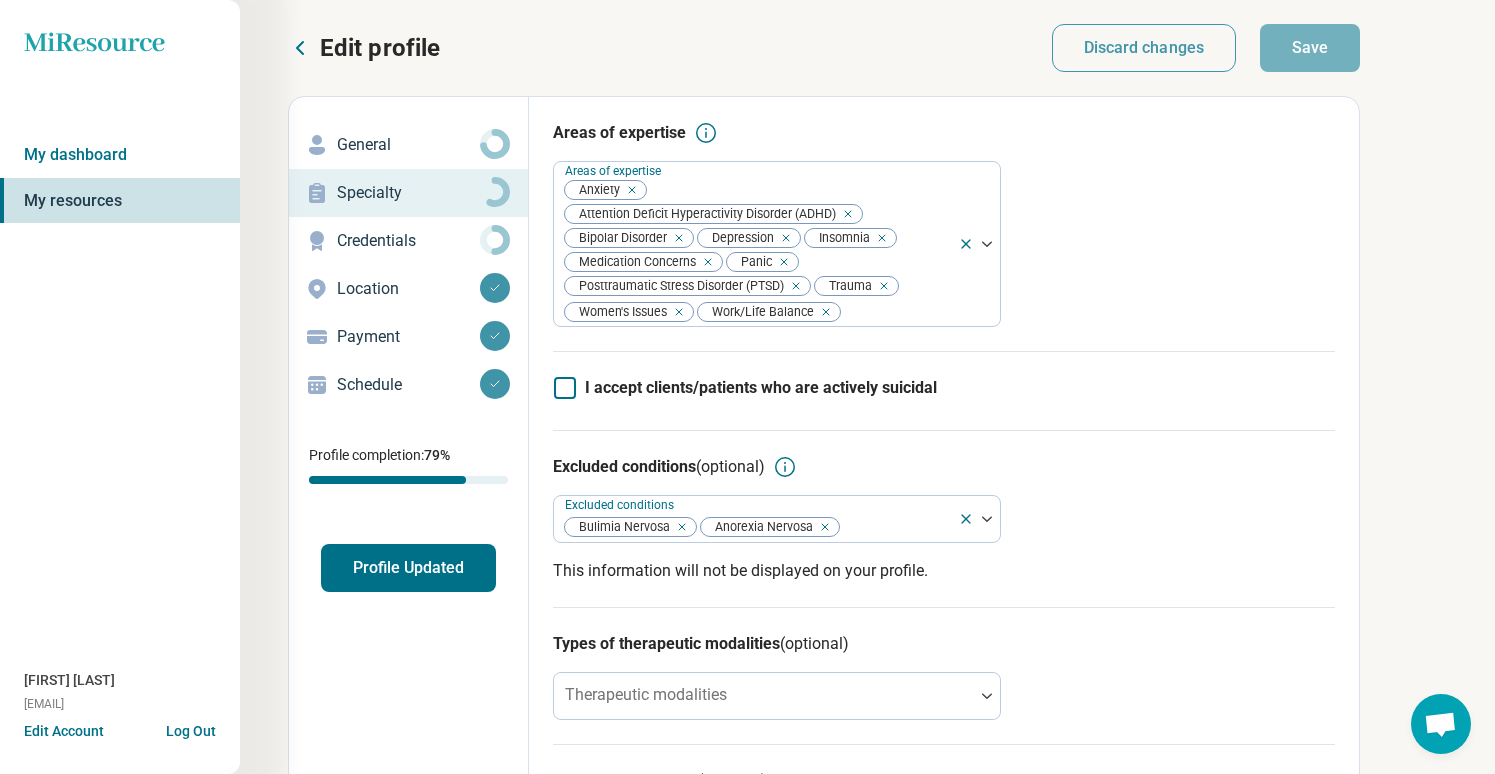 click on "General" at bounding box center (408, 145) 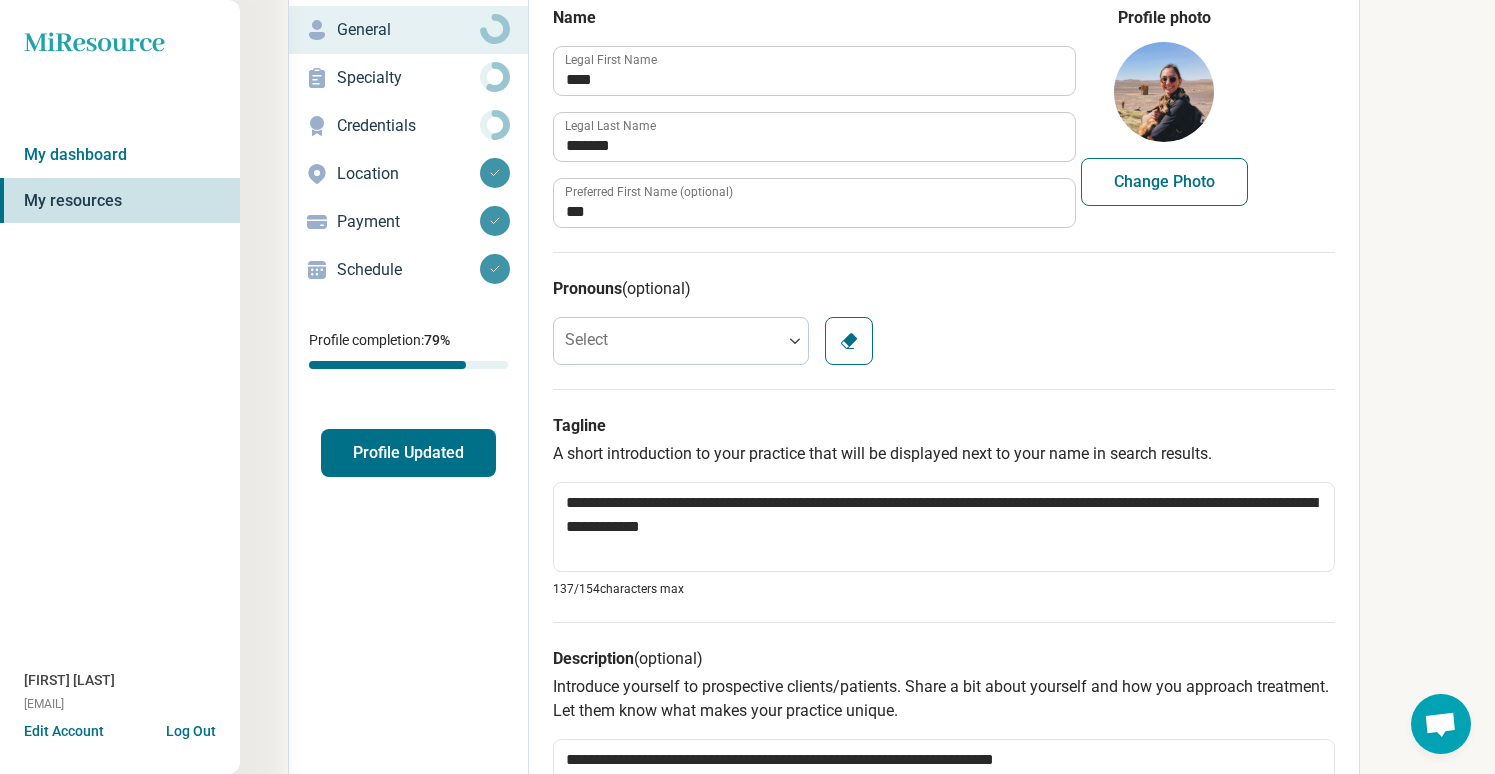 scroll, scrollTop: 136, scrollLeft: 0, axis: vertical 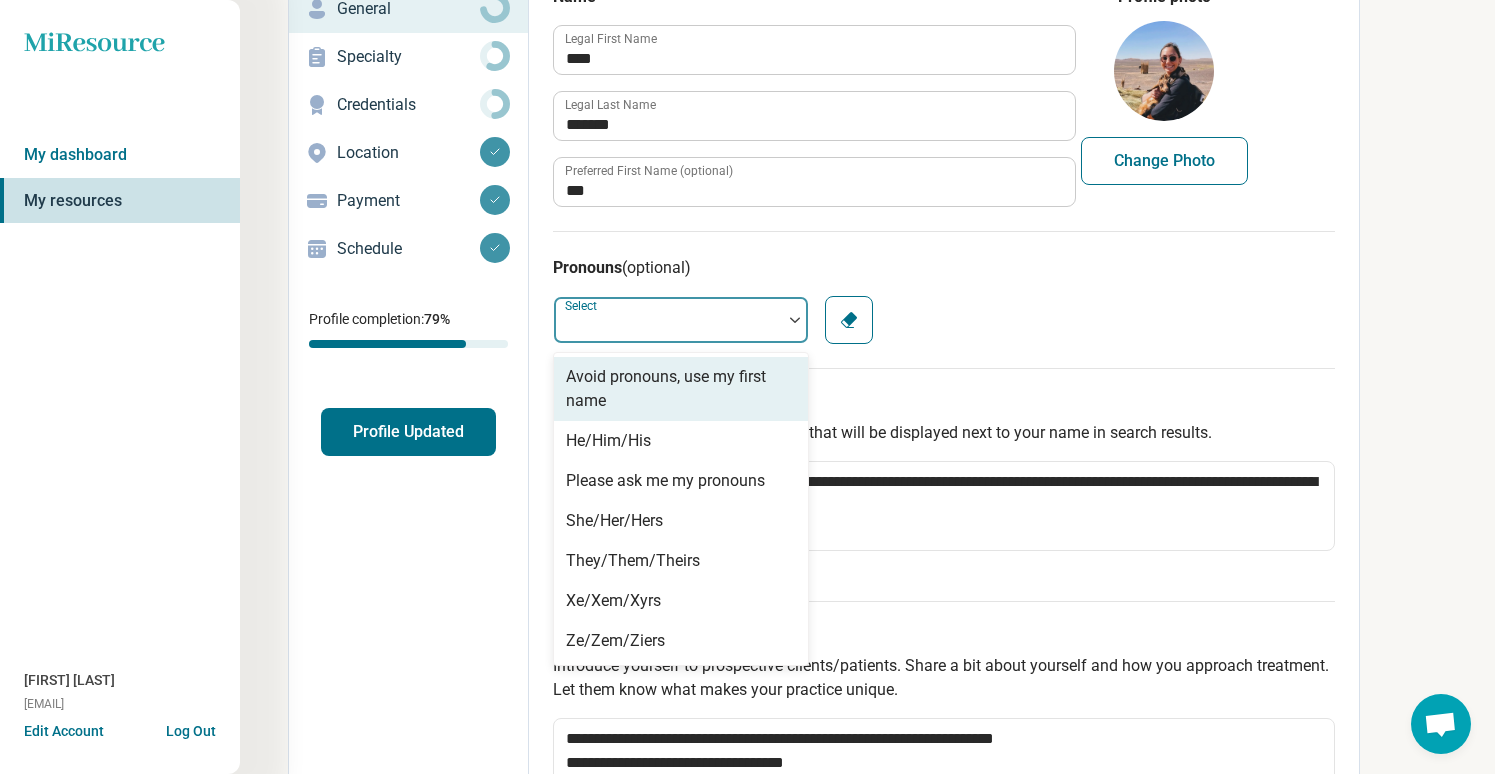 click at bounding box center [668, 320] 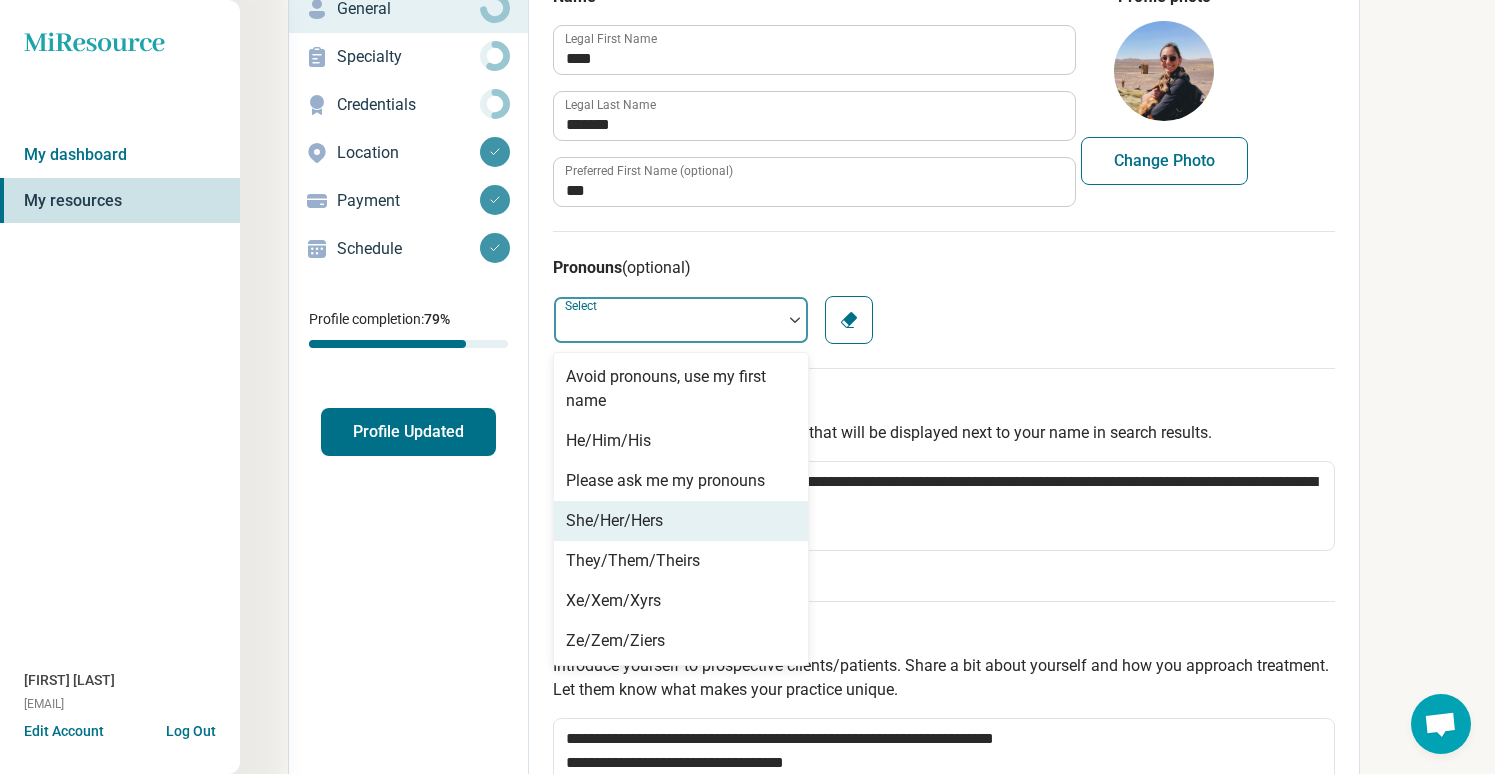 click on "She/Her/Hers" at bounding box center (681, 521) 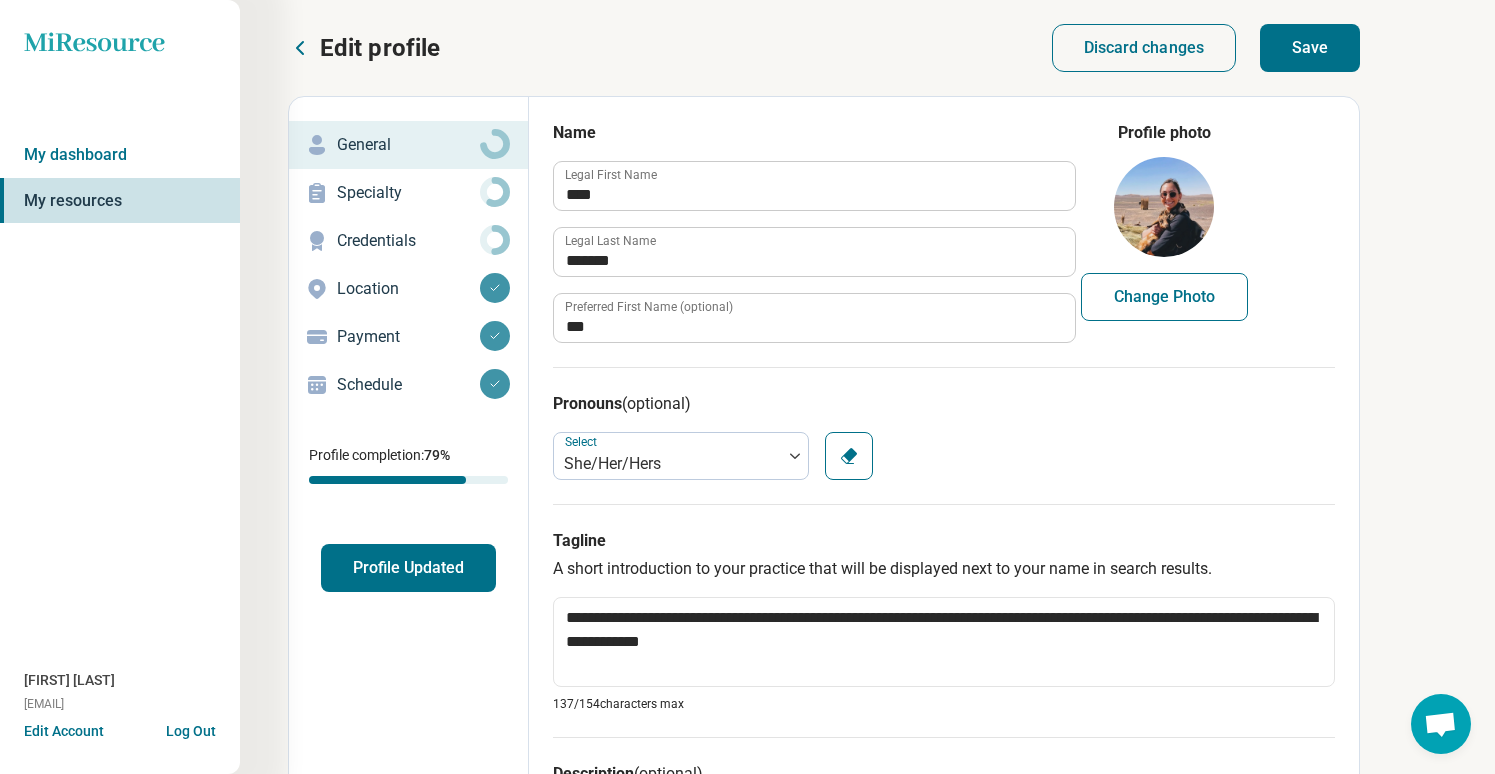 scroll, scrollTop: 0, scrollLeft: 0, axis: both 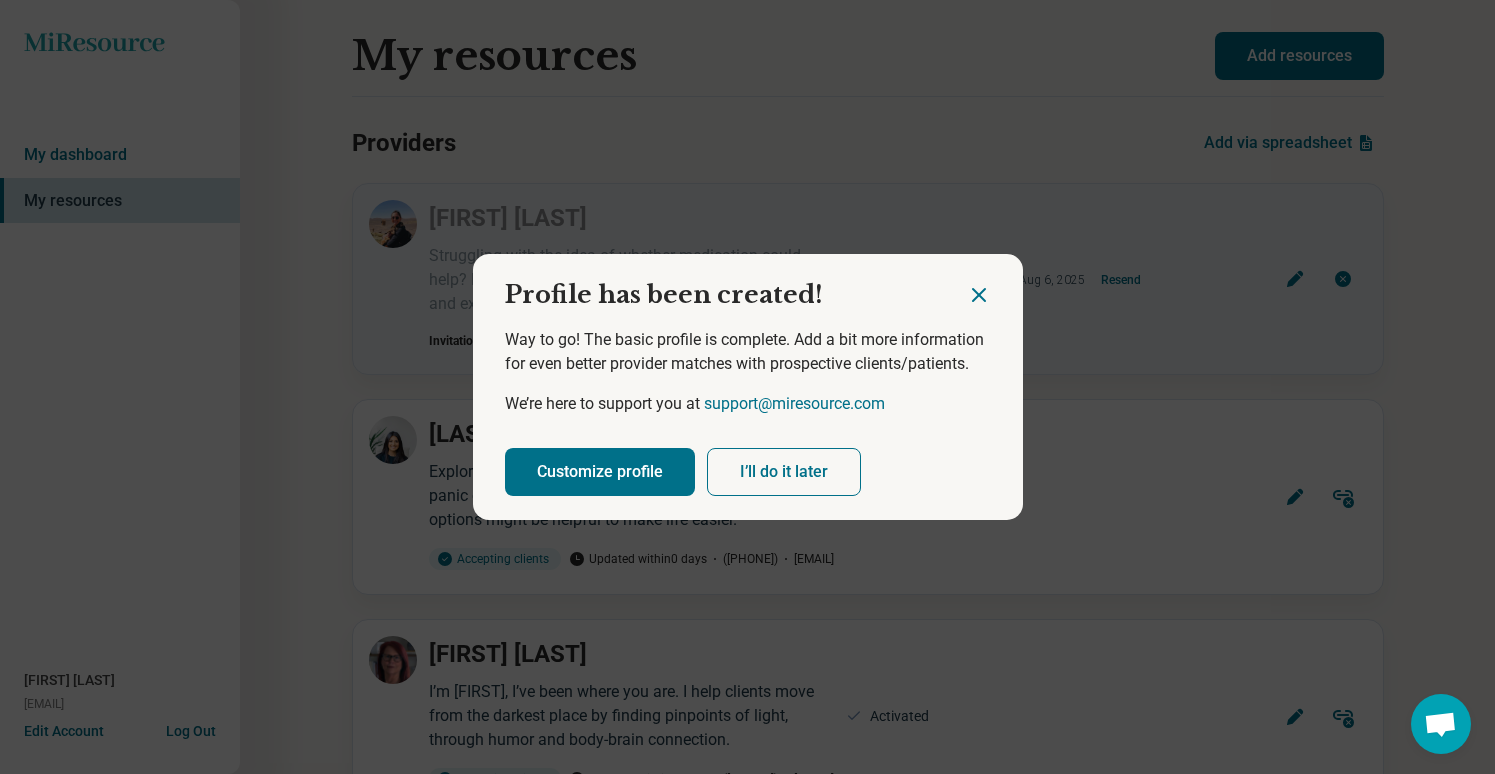 click on "I’ll do it later" at bounding box center (784, 472) 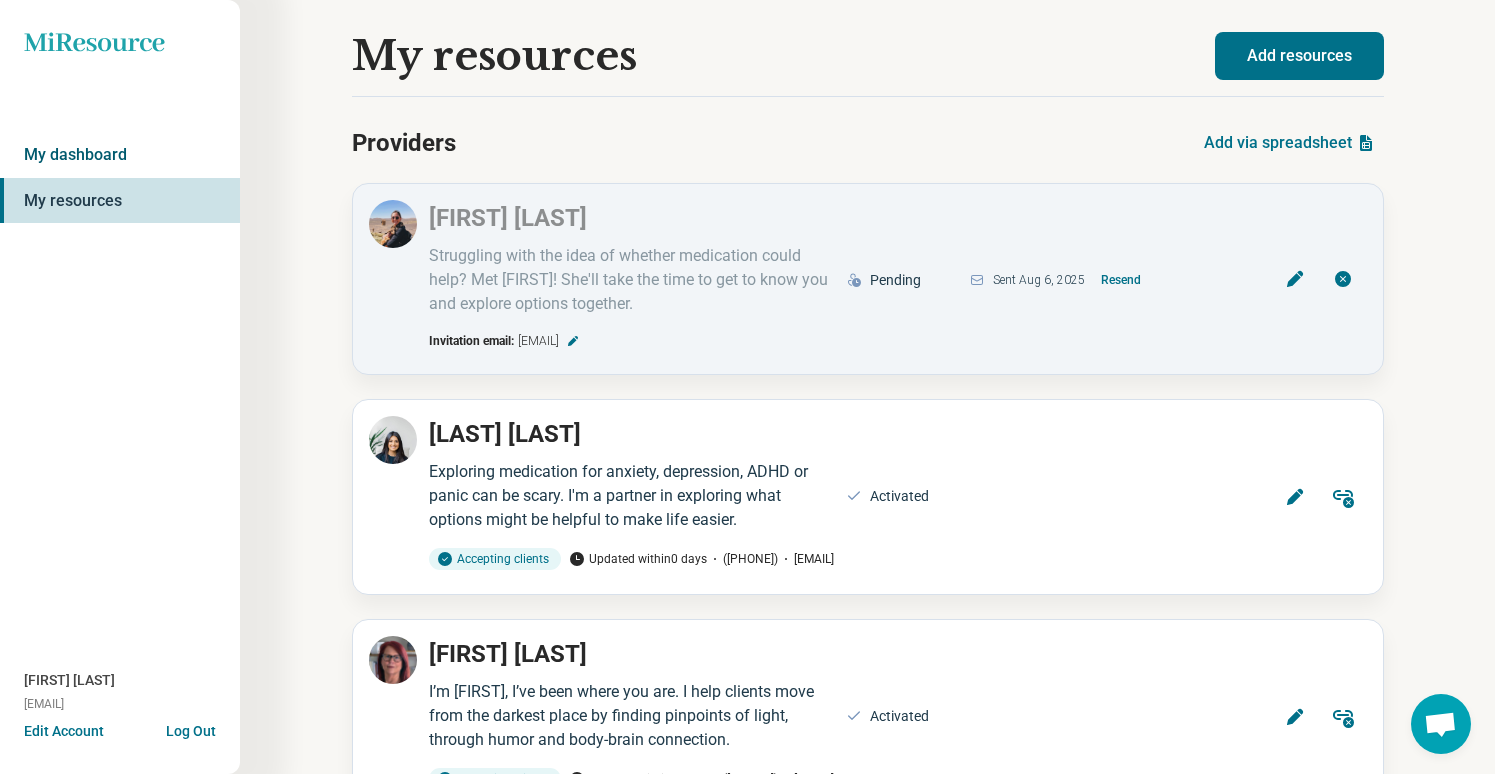 click on "My dashboard" at bounding box center [120, 155] 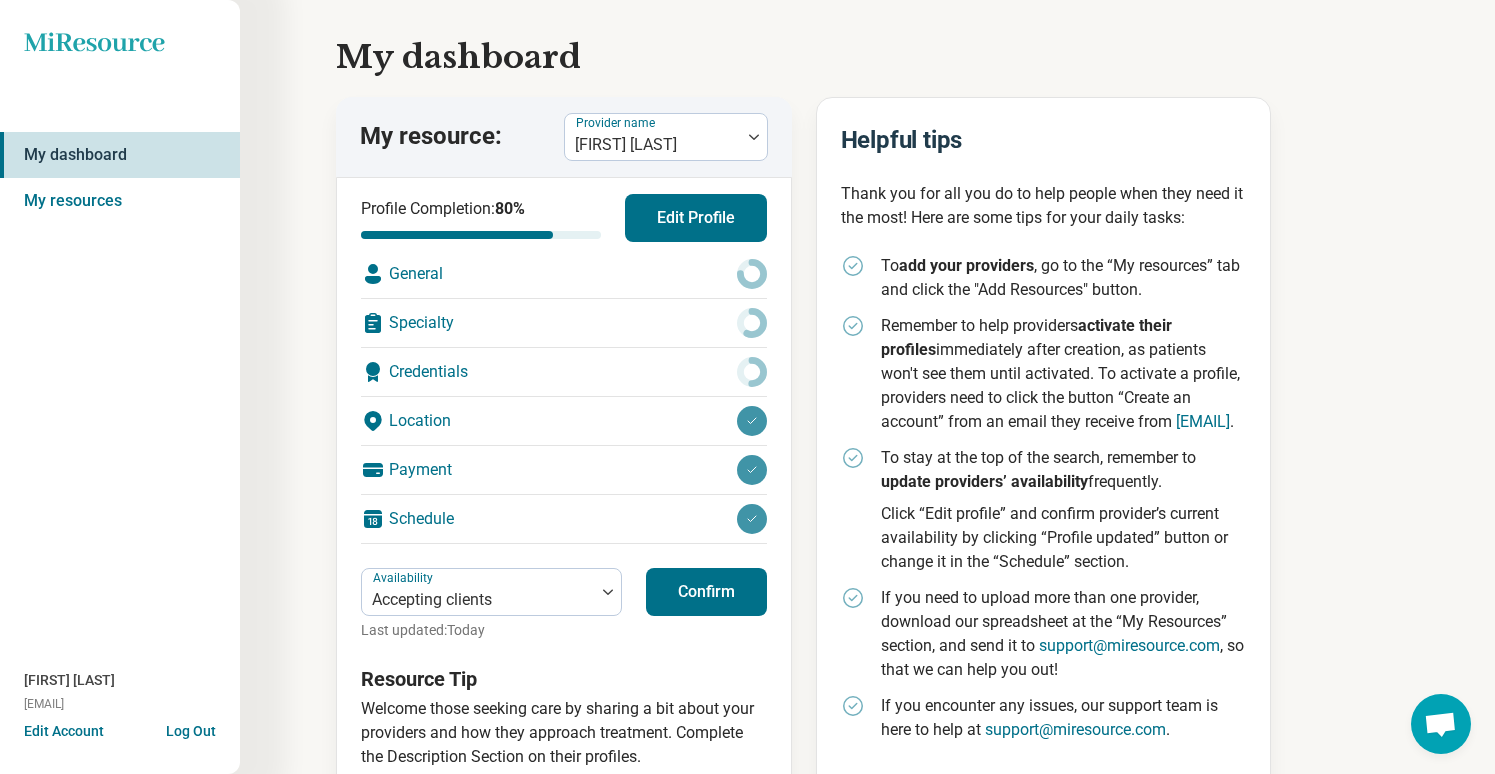 scroll, scrollTop: 26, scrollLeft: 0, axis: vertical 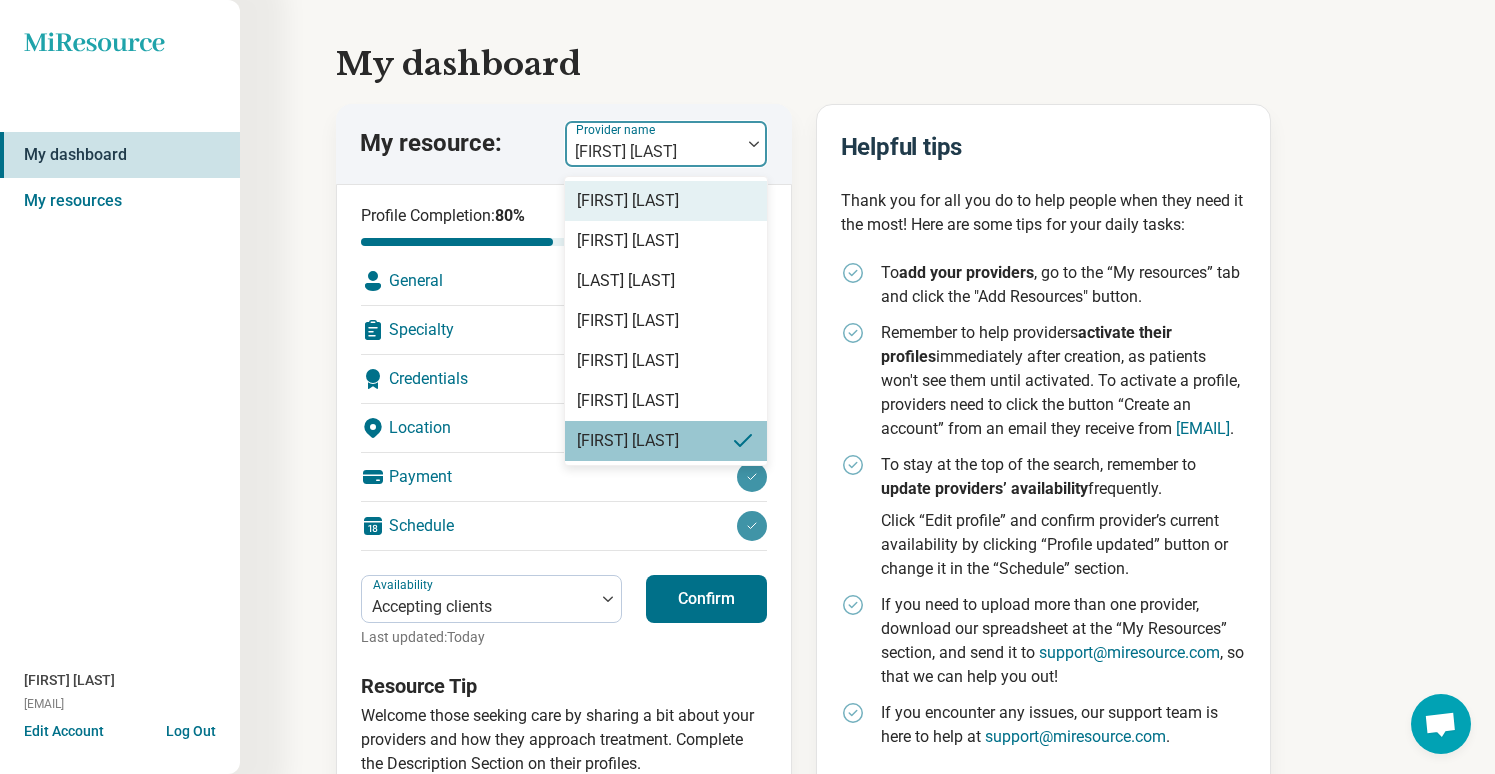 click on "[FIRST] [LAST]" at bounding box center [653, 144] 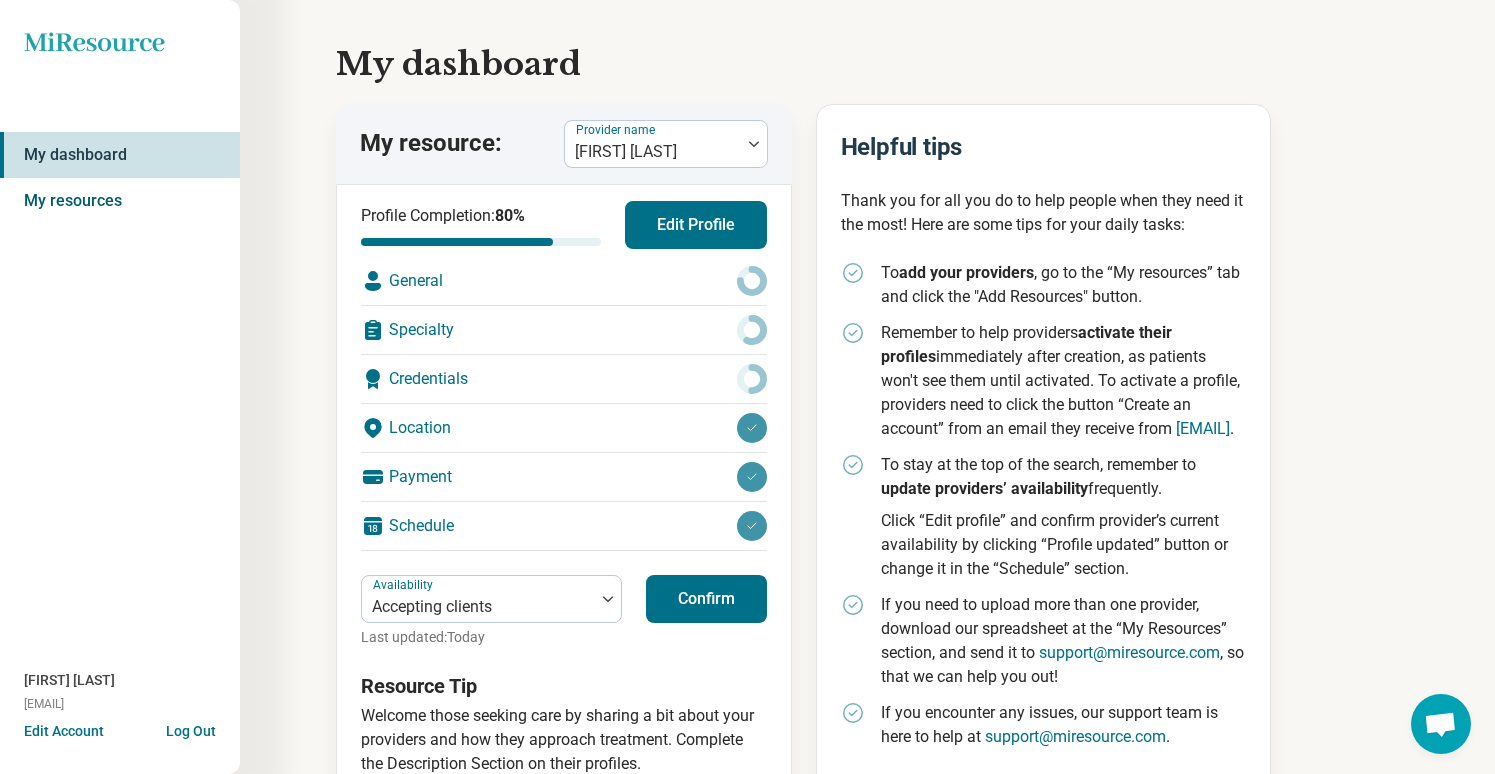 click on "My resources" at bounding box center (120, 201) 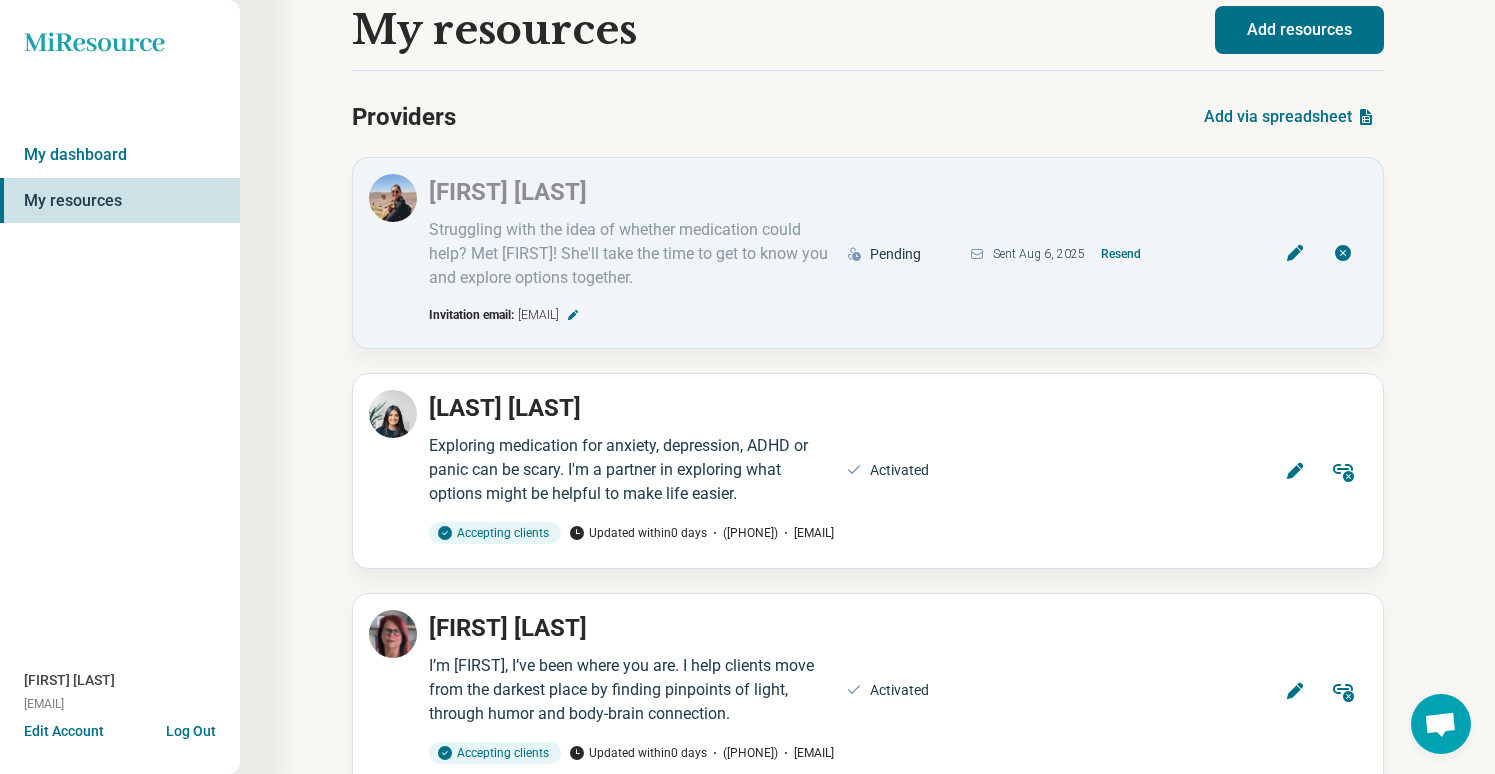 scroll, scrollTop: 0, scrollLeft: 0, axis: both 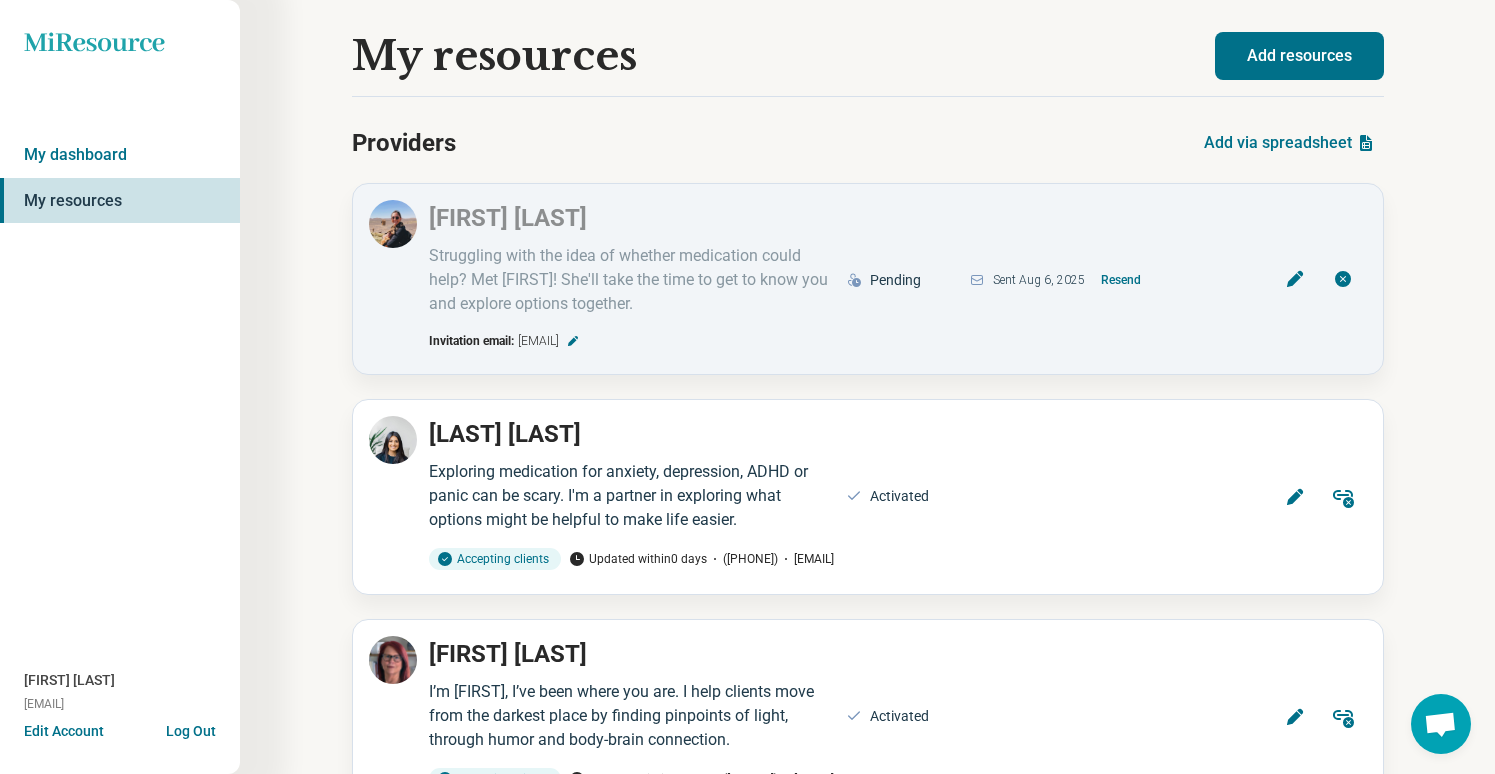 click on "Add resources" at bounding box center [1299, 56] 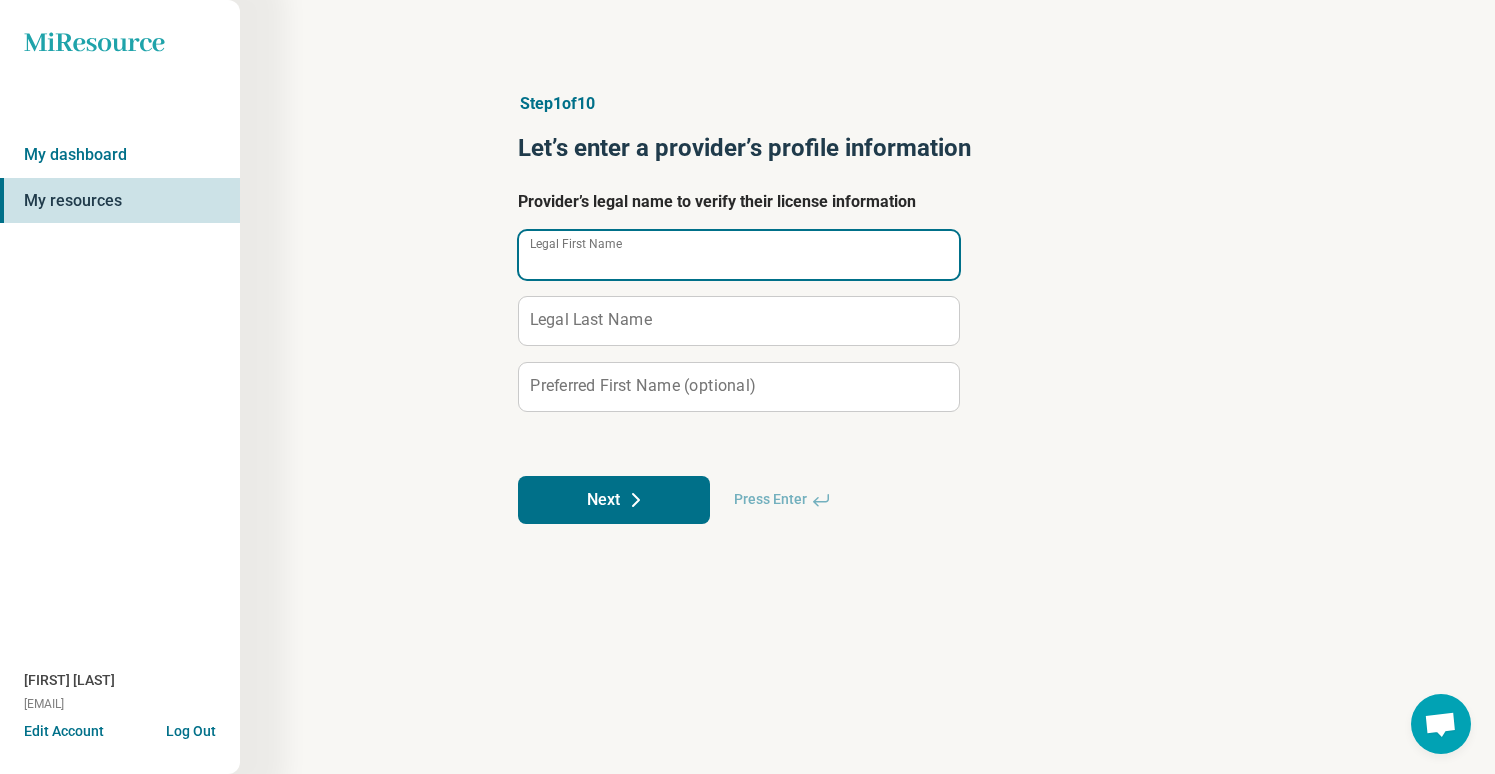 click on "Legal First Name" at bounding box center [739, 255] 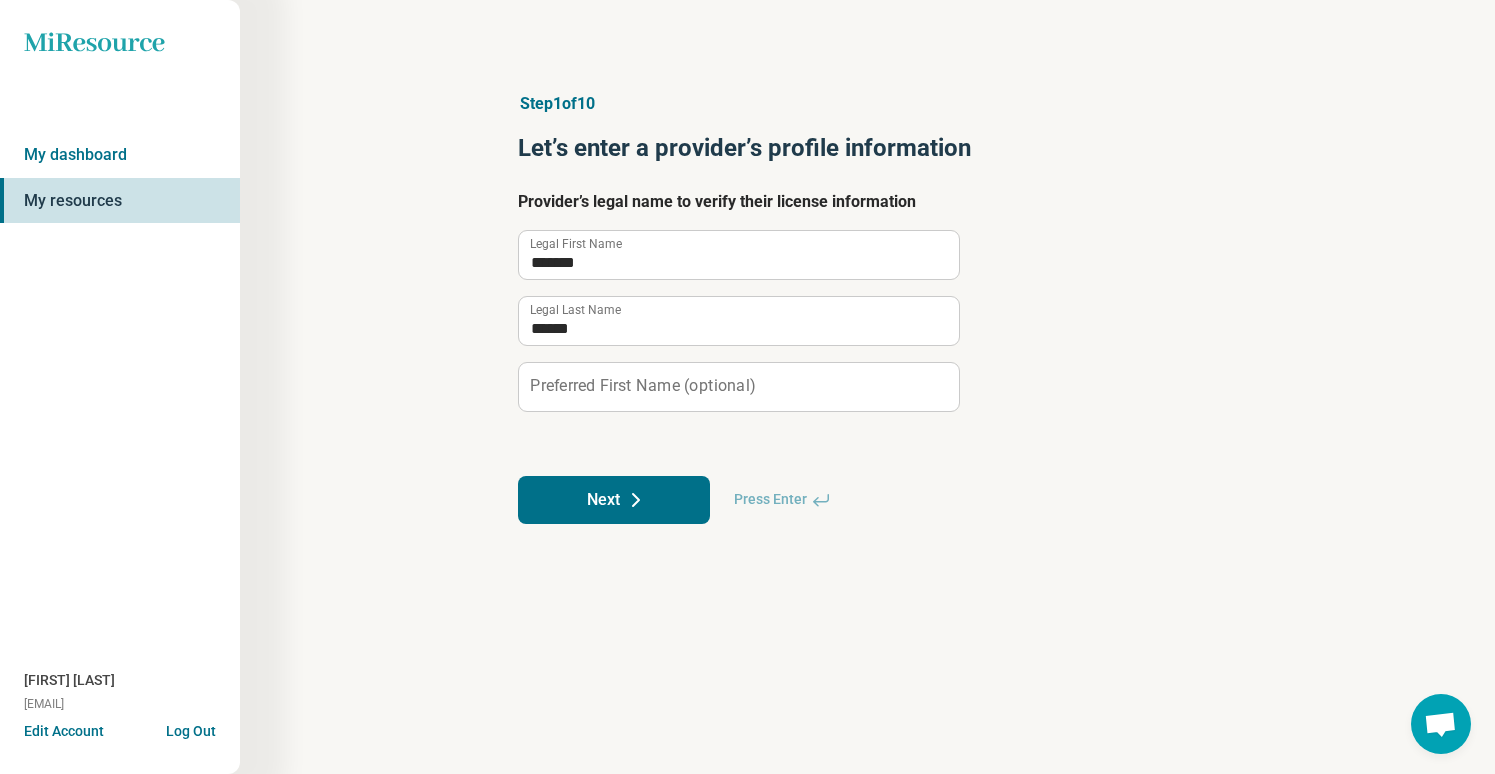 click 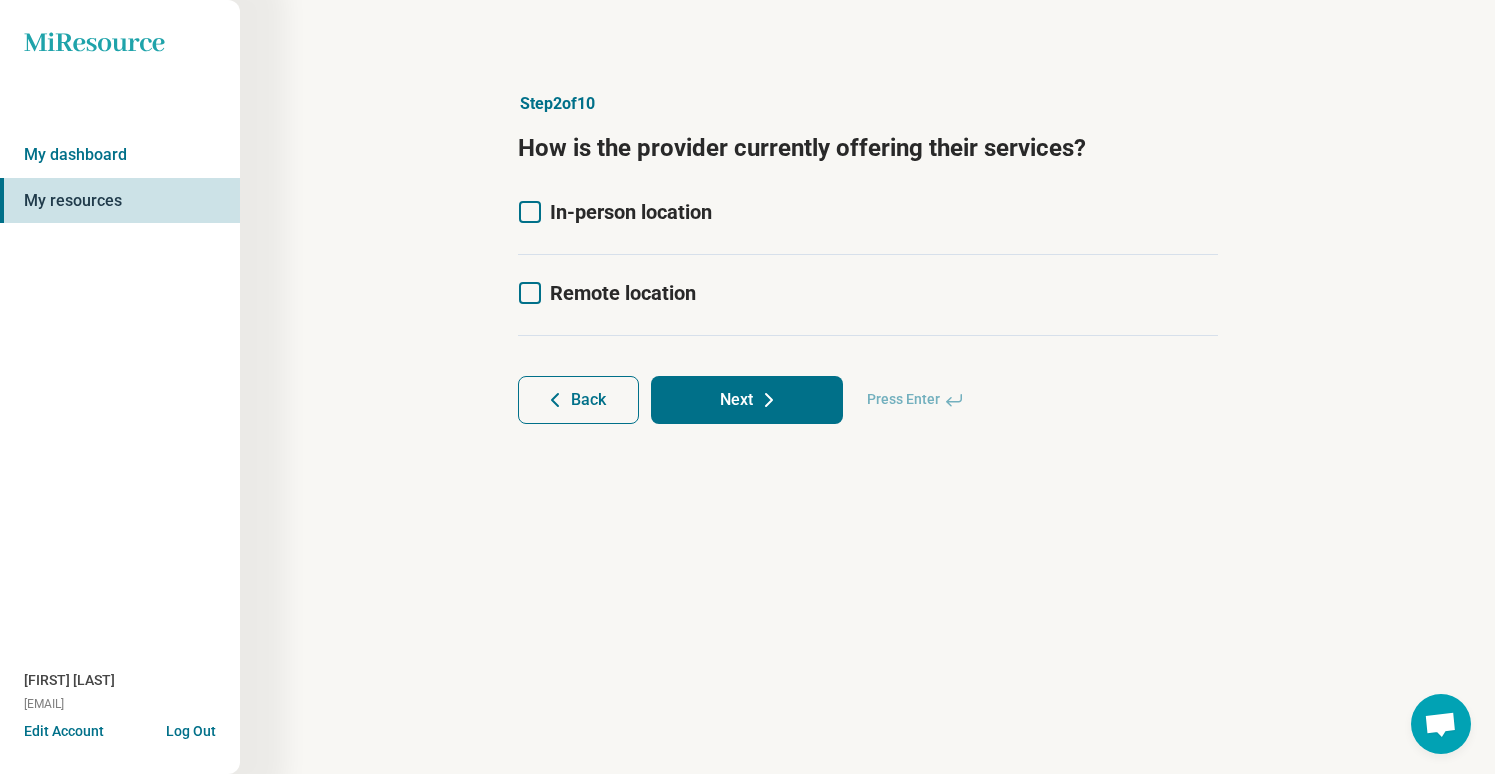 click 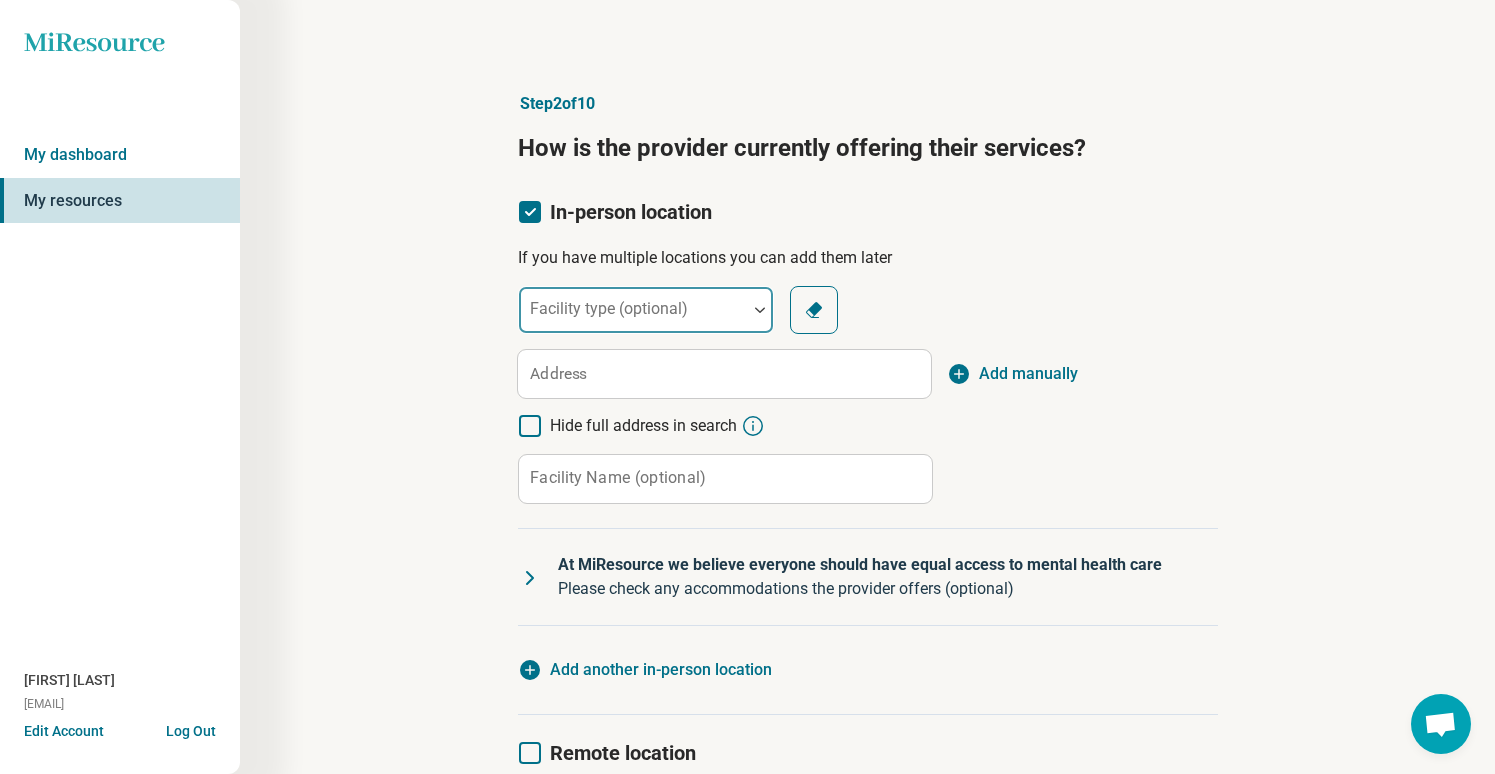 click on "Facility type (optional)" at bounding box center [646, 310] 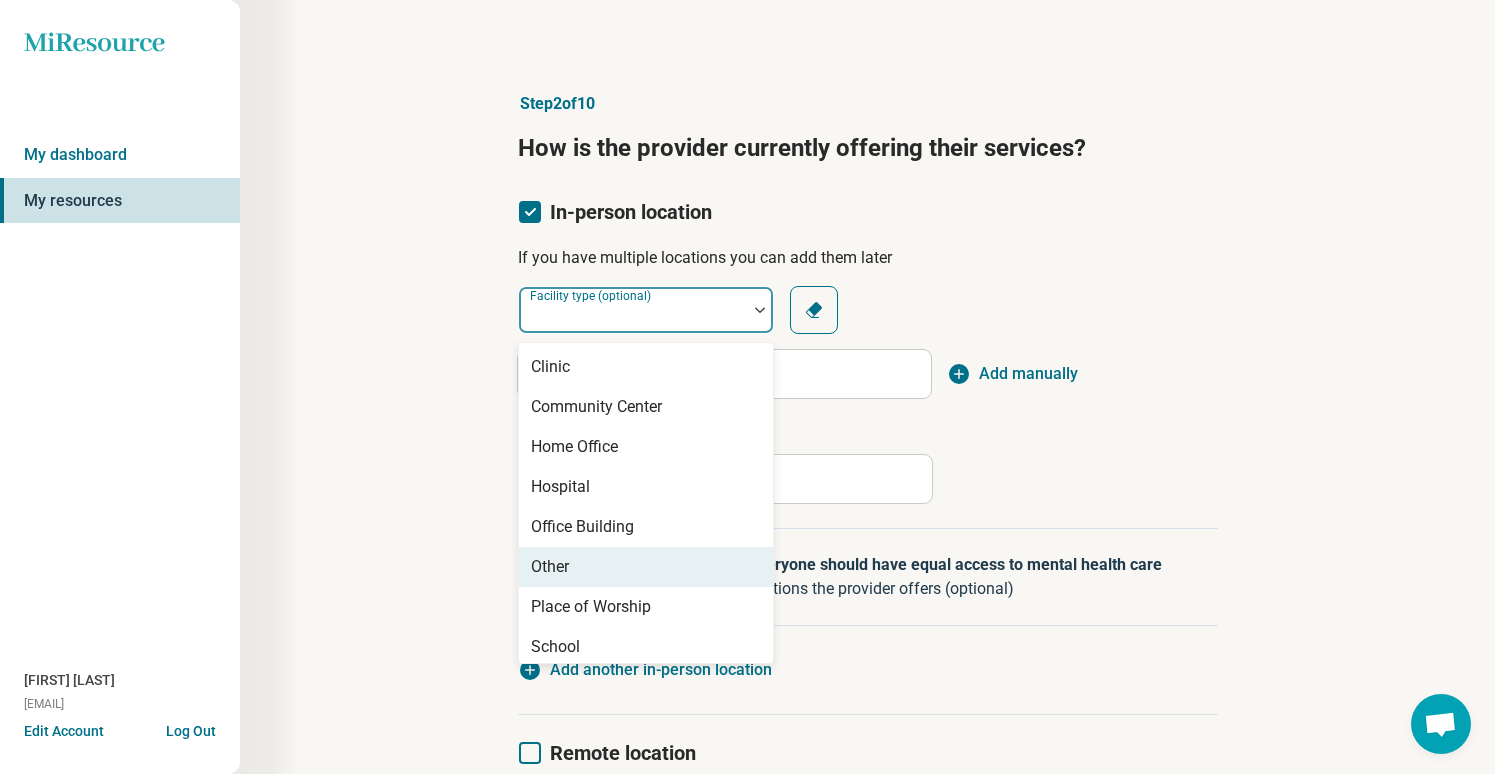 scroll, scrollTop: 4, scrollLeft: 0, axis: vertical 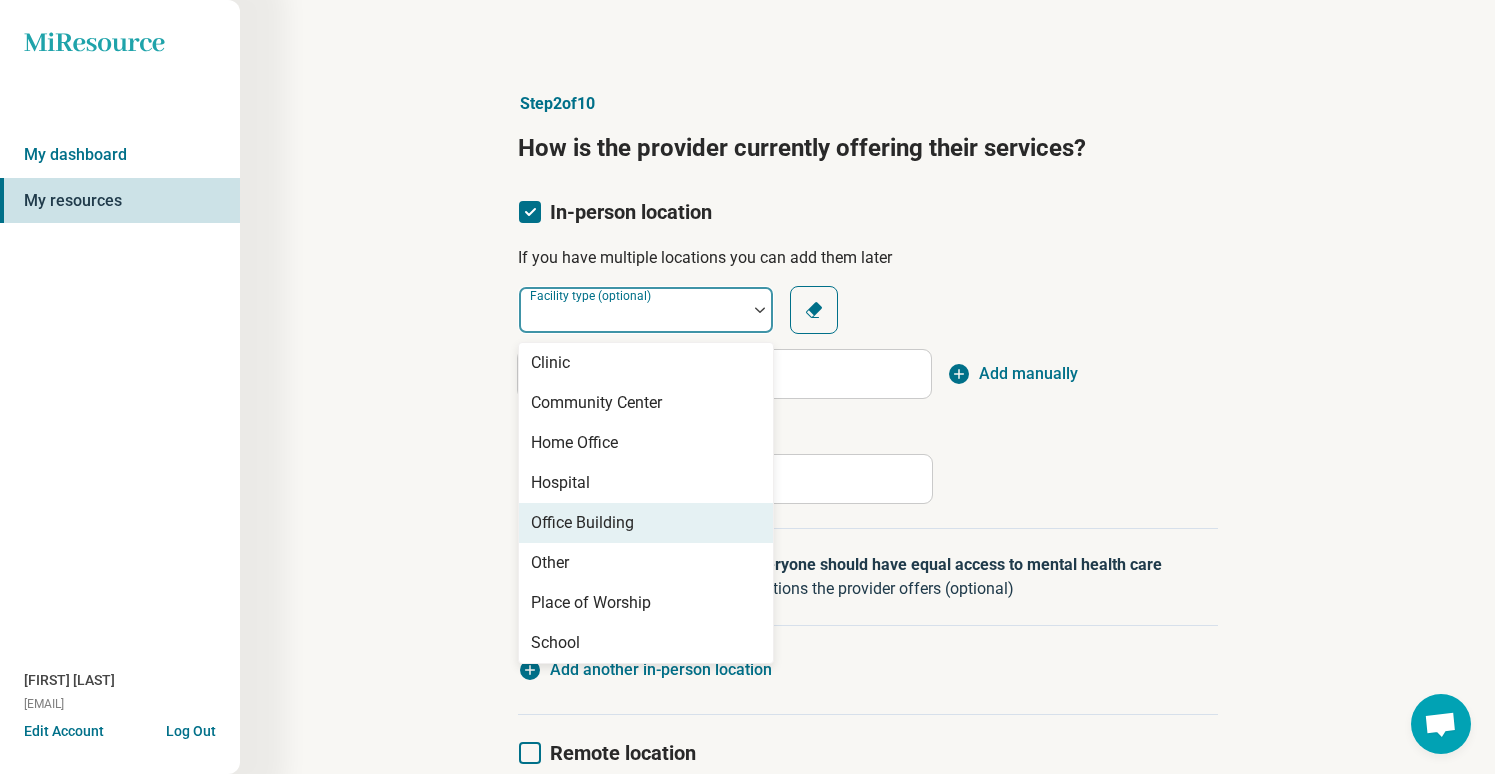 click on "Office Building" at bounding box center (582, 523) 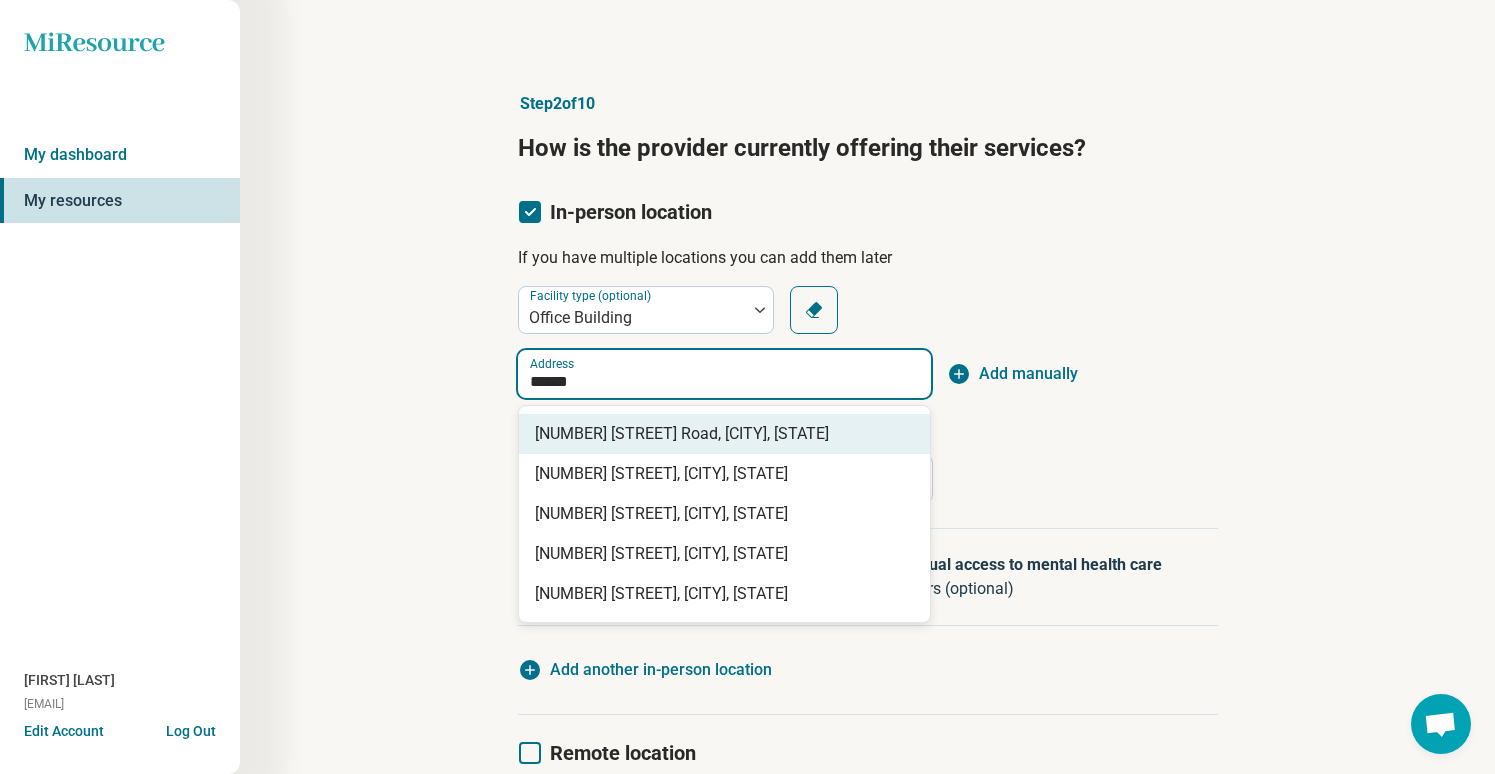 click on "[NUMBER] [STREET] Road, [CITY], [STATE]" at bounding box center [728, 434] 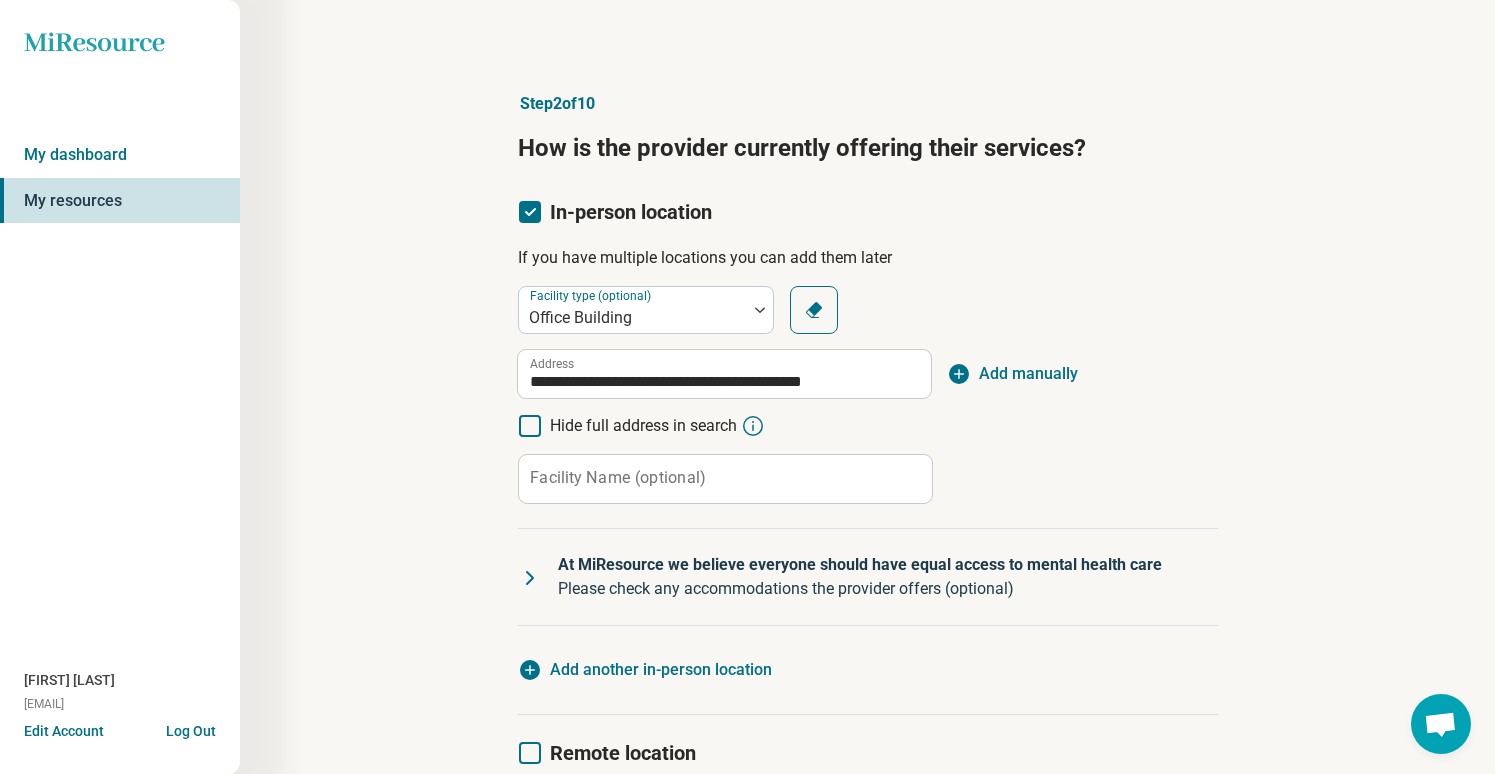 click on "Facility Name (optional)" at bounding box center [618, 478] 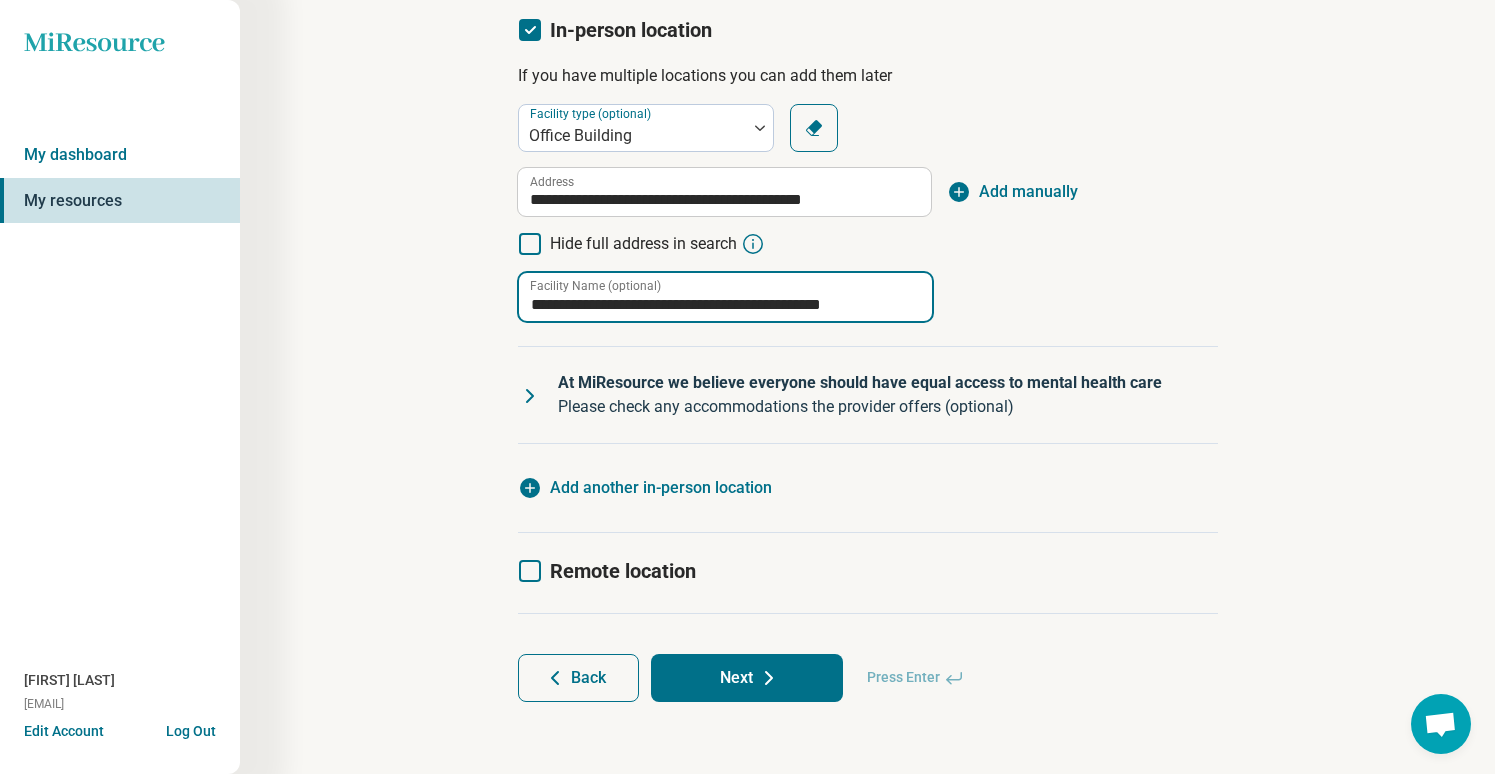scroll, scrollTop: 181, scrollLeft: 0, axis: vertical 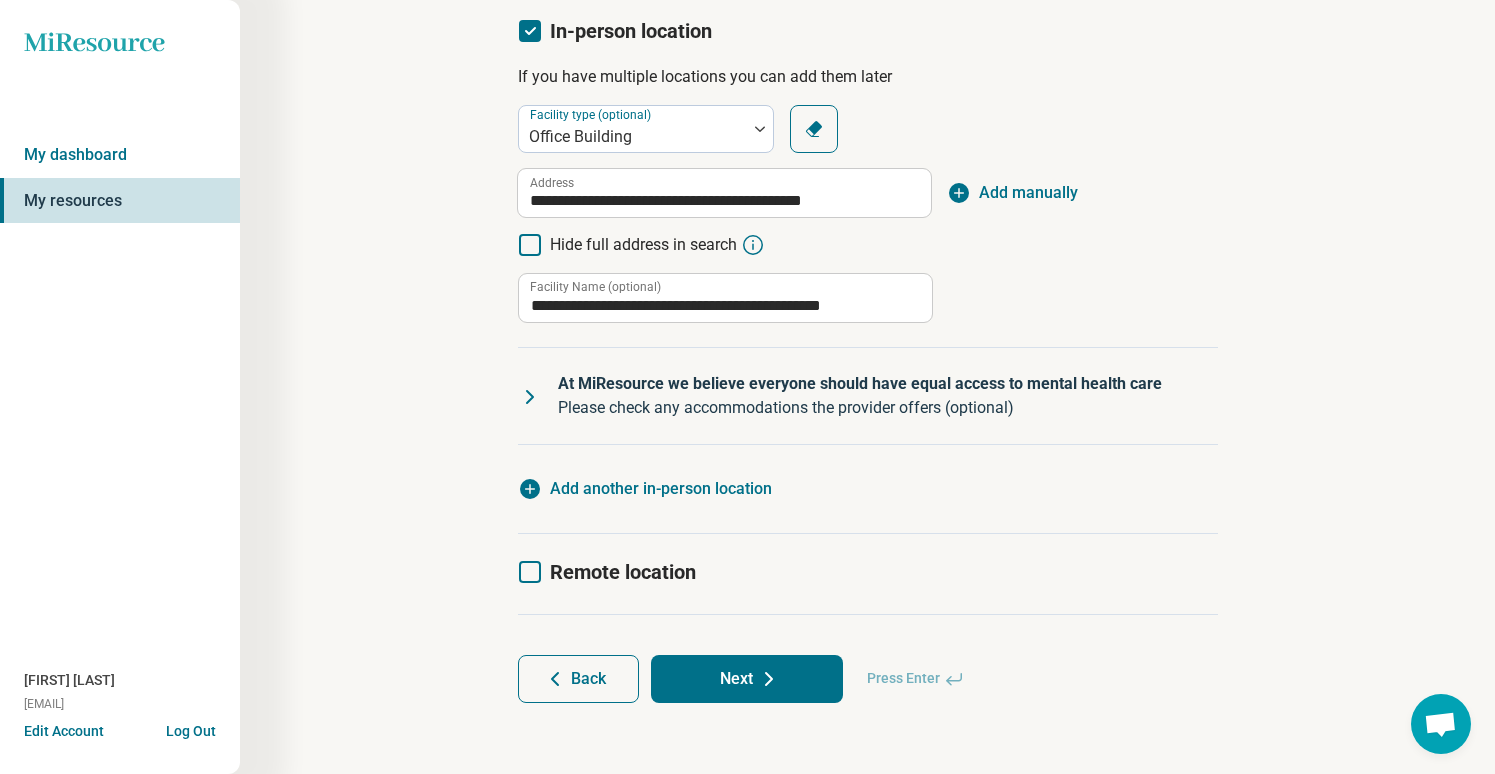 click on "Add another in-person location" at bounding box center (661, 489) 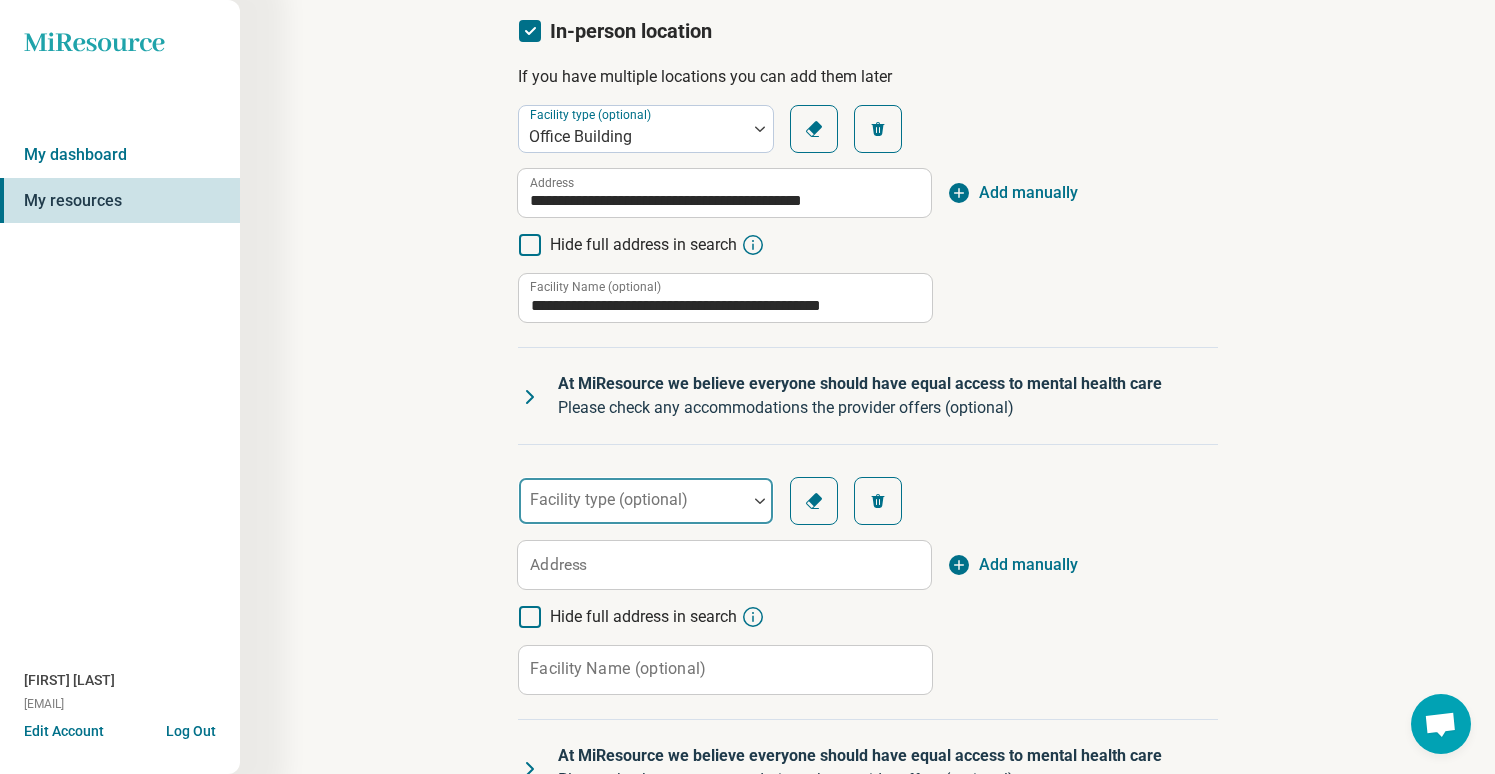 scroll, scrollTop: 13, scrollLeft: 0, axis: vertical 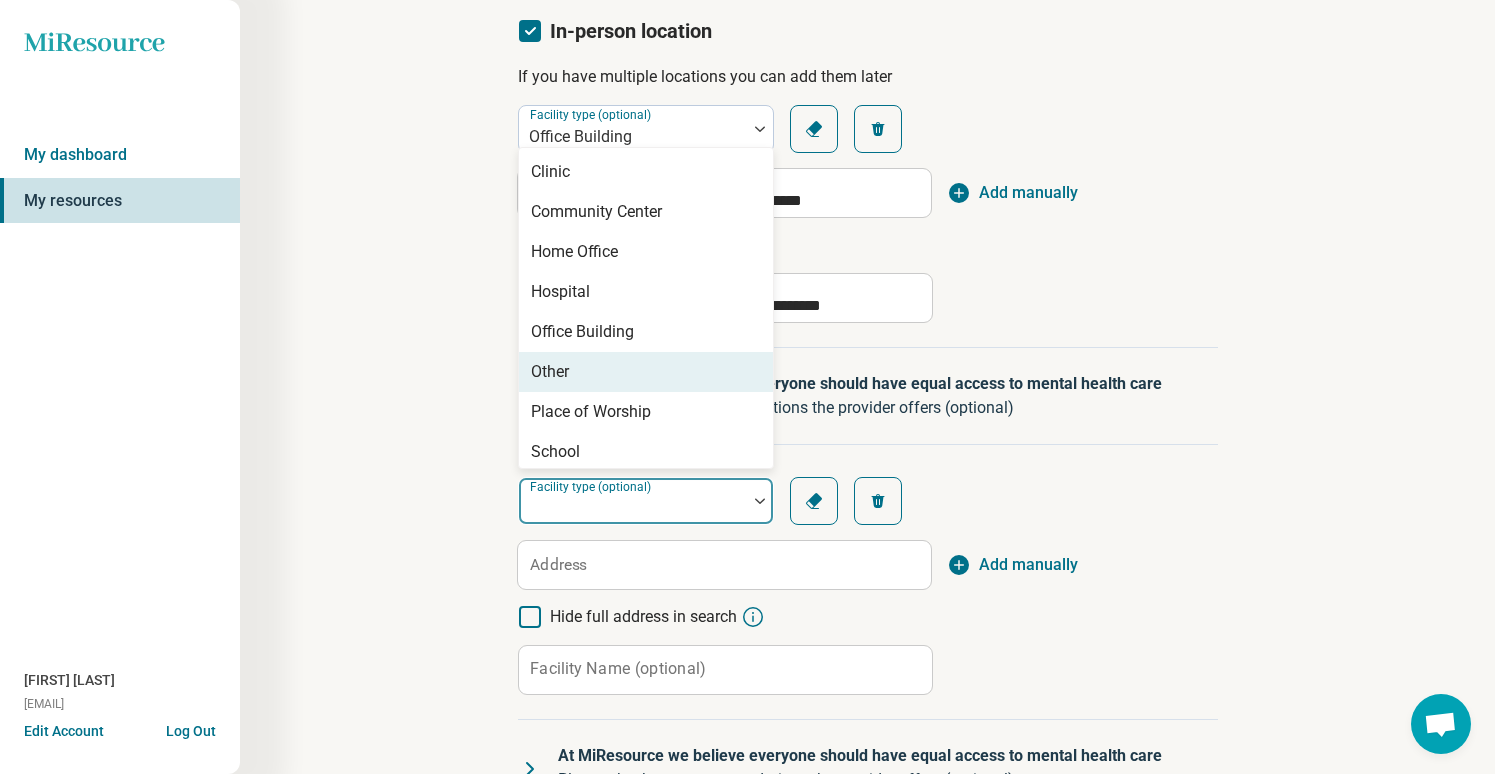 click on "Other" at bounding box center (646, 372) 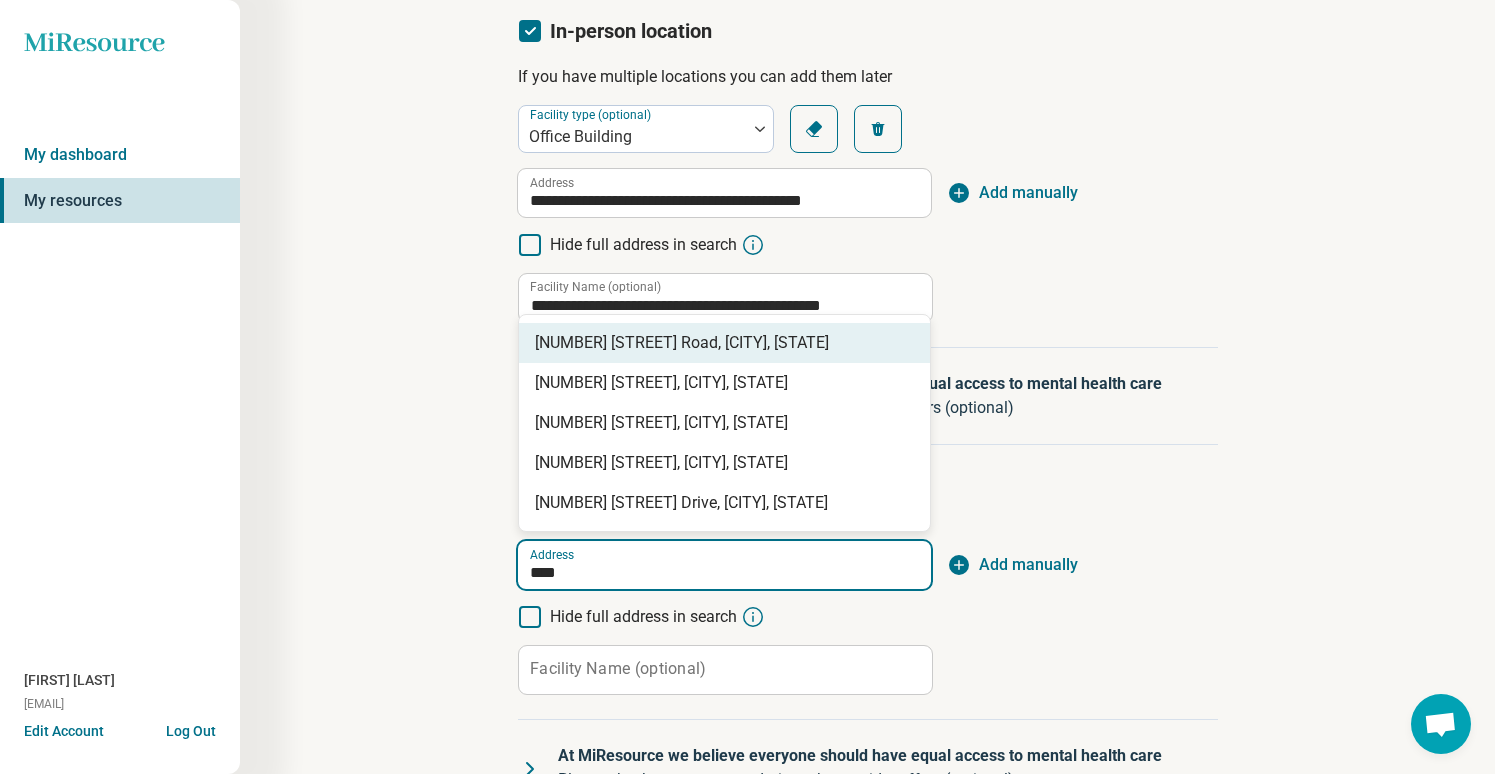 click on "[NUMBER] [STREET] Road, [CITY], [STATE]" at bounding box center (728, 343) 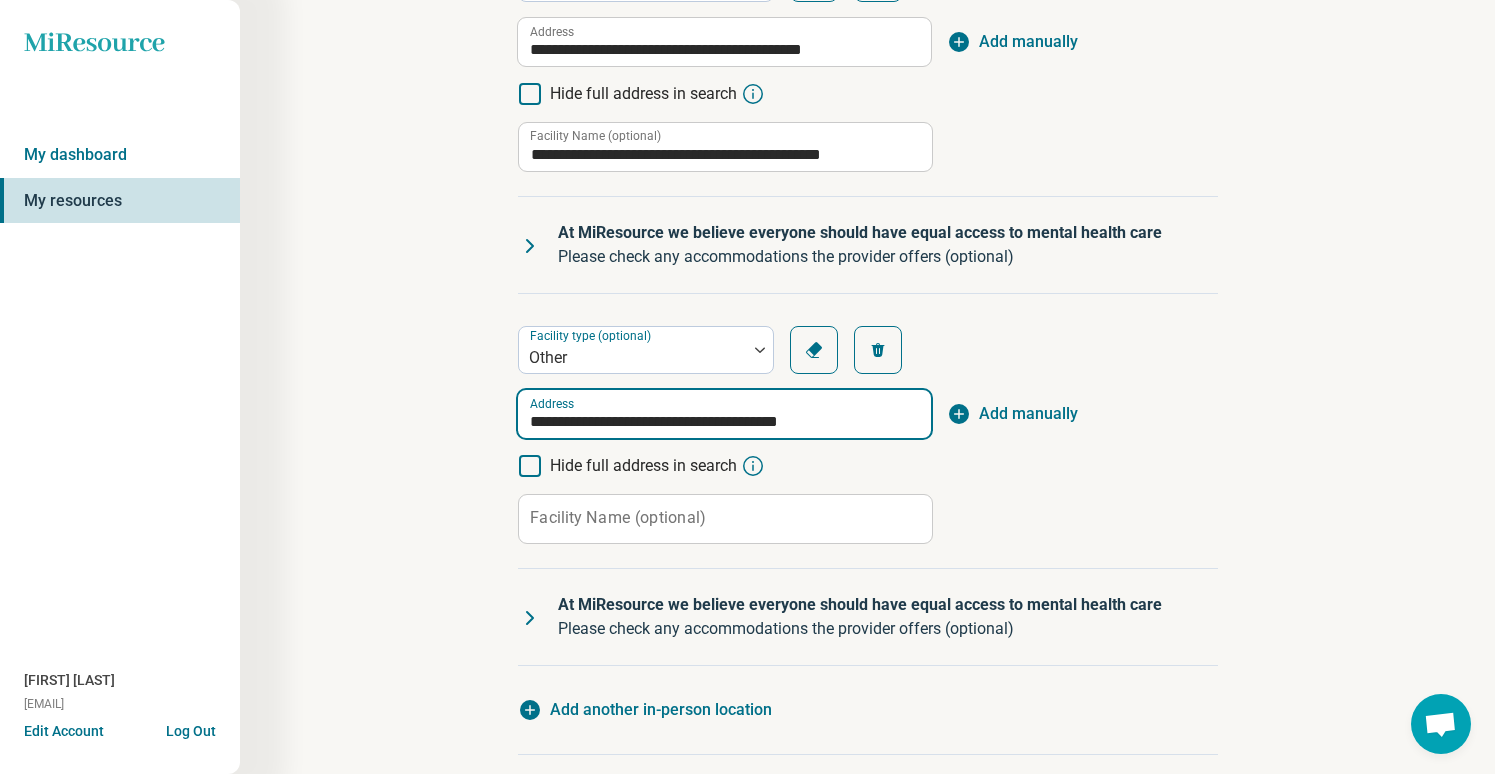 scroll, scrollTop: 338, scrollLeft: 0, axis: vertical 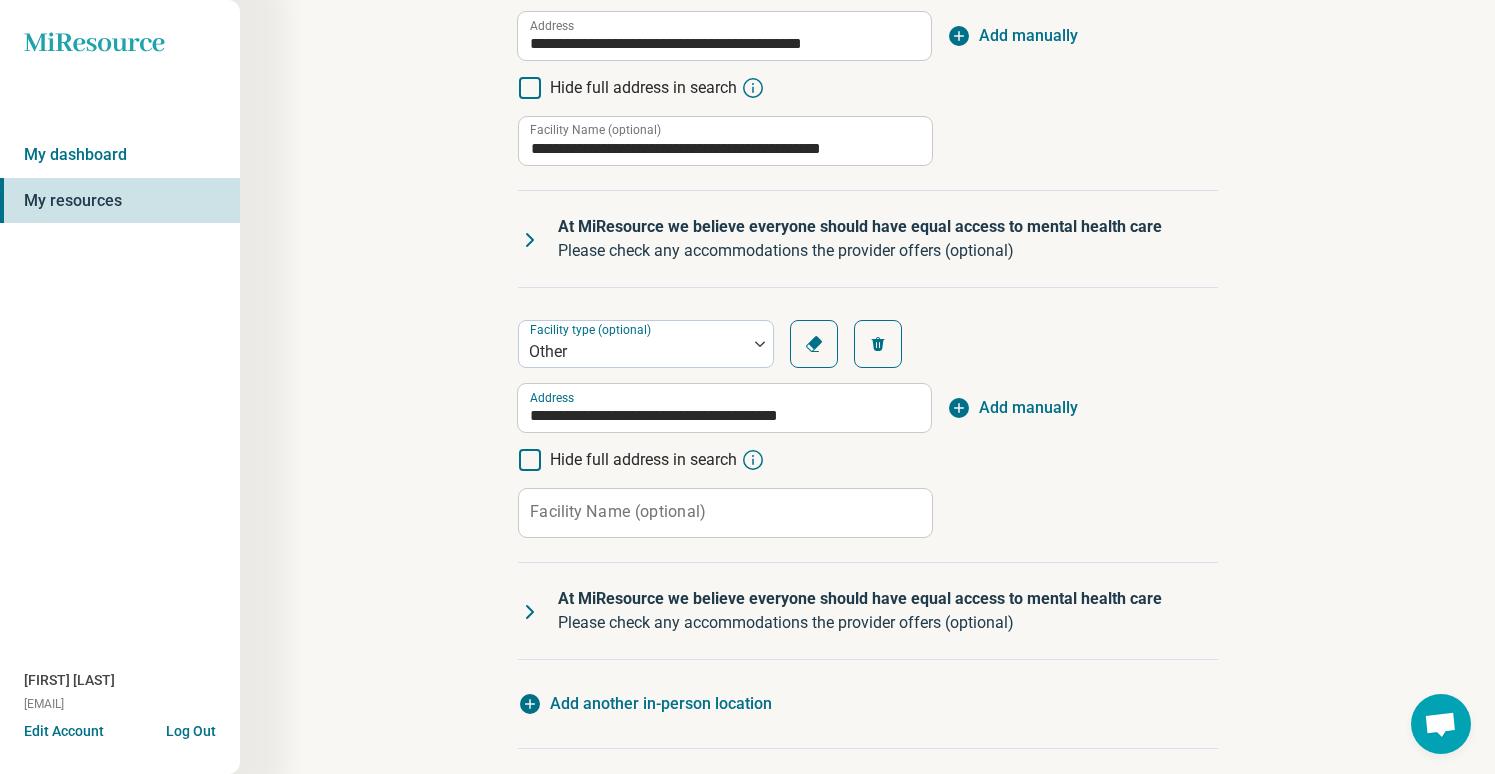 click on "Facility Name (optional)" at bounding box center [618, 512] 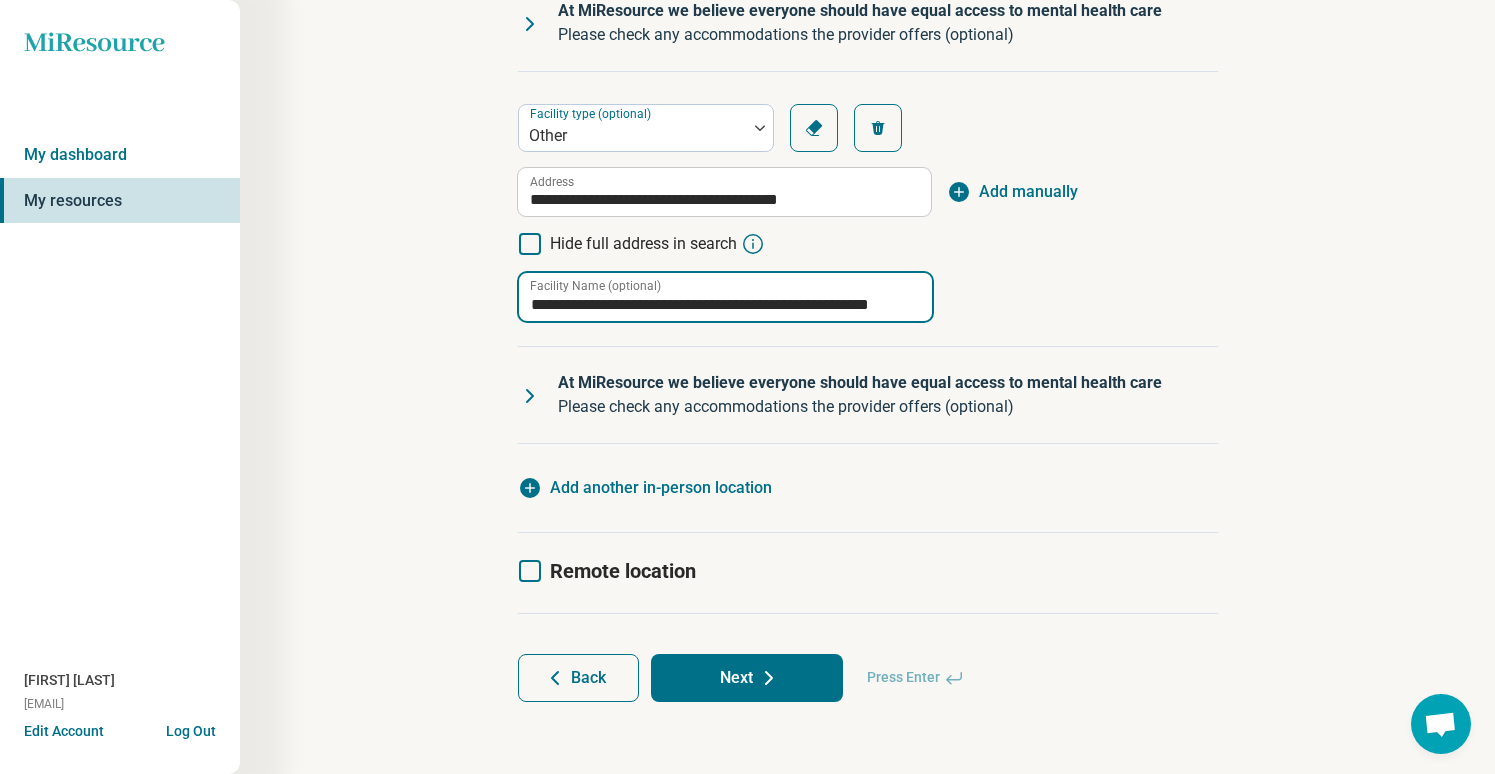 scroll, scrollTop: 553, scrollLeft: 0, axis: vertical 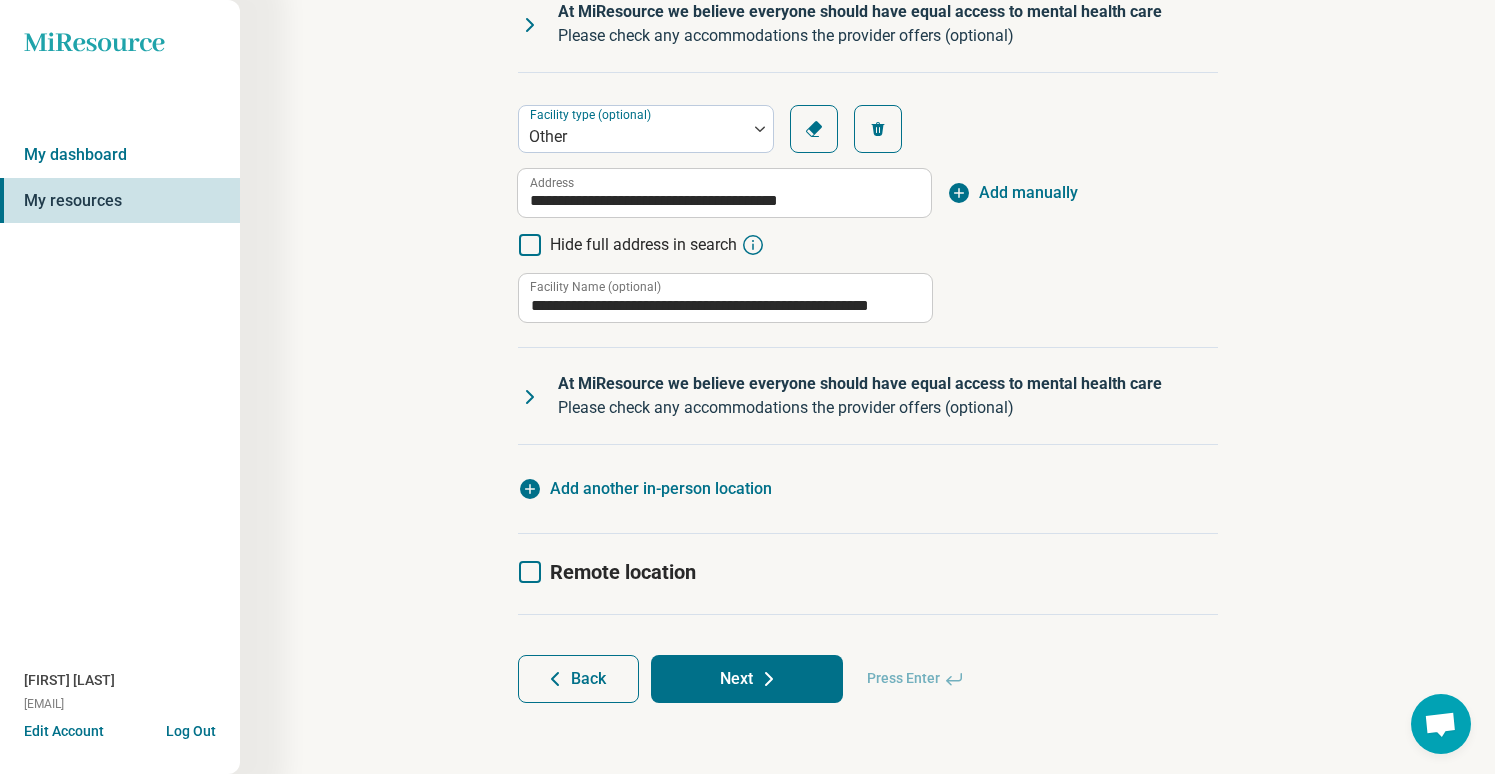 click on "Remote location" at bounding box center (623, 572) 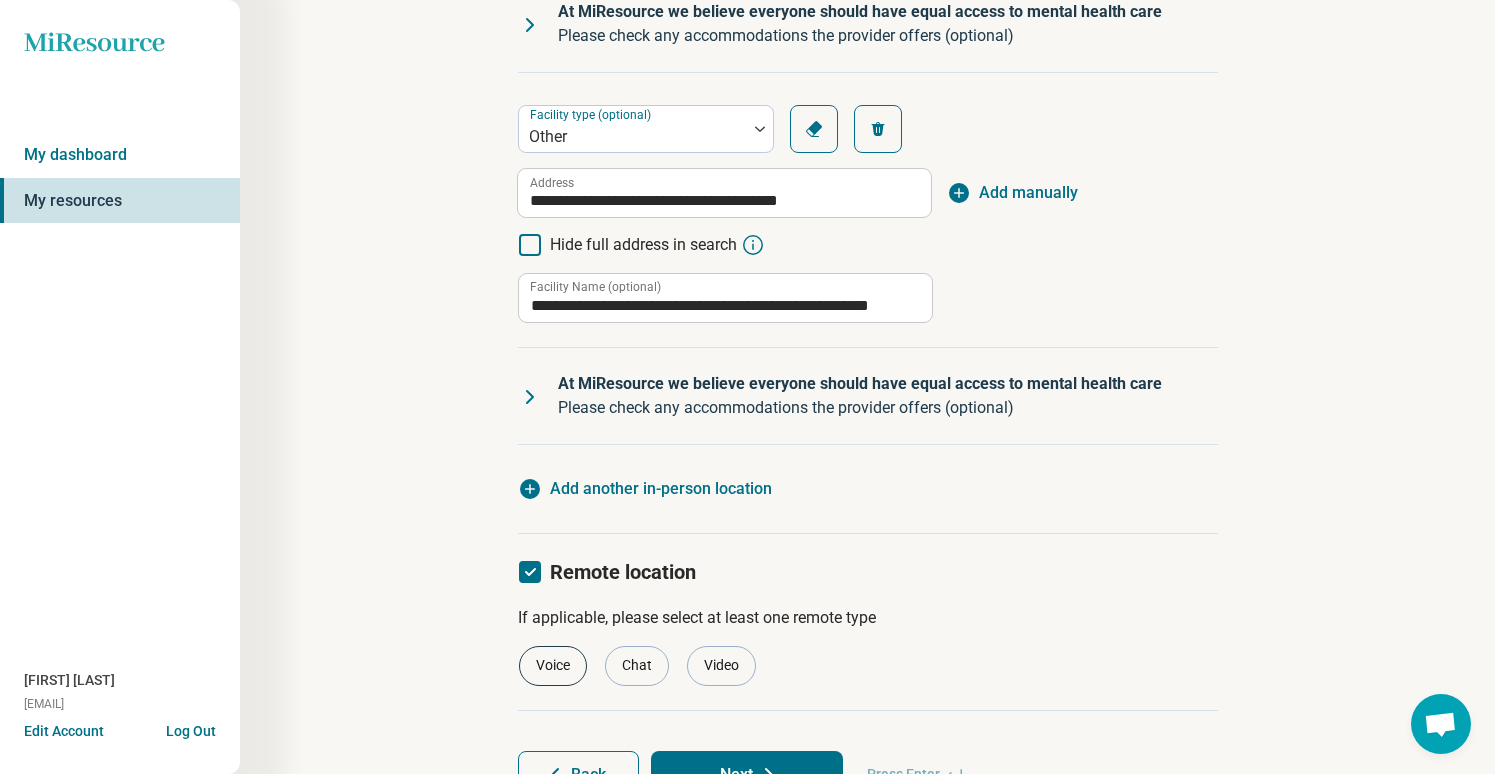 click on "Voice" at bounding box center (553, 666) 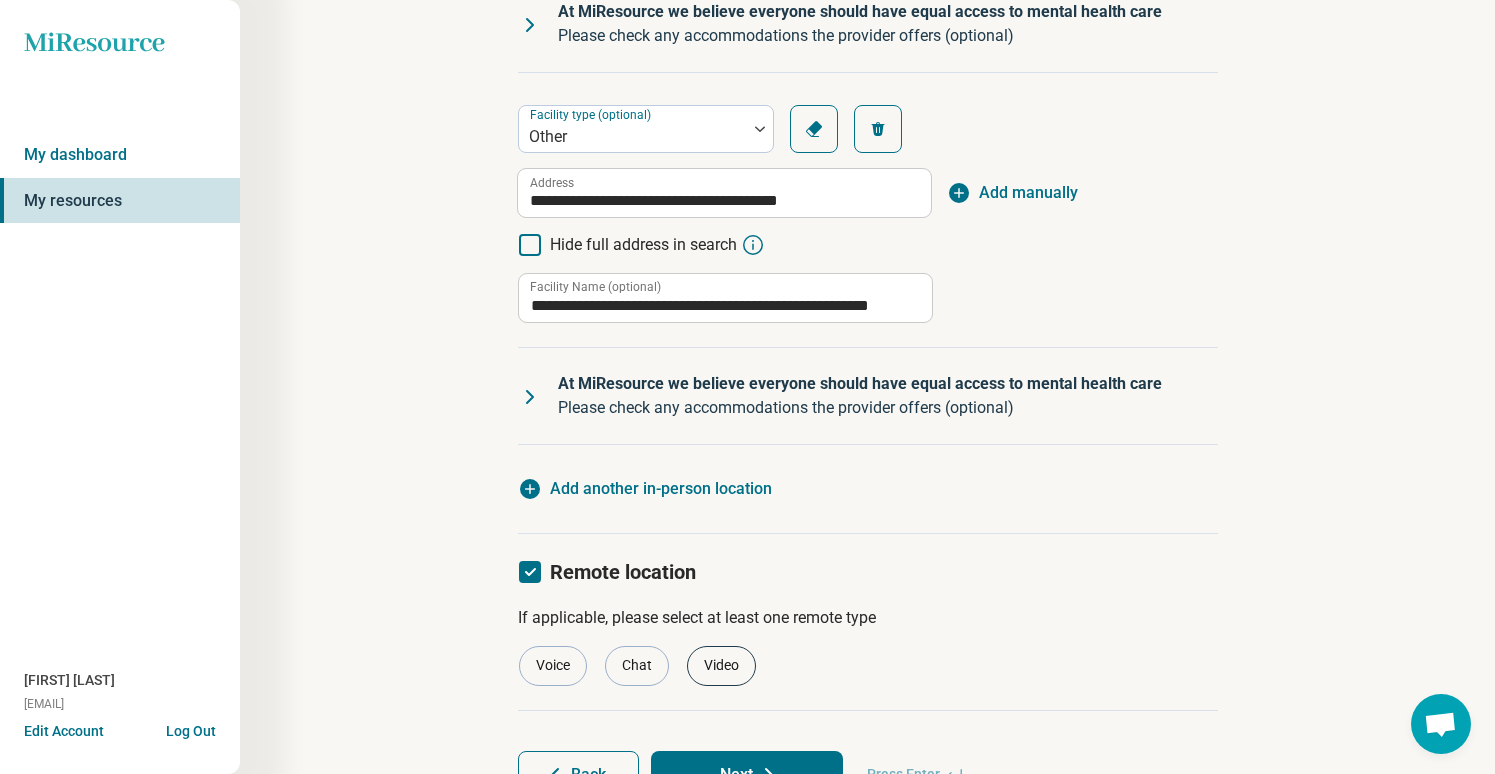 click on "Video" at bounding box center (721, 666) 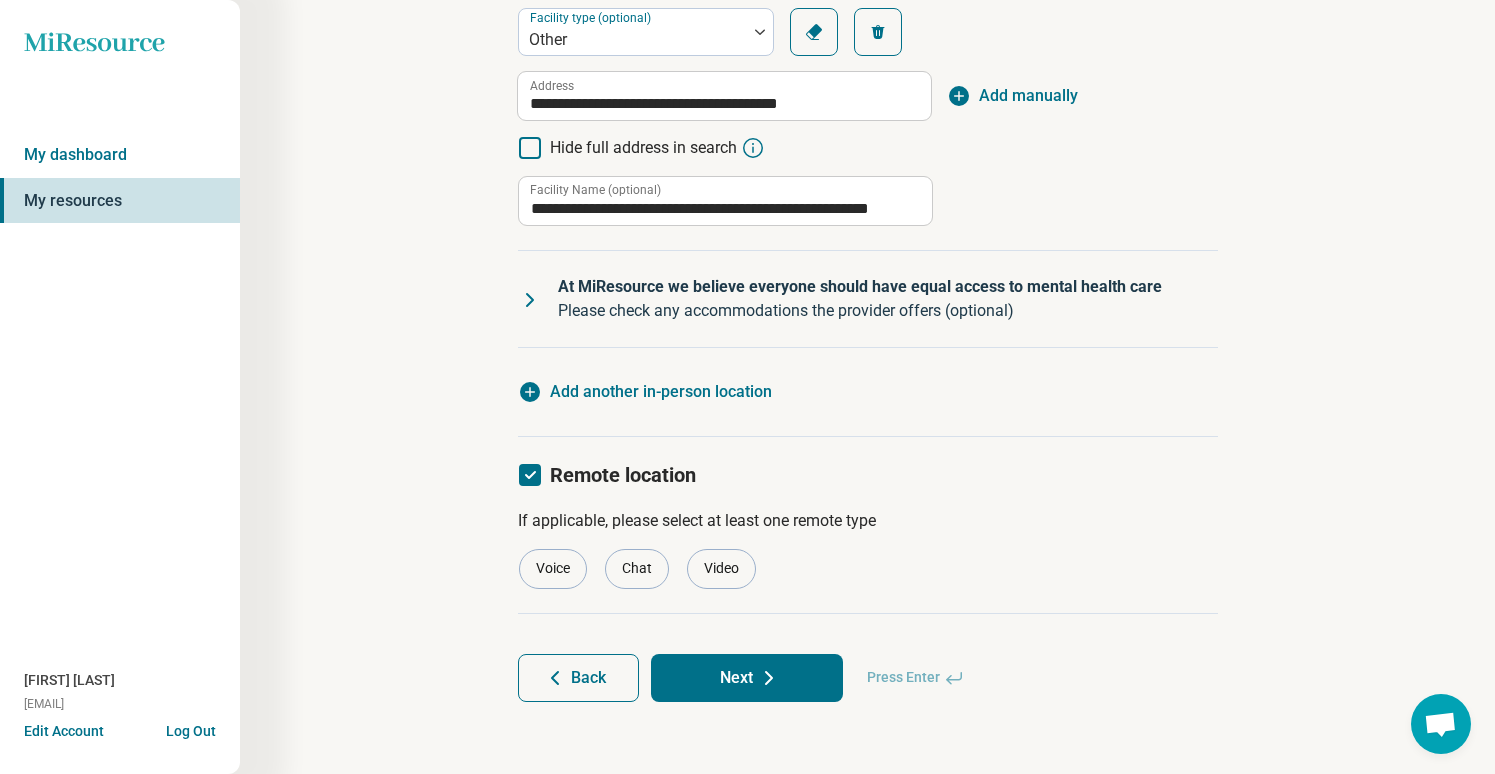 click on "Next" at bounding box center [747, 678] 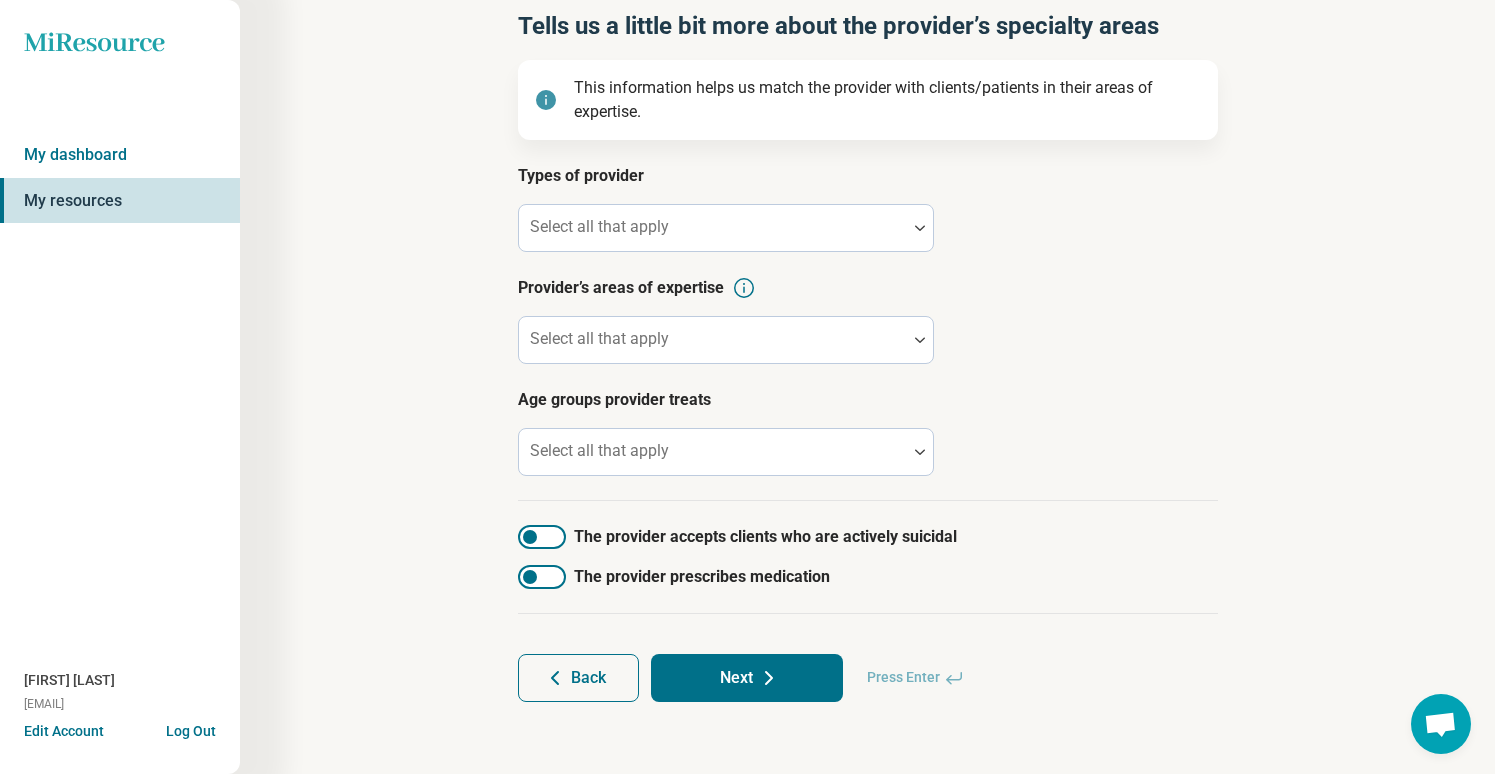 scroll, scrollTop: 121, scrollLeft: 0, axis: vertical 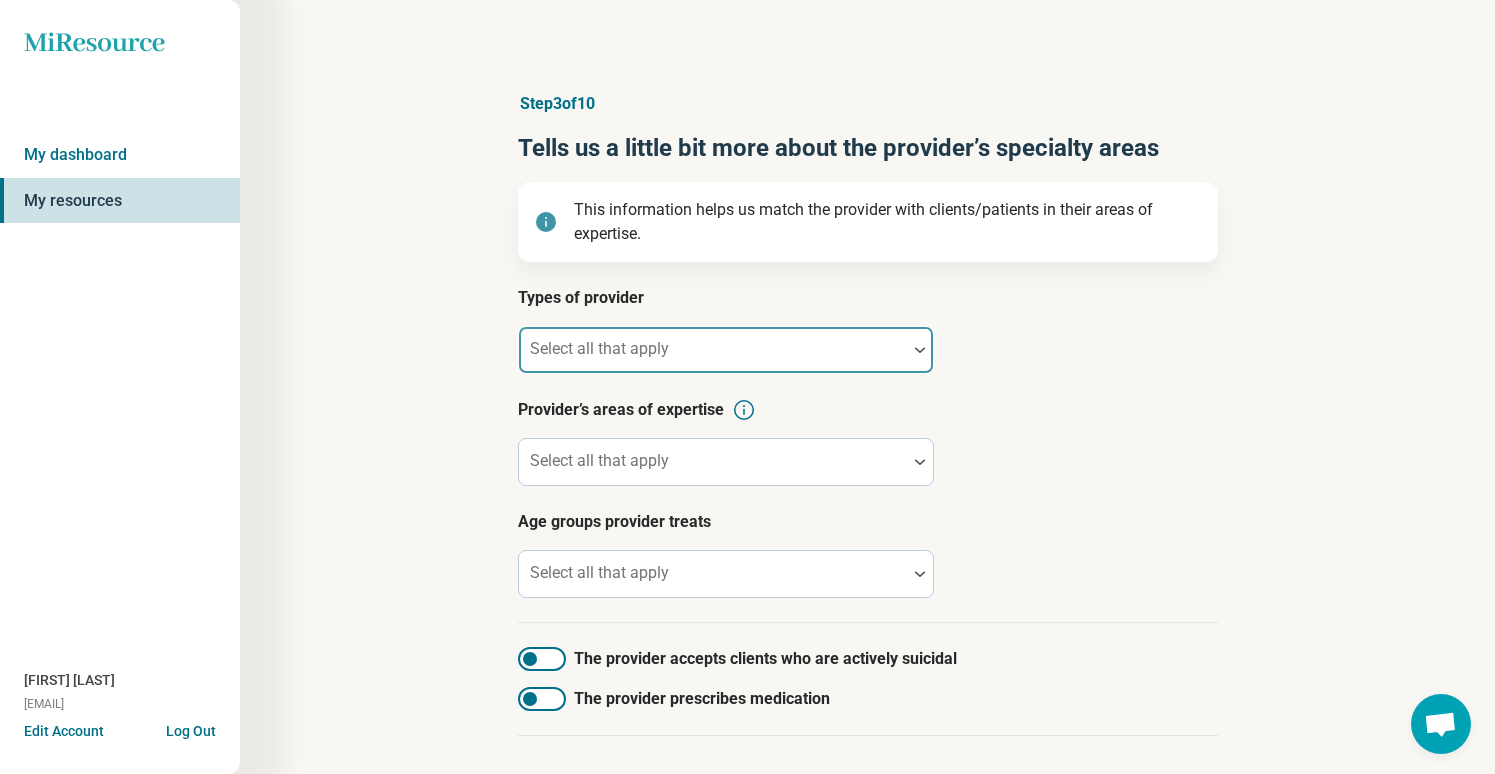 click at bounding box center [713, 358] 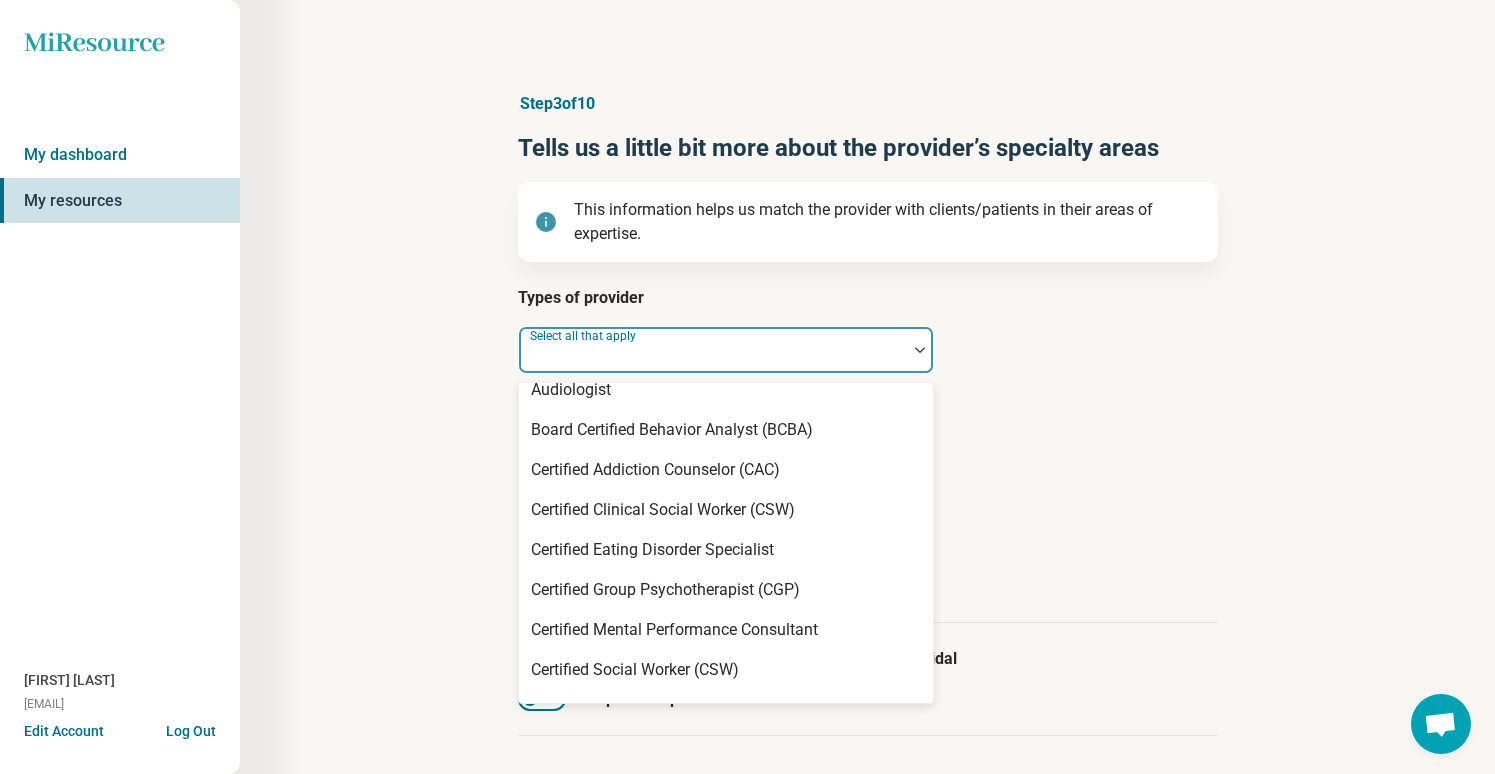 scroll, scrollTop: 139, scrollLeft: 0, axis: vertical 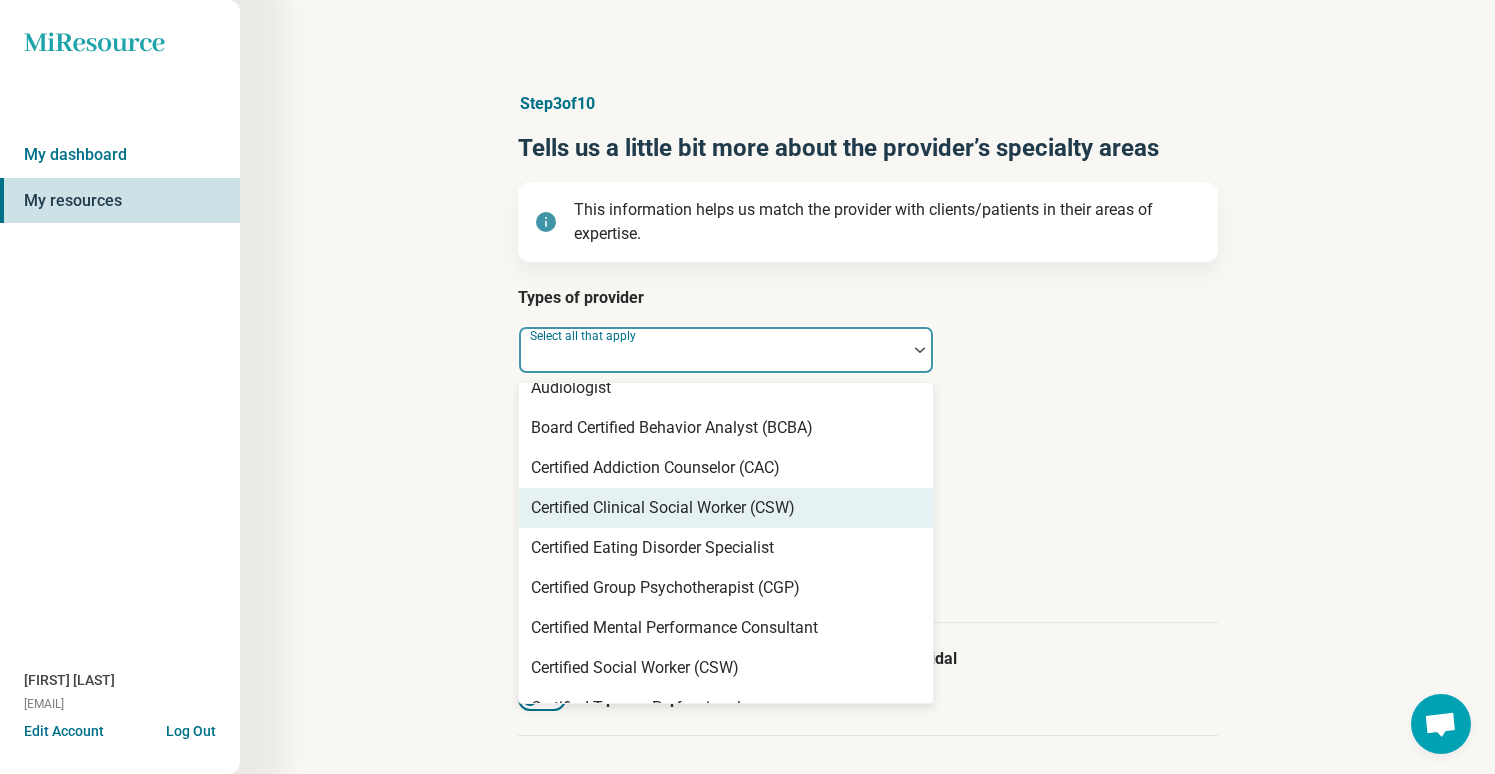 click on "Certified Clinical Social Worker (CSW)" at bounding box center [663, 508] 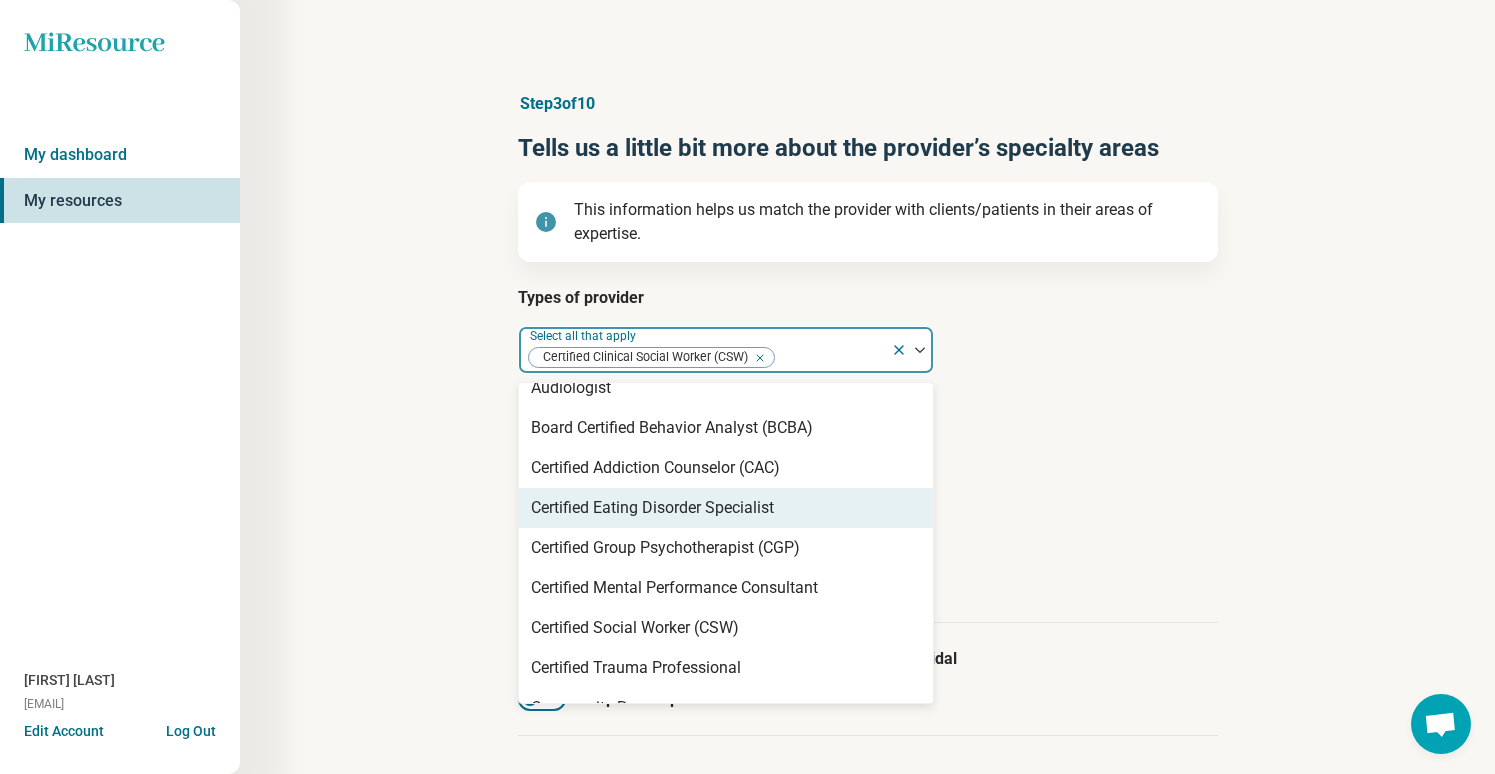 click on "Age groups provider treats" at bounding box center [868, 522] 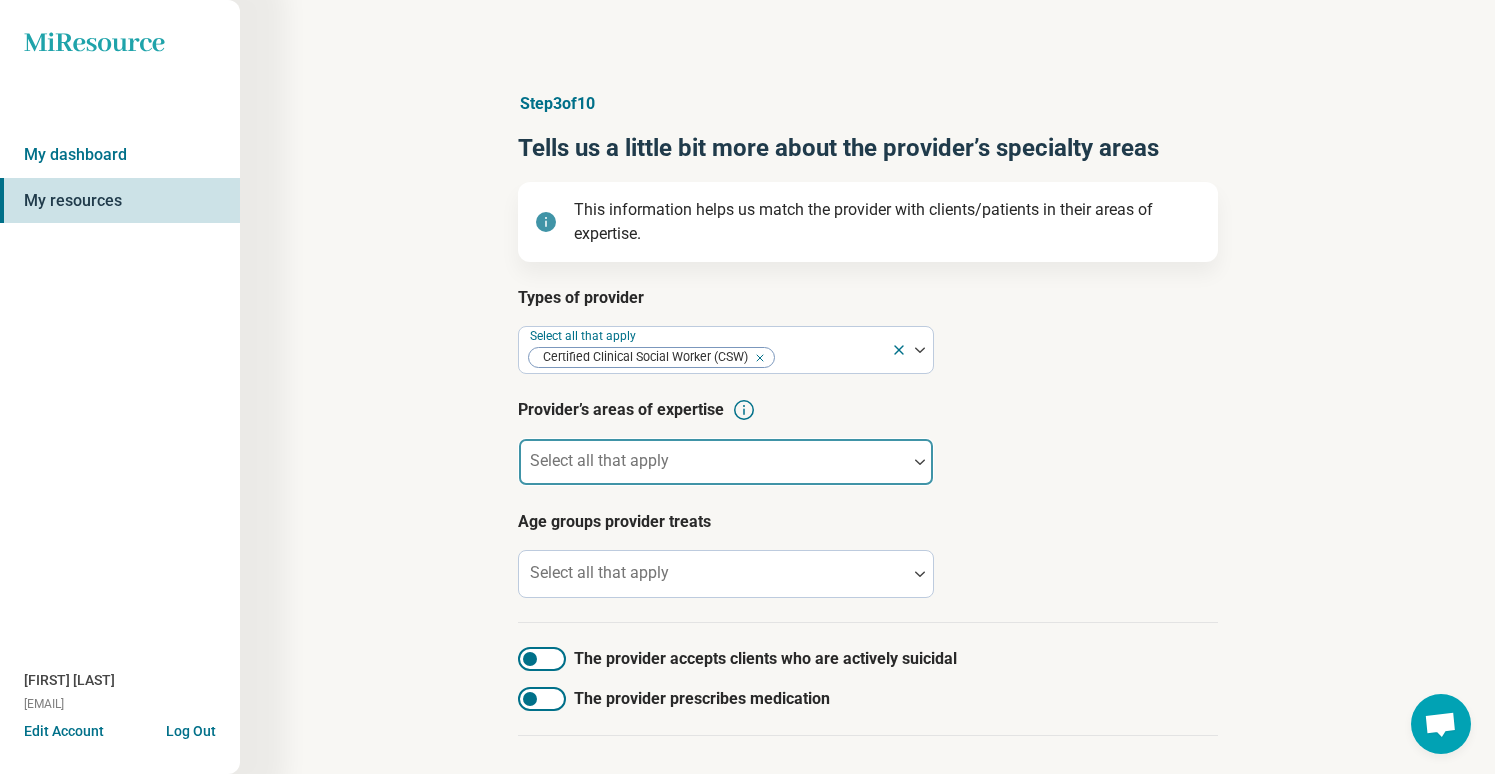 click at bounding box center [713, 462] 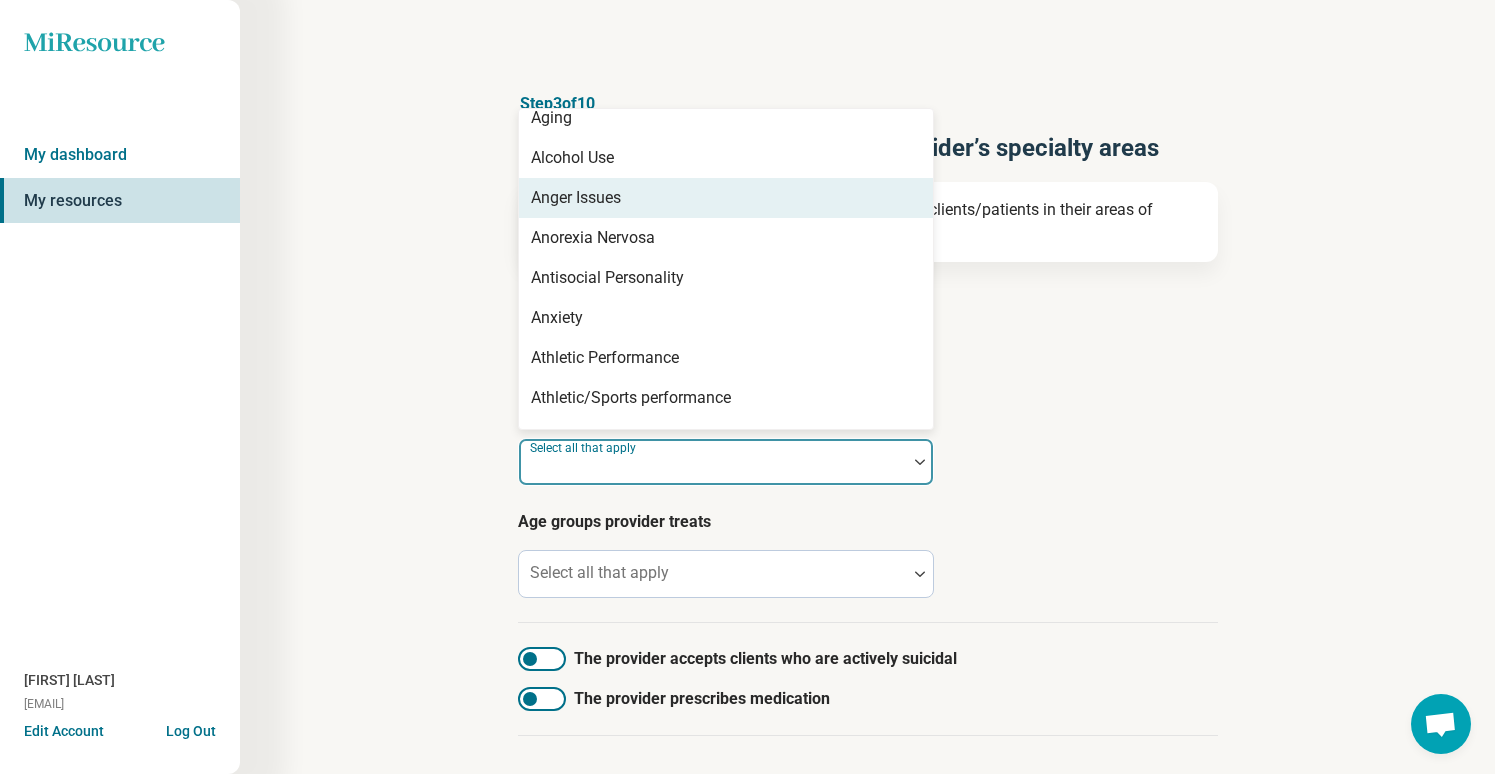 scroll, scrollTop: 153, scrollLeft: 0, axis: vertical 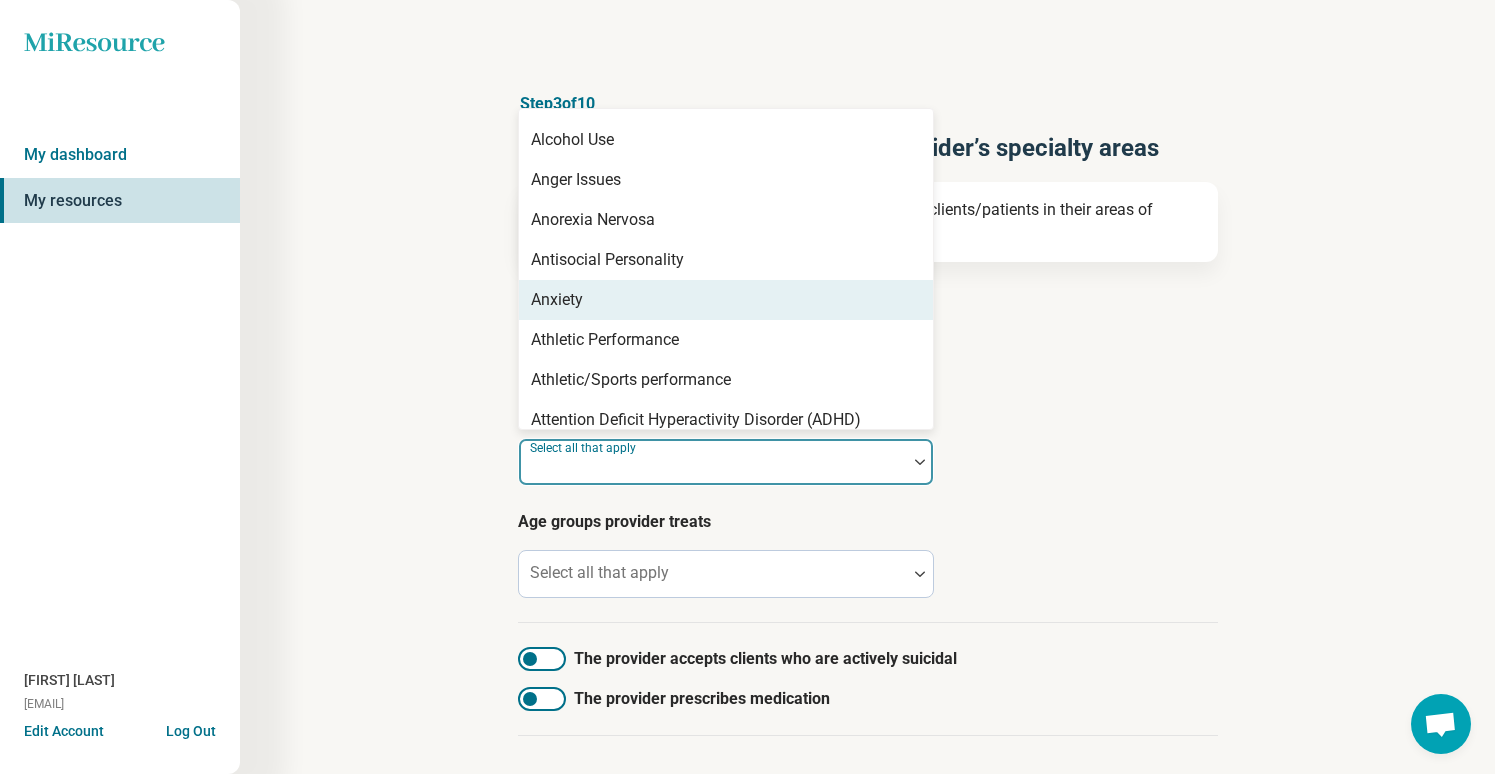 click on "Anxiety" at bounding box center (726, 300) 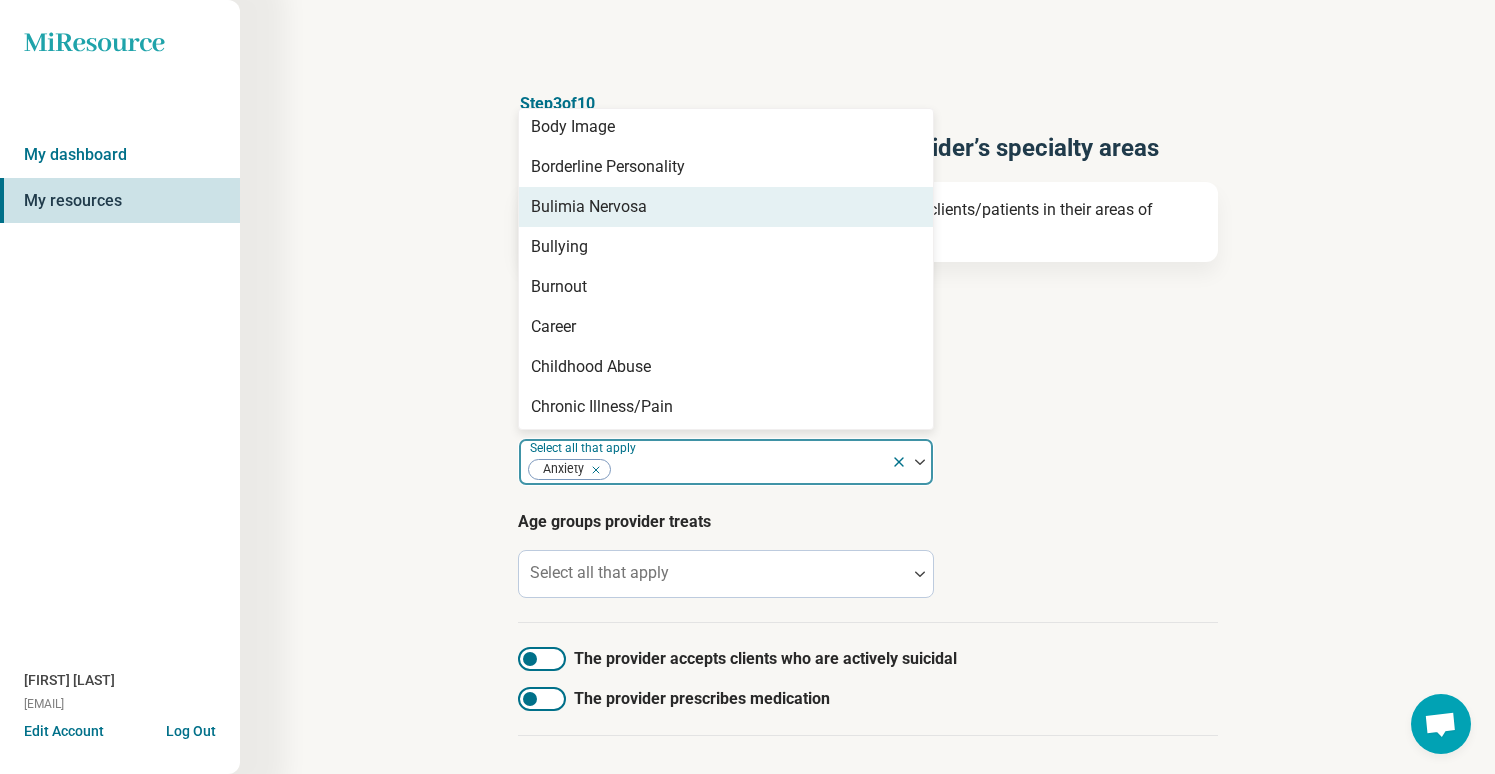 scroll, scrollTop: 648, scrollLeft: 0, axis: vertical 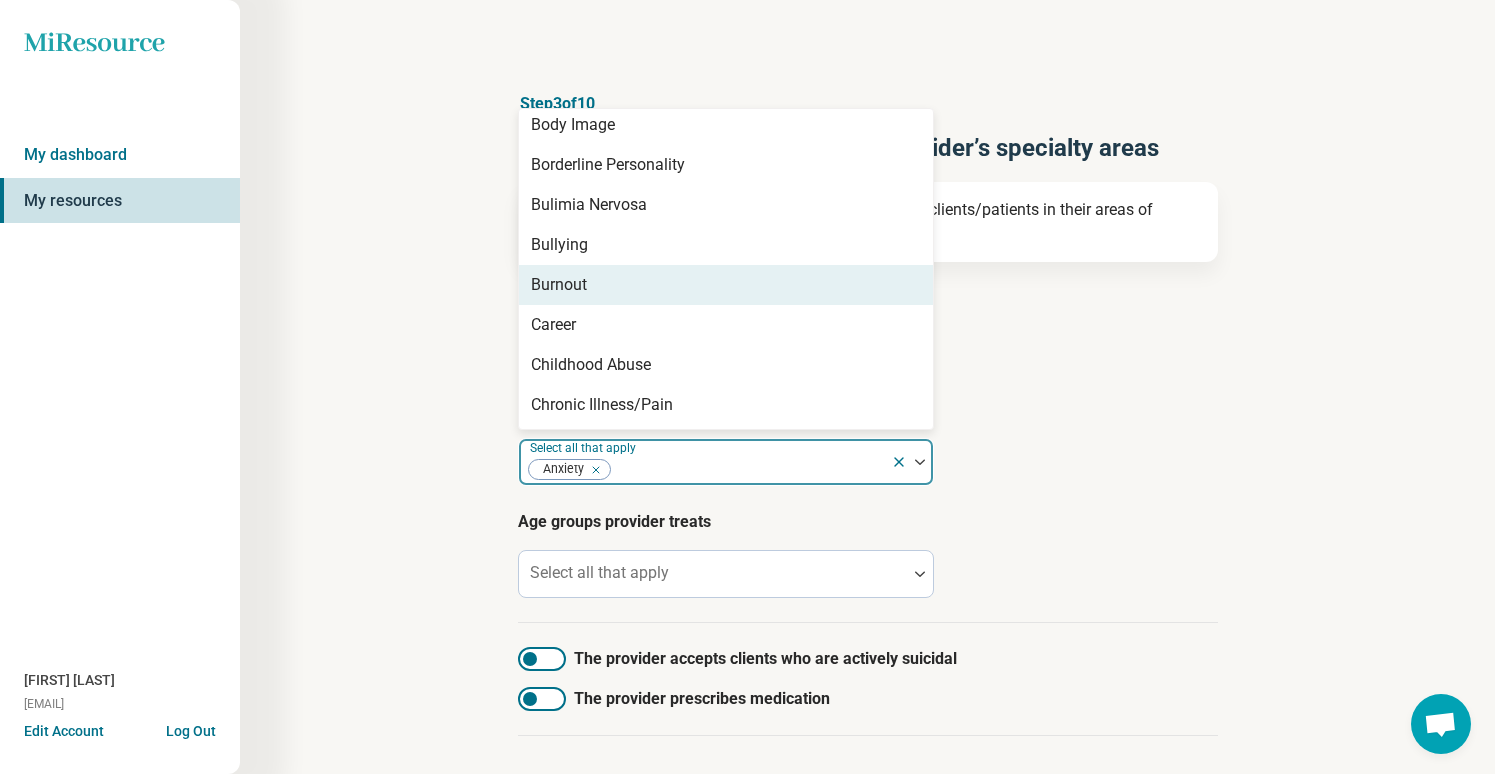 click on "Burnout" at bounding box center (726, 285) 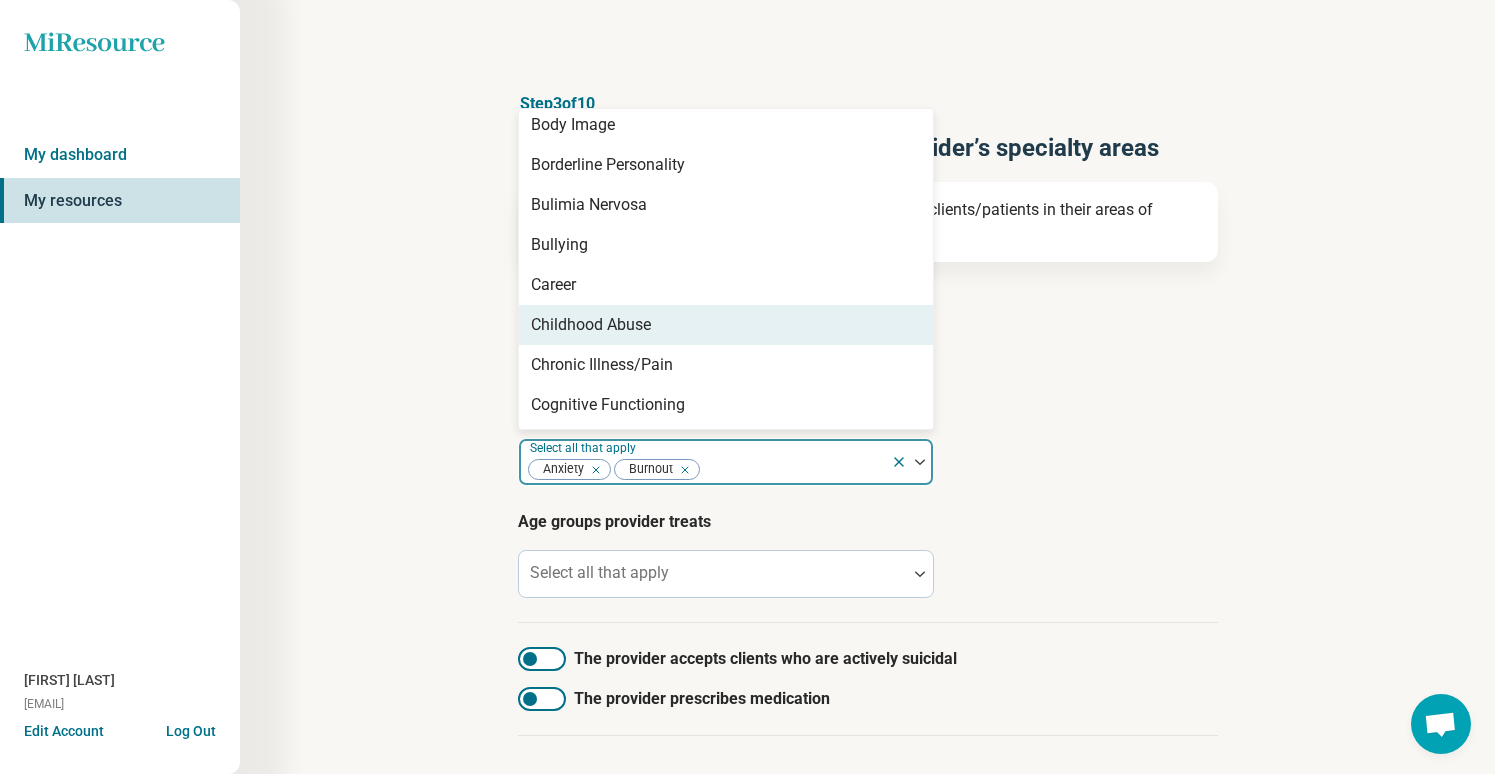 click on "Childhood Abuse" at bounding box center (591, 325) 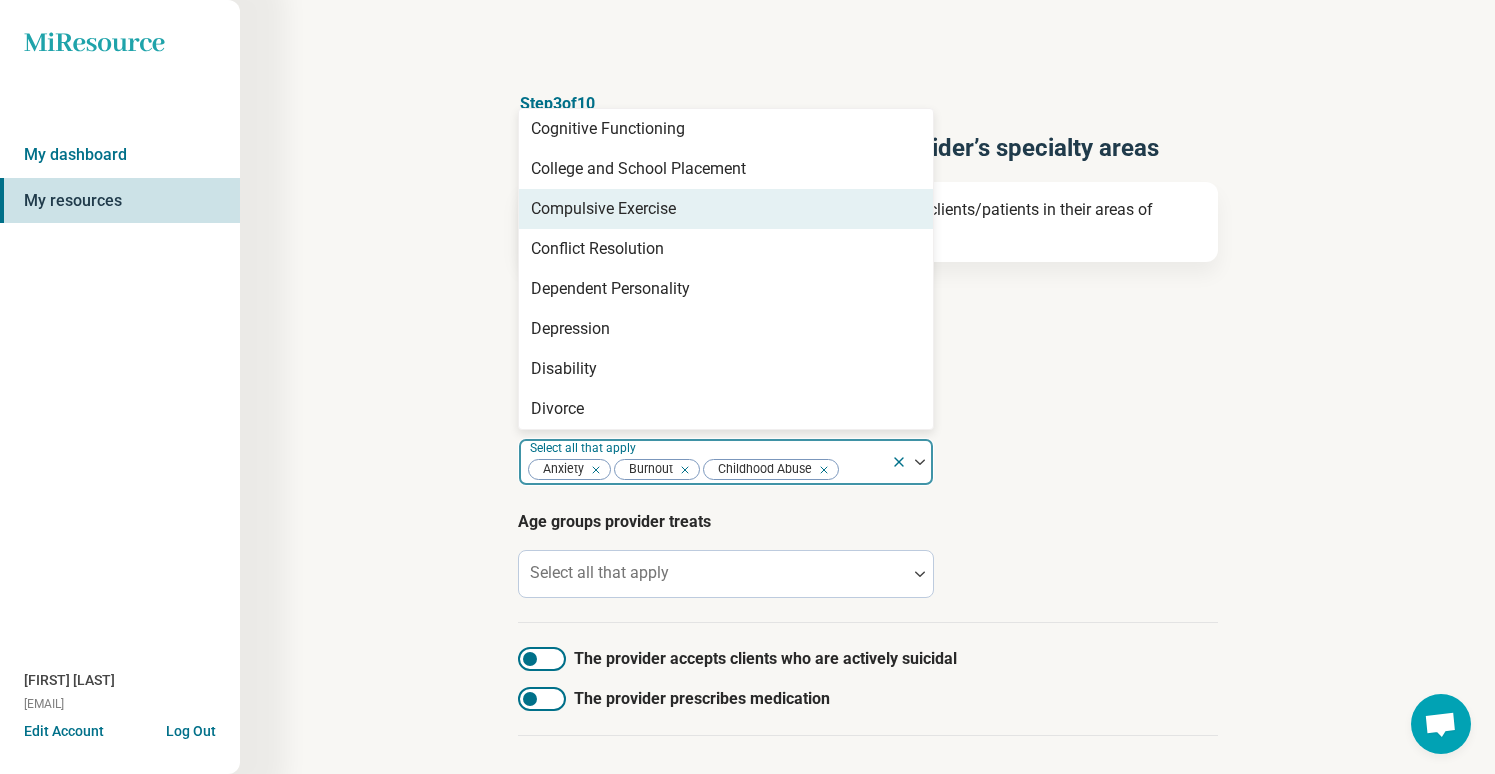 scroll, scrollTop: 902, scrollLeft: 0, axis: vertical 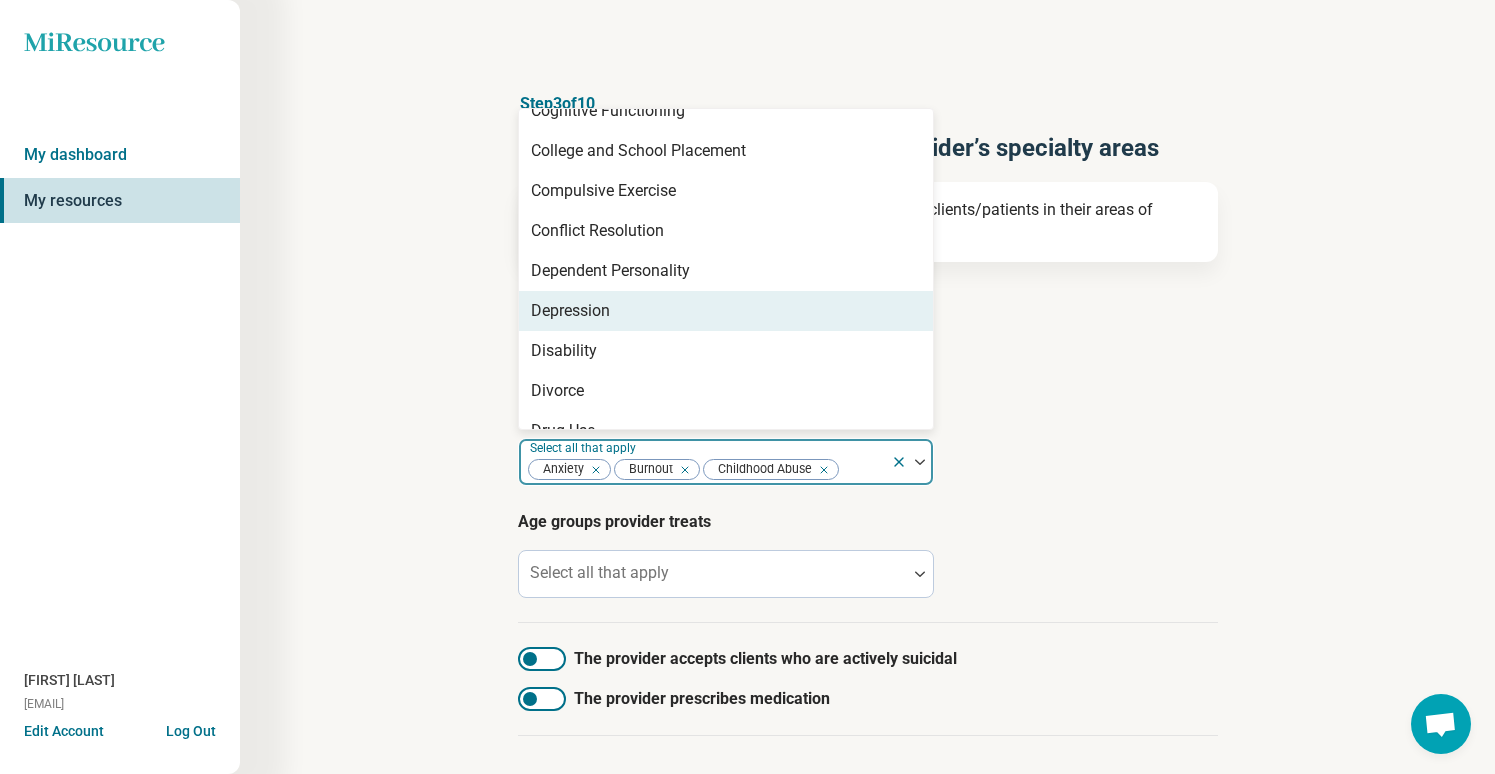 click on "Depression" at bounding box center [726, 311] 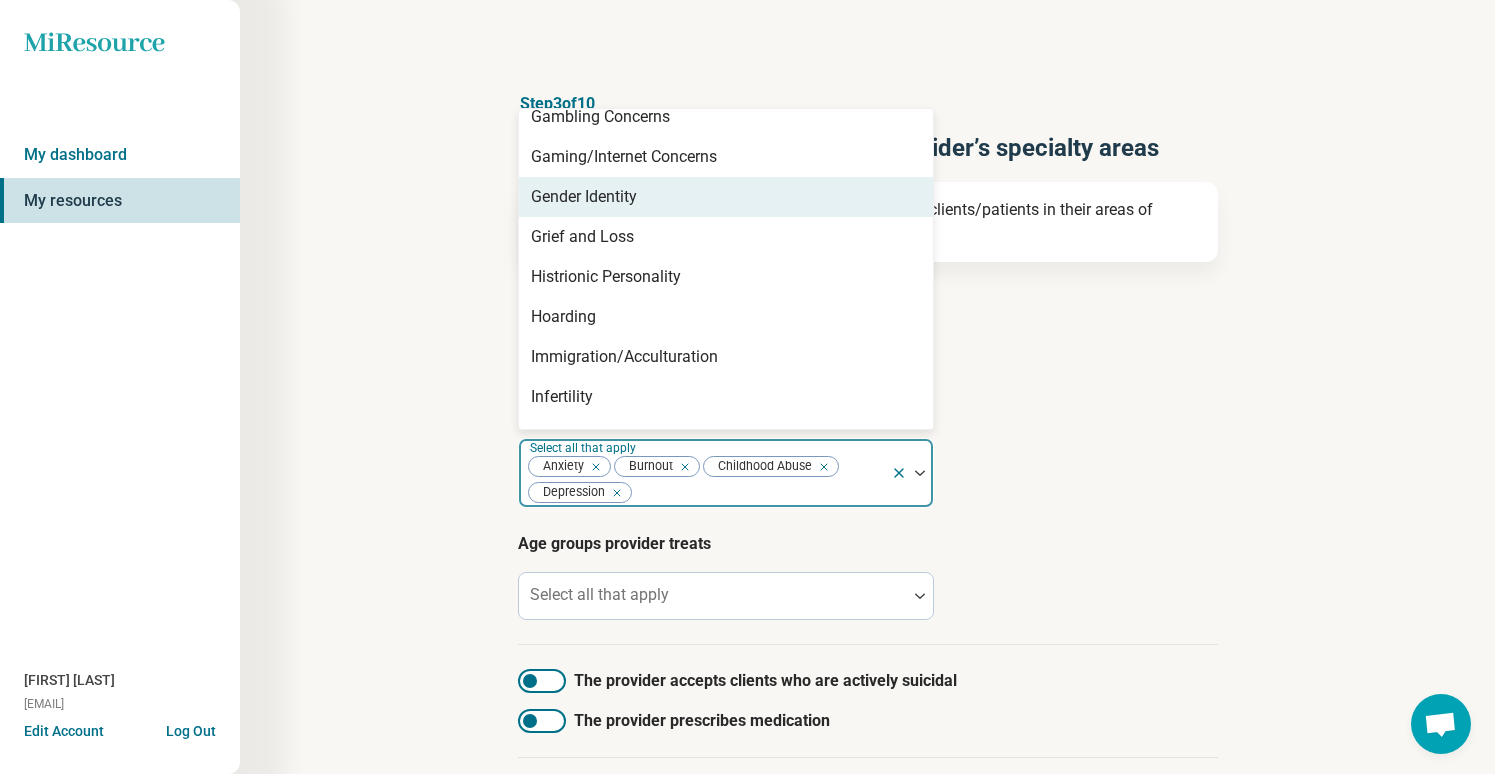 scroll, scrollTop: 1429, scrollLeft: 0, axis: vertical 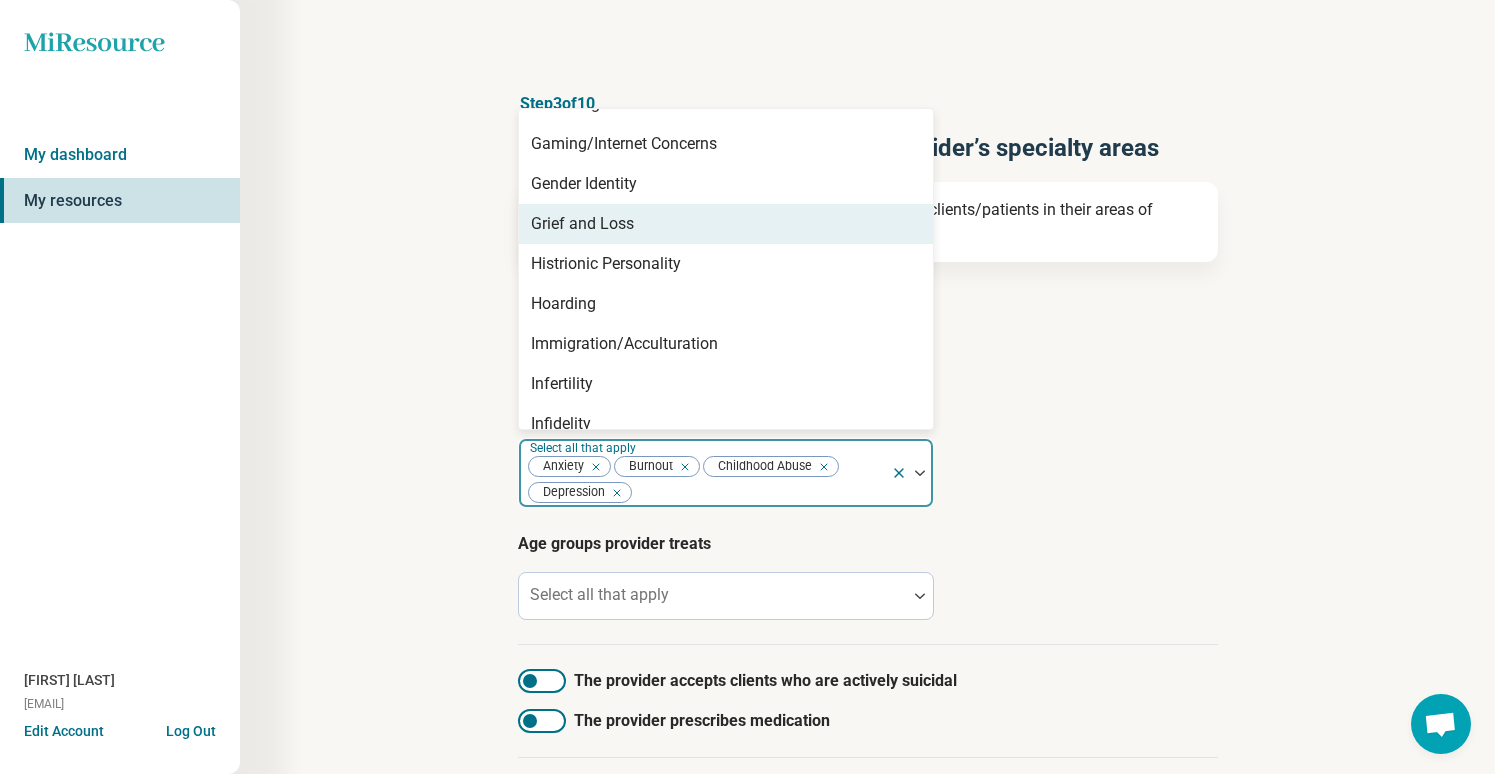 click on "Grief and Loss" at bounding box center (582, 224) 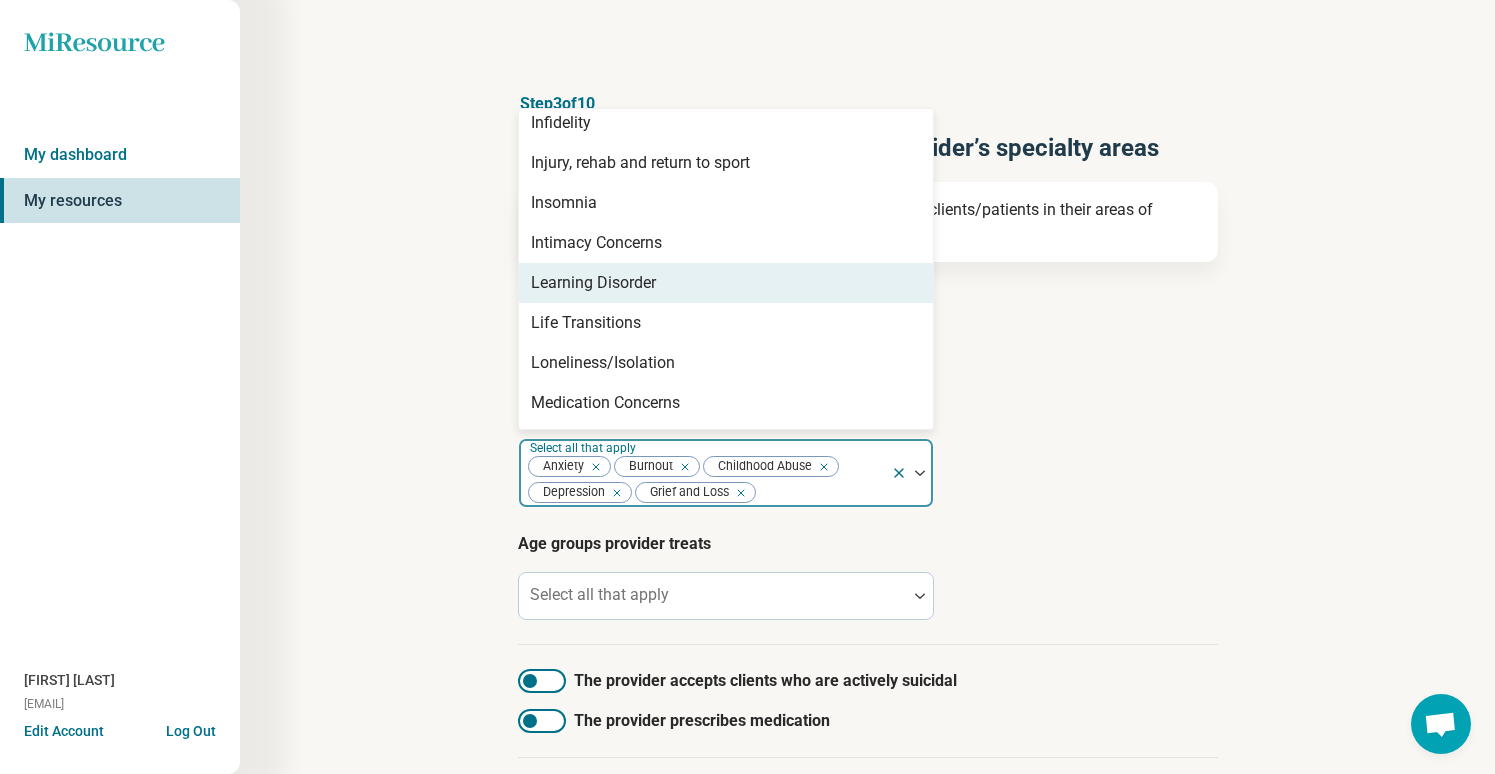 scroll, scrollTop: 1698, scrollLeft: 0, axis: vertical 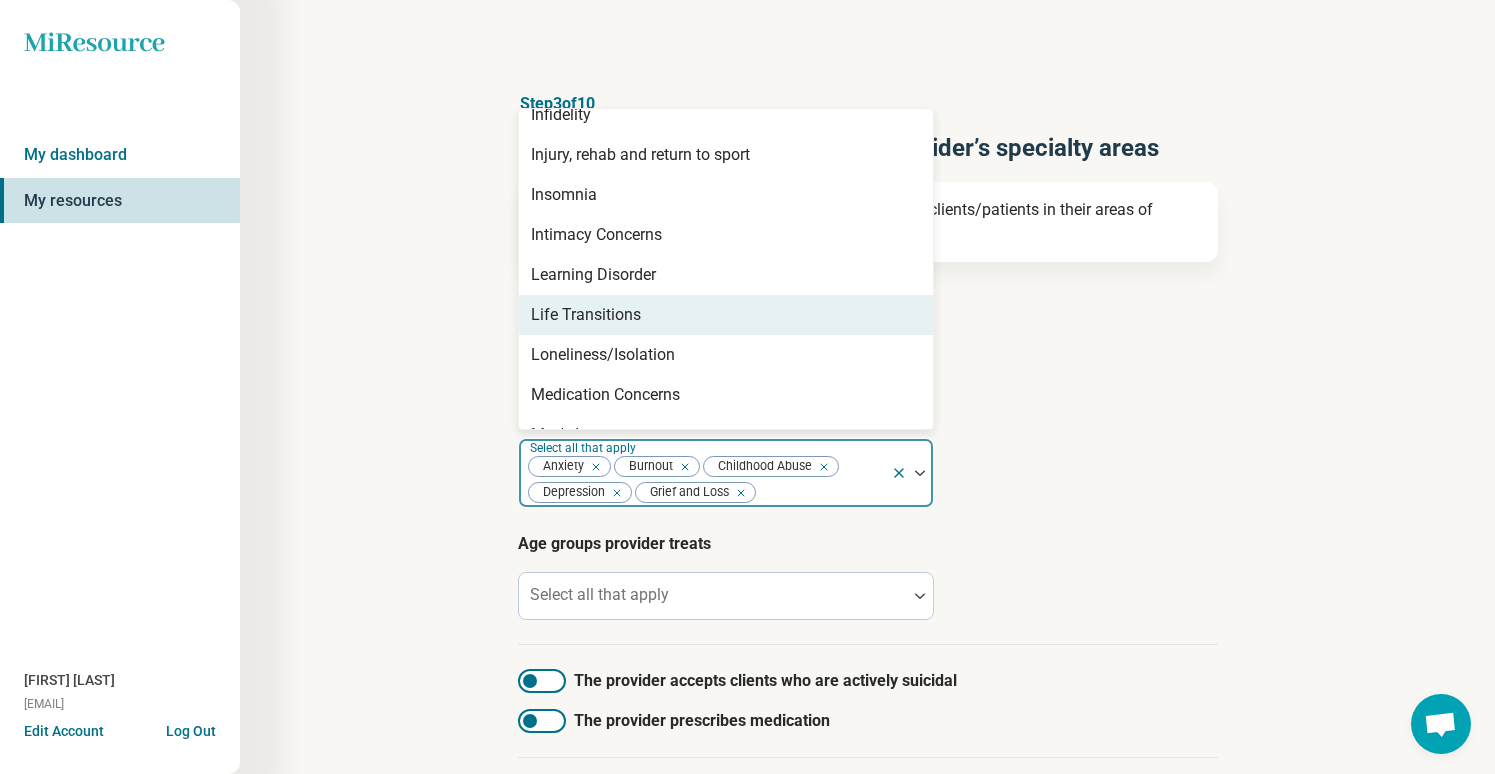 click on "Life Transitions" at bounding box center [586, 315] 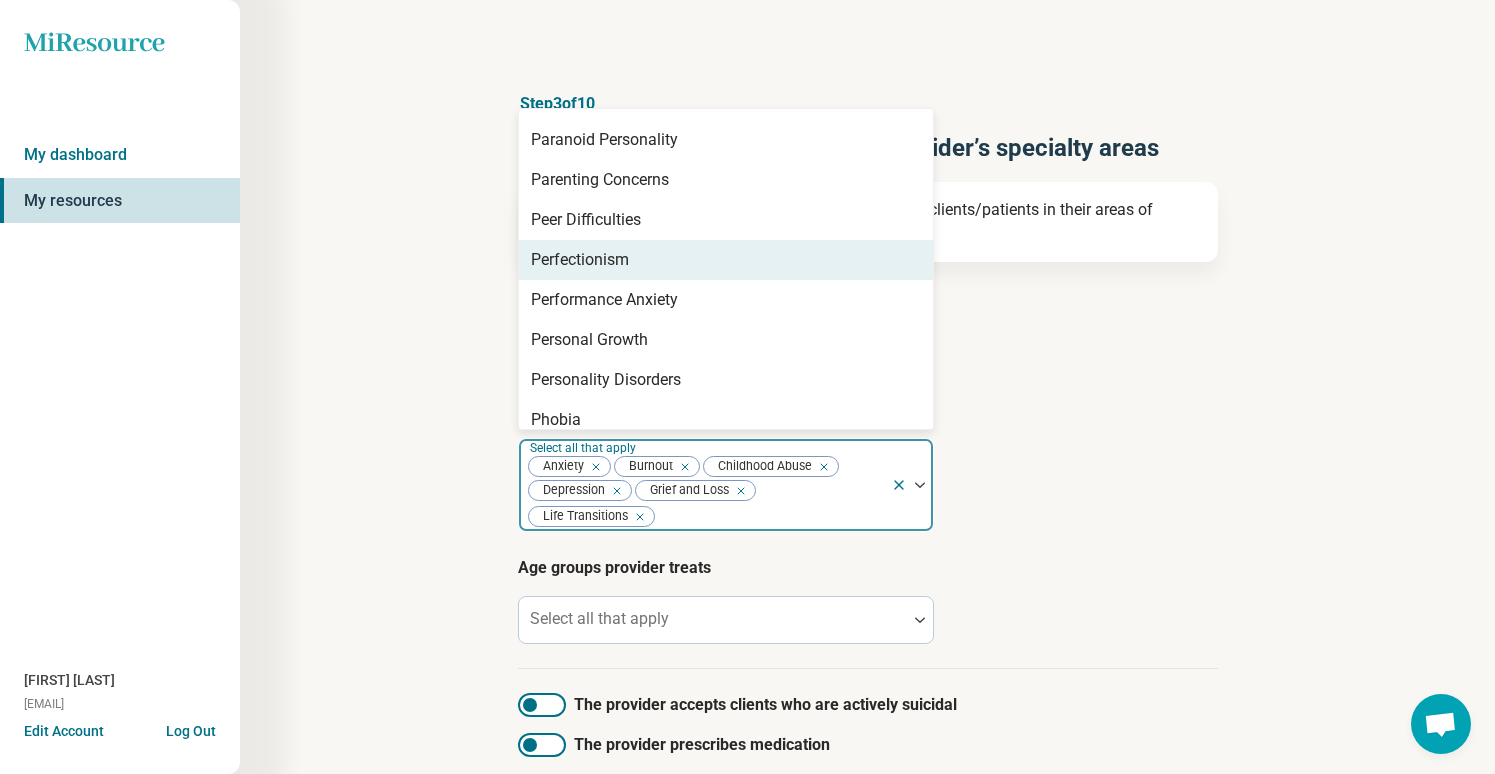 scroll, scrollTop: 2204, scrollLeft: 0, axis: vertical 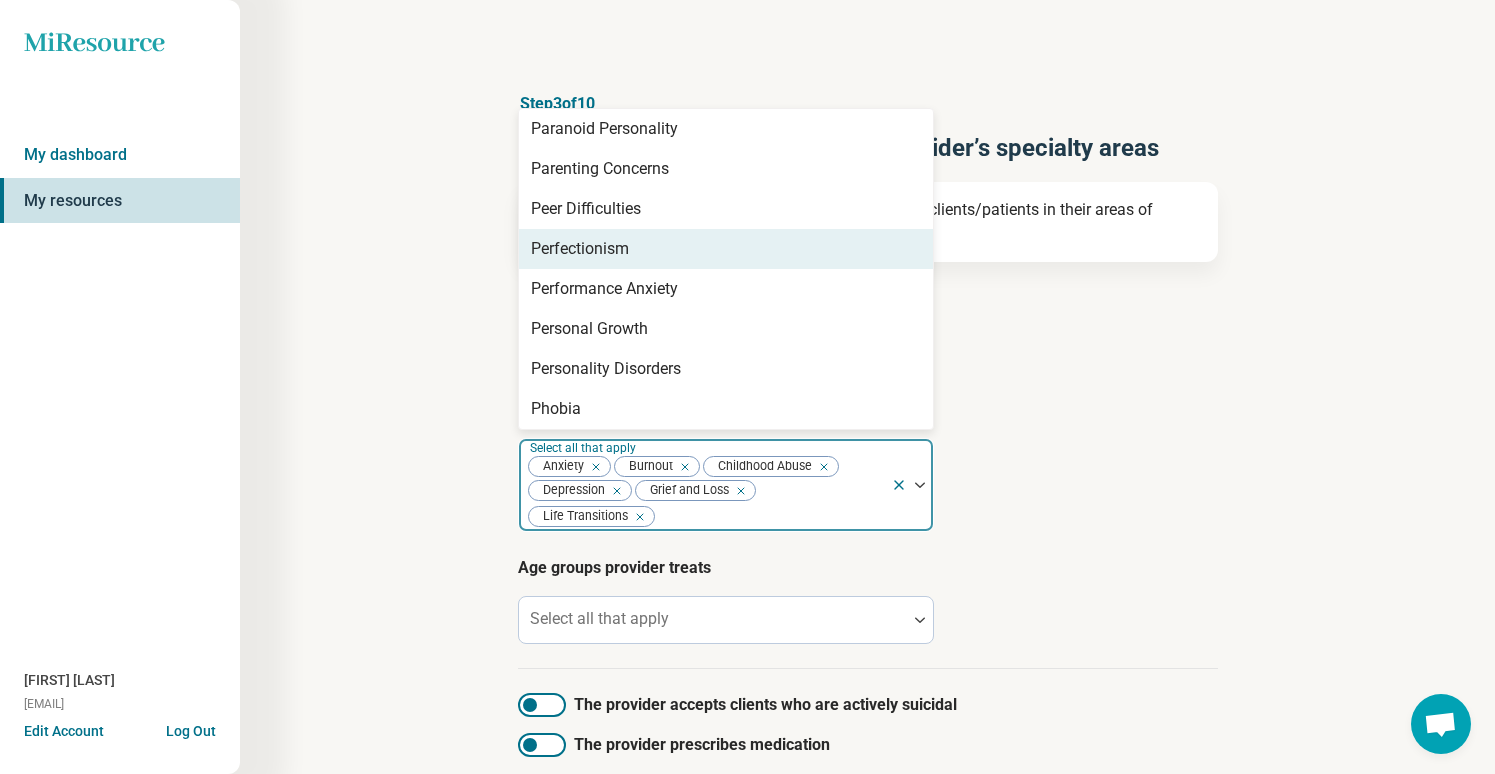 click on "Perfectionism" at bounding box center (580, 249) 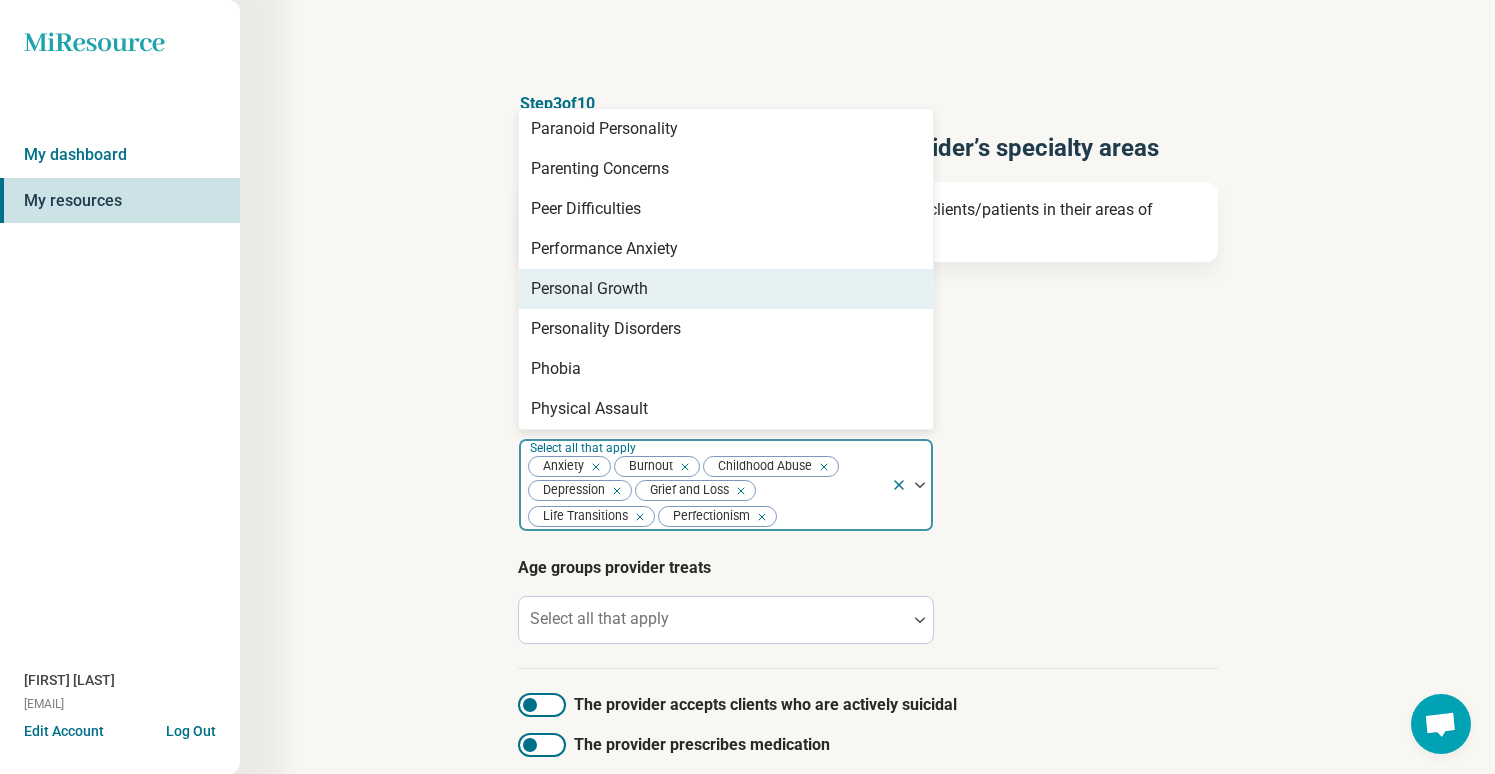 click on "Personal Growth" at bounding box center (589, 289) 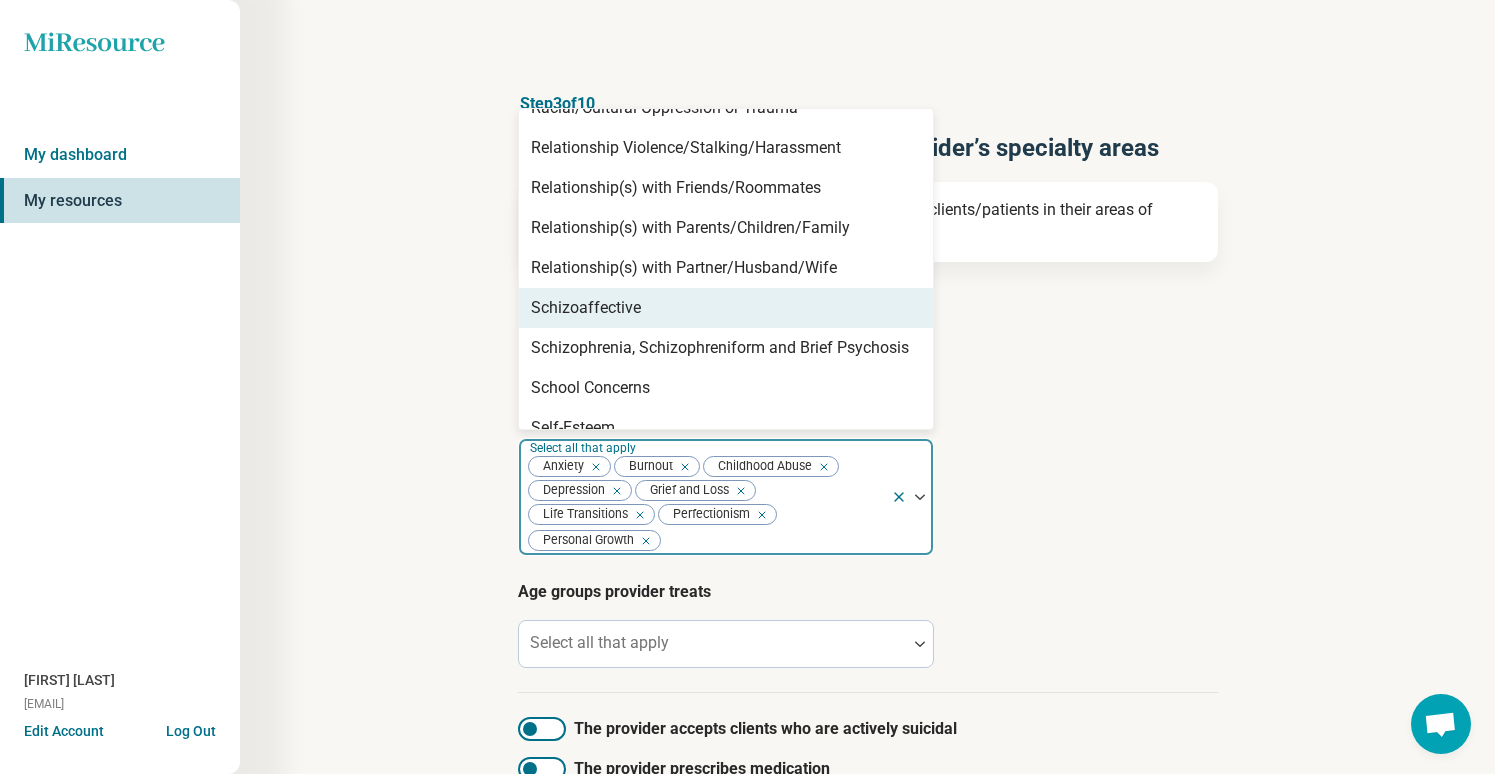 scroll, scrollTop: 2791, scrollLeft: 0, axis: vertical 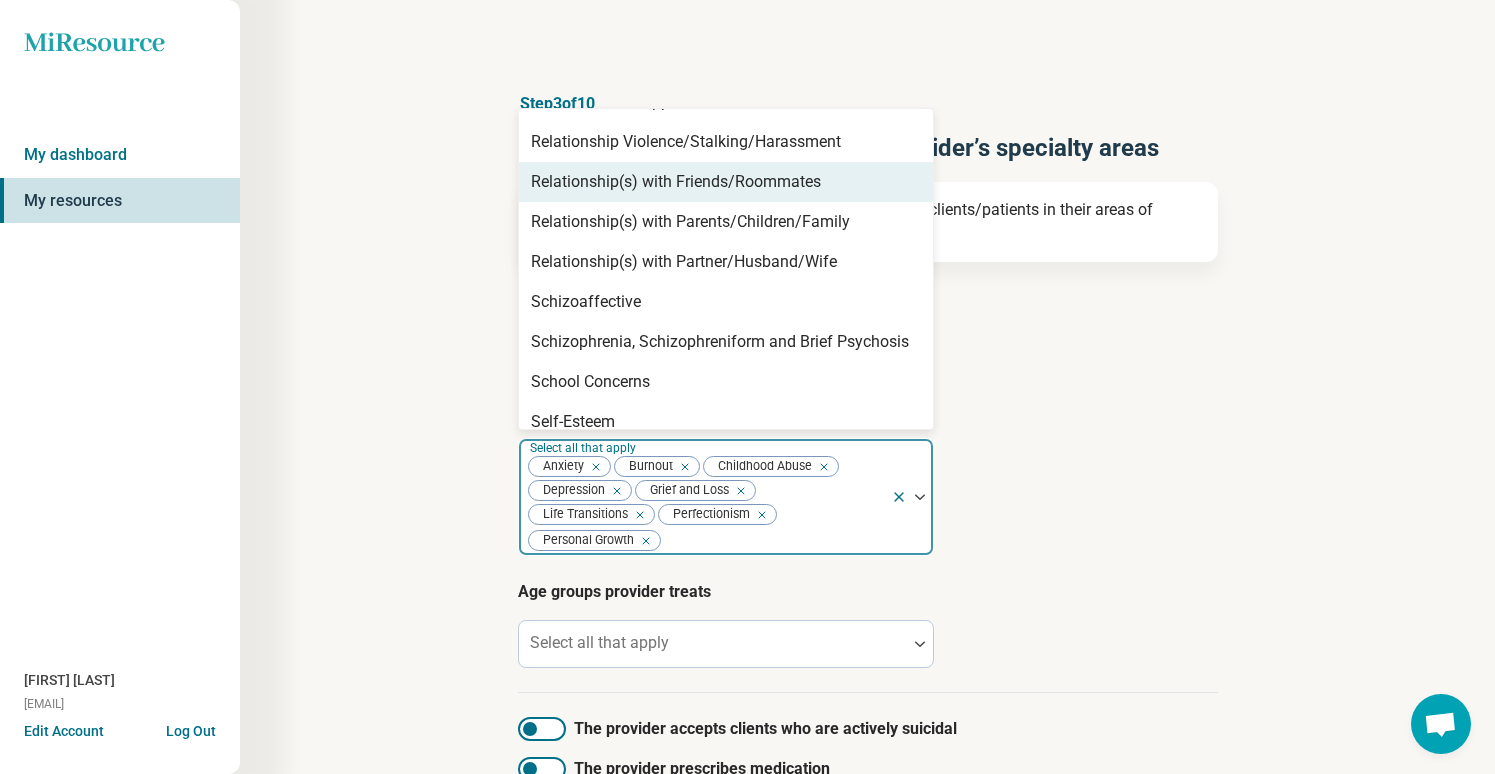 click on "Relationship(s) with Friends/Roommates" at bounding box center (676, 182) 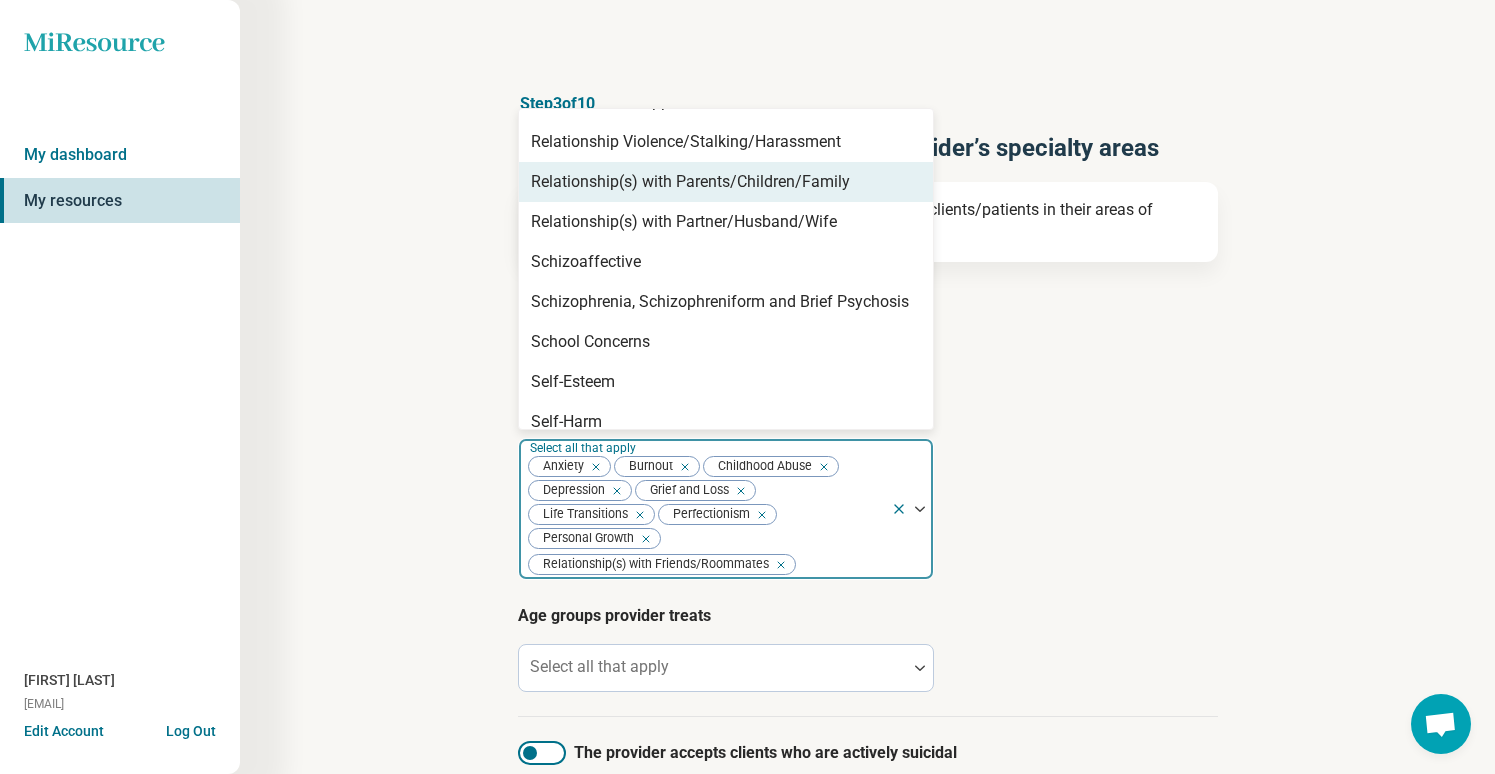 click on "Relationship(s) with Parents/Children/Family" at bounding box center [690, 182] 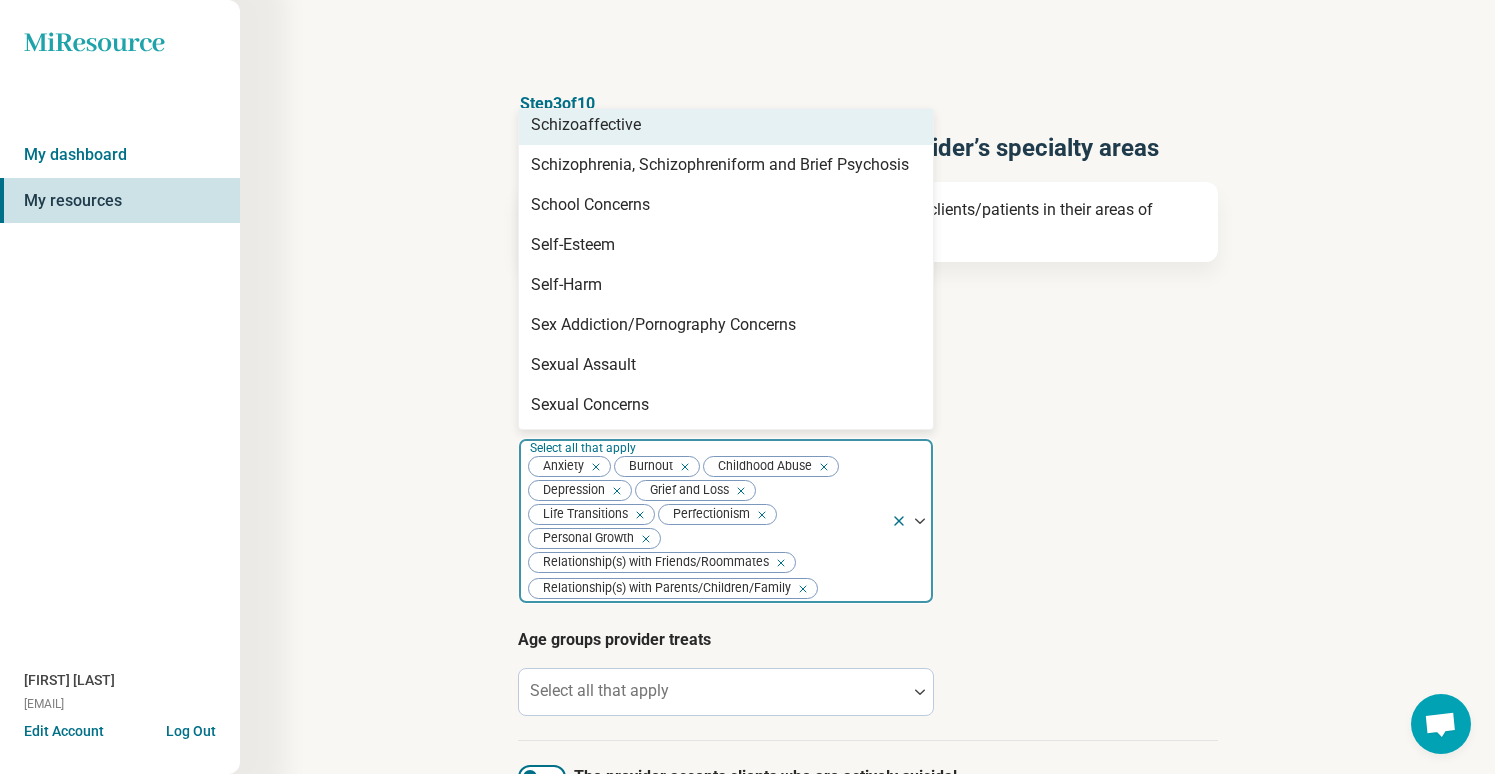 scroll, scrollTop: 2897, scrollLeft: 0, axis: vertical 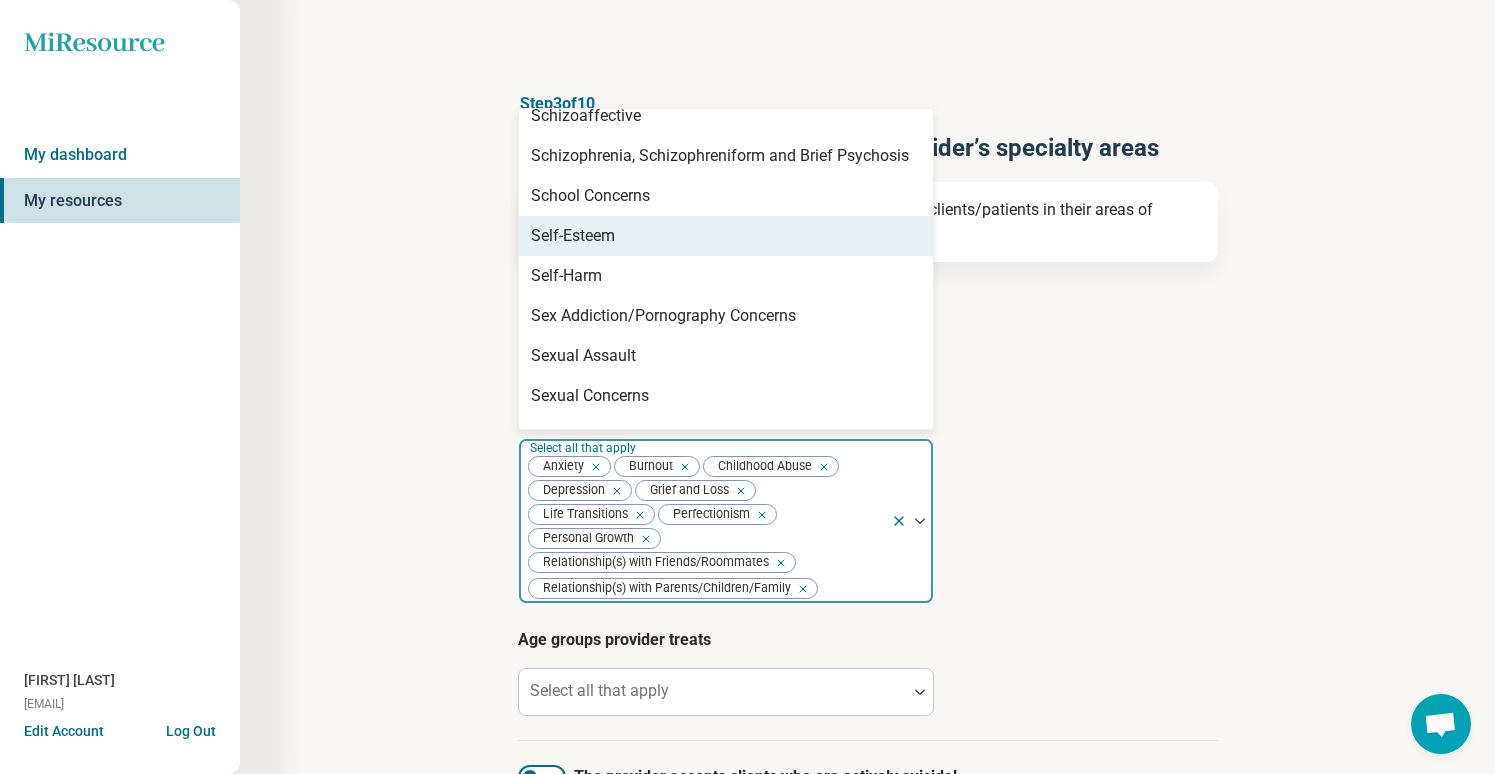 click on "Self-Esteem" at bounding box center [726, 236] 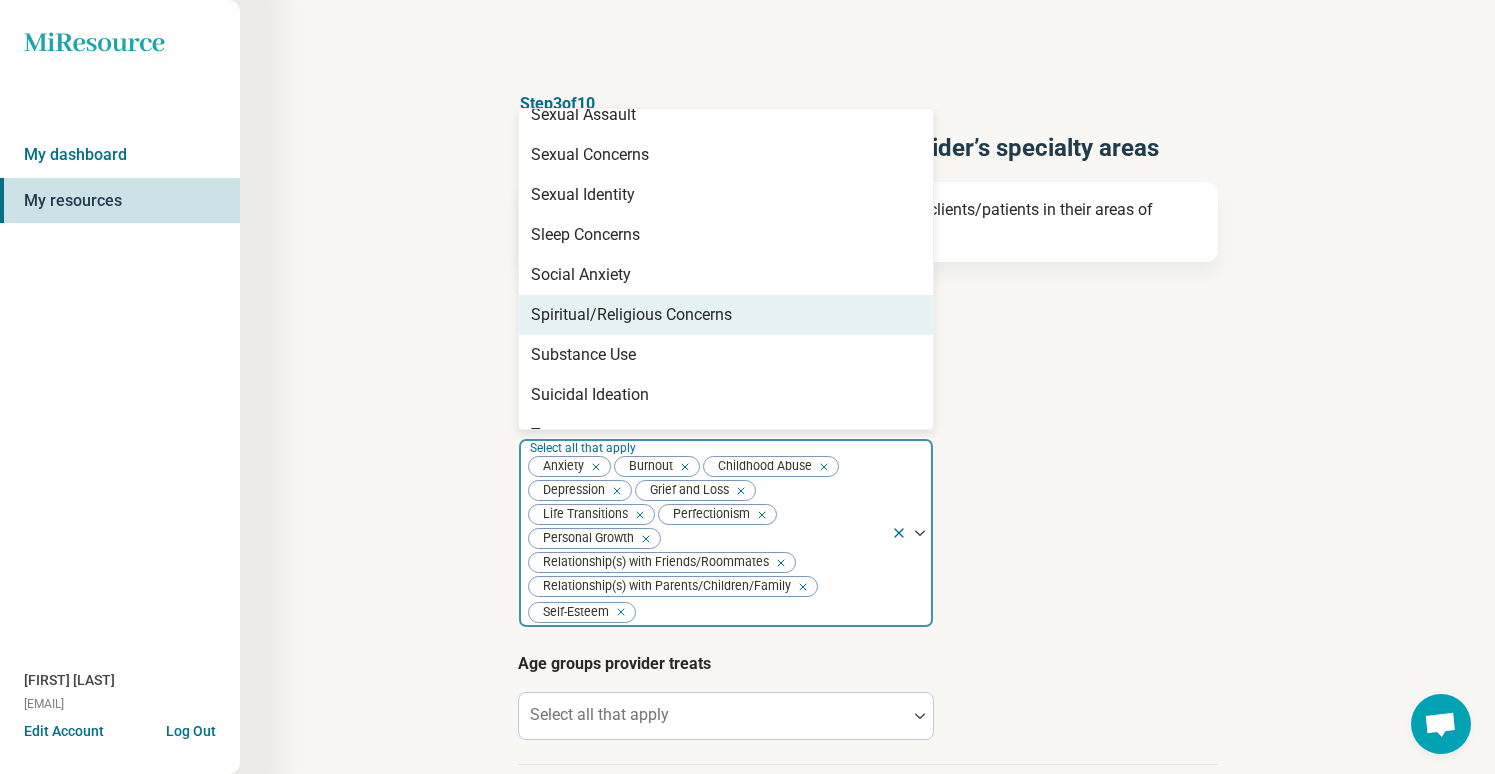scroll, scrollTop: 3111, scrollLeft: 0, axis: vertical 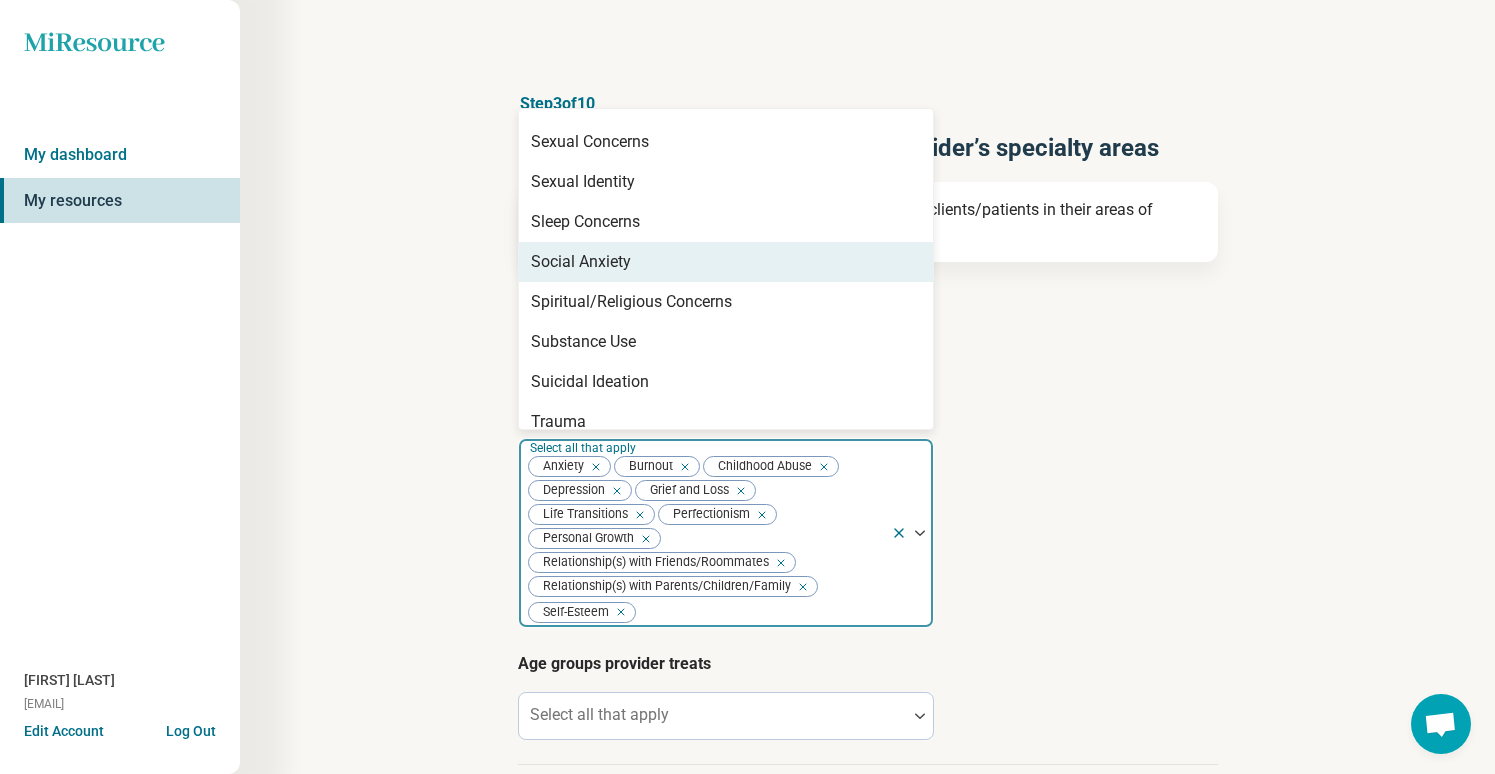 click on "Social Anxiety" at bounding box center (726, 262) 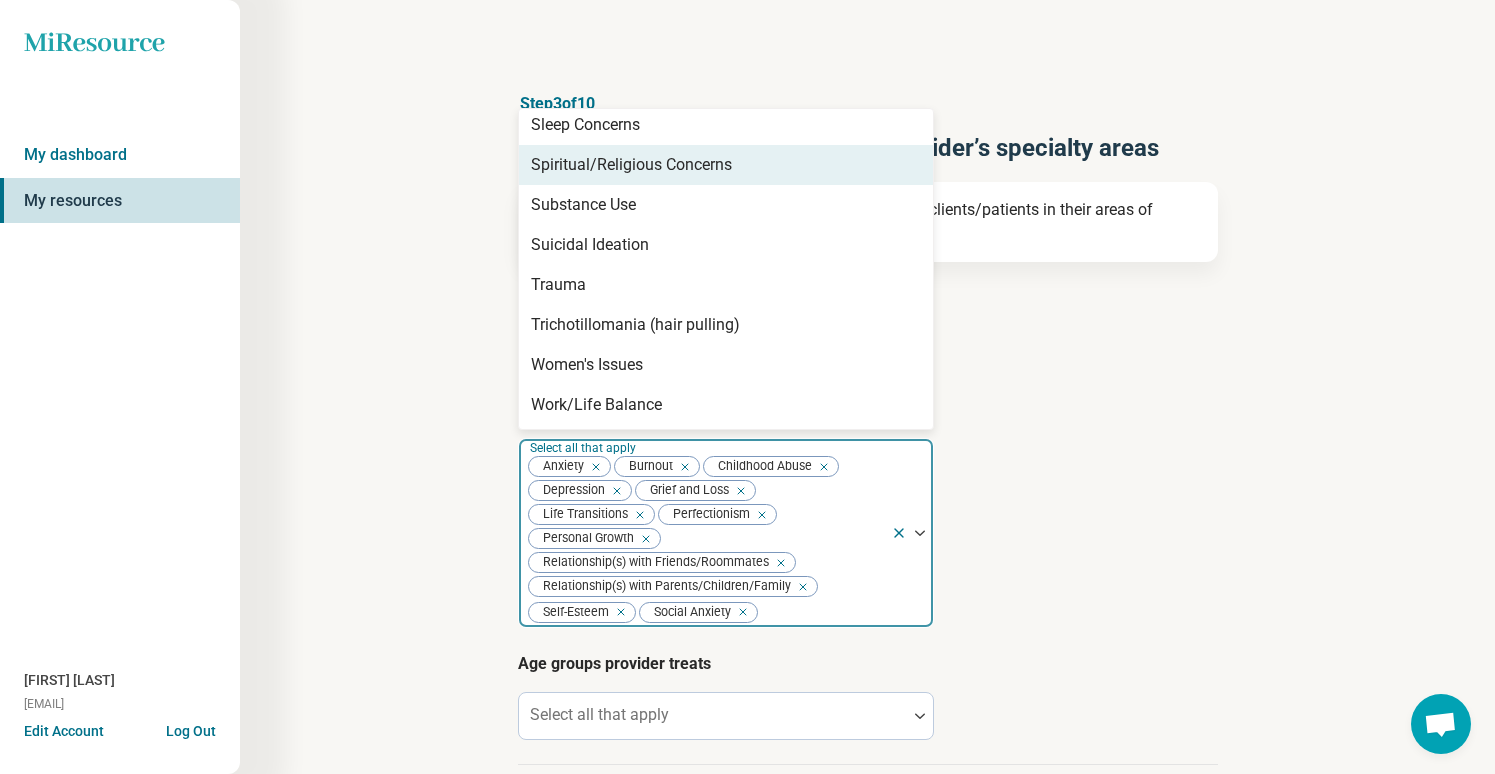 scroll, scrollTop: 3208, scrollLeft: 0, axis: vertical 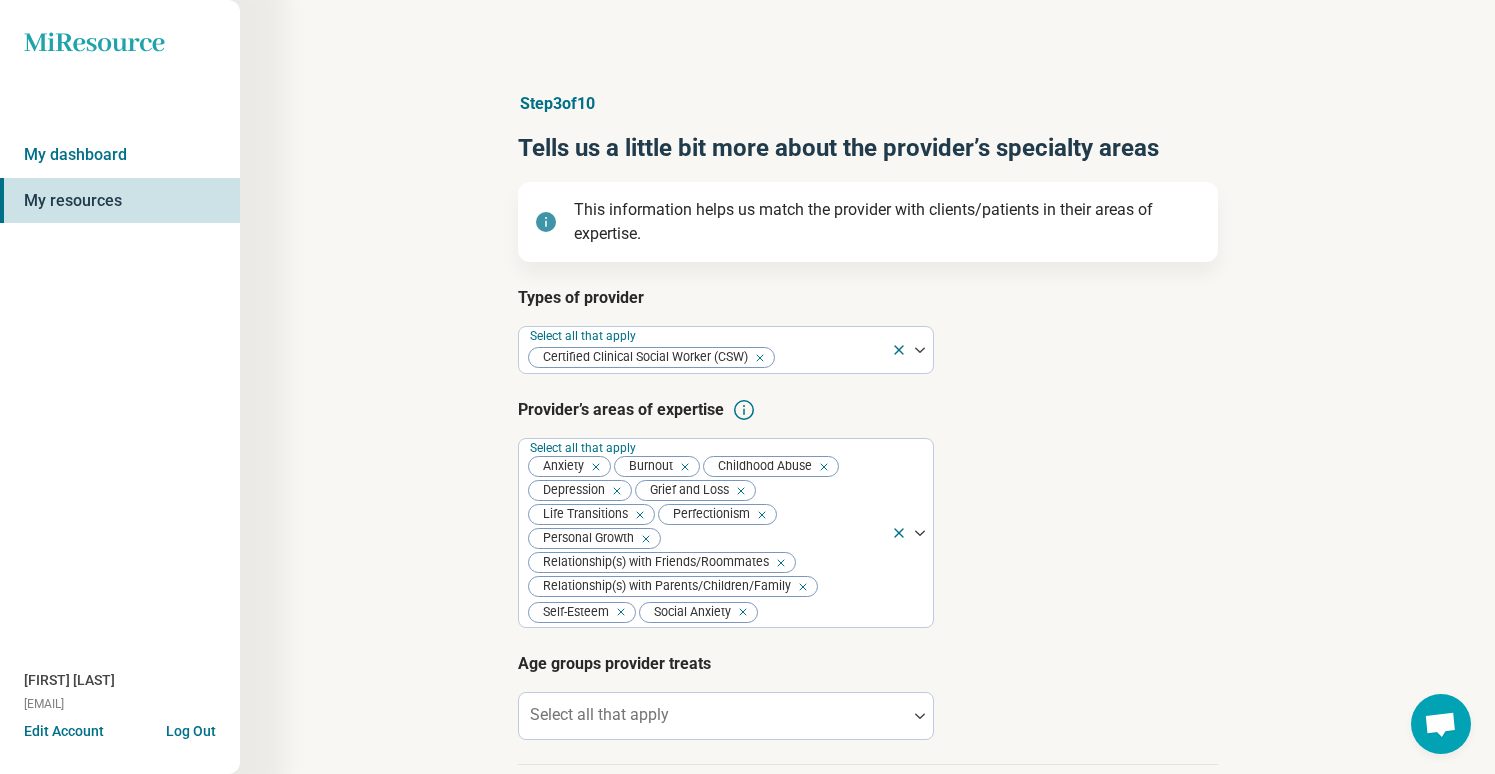 drag, startPoint x: 1211, startPoint y: 424, endPoint x: 1226, endPoint y: 559, distance: 135.83078 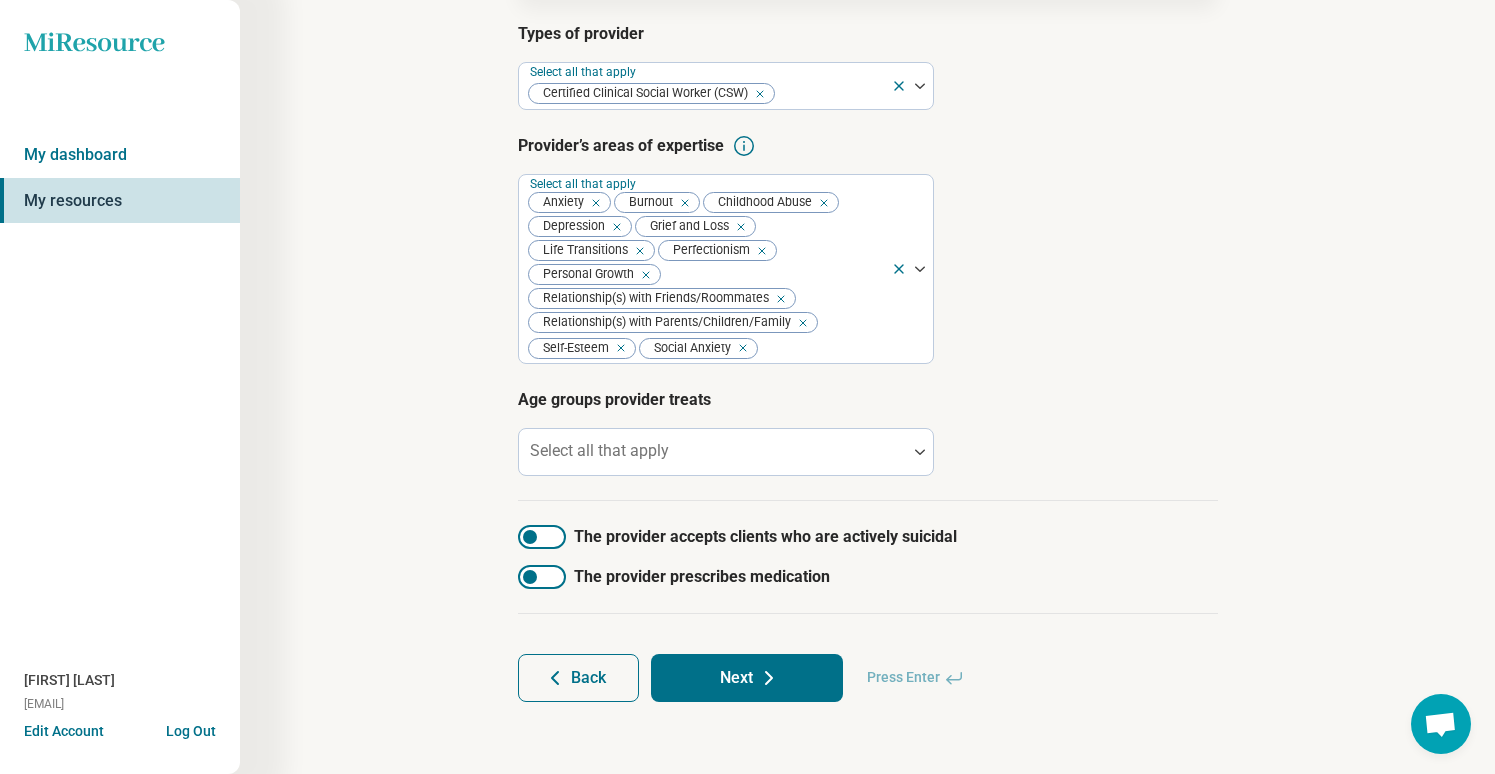scroll, scrollTop: 263, scrollLeft: 0, axis: vertical 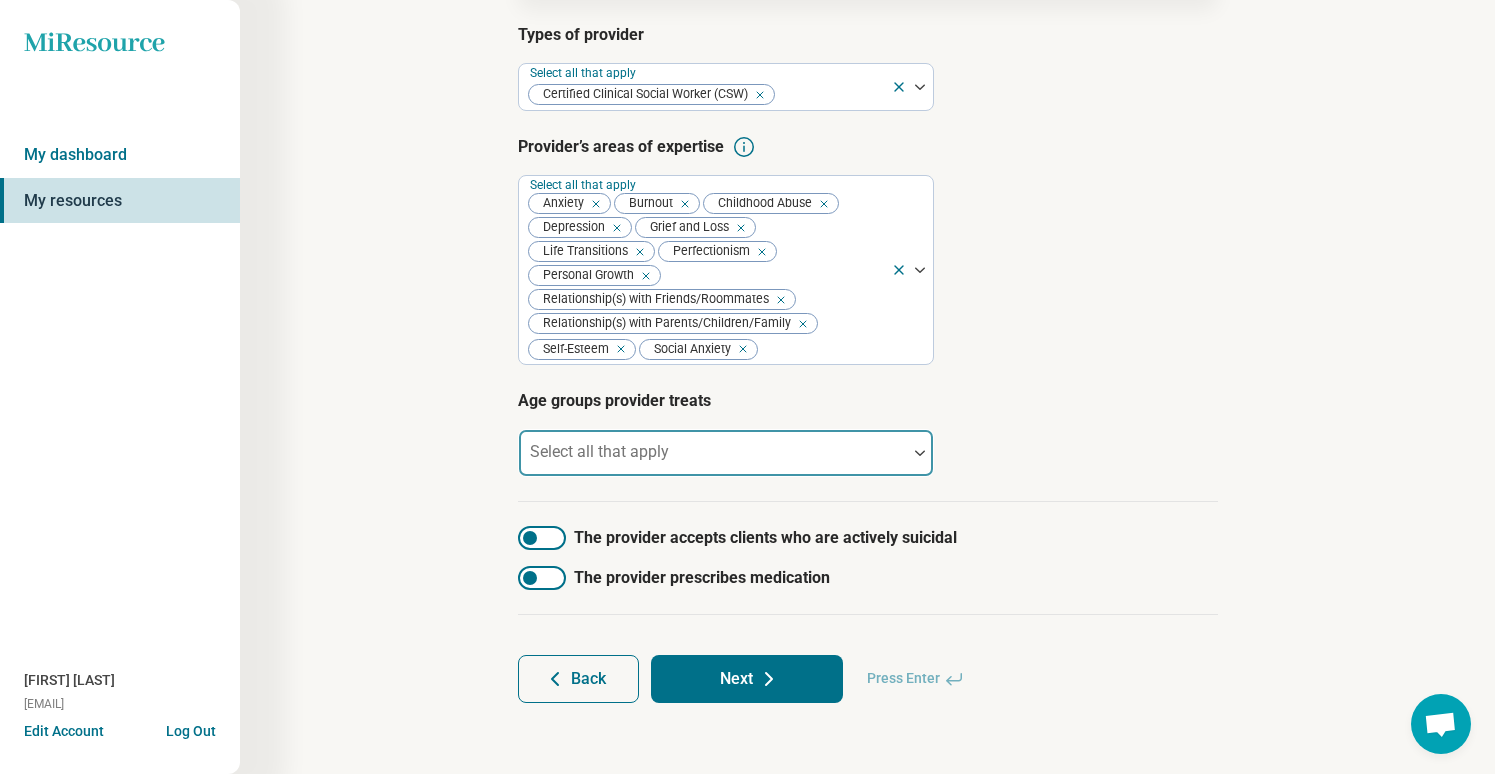 click at bounding box center (713, 461) 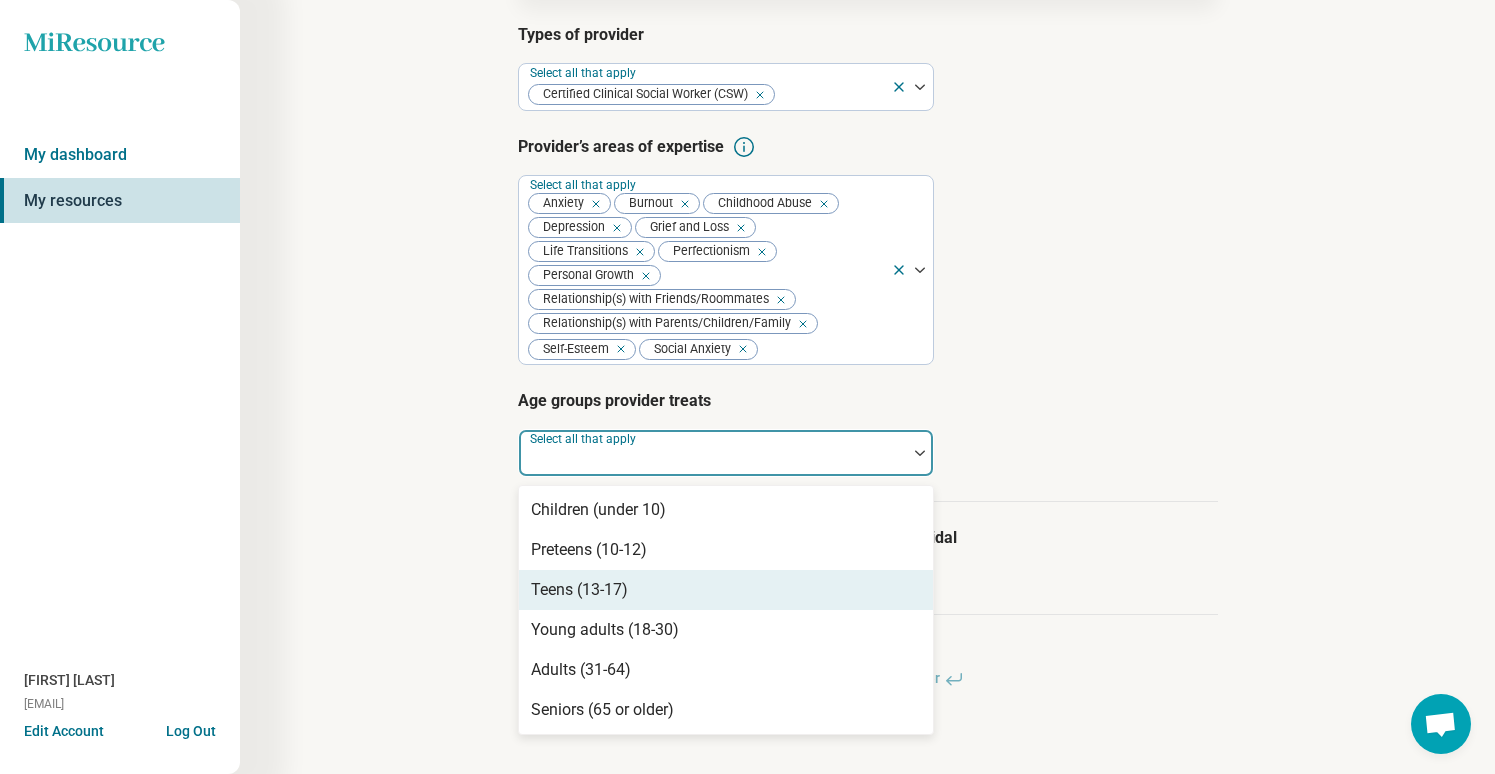 click on "Teens (13-17)" at bounding box center [726, 590] 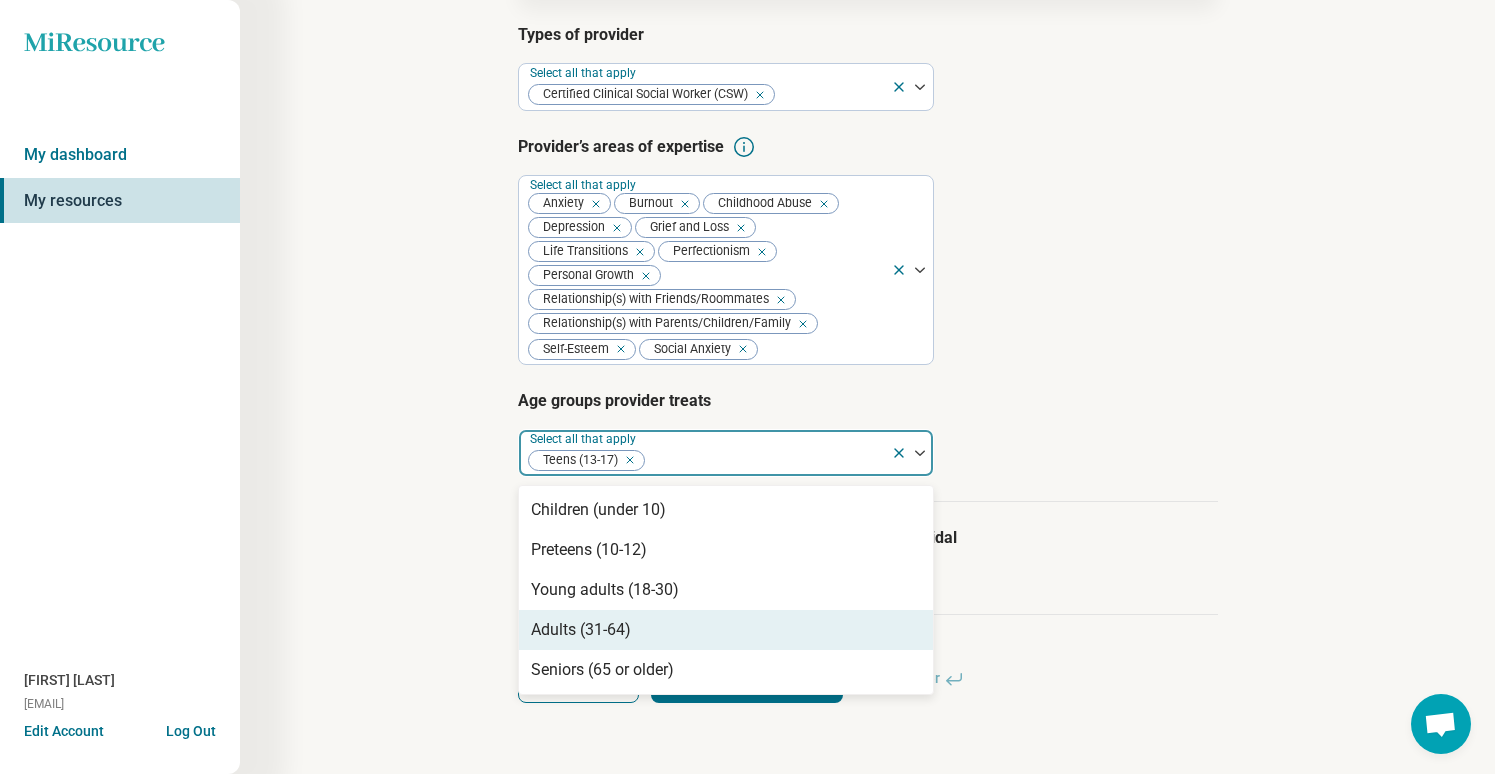 click on "Adults (31-64)" at bounding box center [726, 630] 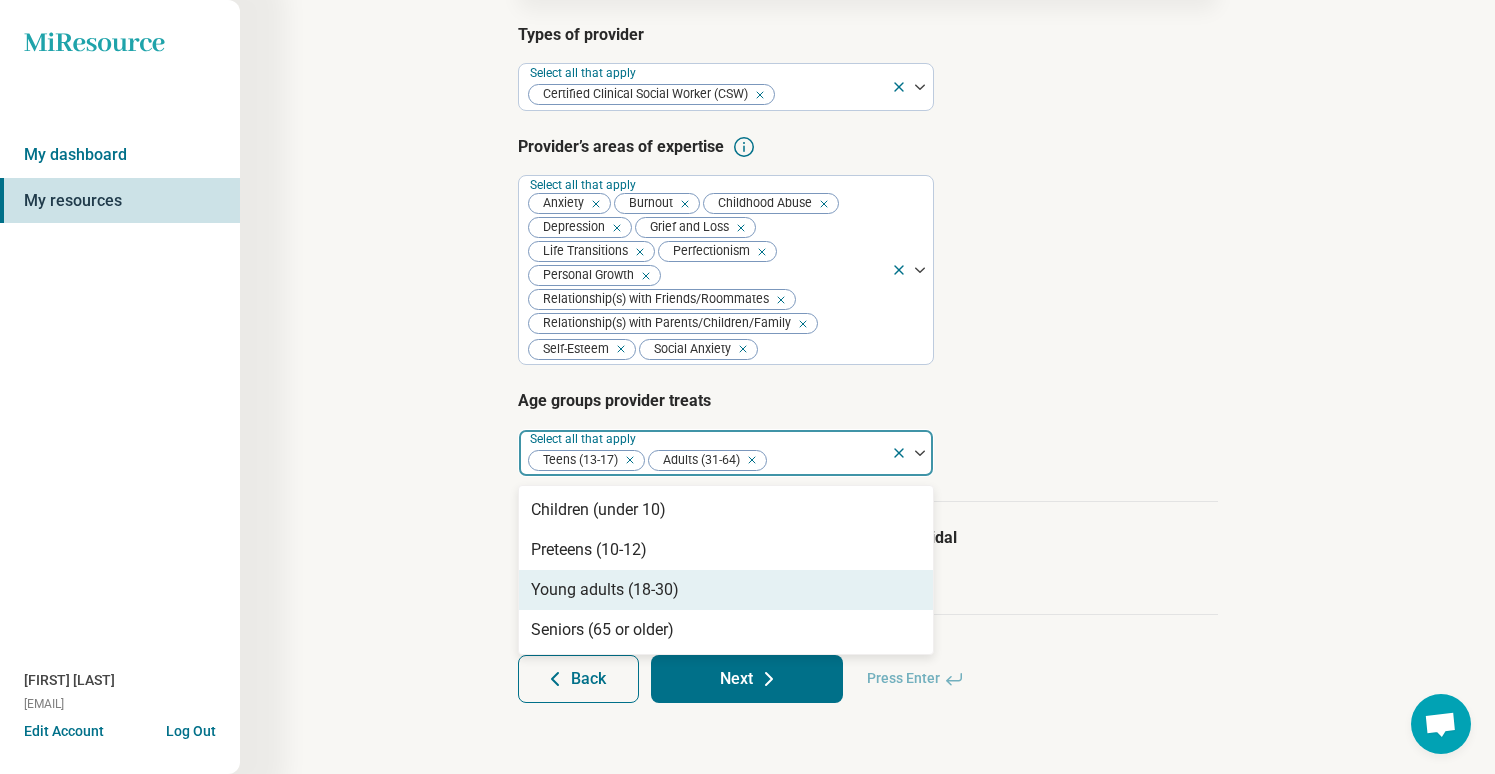 click on "Young adults (18-30)" at bounding box center (726, 590) 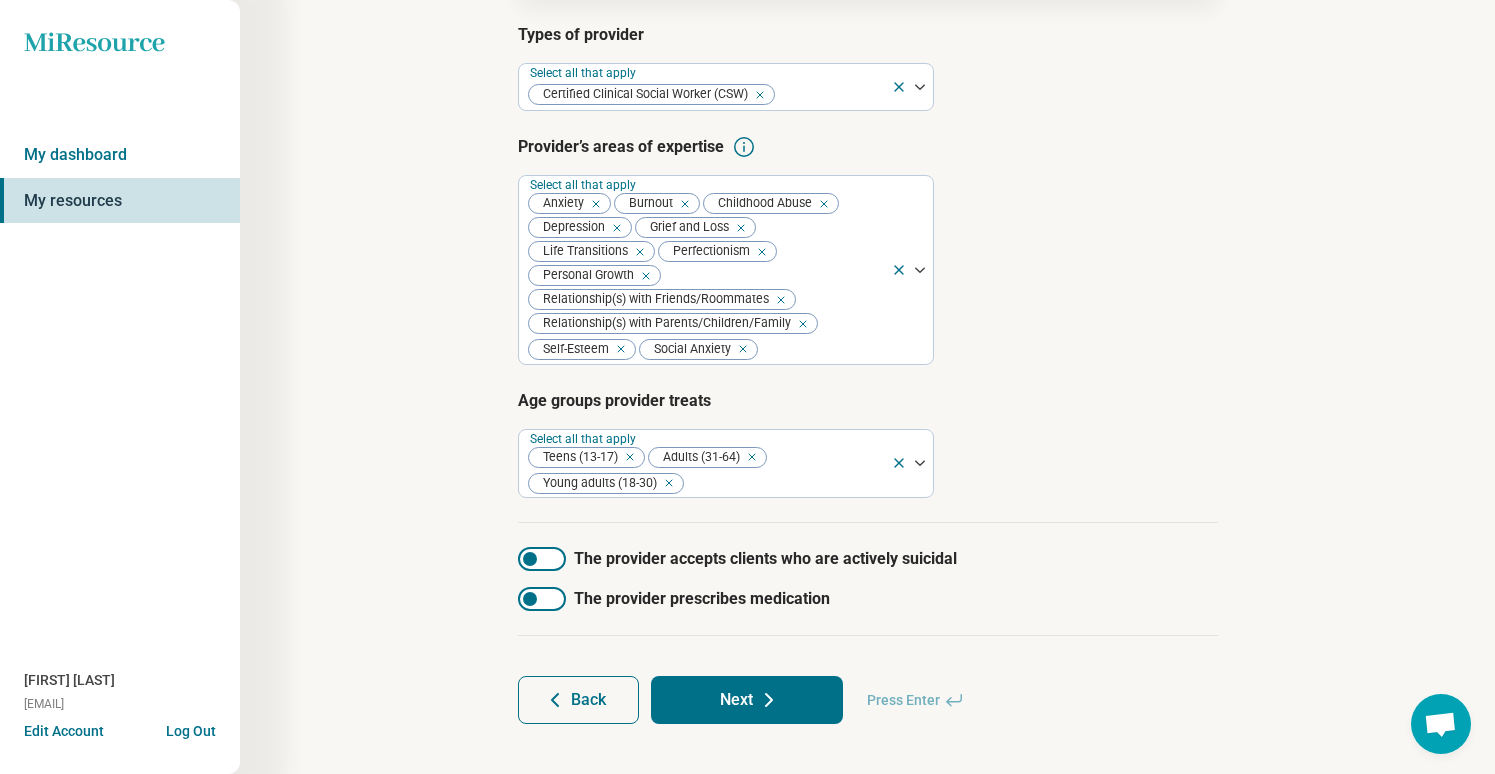 click on "Step  [NUMBER]  of  [NUMBER] Tells us a little bit more about the provider’s specialty areas This information helps us match the provider with clients/patients in their areas of expertise. Types of provider Select all that apply Certified Clinical Social Worker (CSW) Provider’s areas of expertise Select all that apply Anxiety Burnout Childhood Abuse Depression Grief and Loss Life Transitions Perfectionism Personal Growth Relationship(s) with Friends/Roommates Relationship(s) with Parents/Children/Family Self-Esteem Social Anxiety Age groups provider treats Select all that apply Teens ([NUMBER]-[NUMBER]) Adults ([NUMBER]-[NUMBER]) Young adults ([NUMBER]-[NUMBER]) The provider accepts clients who are actively suicidal The provider prescribes medication Back Next Press Enter" at bounding box center (868, 276) 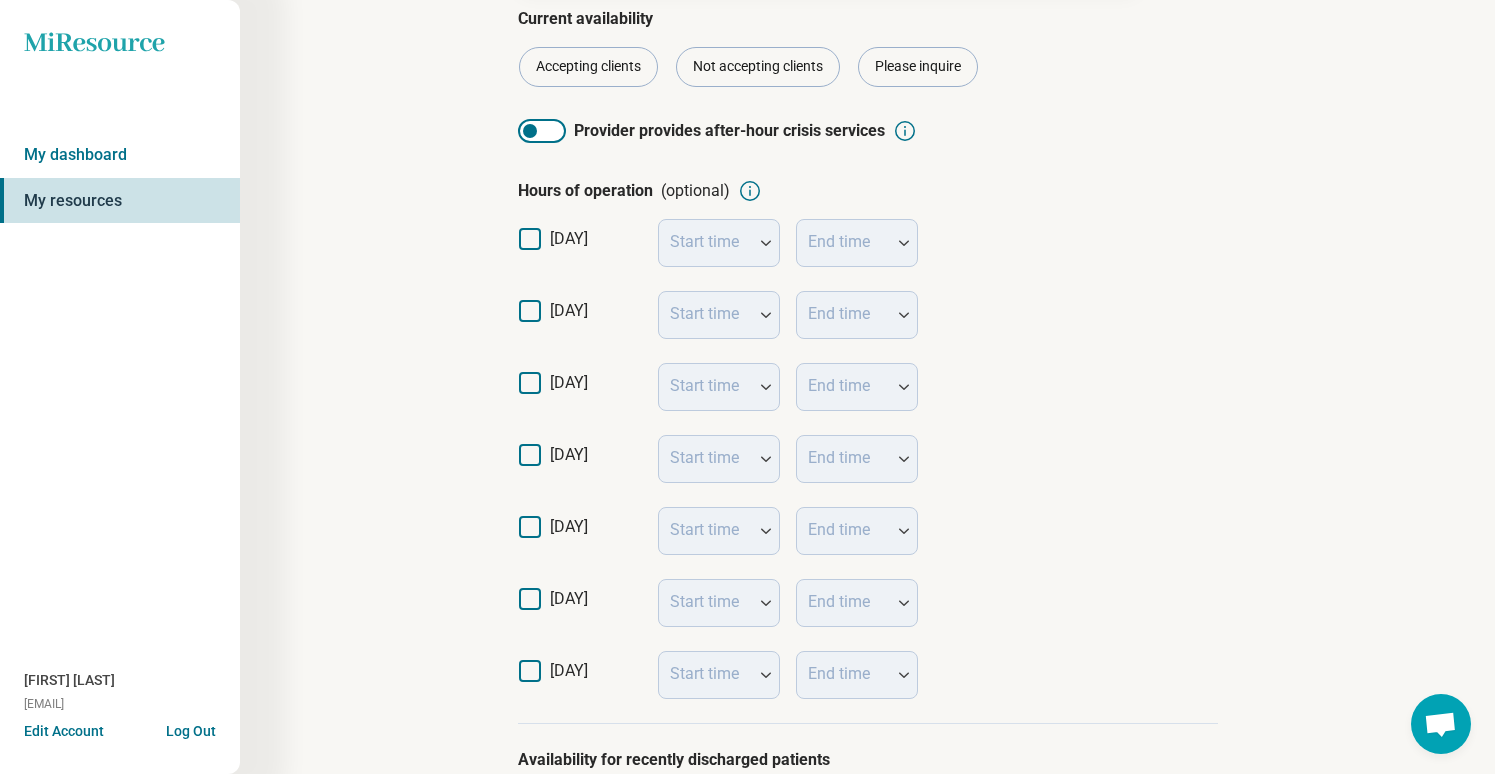 scroll, scrollTop: 0, scrollLeft: 0, axis: both 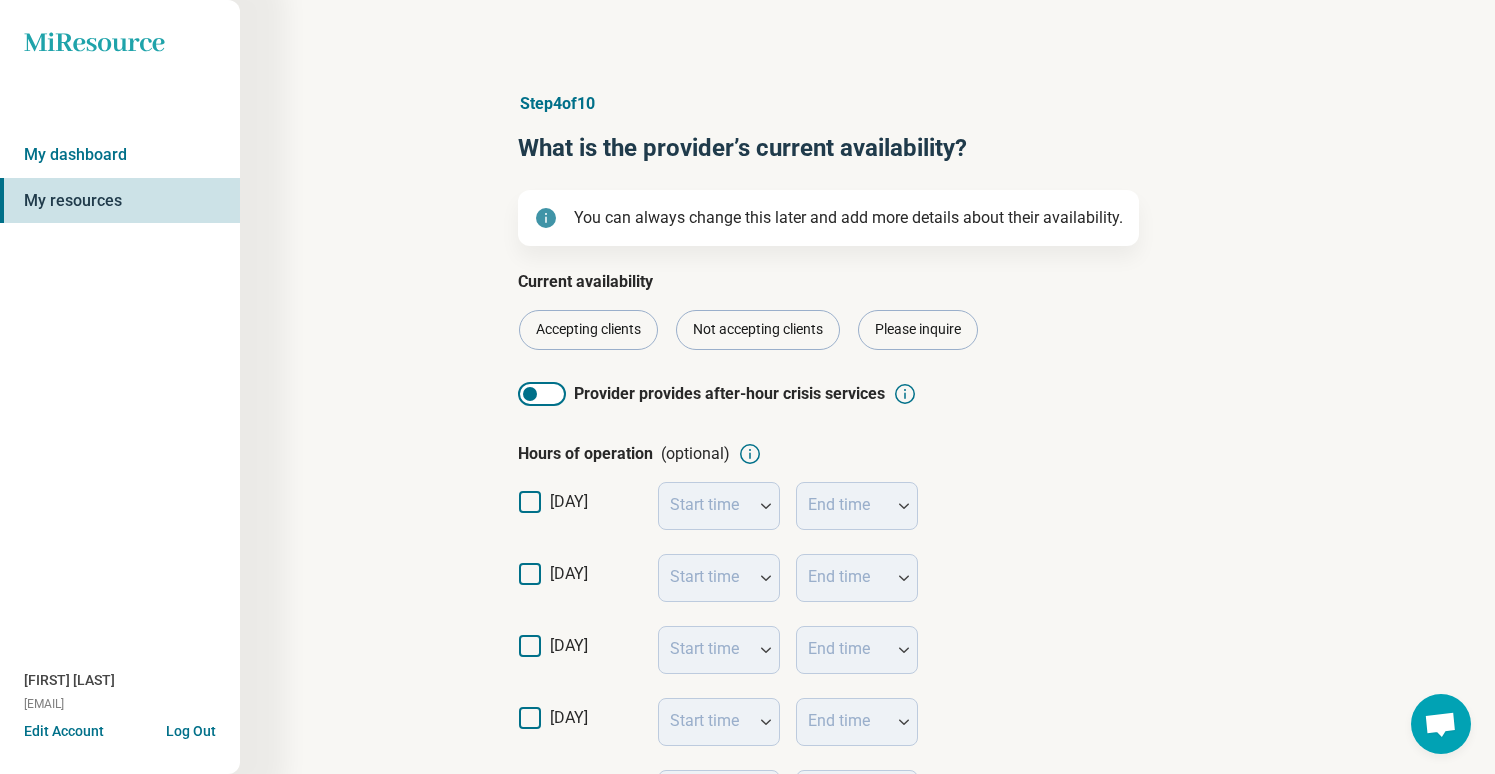 click 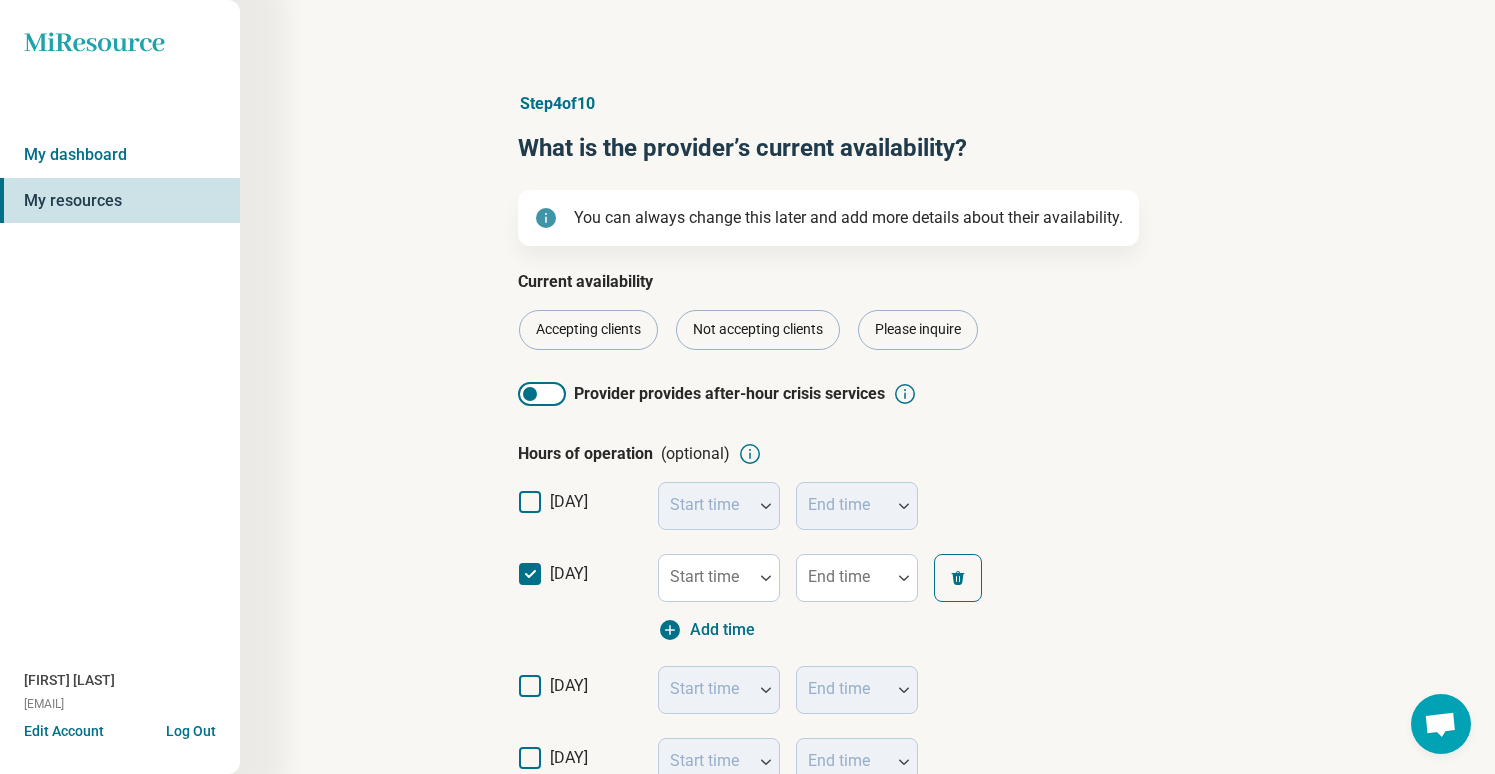 scroll, scrollTop: 13, scrollLeft: 0, axis: vertical 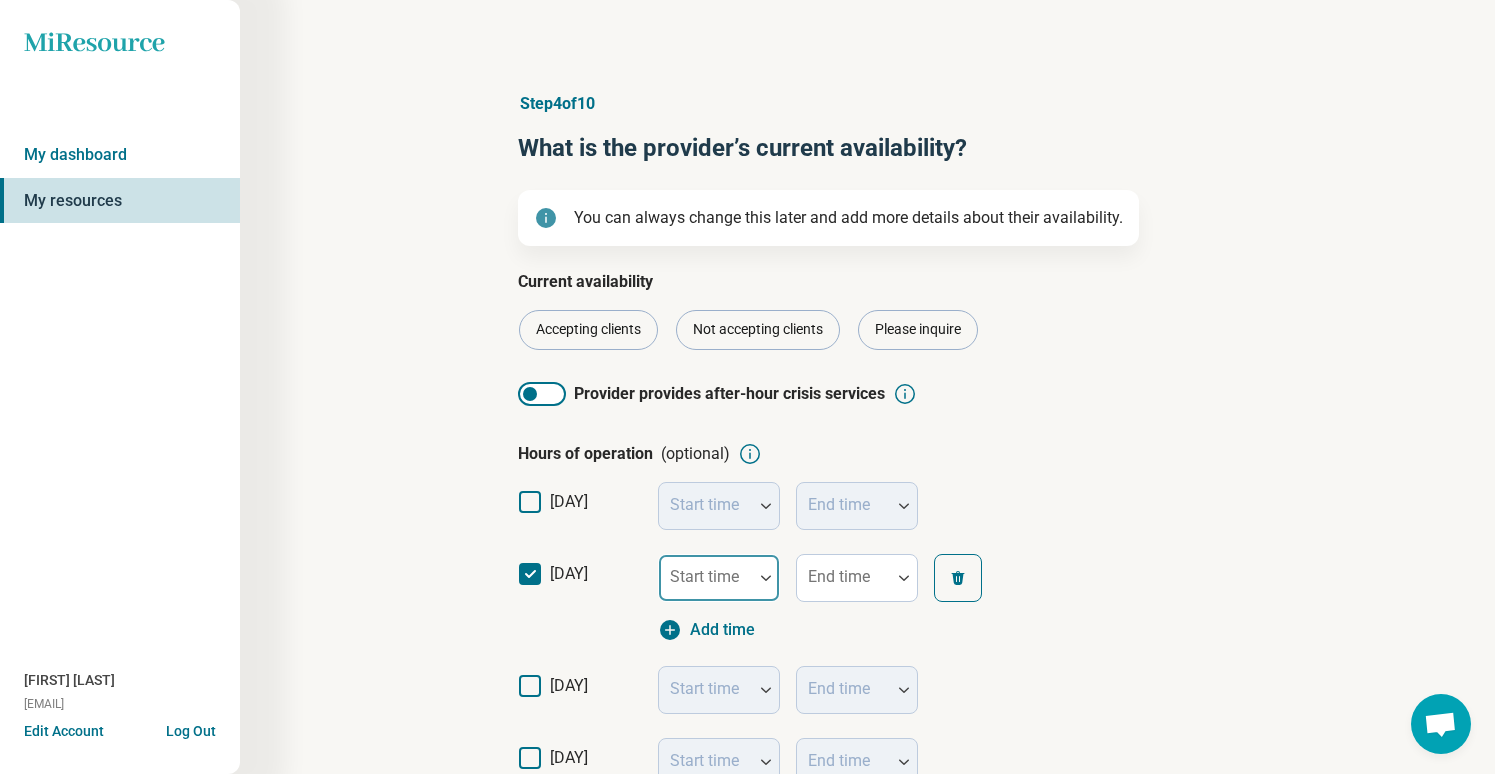 click at bounding box center [766, 578] 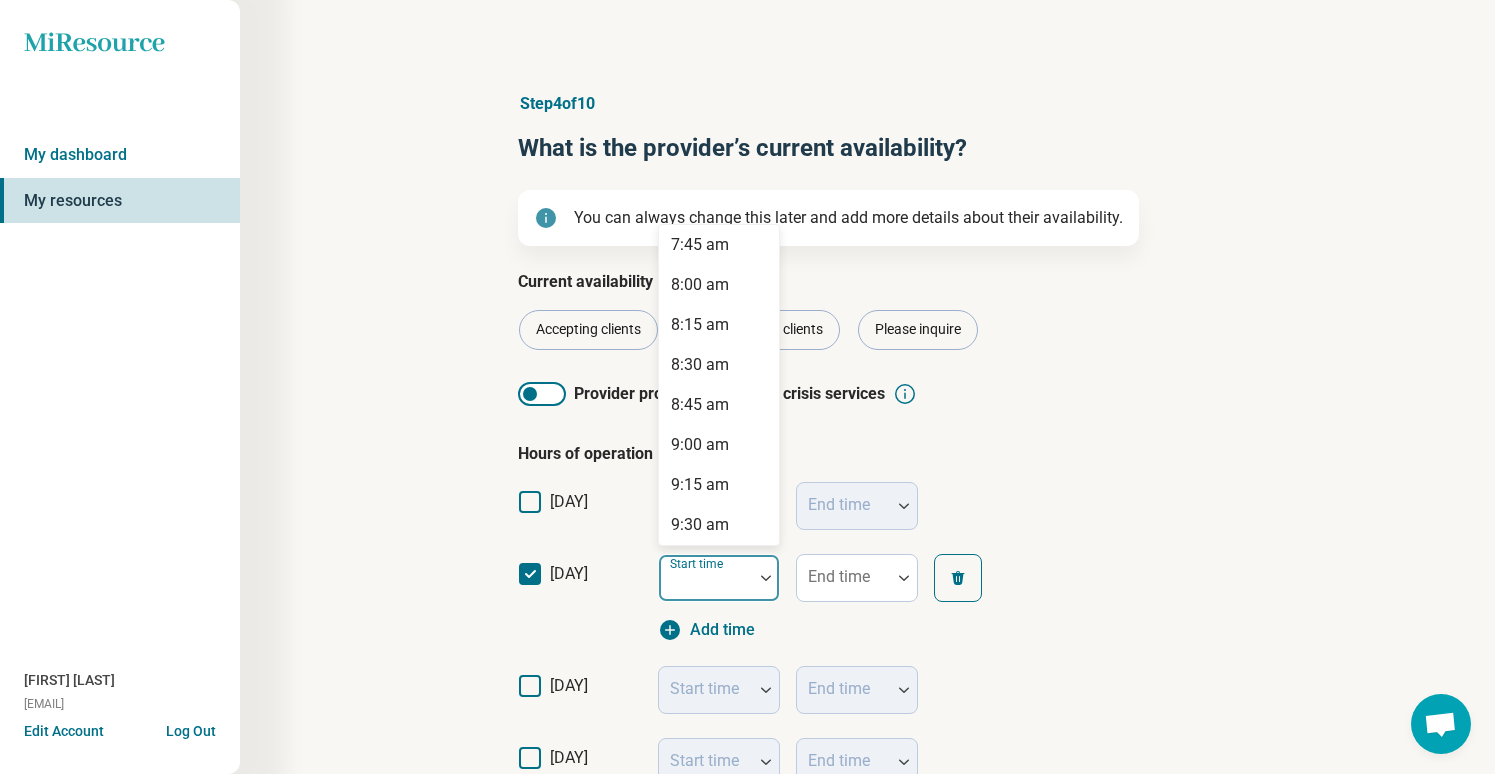 scroll, scrollTop: 1329, scrollLeft: 0, axis: vertical 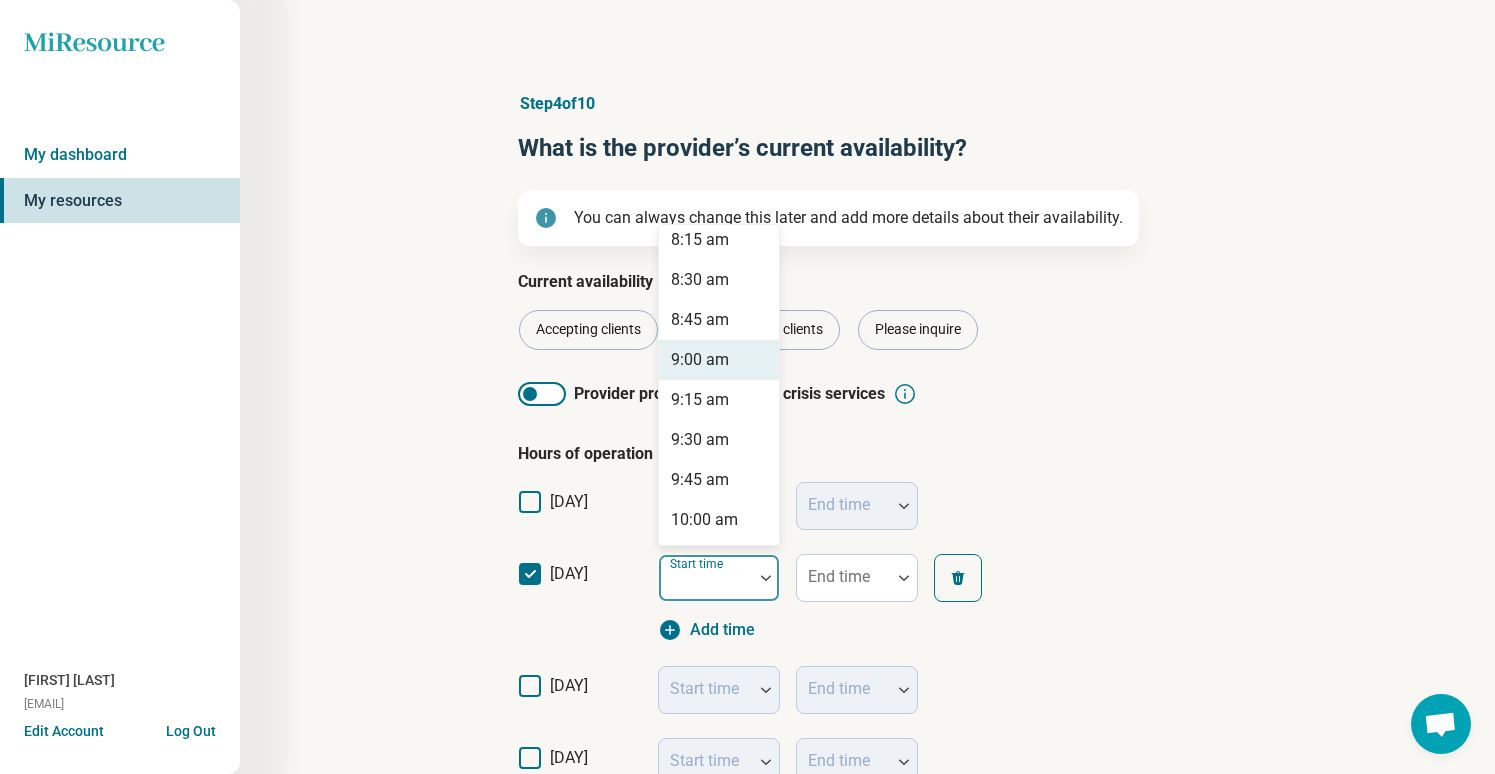 click on "9:00 am" at bounding box center (700, 360) 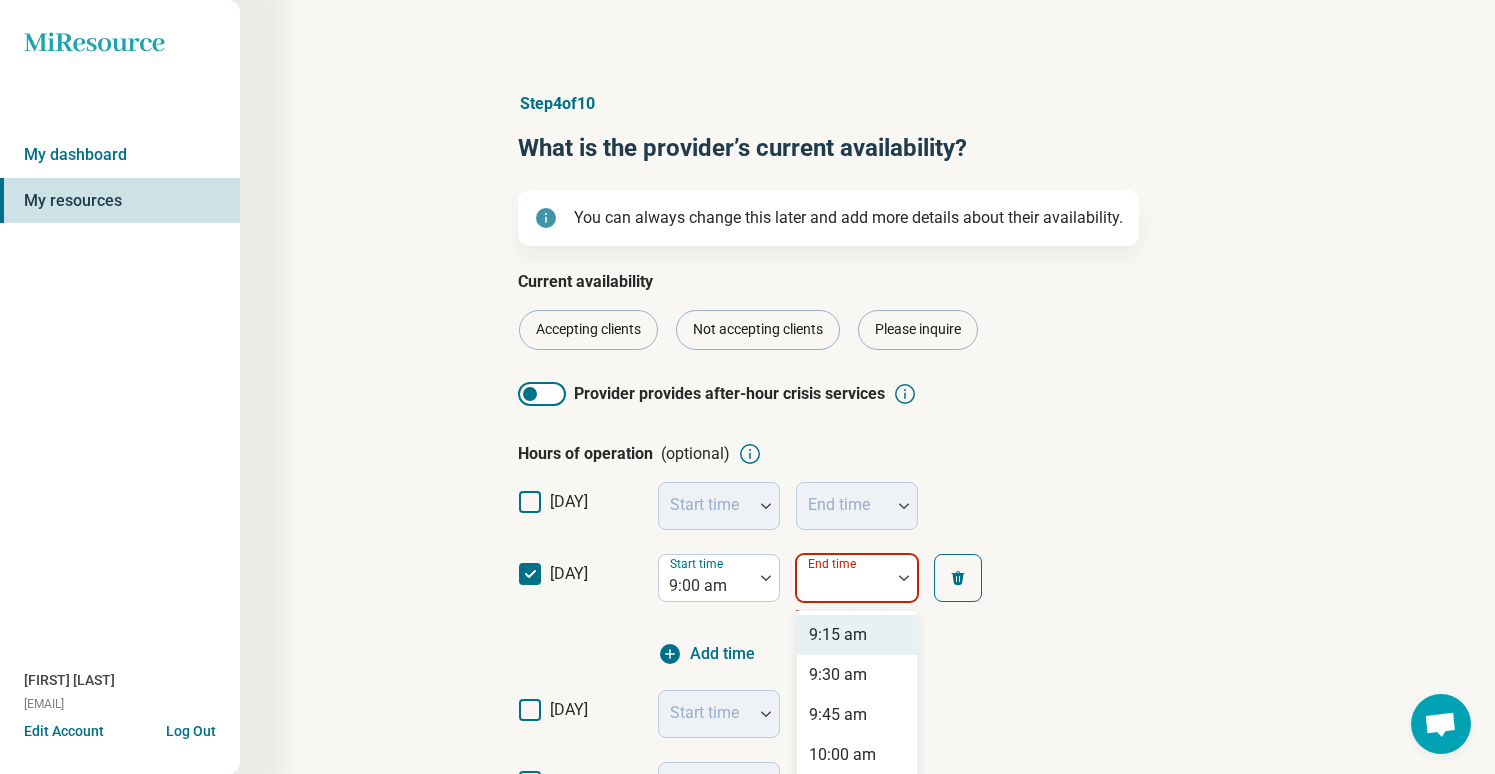 click on "9:15 am, 1 of 59. 59 results available. Use Up and Down to choose options, press Enter to select the currently focused option, press Escape to exit the menu, press Tab to select the option and exit the menu. End time 9:15 am 9:30 am 9:45 am 10:00 am 10:15 am 10:30 am 10:45 am 11:00 am 11:15 am 11:30 am 11:45 am 12:00 pm 12:15 pm 12:30 pm 12:45 pm 1:00 pm 1:15 pm 1:30 pm 1:45 pm 2:00 pm 2:15 pm 2:30 pm 2:45 pm 3:00 pm 3:15 pm 3:30 pm 3:45 pm 4:00 pm 4:15 pm 4:30 pm 4:45 pm 5:00 pm 5:15 pm 5:30 pm 5:45 pm 6:00 pm 6:15 pm 6:30 pm 6:45 pm 7:00 pm 7:15 pm 7:30 pm 7:45 pm 8:00 pm 8:15 pm 8:30 pm 8:45 pm 9:00 pm 9:15 pm 9:30 pm 9:45 pm 10:00 pm 10:15 pm 10:30 pm 10:45 pm 11:00 pm 11:15 pm 11:30 pm 11:45 pm" at bounding box center [857, 578] 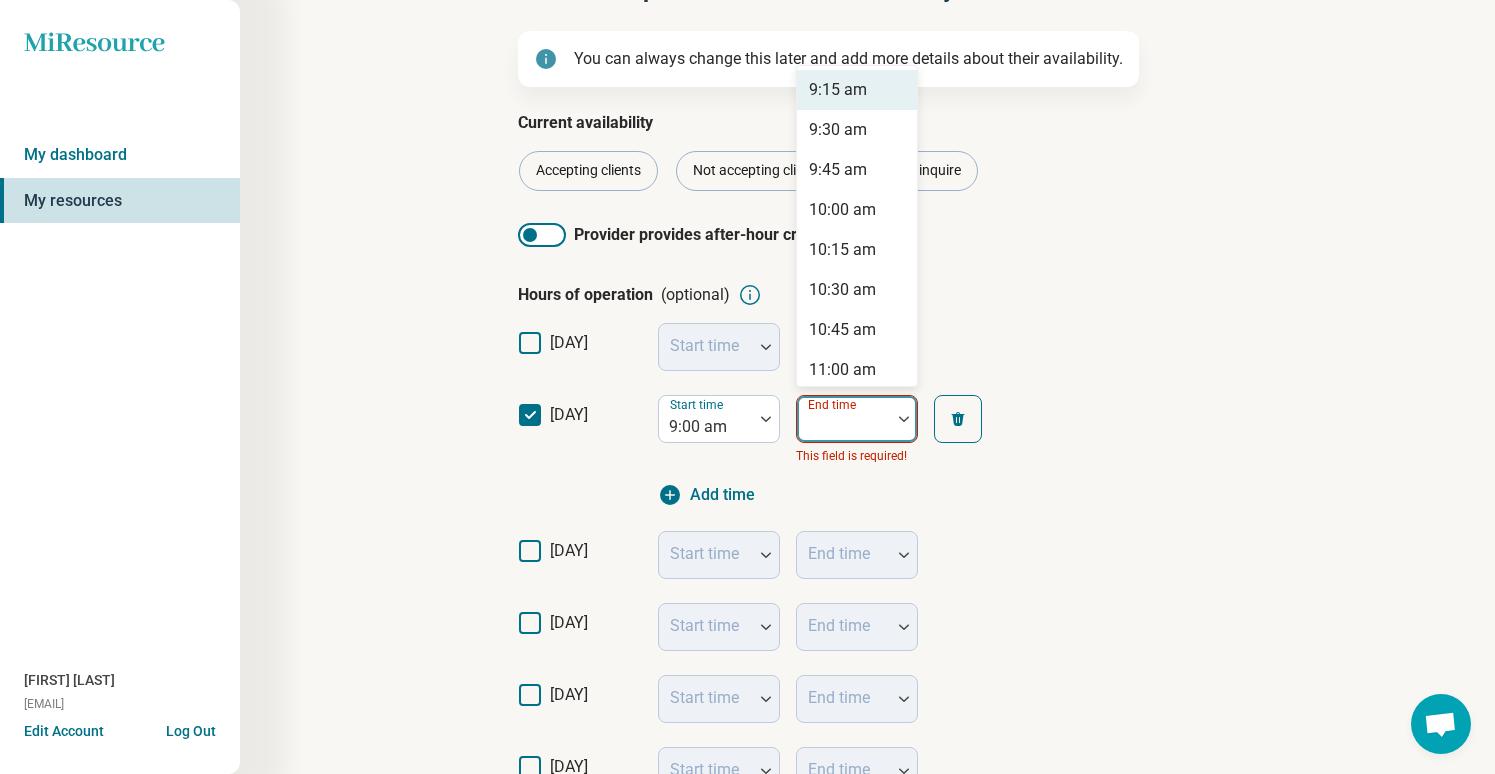 scroll, scrollTop: 165, scrollLeft: 0, axis: vertical 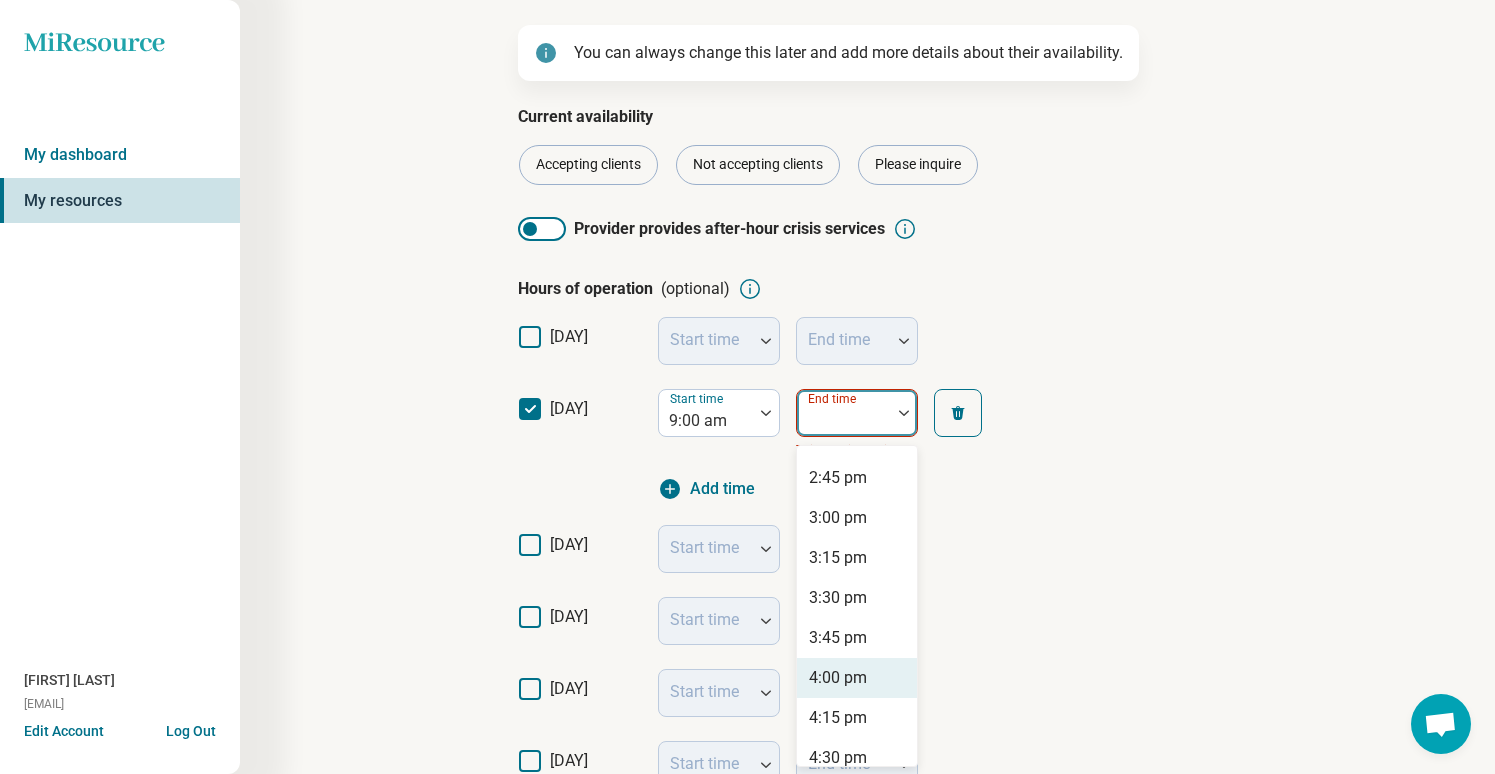 click on "4:00 pm" at bounding box center [838, 678] 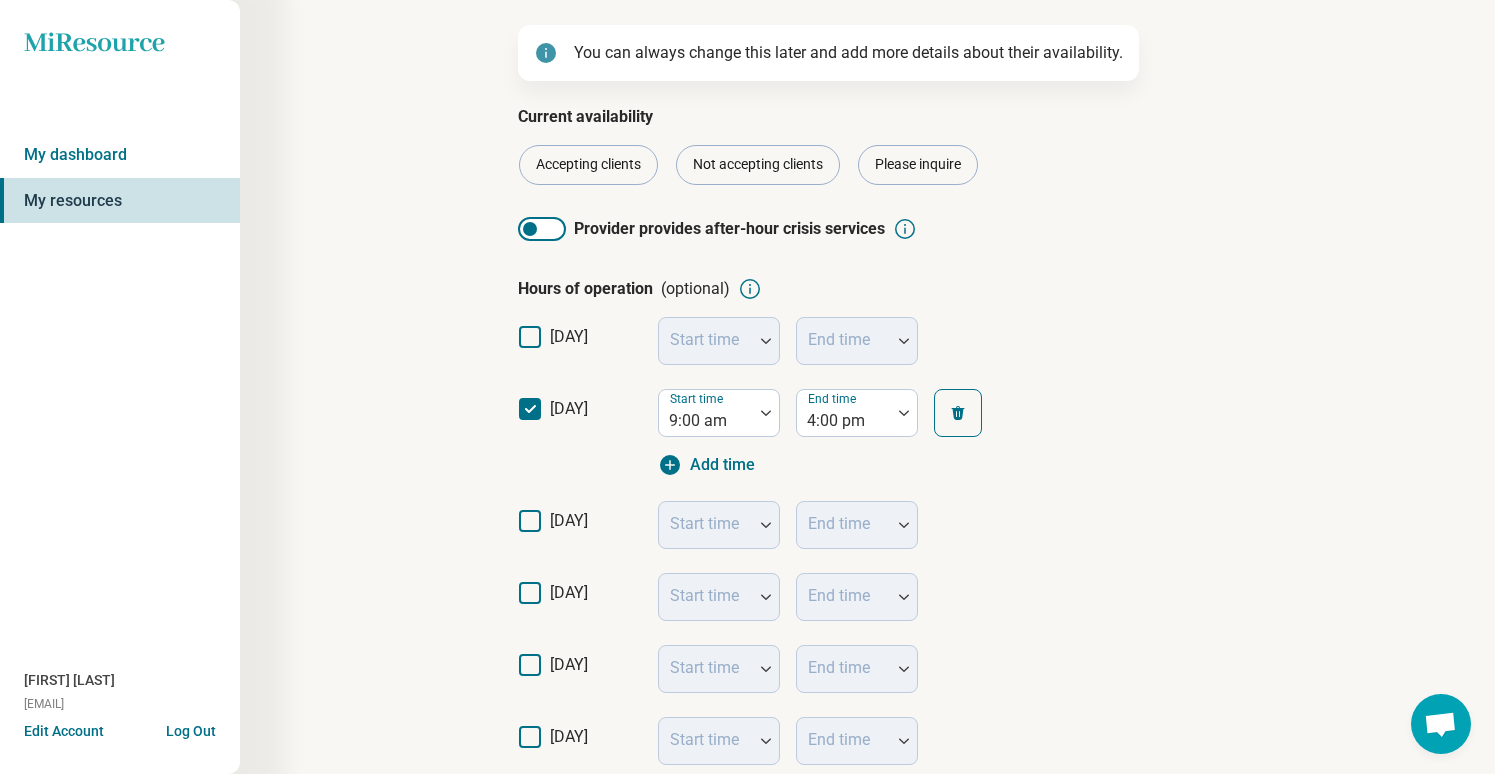 click on "[DAY]" at bounding box center [580, 529] 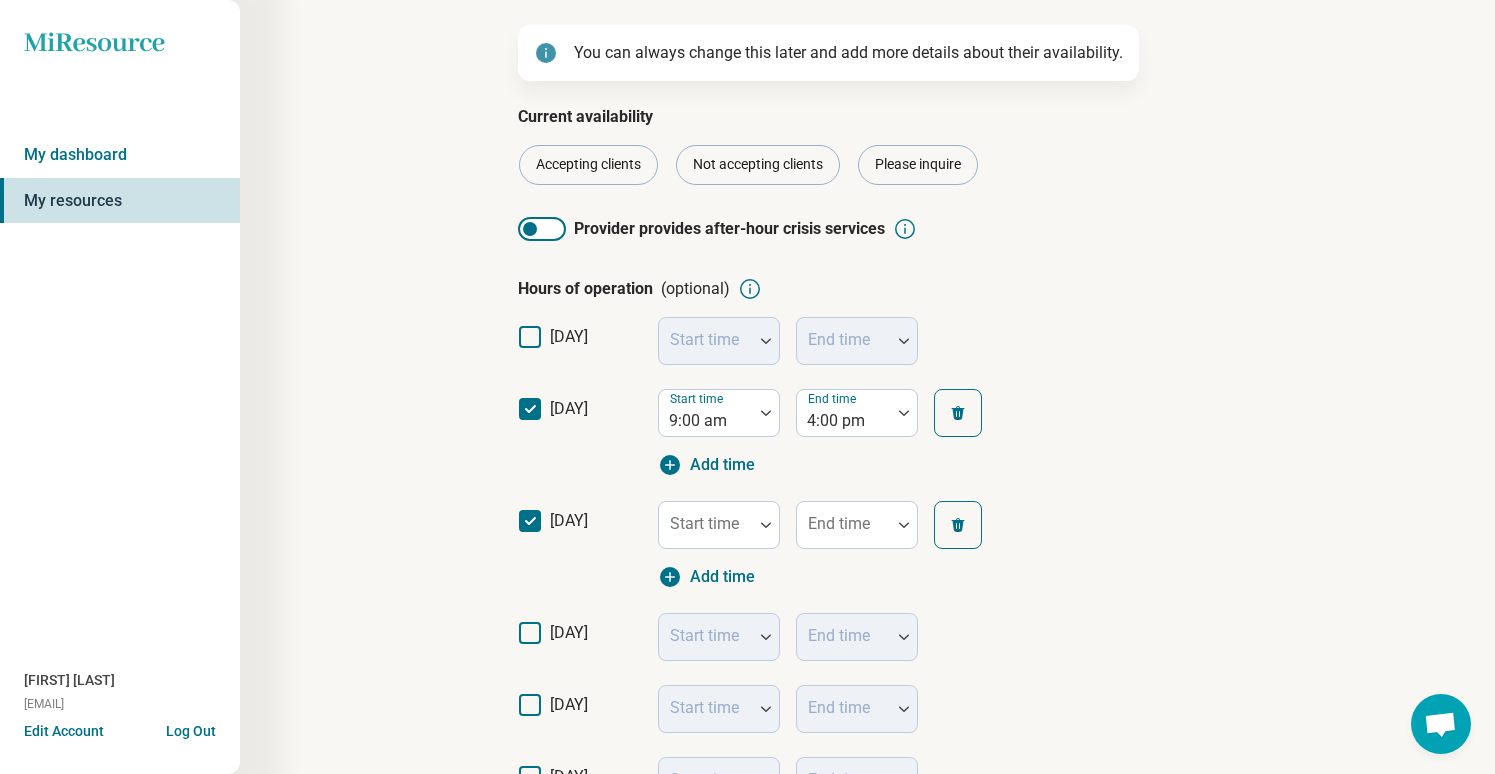 scroll, scrollTop: 13, scrollLeft: 0, axis: vertical 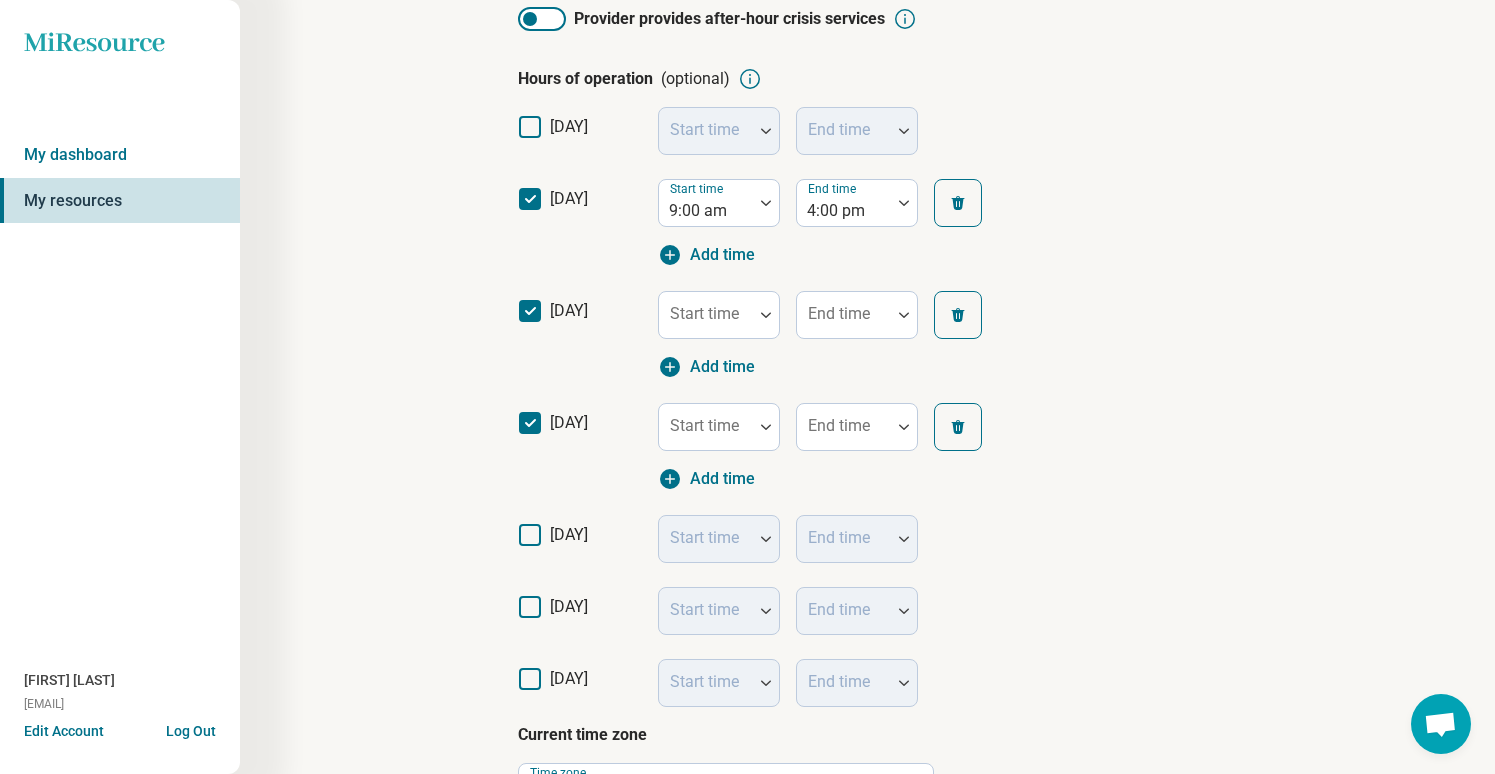 click 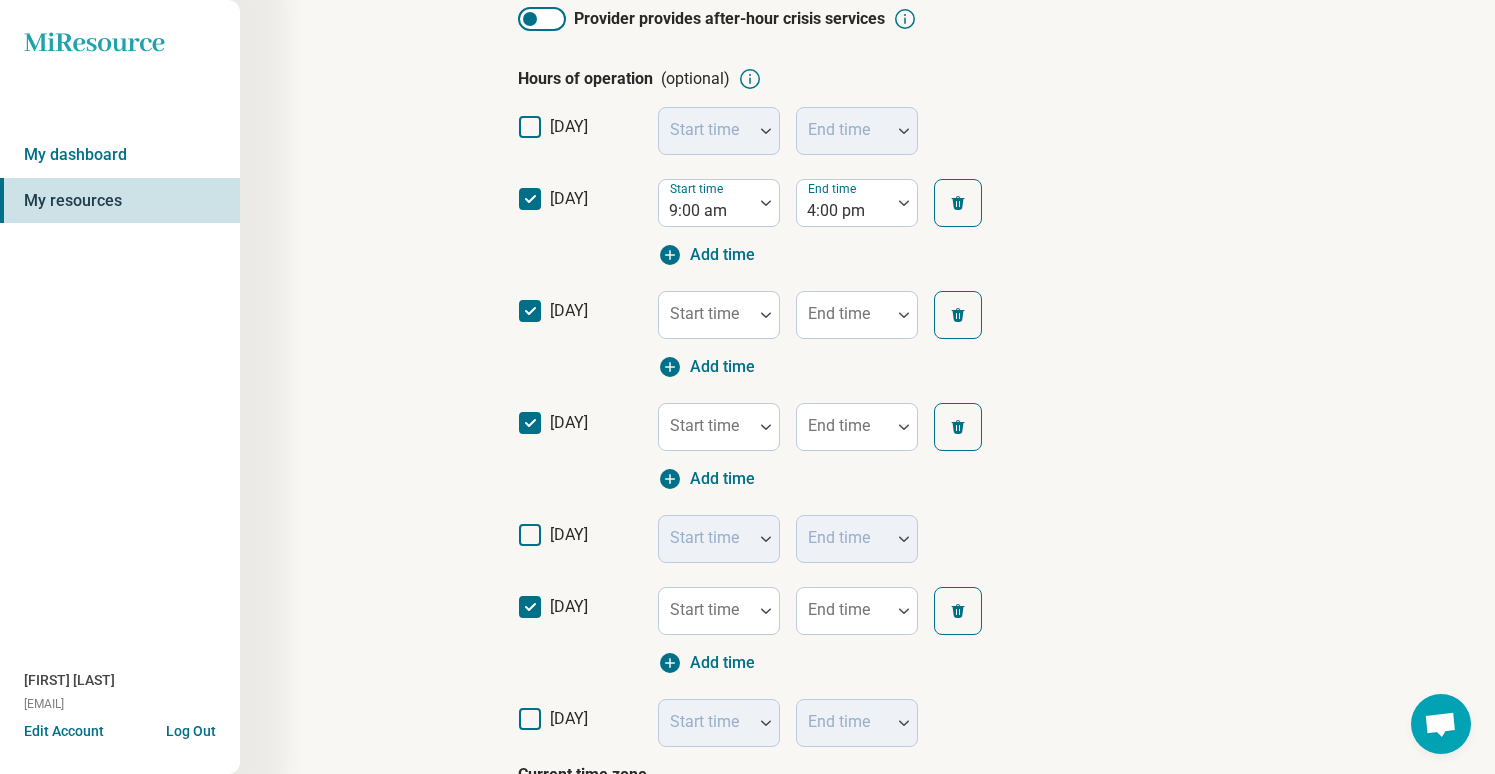 click 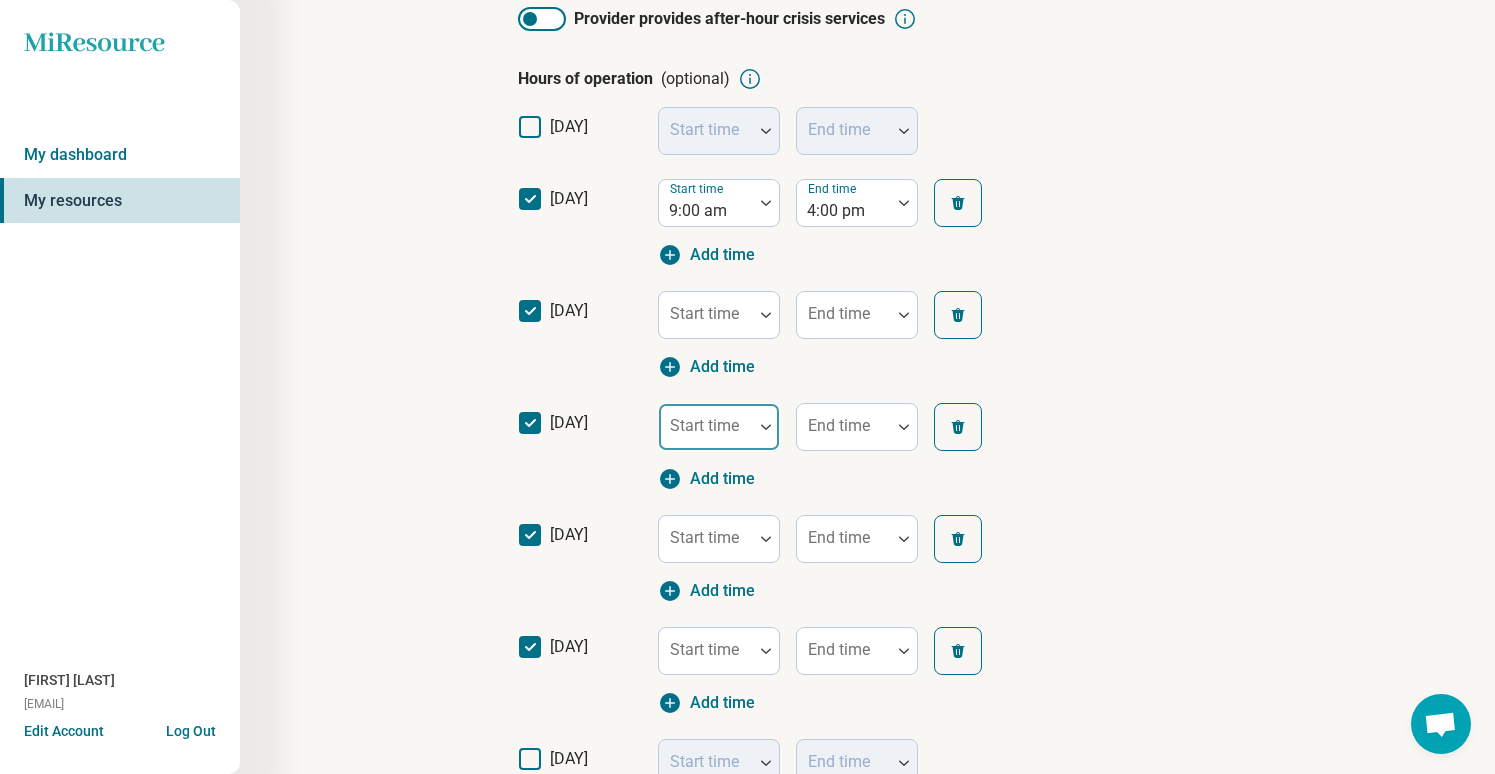 click at bounding box center (706, 427) 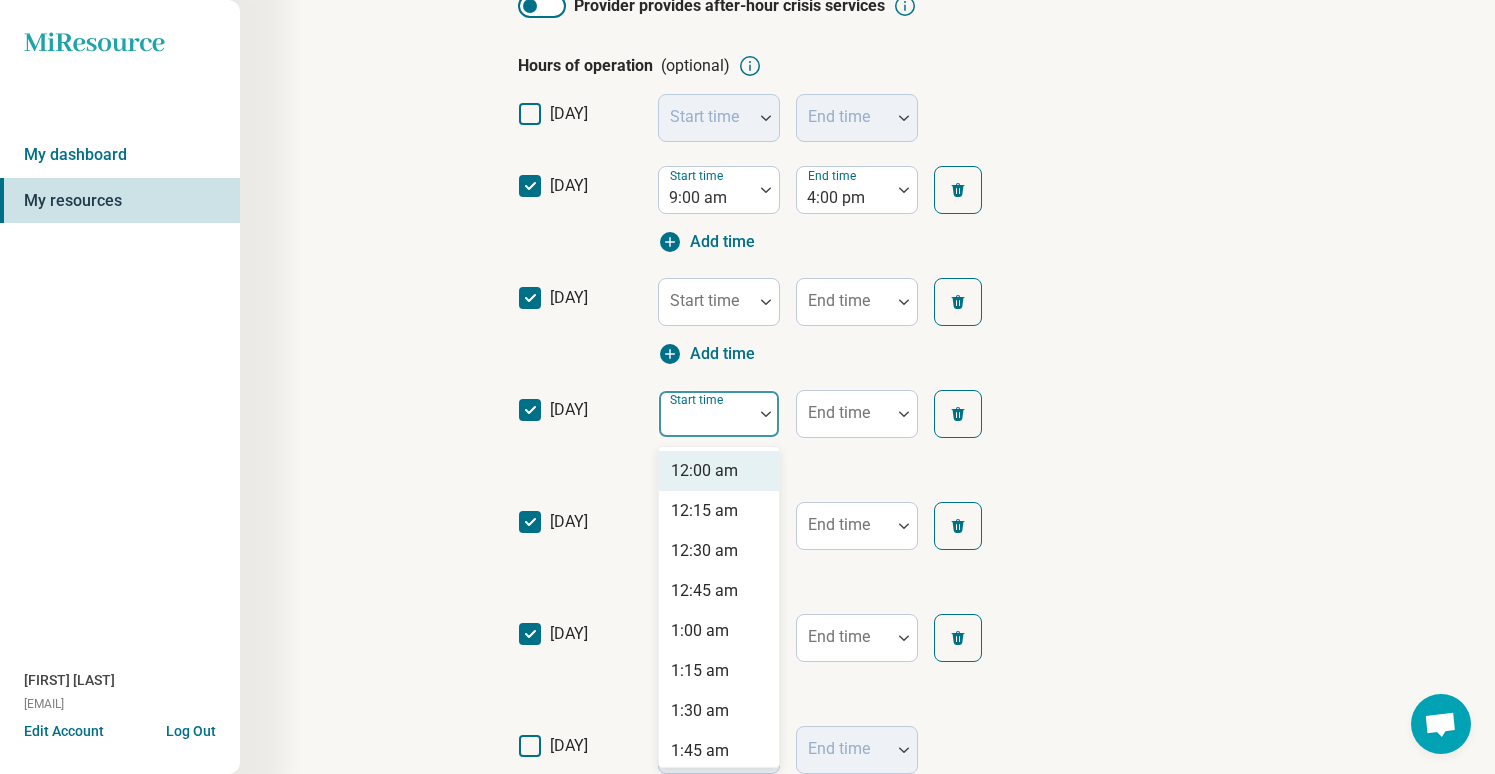 scroll, scrollTop: 389, scrollLeft: 0, axis: vertical 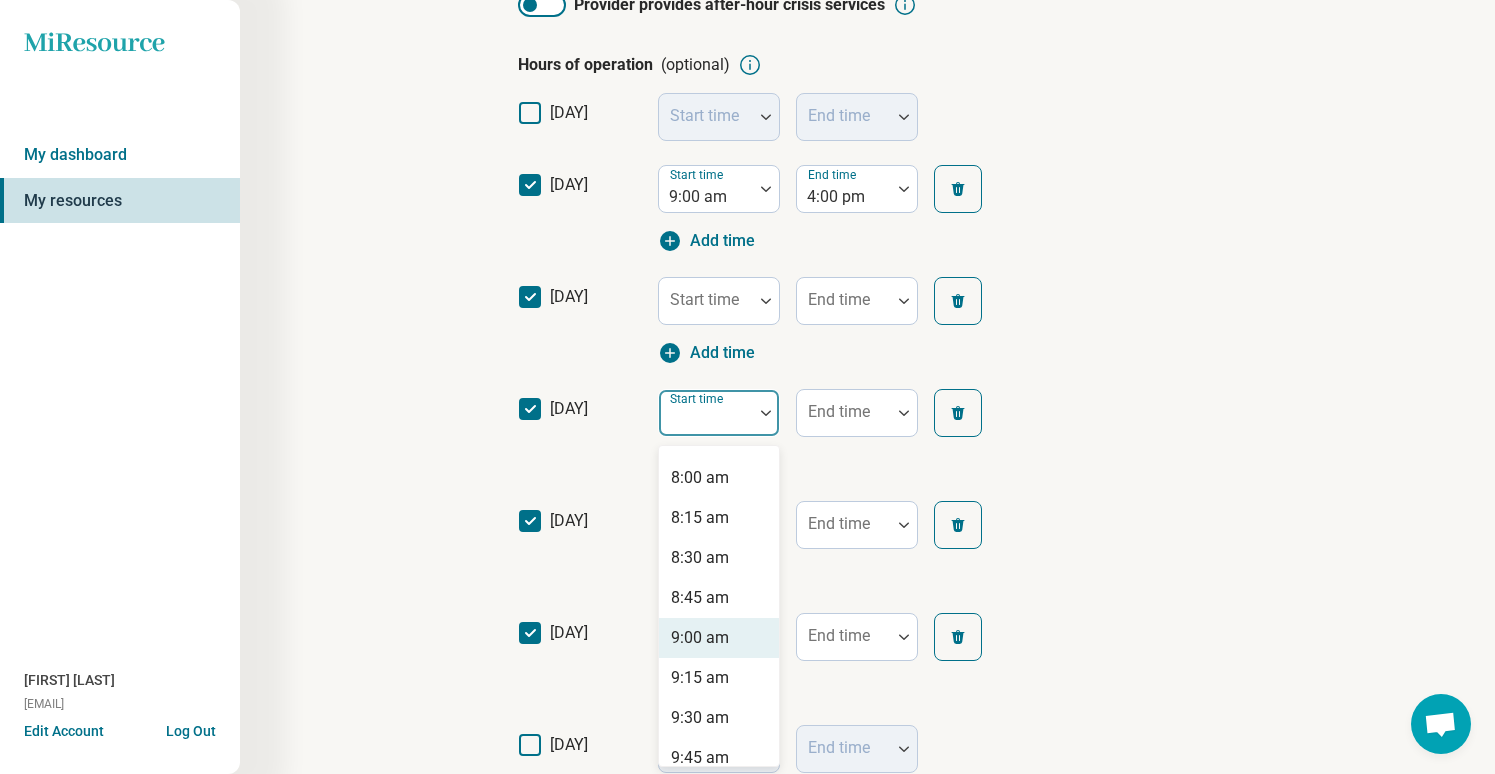 click on "9:00 am" at bounding box center (700, 638) 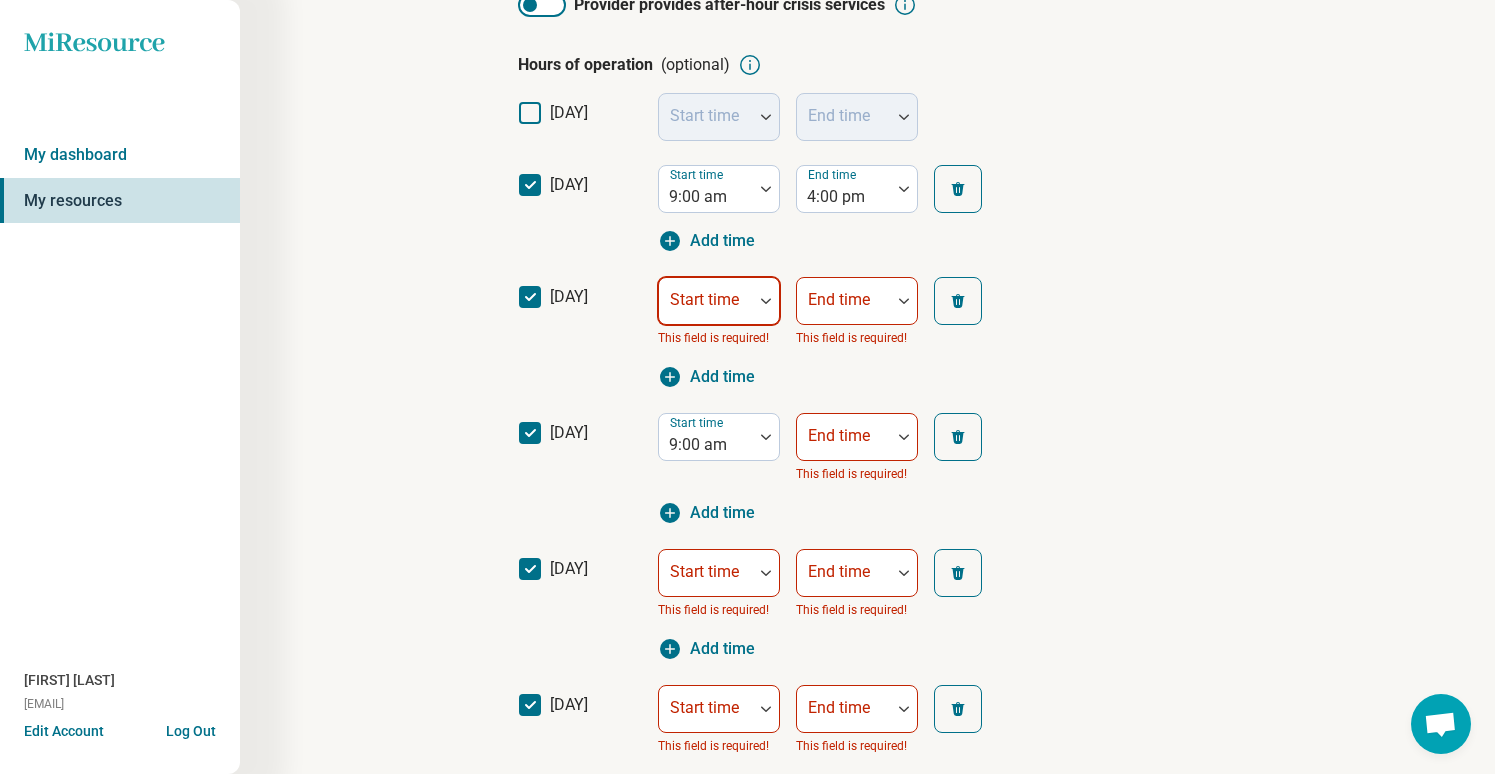 click on "Start time" at bounding box center (719, 301) 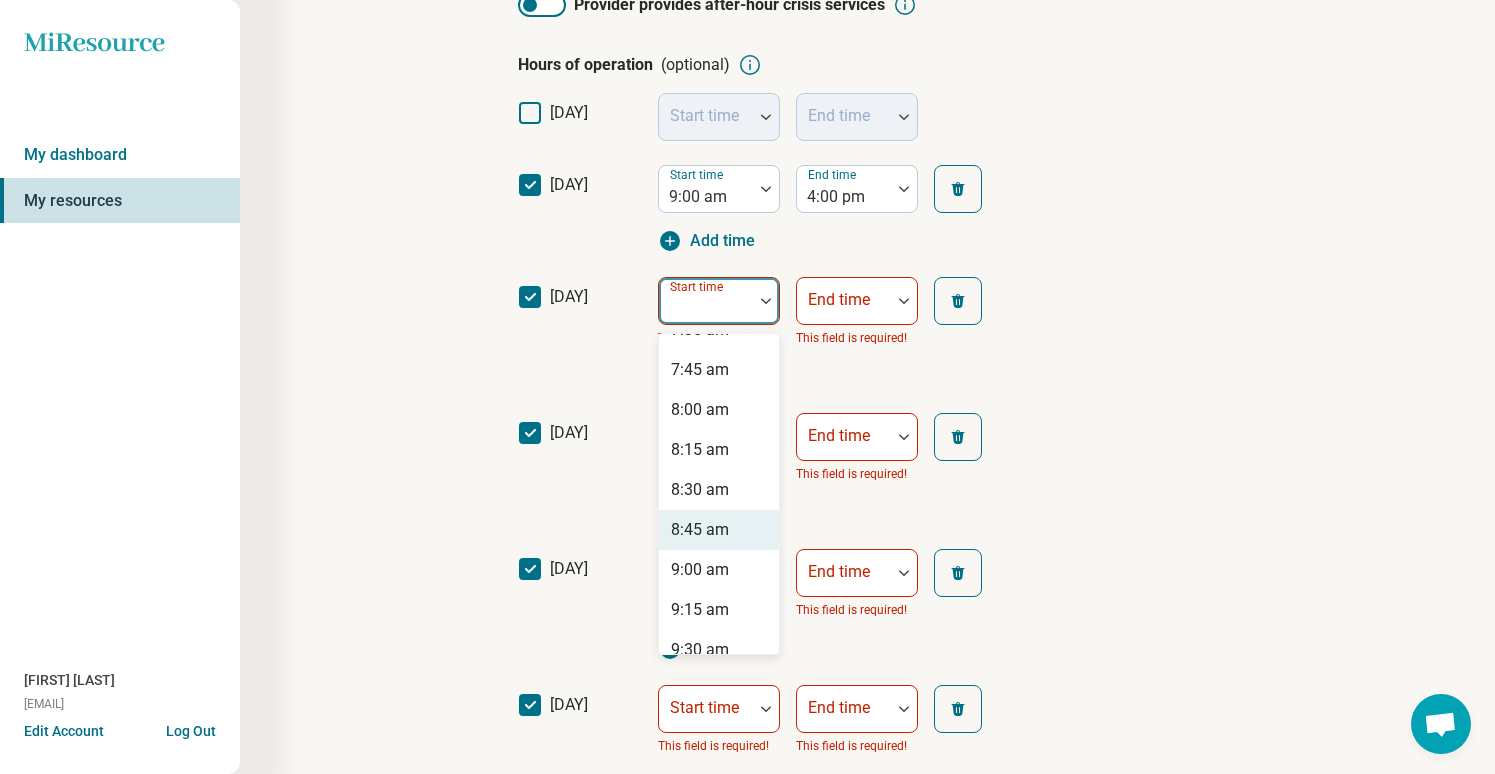 scroll, scrollTop: 1294, scrollLeft: 0, axis: vertical 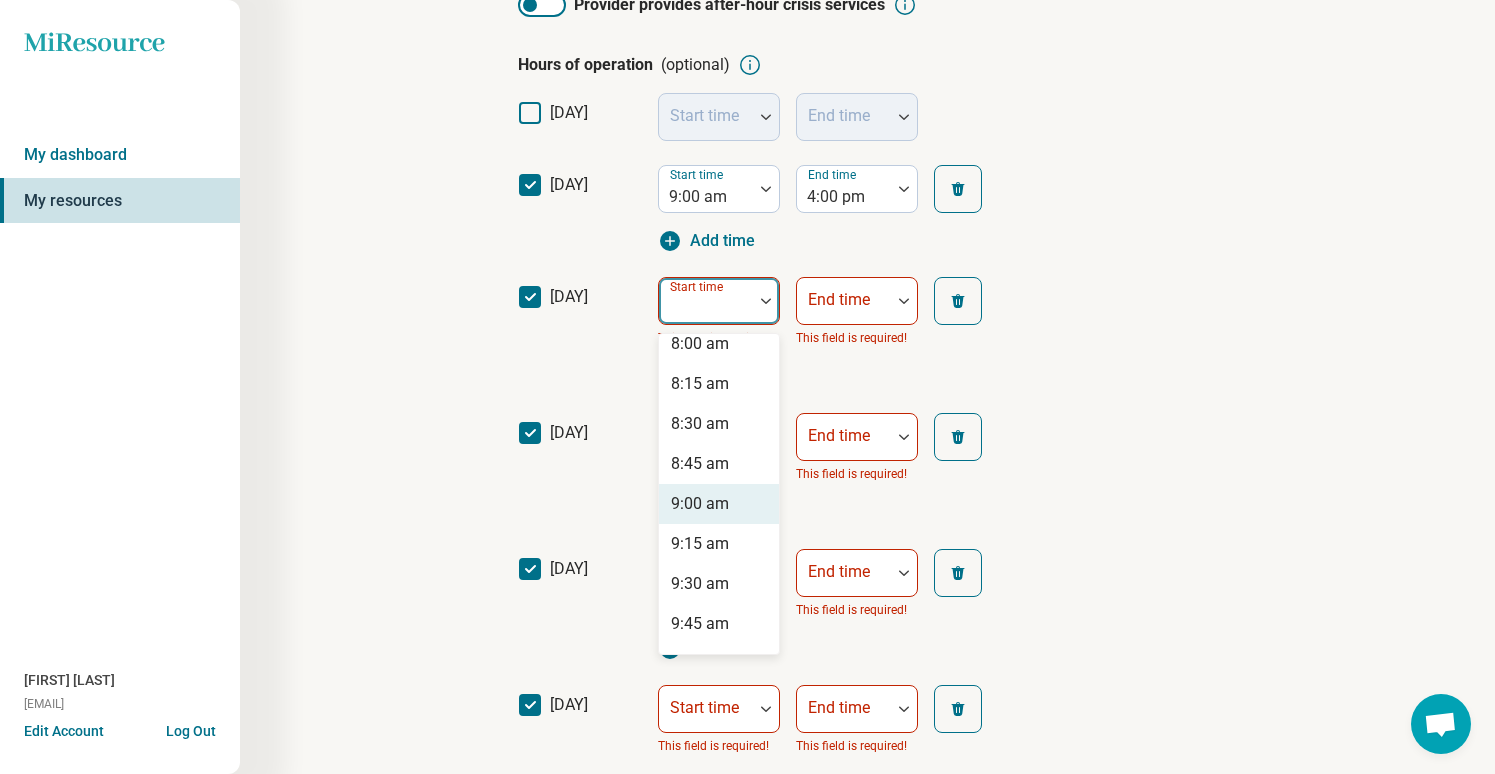 click on "9:00 am" at bounding box center [700, 504] 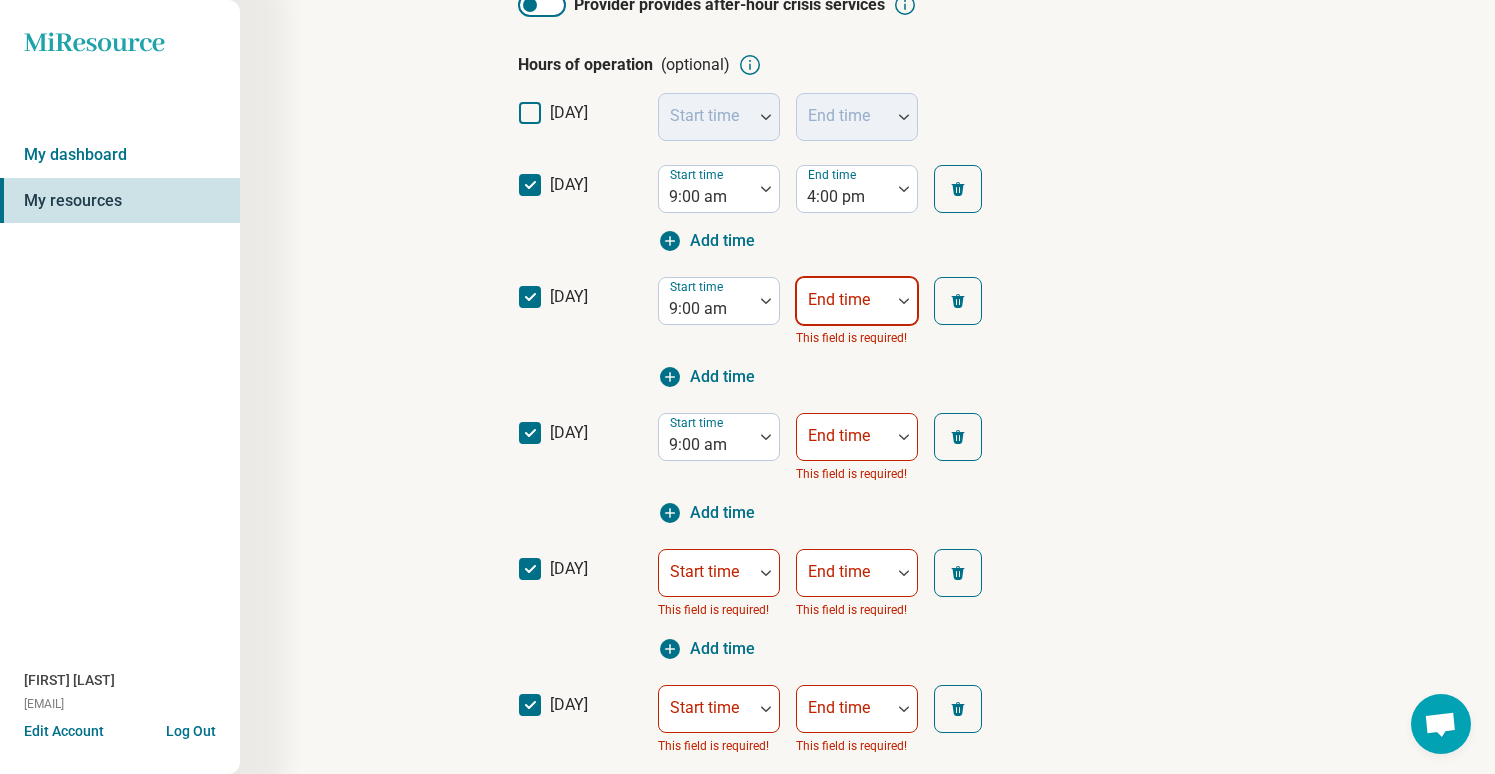 click on "End time" at bounding box center (839, 299) 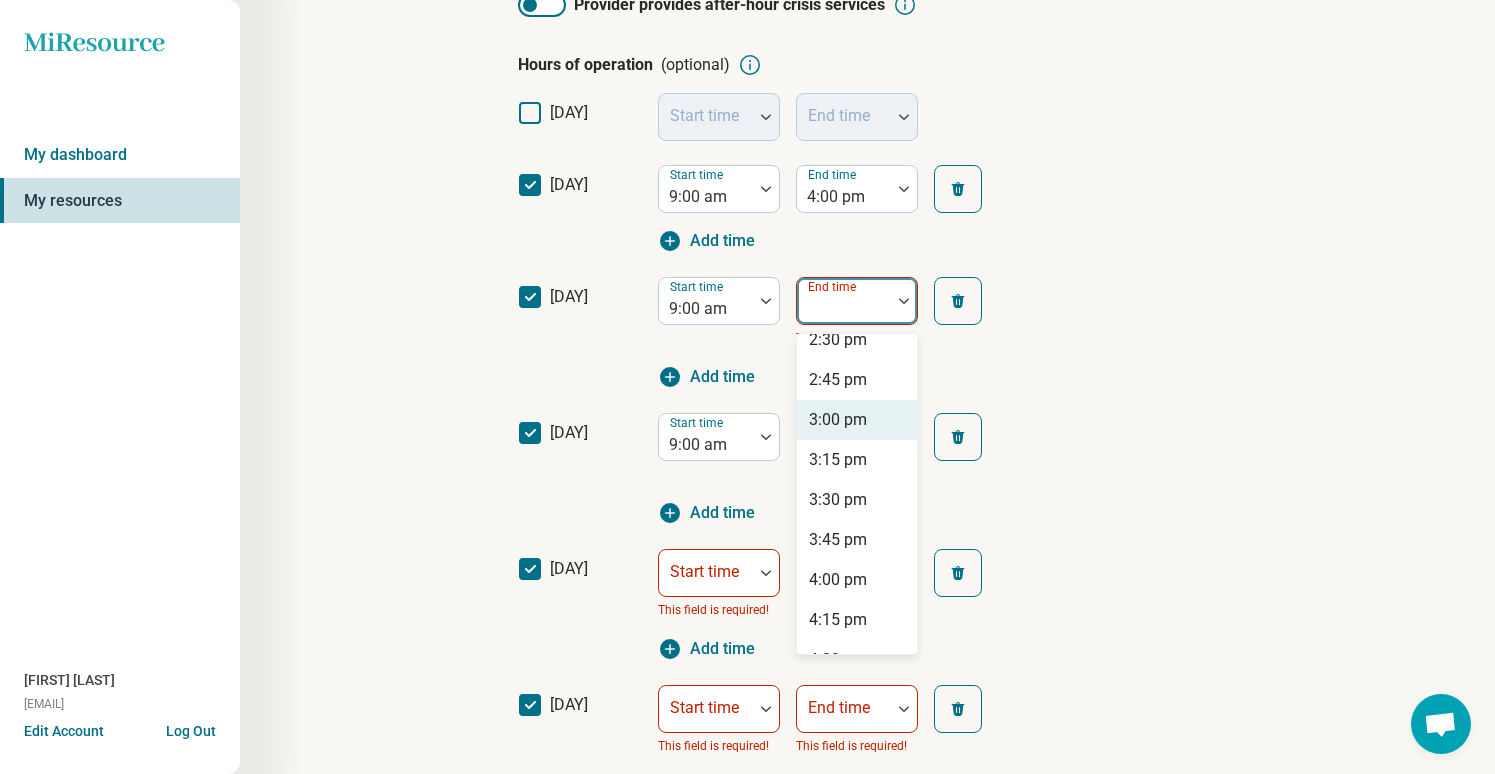 scroll, scrollTop: 900, scrollLeft: 0, axis: vertical 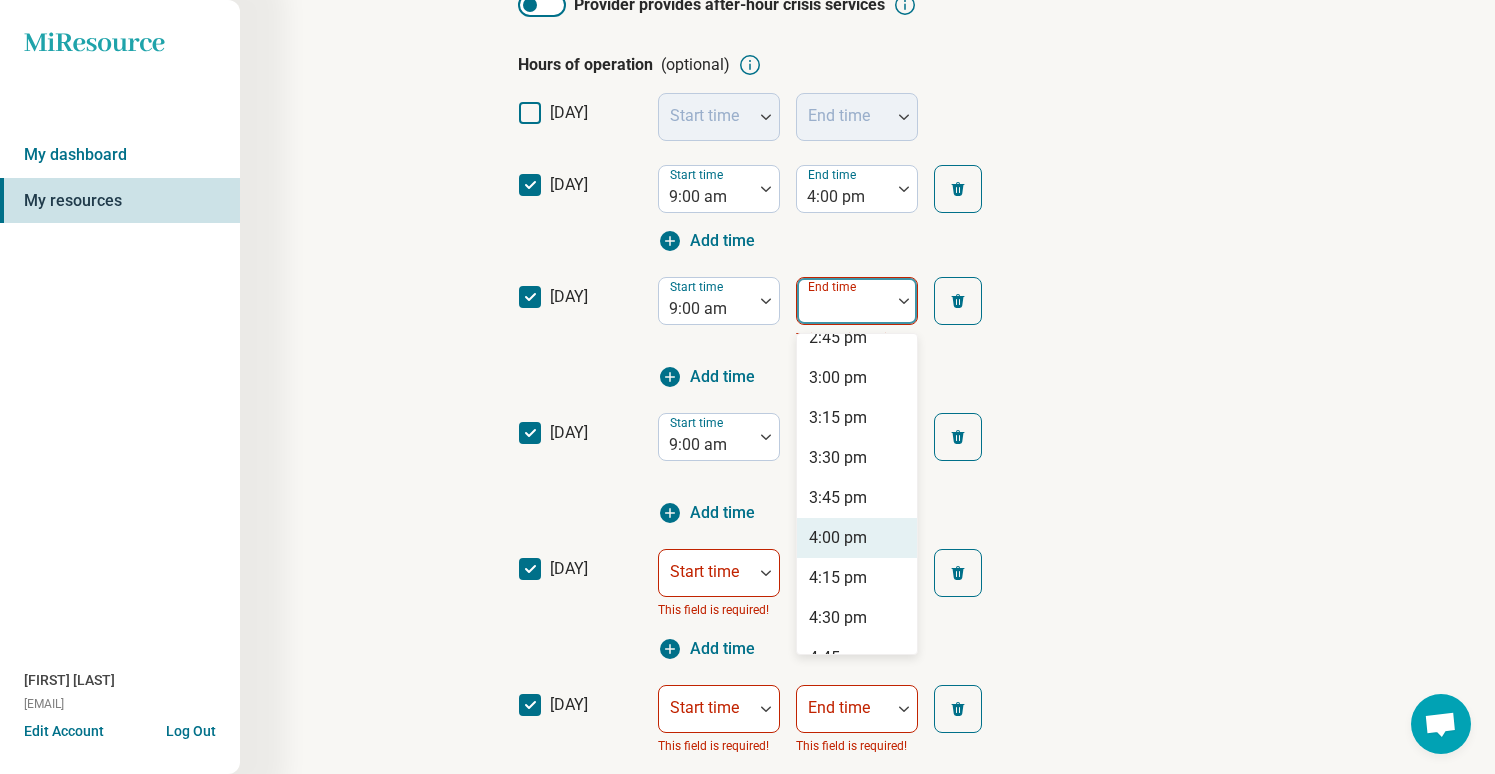 click on "4:00 pm" at bounding box center [857, 538] 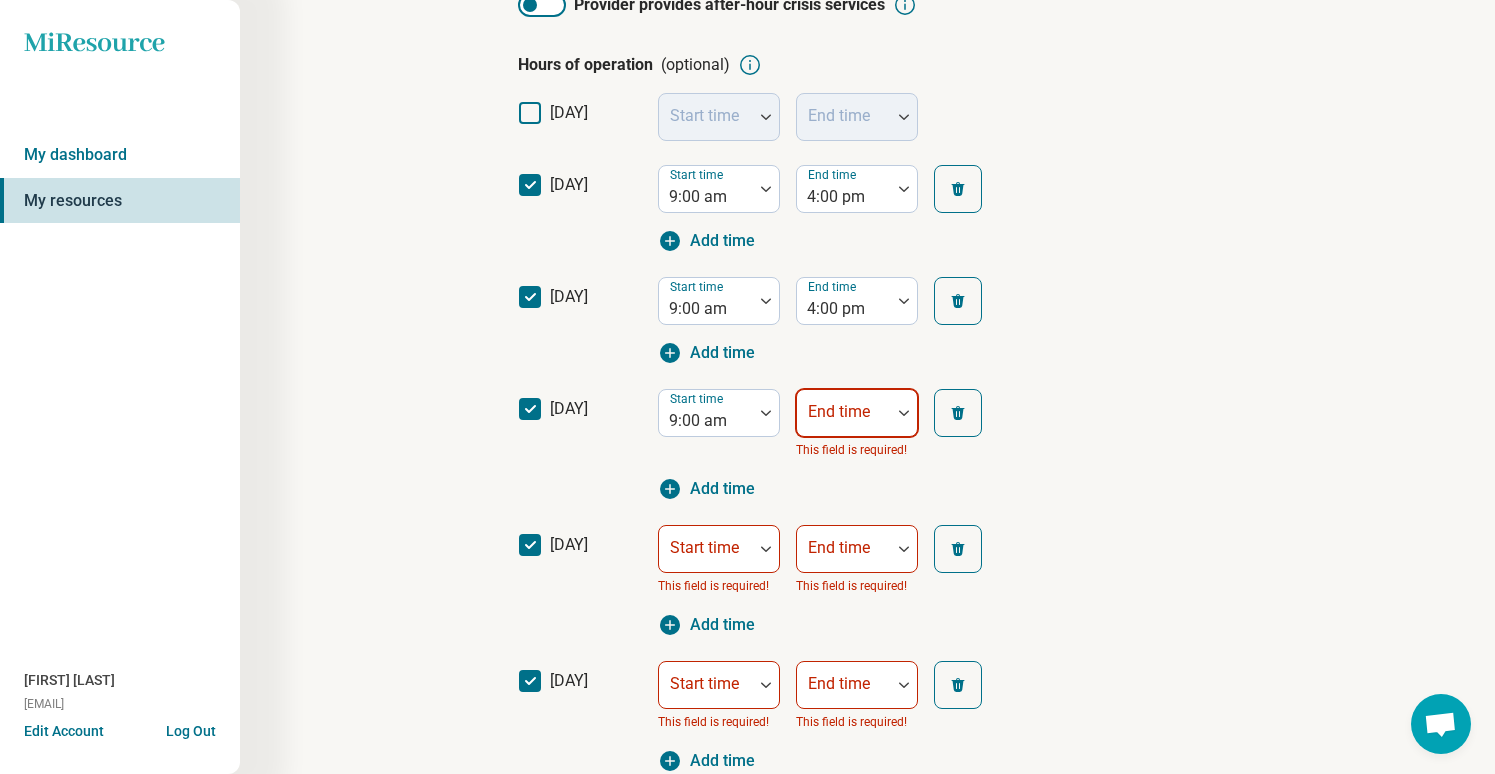 click on "End time" at bounding box center [839, 411] 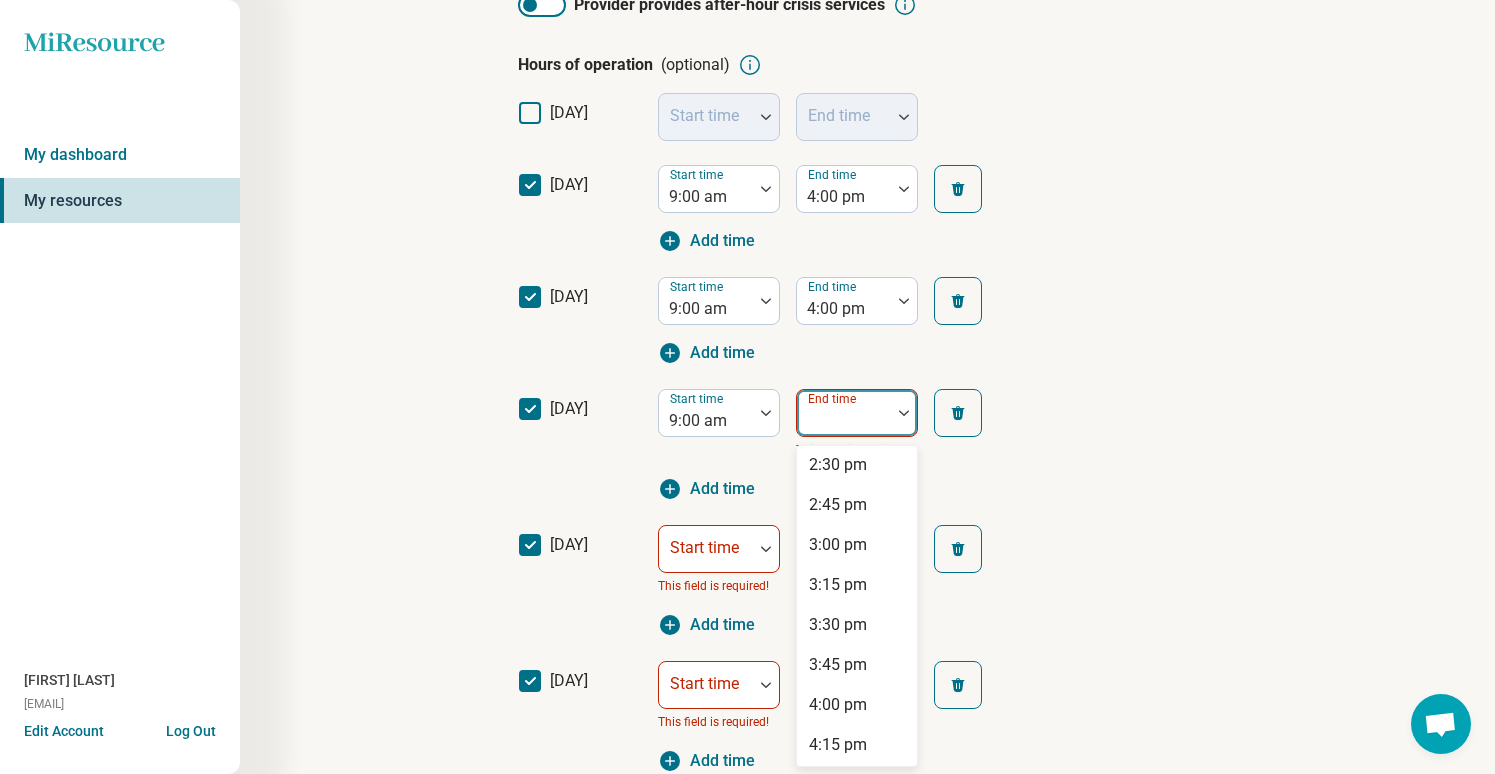 scroll, scrollTop: 846, scrollLeft: 0, axis: vertical 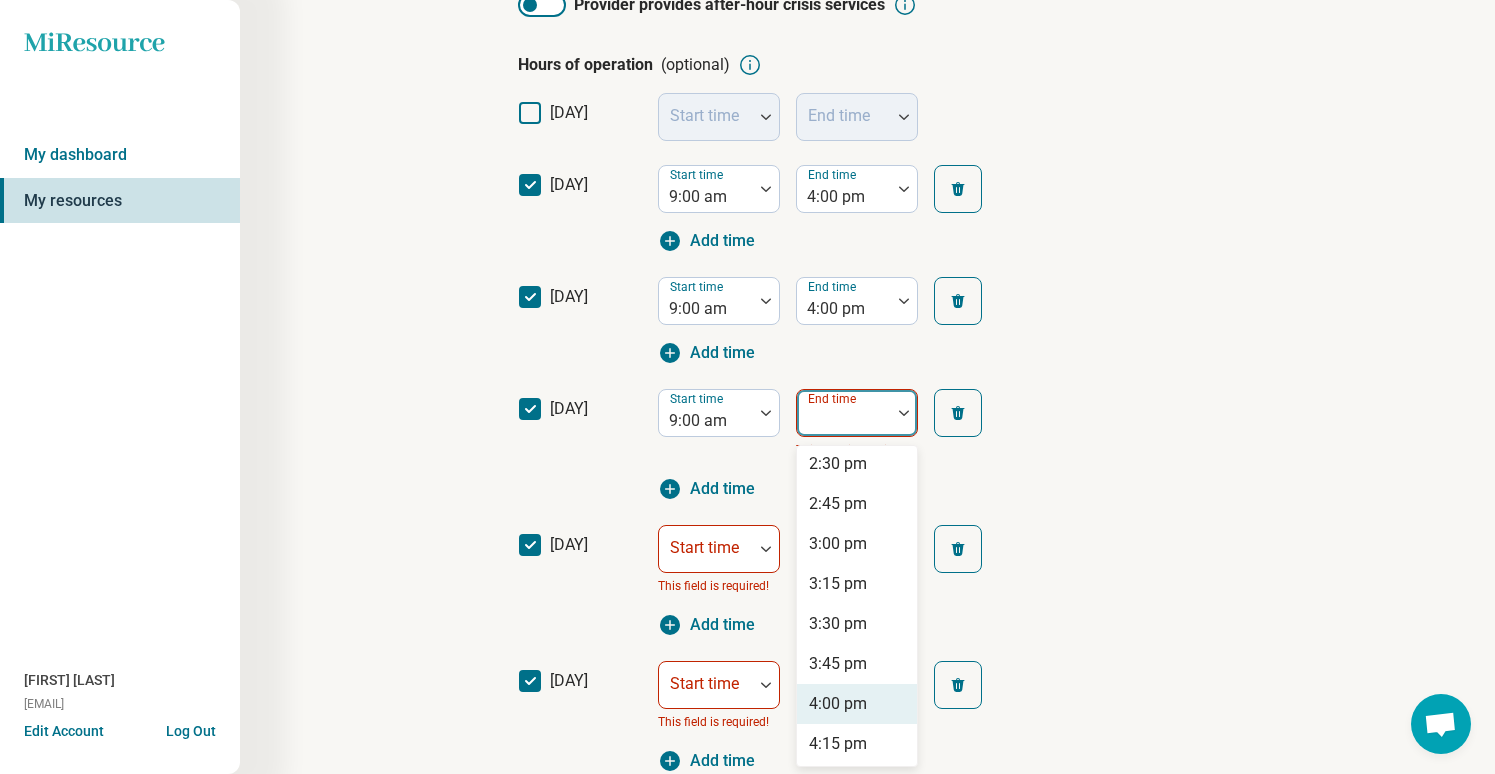 click on "4:00 pm" at bounding box center (838, 704) 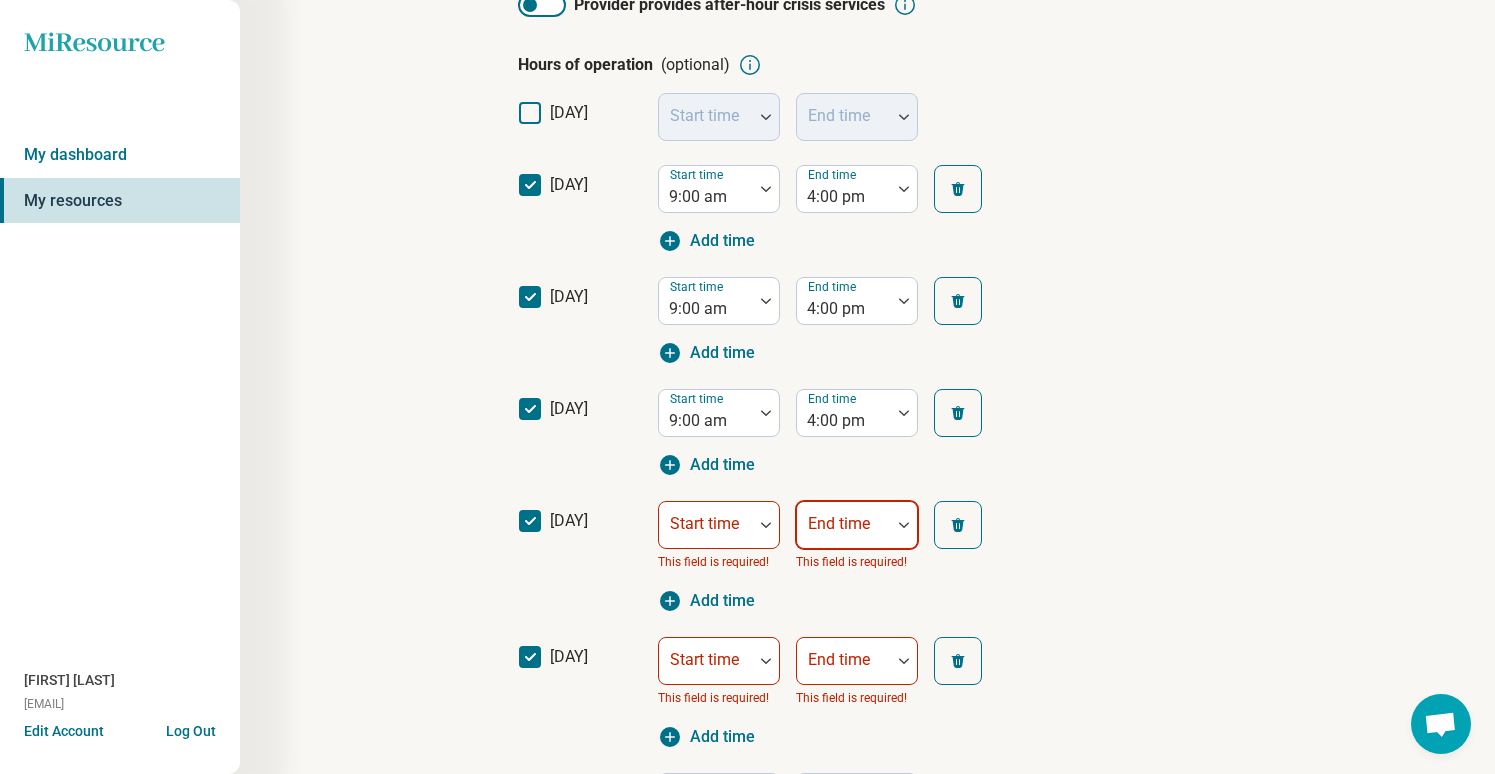 click at bounding box center (844, 533) 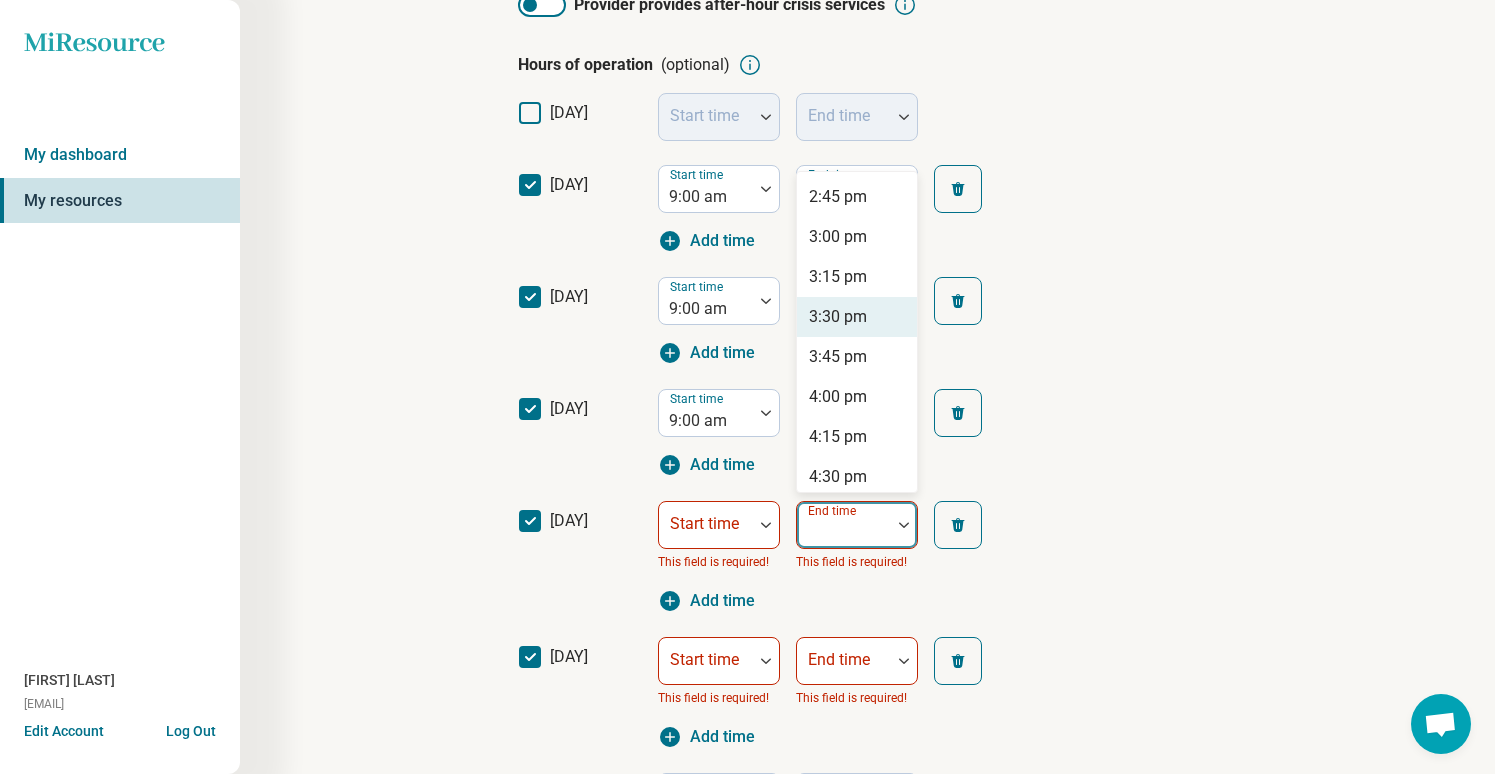 scroll, scrollTop: 2358, scrollLeft: 0, axis: vertical 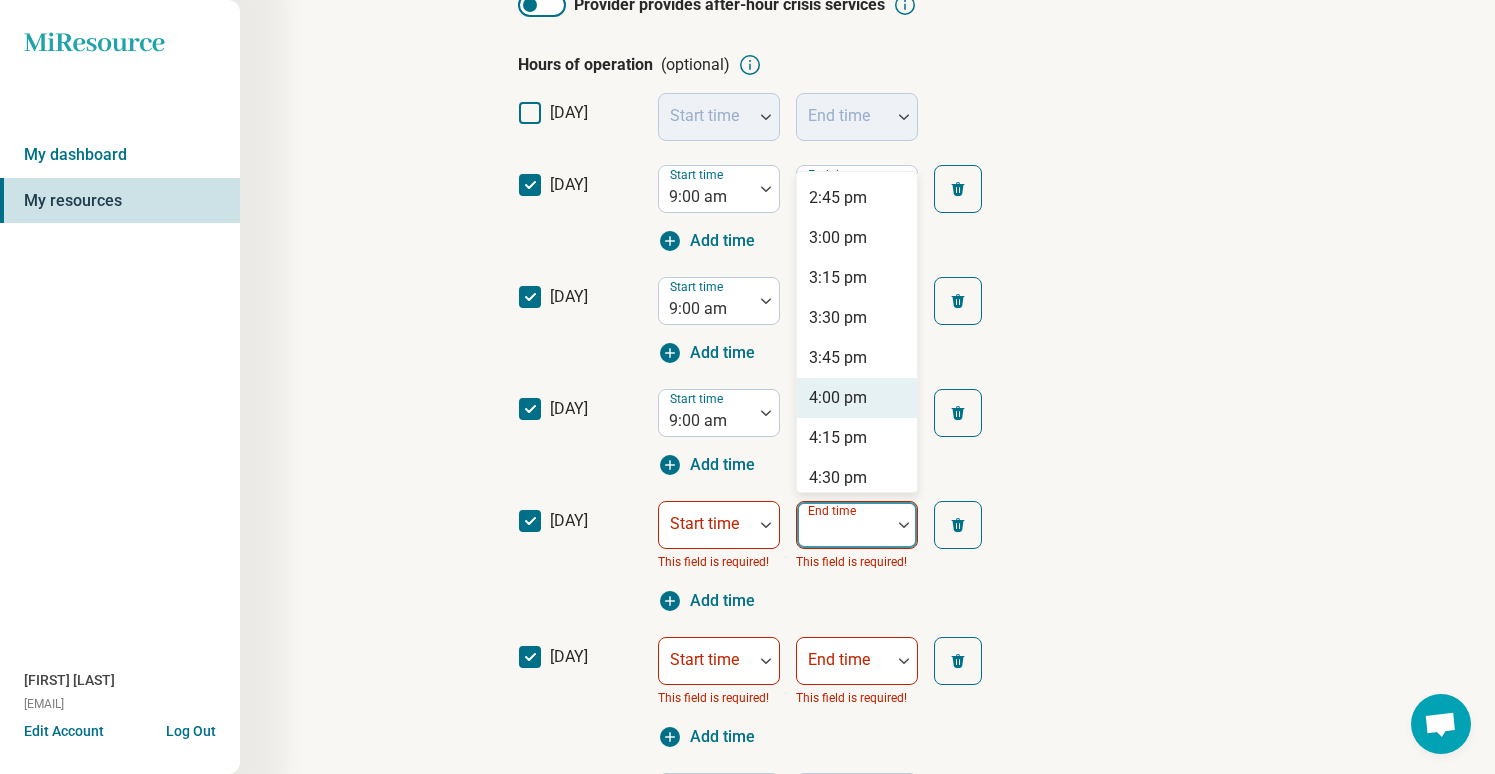 click on "4:00 pm" at bounding box center (838, 398) 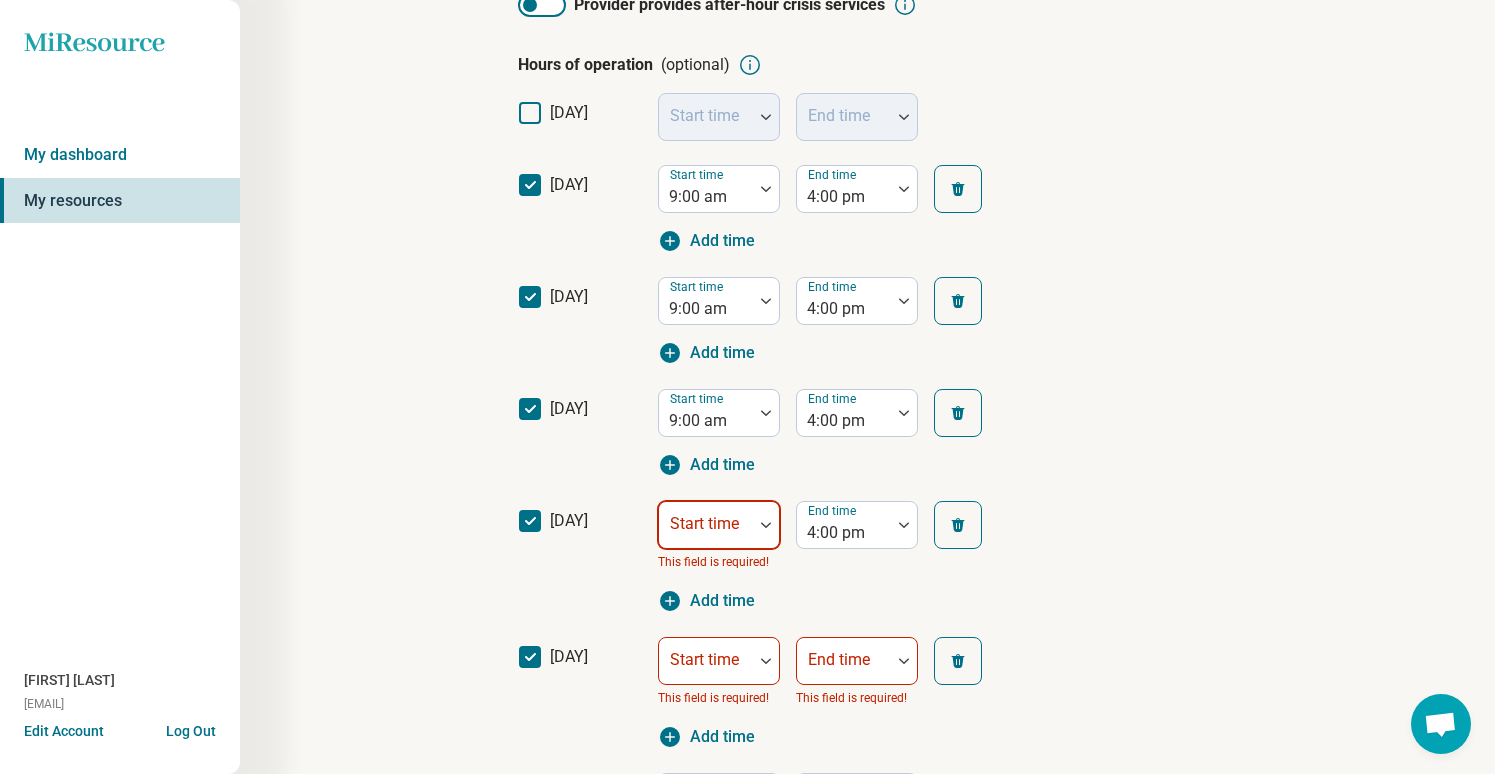 click on "Start time This field is required! End time 4:00 pm Add time" at bounding box center (838, 557) 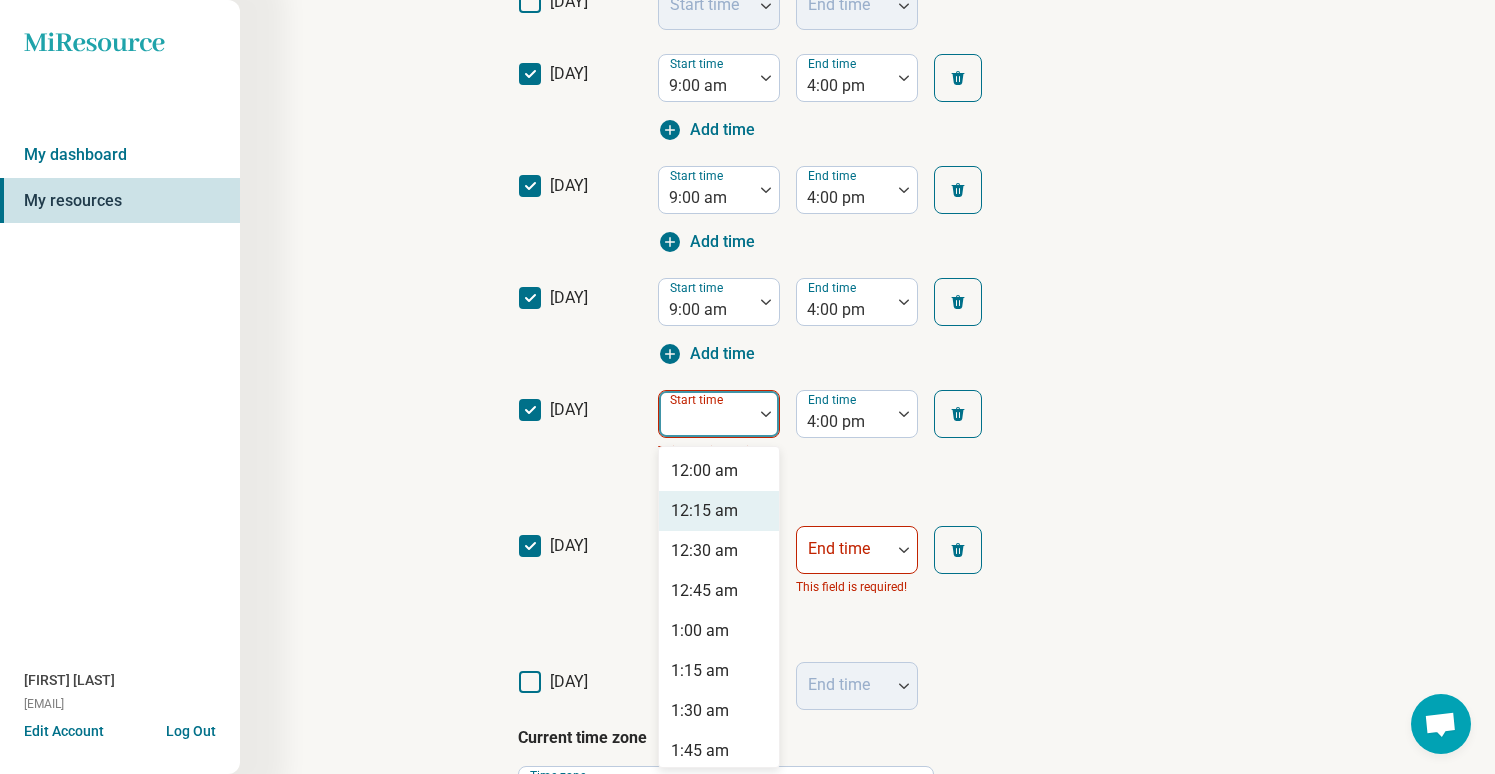 scroll, scrollTop: 501, scrollLeft: 0, axis: vertical 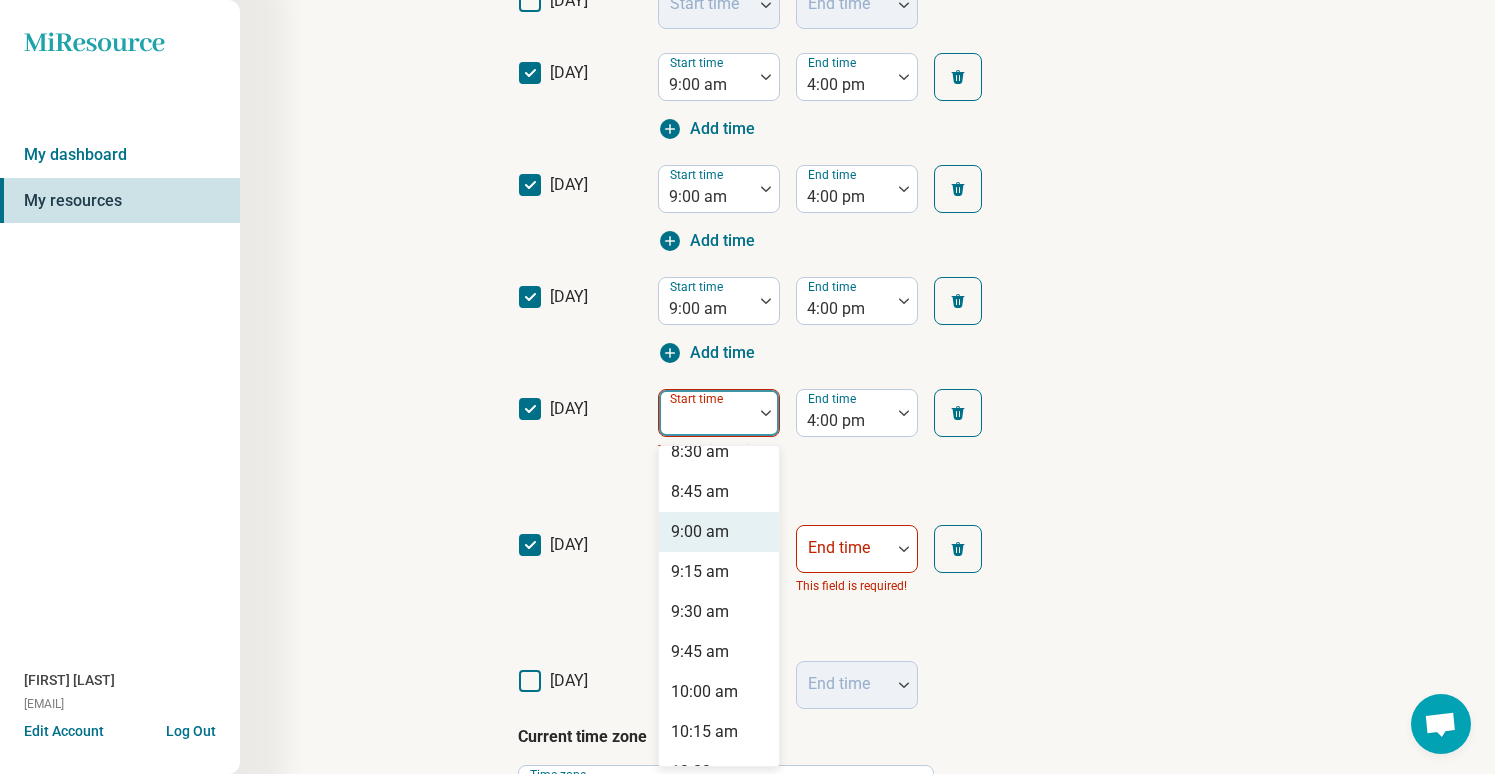 click on "9:00 am" at bounding box center [700, 532] 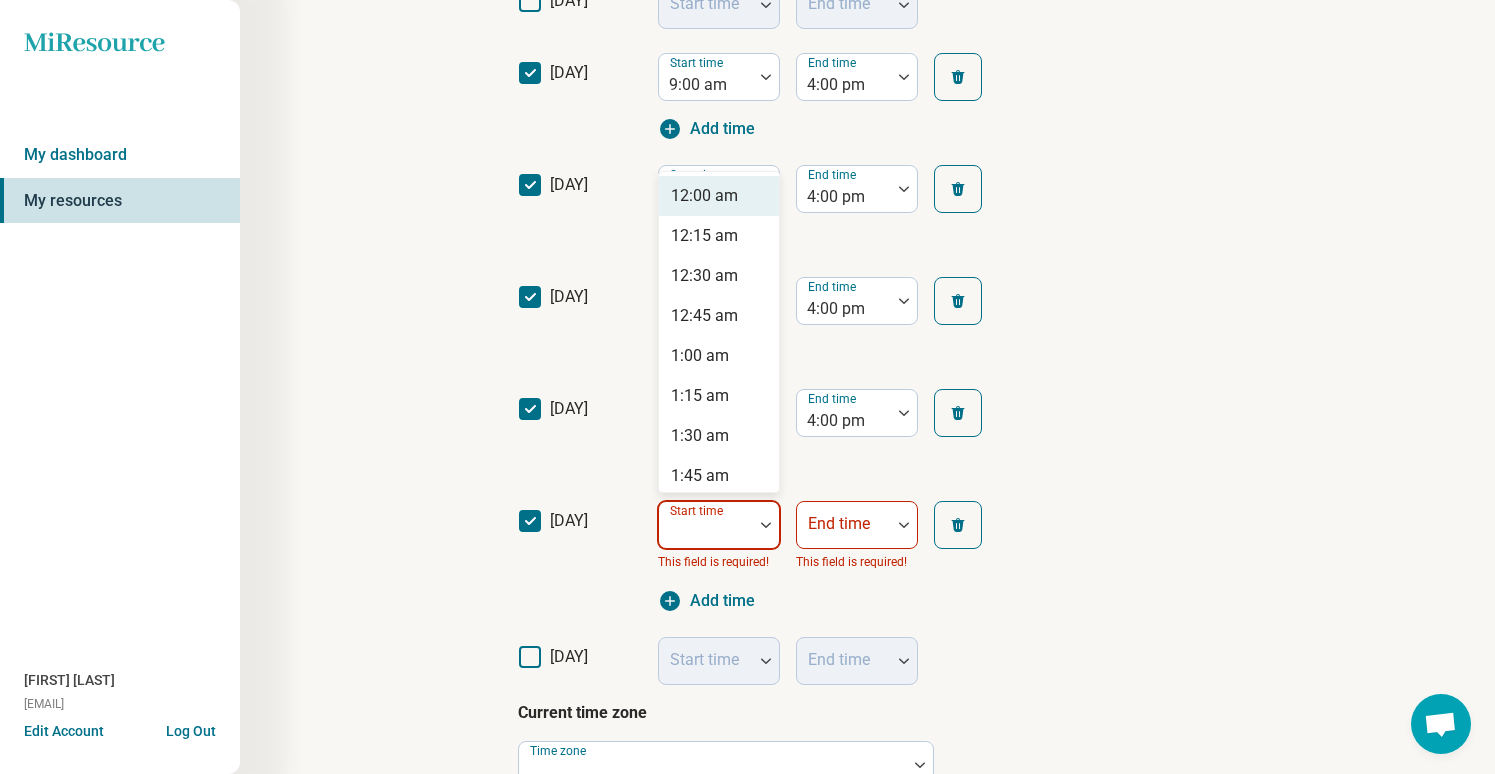 click on "Start time" at bounding box center [719, 525] 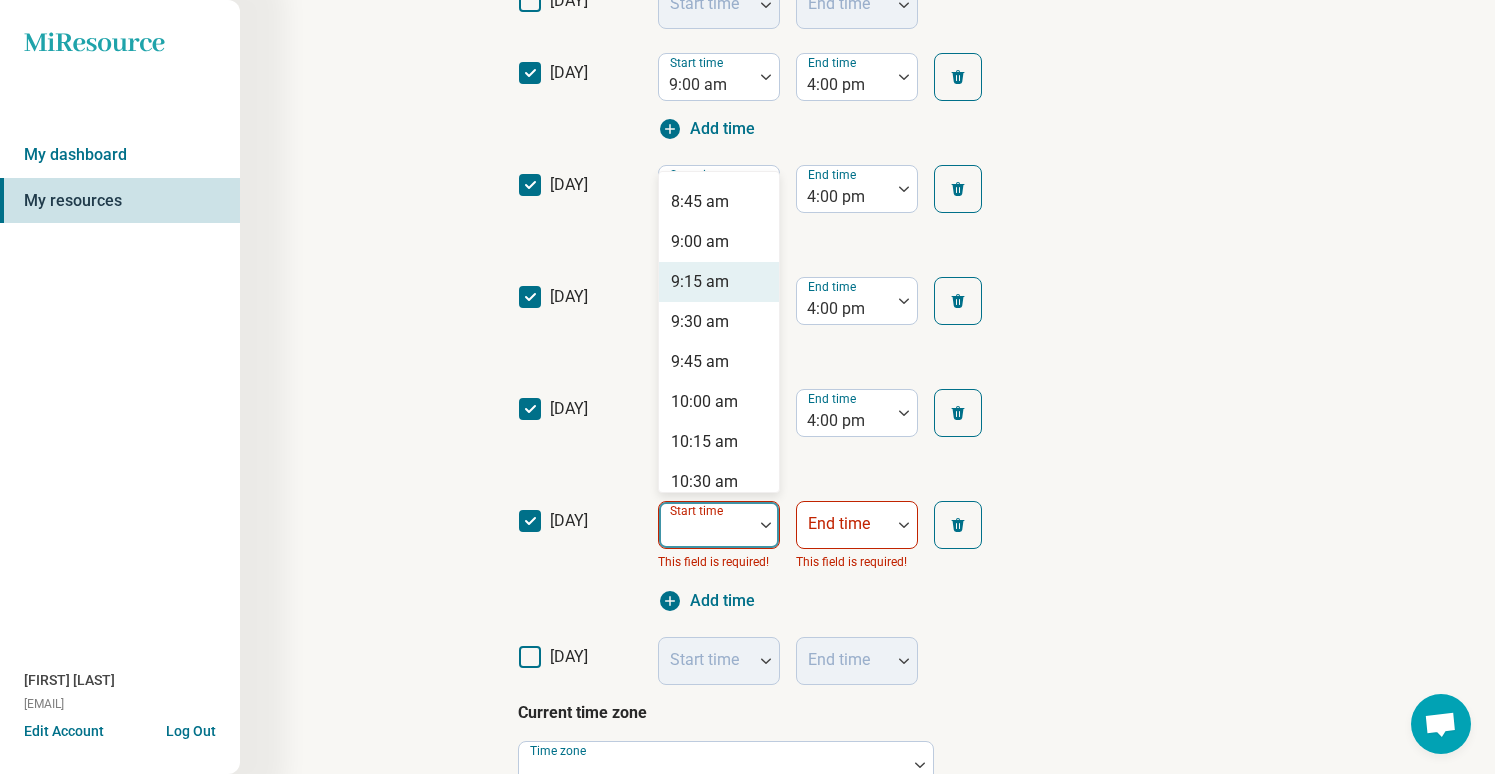 scroll, scrollTop: 1385, scrollLeft: 0, axis: vertical 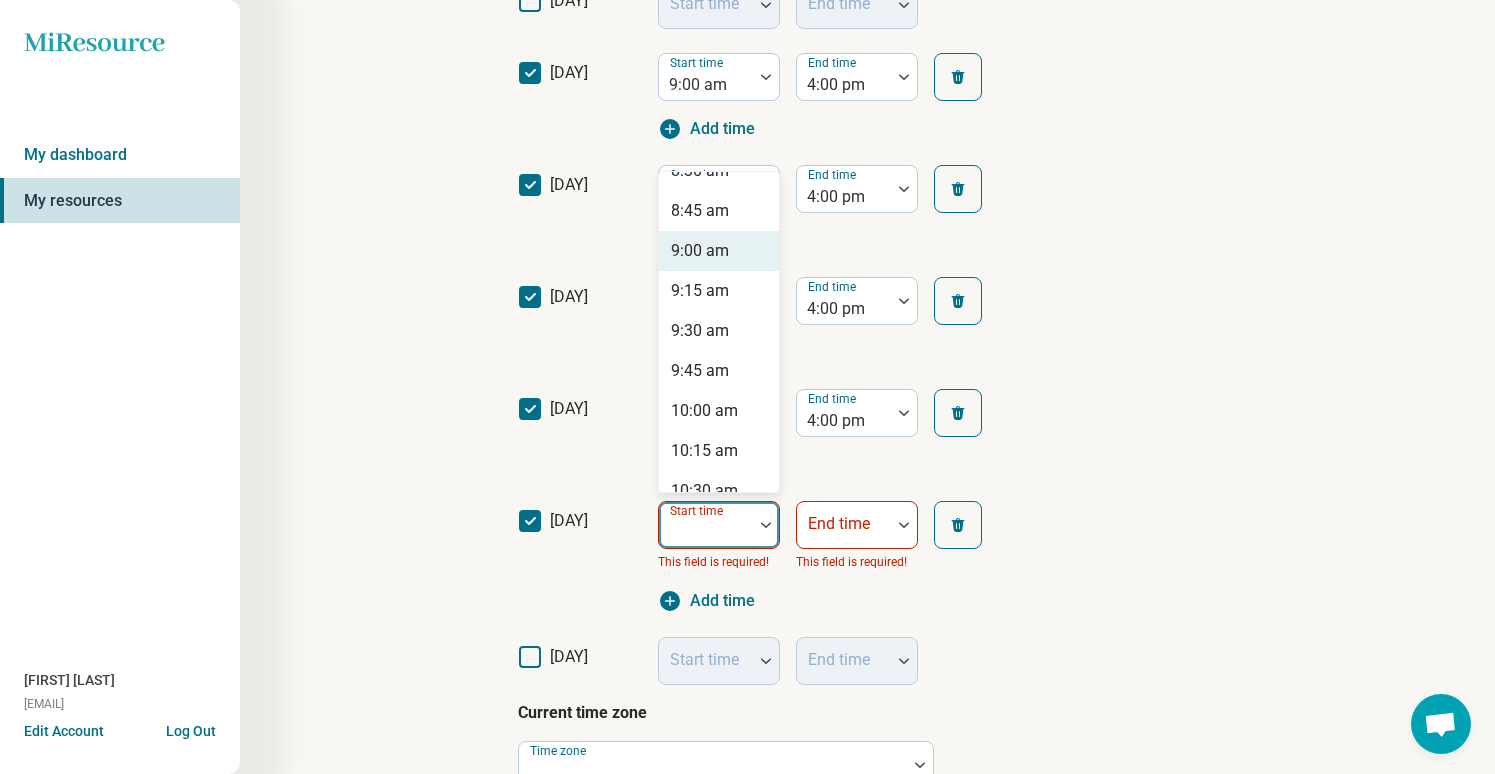 click on "9:00 am" at bounding box center [700, 251] 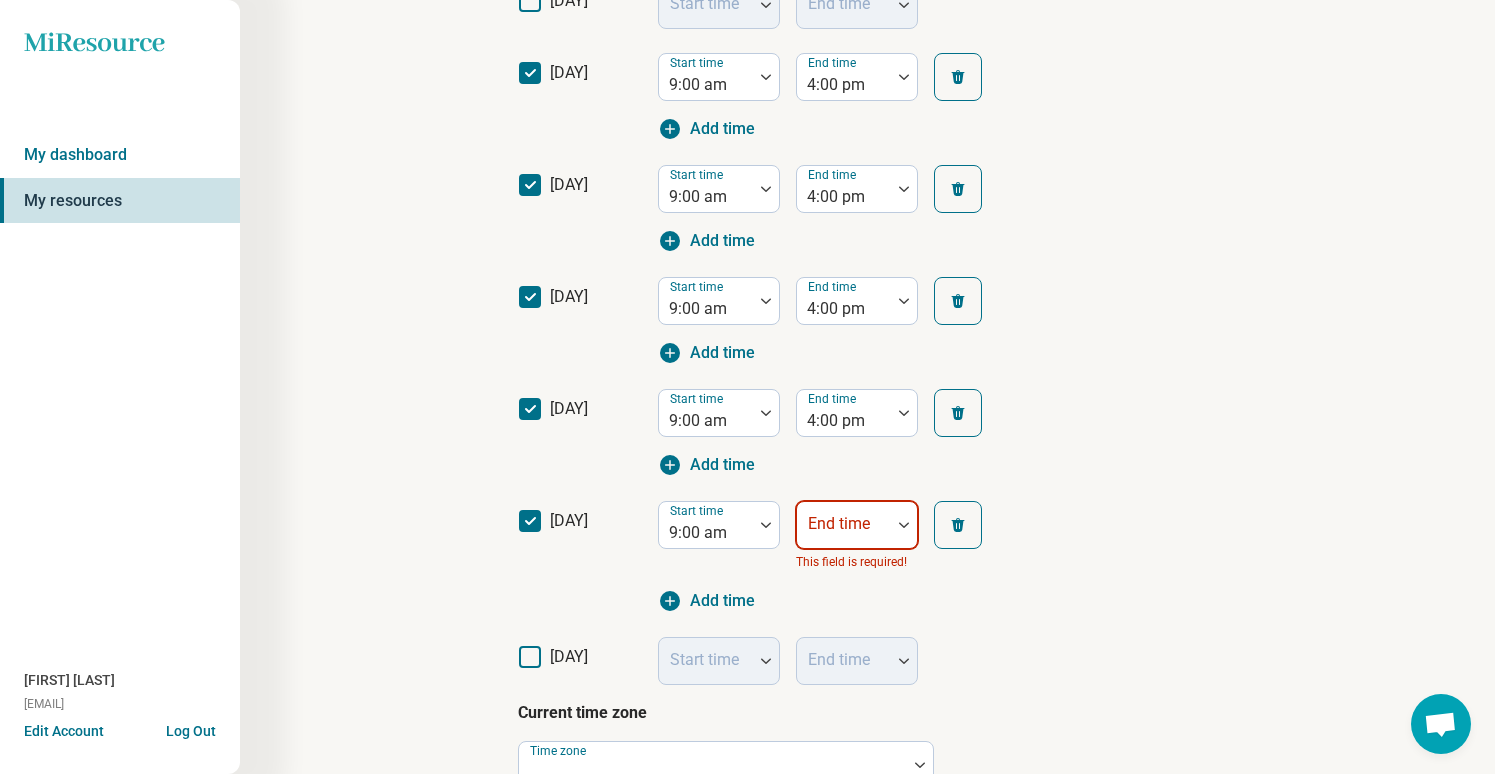 click on "Start time [TIME] End time This field is required! Add time" at bounding box center (838, 557) 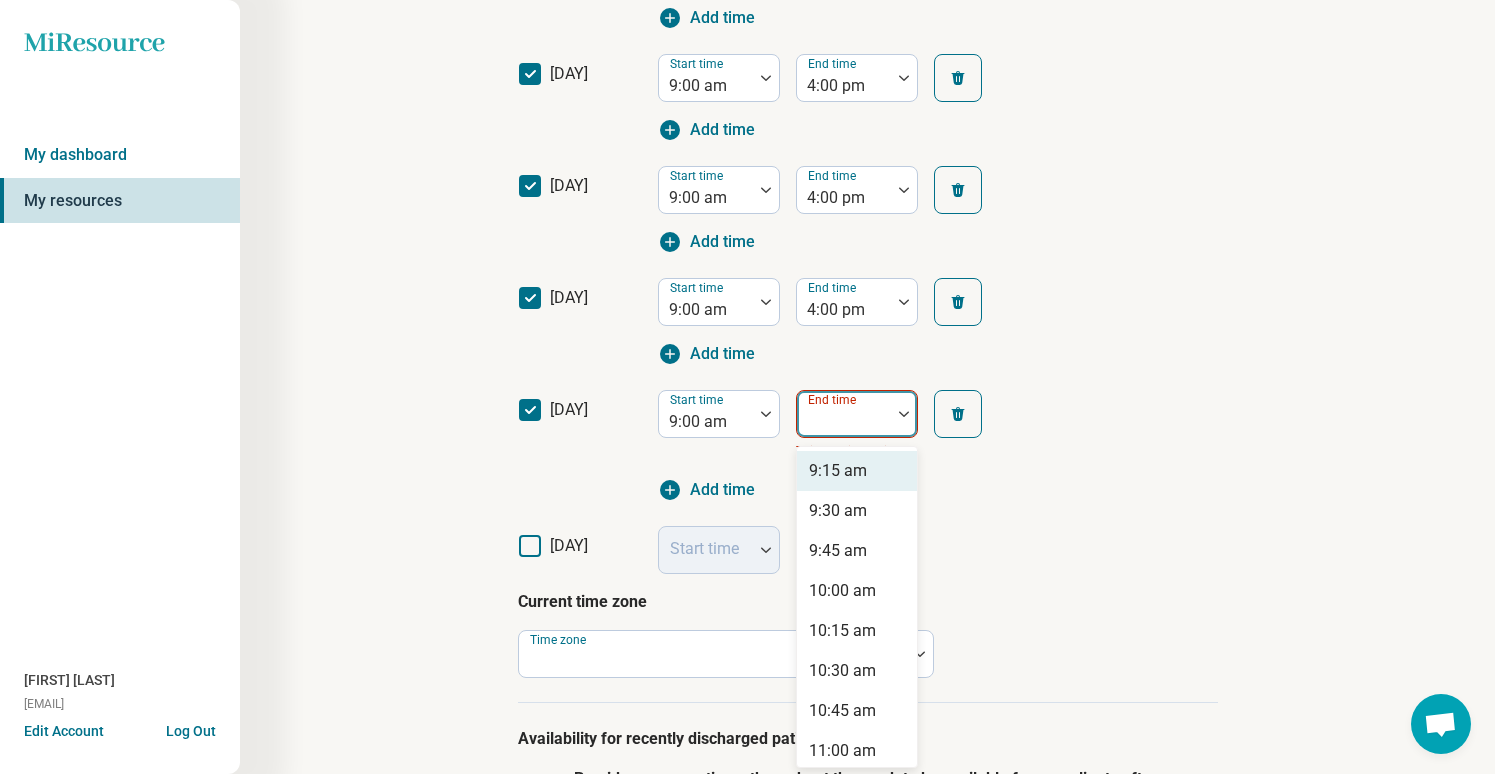 scroll, scrollTop: 613, scrollLeft: 0, axis: vertical 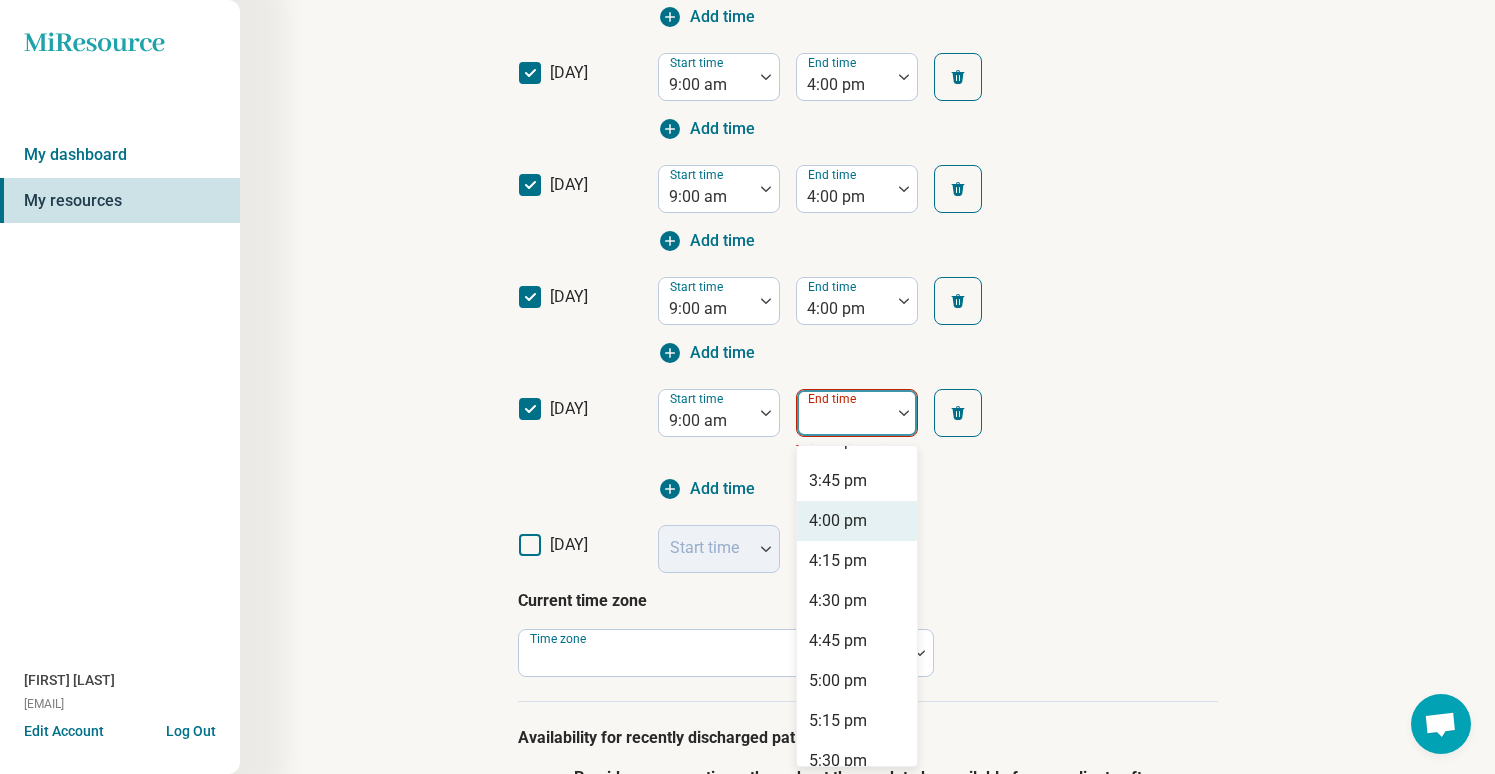 click on "4:00 pm" at bounding box center [838, 521] 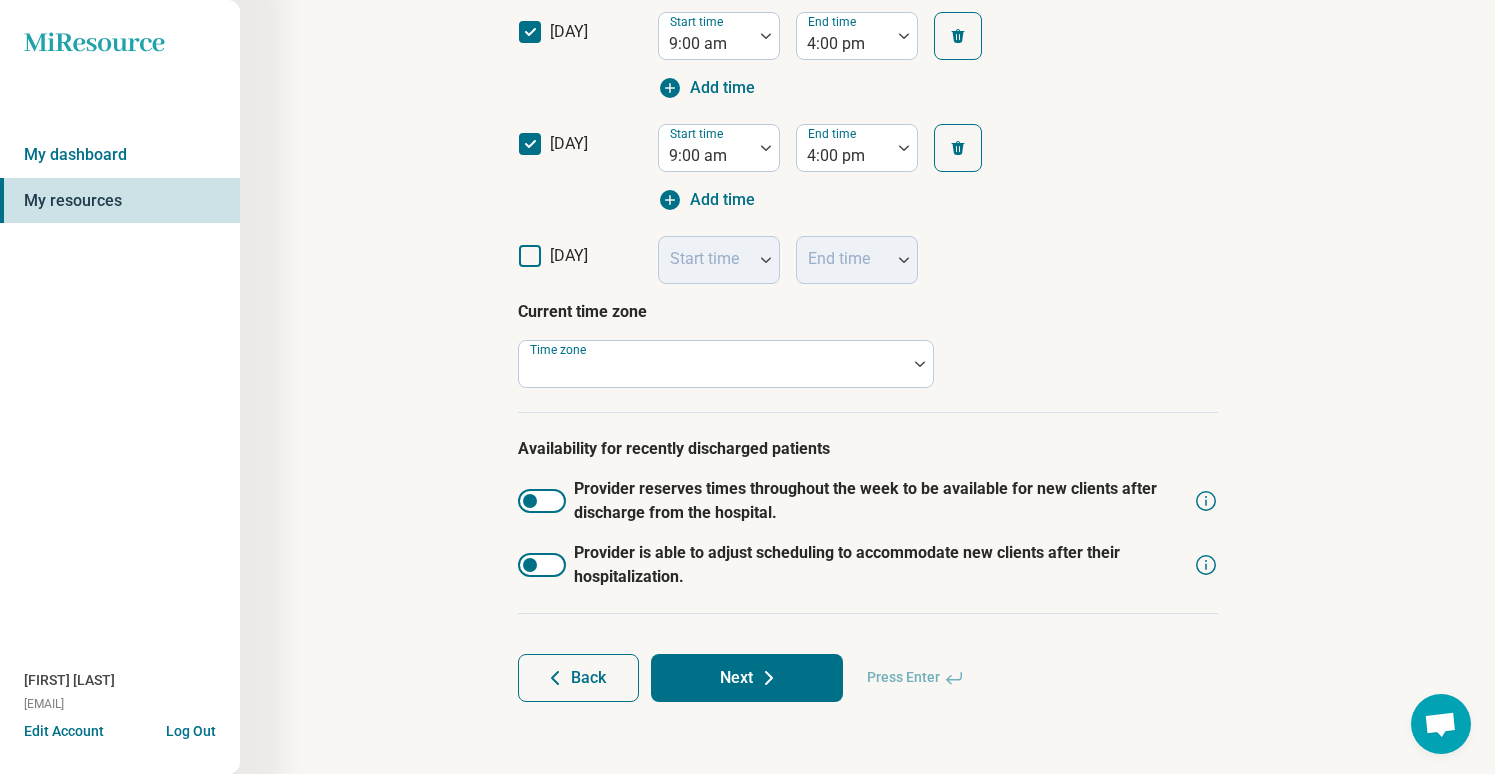 scroll, scrollTop: 877, scrollLeft: 0, axis: vertical 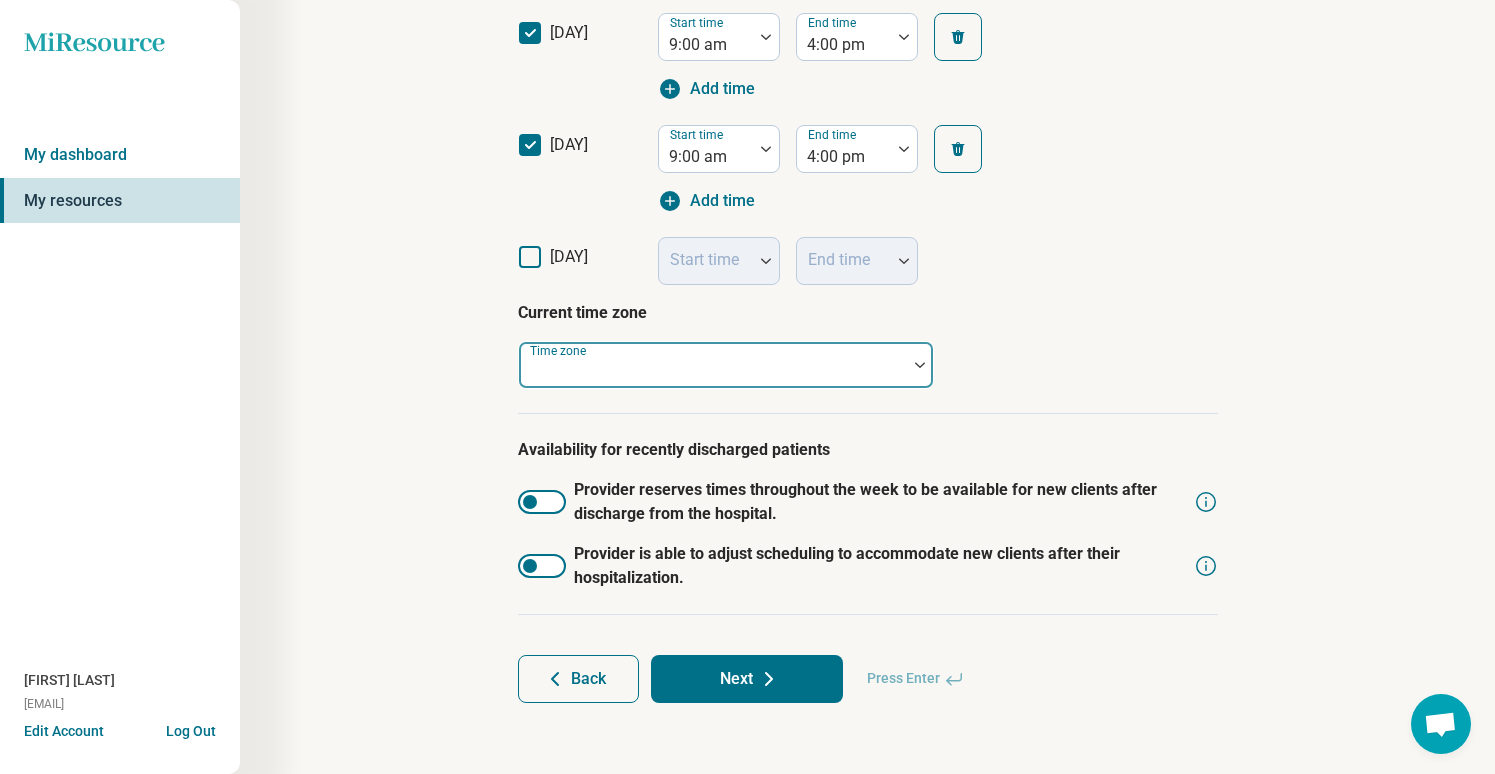 click at bounding box center [713, 373] 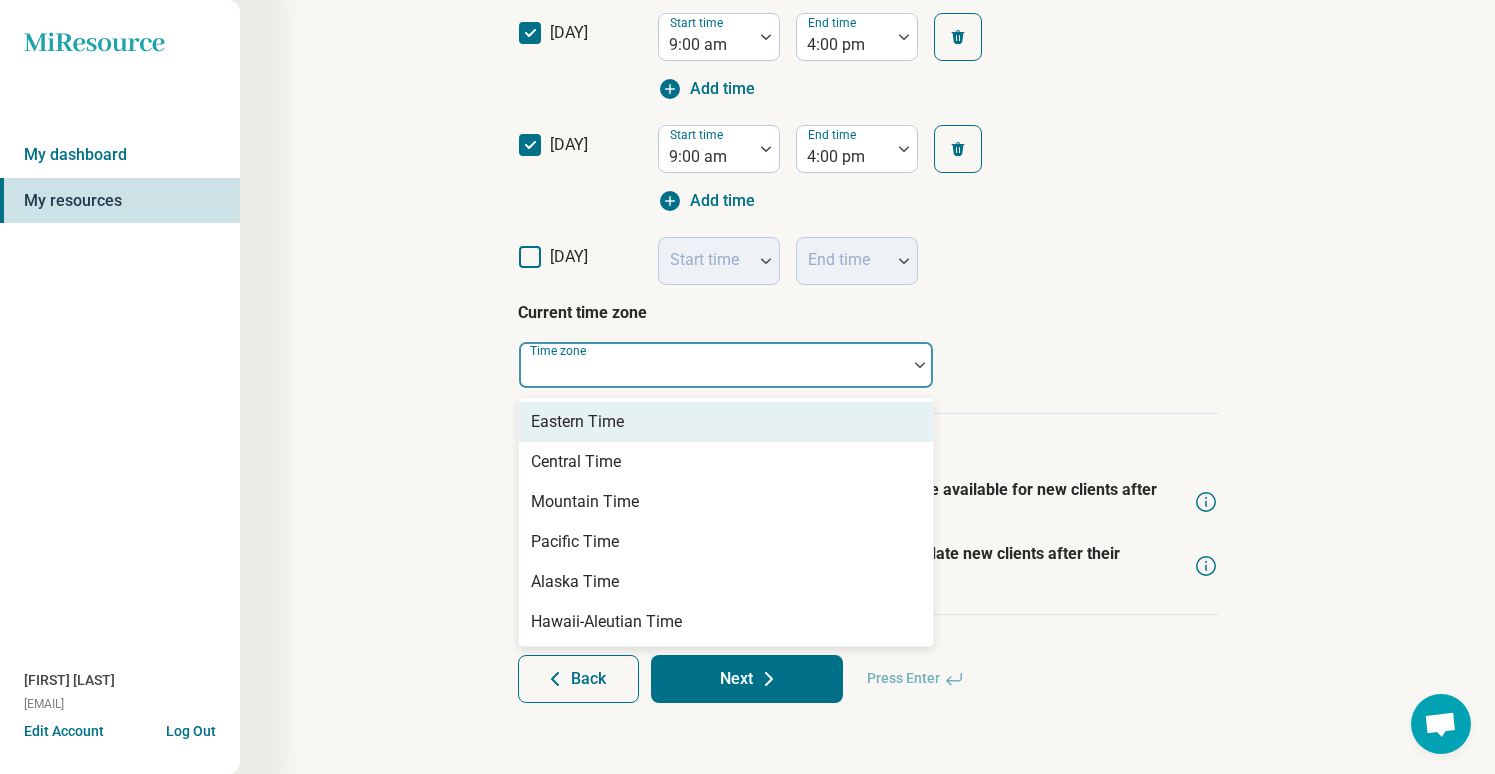 click on "Eastern Time" at bounding box center (726, 422) 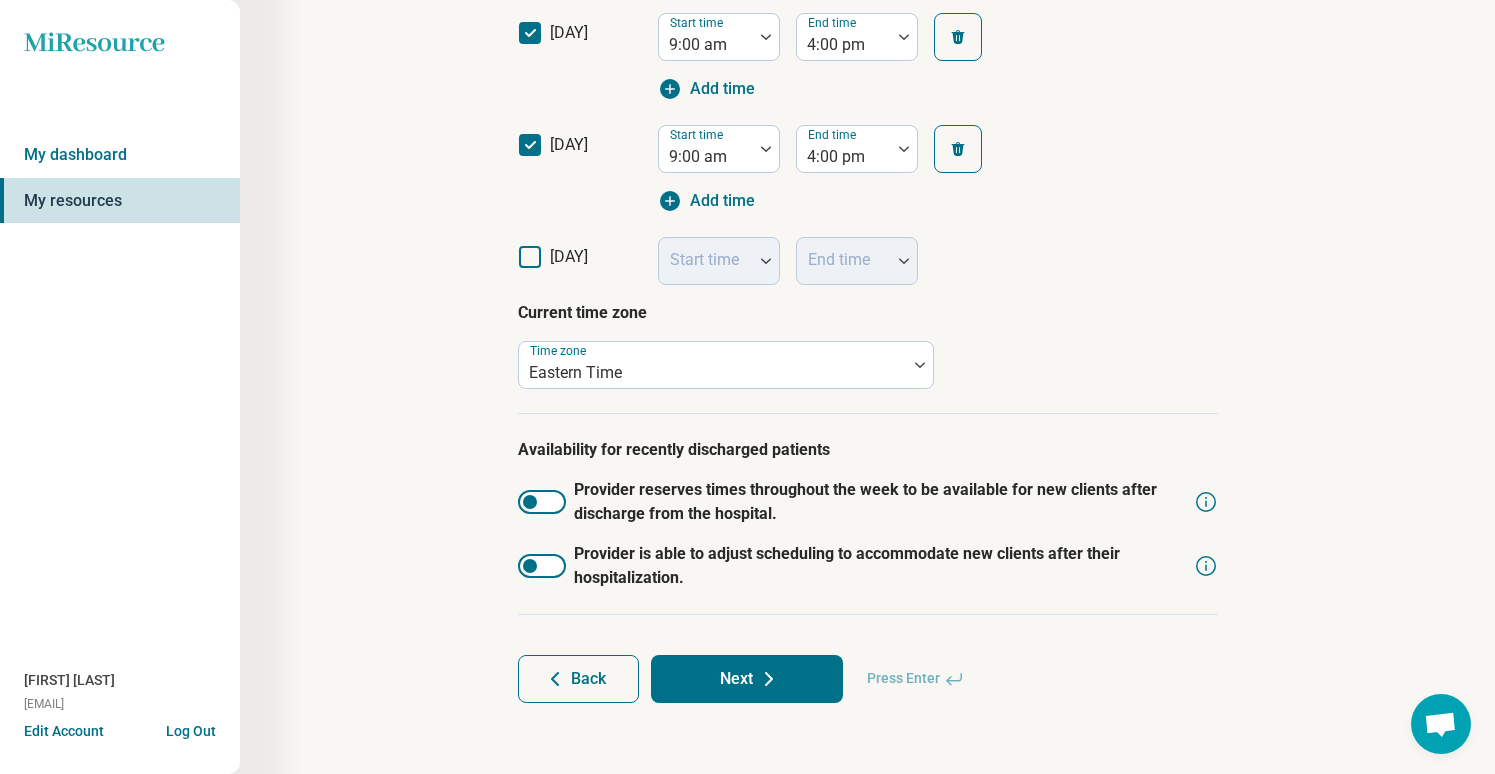 click on "Next" at bounding box center [747, 679] 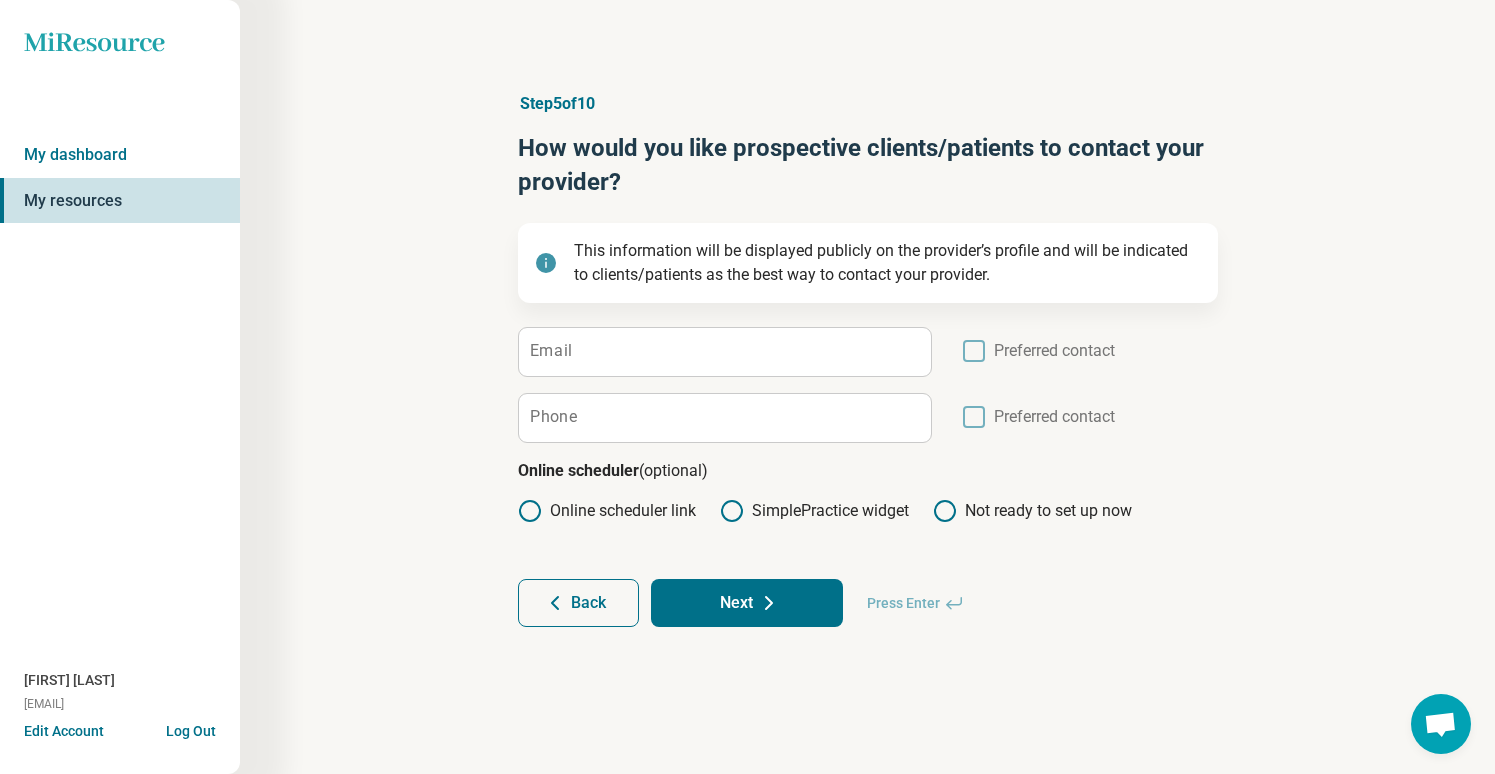 scroll, scrollTop: 0, scrollLeft: 0, axis: both 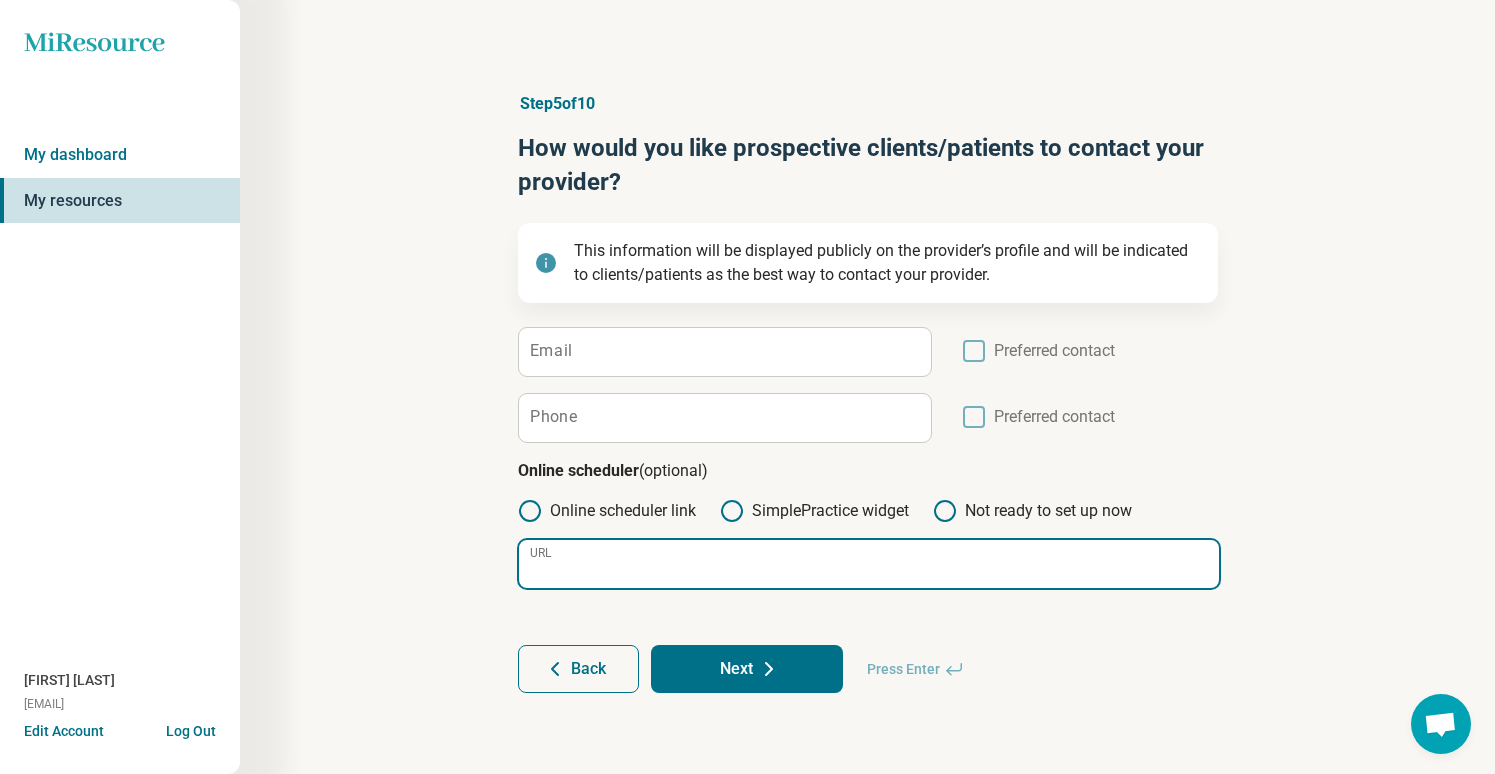 click on "URL" at bounding box center [869, 564] 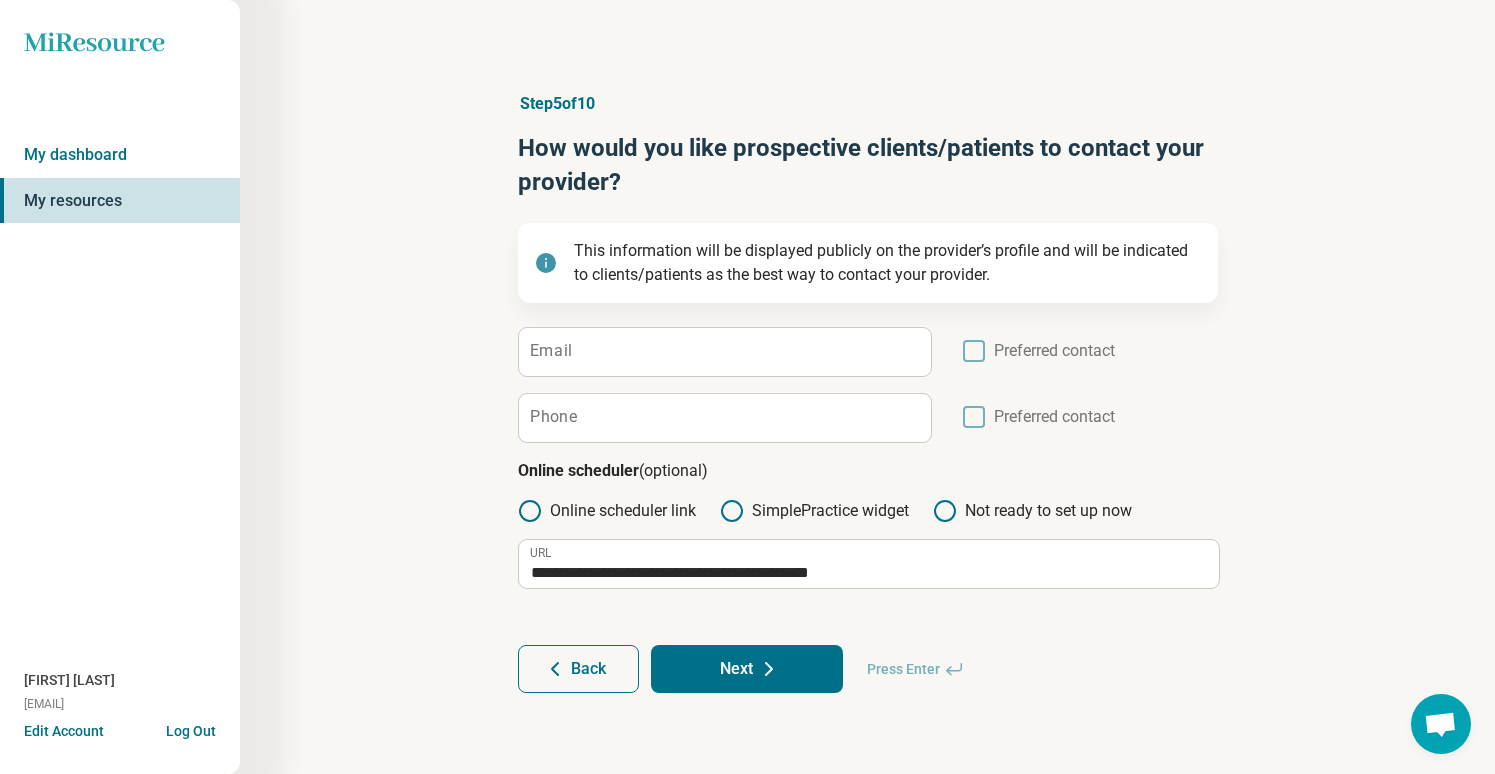 click on "Email" at bounding box center [551, 351] 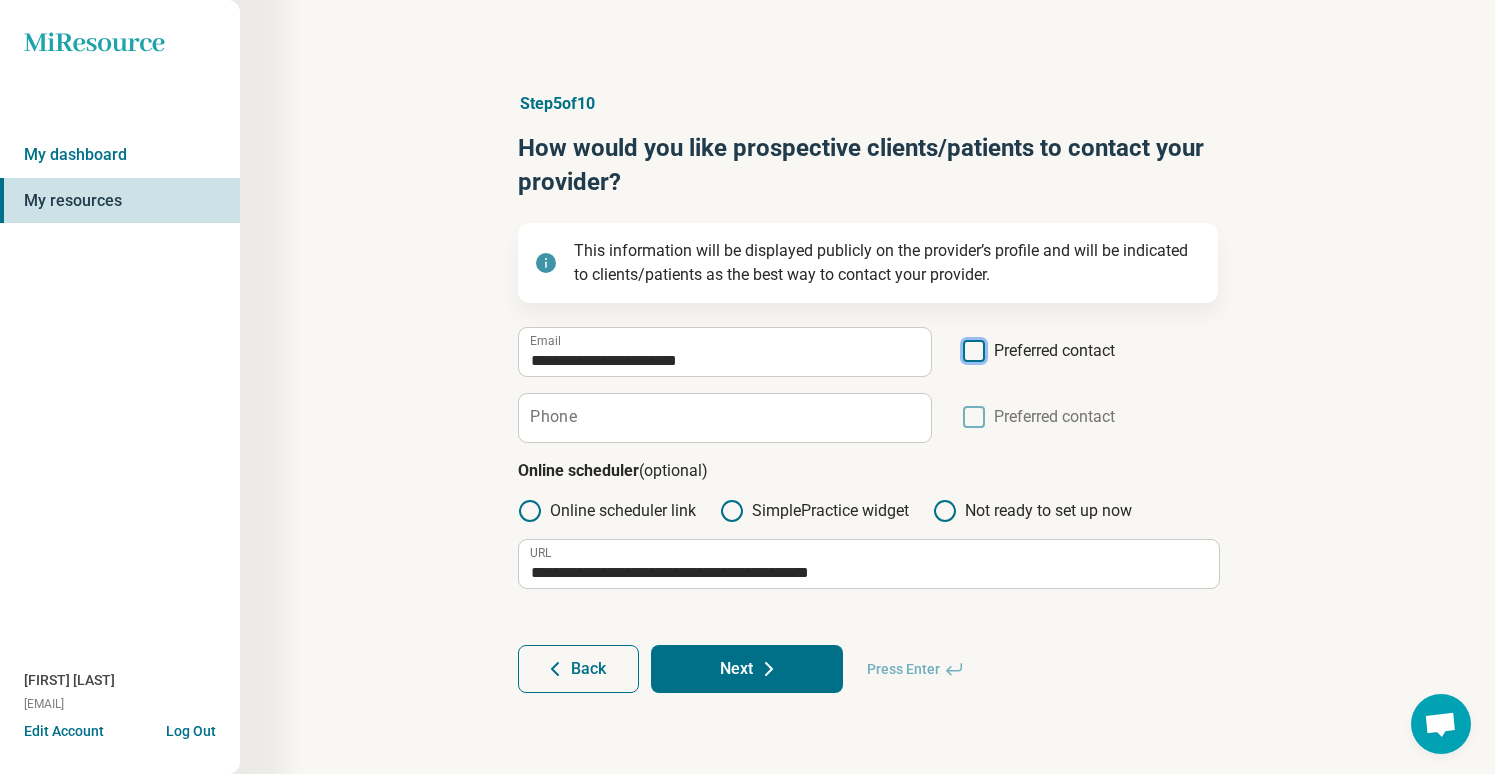 scroll, scrollTop: 13, scrollLeft: 0, axis: vertical 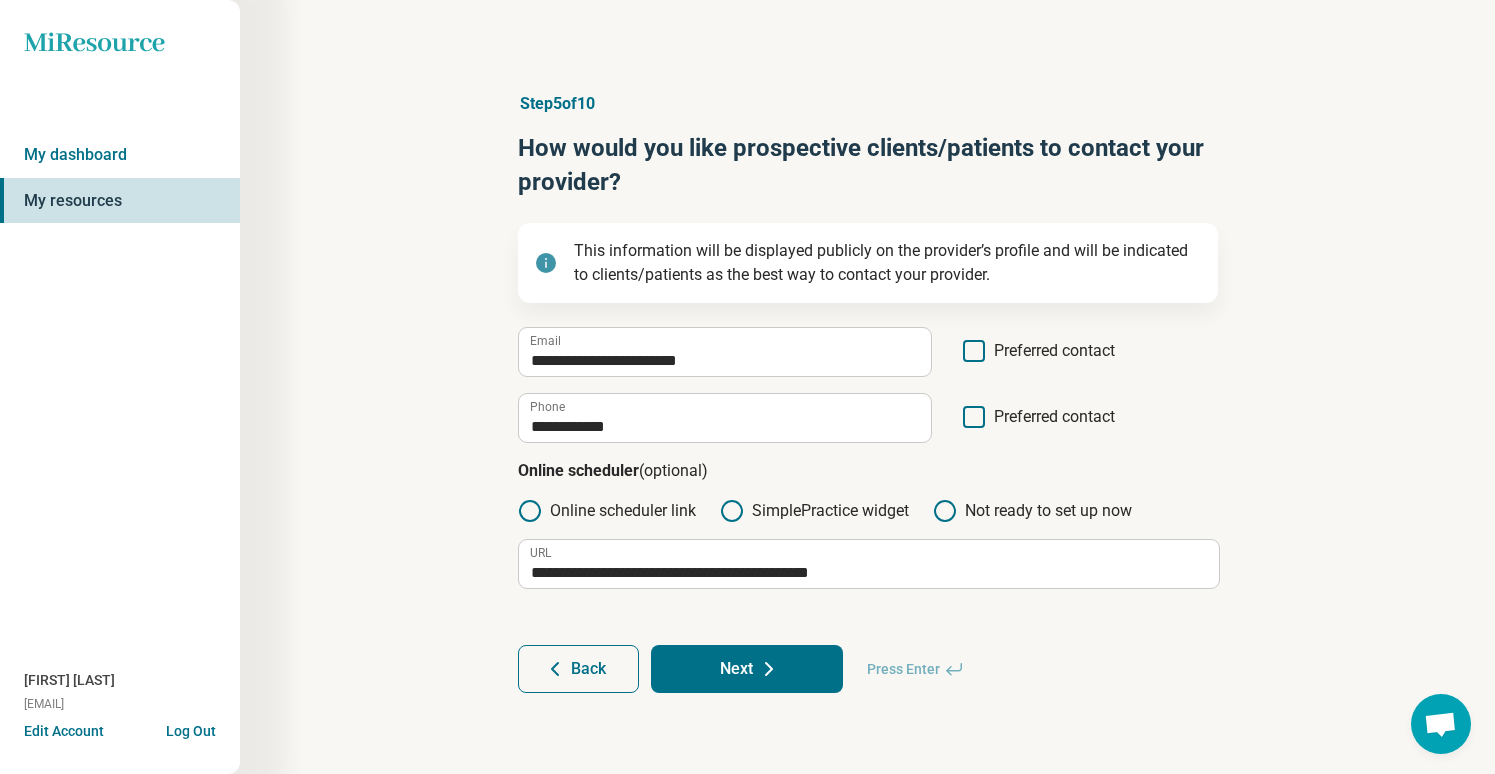 click 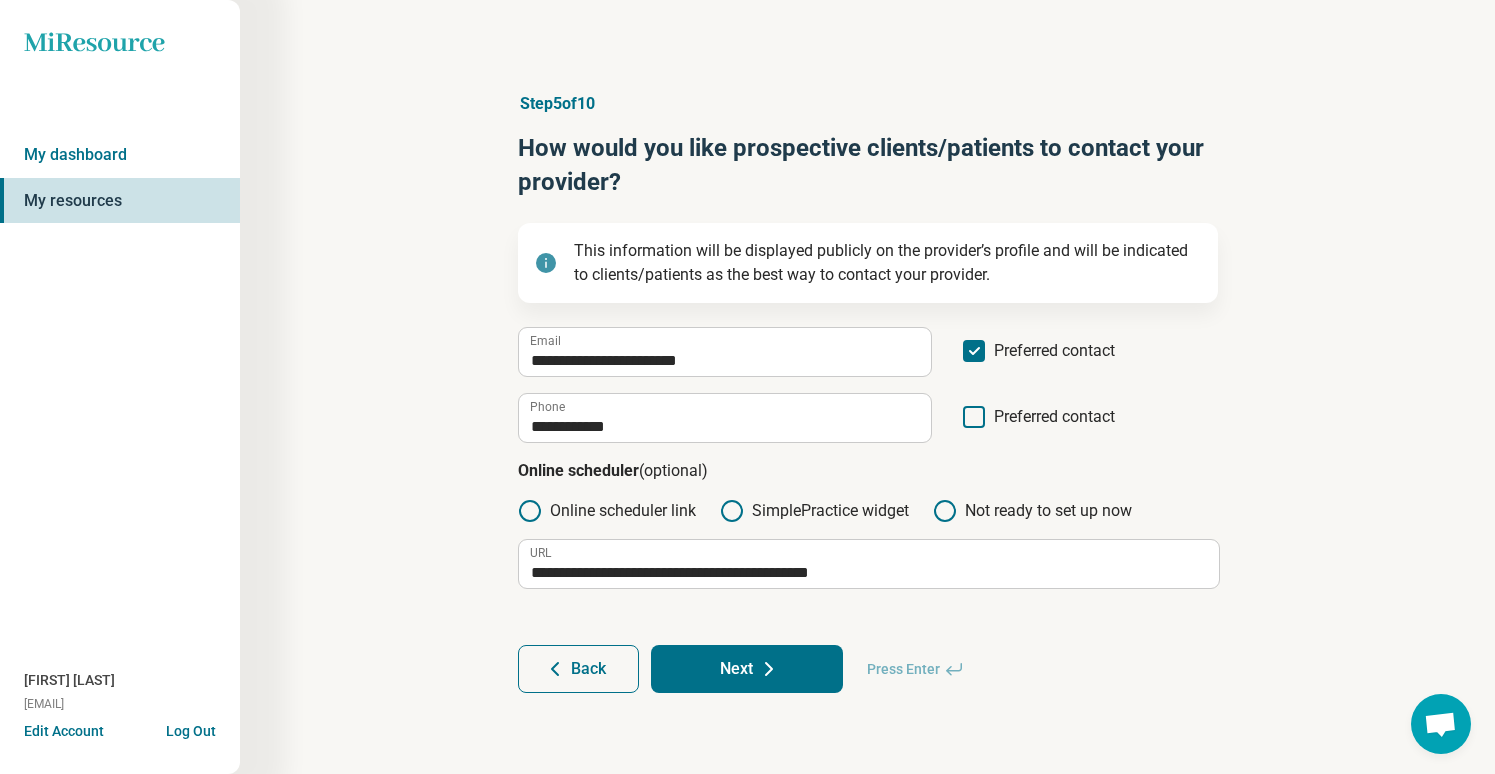 scroll, scrollTop: 0, scrollLeft: 0, axis: both 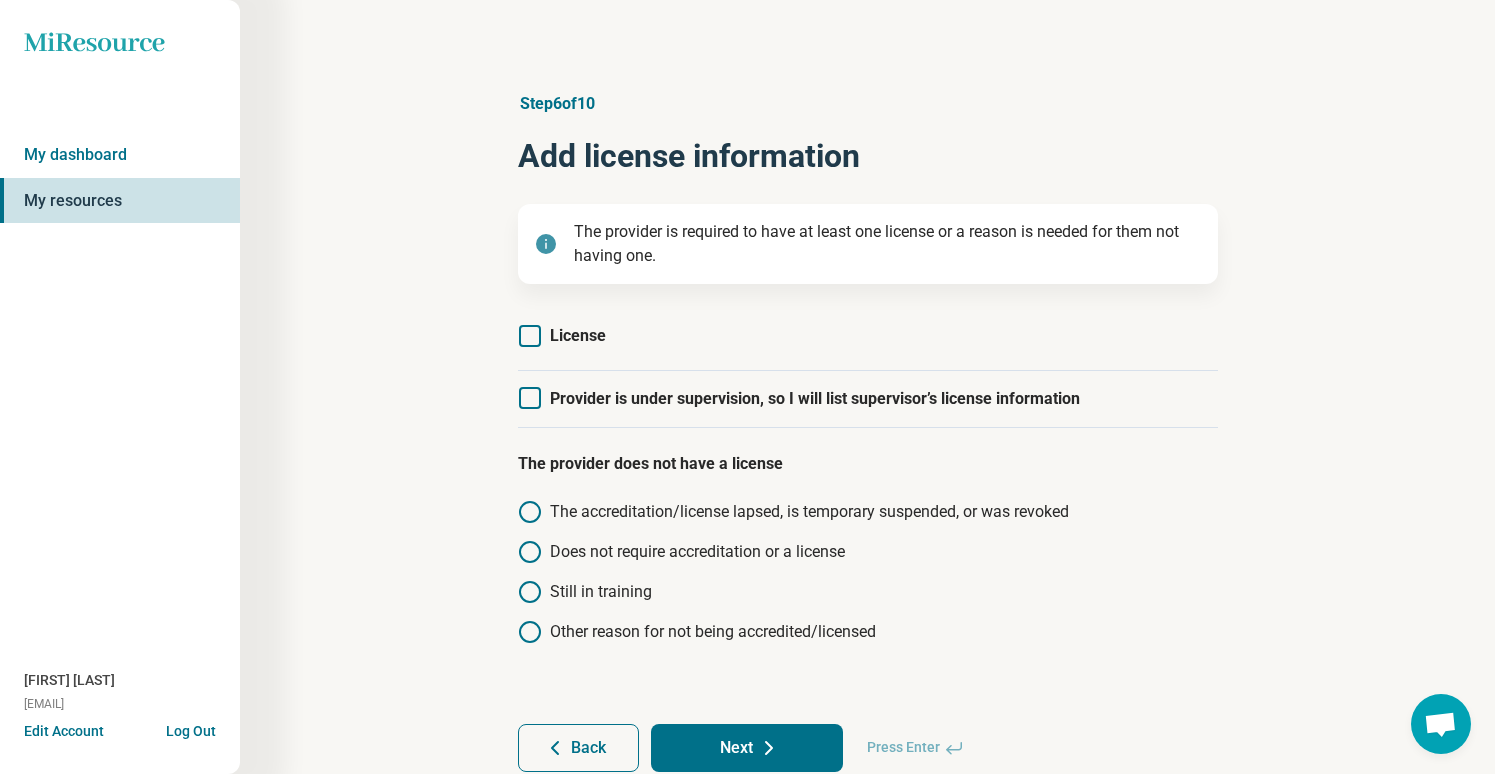 click 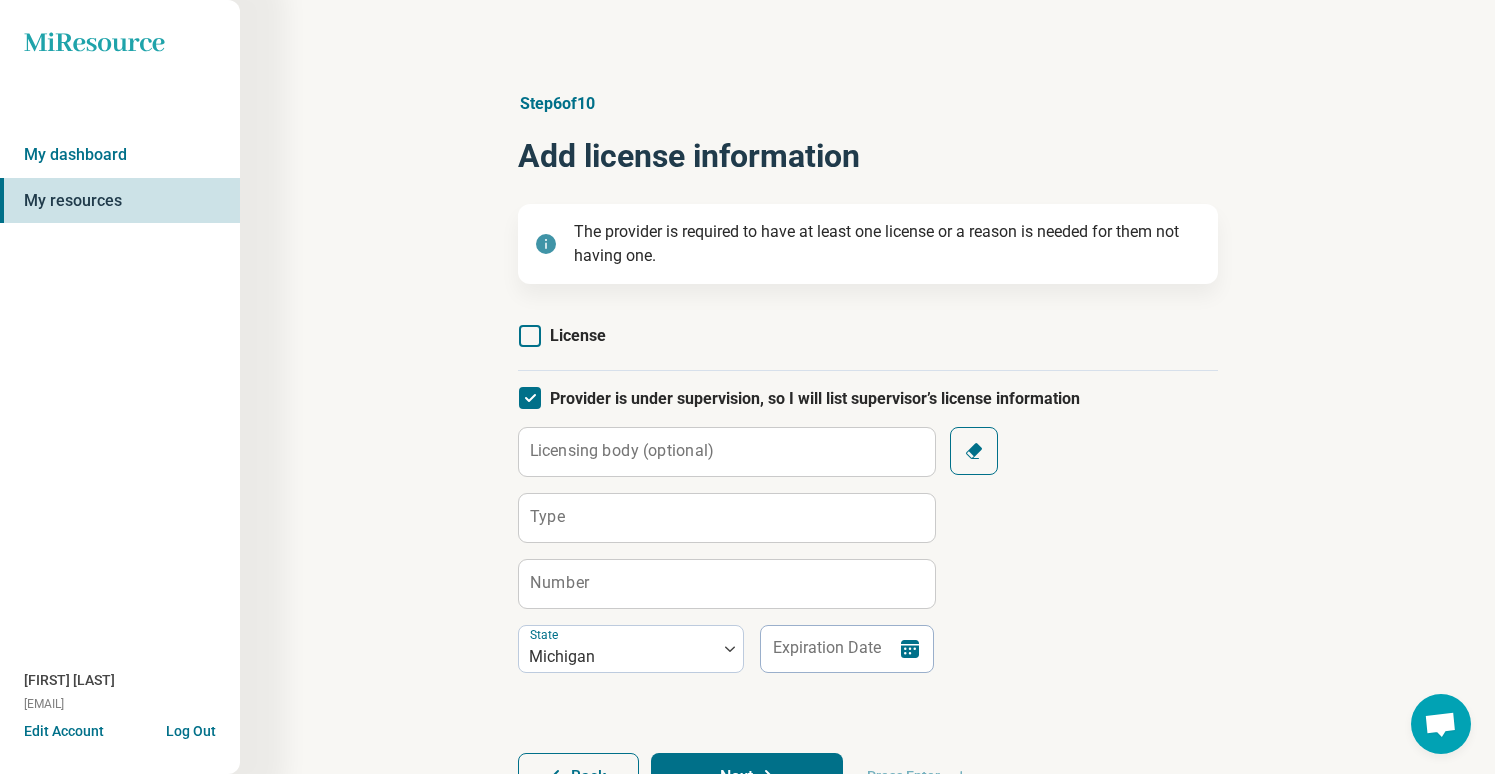 scroll, scrollTop: 13, scrollLeft: 0, axis: vertical 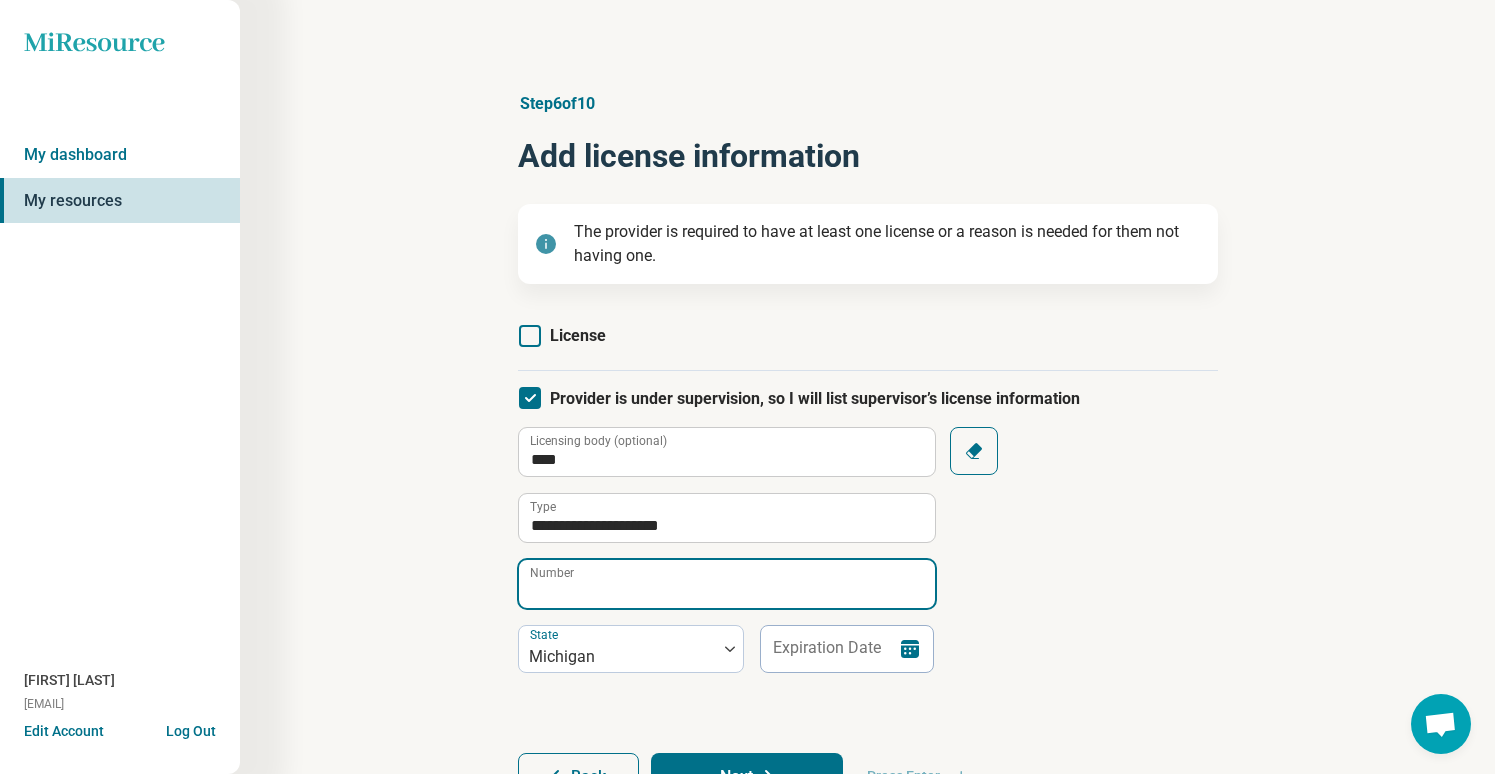 click on "Number" at bounding box center (727, 584) 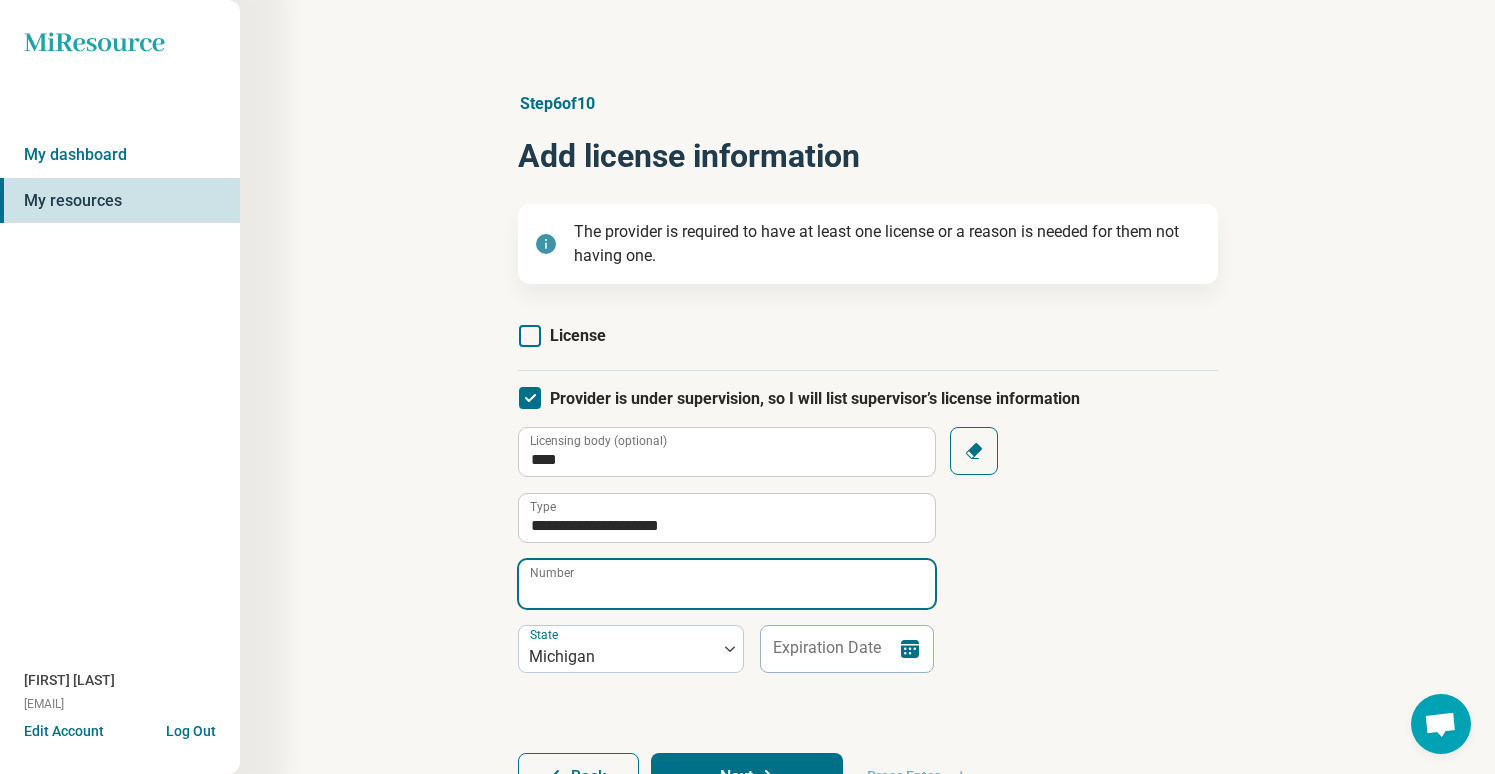 paste on "**********" 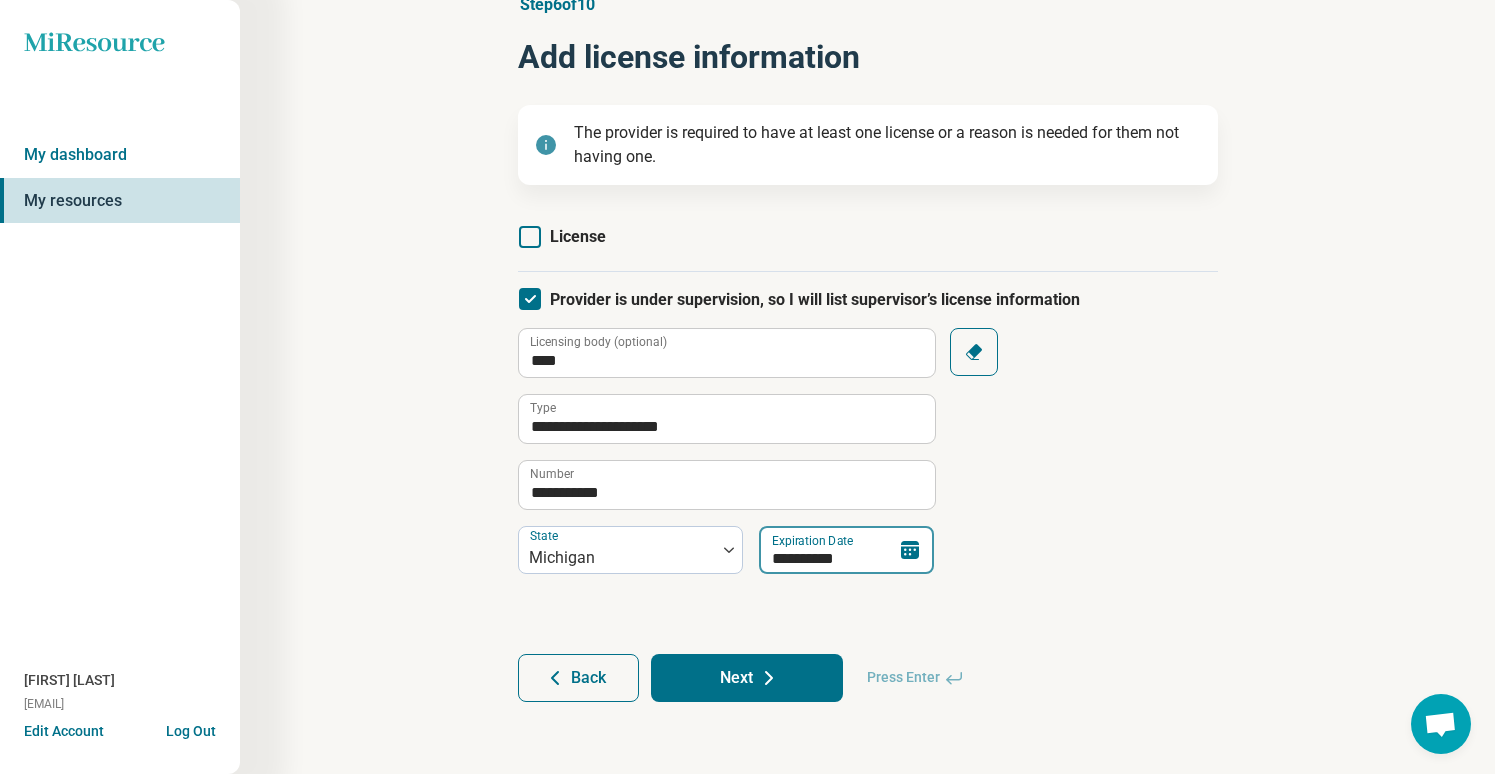 scroll, scrollTop: 99, scrollLeft: 0, axis: vertical 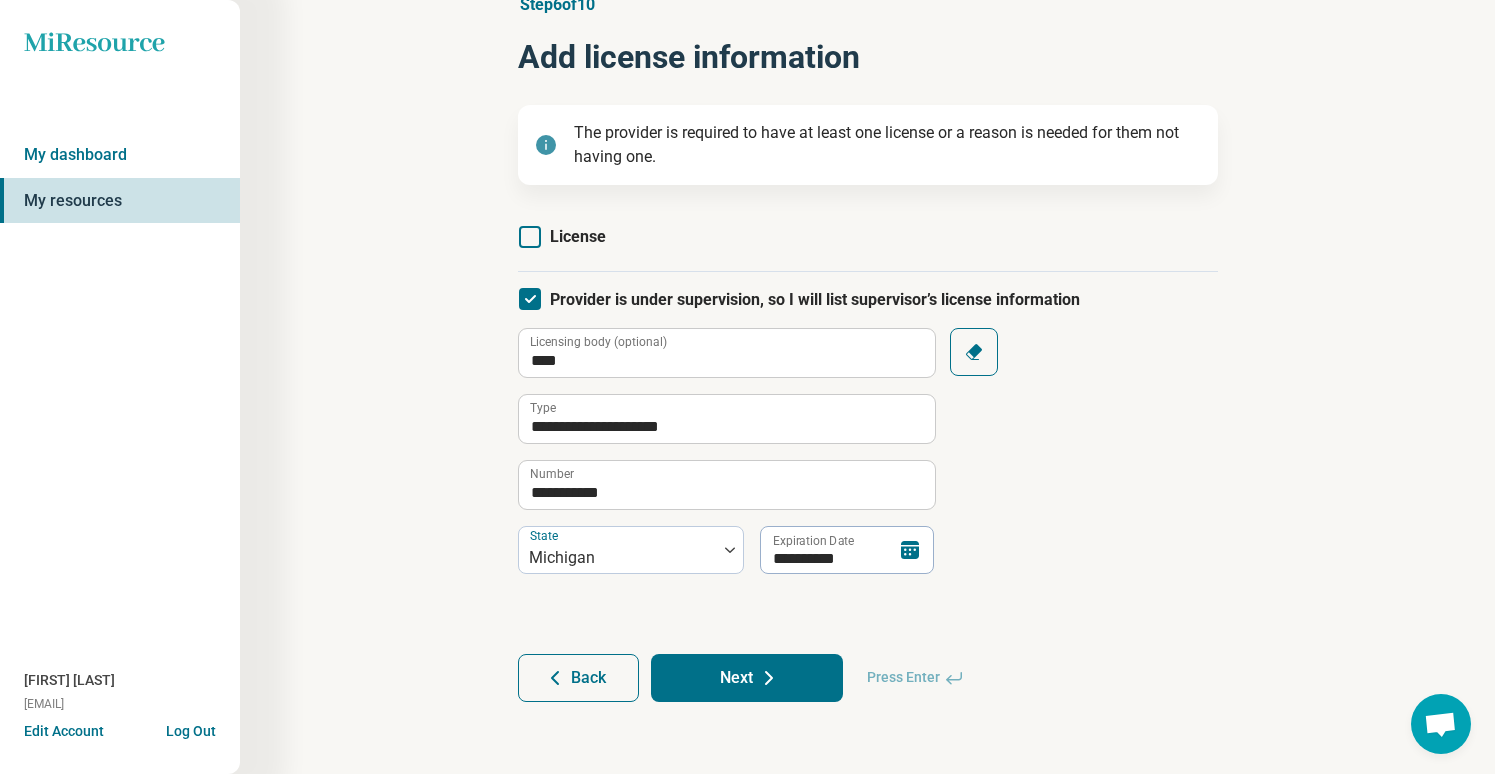 click 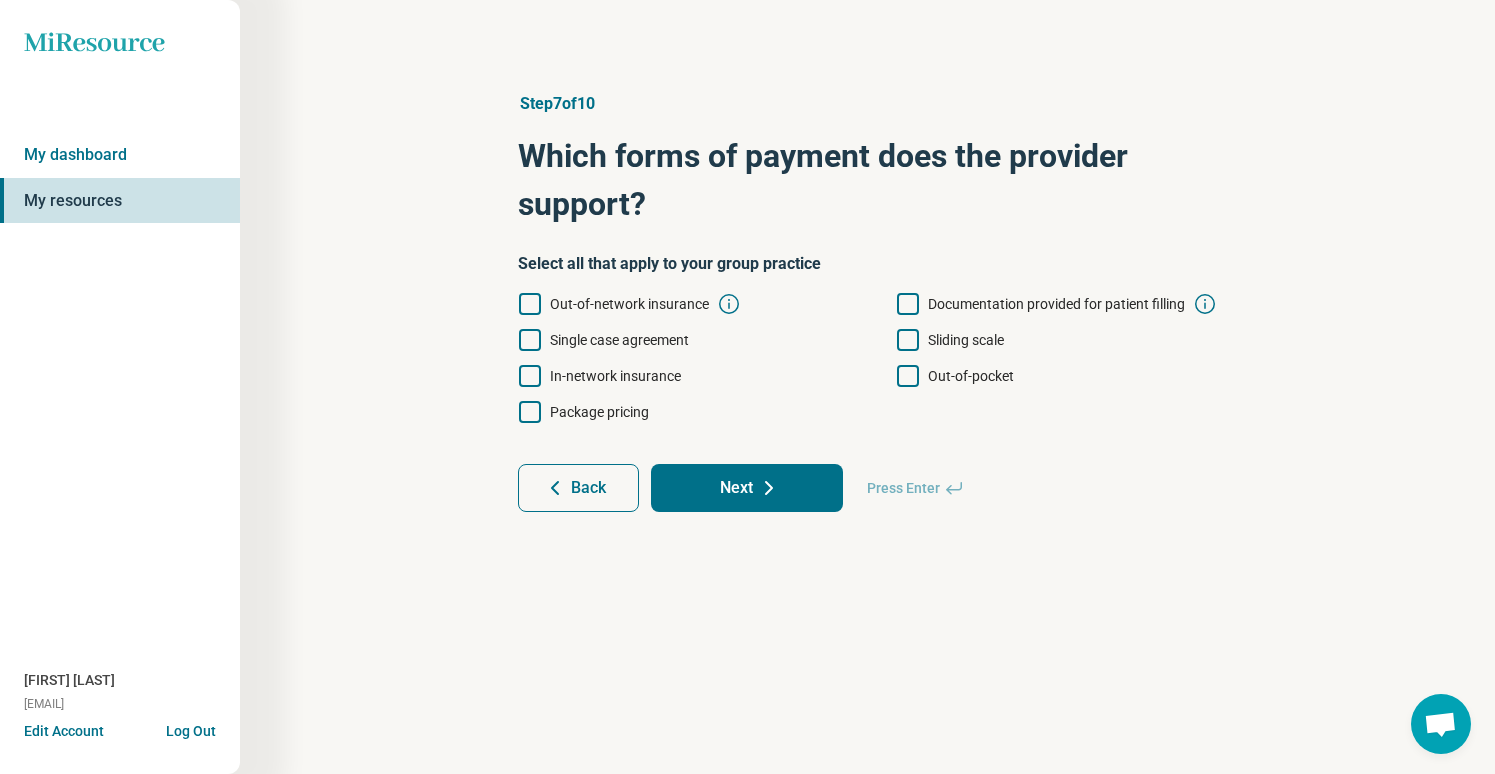 scroll, scrollTop: 0, scrollLeft: 0, axis: both 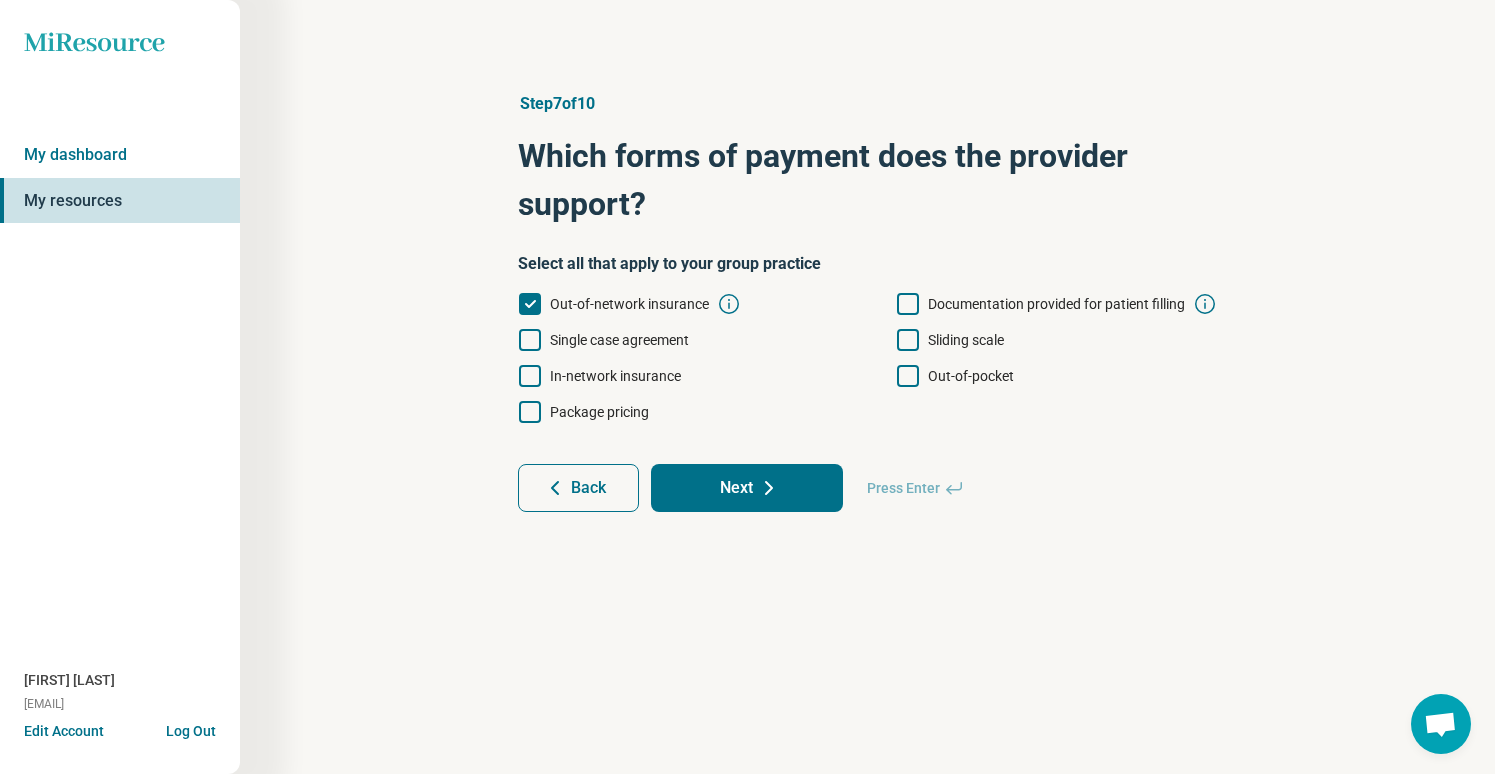 click 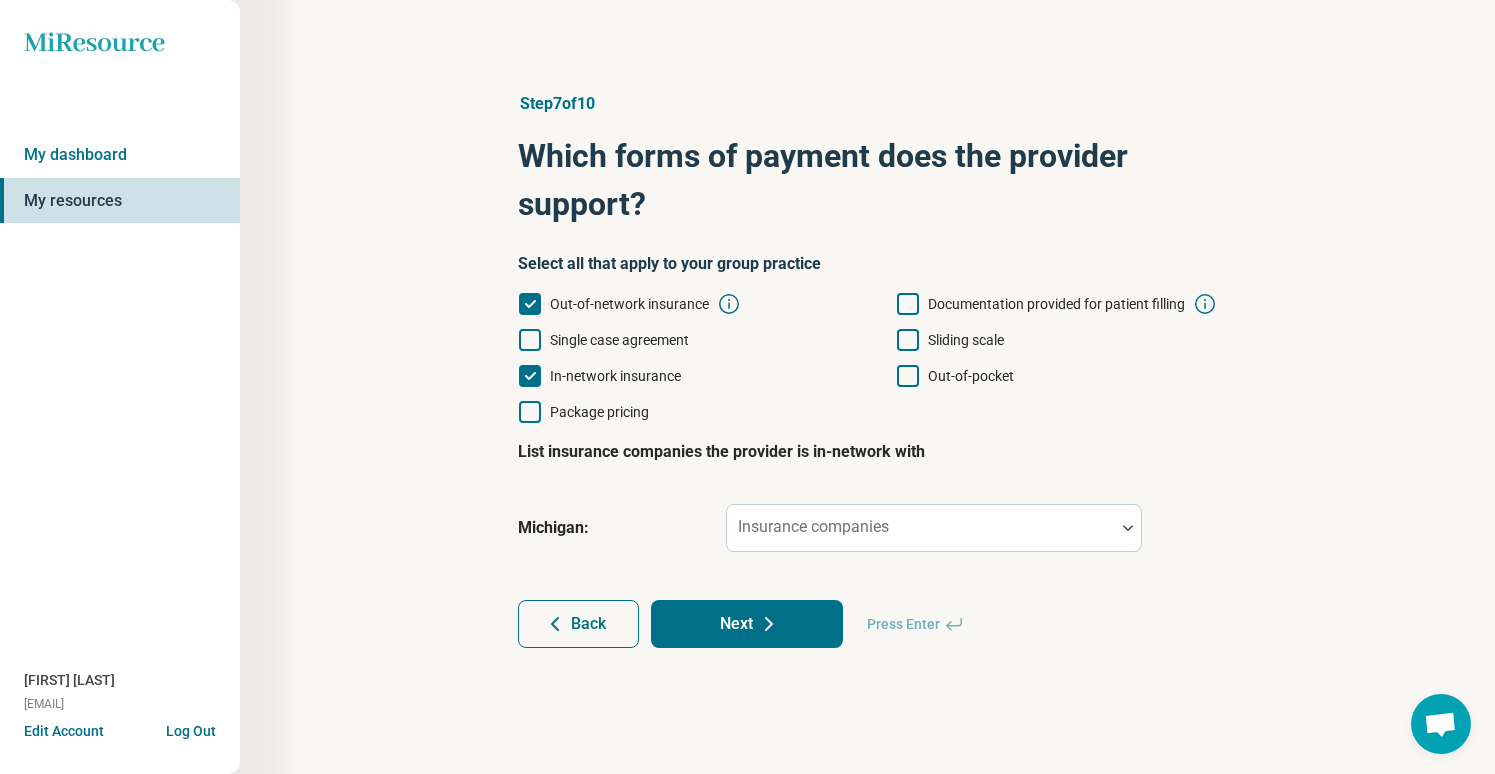 click 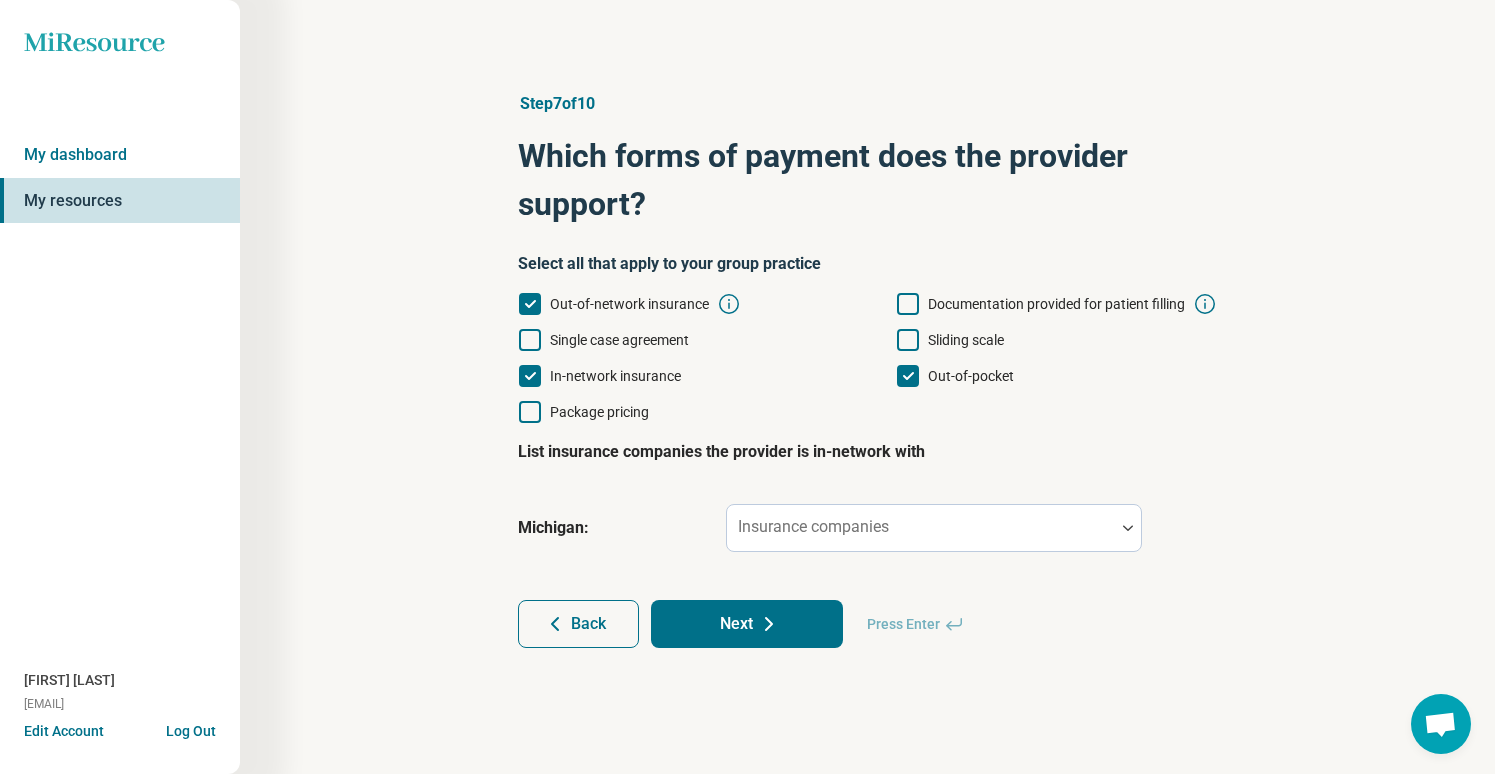 scroll, scrollTop: 13, scrollLeft: 0, axis: vertical 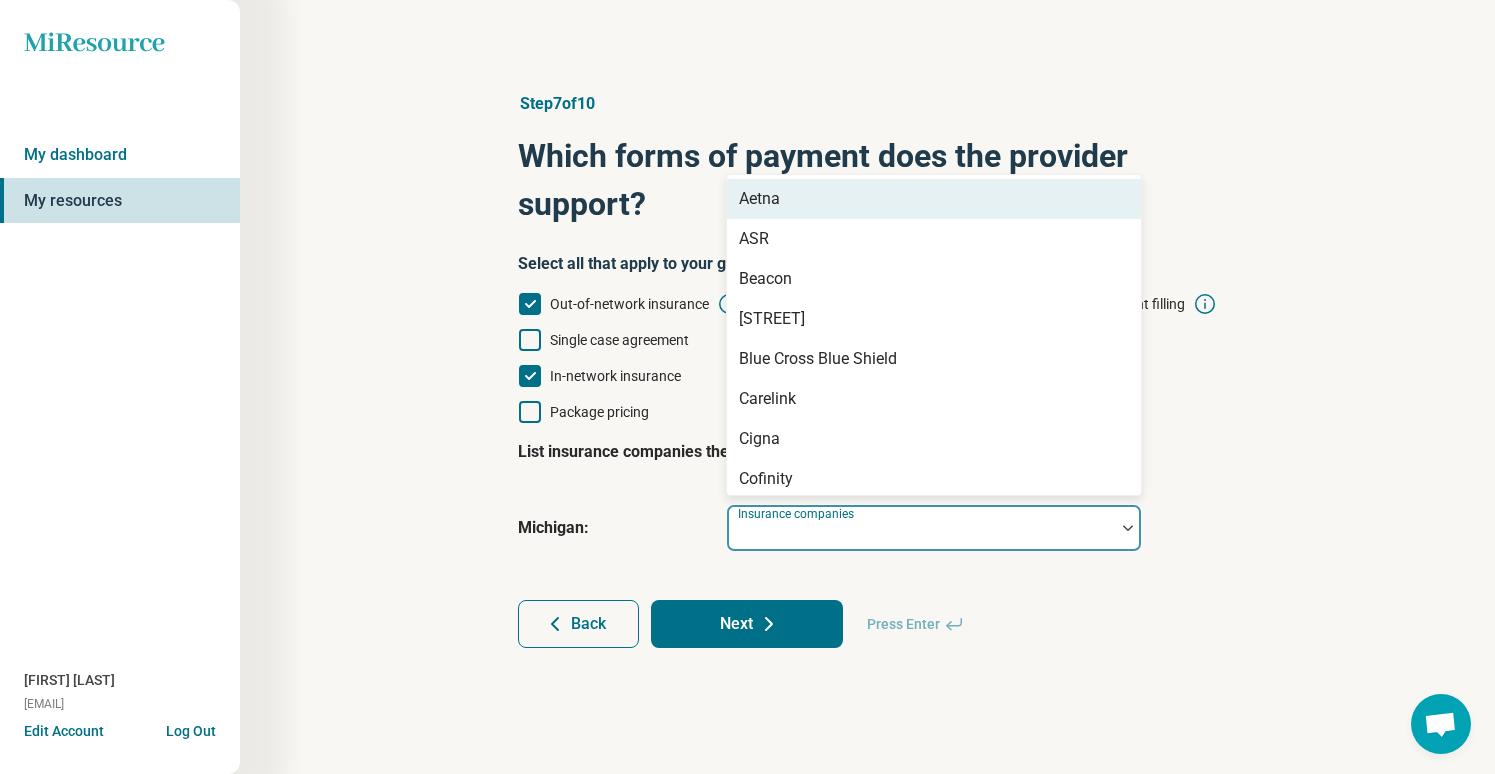 click on "Insurance companies" at bounding box center [934, 528] 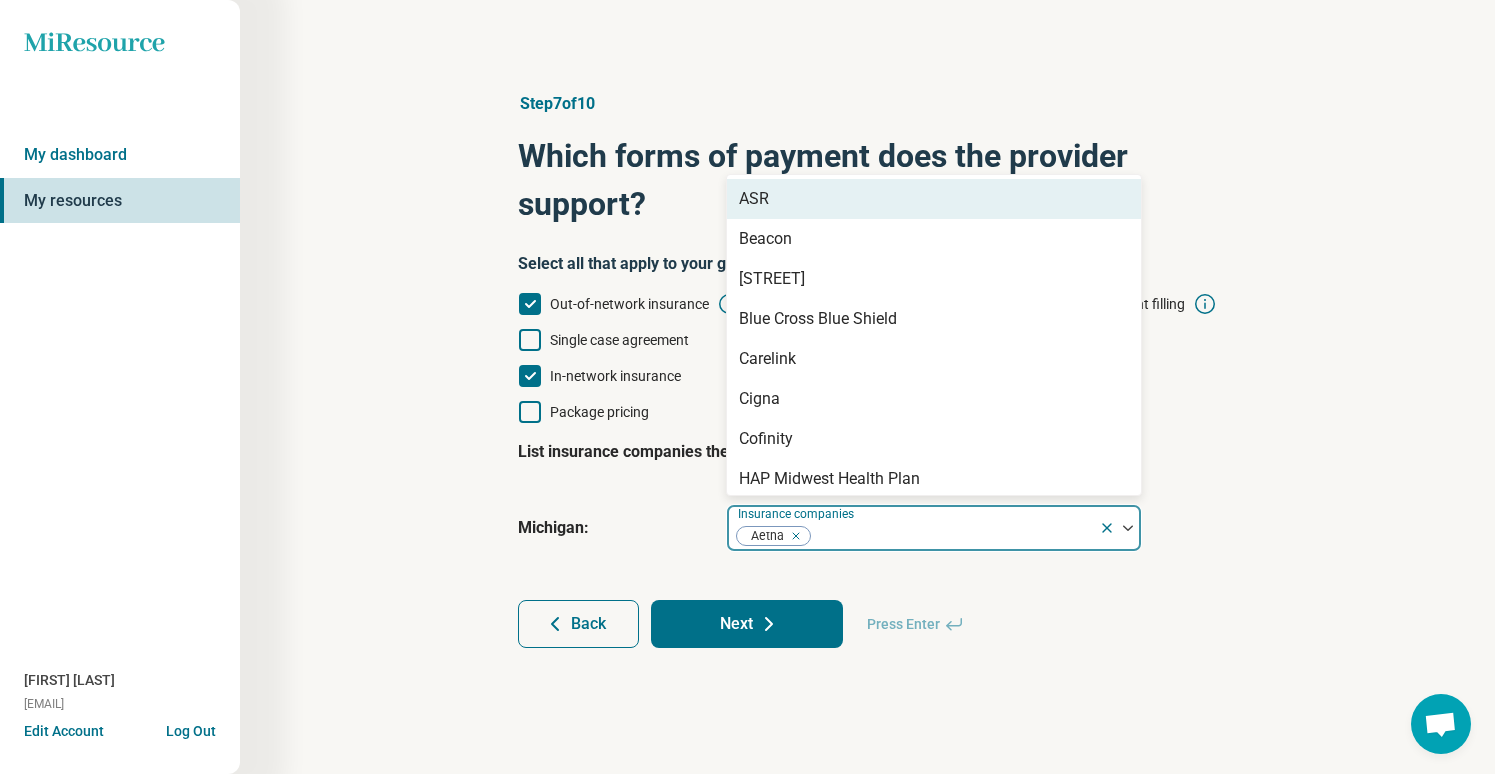 click on "ASR" at bounding box center [934, 199] 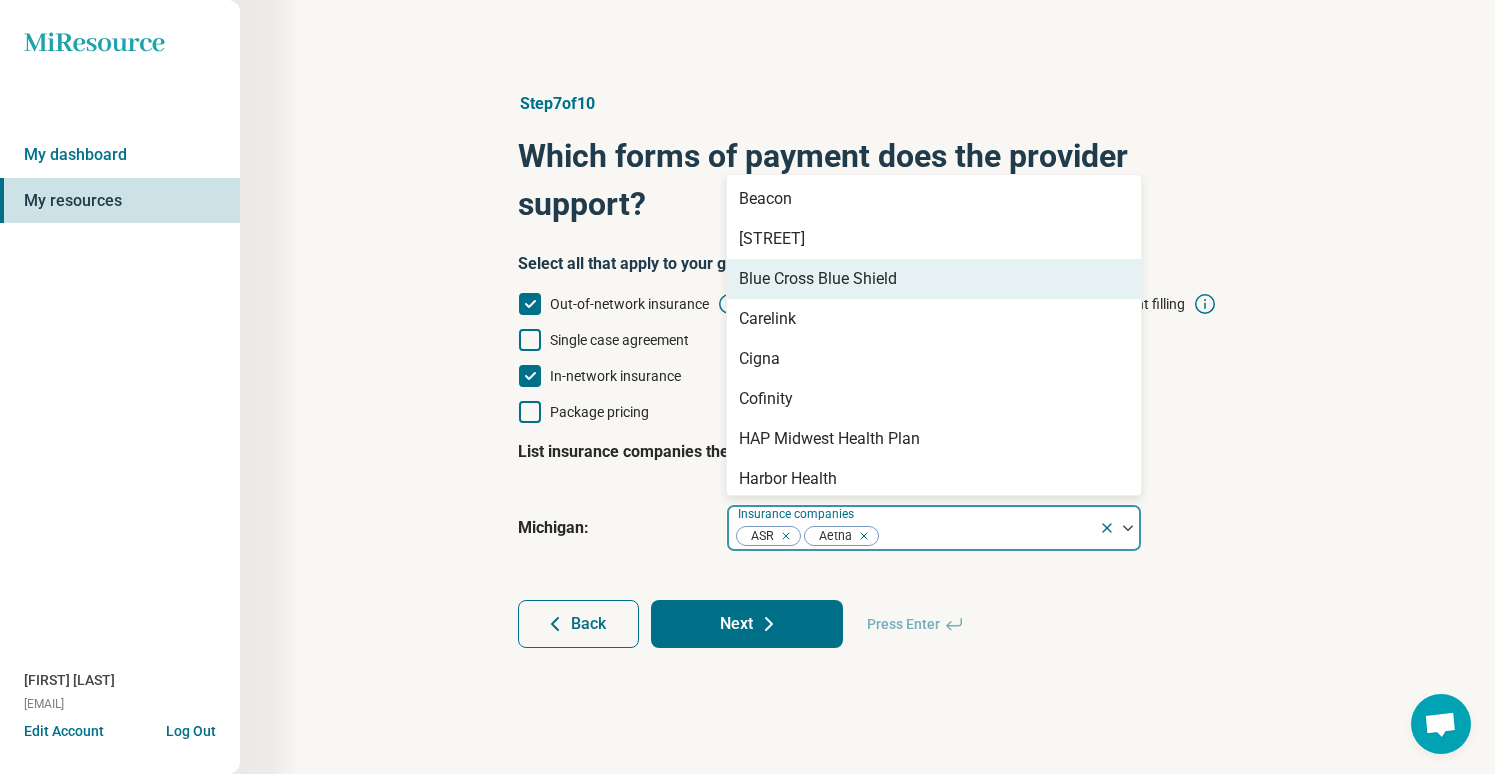 click on "Blue Cross Blue Shield" at bounding box center [818, 279] 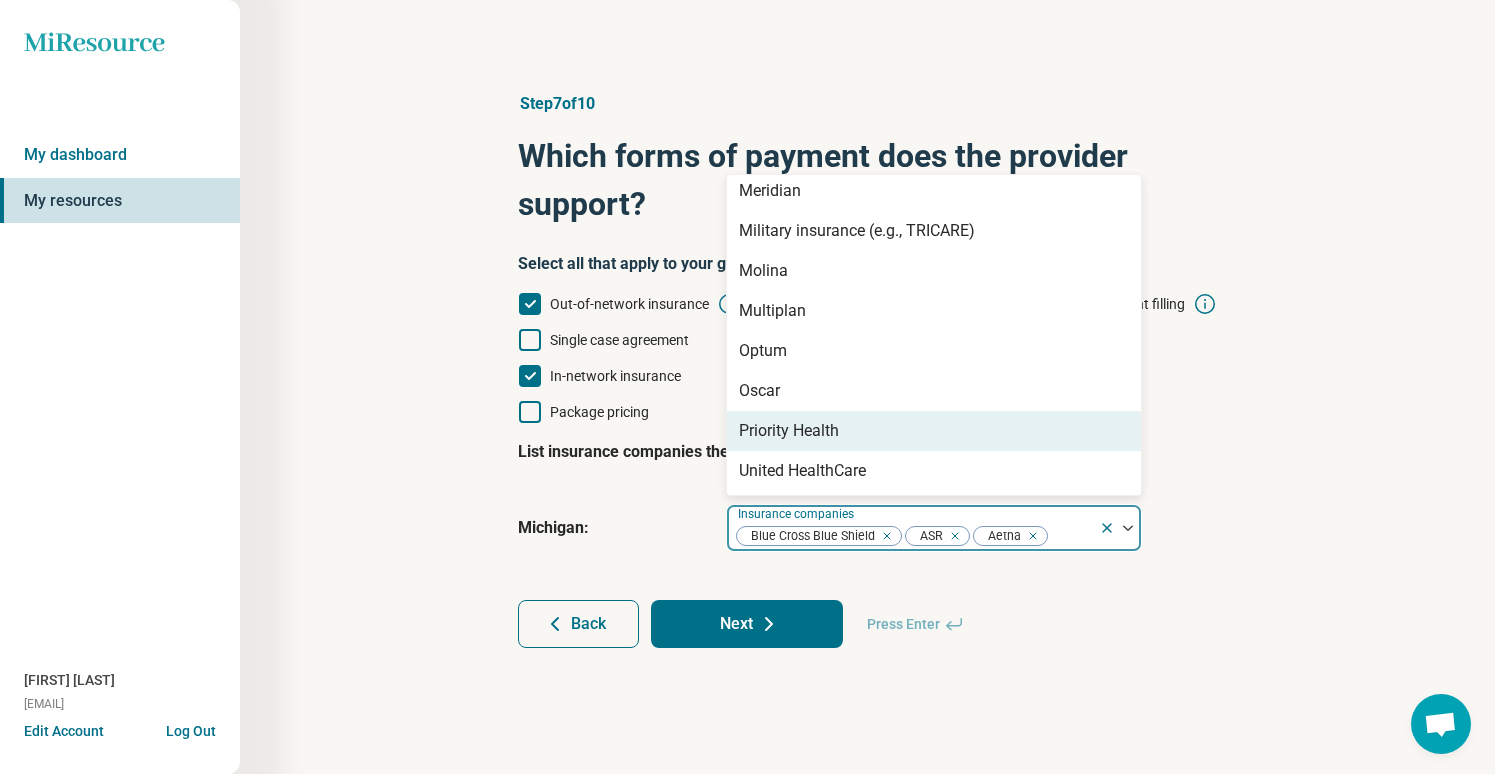click on "Priority Health" at bounding box center (934, 431) 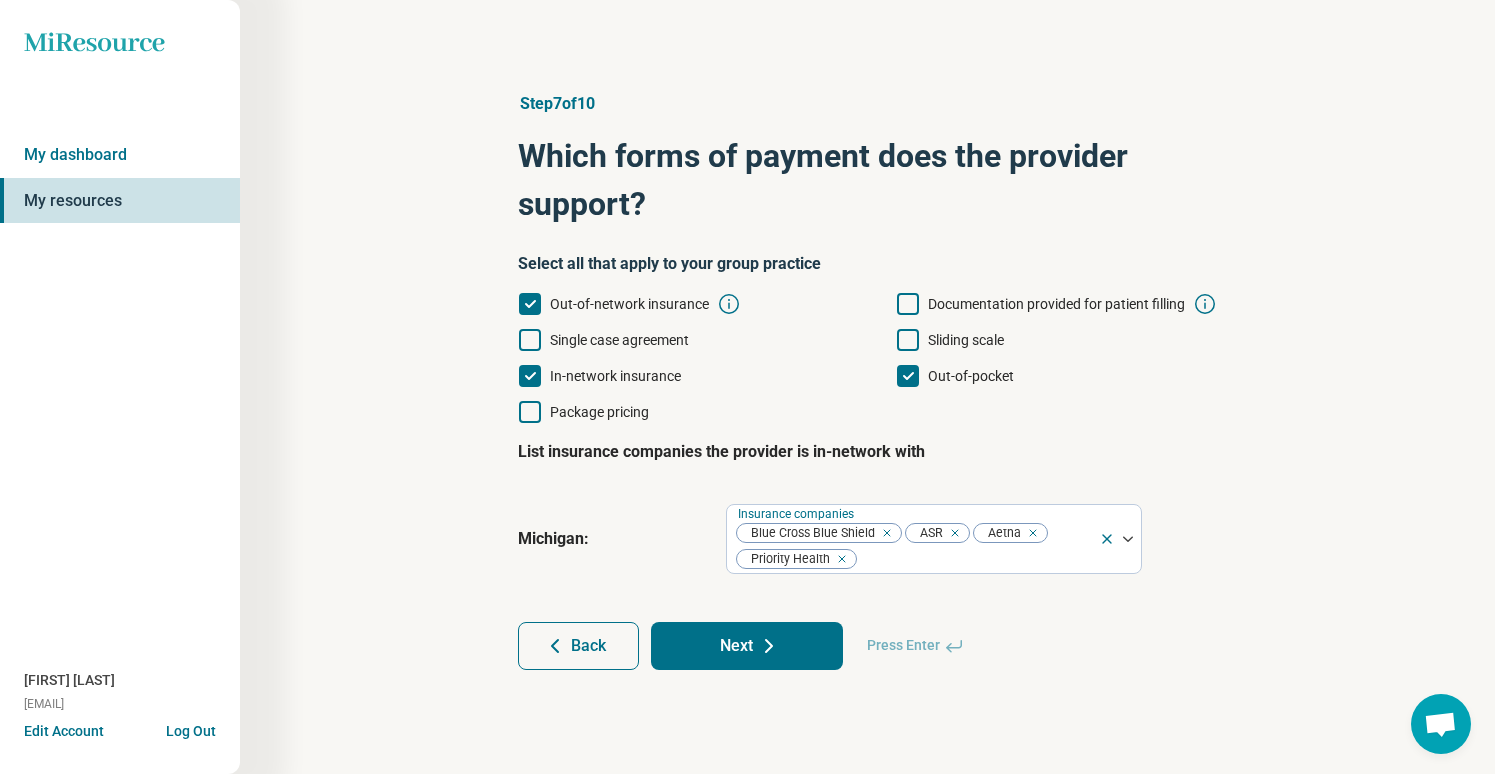 click on "Next" at bounding box center [747, 646] 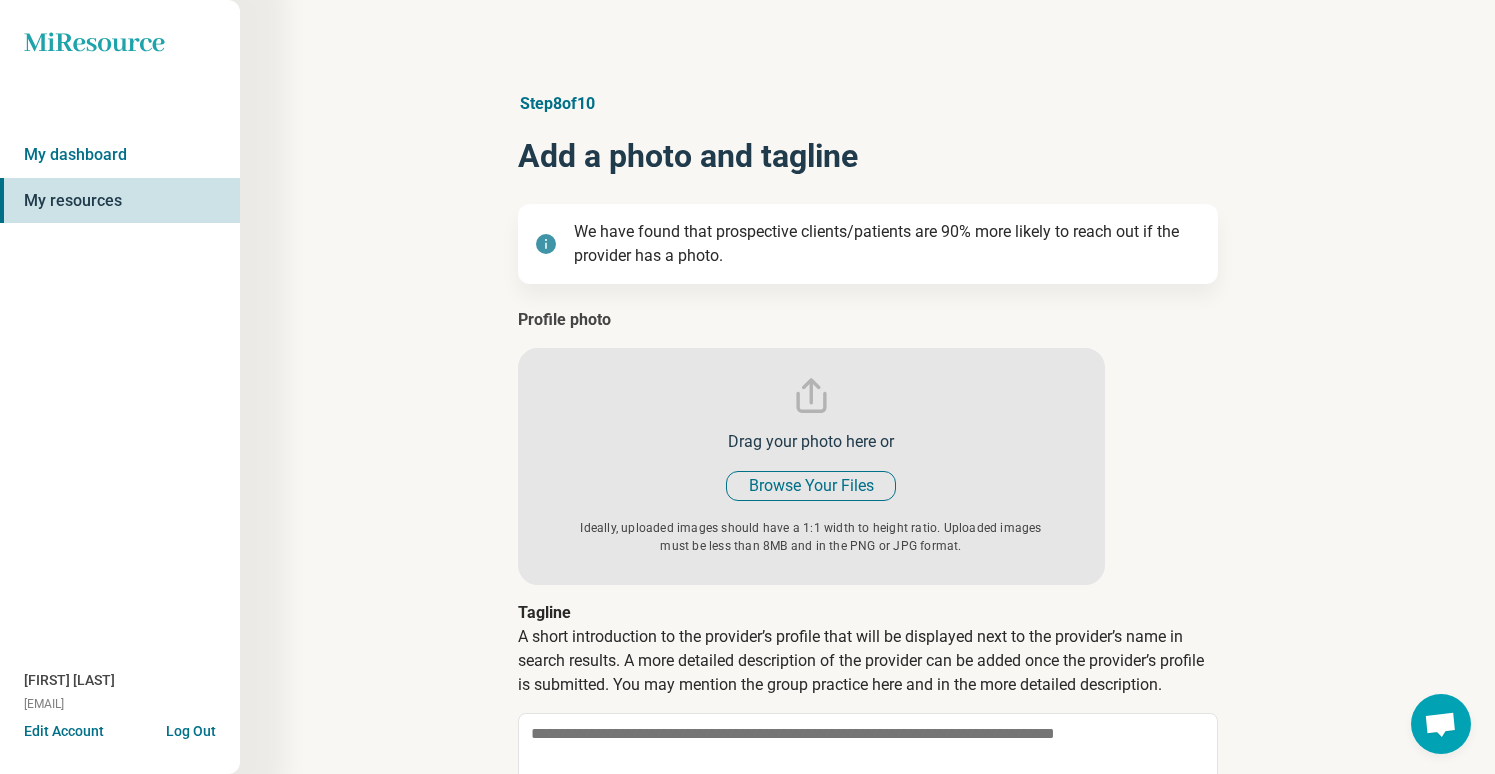 click at bounding box center [811, 446] 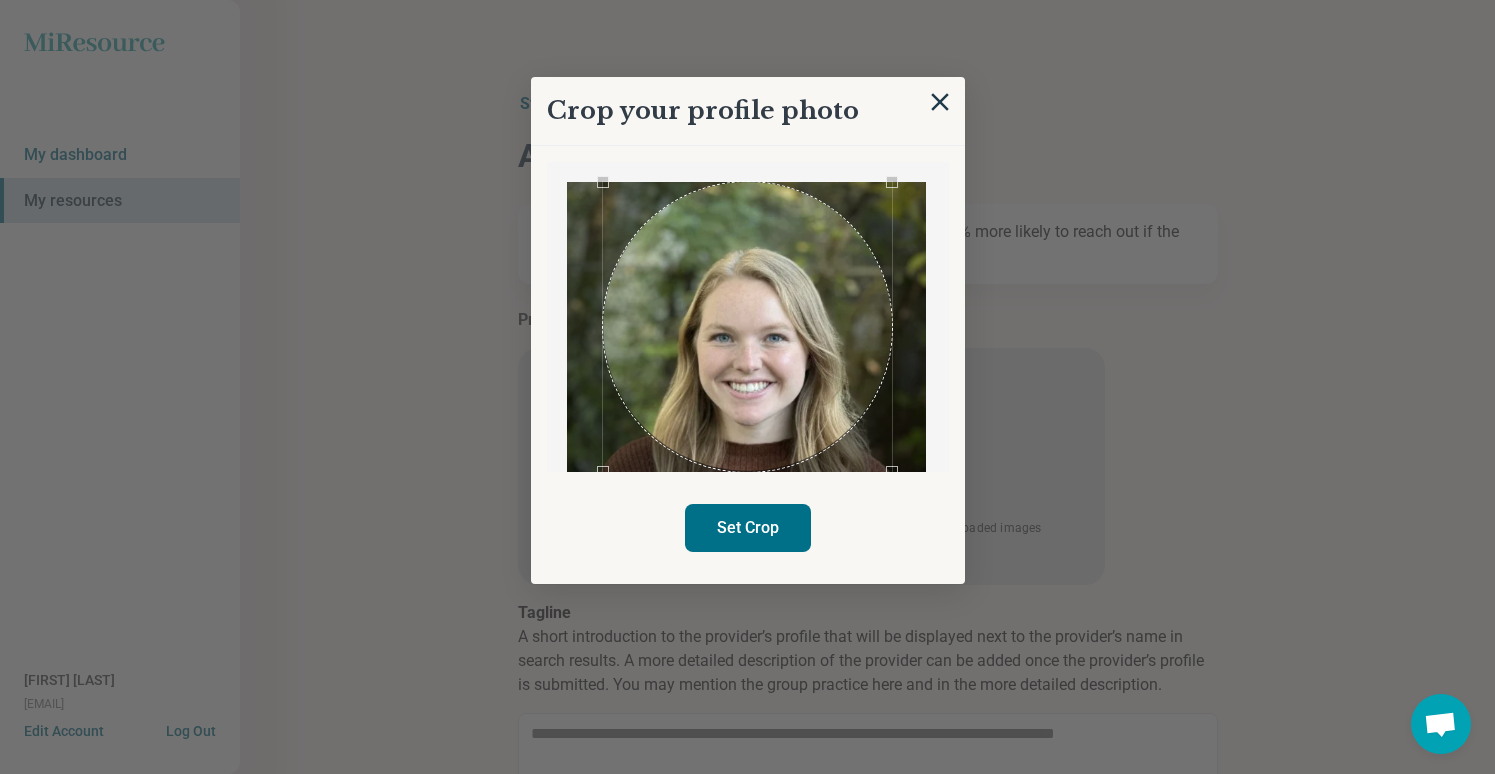 click at bounding box center [748, 327] 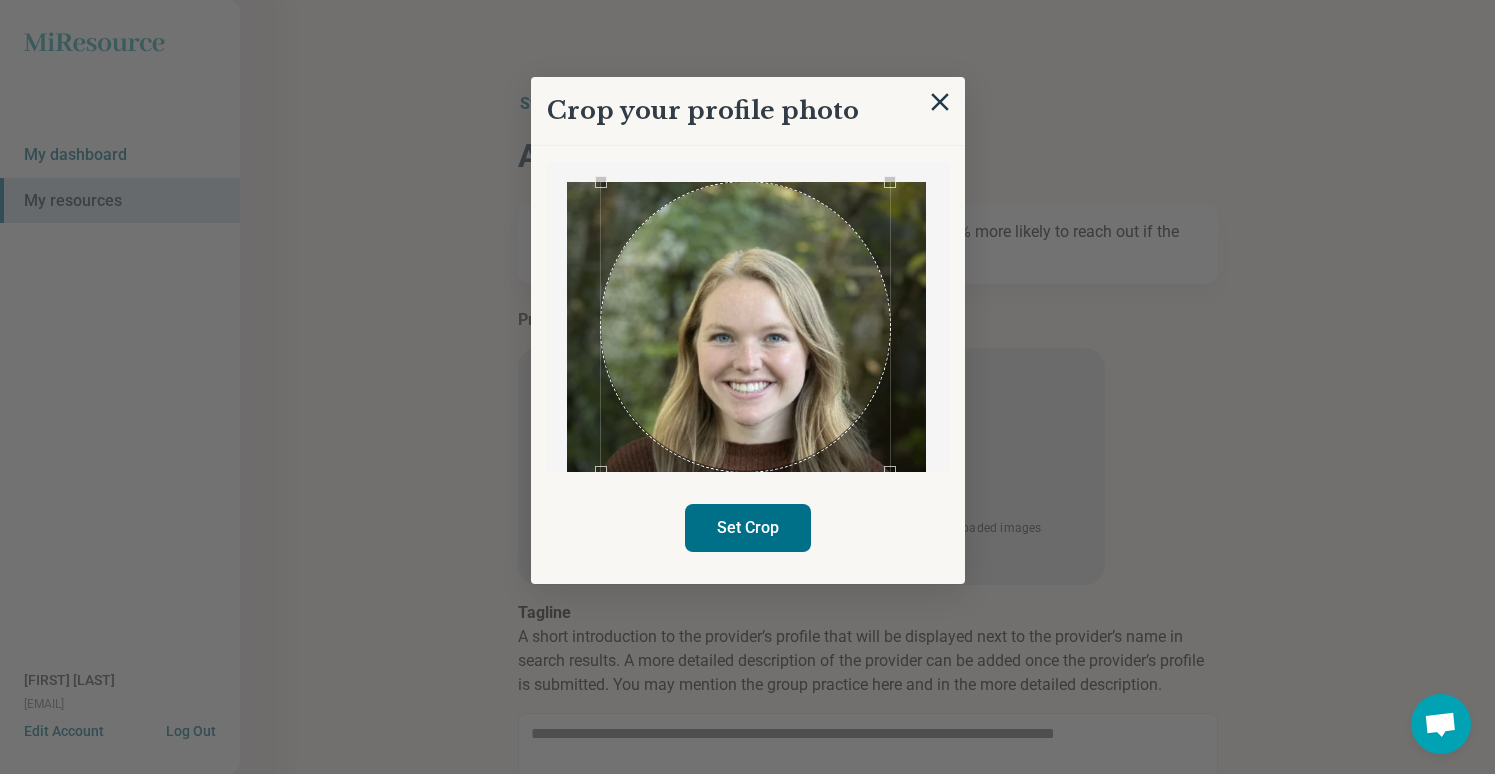 click on "Set Crop" at bounding box center [748, 528] 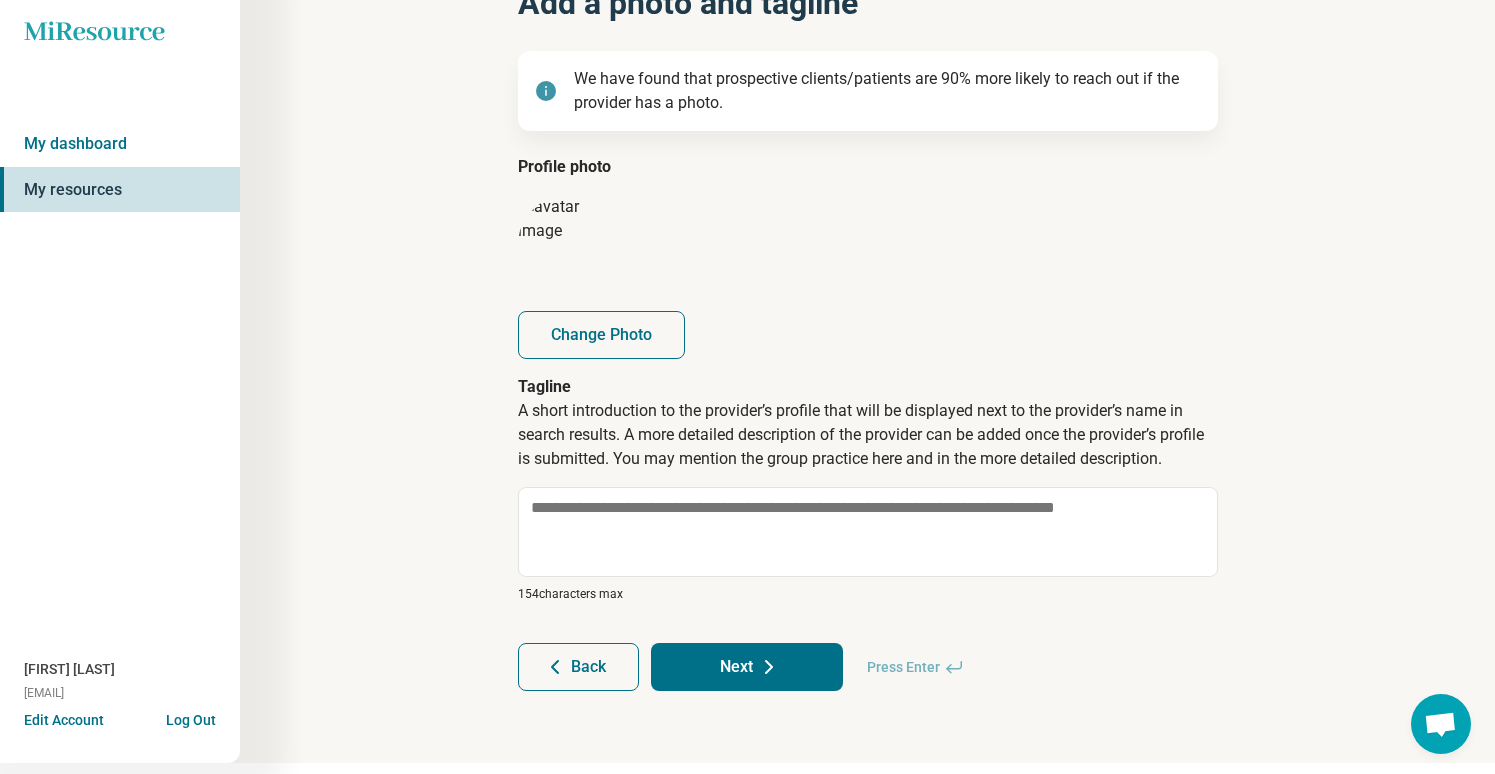 scroll, scrollTop: 153, scrollLeft: 0, axis: vertical 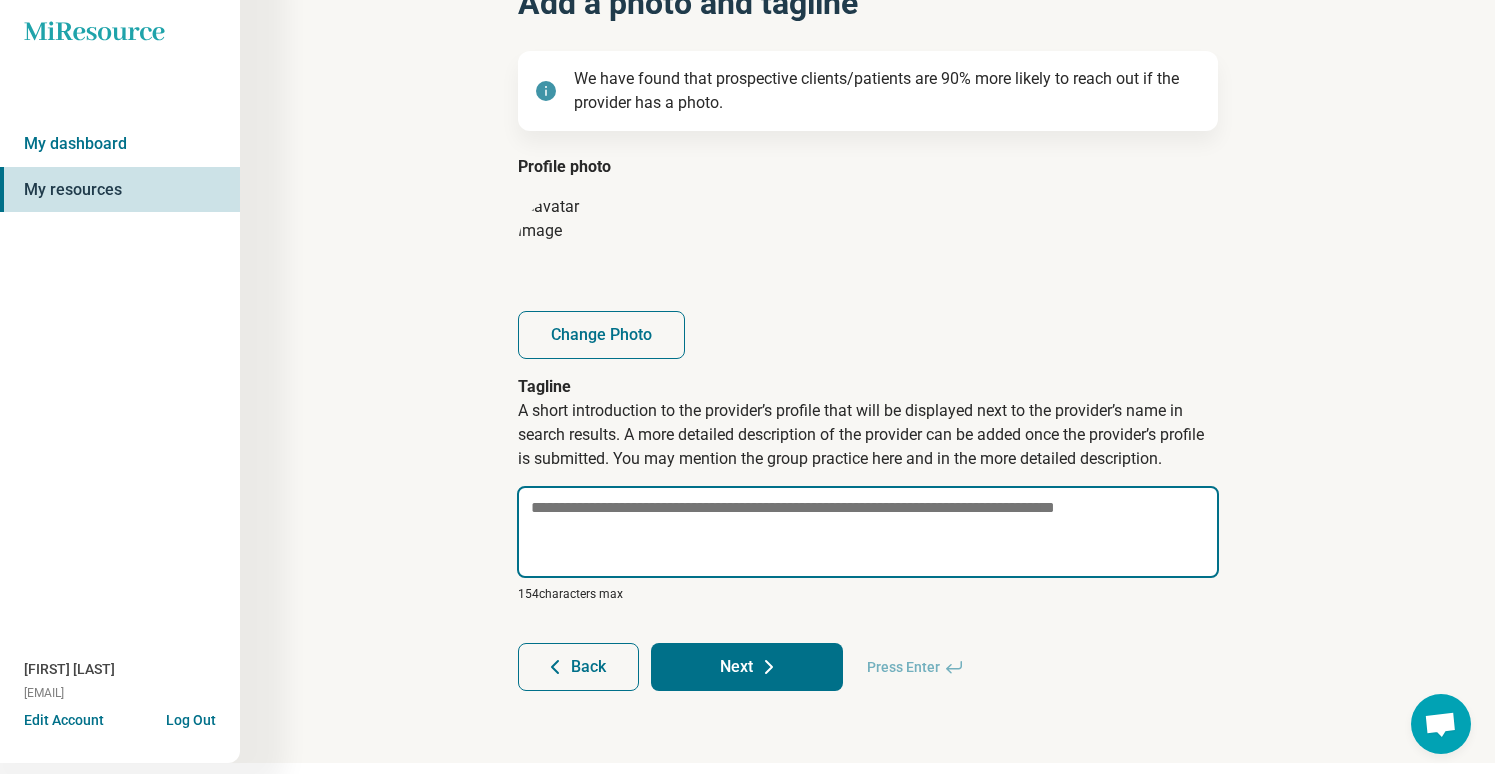 click at bounding box center [868, 532] 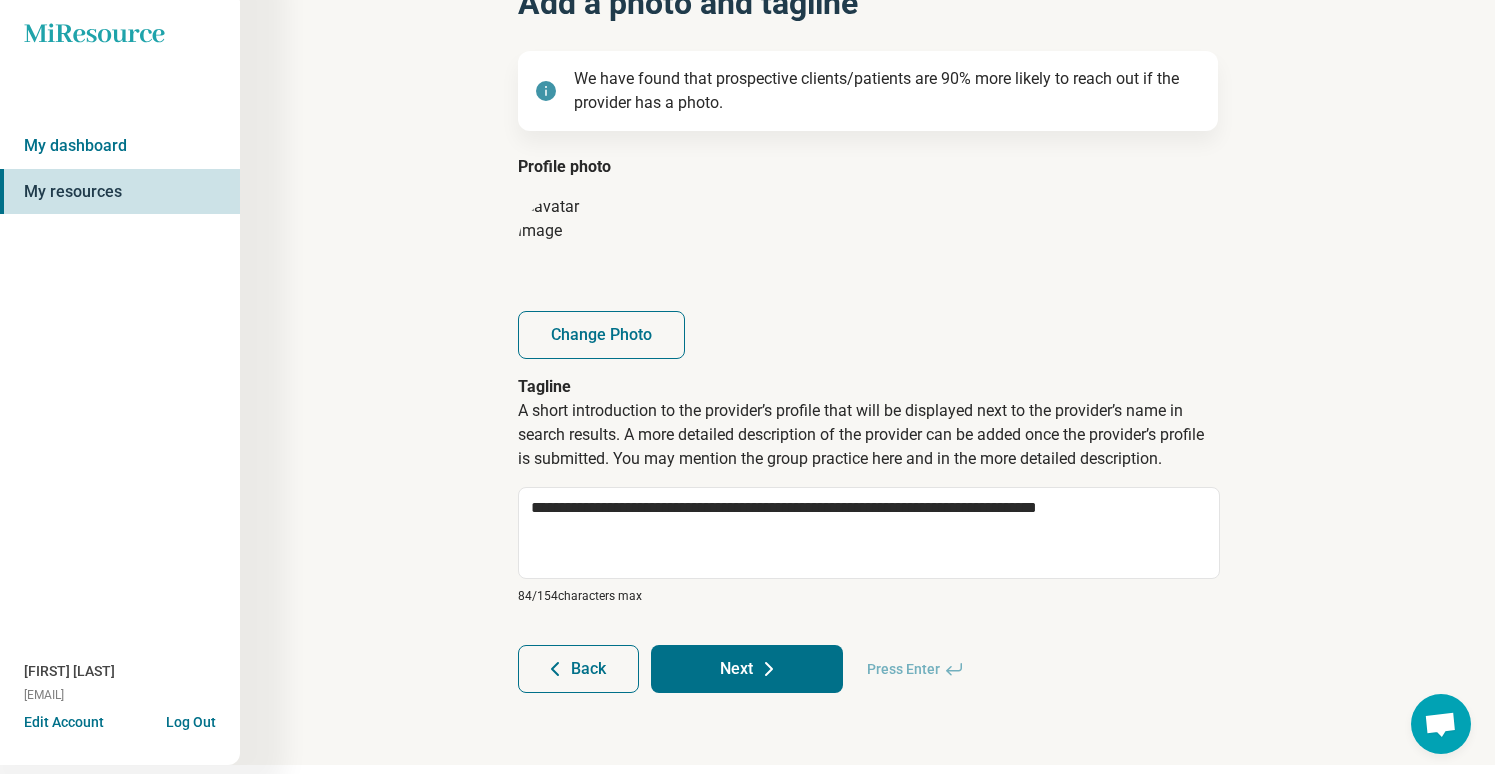 click on "Next" at bounding box center (747, 669) 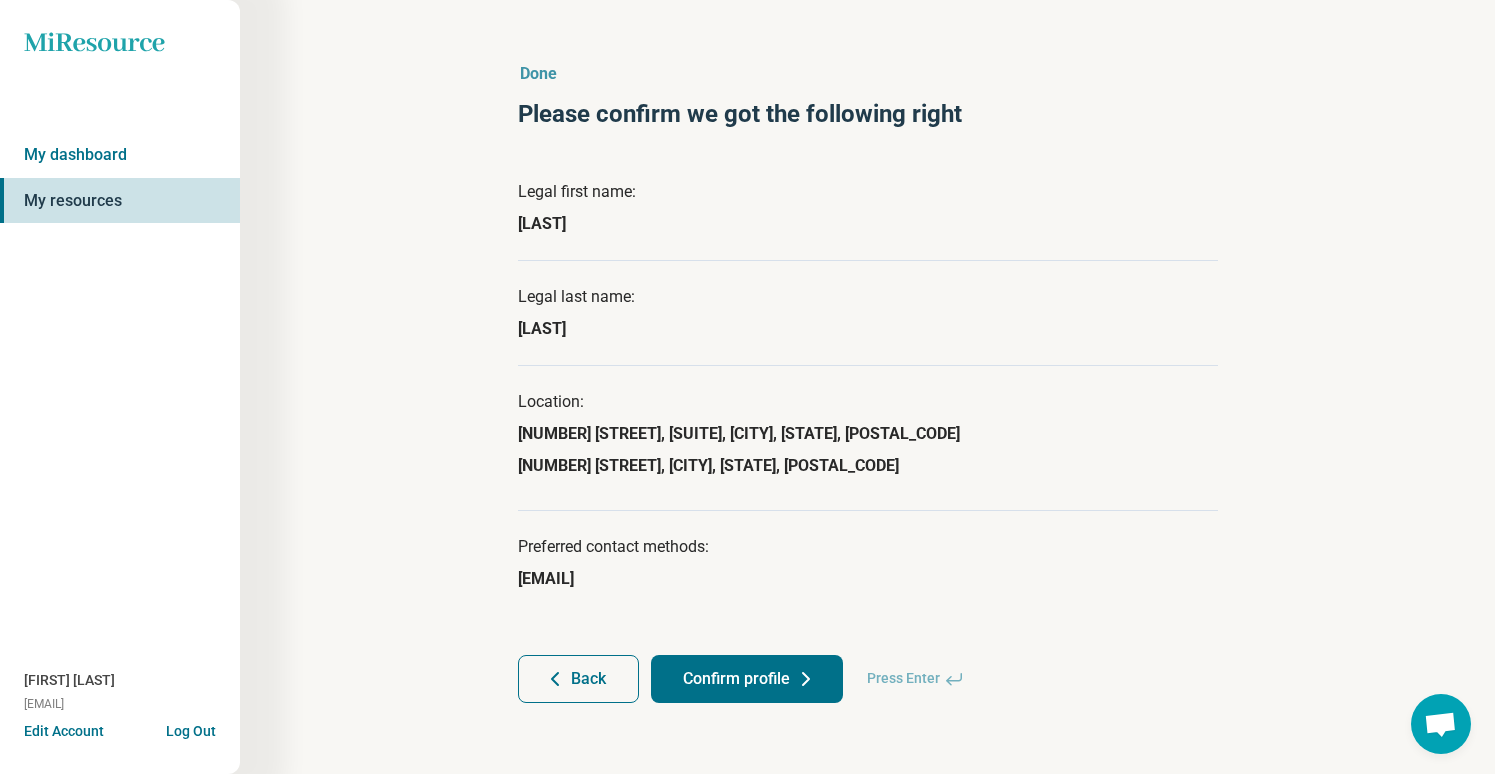 scroll, scrollTop: 0, scrollLeft: 0, axis: both 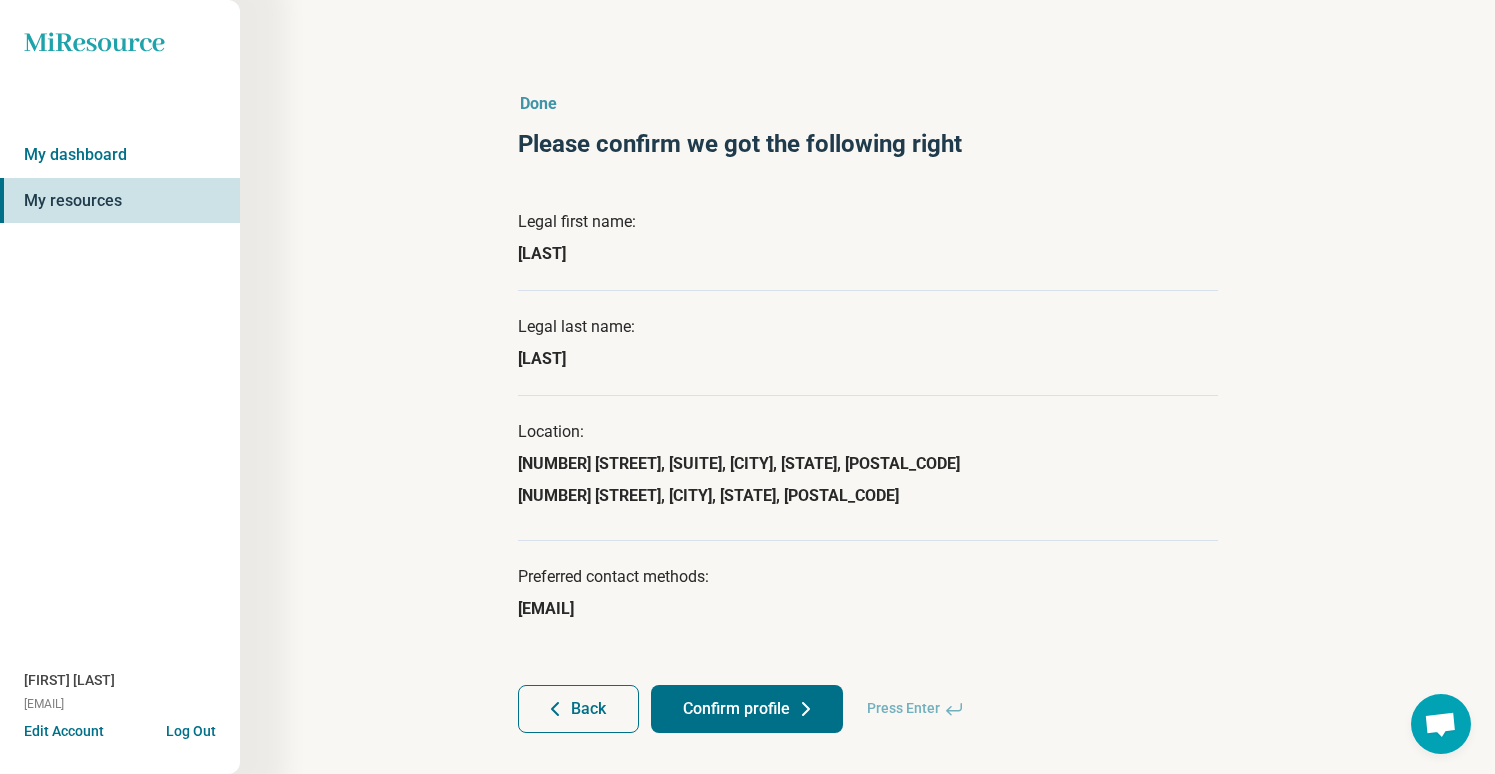 click on "Confirm profile" at bounding box center [747, 709] 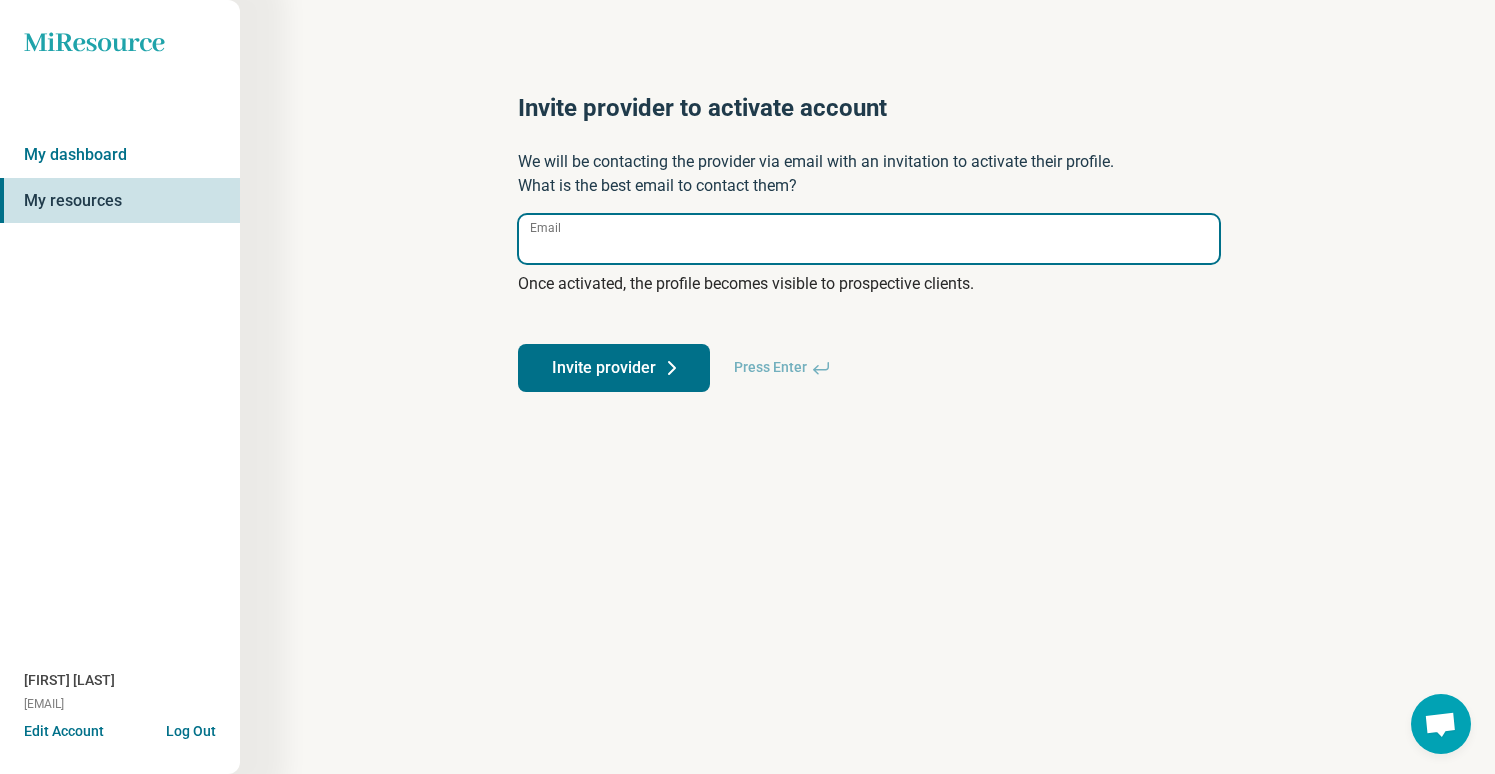 click on "Email" at bounding box center [869, 239] 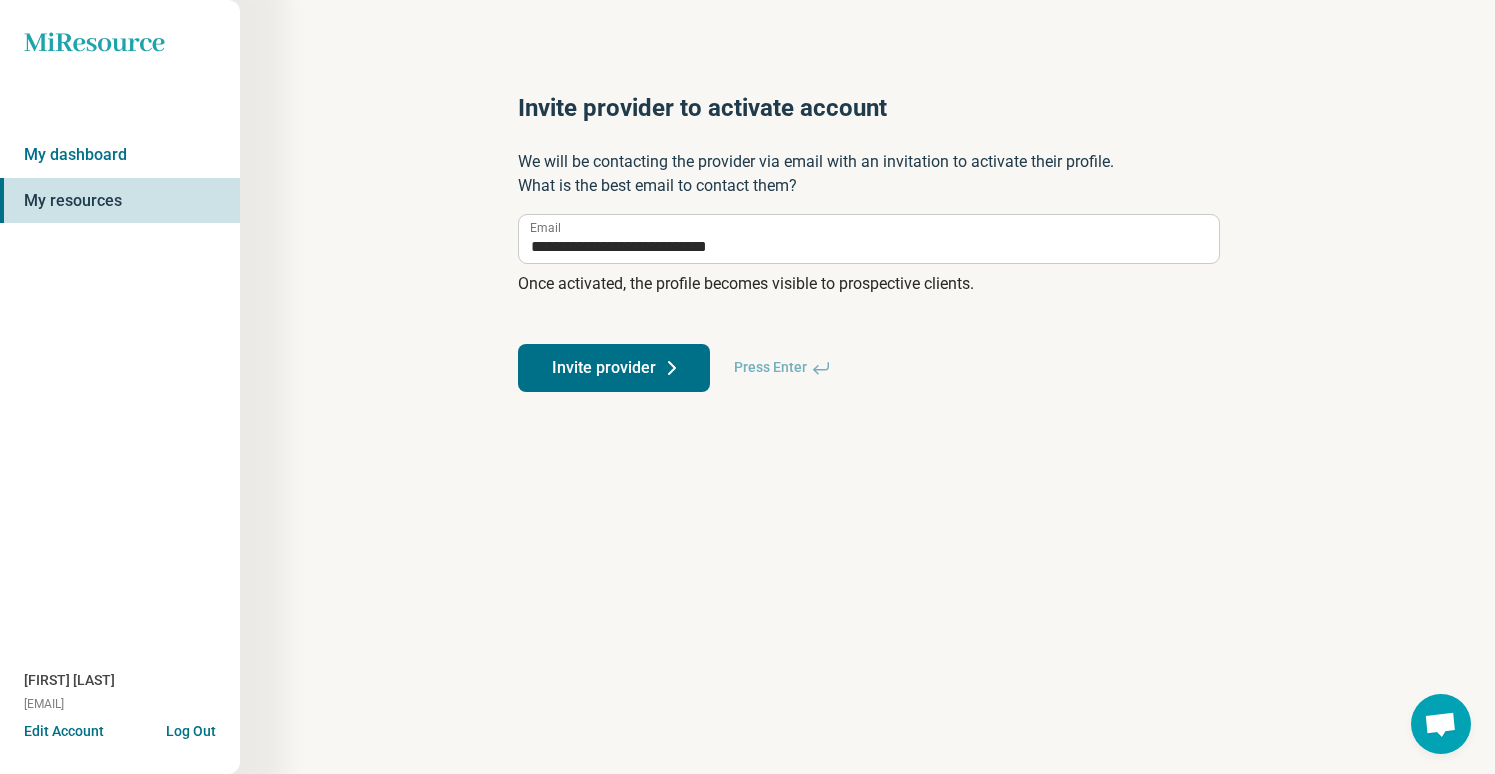 click on "Invite provider" at bounding box center (614, 368) 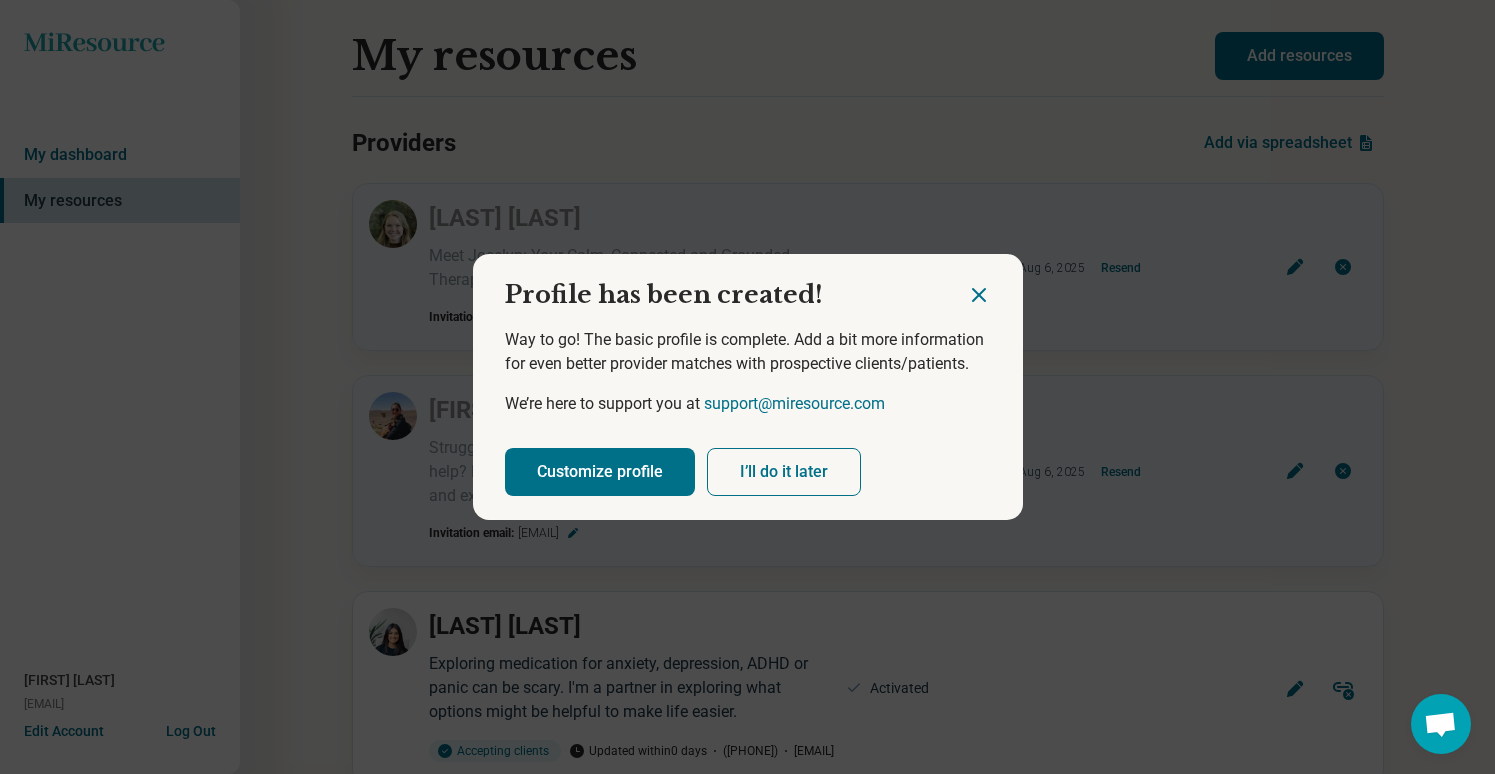 click 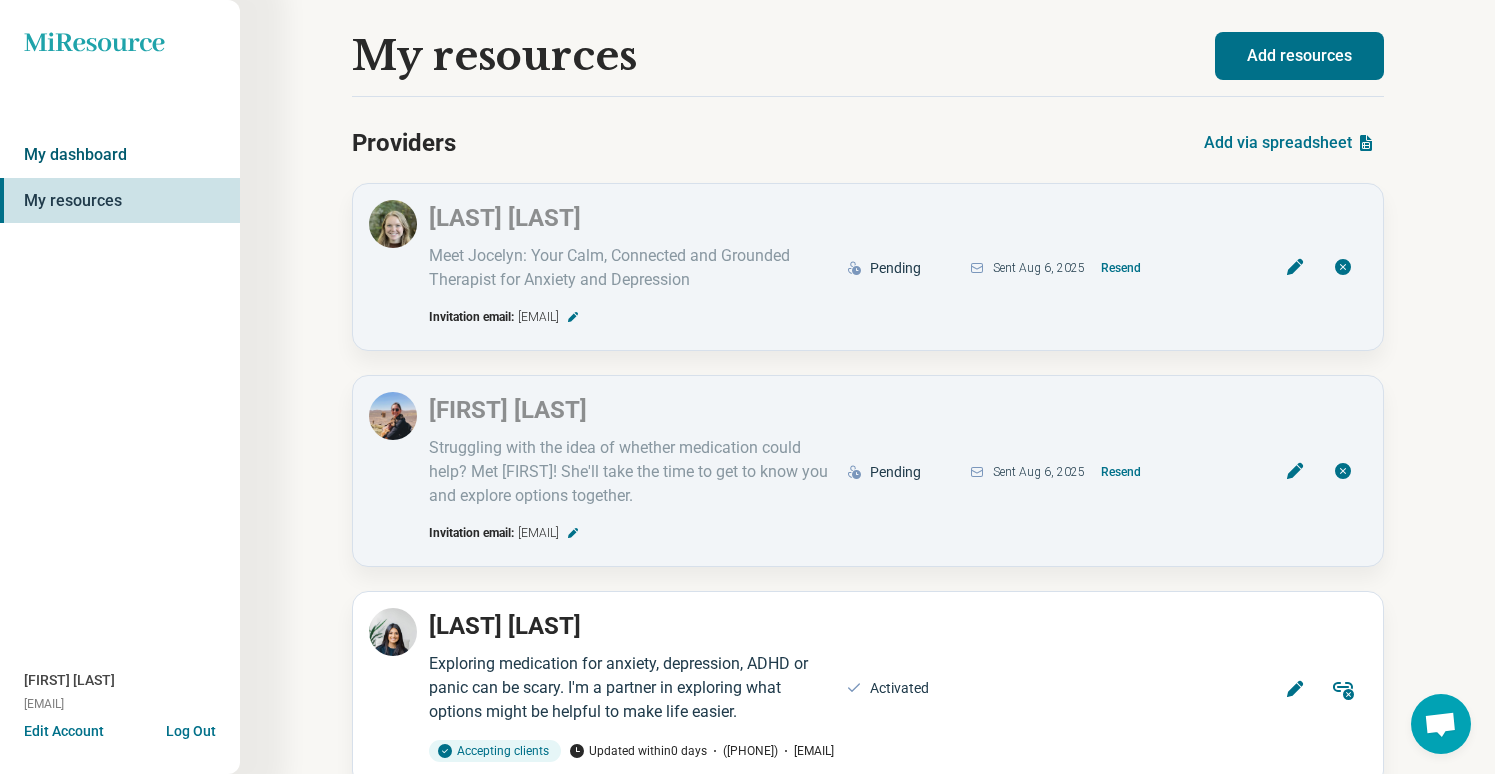 click on "My dashboard" at bounding box center [120, 155] 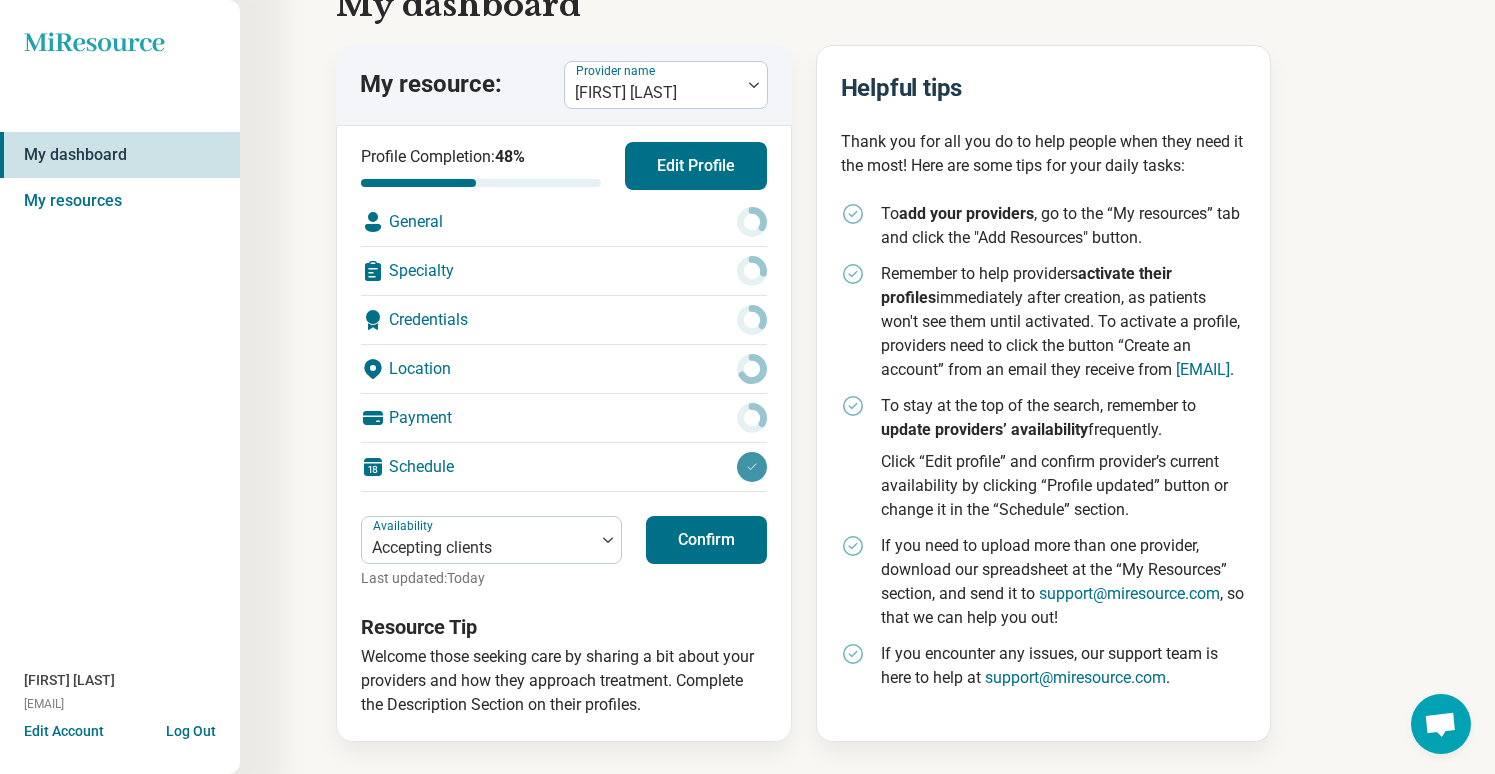 scroll, scrollTop: 85, scrollLeft: 0, axis: vertical 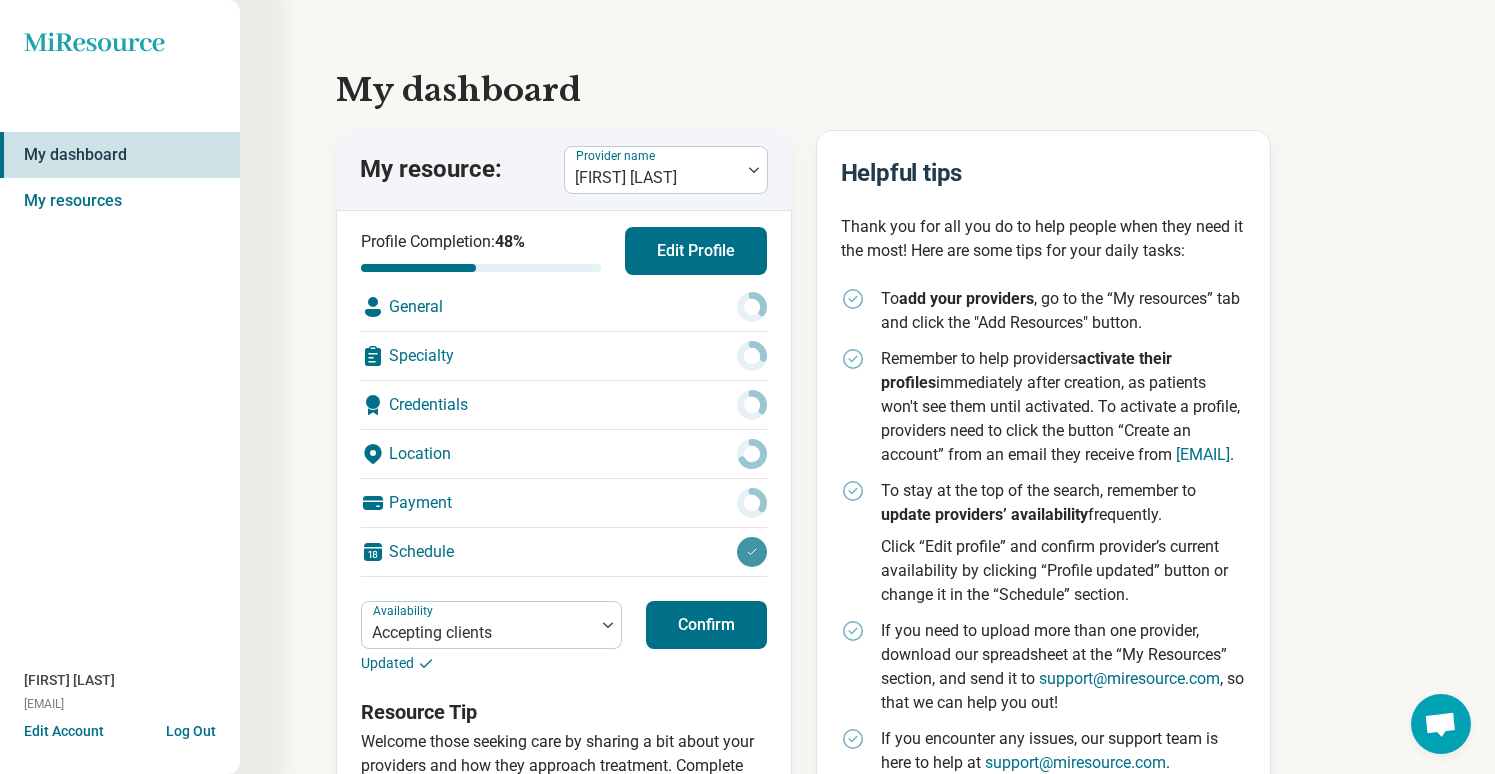 click on "My dashboard" at bounding box center (120, 155) 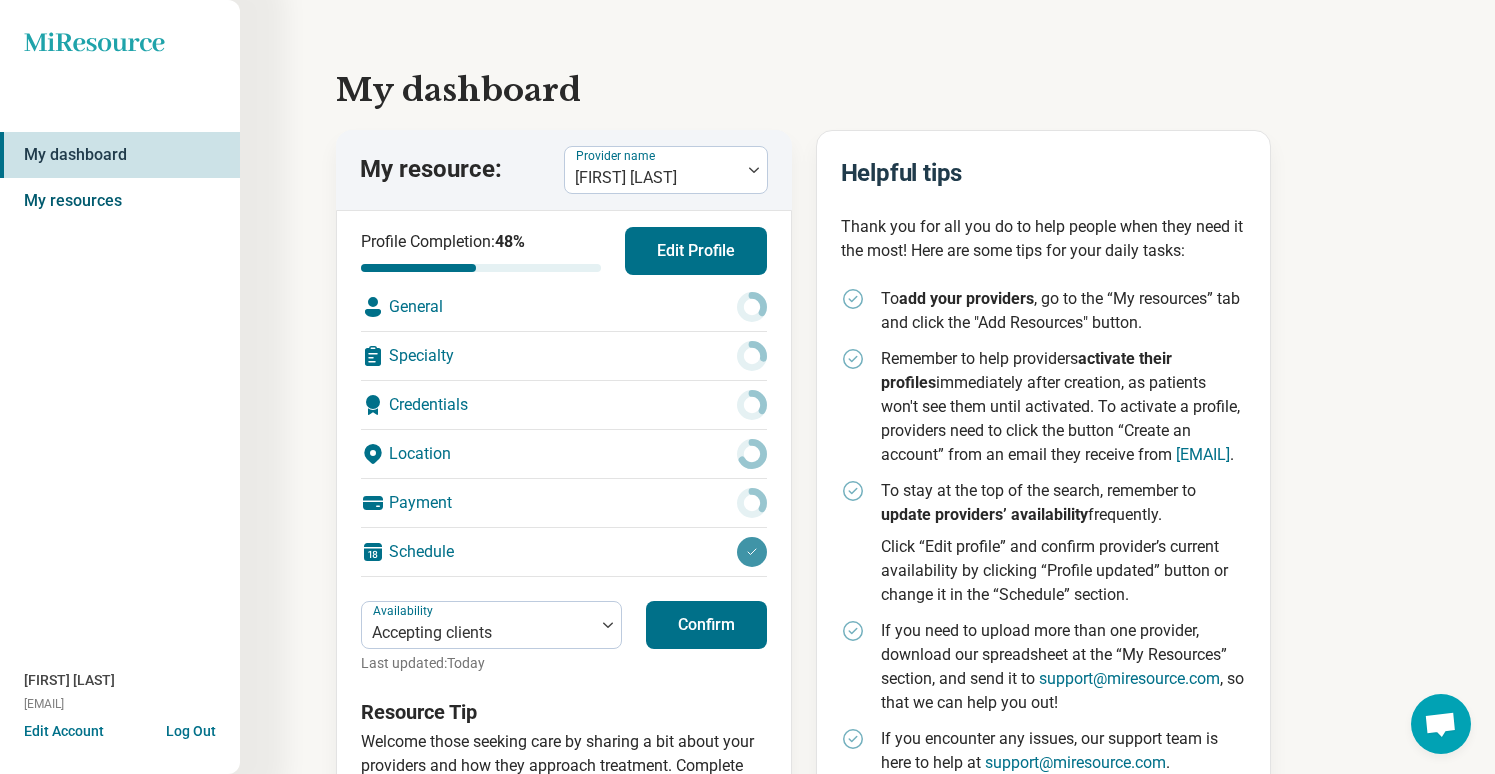 click on "My resources" at bounding box center [120, 201] 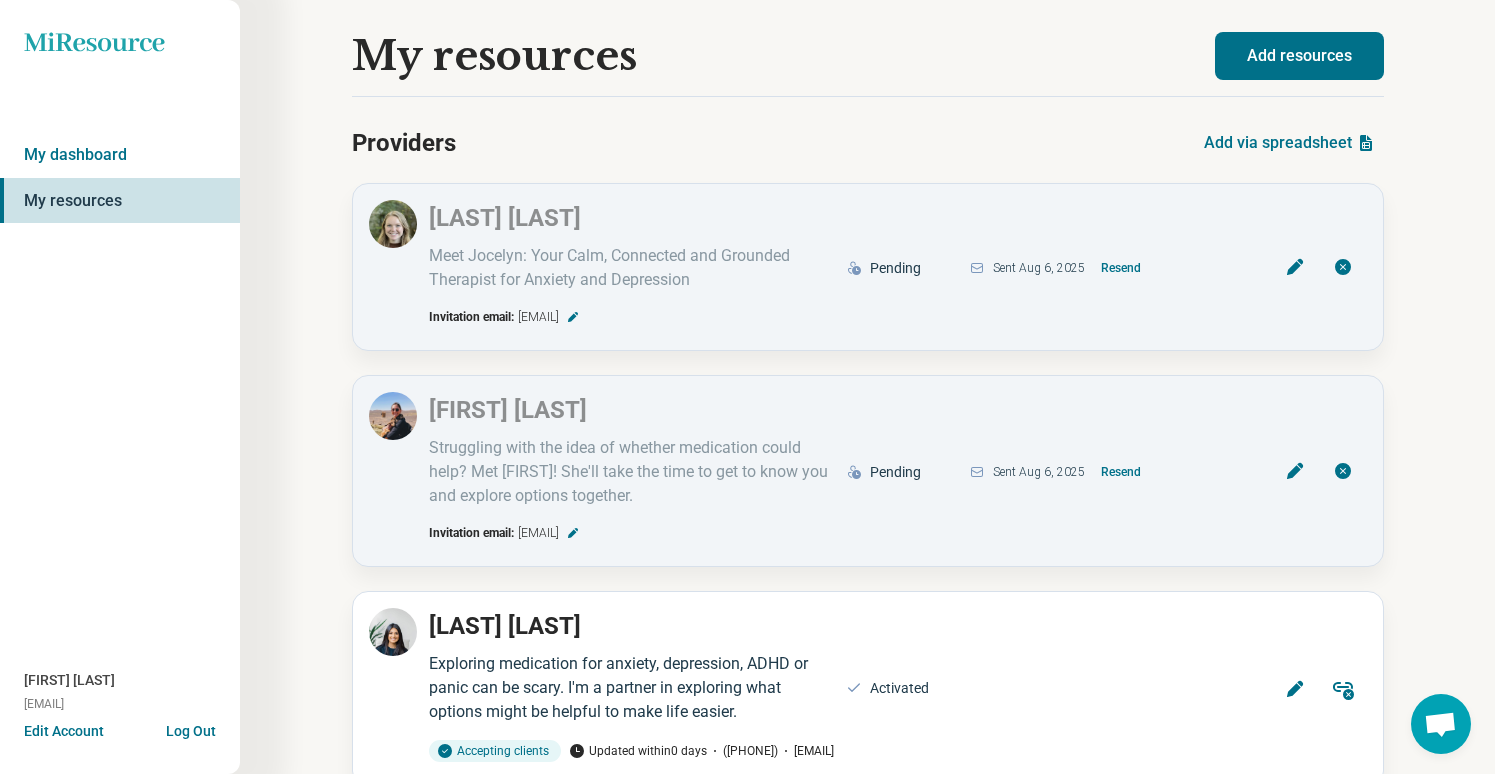 scroll, scrollTop: 0, scrollLeft: 0, axis: both 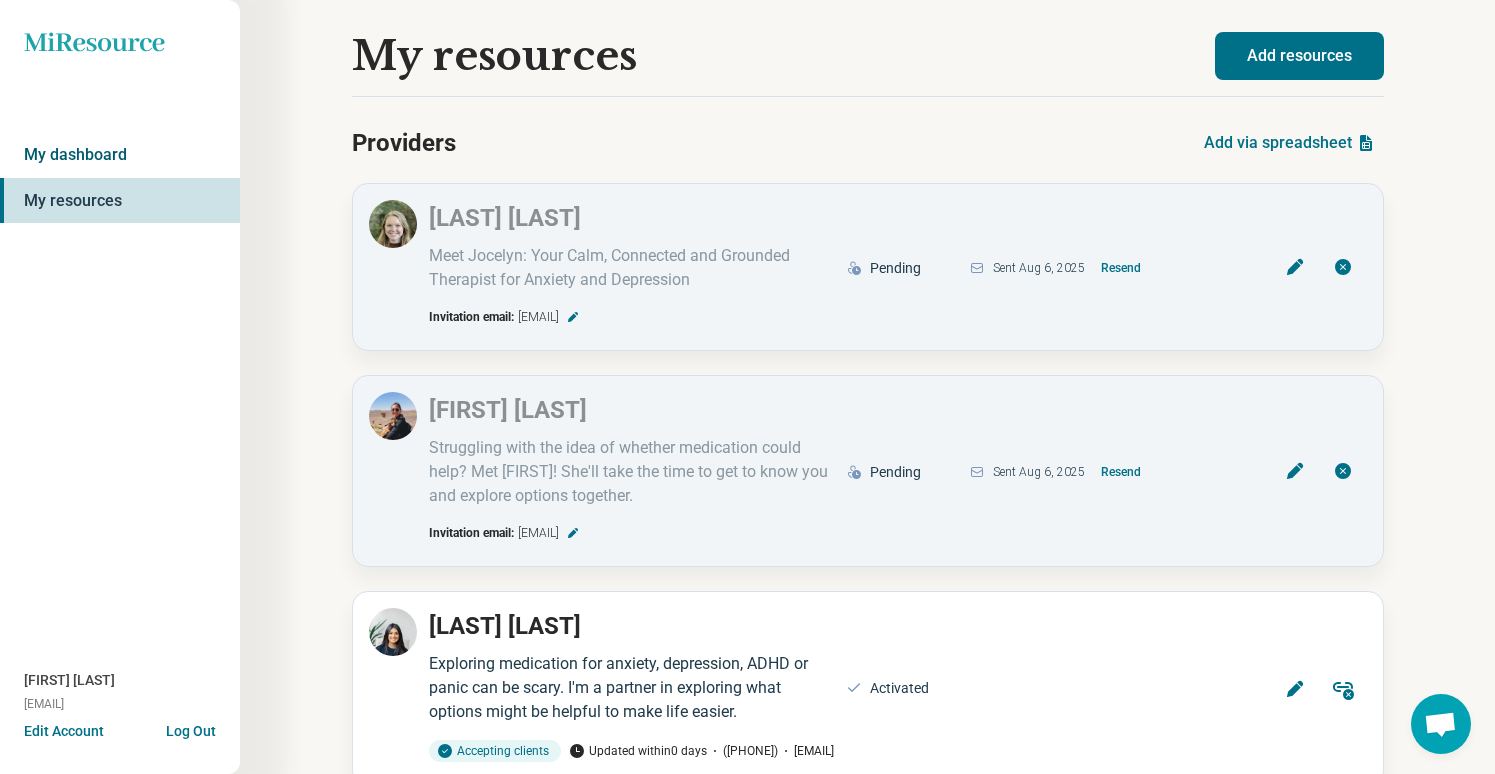 click on "My dashboard" at bounding box center [120, 155] 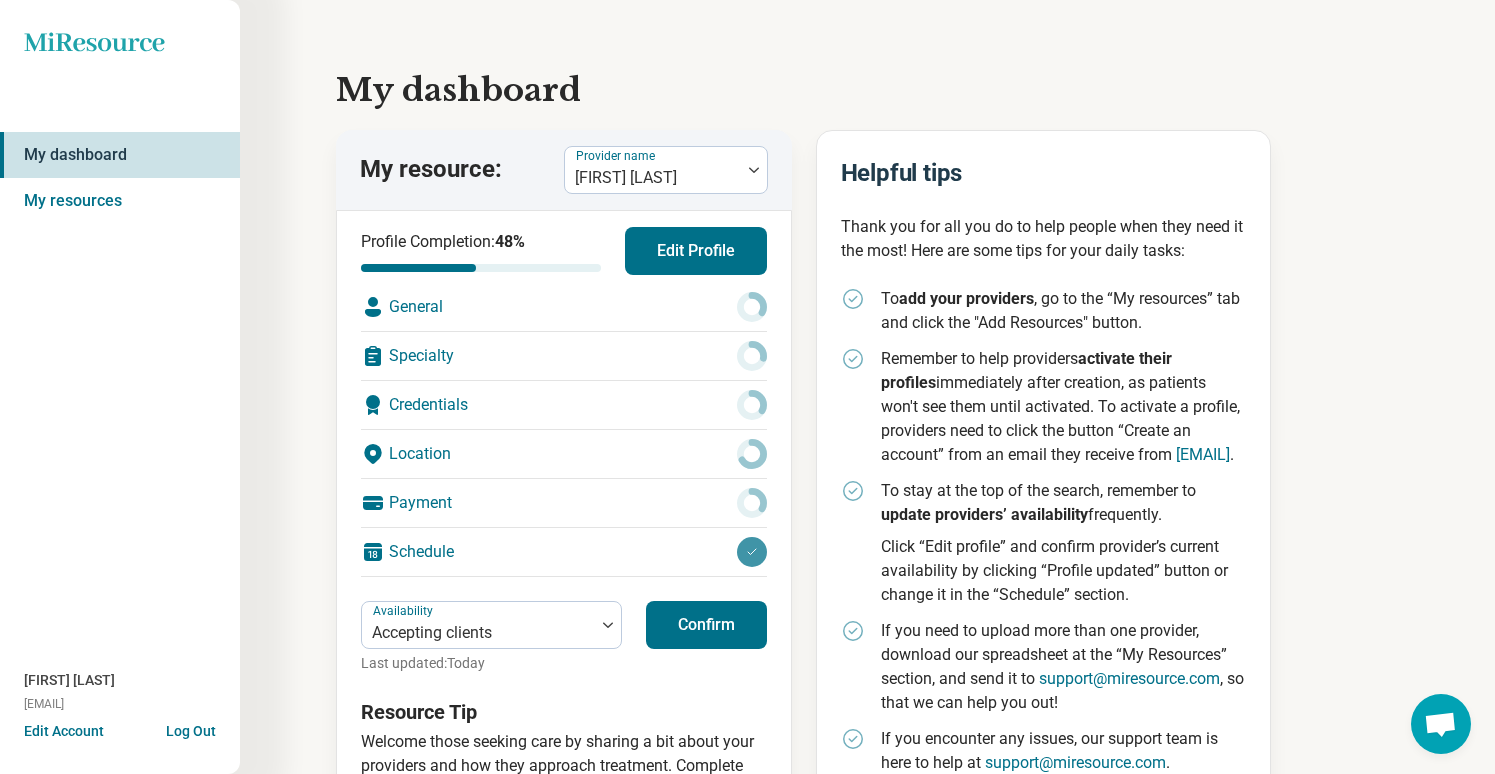 click on "General" at bounding box center (564, 307) 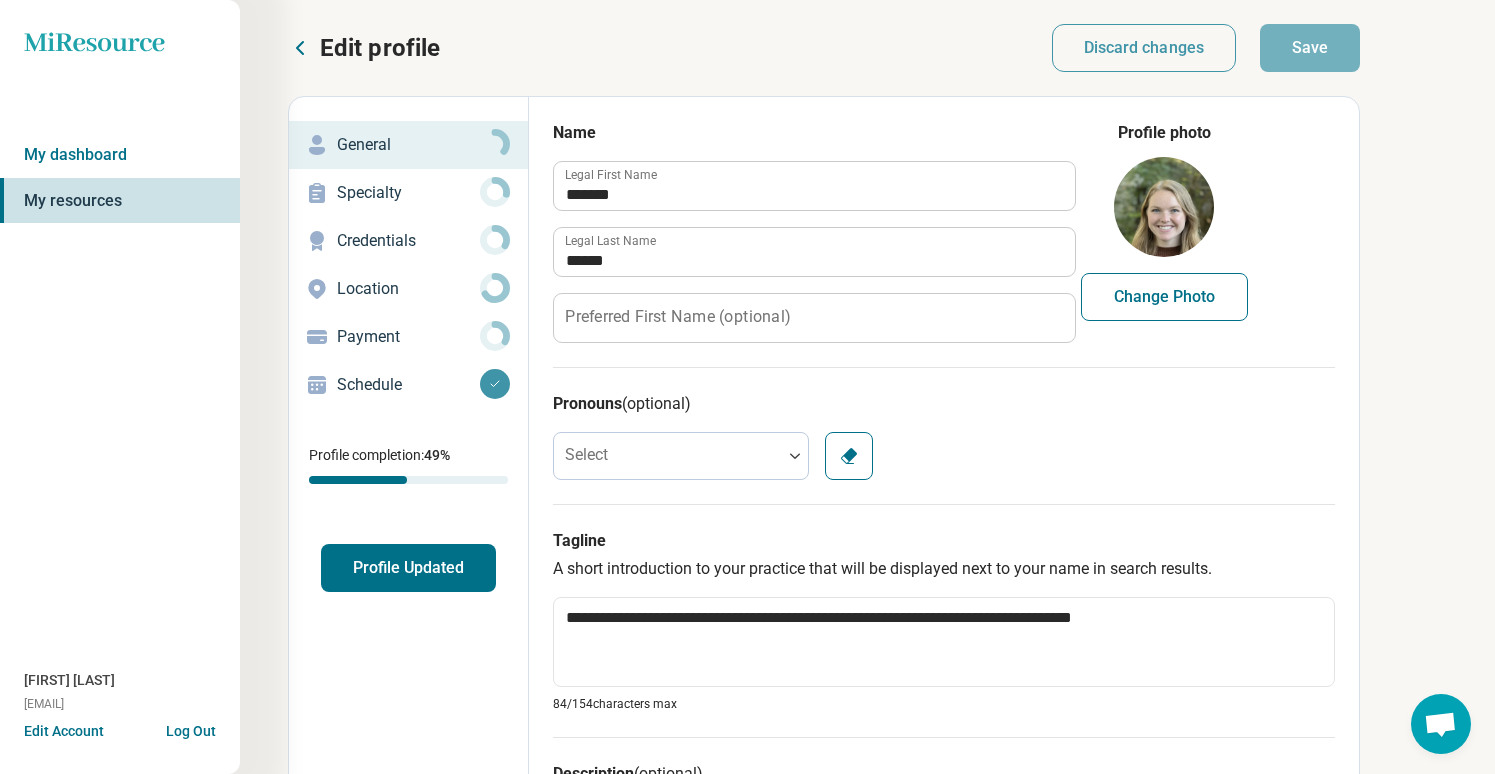 scroll, scrollTop: 0, scrollLeft: 0, axis: both 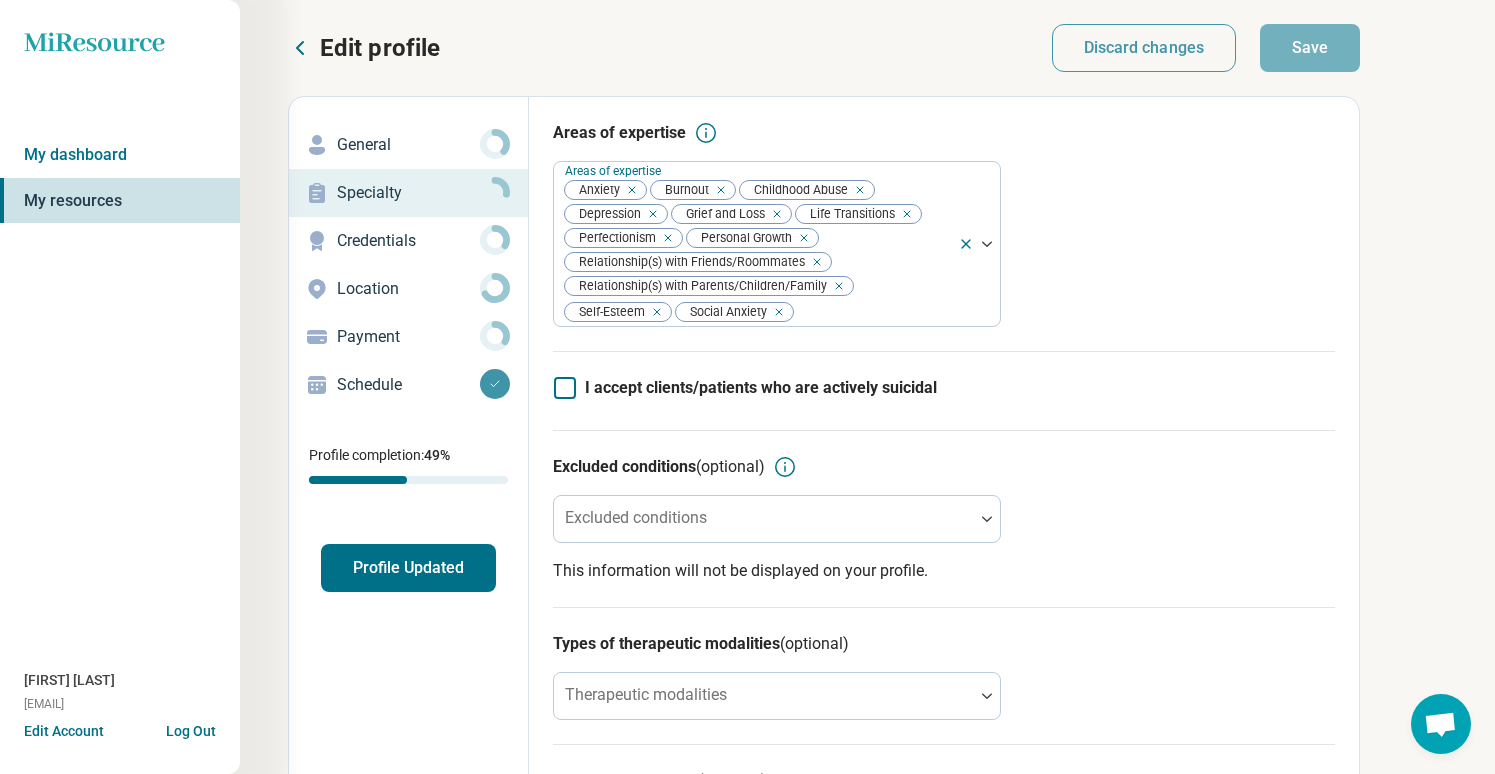 click on "Credentials" at bounding box center (408, 241) 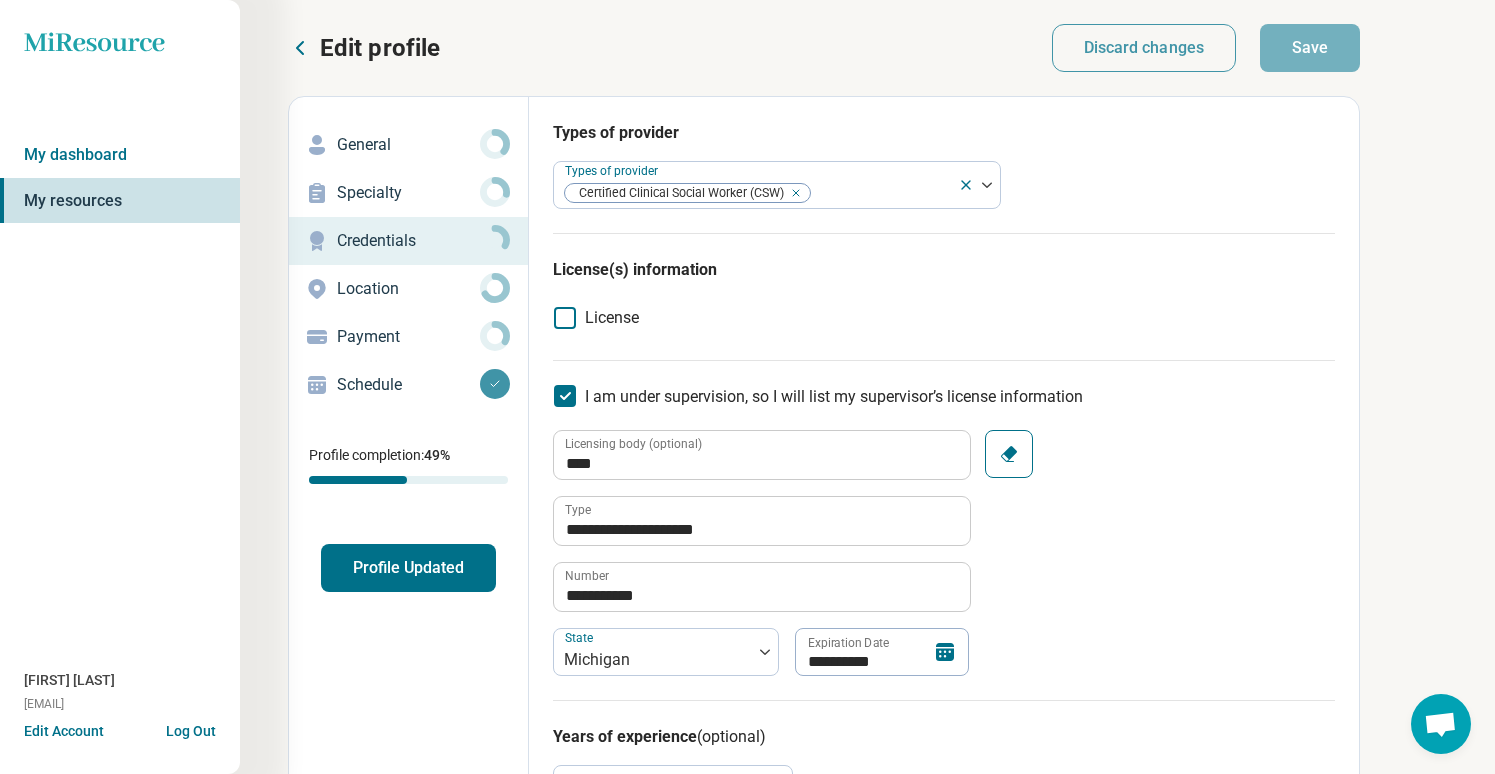 scroll, scrollTop: 0, scrollLeft: 0, axis: both 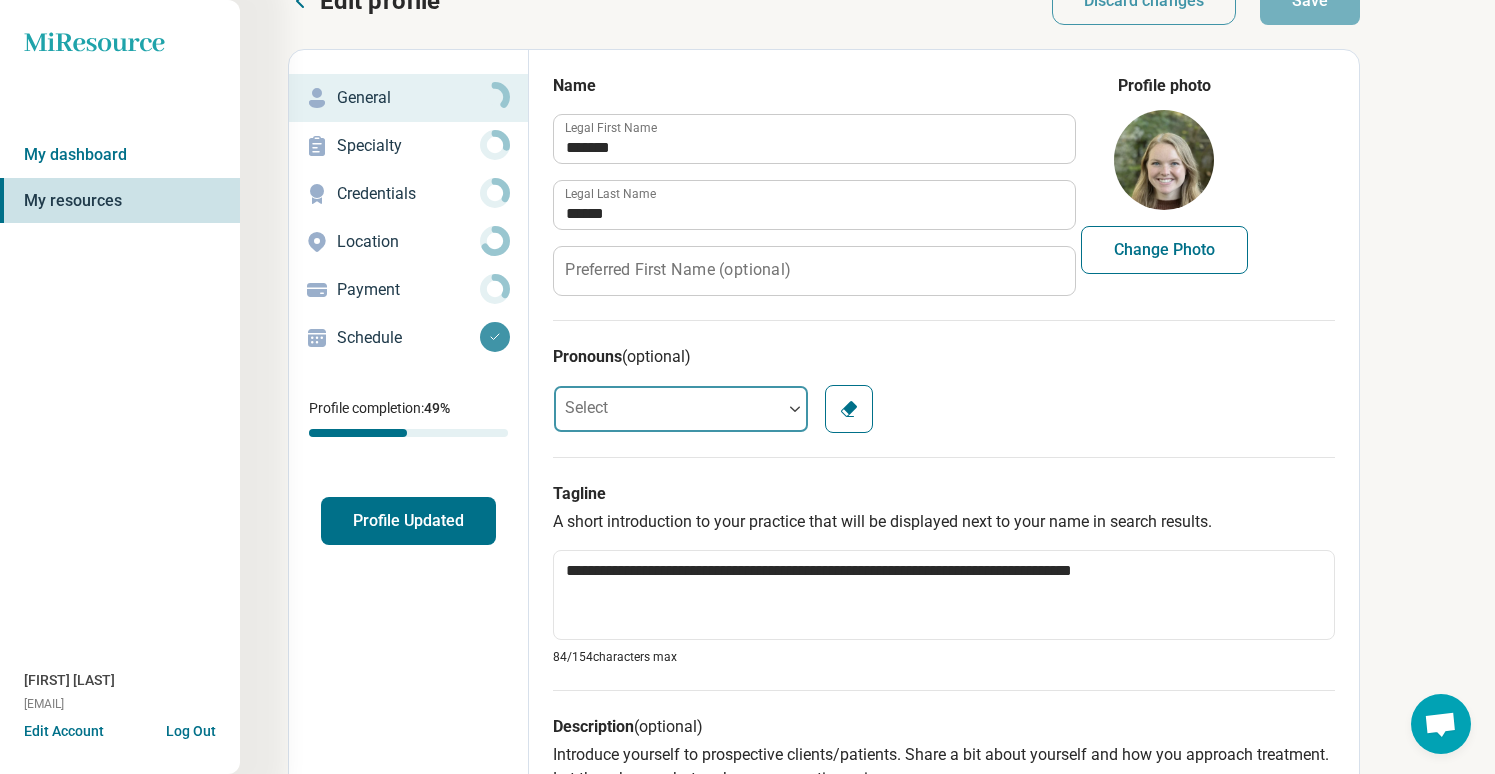 click at bounding box center [668, 409] 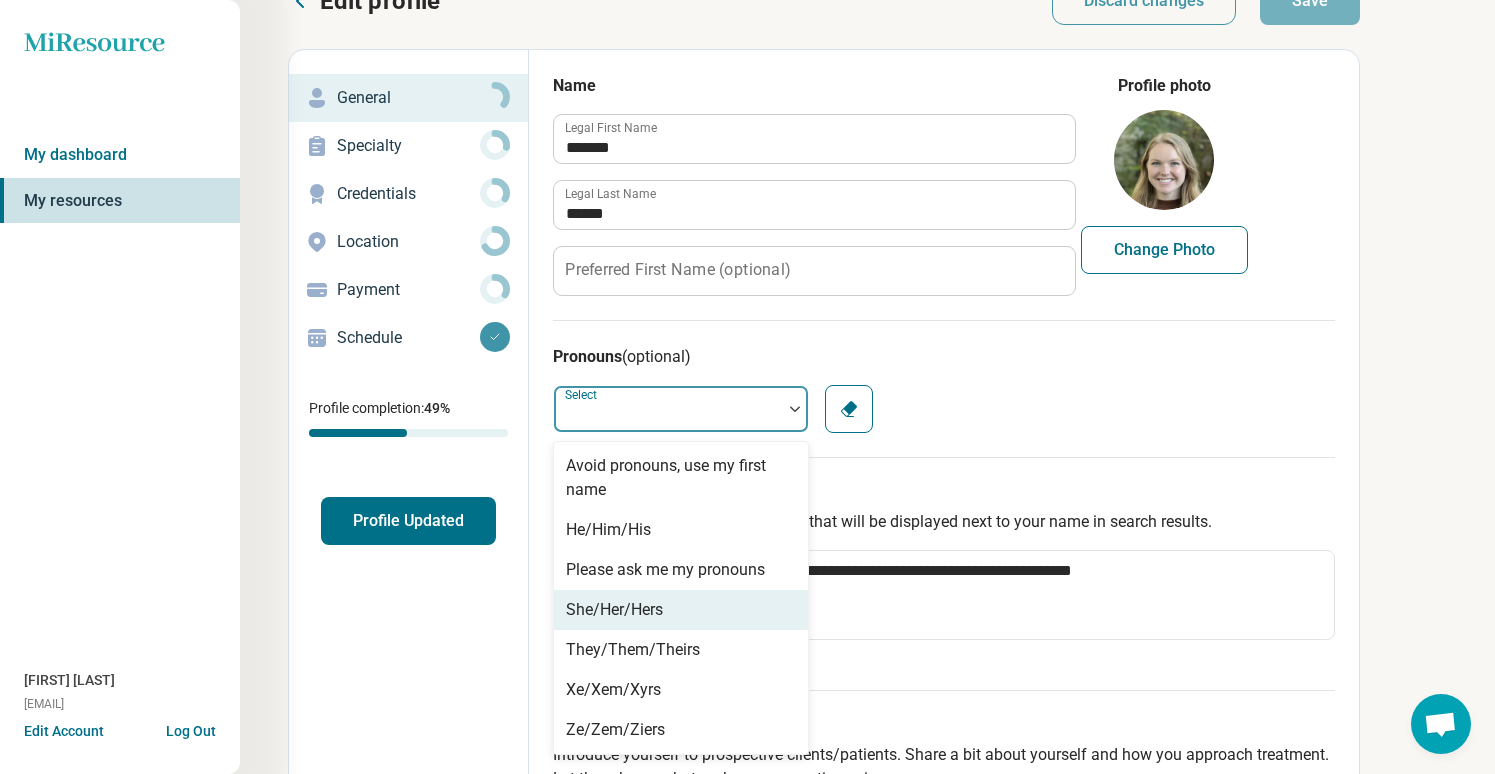 click on "She/Her/Hers" at bounding box center (681, 610) 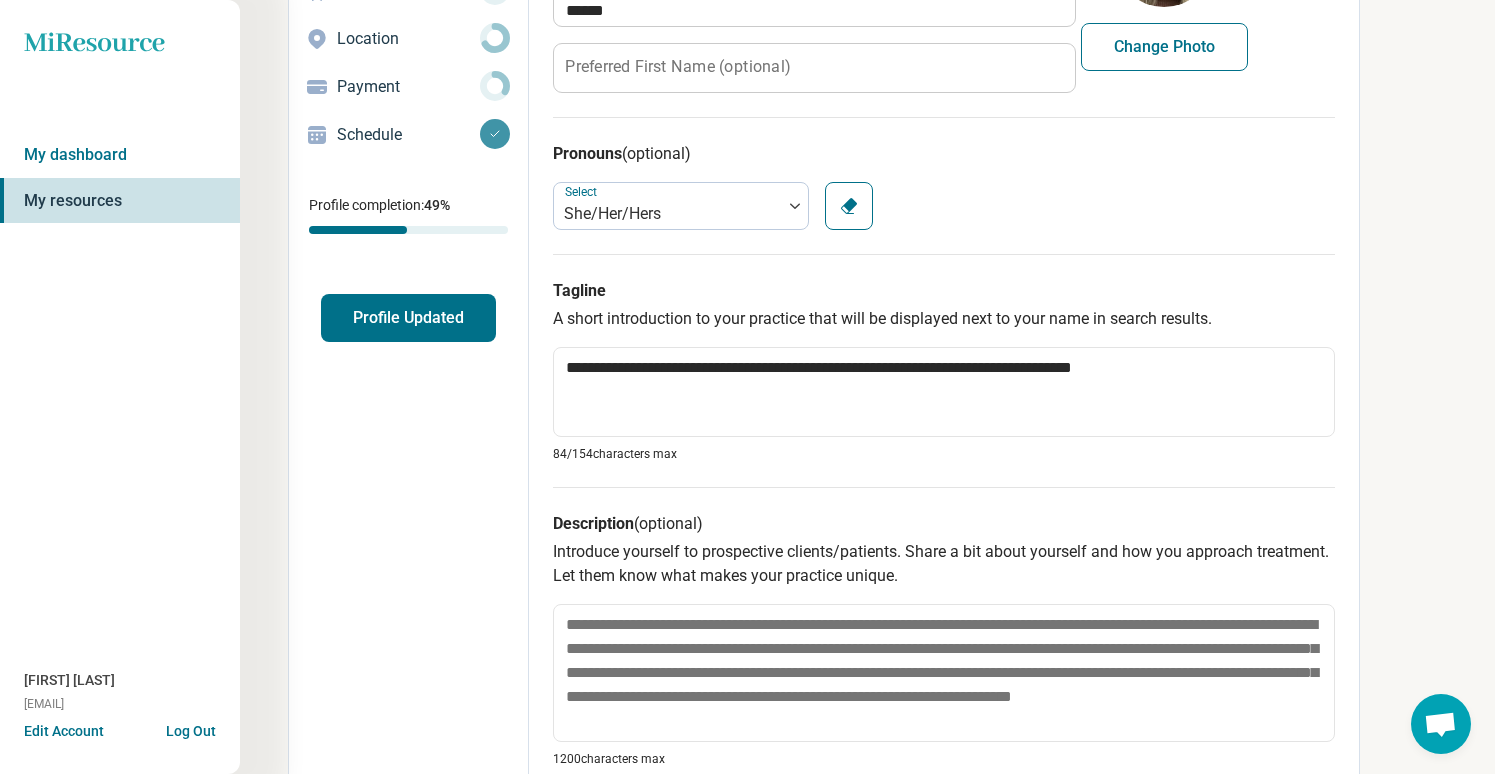 scroll, scrollTop: 417, scrollLeft: 0, axis: vertical 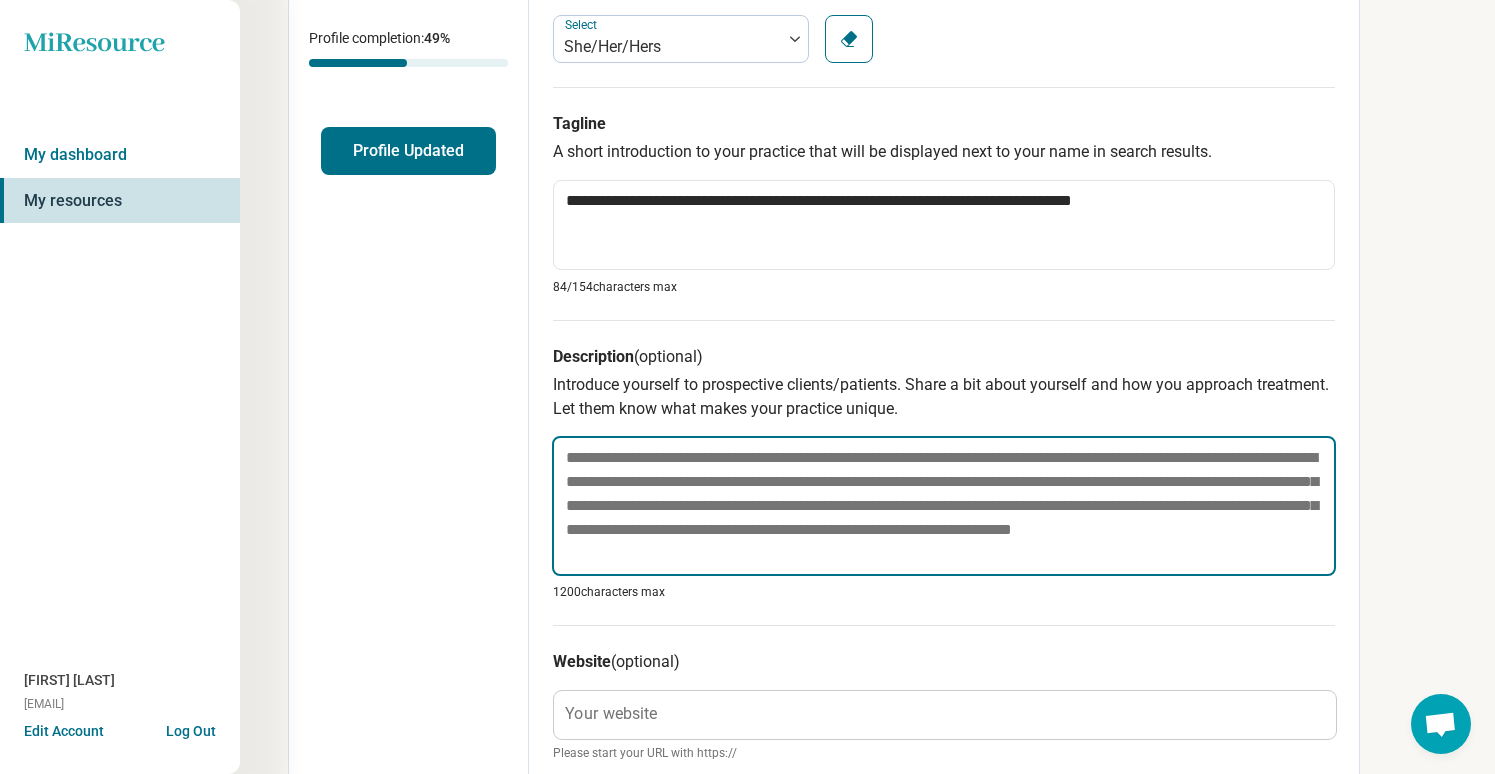 drag, startPoint x: 824, startPoint y: 571, endPoint x: 533, endPoint y: 410, distance: 332.5688 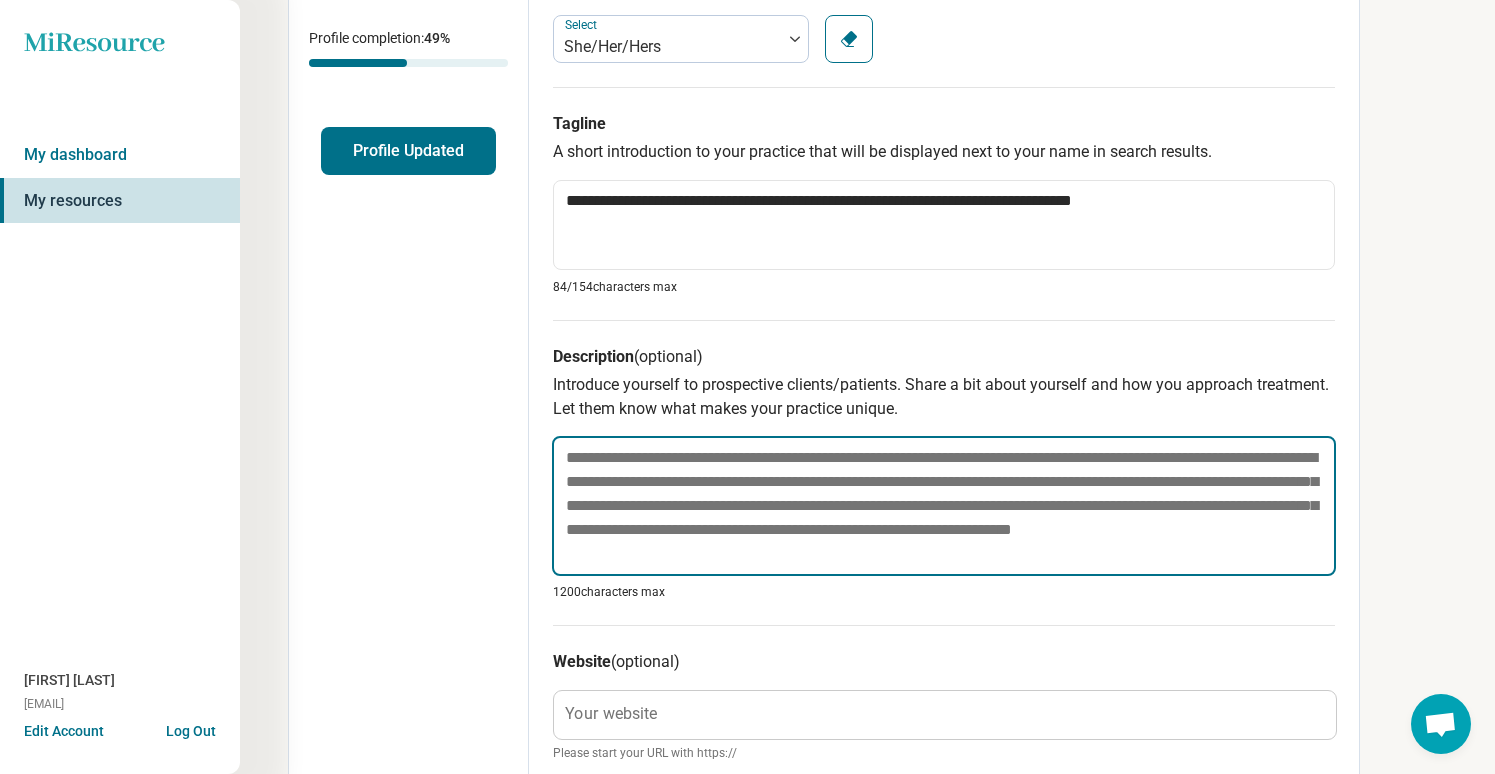 paste on "**********" 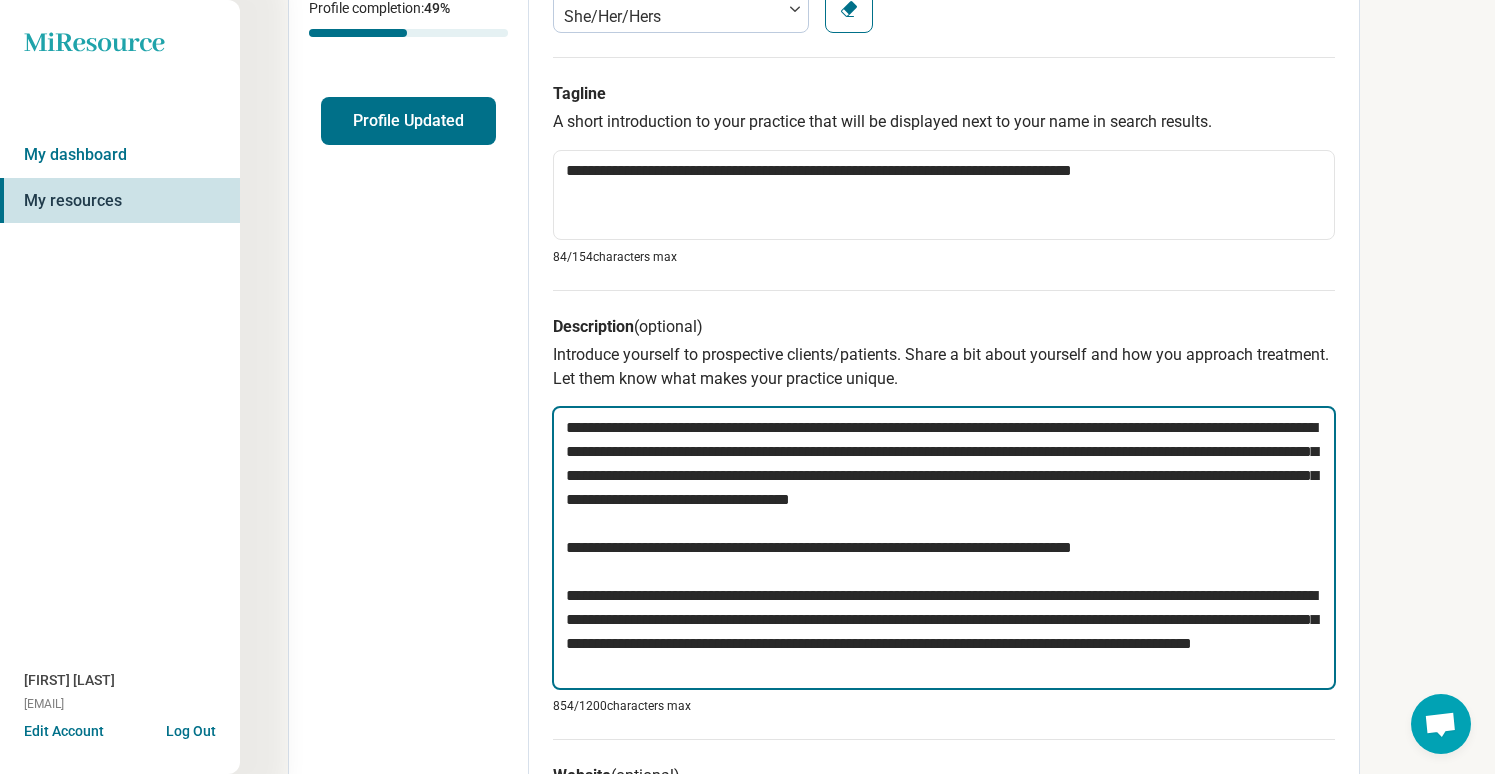scroll, scrollTop: 453, scrollLeft: 0, axis: vertical 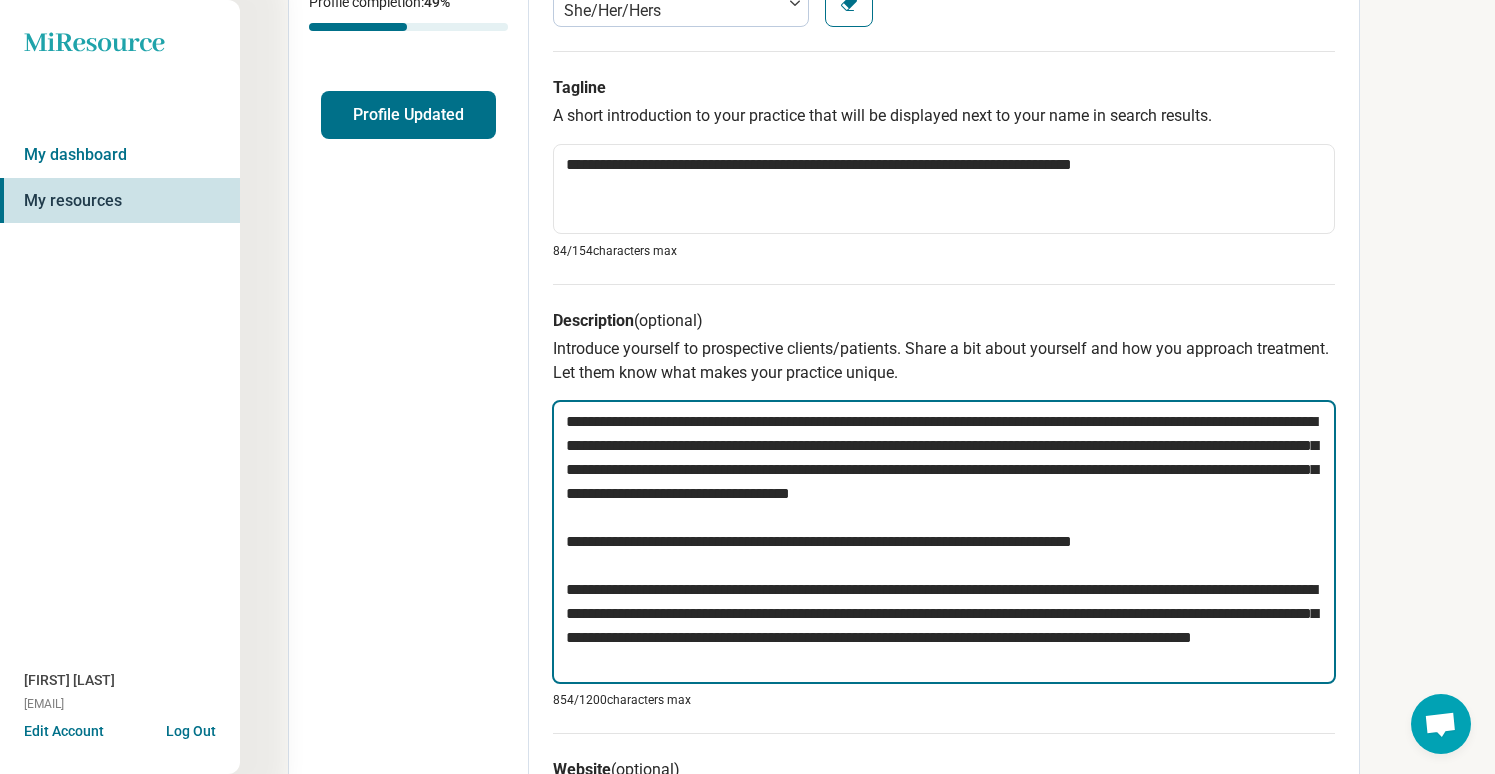drag, startPoint x: 1206, startPoint y: 543, endPoint x: 548, endPoint y: 513, distance: 658.68353 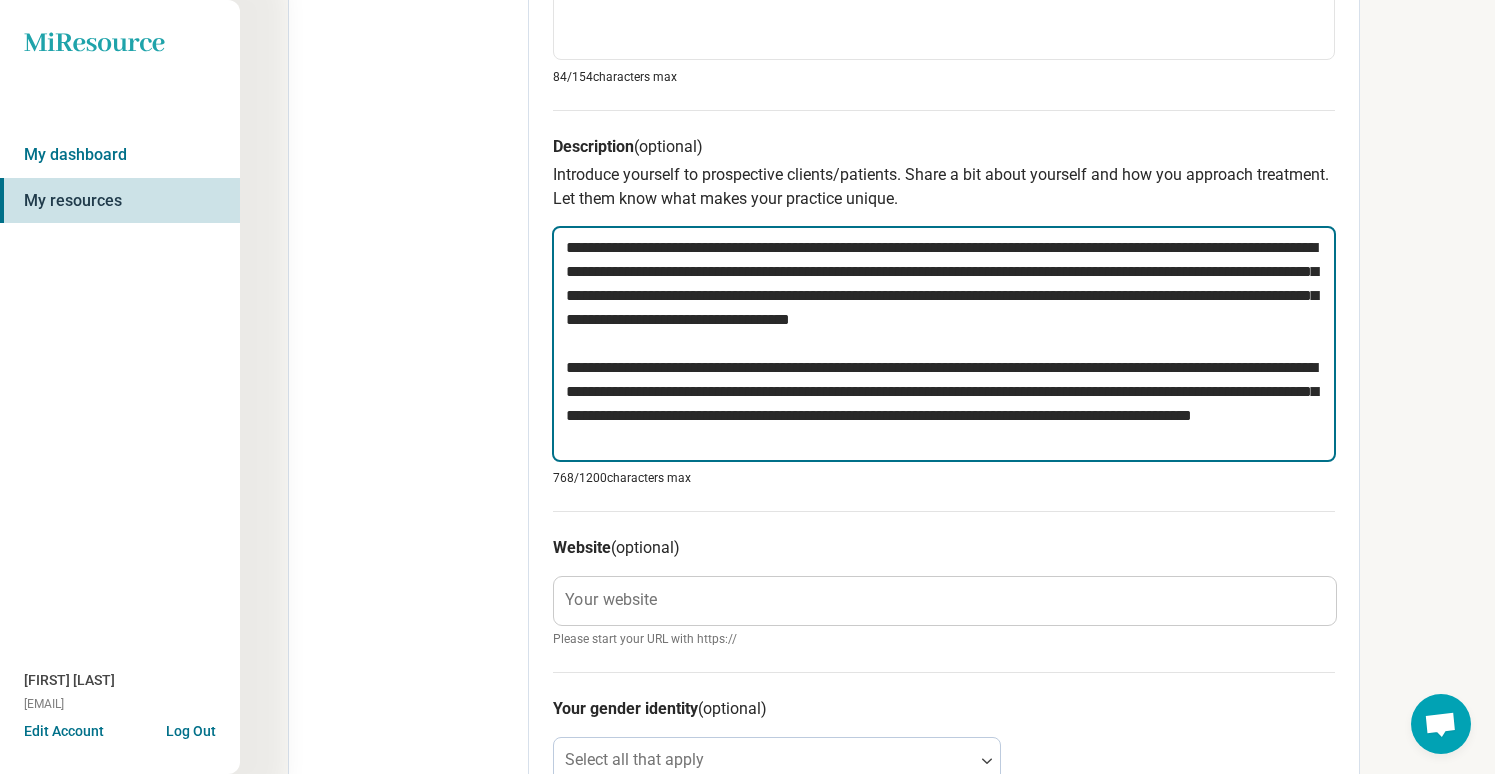scroll, scrollTop: 639, scrollLeft: 0, axis: vertical 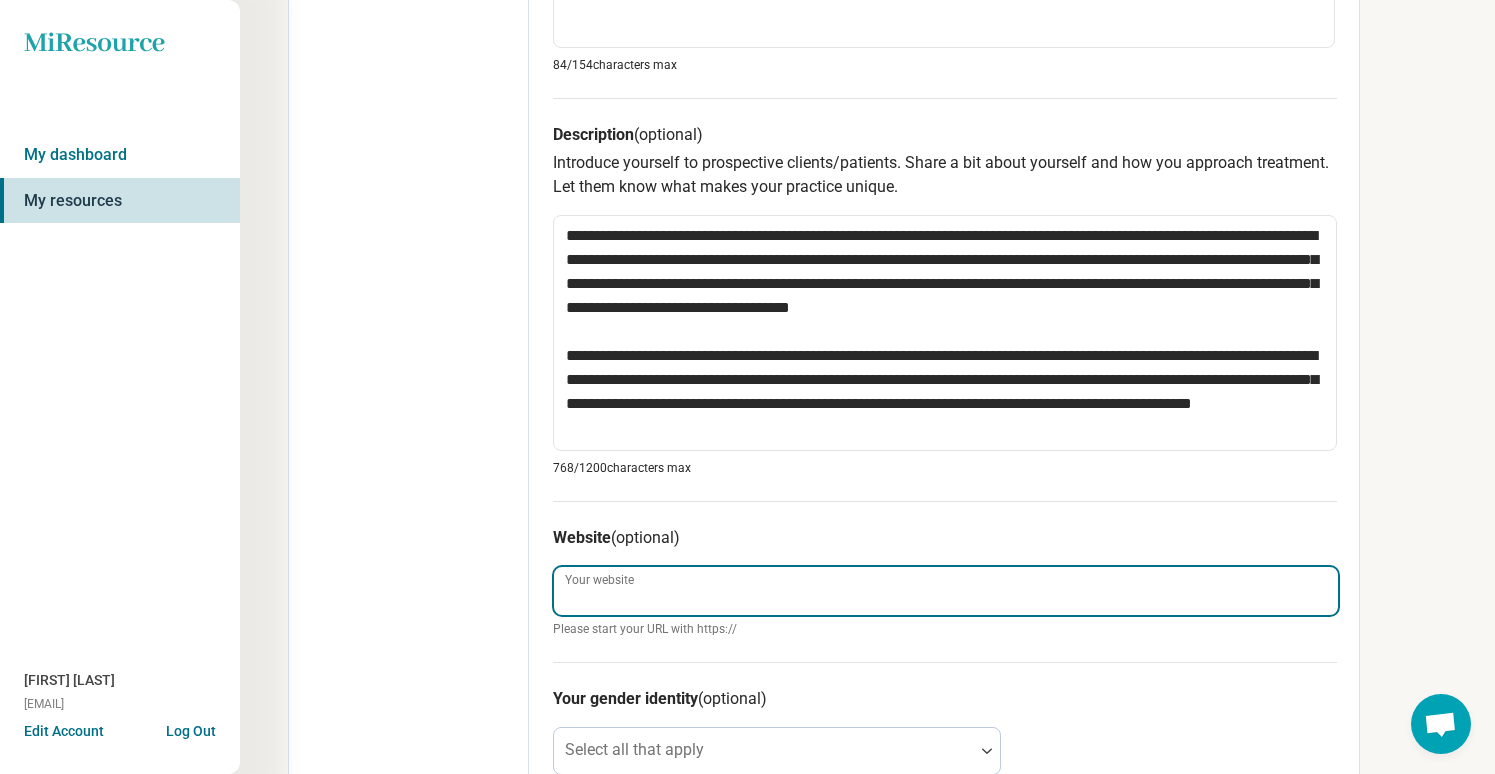 click on "Your website" at bounding box center (946, 591) 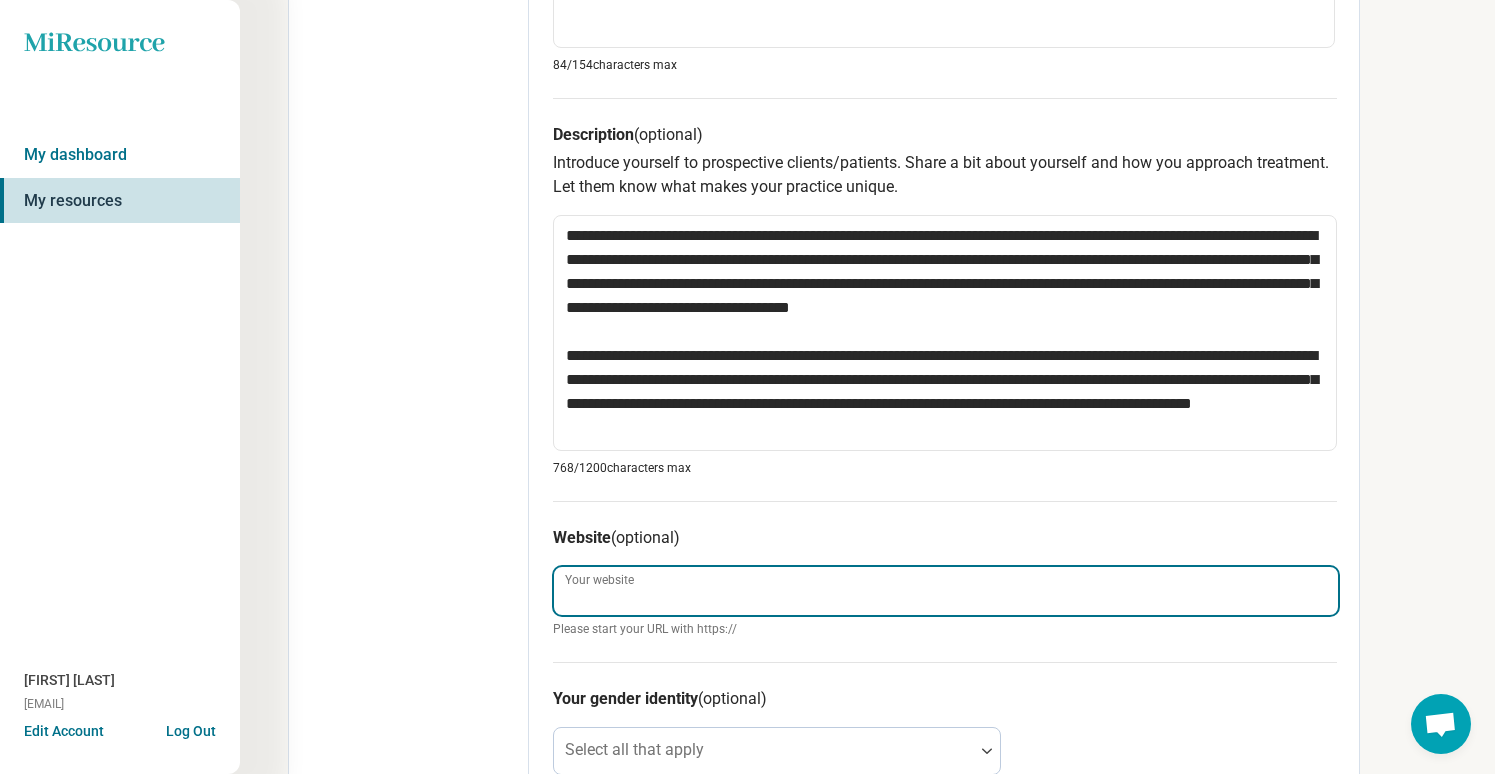 paste on "**********" 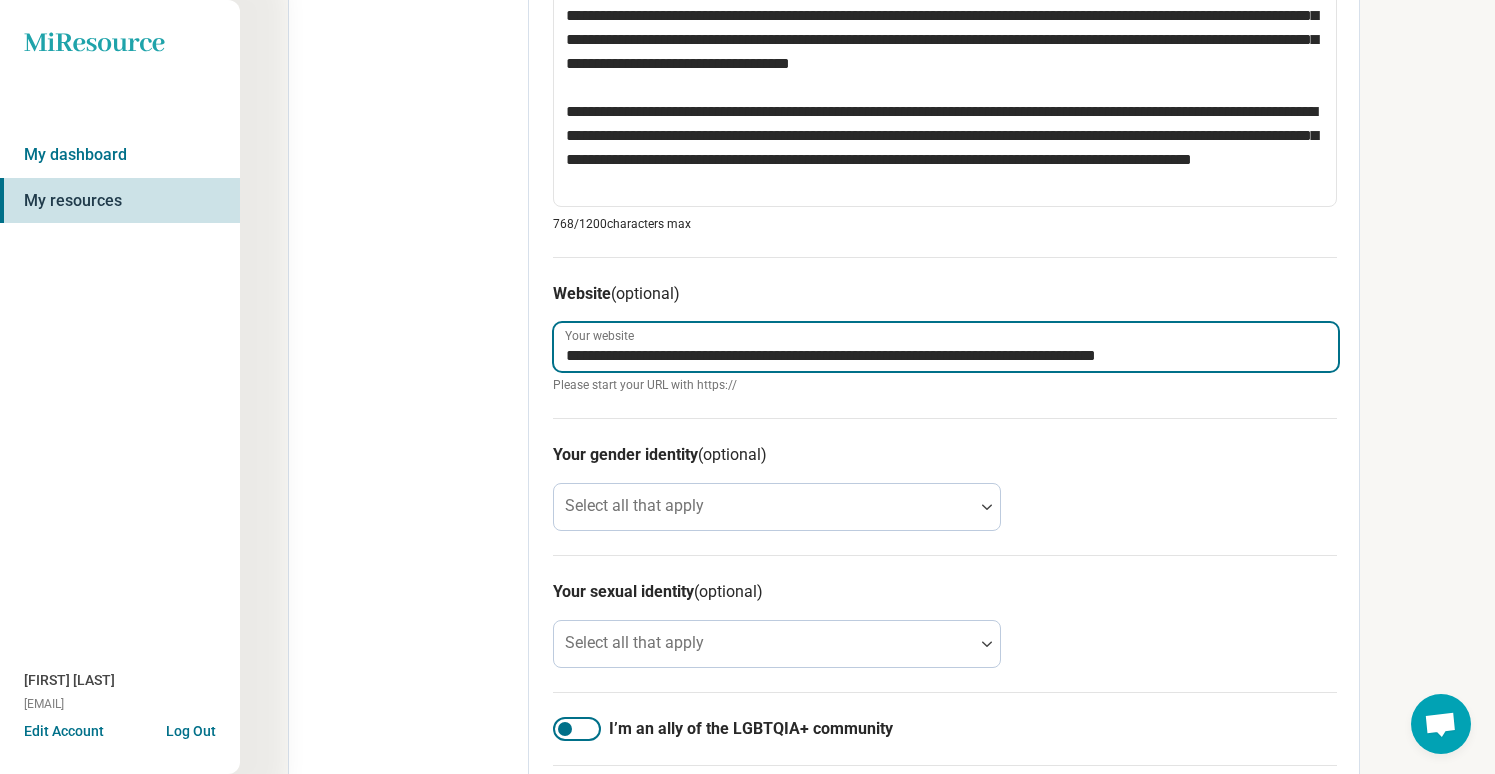 scroll, scrollTop: 1086, scrollLeft: 0, axis: vertical 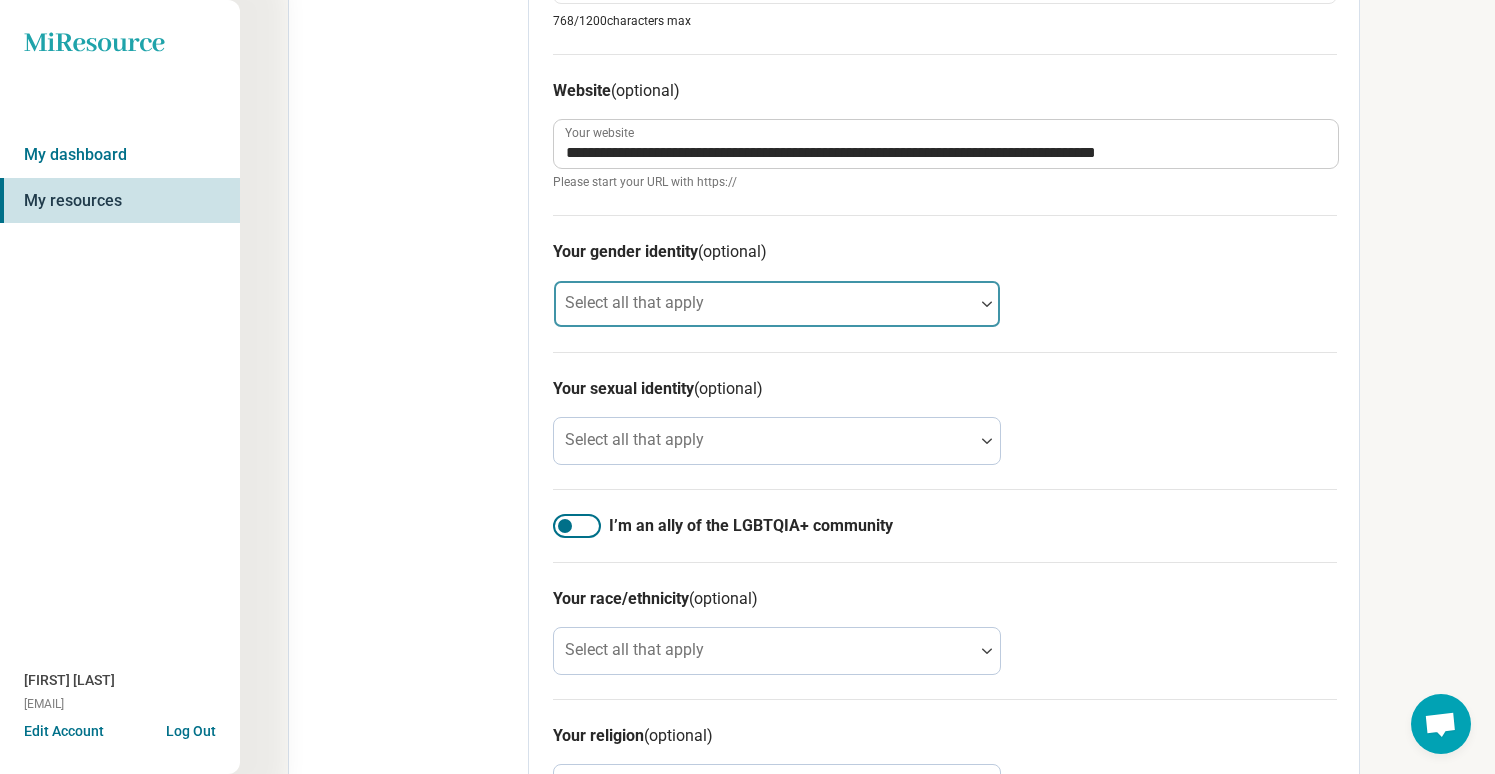 click at bounding box center (764, 312) 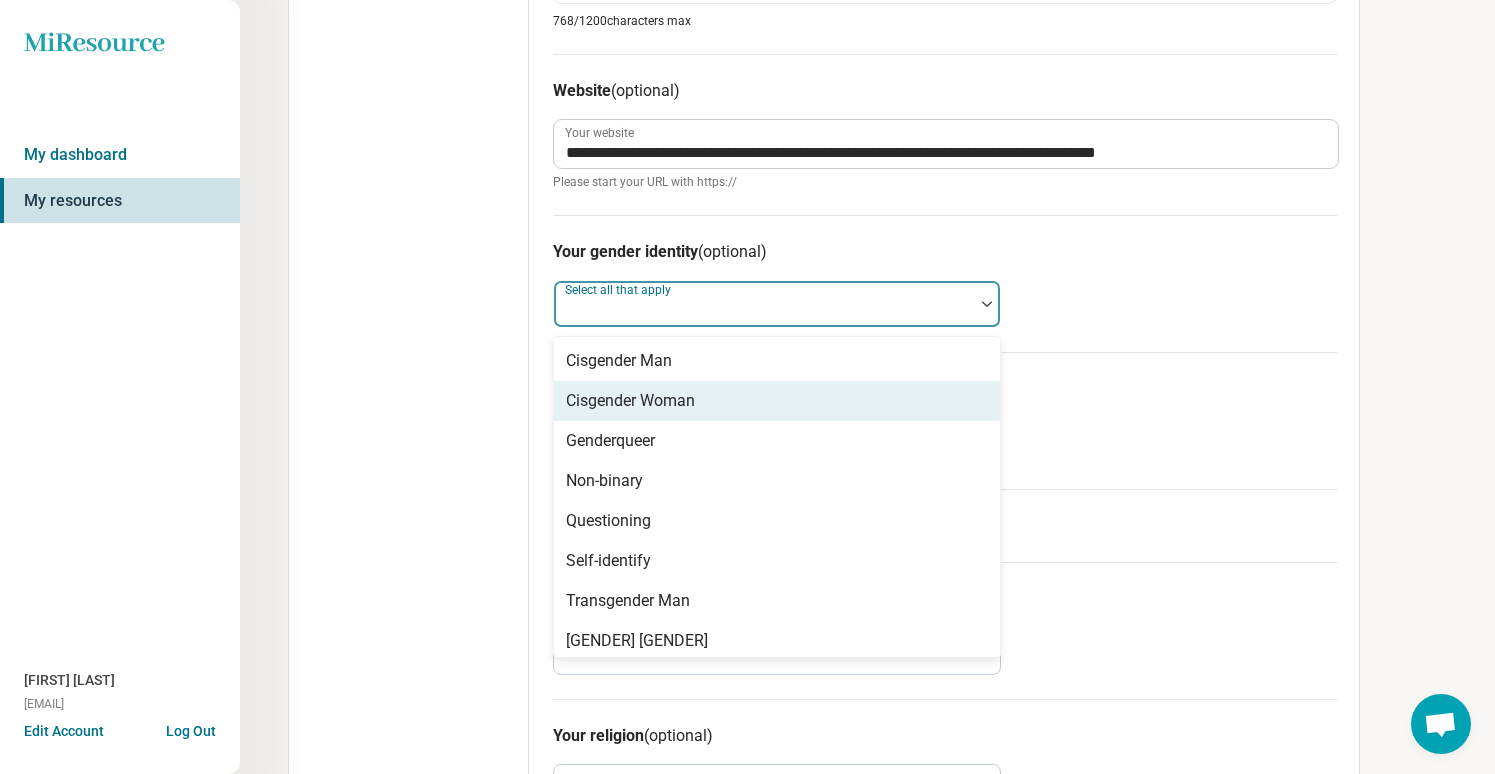 click on "Cisgender Woman" at bounding box center (777, 401) 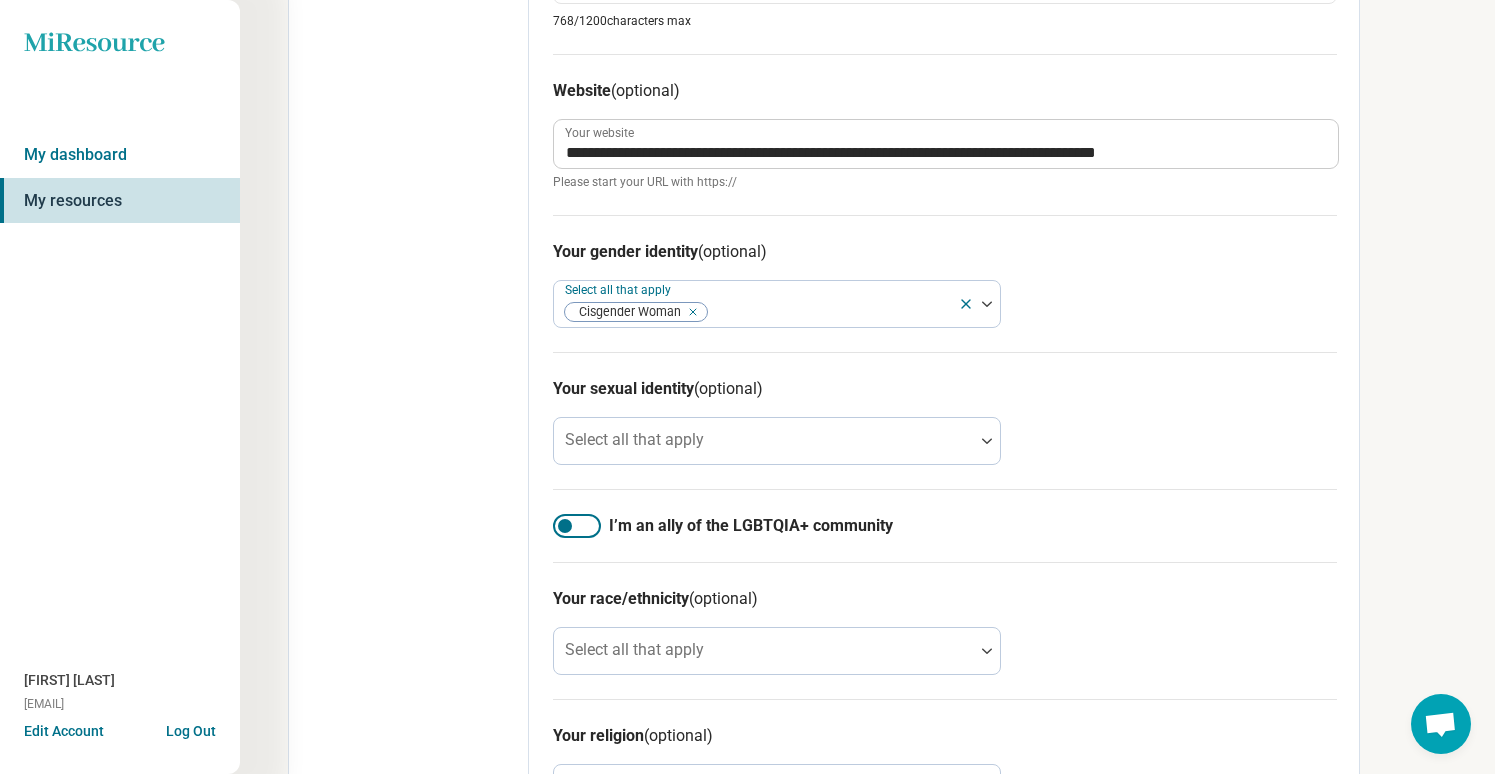 click on "Your sexual identity  (optional)" at bounding box center [945, 389] 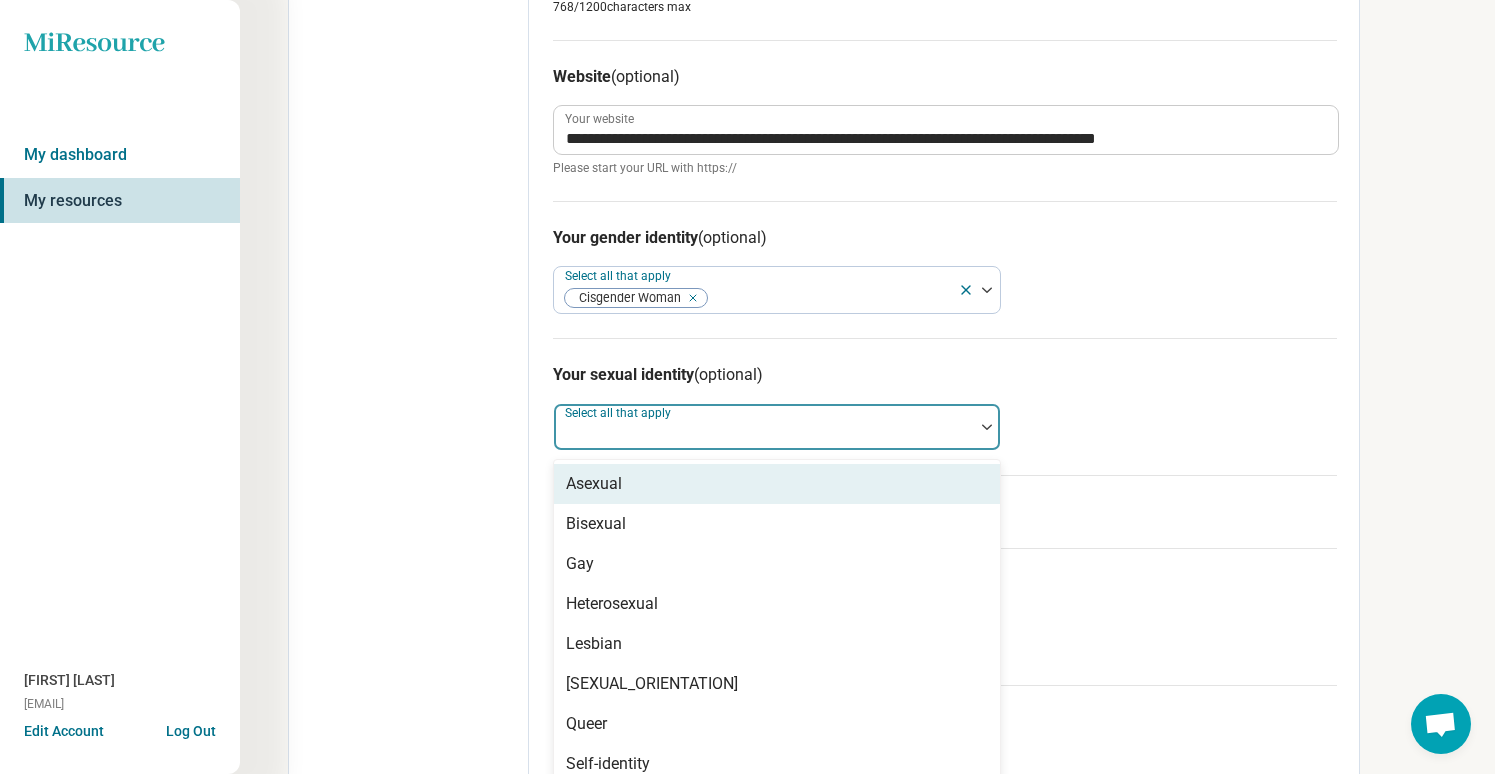 click at bounding box center [764, 427] 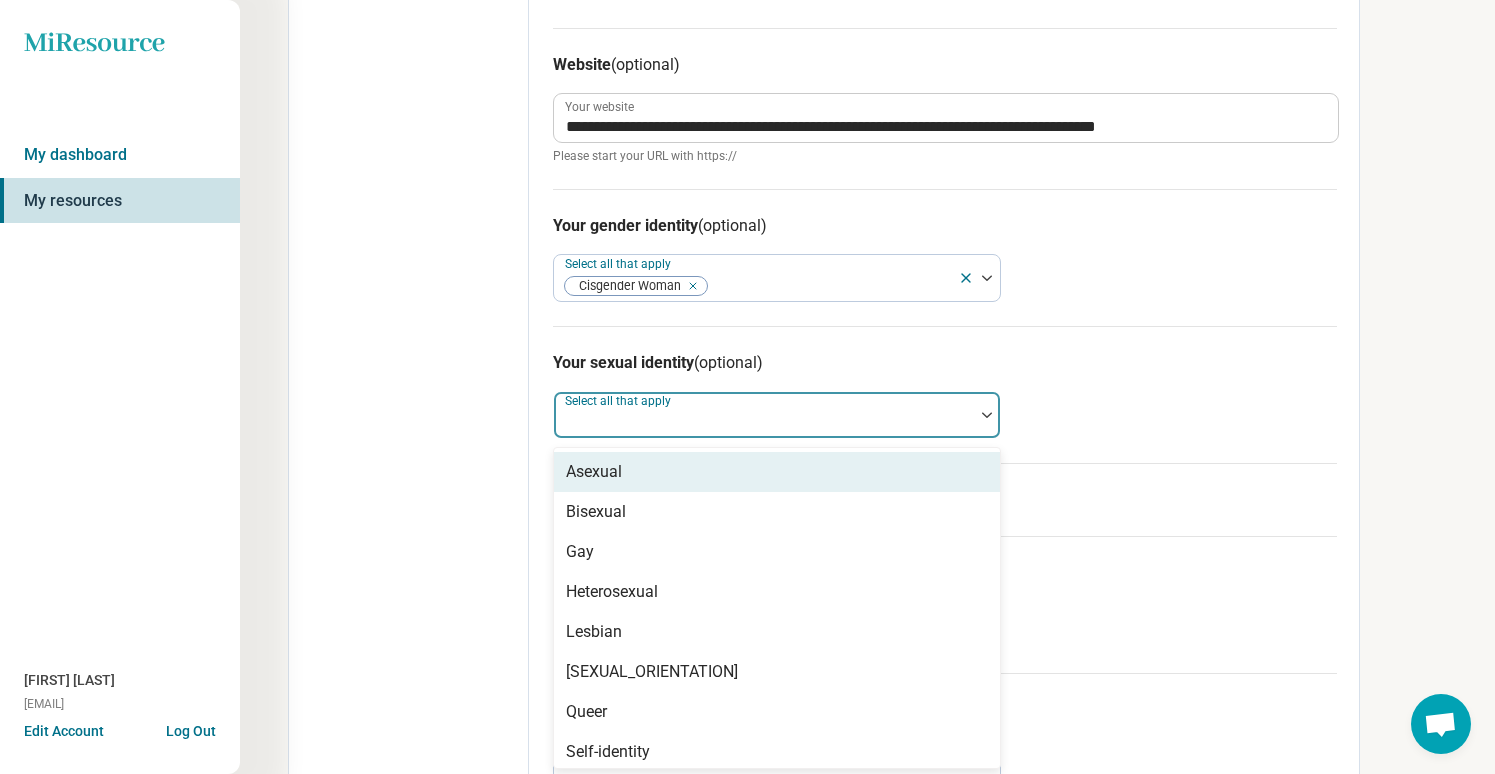 scroll, scrollTop: 1113, scrollLeft: 0, axis: vertical 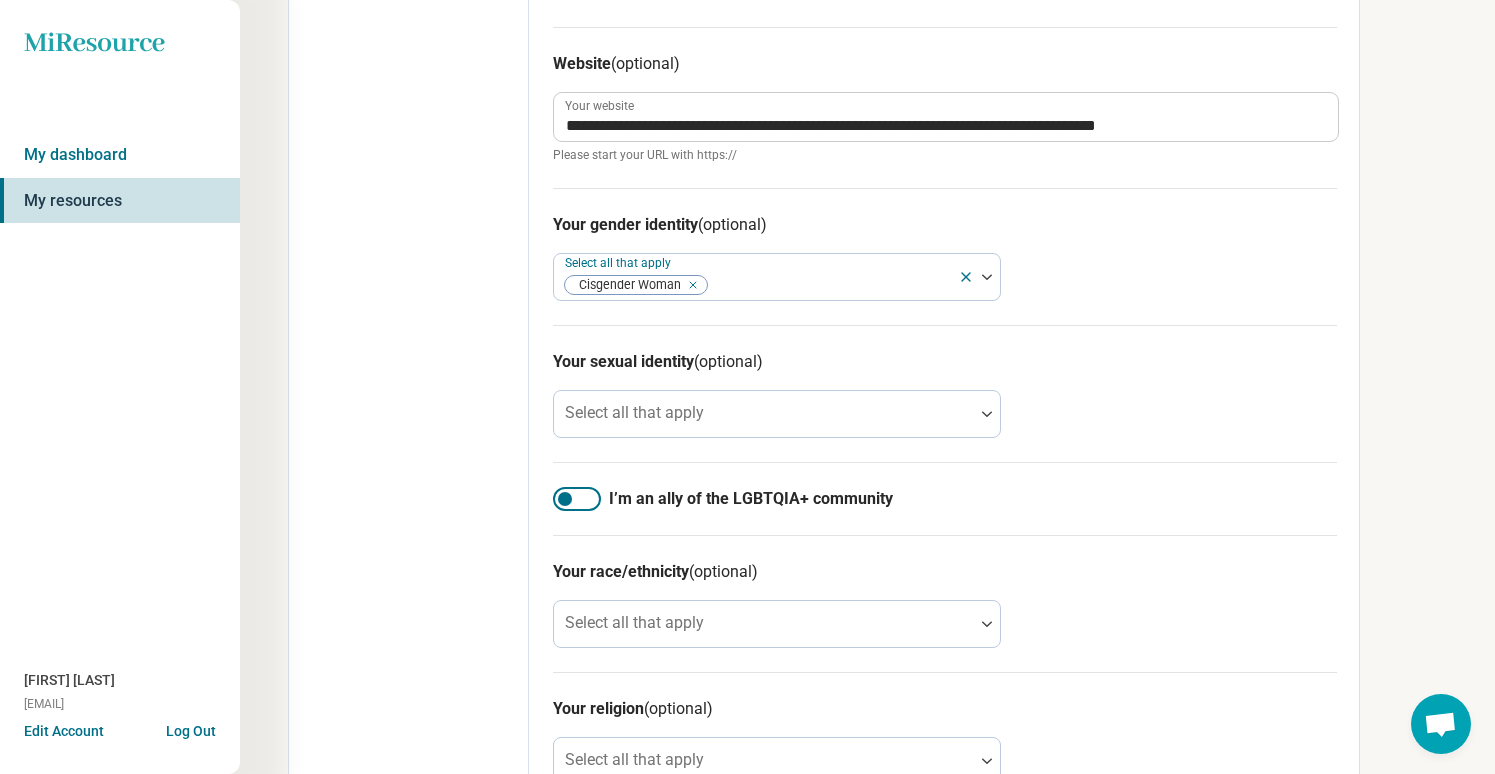 click on "Your sexual identity  (optional)" at bounding box center [945, 362] 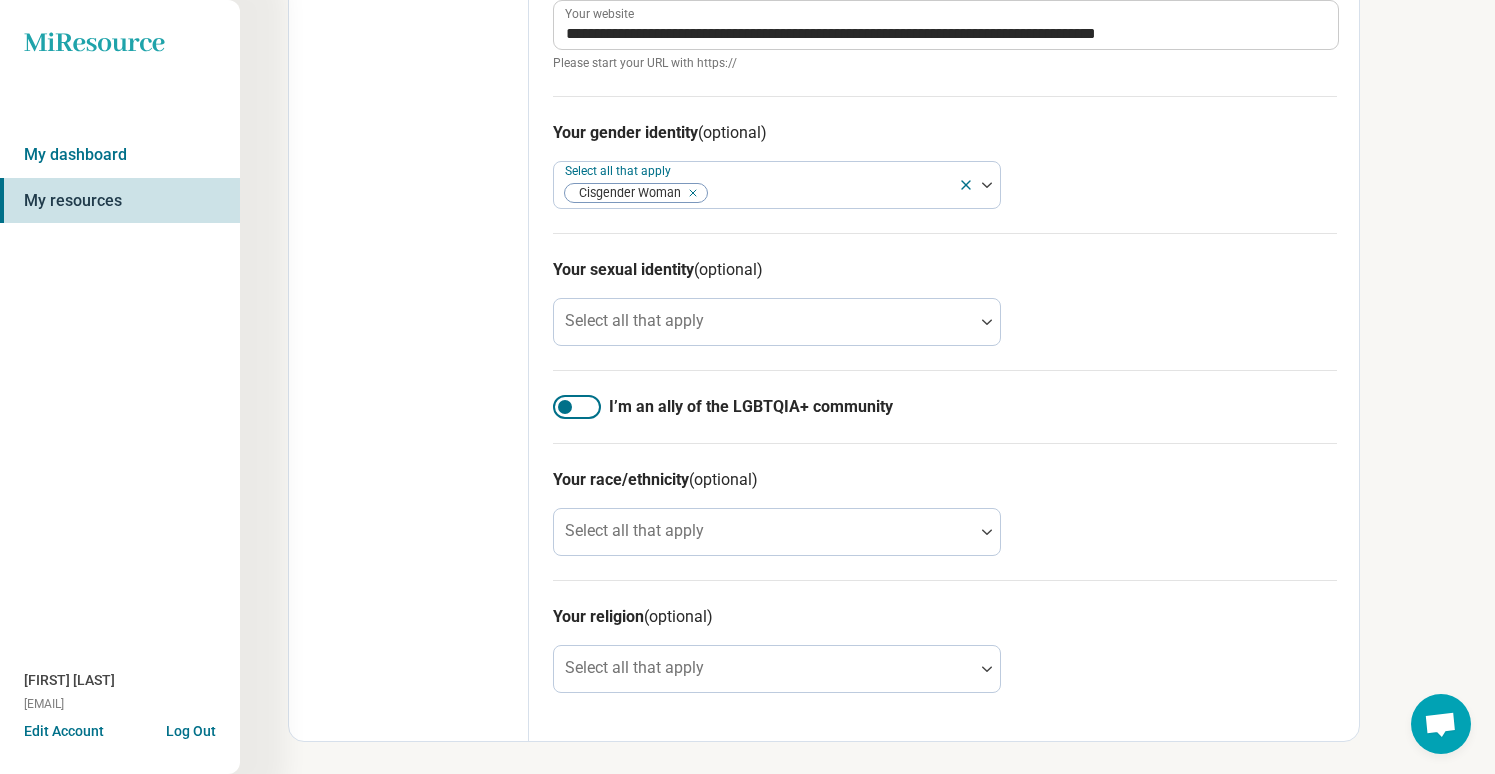 scroll, scrollTop: 1203, scrollLeft: 0, axis: vertical 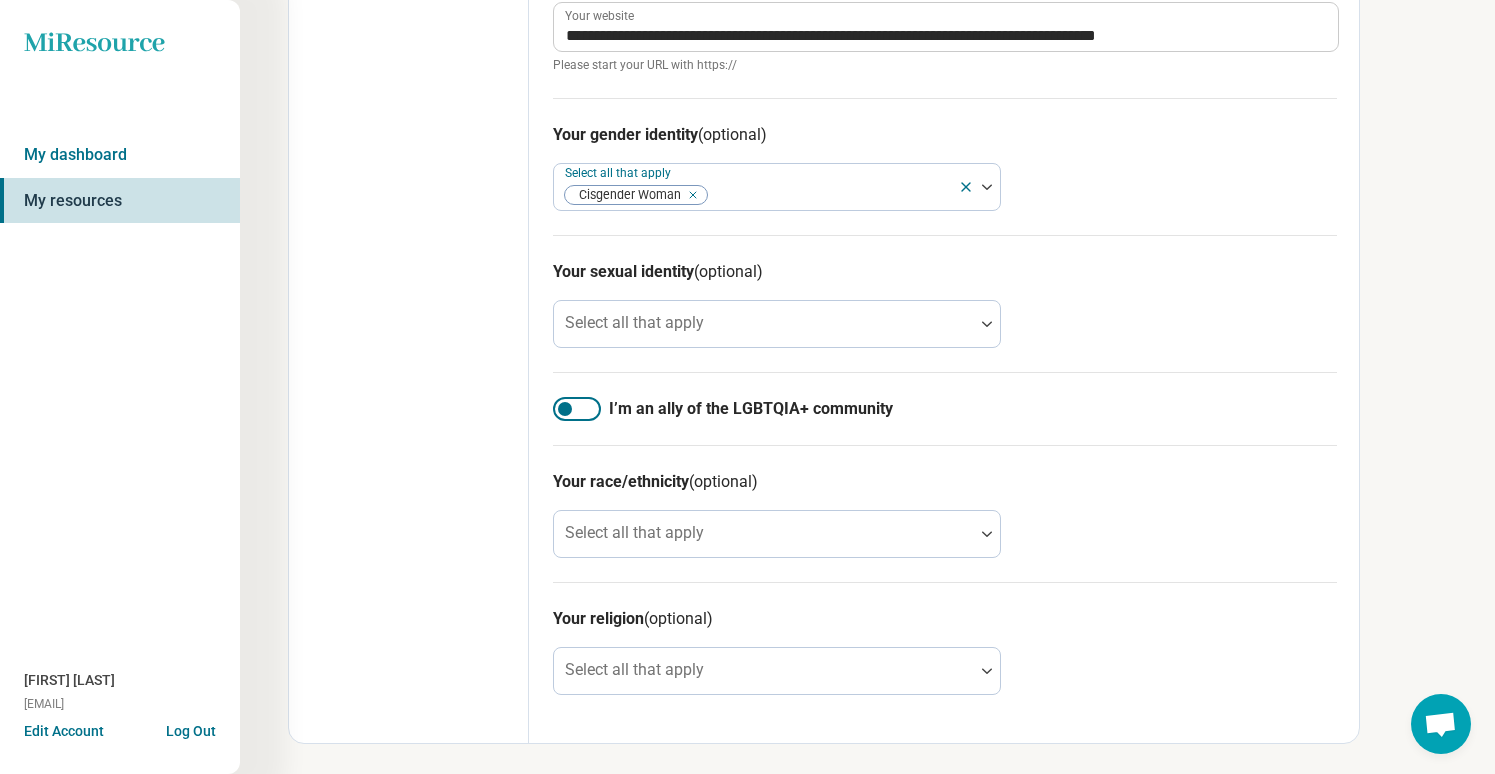 click at bounding box center (577, 409) 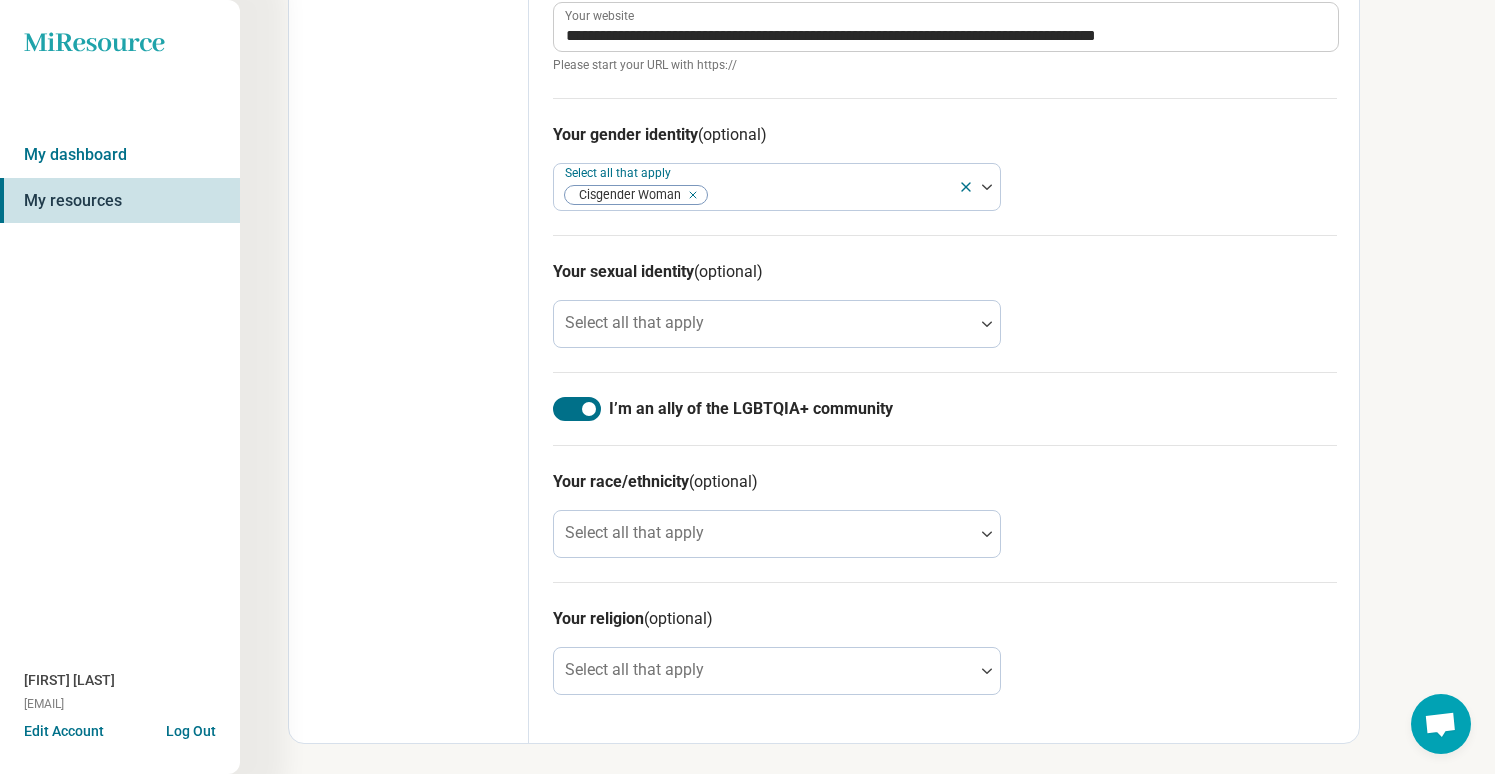 scroll, scrollTop: 13, scrollLeft: 0, axis: vertical 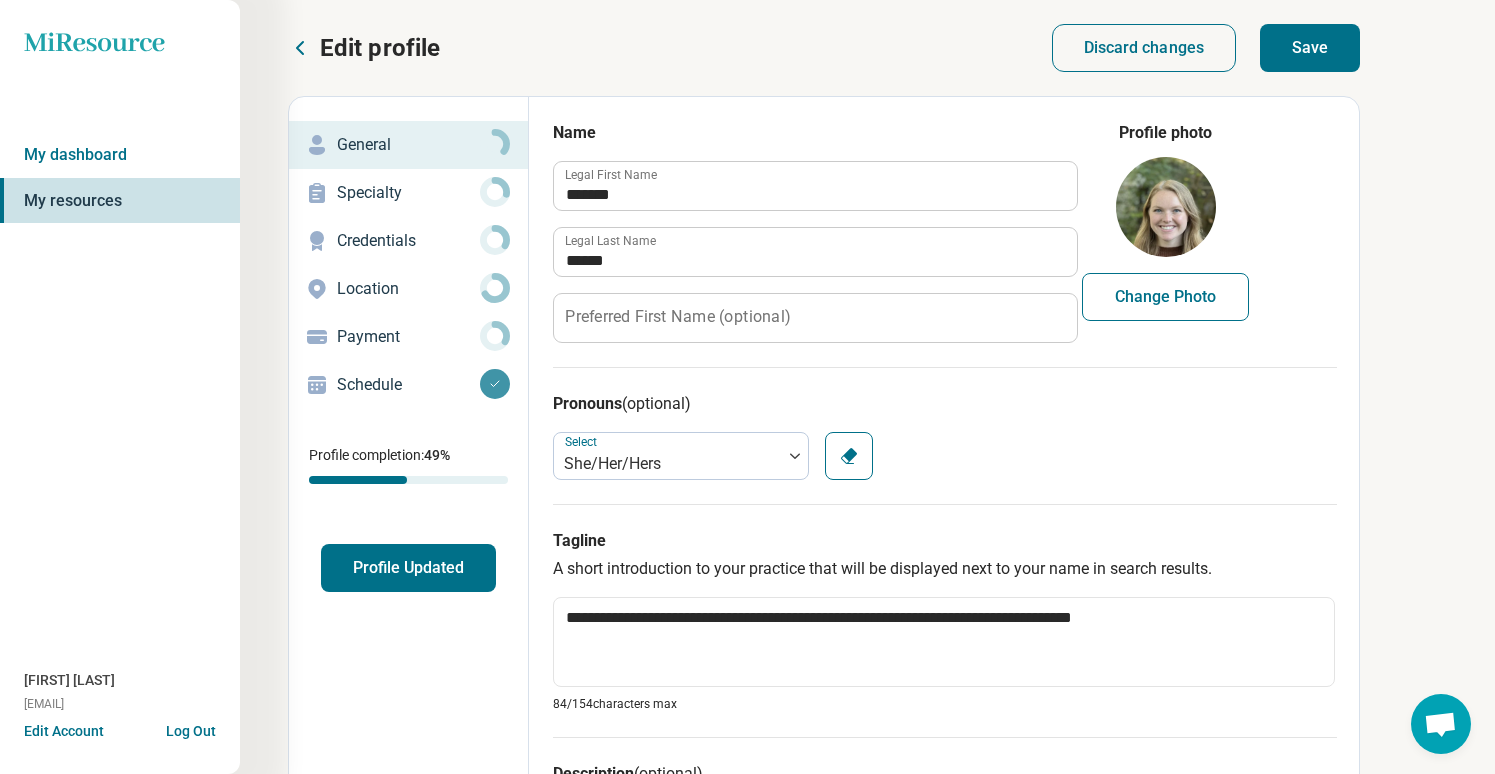 click on "Save" at bounding box center [1310, 48] 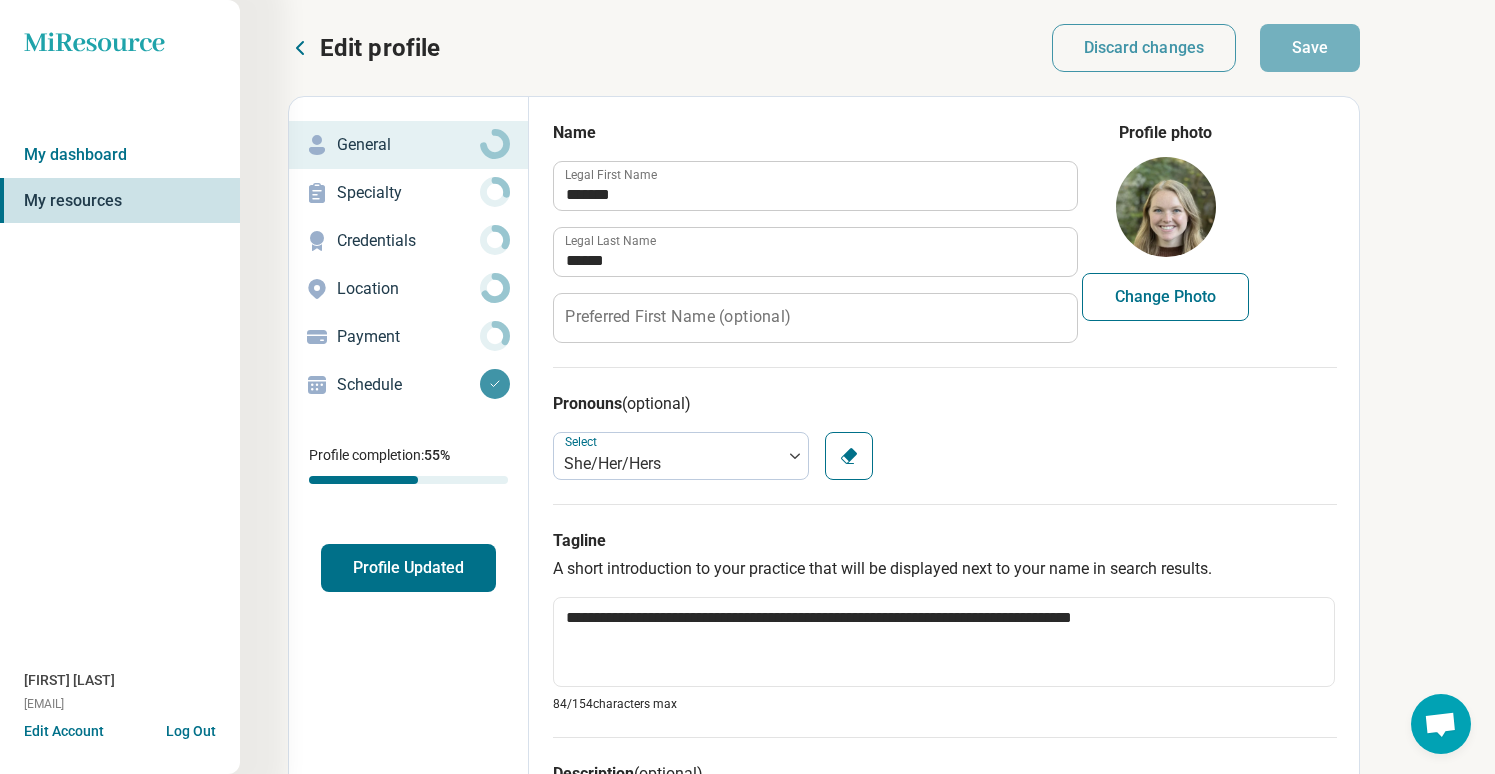 click on "Specialty" at bounding box center [408, 193] 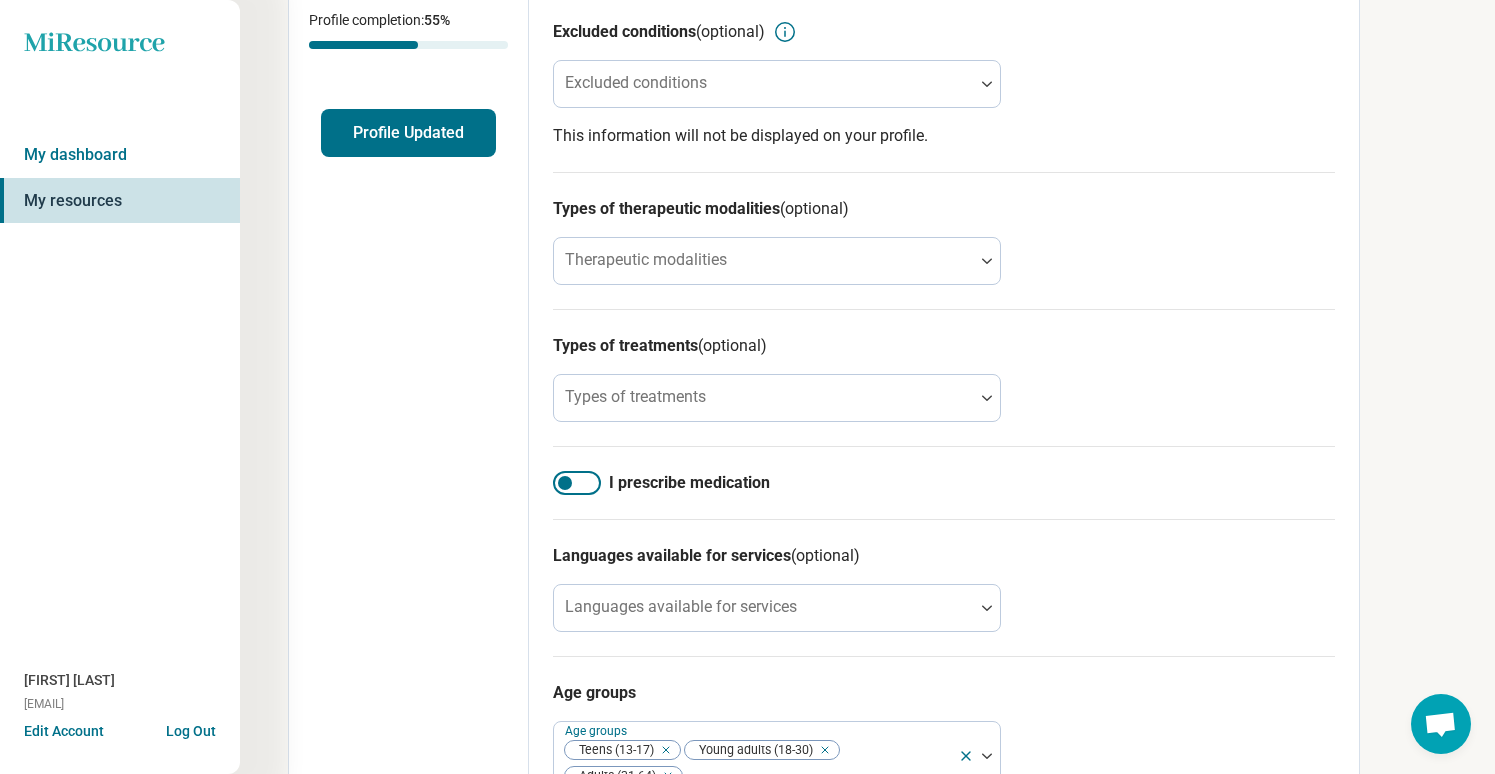 scroll, scrollTop: 441, scrollLeft: 0, axis: vertical 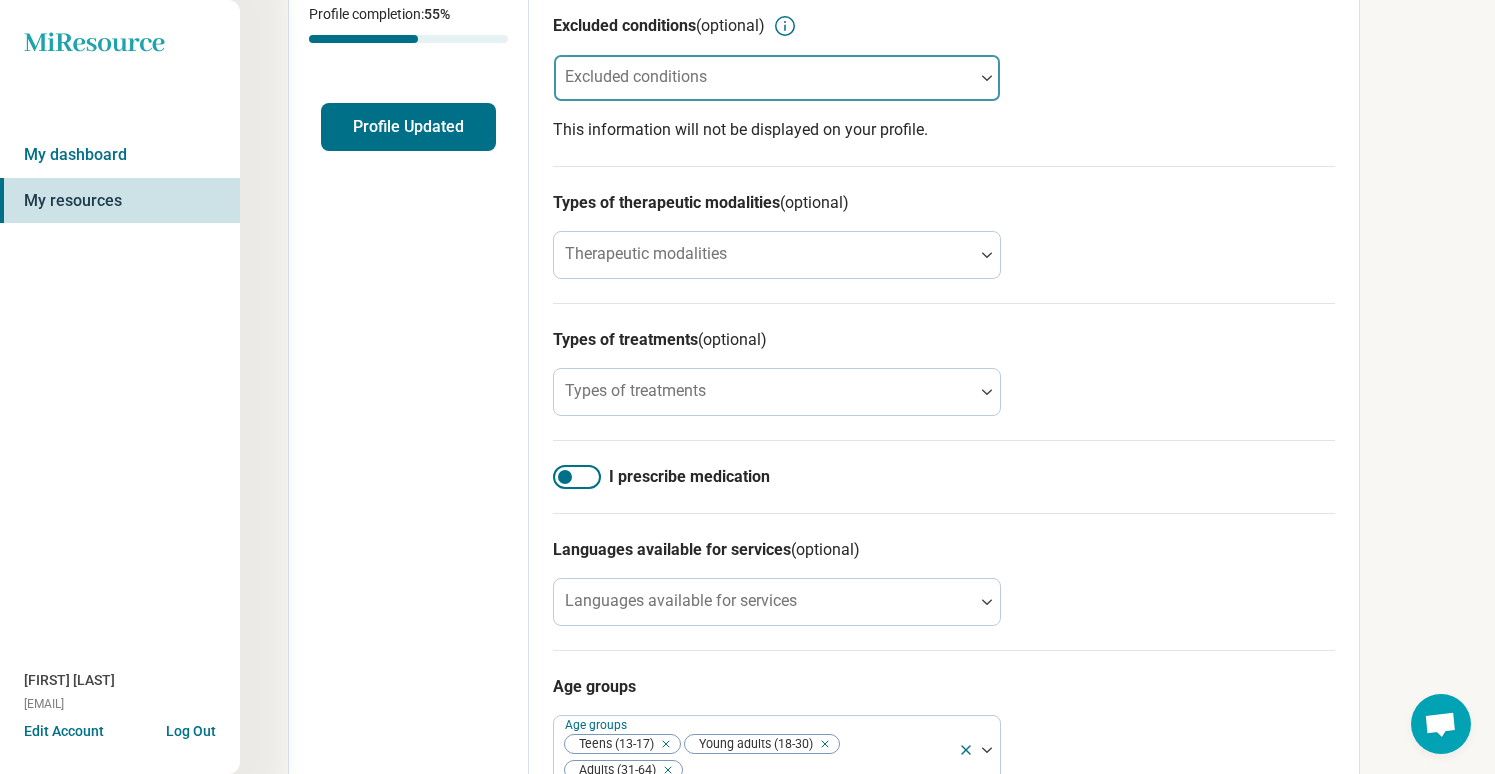 click at bounding box center (764, 86) 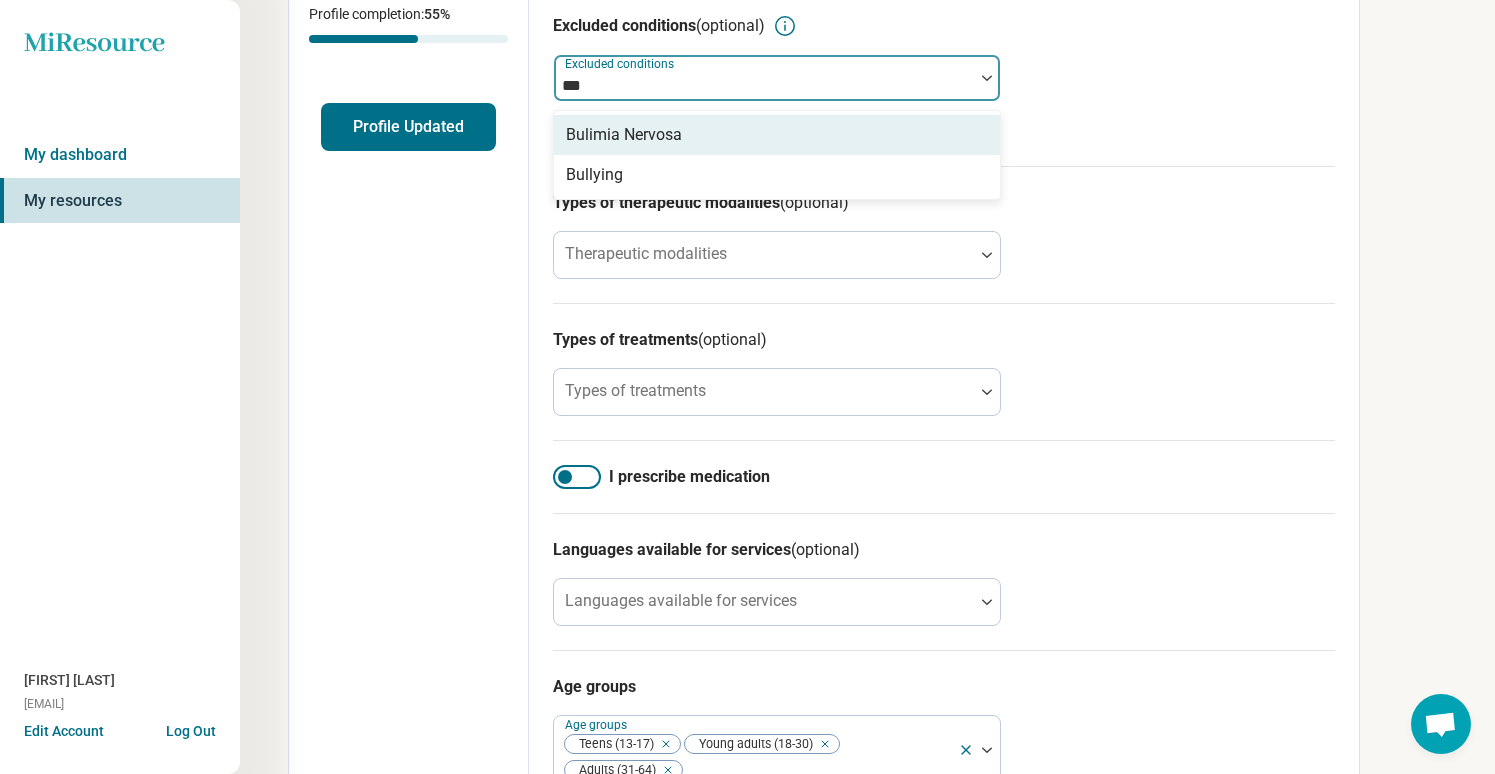 click on "Bulimia Nervosa" at bounding box center (777, 135) 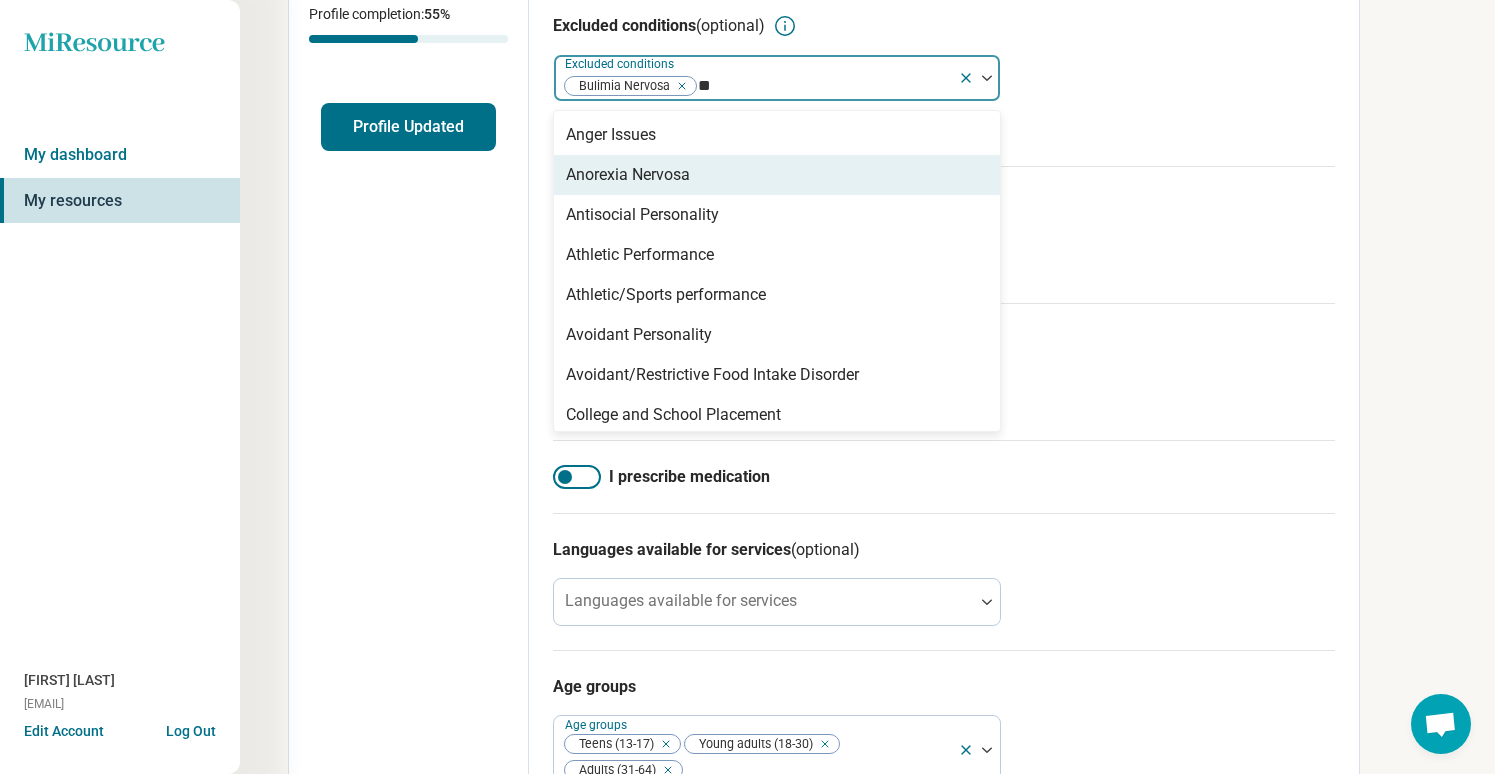 click on "Anorexia Nervosa" at bounding box center (628, 175) 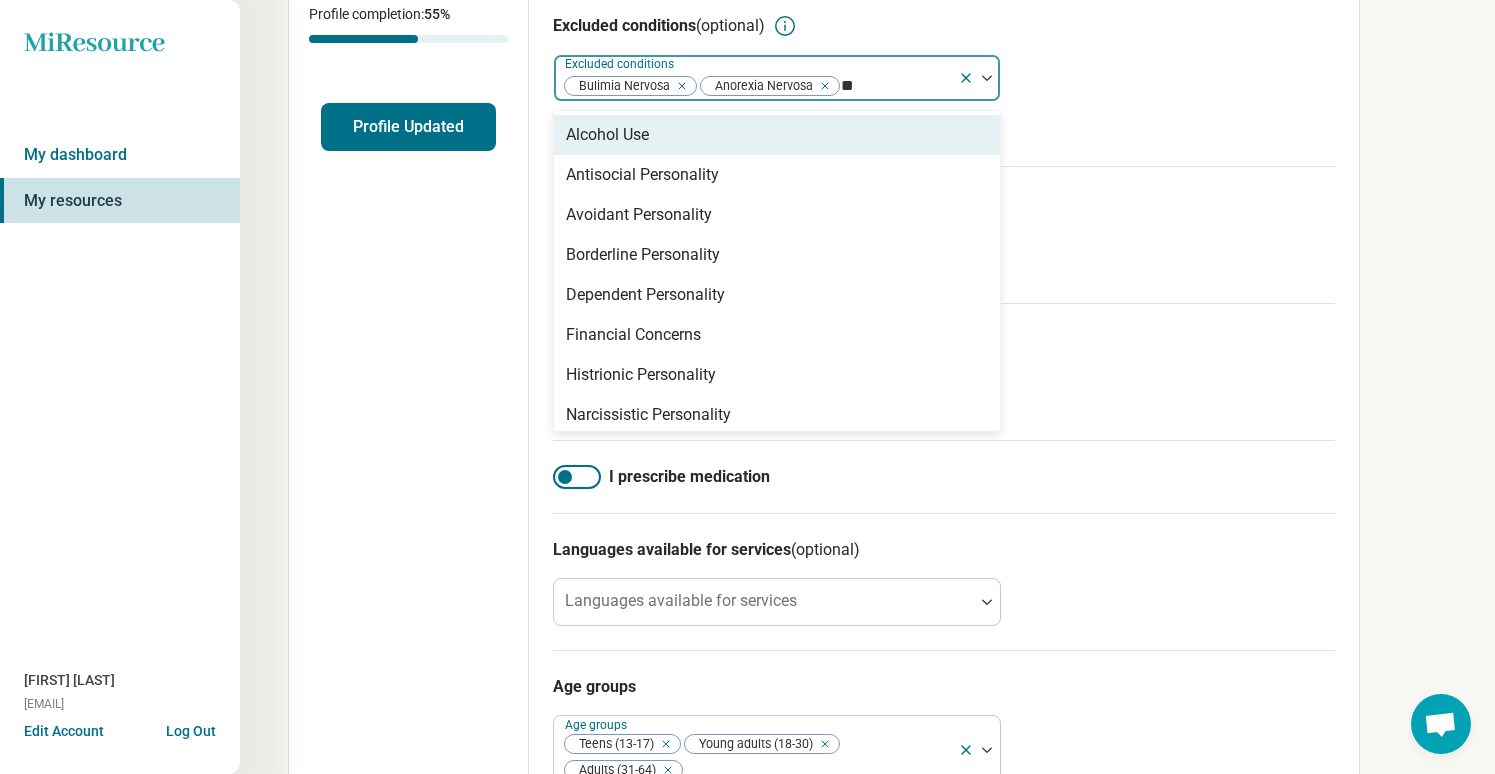 click on "Alcohol Use" at bounding box center [777, 135] 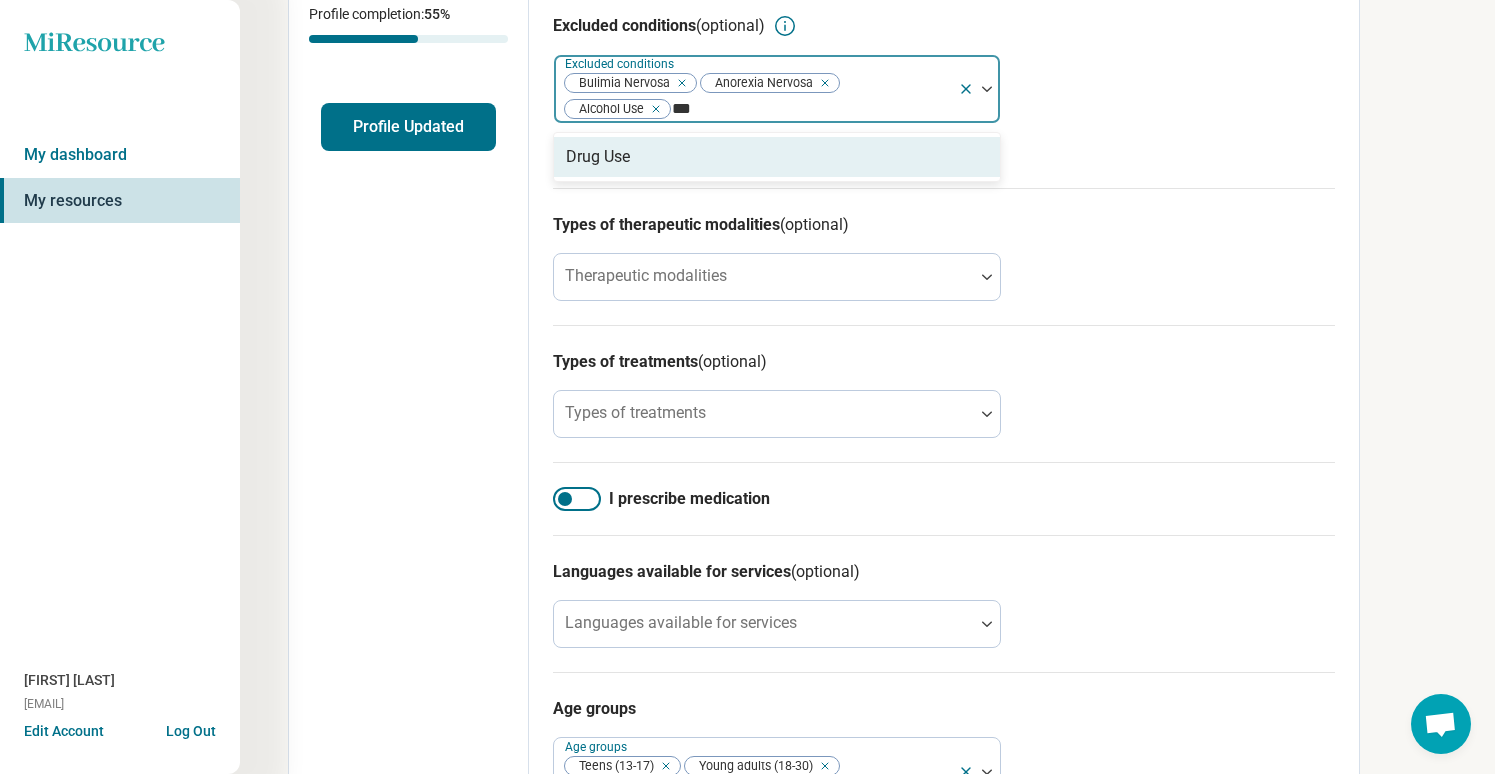 click on "Drug Use" at bounding box center (598, 157) 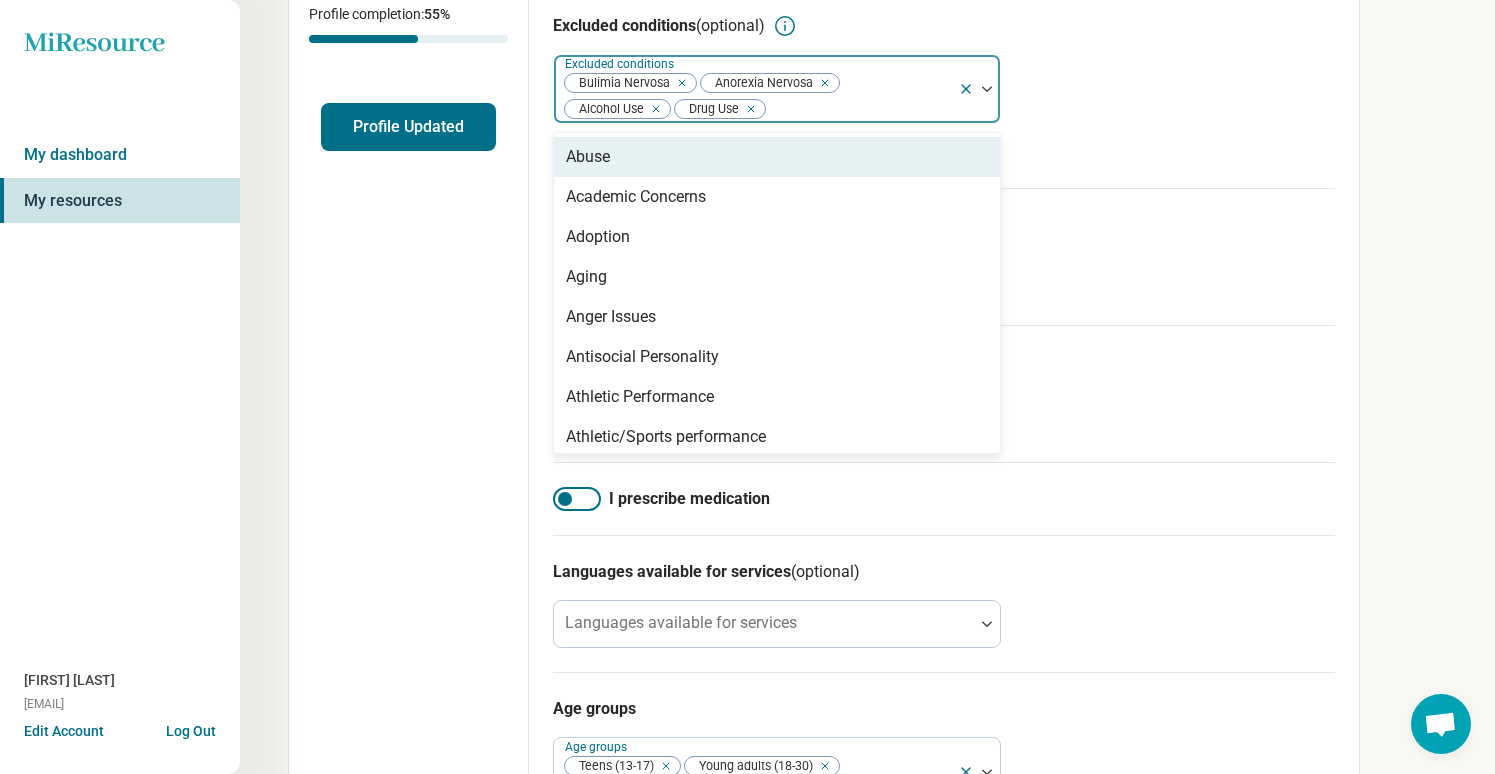 click on "Types of therapeutic modalities  (optional) Therapeutic modalities" at bounding box center [944, 256] 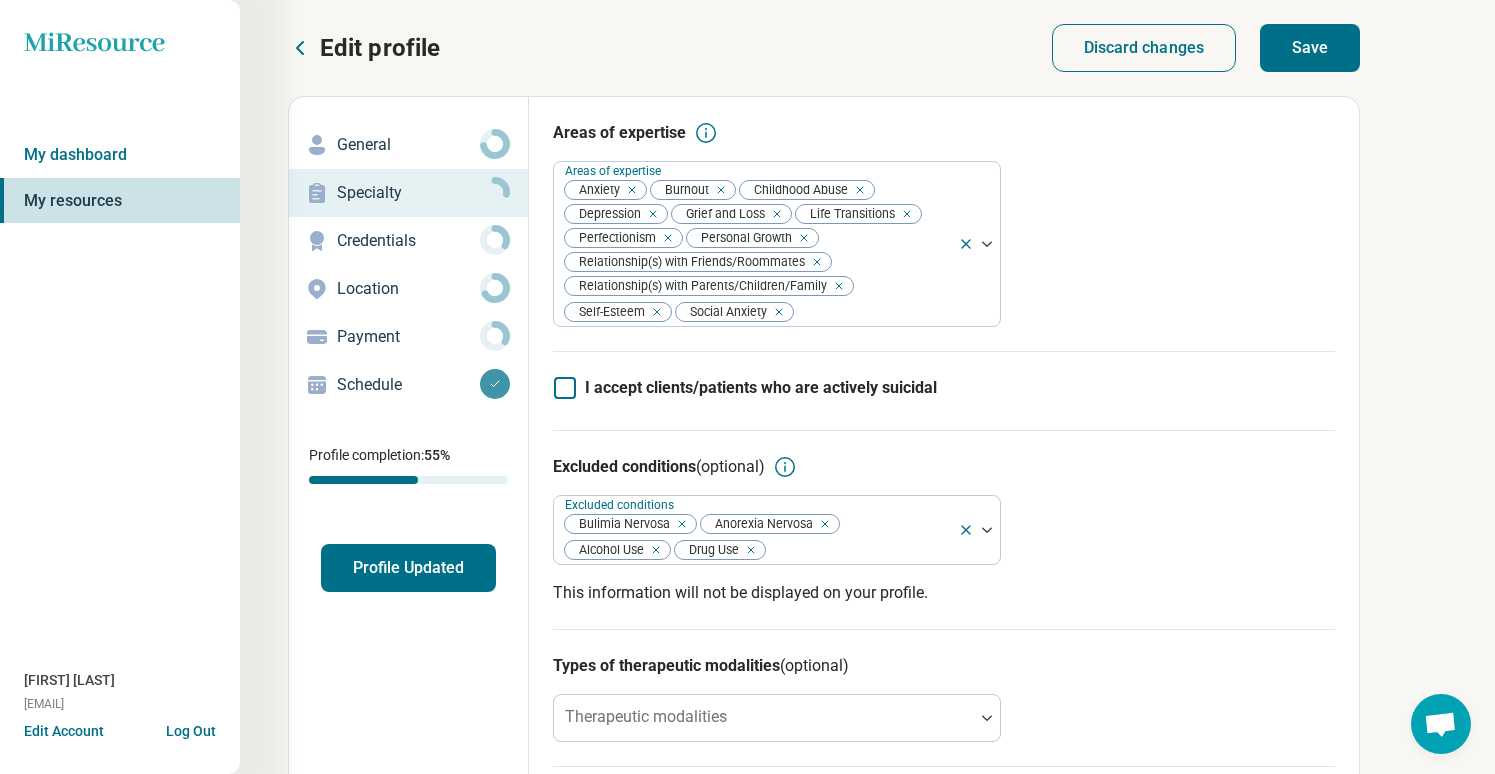 scroll, scrollTop: 0, scrollLeft: 0, axis: both 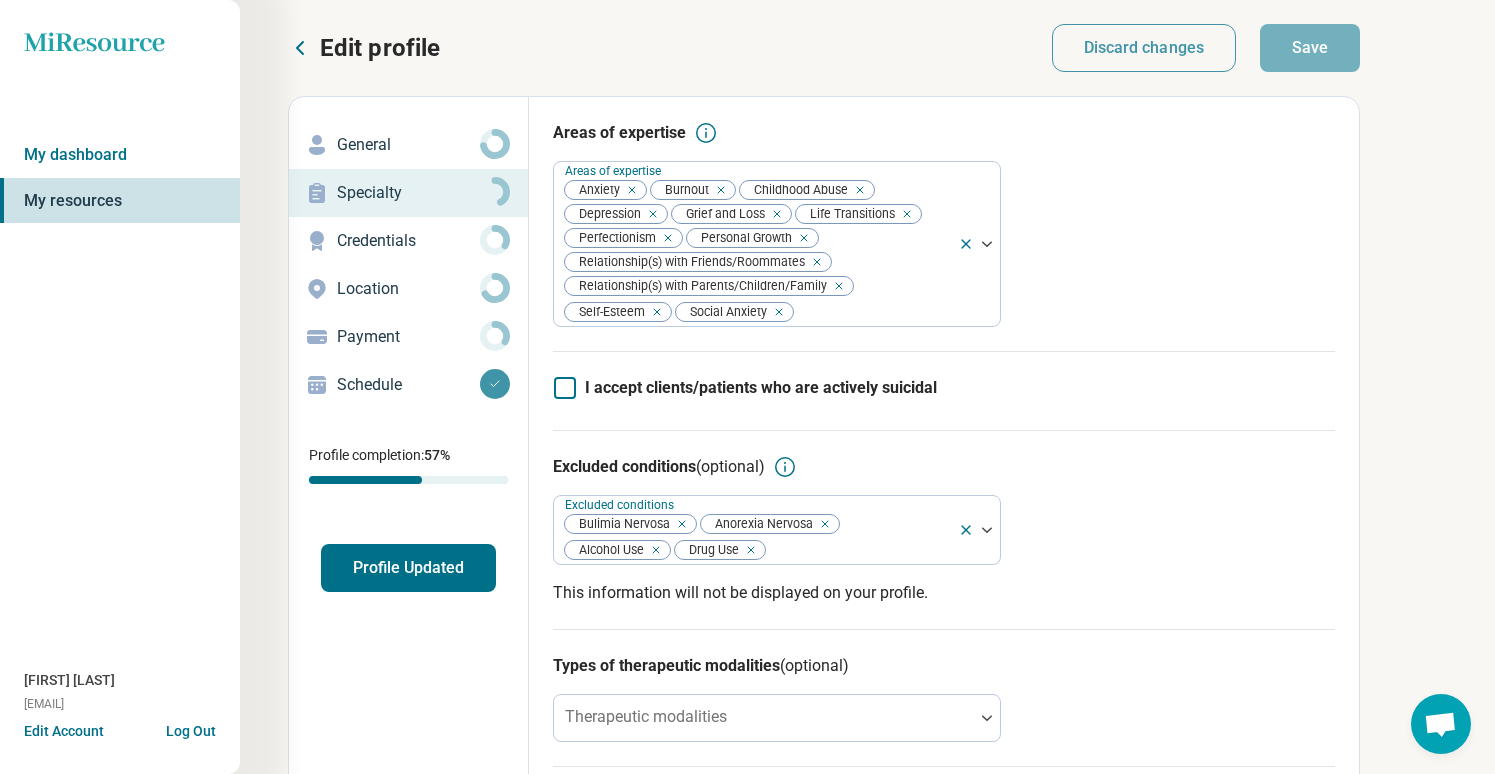 click on "Payment" at bounding box center [408, 337] 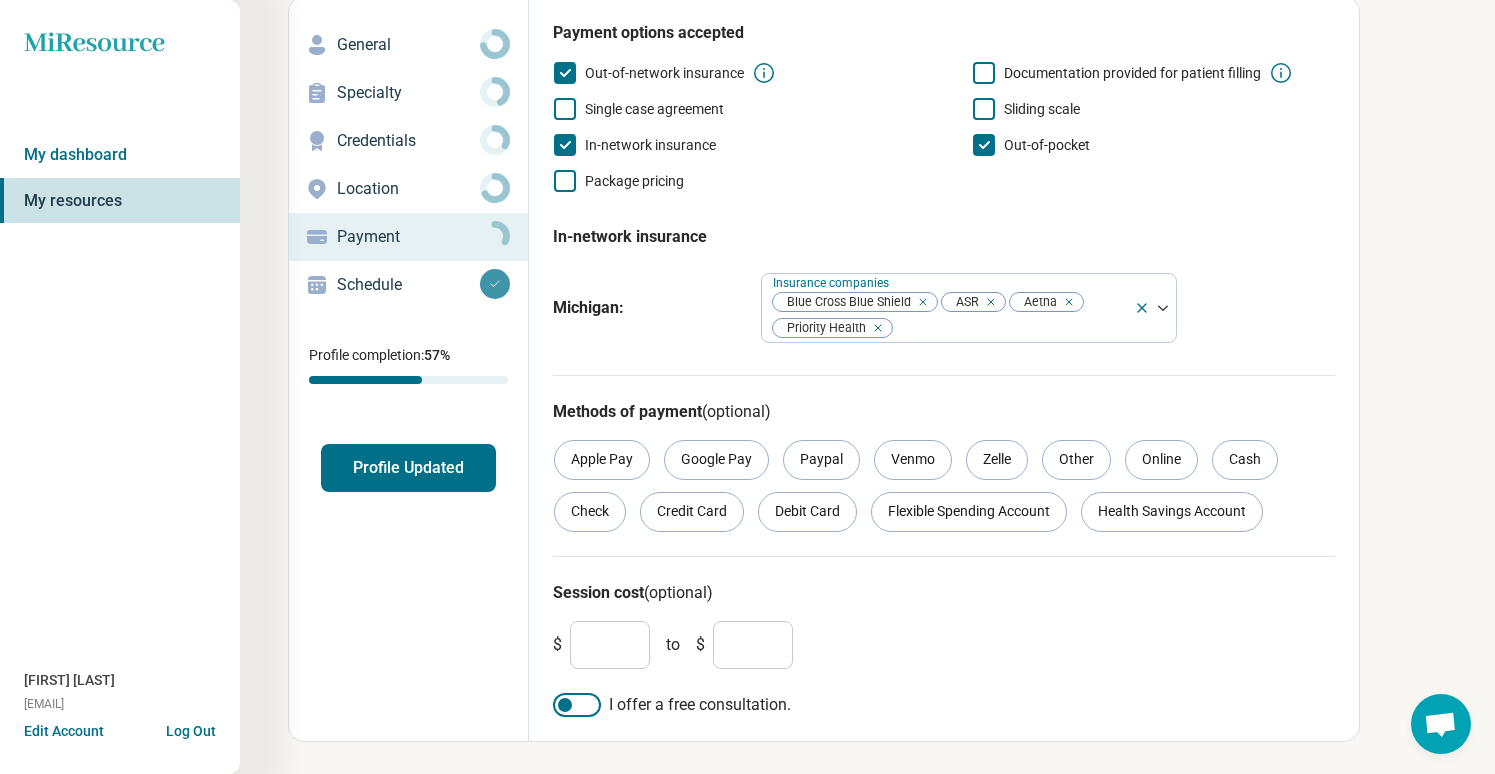 scroll, scrollTop: 100, scrollLeft: 0, axis: vertical 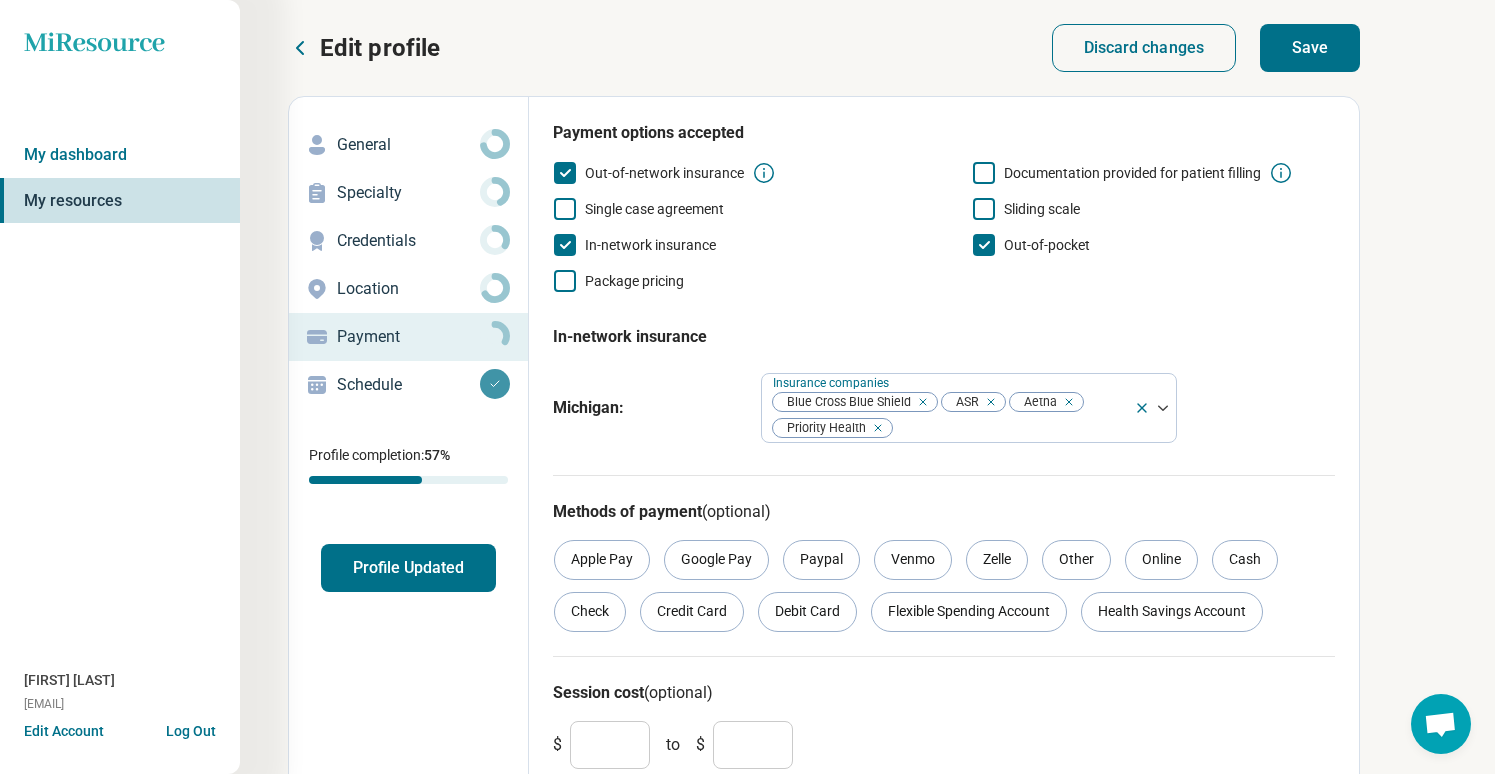 click on "Save" at bounding box center [1310, 48] 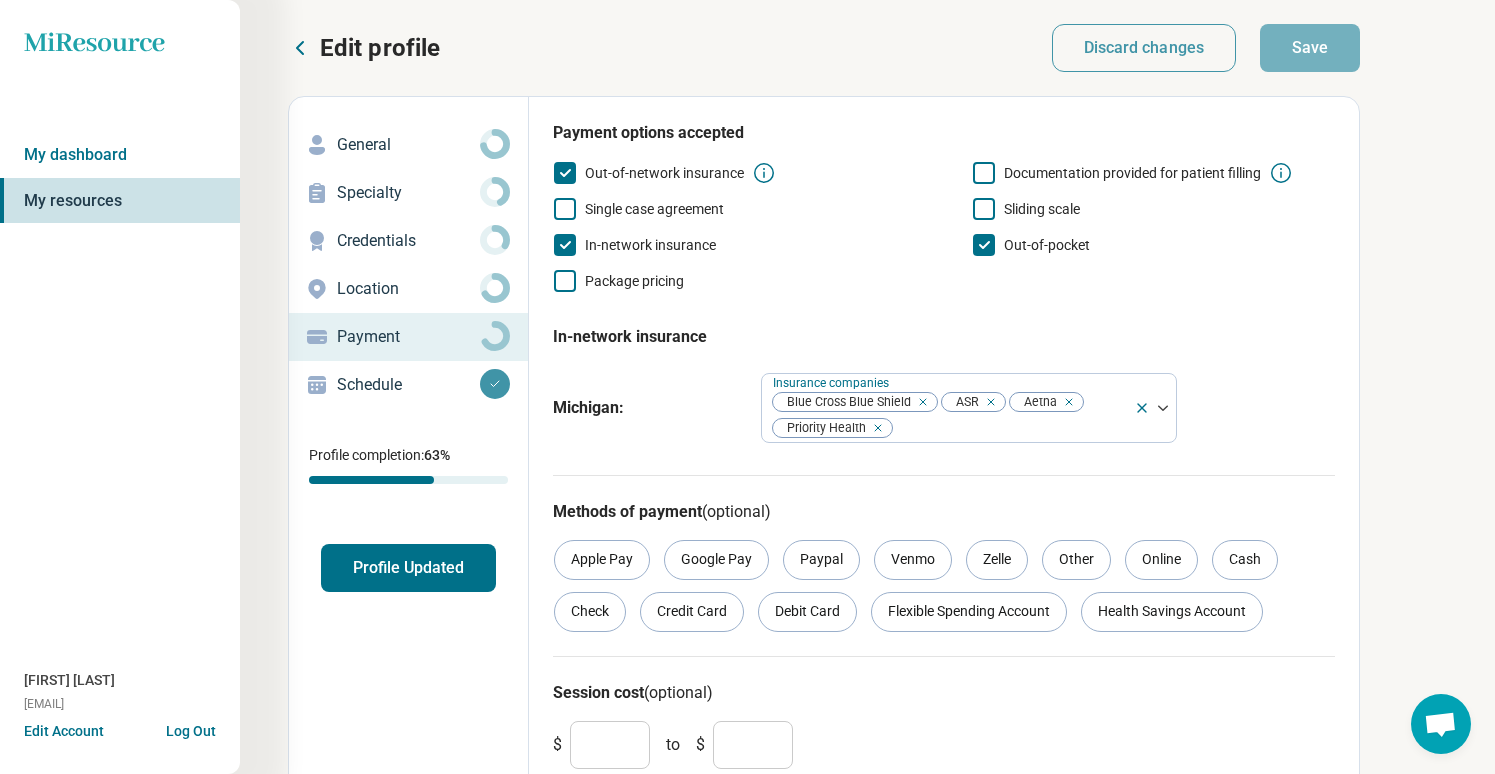 click 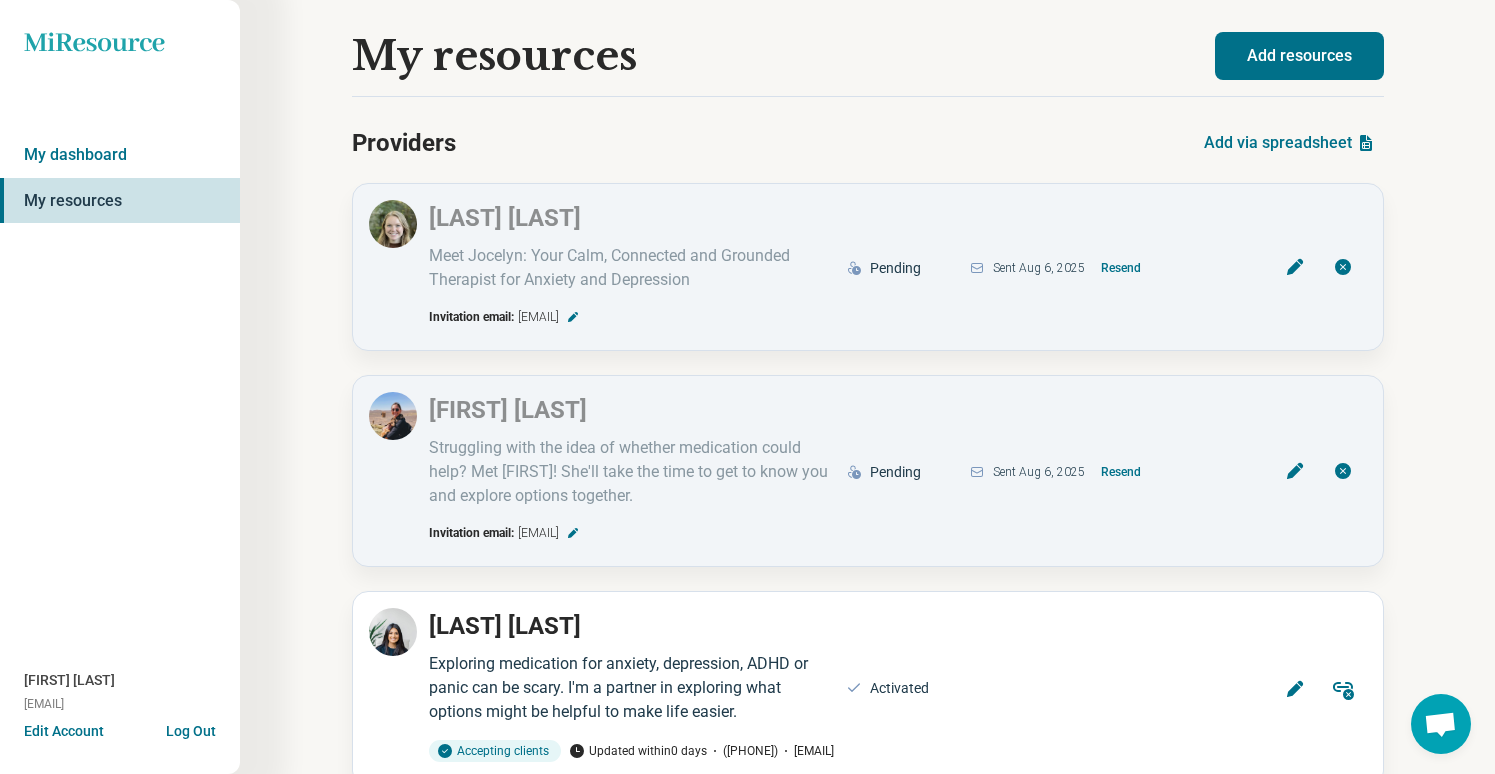 click on "Add resources" at bounding box center [1299, 56] 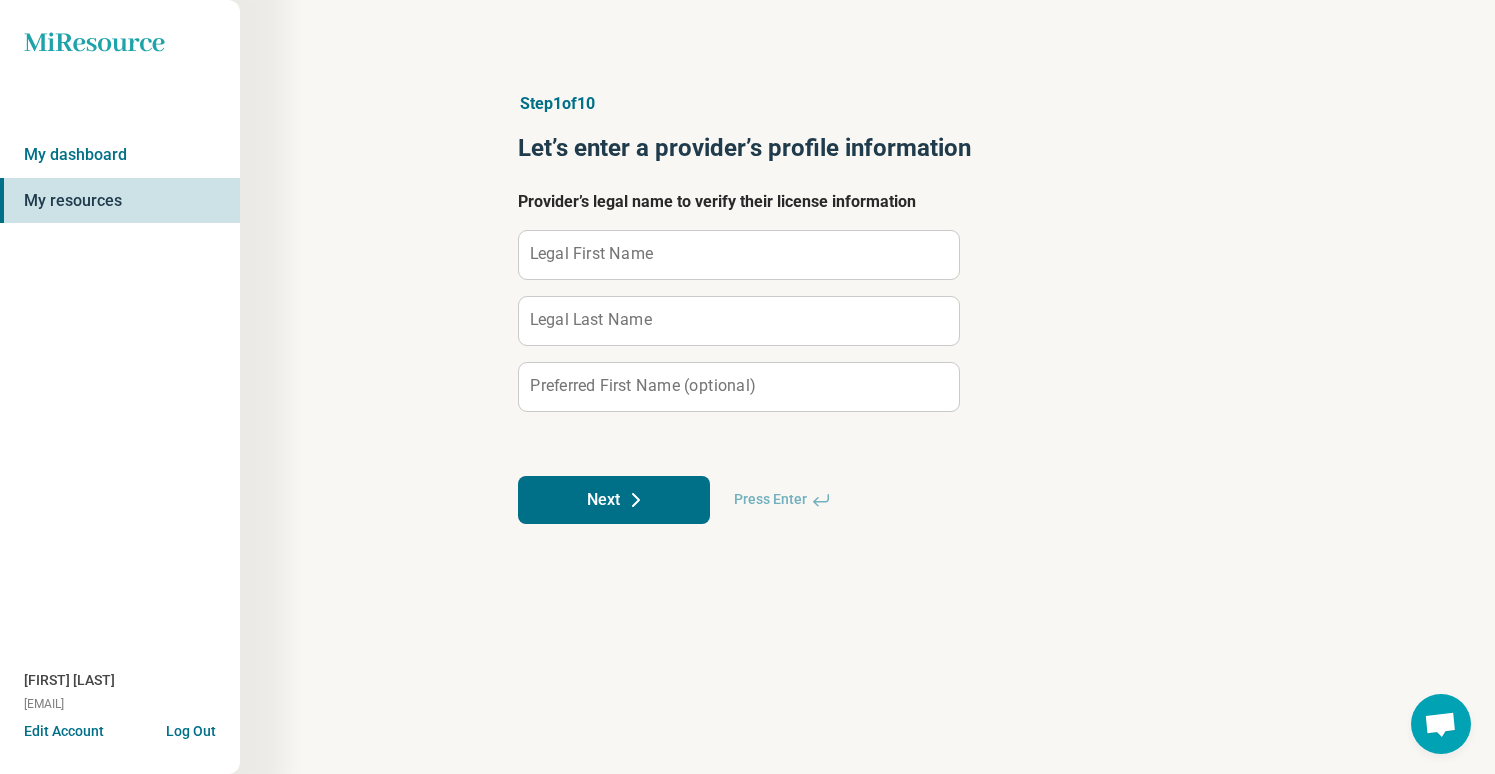 click on "Legal First Name" at bounding box center (591, 254) 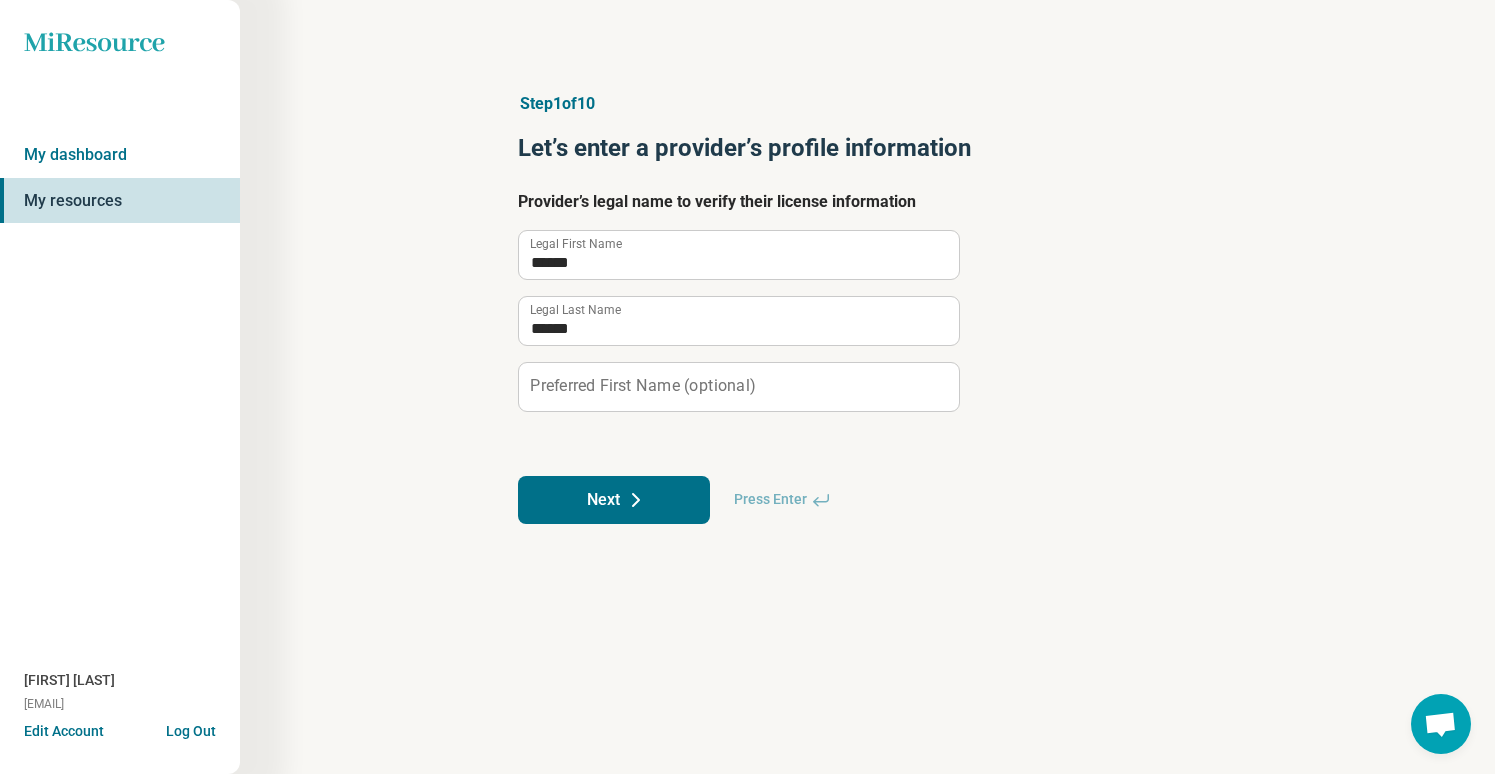 click on "Next" at bounding box center [614, 500] 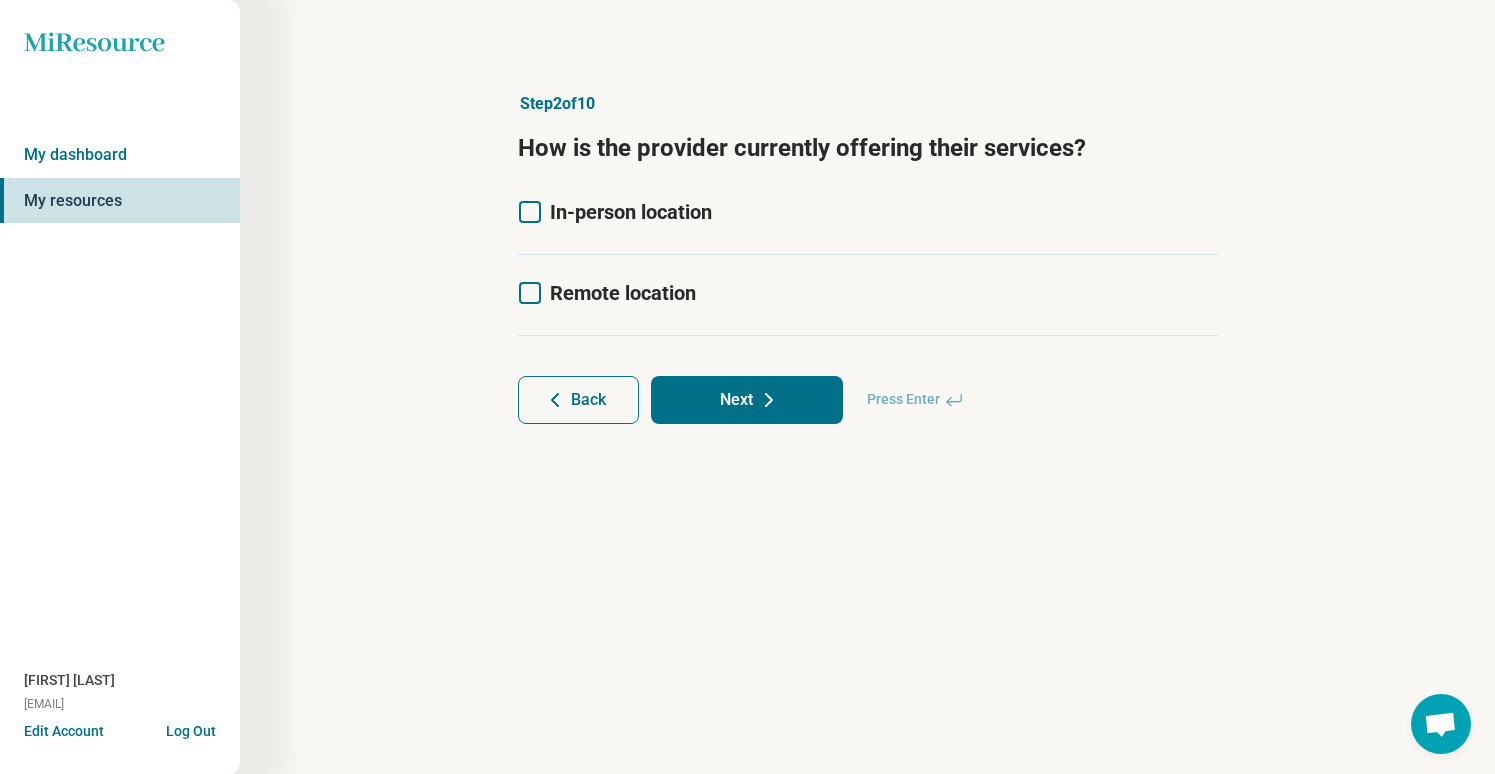 click 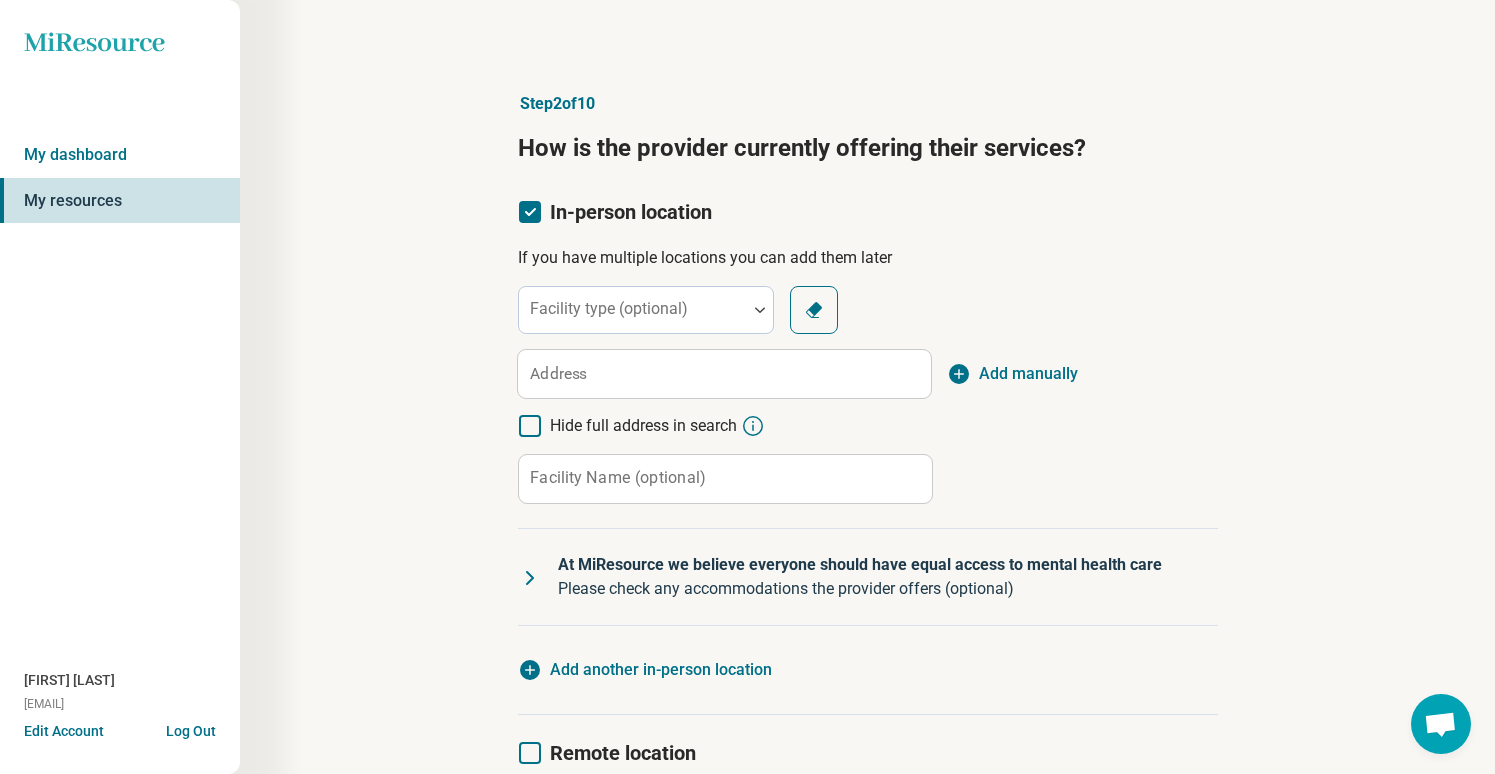 scroll, scrollTop: 13, scrollLeft: 0, axis: vertical 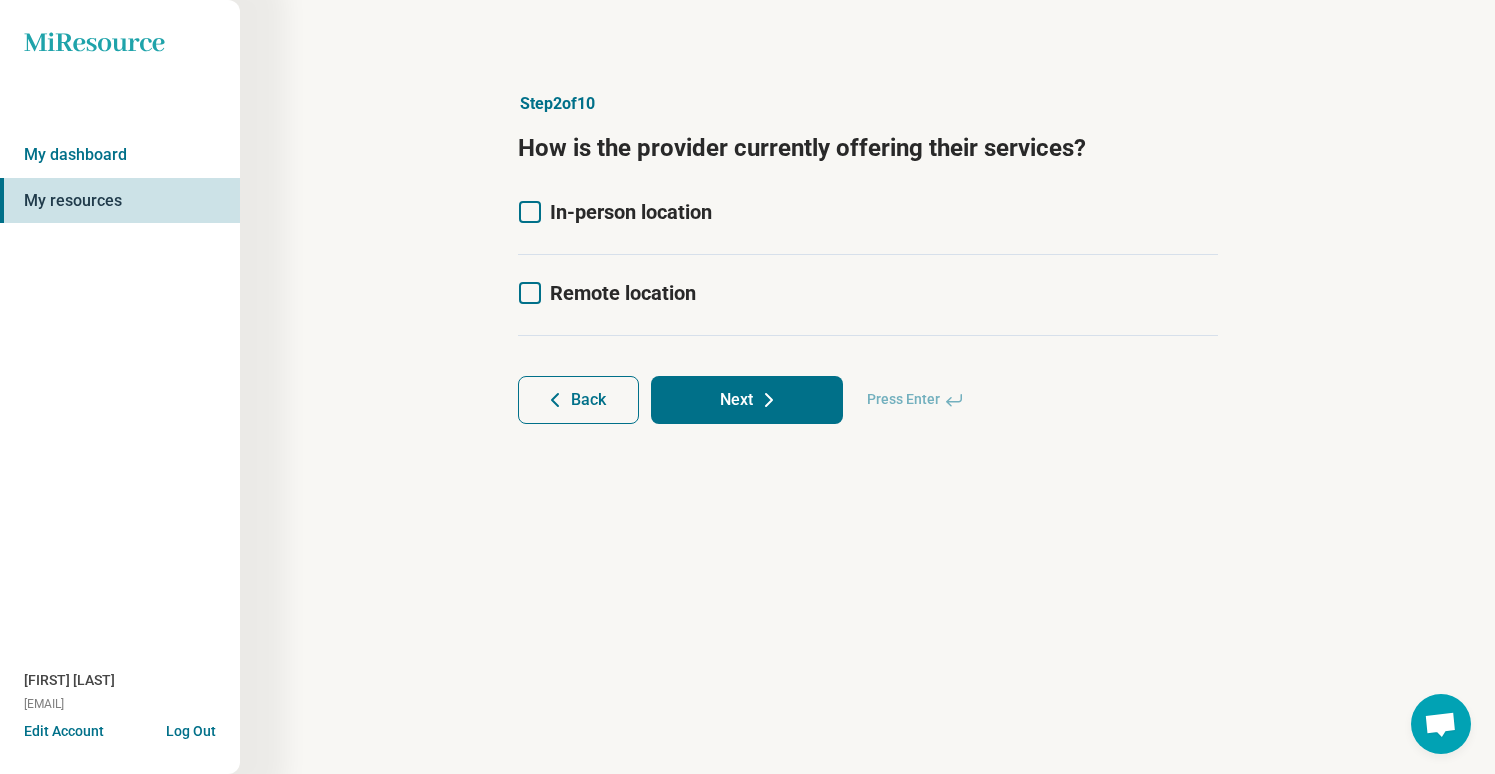 click 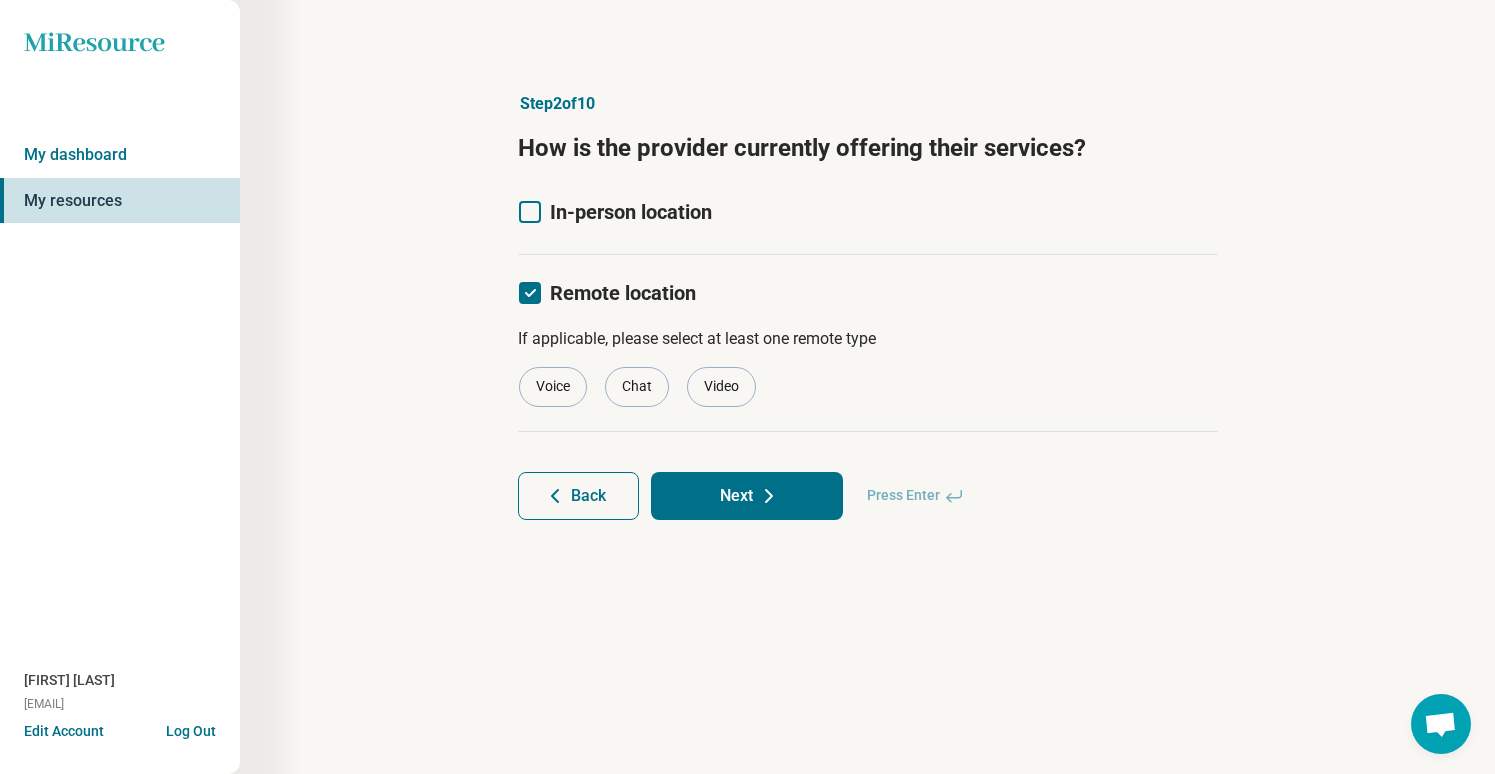 scroll, scrollTop: 13, scrollLeft: 0, axis: vertical 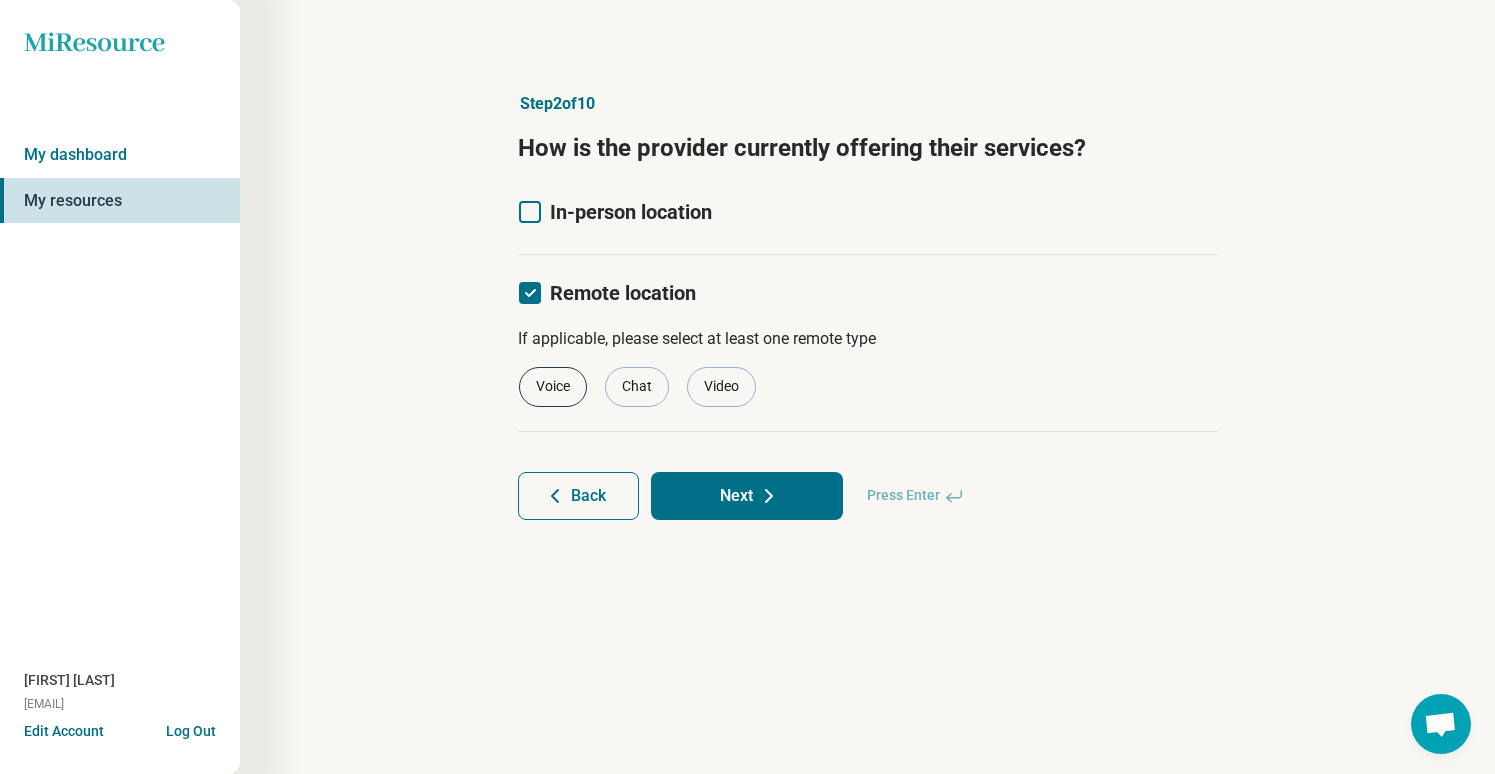 click on "Voice" at bounding box center [553, 387] 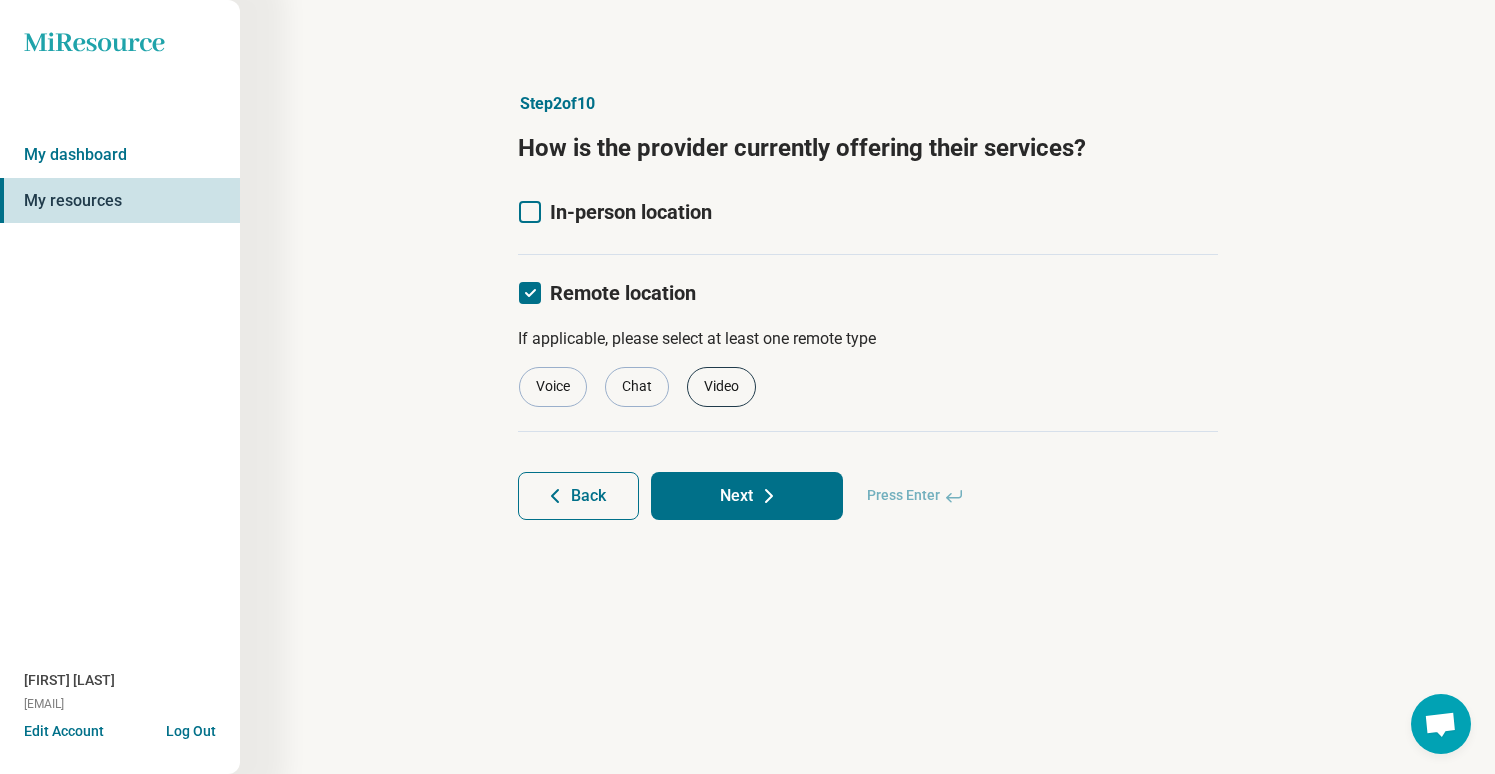 click on "Video" at bounding box center [721, 387] 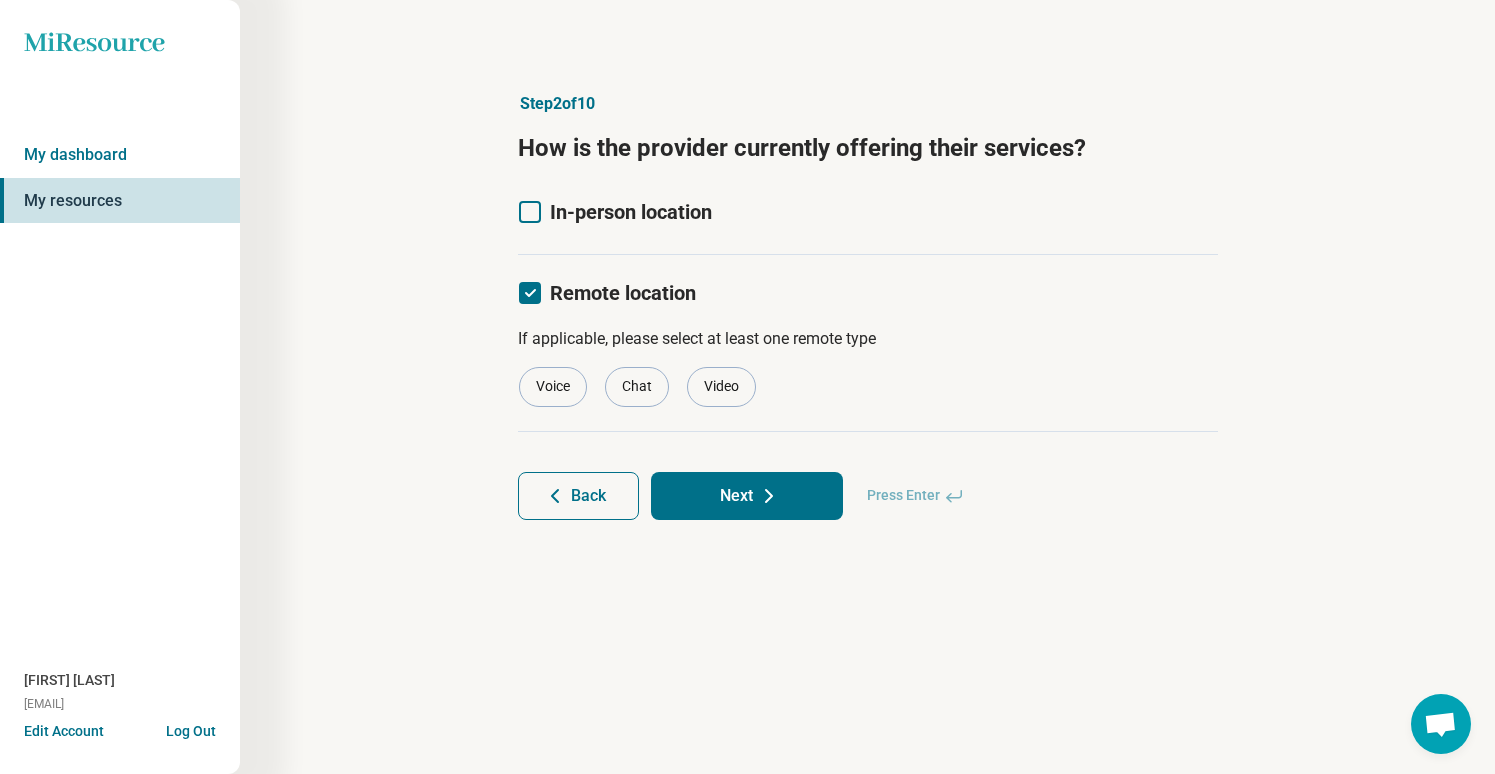 click on "Next" at bounding box center (747, 496) 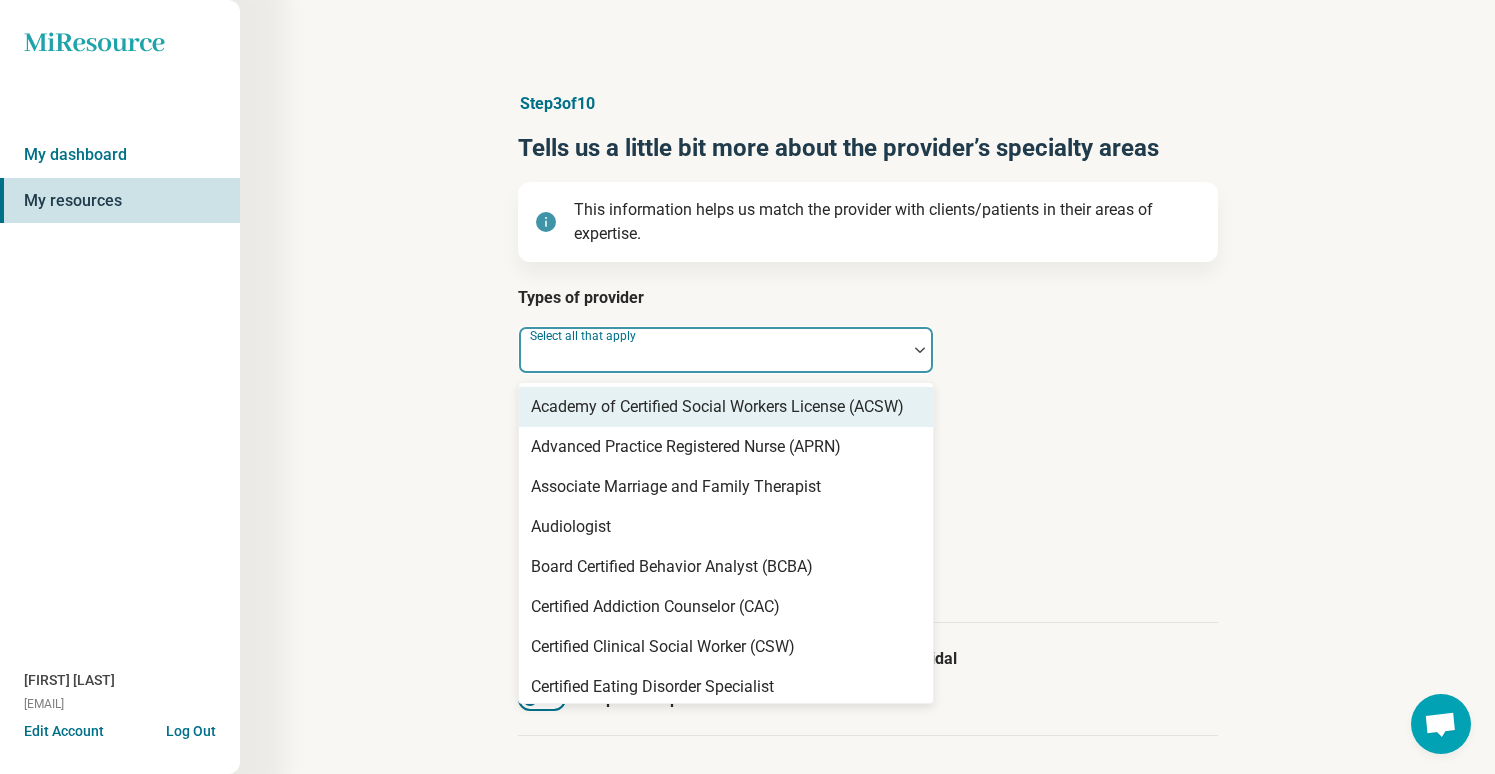 click on "Select all that apply" at bounding box center [726, 350] 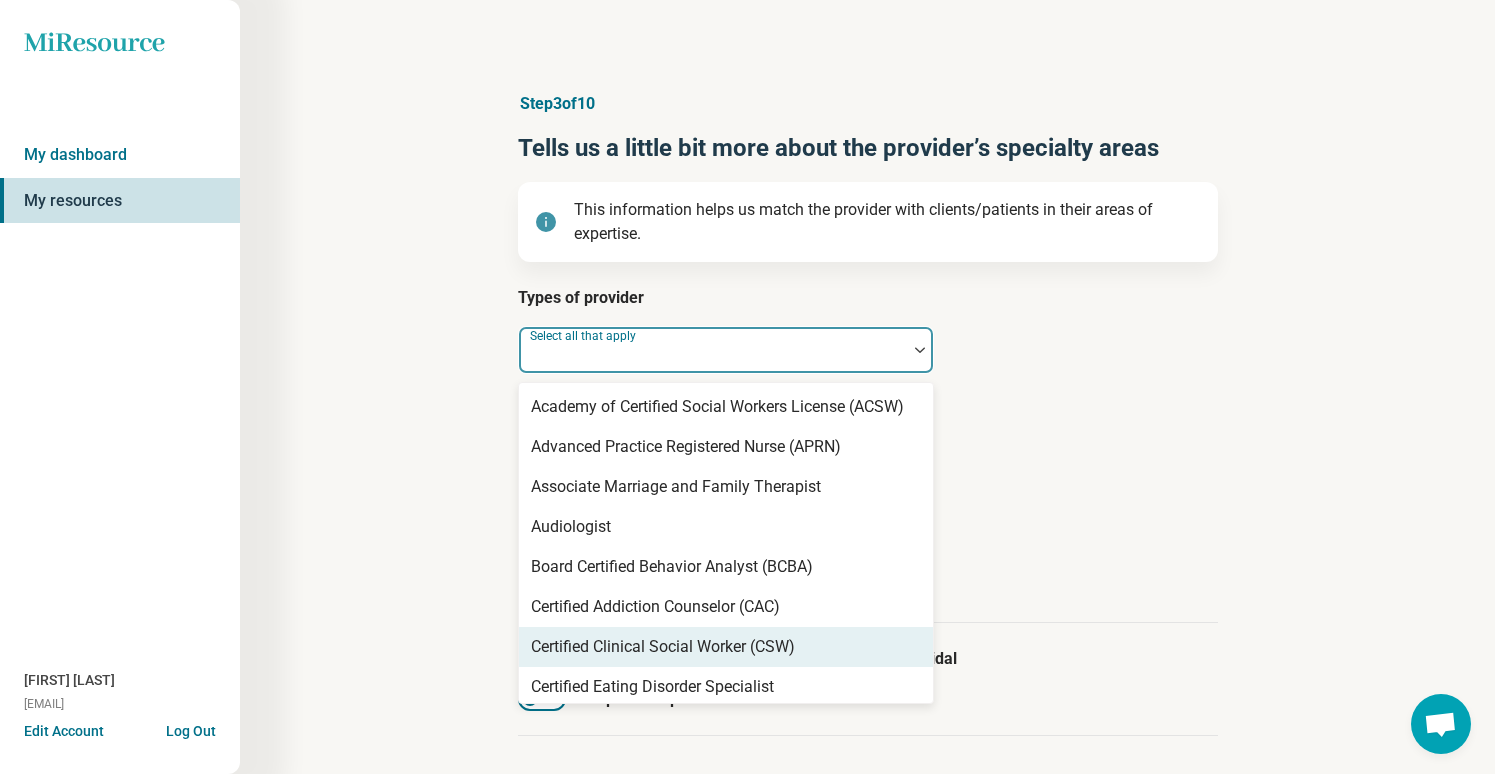 click on "Certified Clinical Social Worker (CSW)" at bounding box center (663, 647) 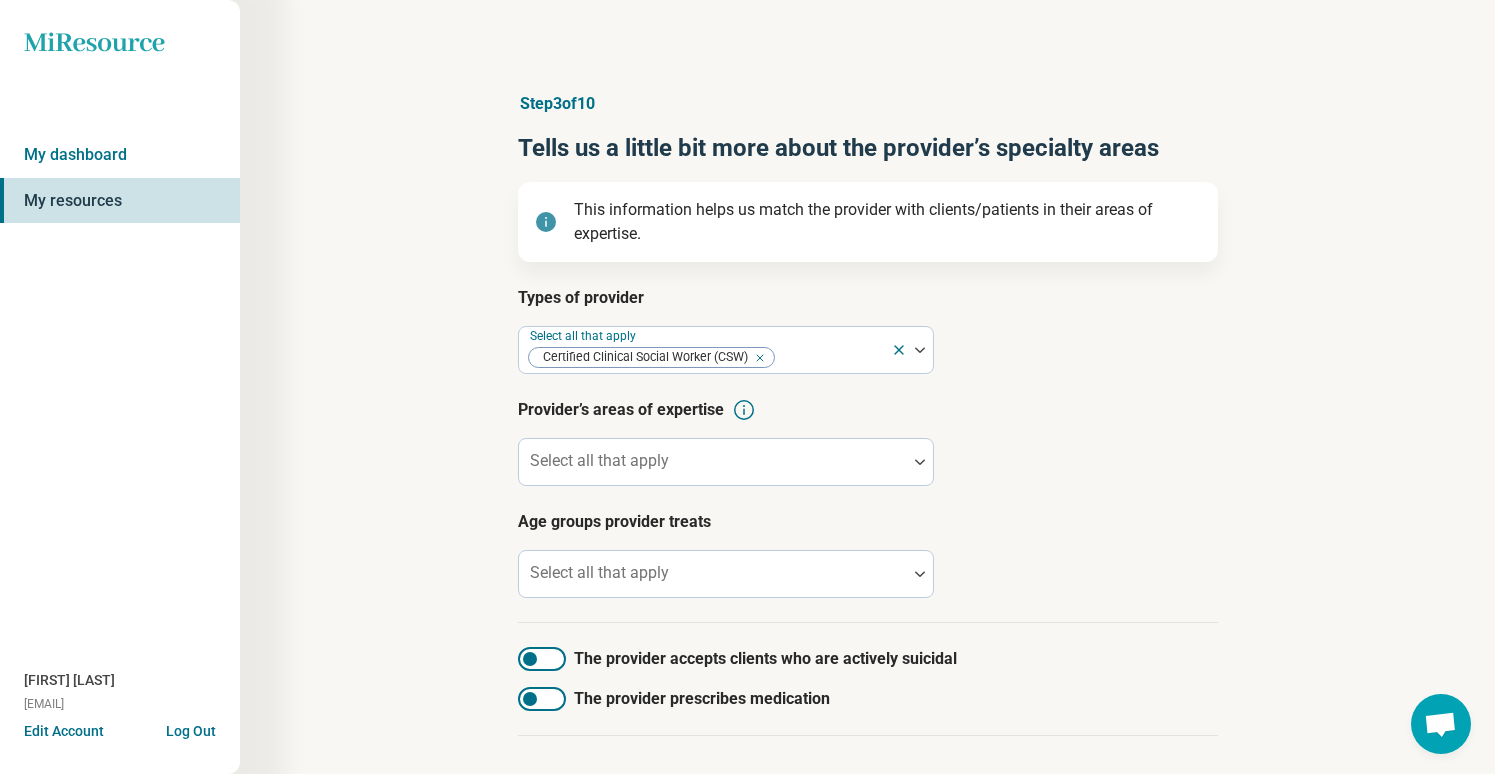 click on "Provider’s areas of expertise Select all that apply" at bounding box center (868, 442) 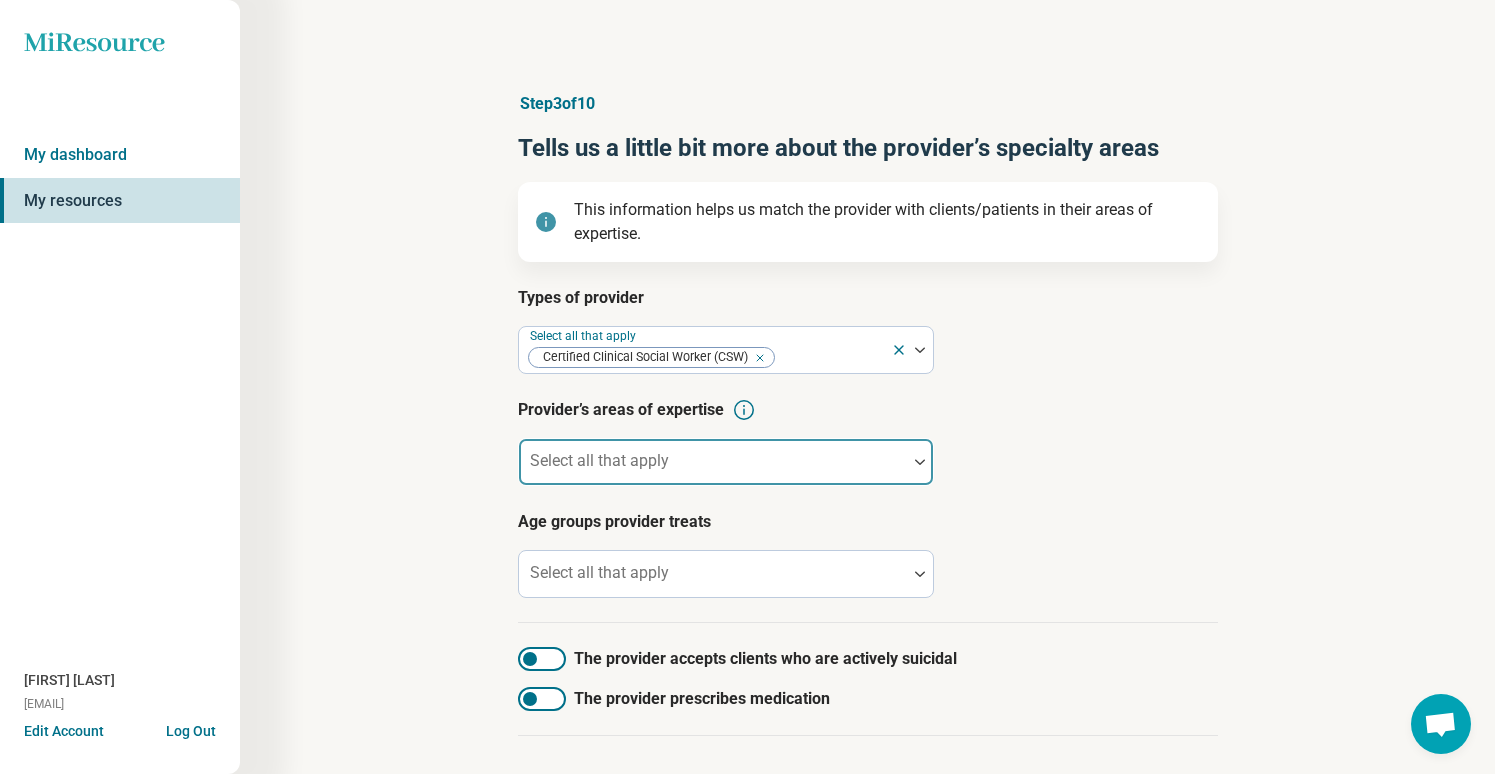 click at bounding box center [713, 462] 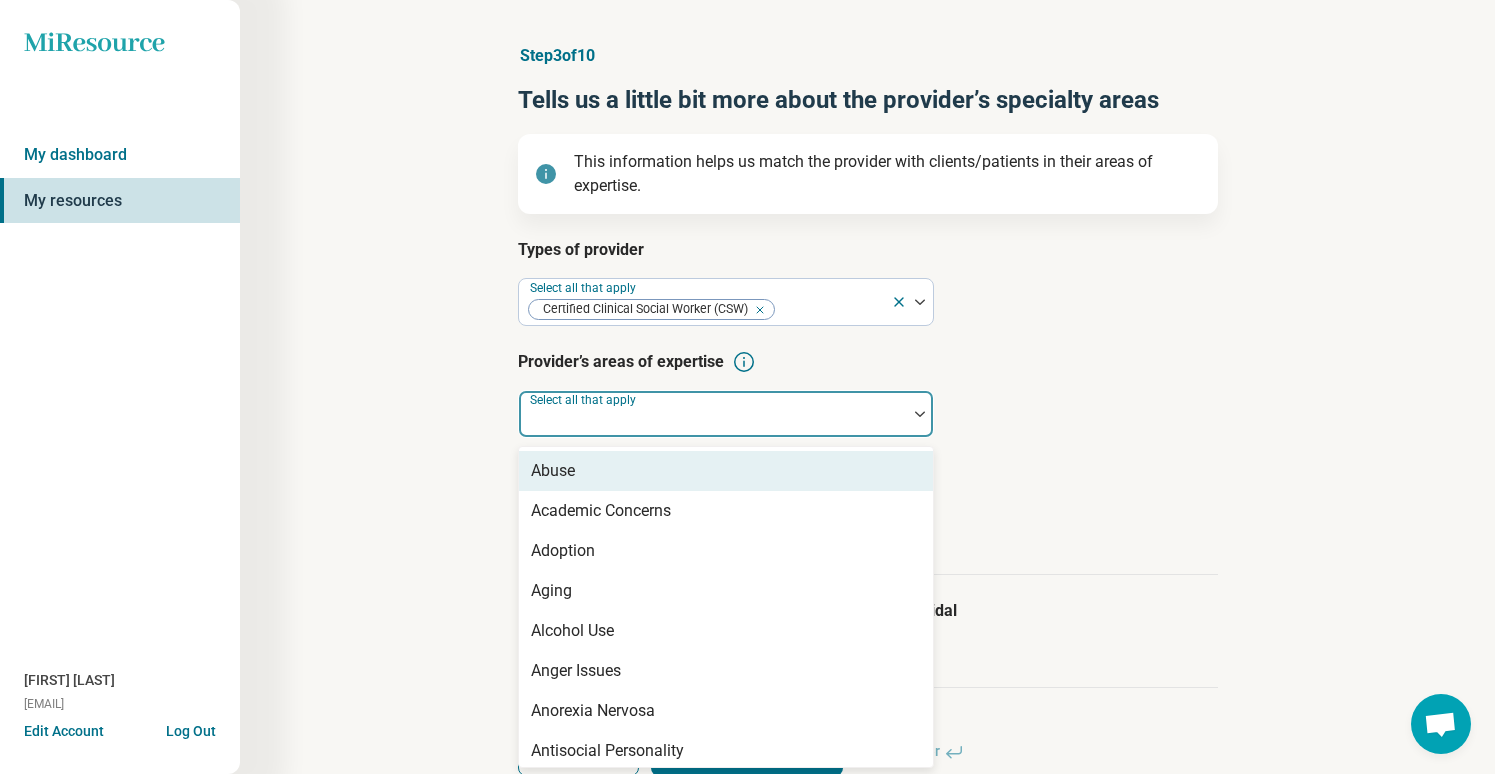 scroll, scrollTop: 49, scrollLeft: 0, axis: vertical 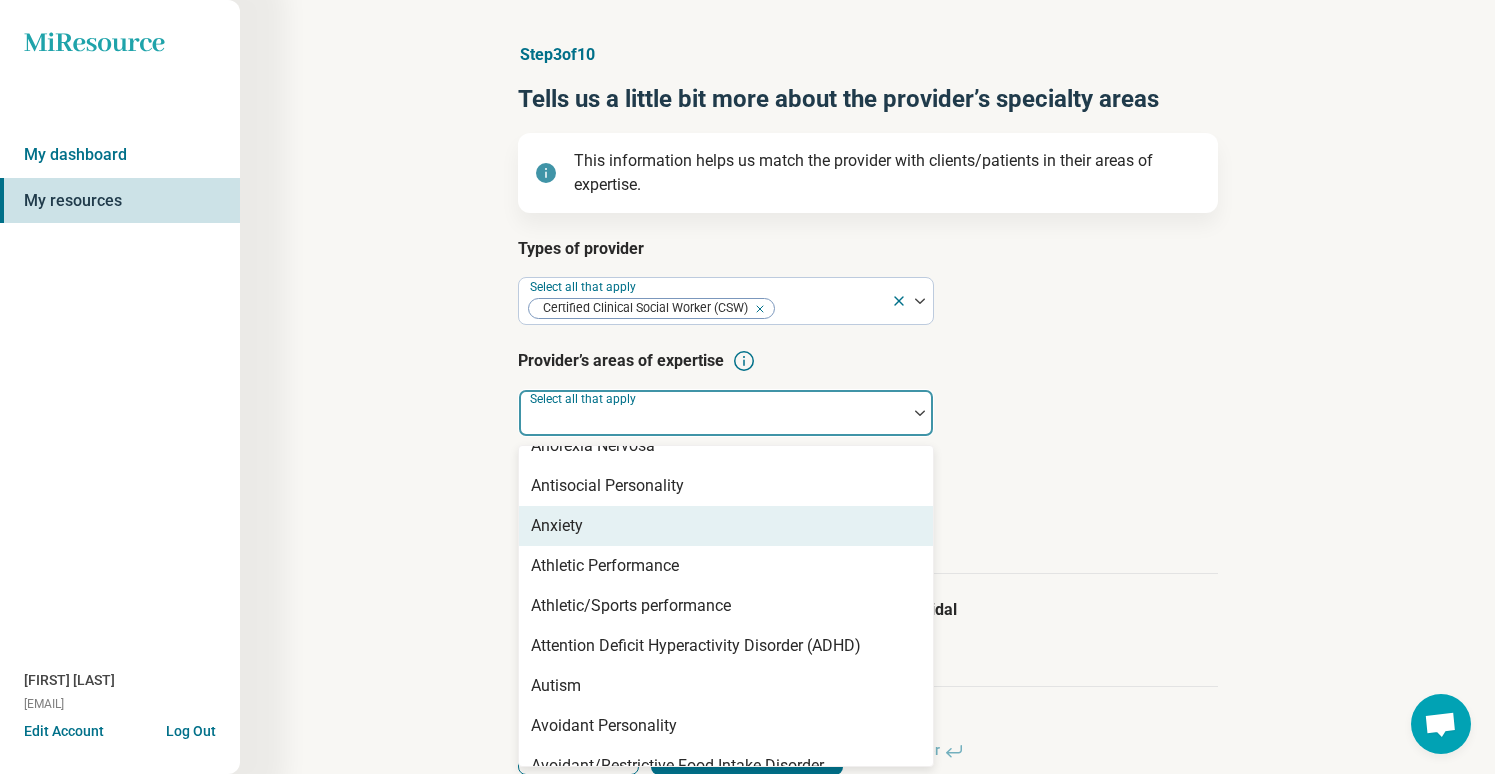 click on "Anxiety" at bounding box center (726, 526) 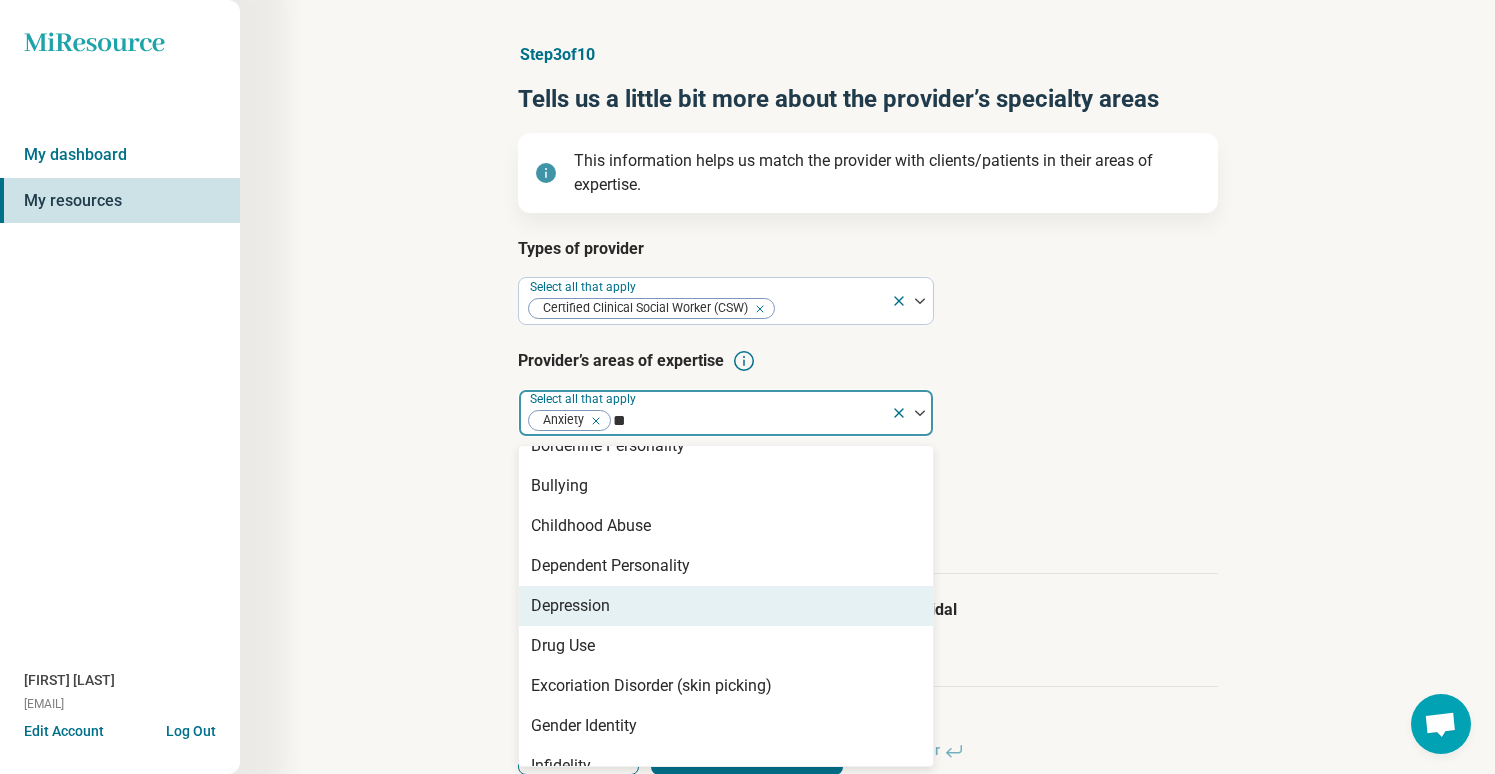 click on "Depression" at bounding box center [726, 606] 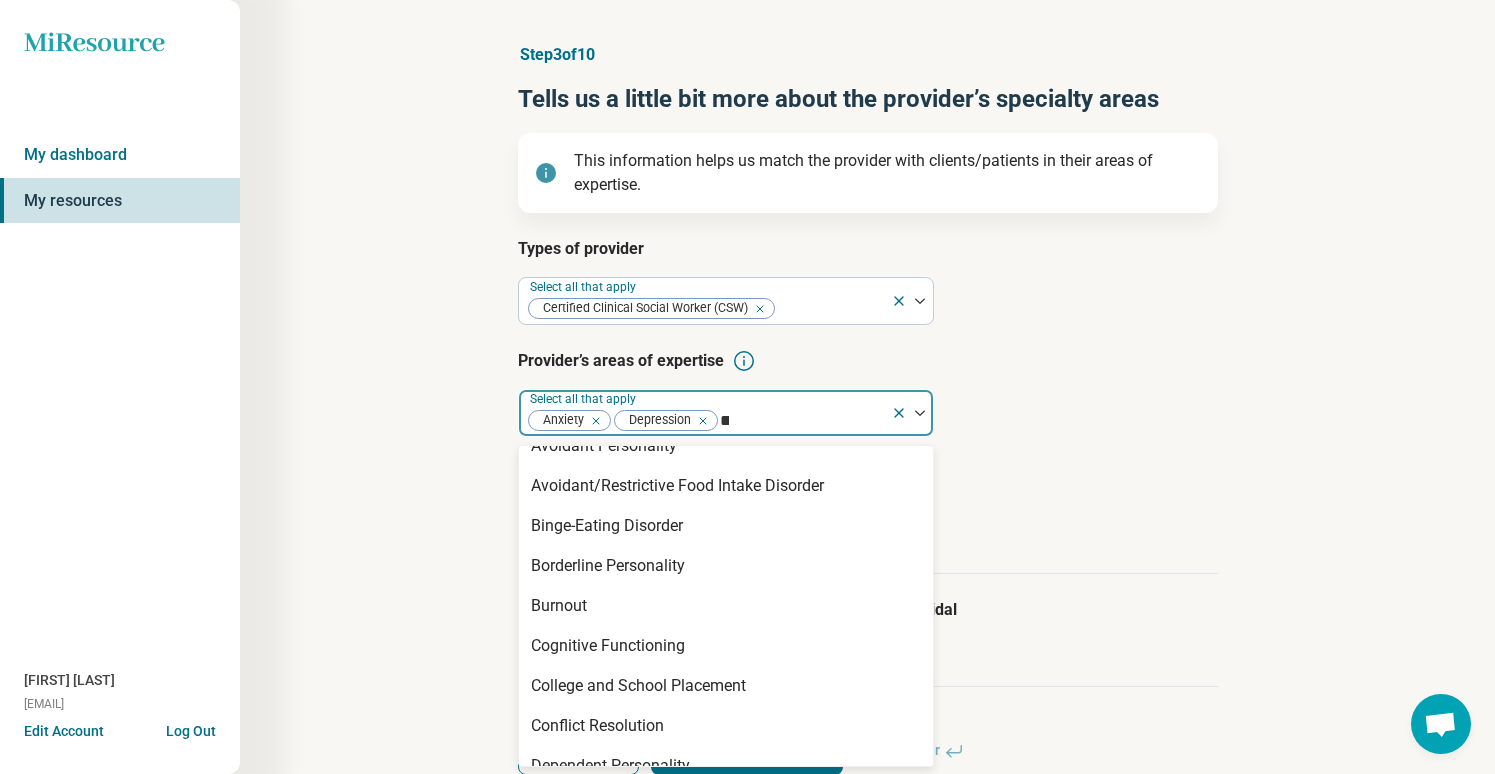 scroll, scrollTop: 0, scrollLeft: 0, axis: both 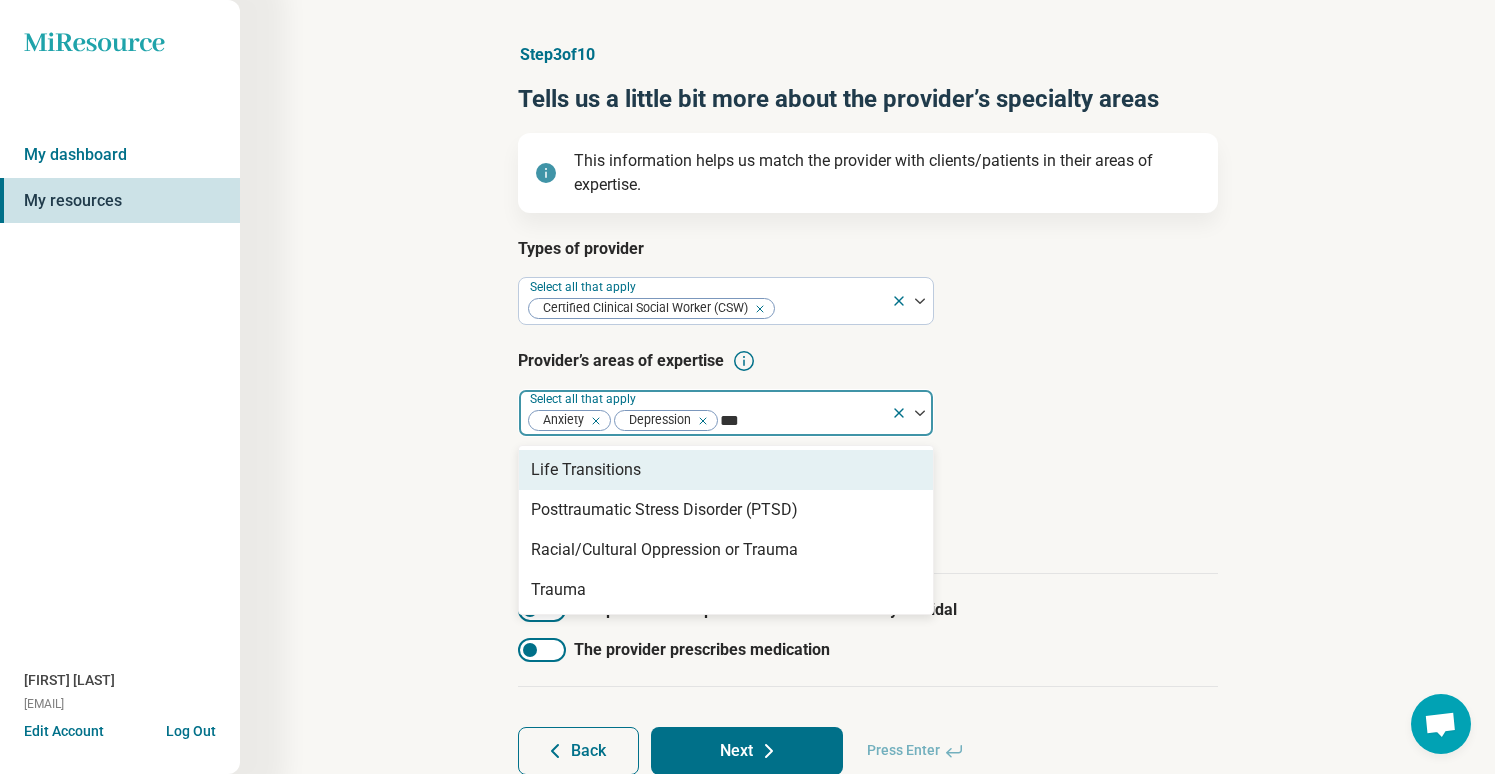 click on "Life Transitions" at bounding box center [726, 470] 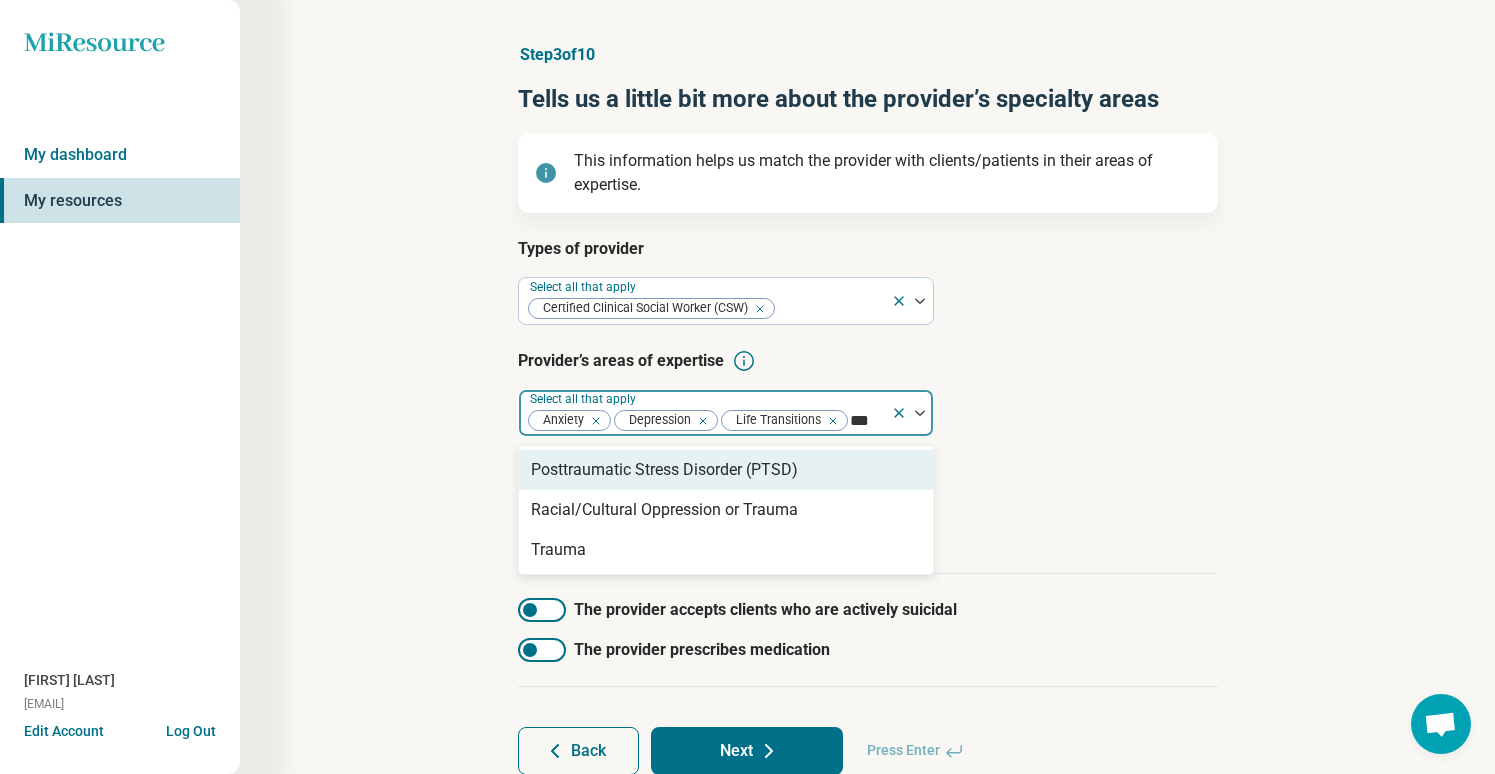 click on "Posttraumatic Stress Disorder (PTSD)" at bounding box center [664, 470] 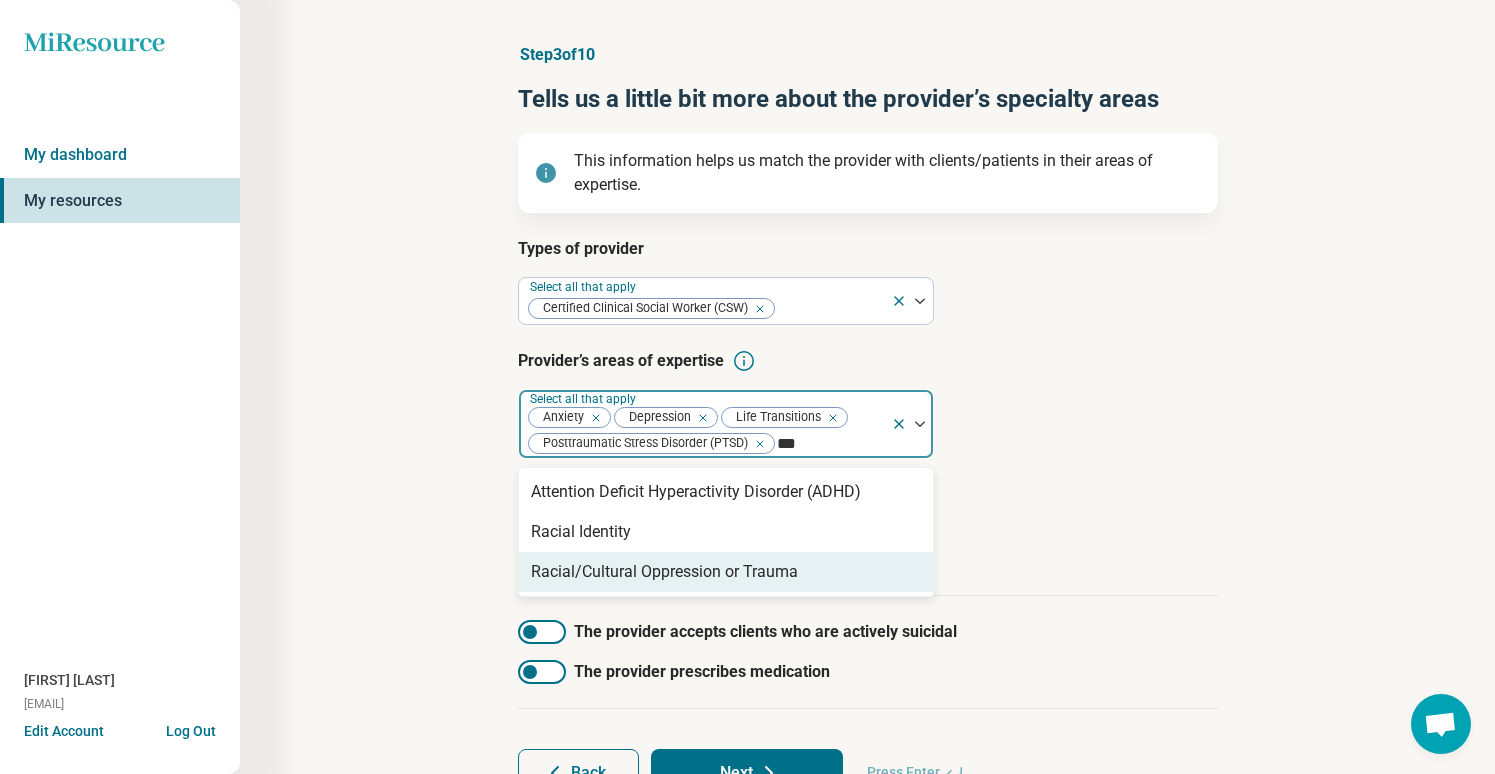 click on "Racial/Cultural Oppression or Trauma" at bounding box center [664, 572] 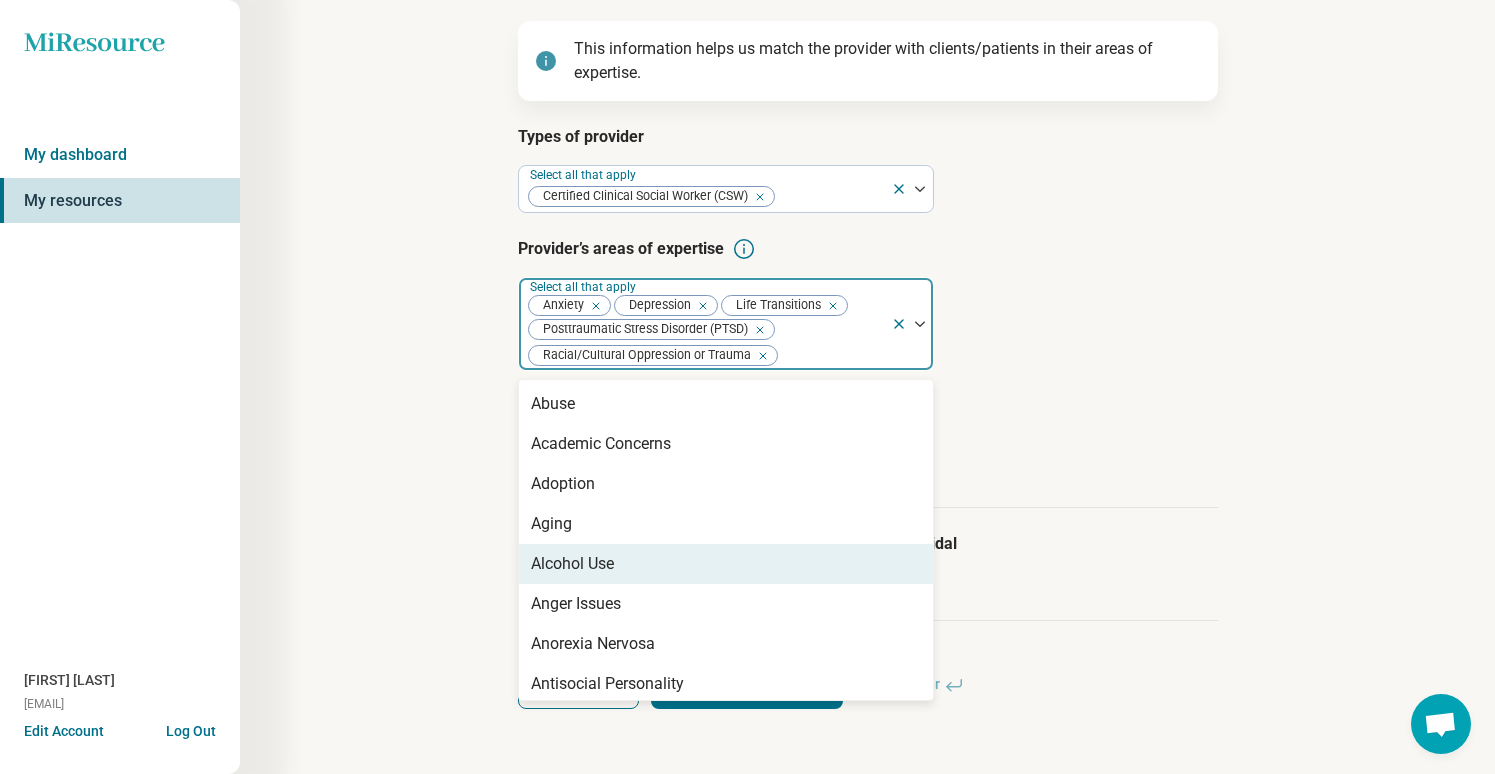 scroll, scrollTop: 158, scrollLeft: 0, axis: vertical 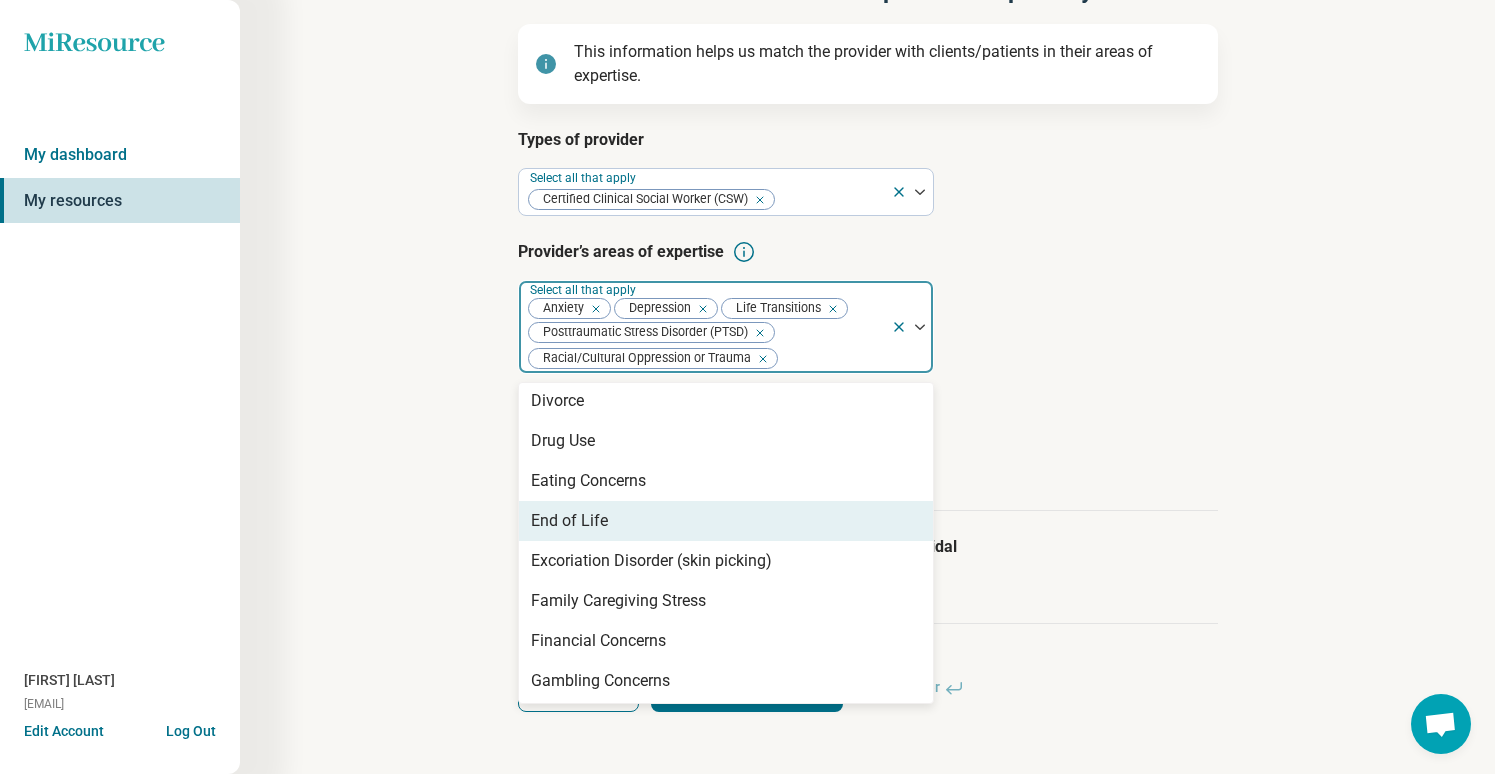 click on "Step  3  of  10 Tells us a little bit more about the provider’s specialty areas This information helps us match the provider with clients/patients in their areas of expertise. Types of provider Select all that apply Certified Clinical Social Worker (CSW) Provider’s areas of expertise option Racial/Cultural Oppression or Trauma, selected. End of Life, 34 of 95. 95 results available. Use Up and Down to choose options, press Enter to select the currently focused option, press Escape to exit the menu, press Tab to select the option and exit the menu. Select all that apply Anxiety Depression Life Transitions Posttraumatic Stress Disorder (PTSD) Racial/Cultural Oppression or Trauma Abuse Academic Concerns Adoption Aging Alcohol Use Anger Issues Anorexia Nervosa Antisocial Personality Athletic Performance Athletic/Sports performance Attention Deficit Hyperactivity Disorder (ADHD) Autism Avoidant Personality Avoidant/Restrictive Food Intake Disorder Binge-Eating Disorder Bipolar Disorder Body Image Bullying Panic" at bounding box center (867, 323) 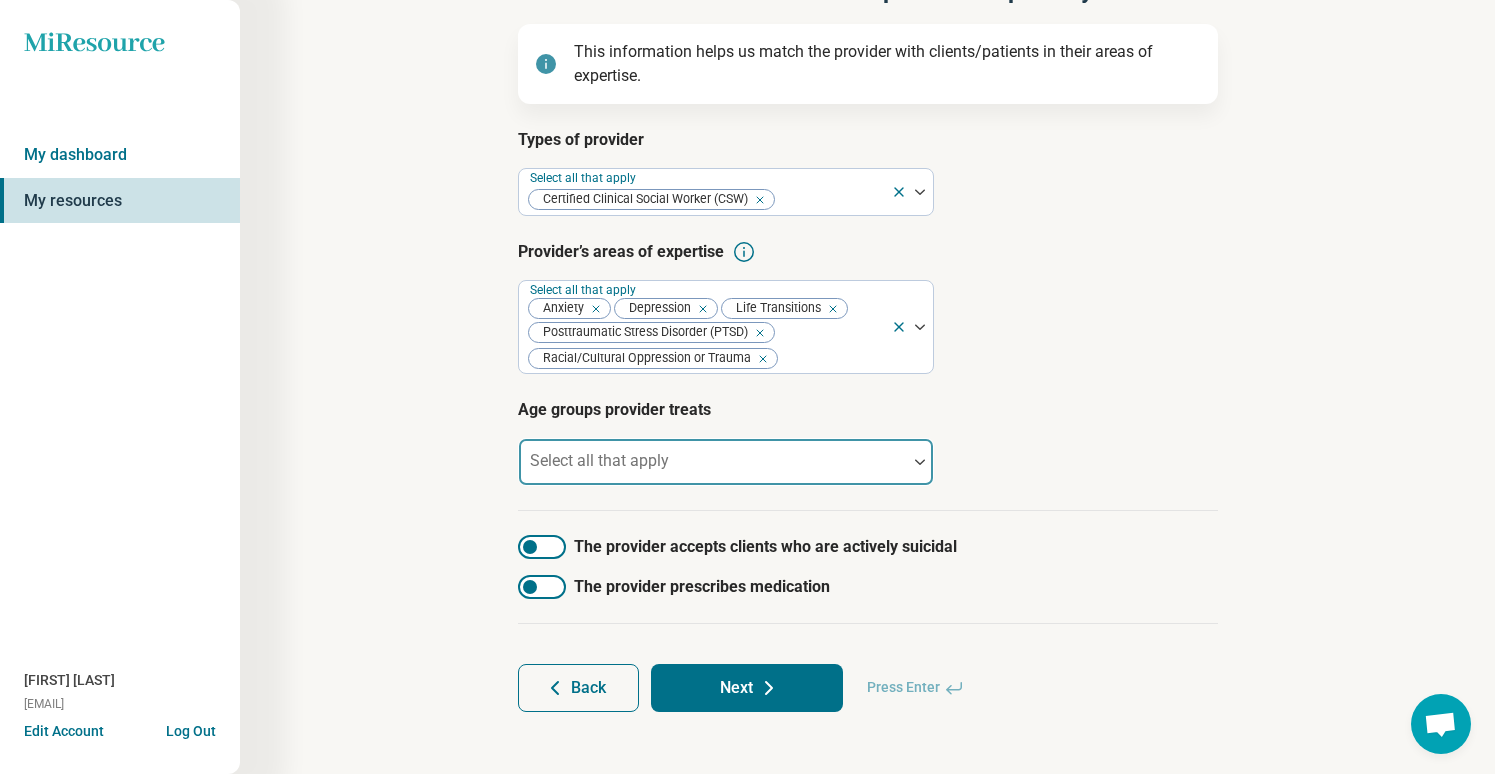 click at bounding box center (713, 470) 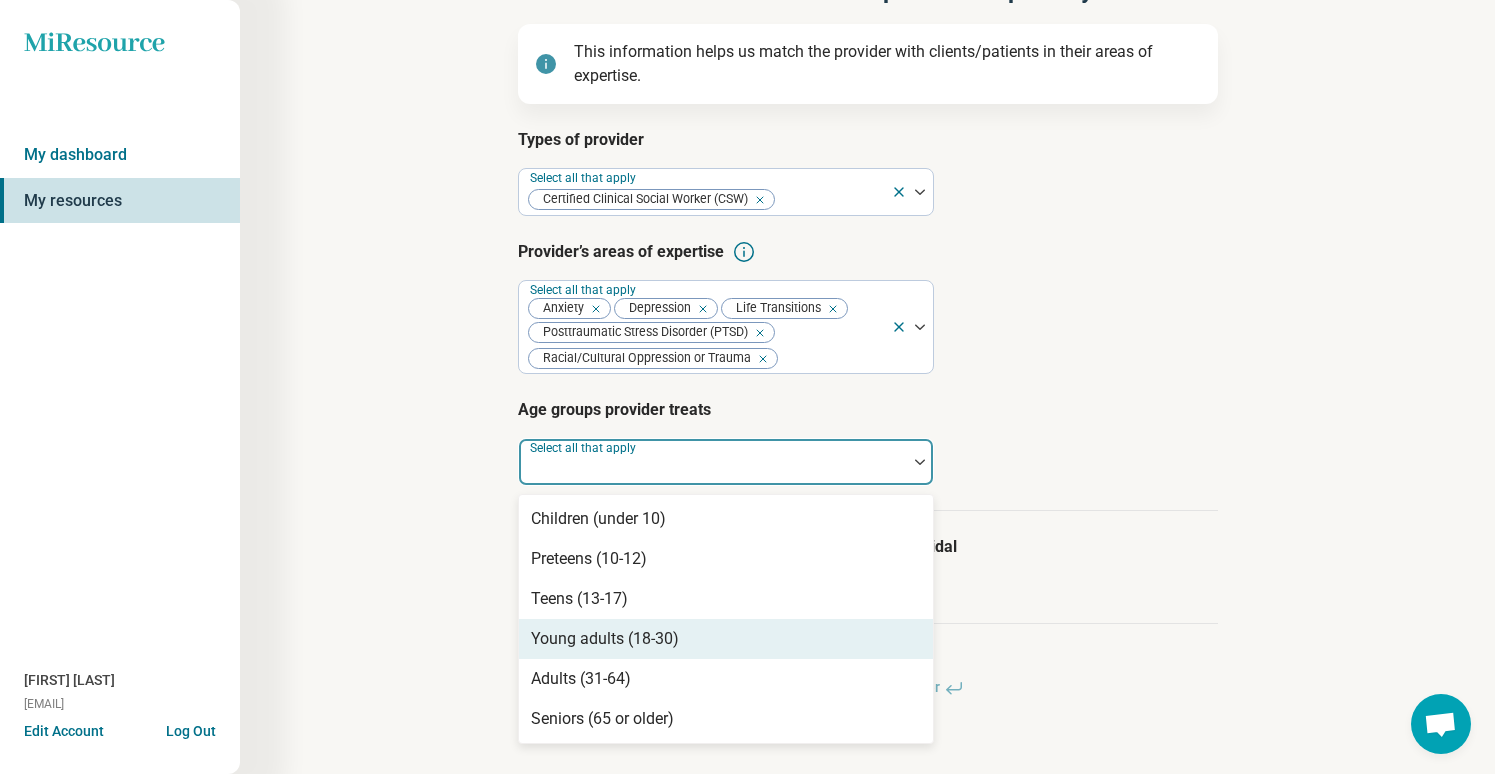 click on "Young adults (18-30)" at bounding box center [605, 639] 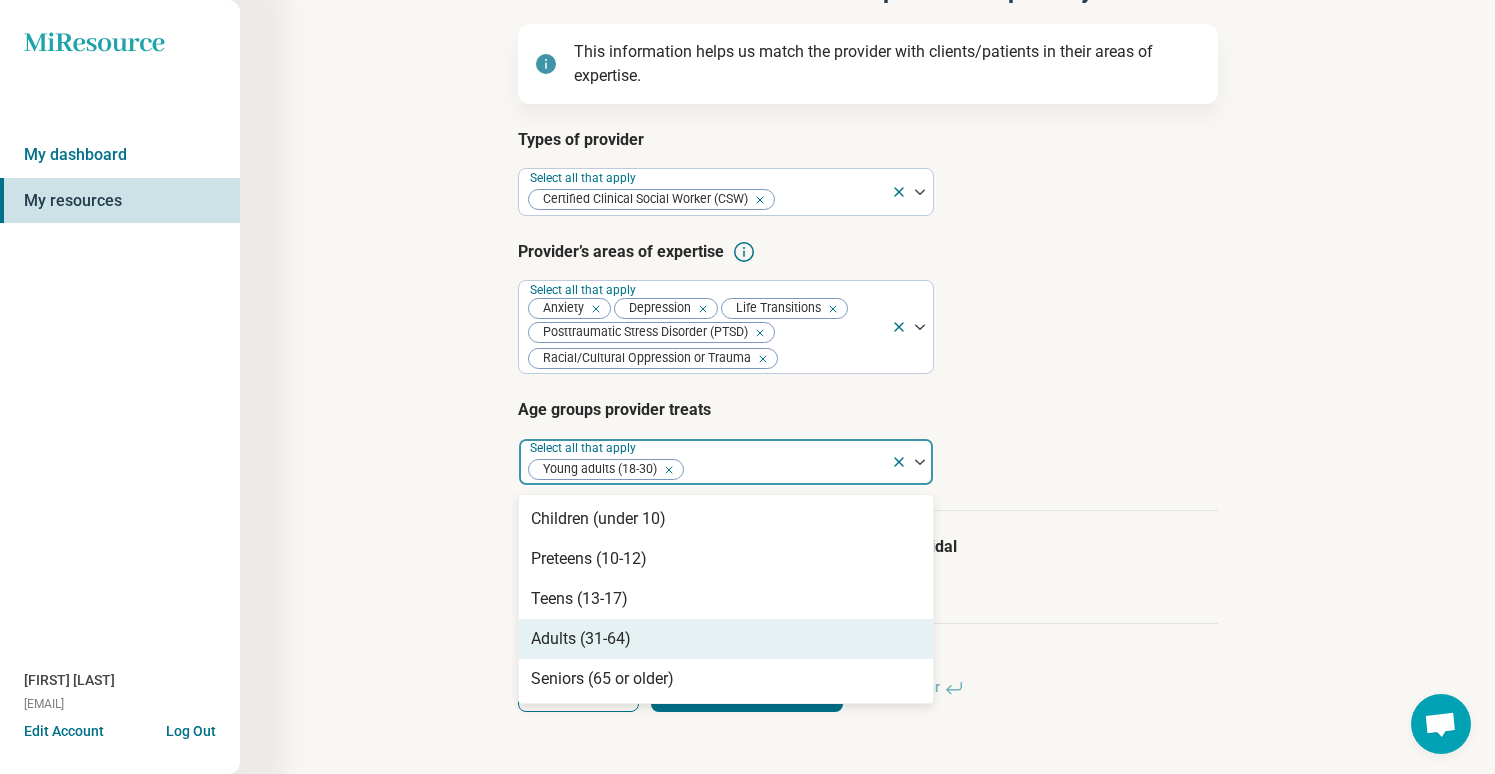 click on "Adults (31-64)" at bounding box center [726, 639] 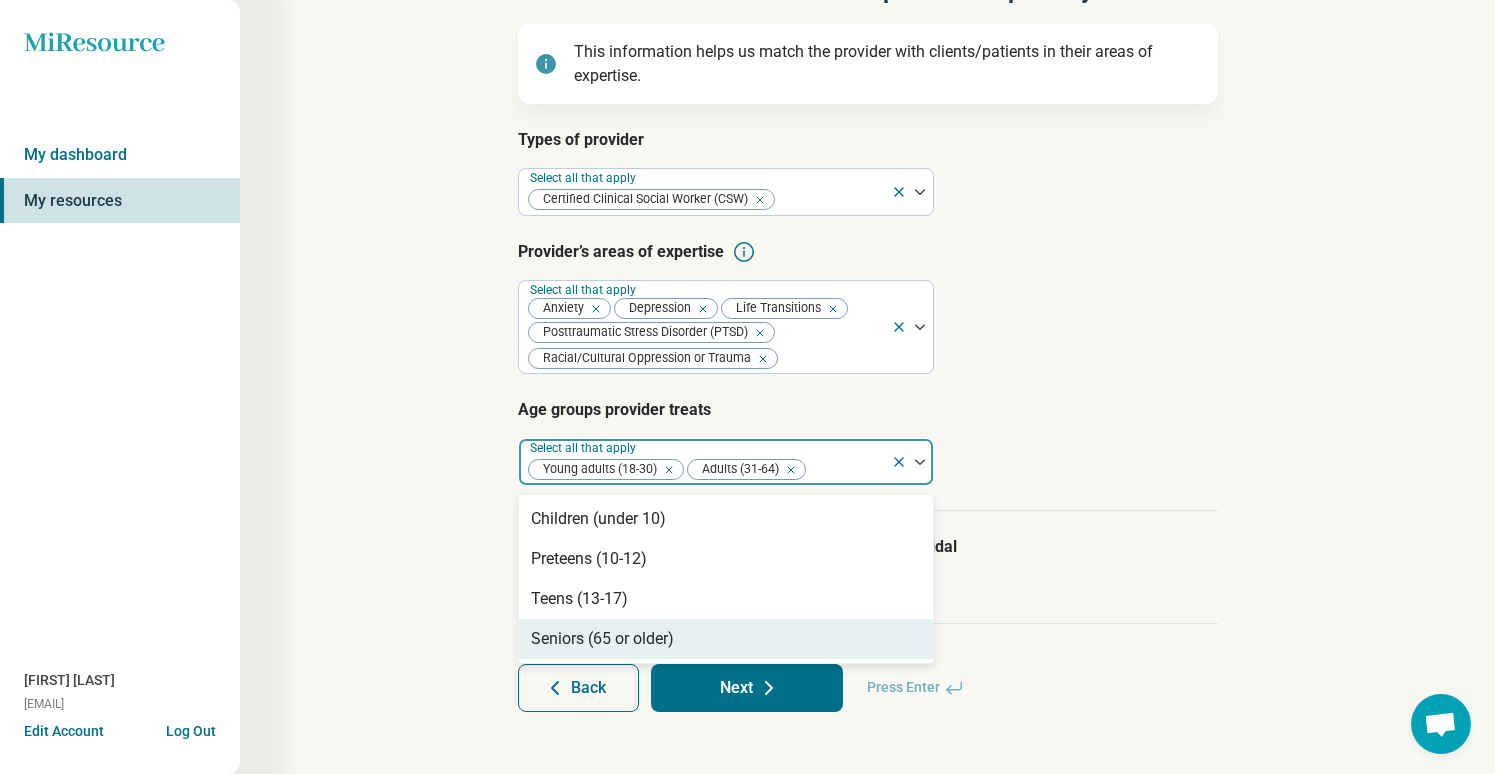 click 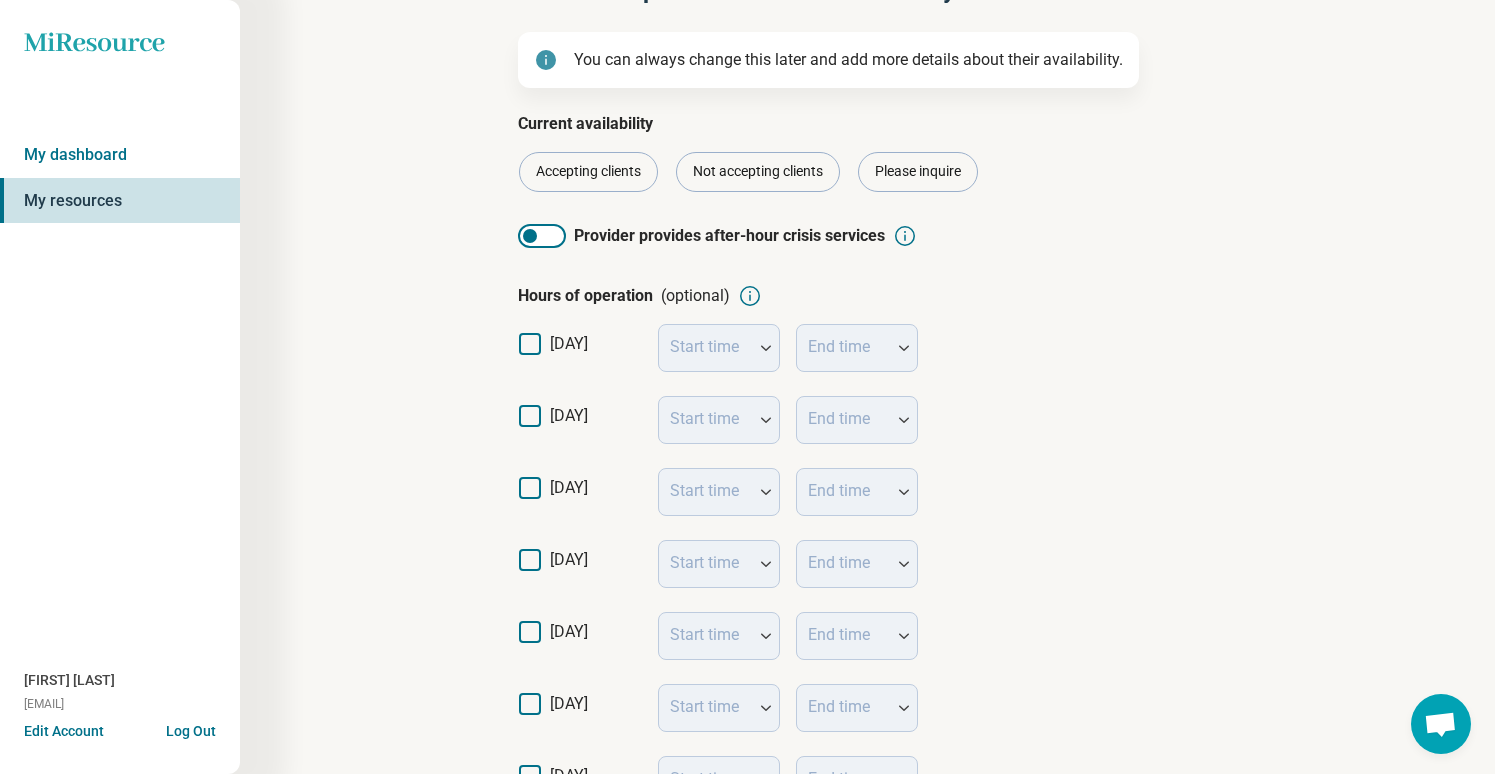 scroll, scrollTop: 0, scrollLeft: 0, axis: both 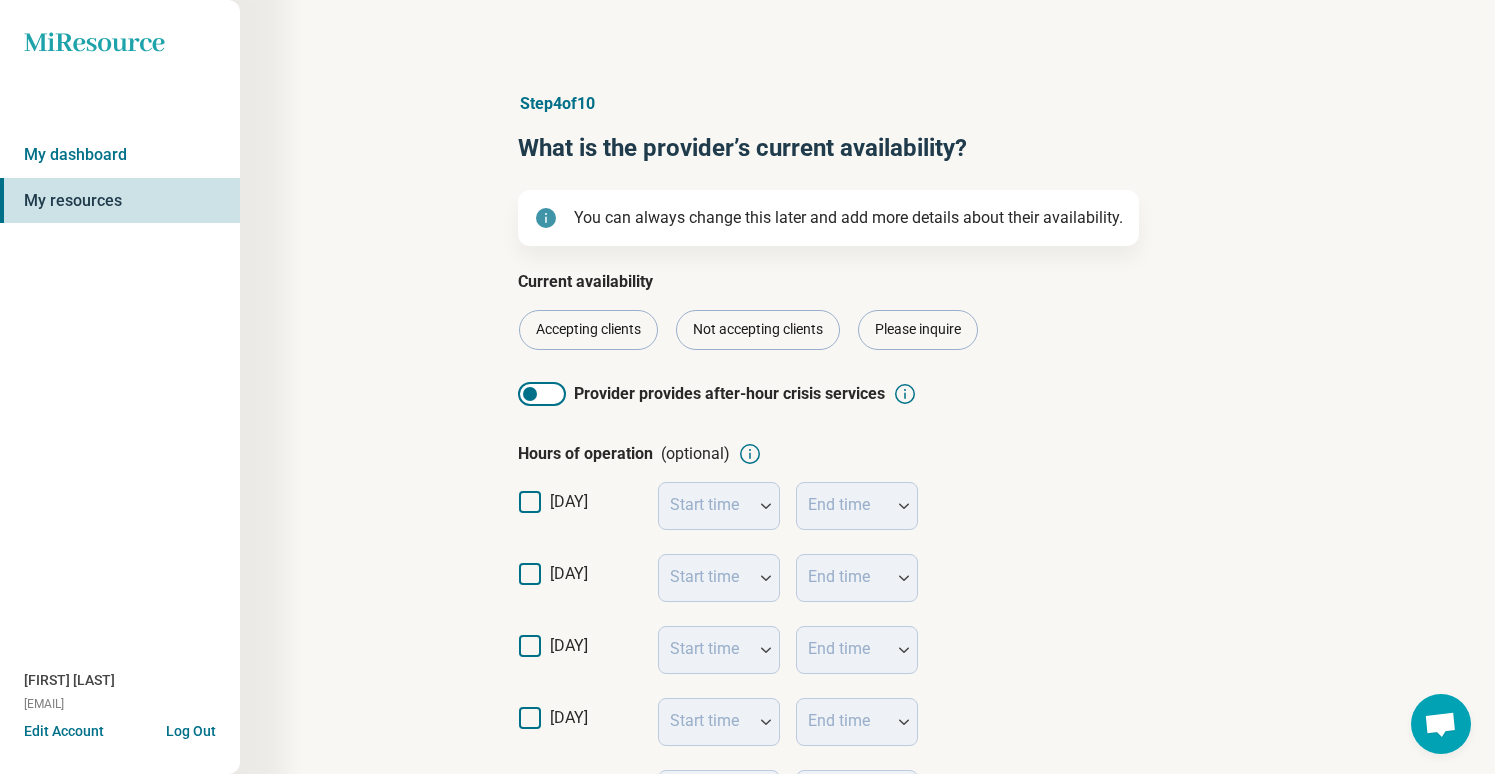click 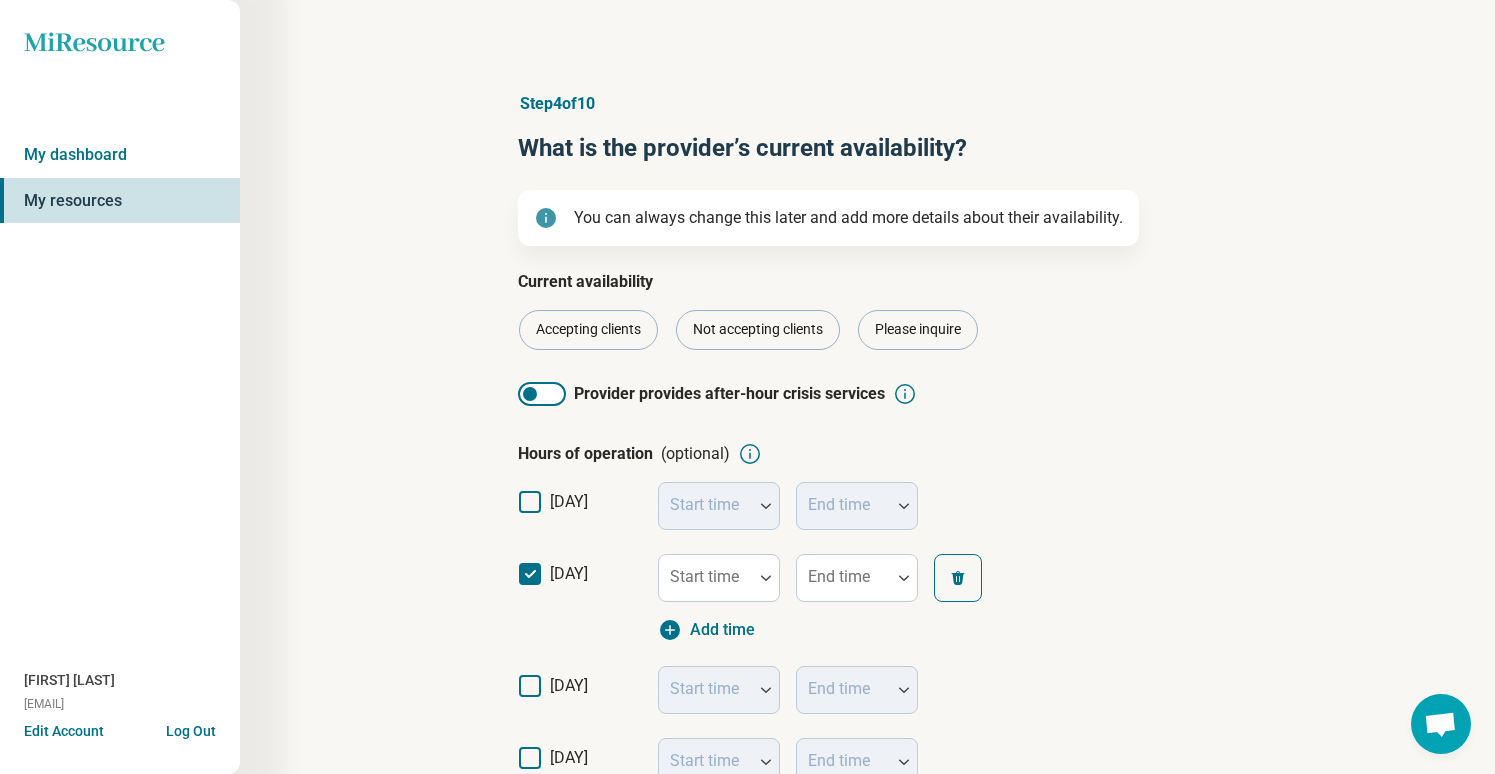 click 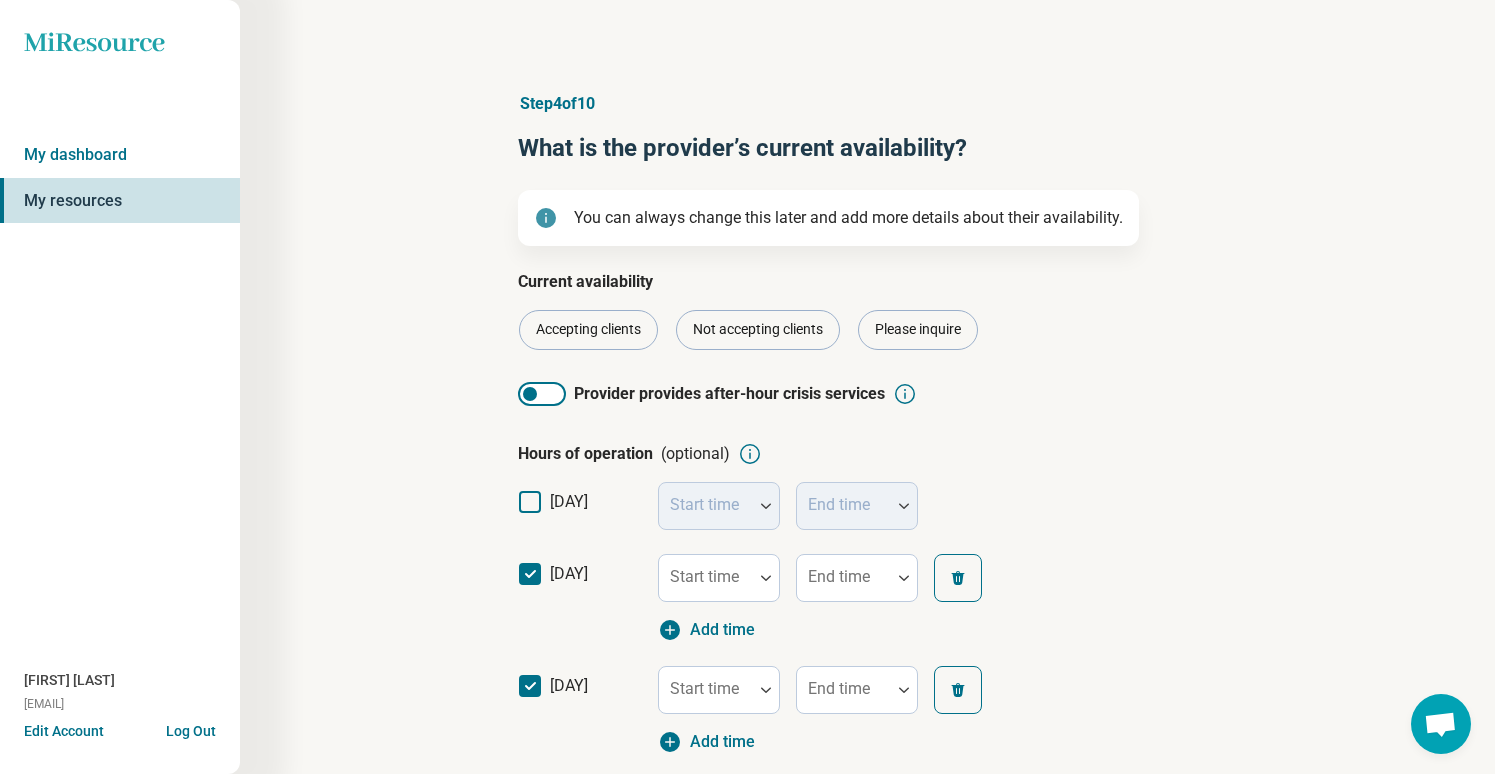 scroll, scrollTop: 13, scrollLeft: 0, axis: vertical 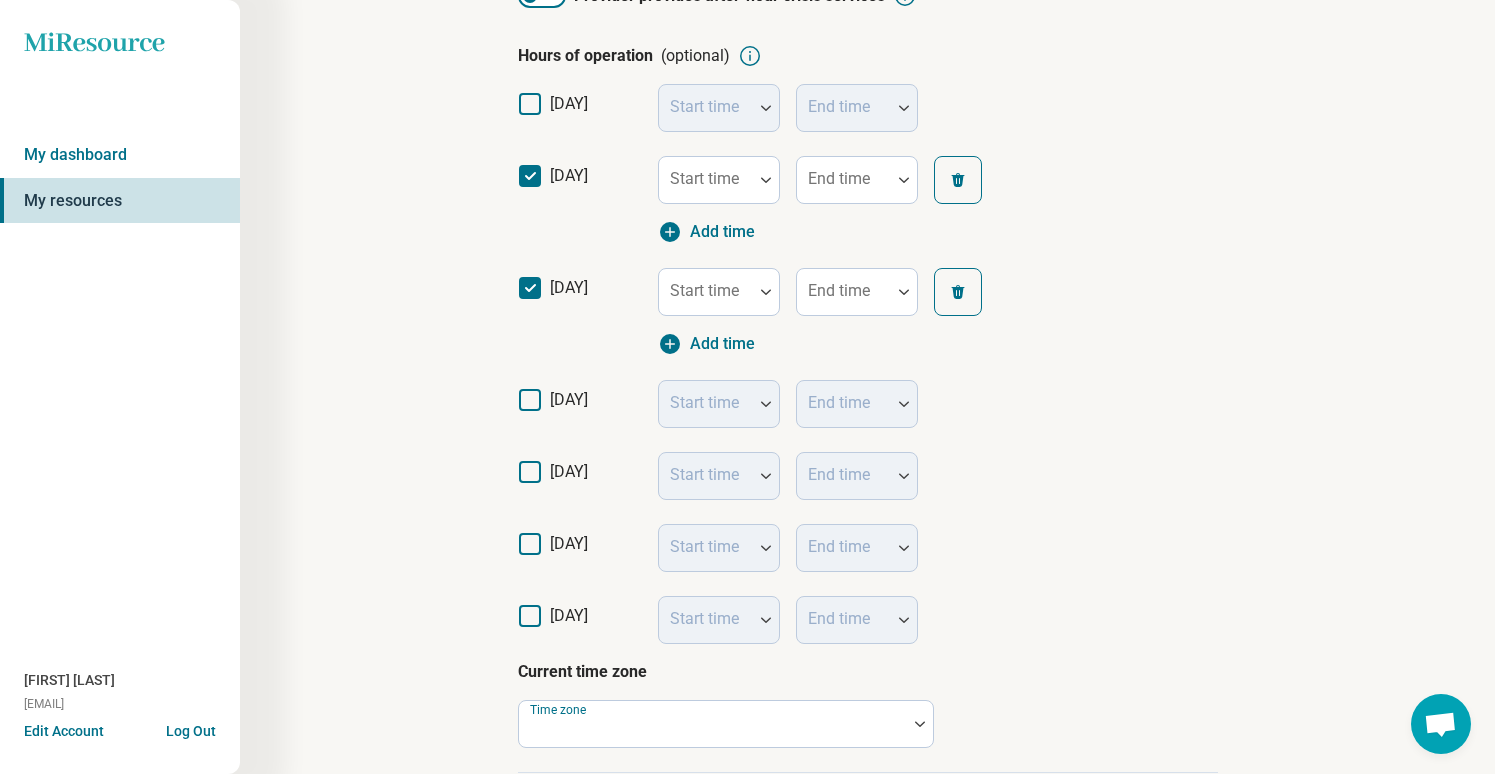click 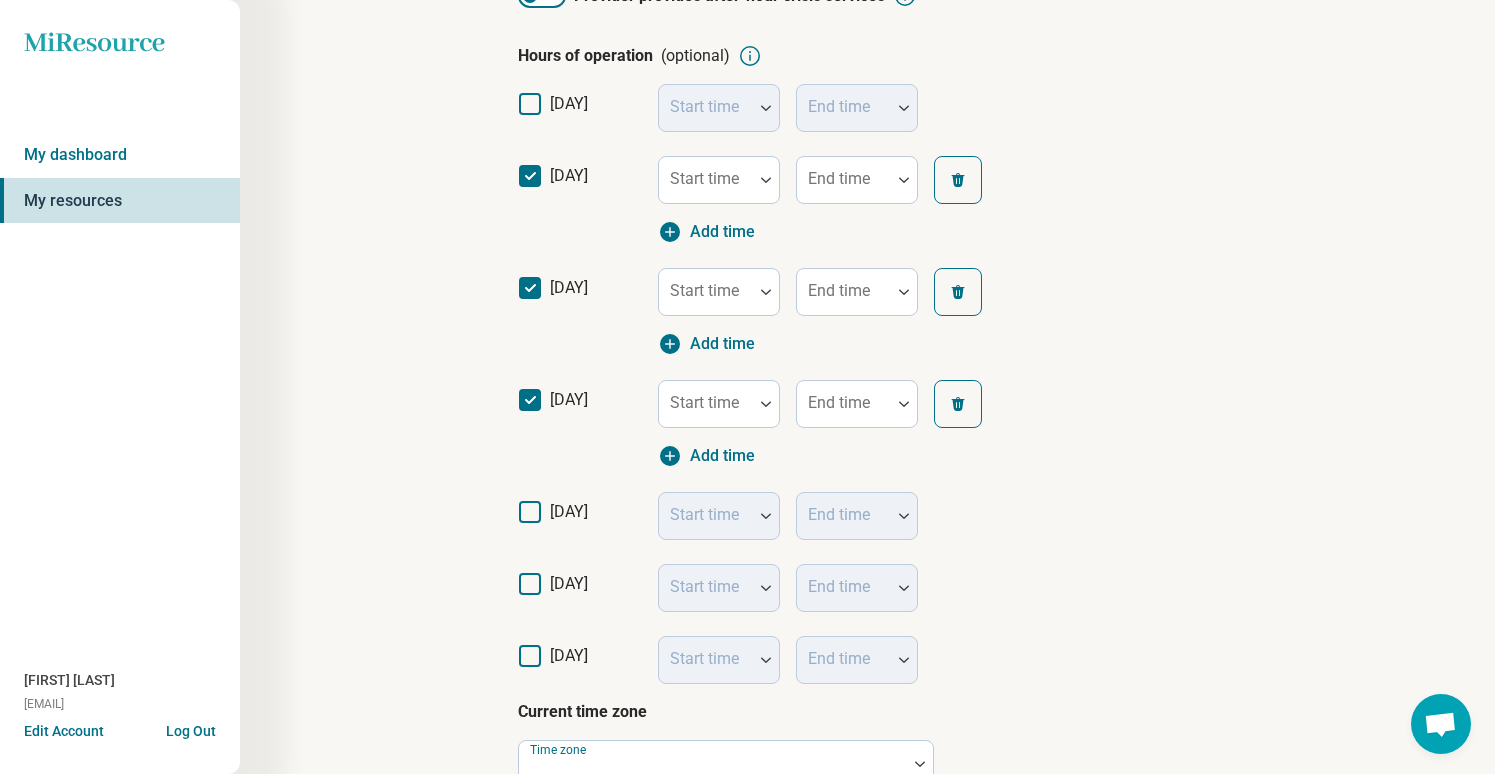 scroll, scrollTop: 13, scrollLeft: 0, axis: vertical 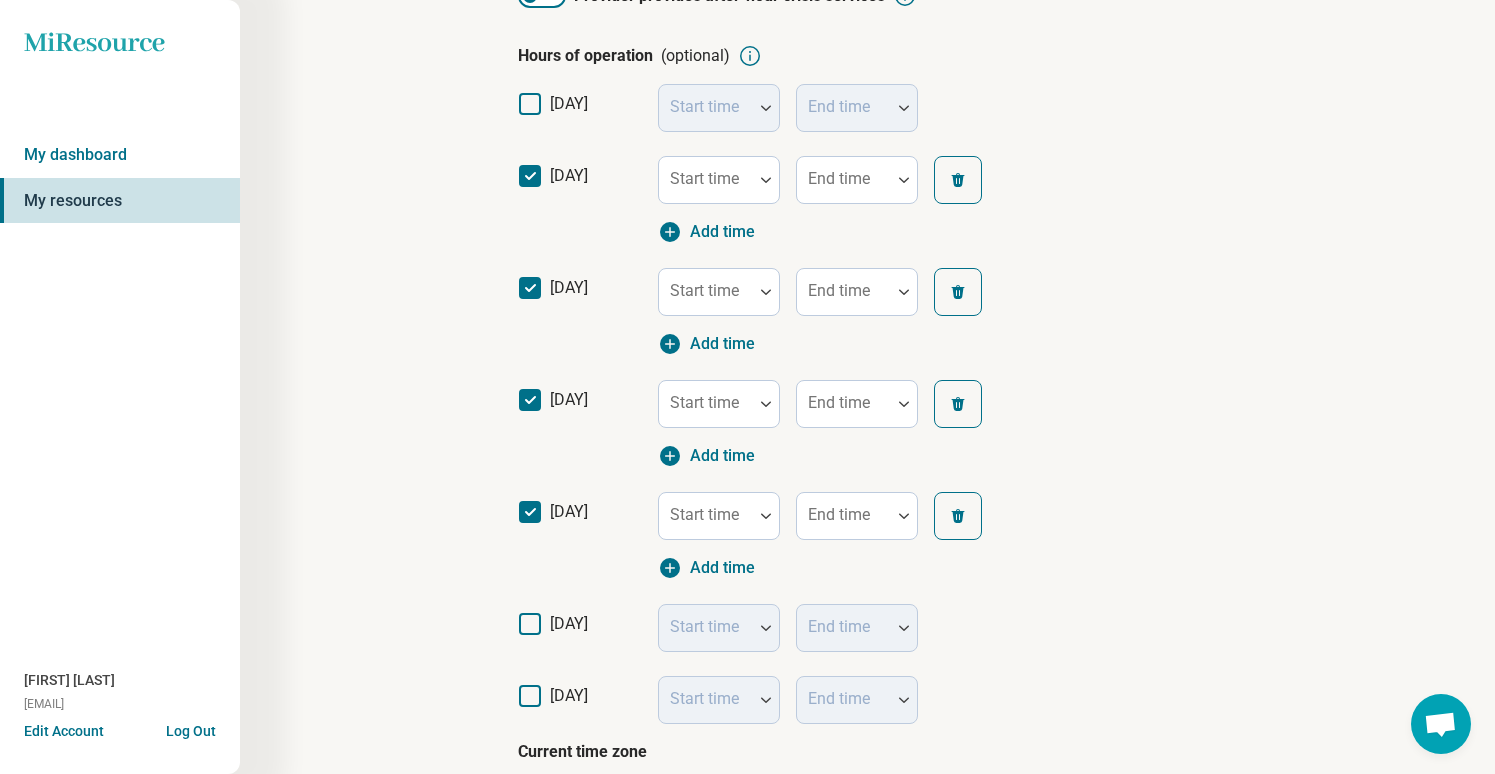 click 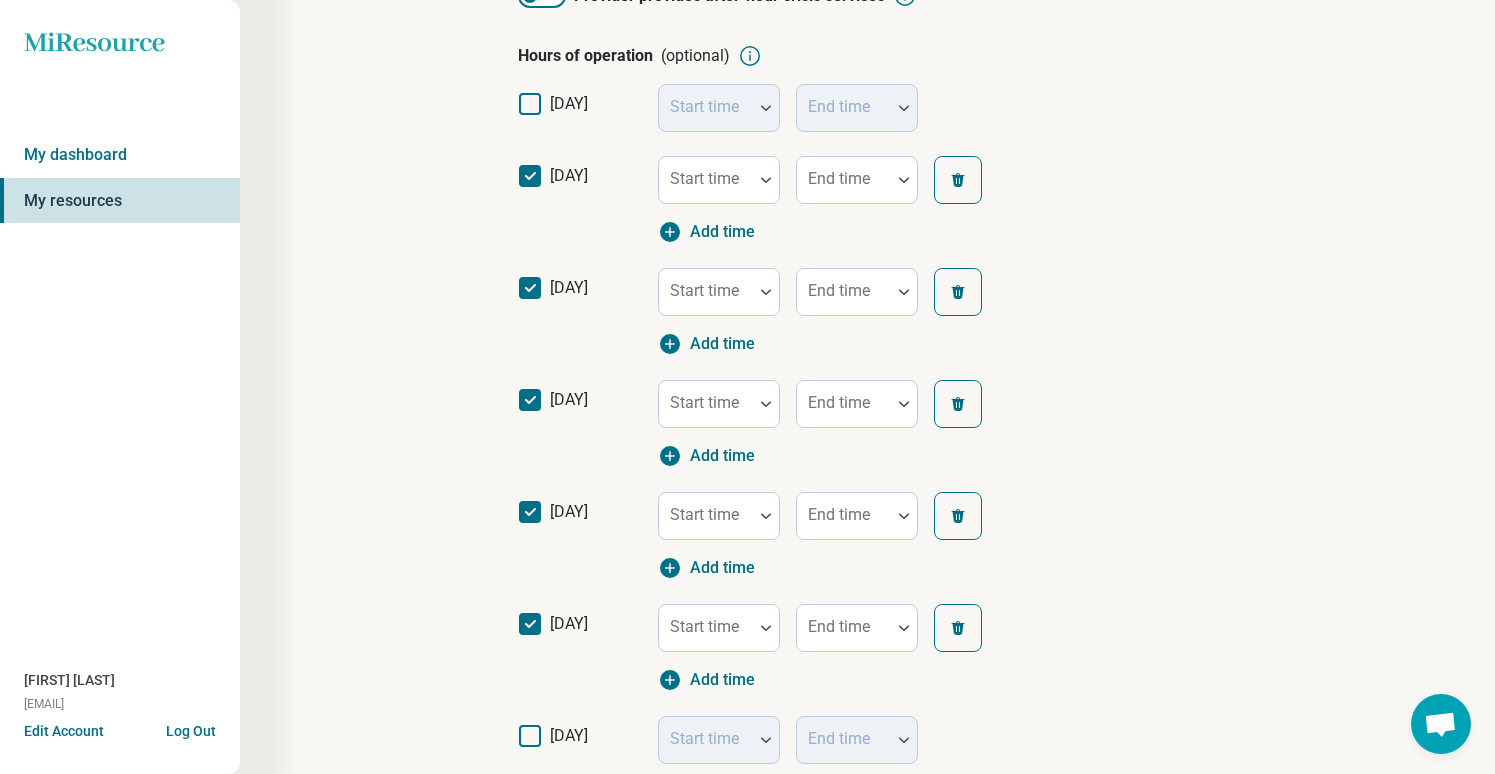 scroll, scrollTop: 13, scrollLeft: 0, axis: vertical 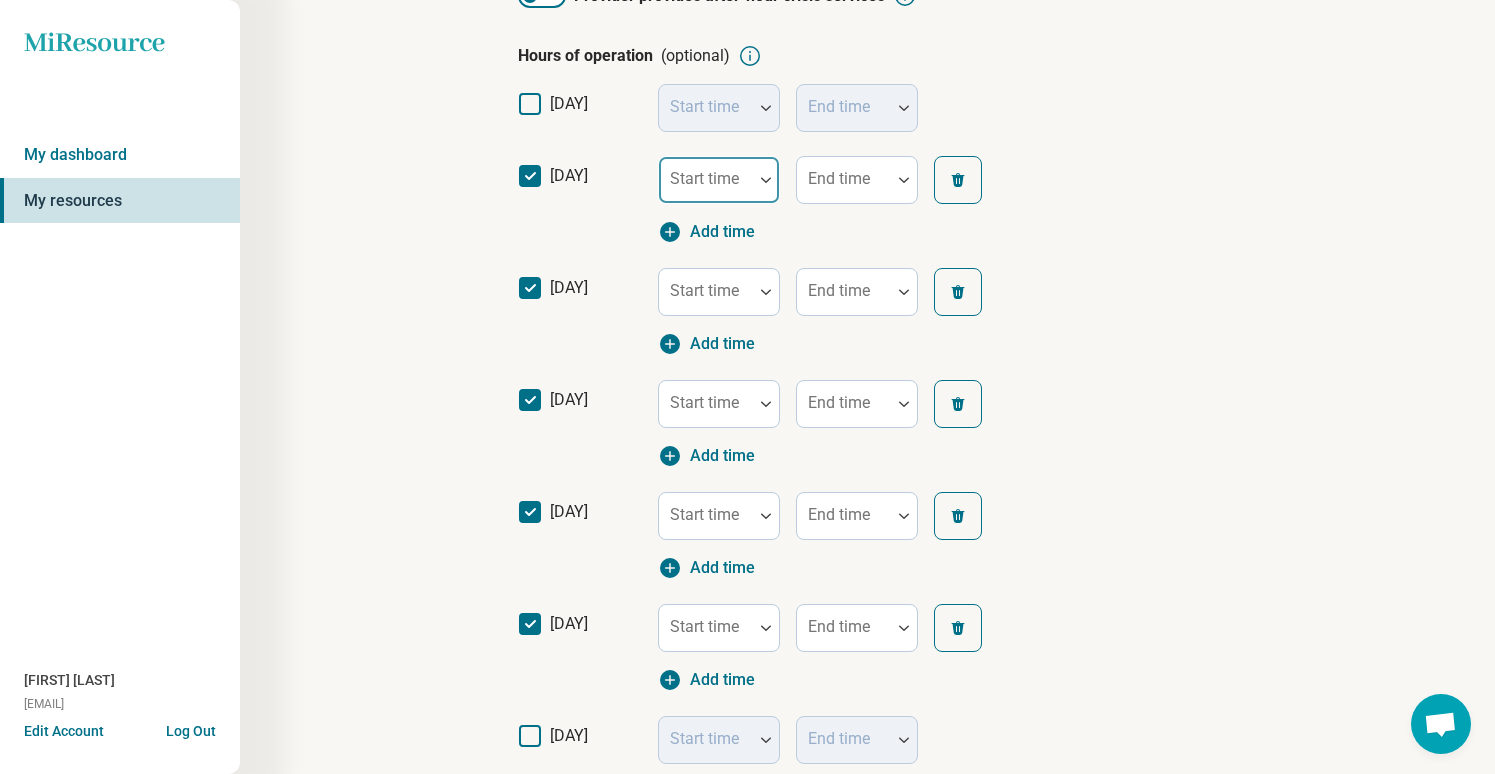 click on "Start time" at bounding box center [719, 180] 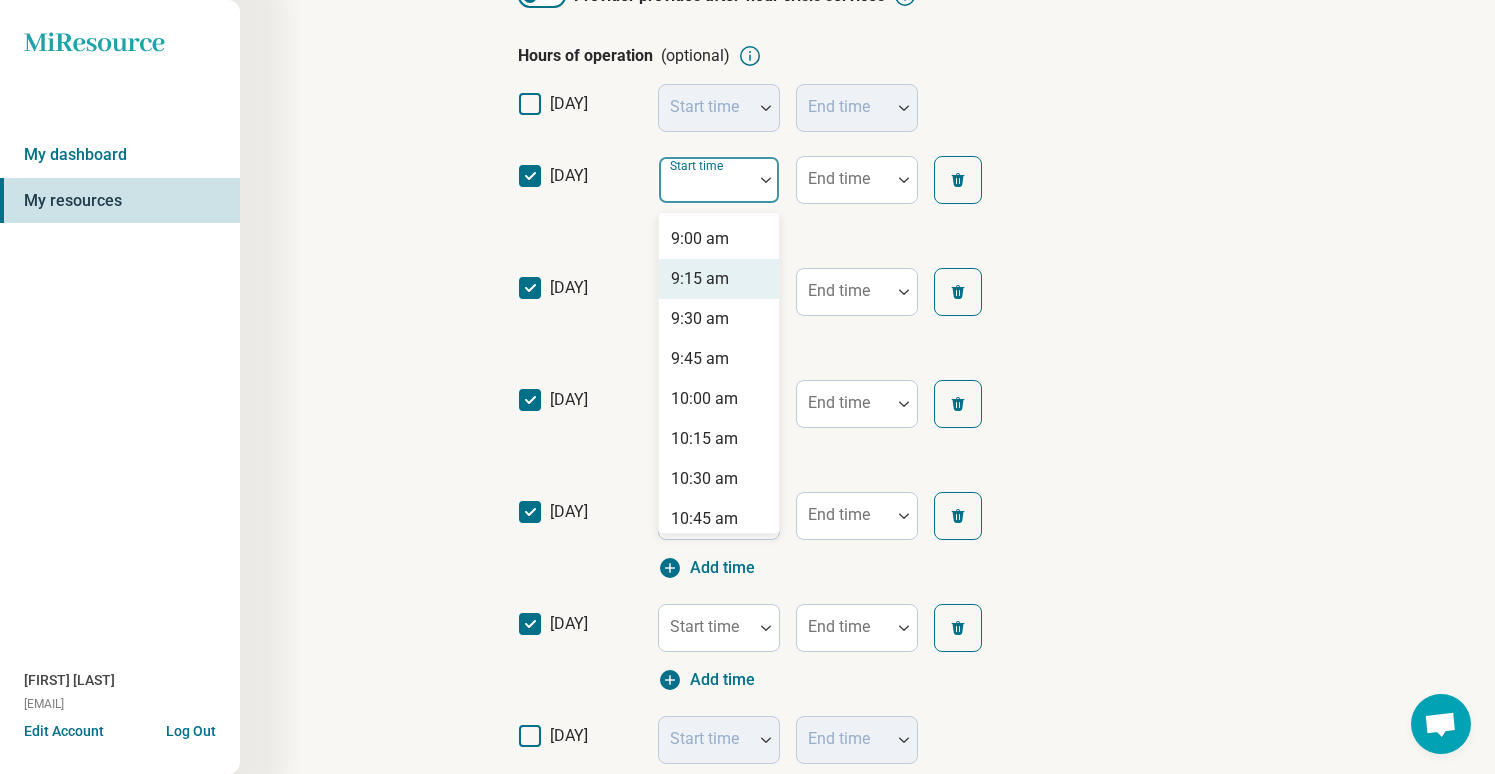 scroll, scrollTop: 1468, scrollLeft: 0, axis: vertical 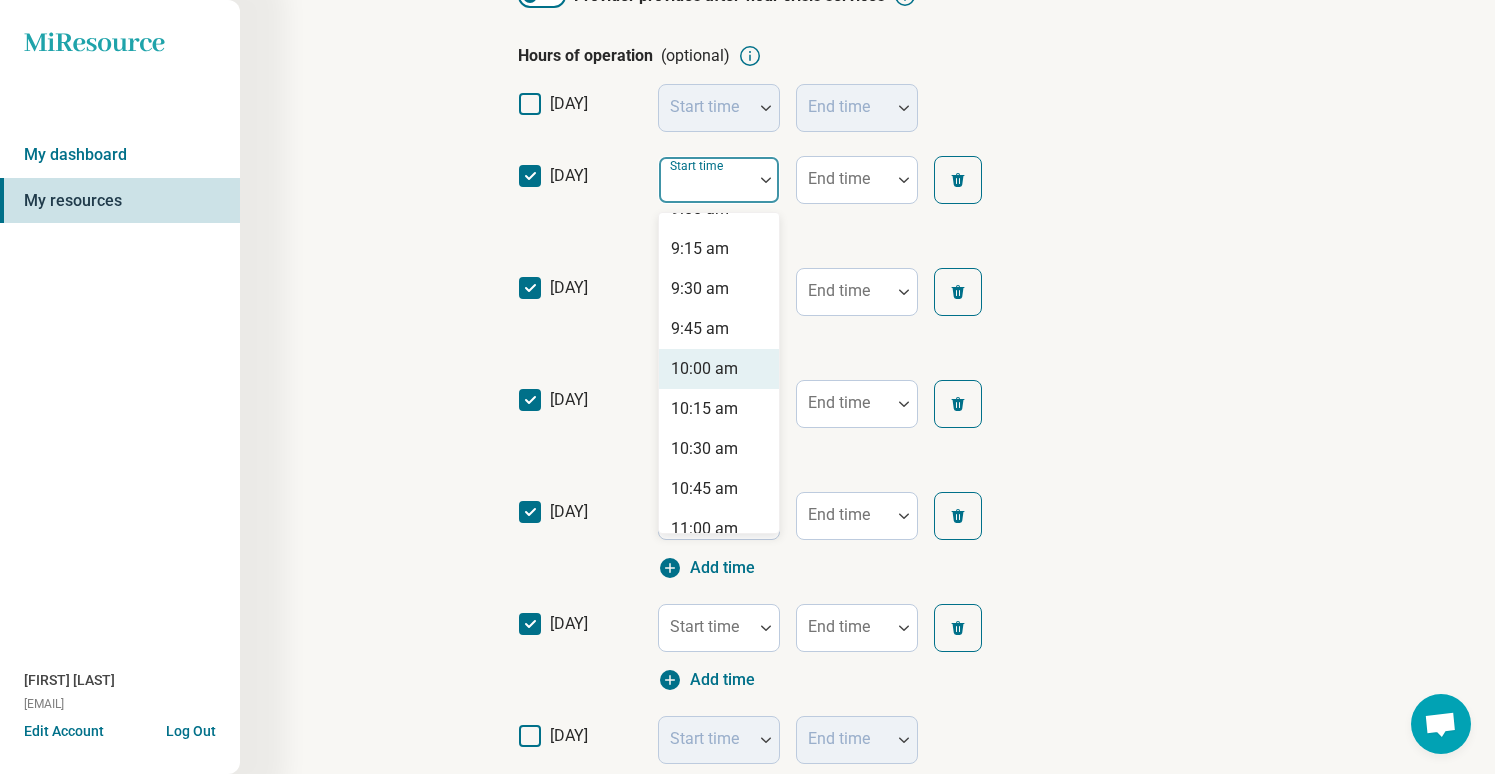 click on "10:00 am" at bounding box center [704, 369] 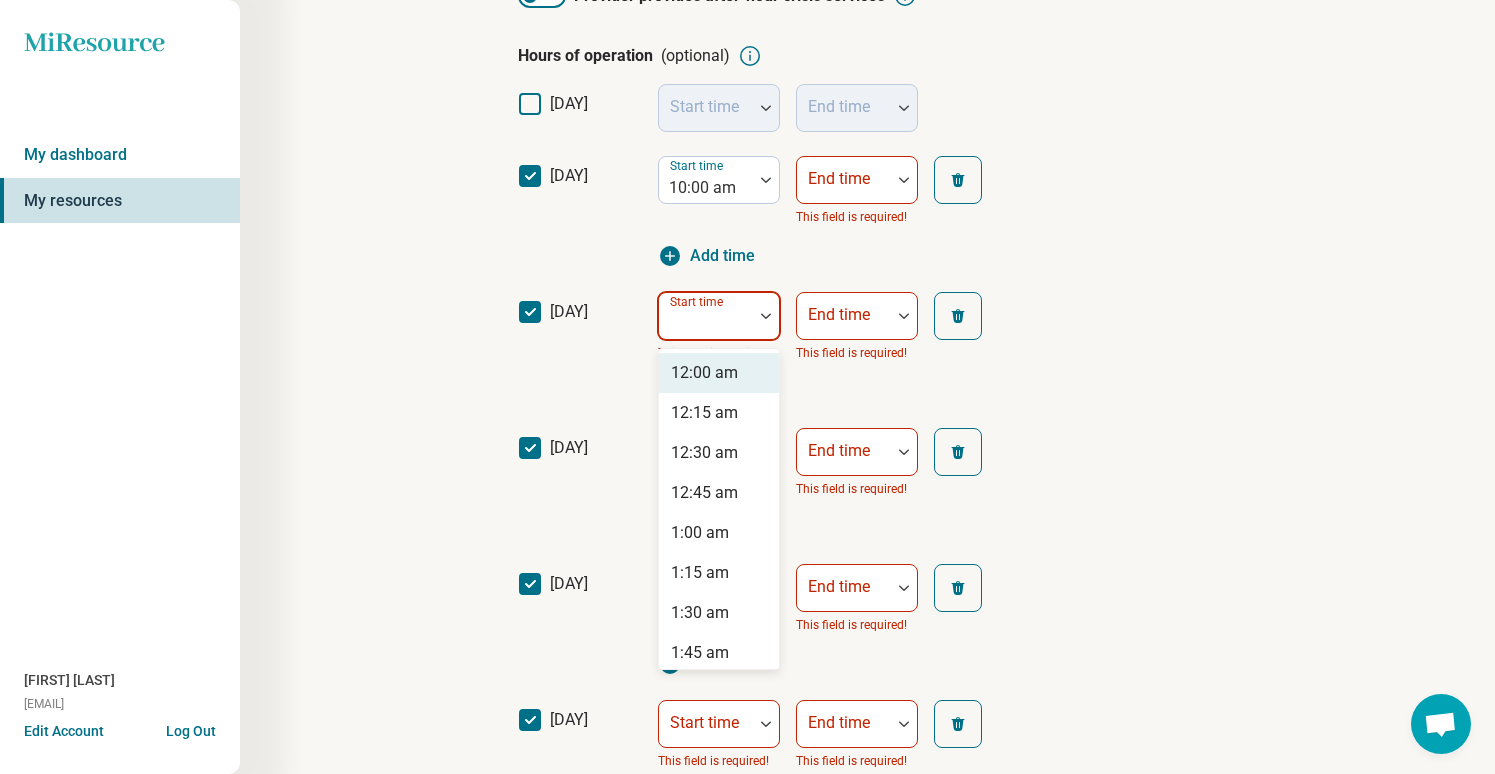 click at bounding box center (766, 316) 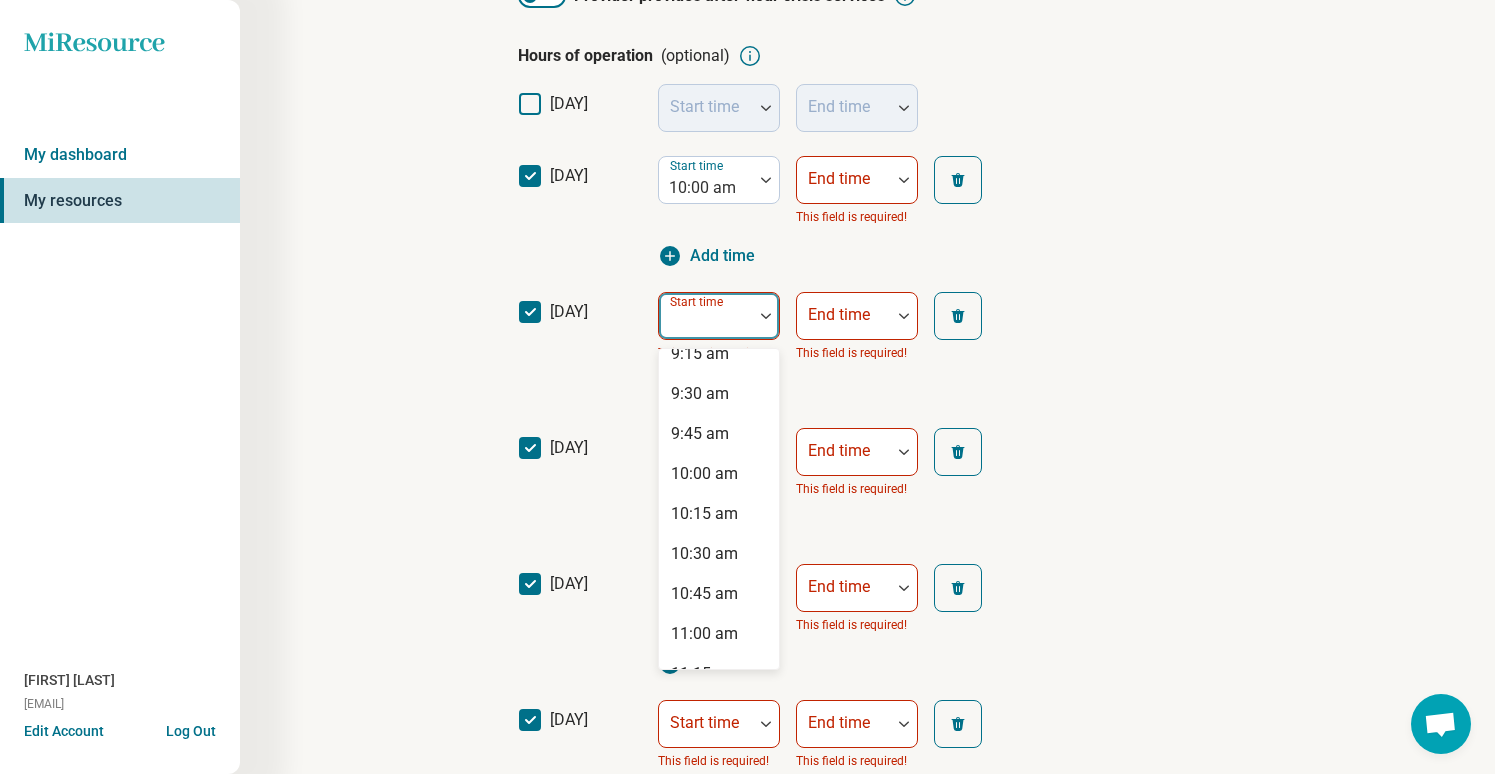 scroll, scrollTop: 1499, scrollLeft: 0, axis: vertical 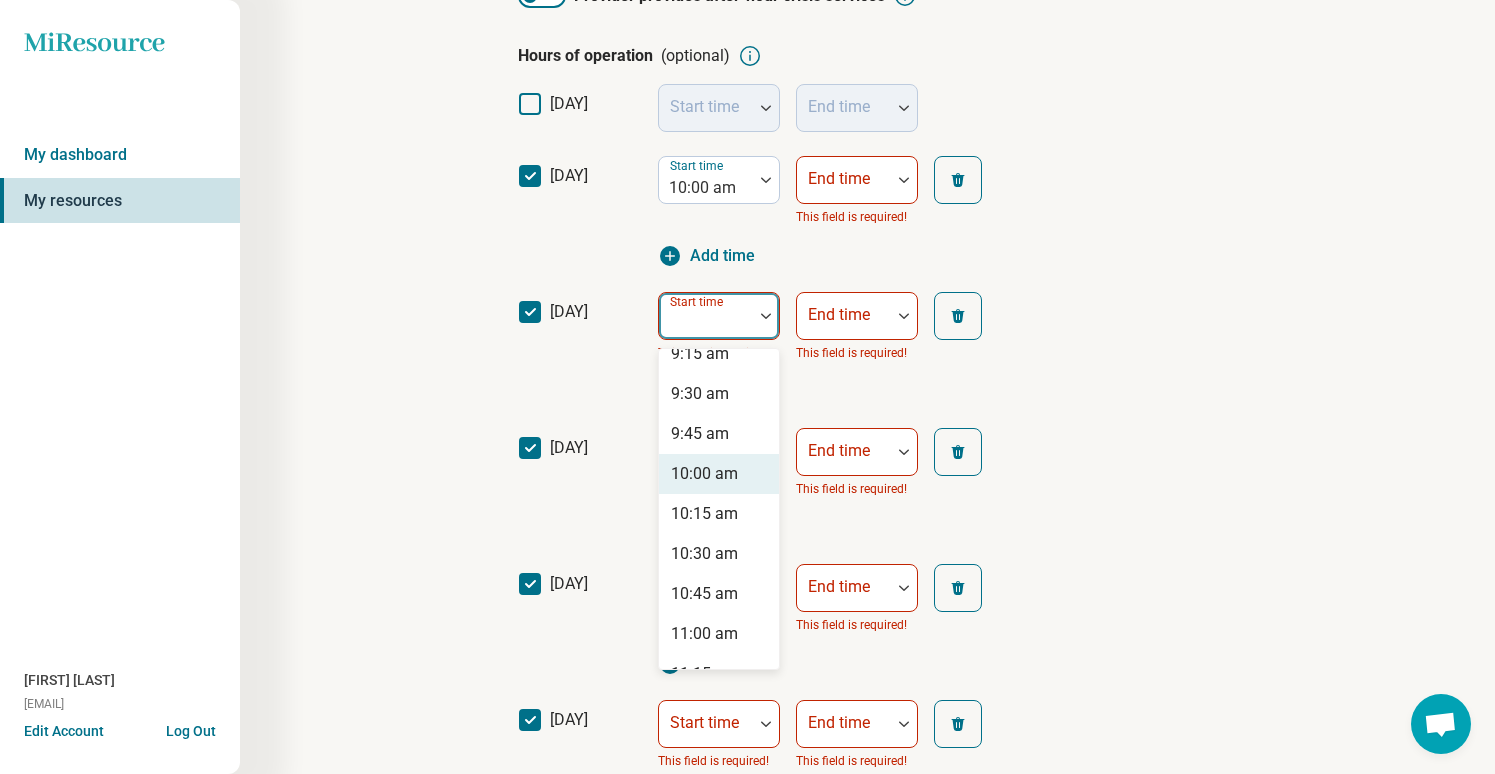click on "10:00 am" at bounding box center [704, 474] 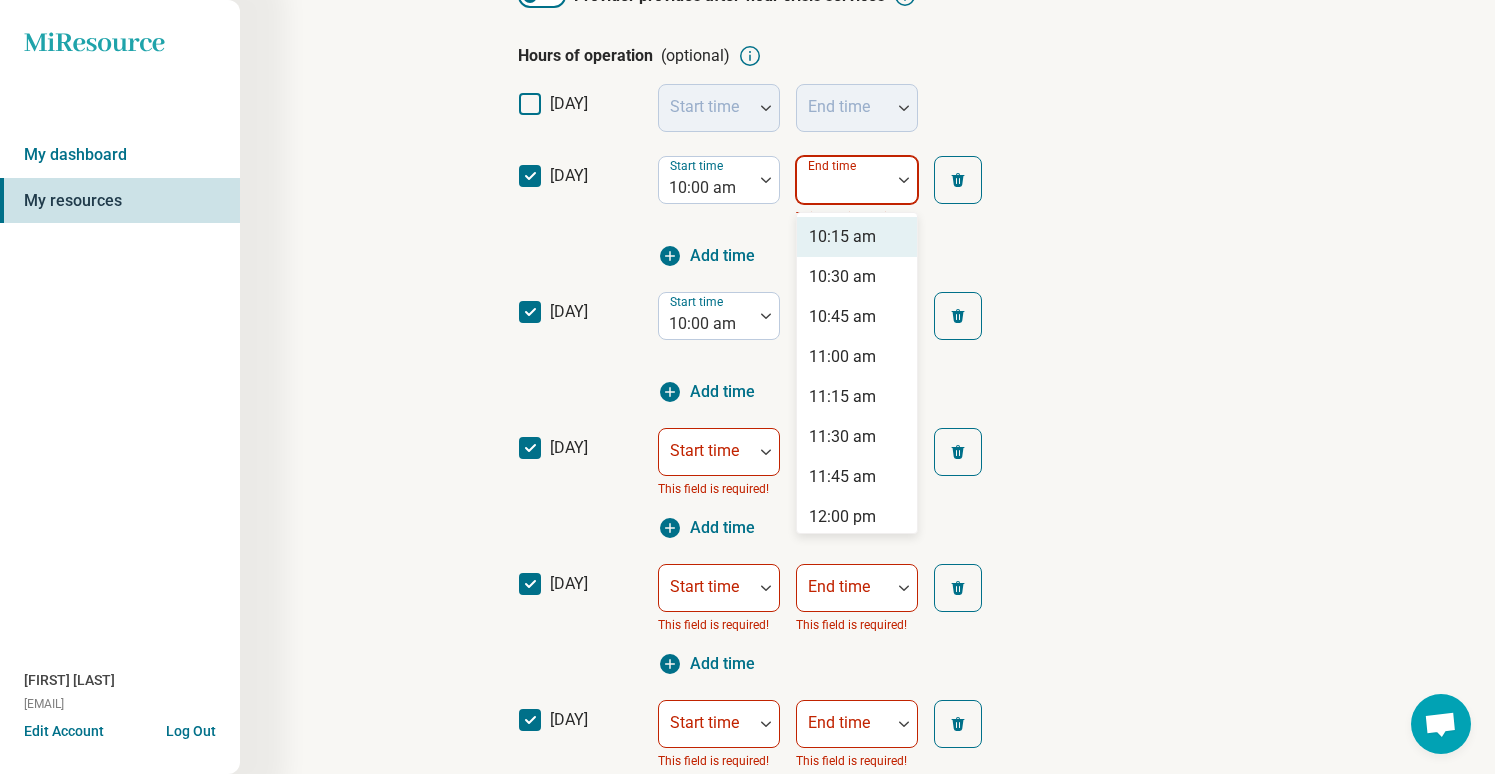 click on "End time" at bounding box center (834, 166) 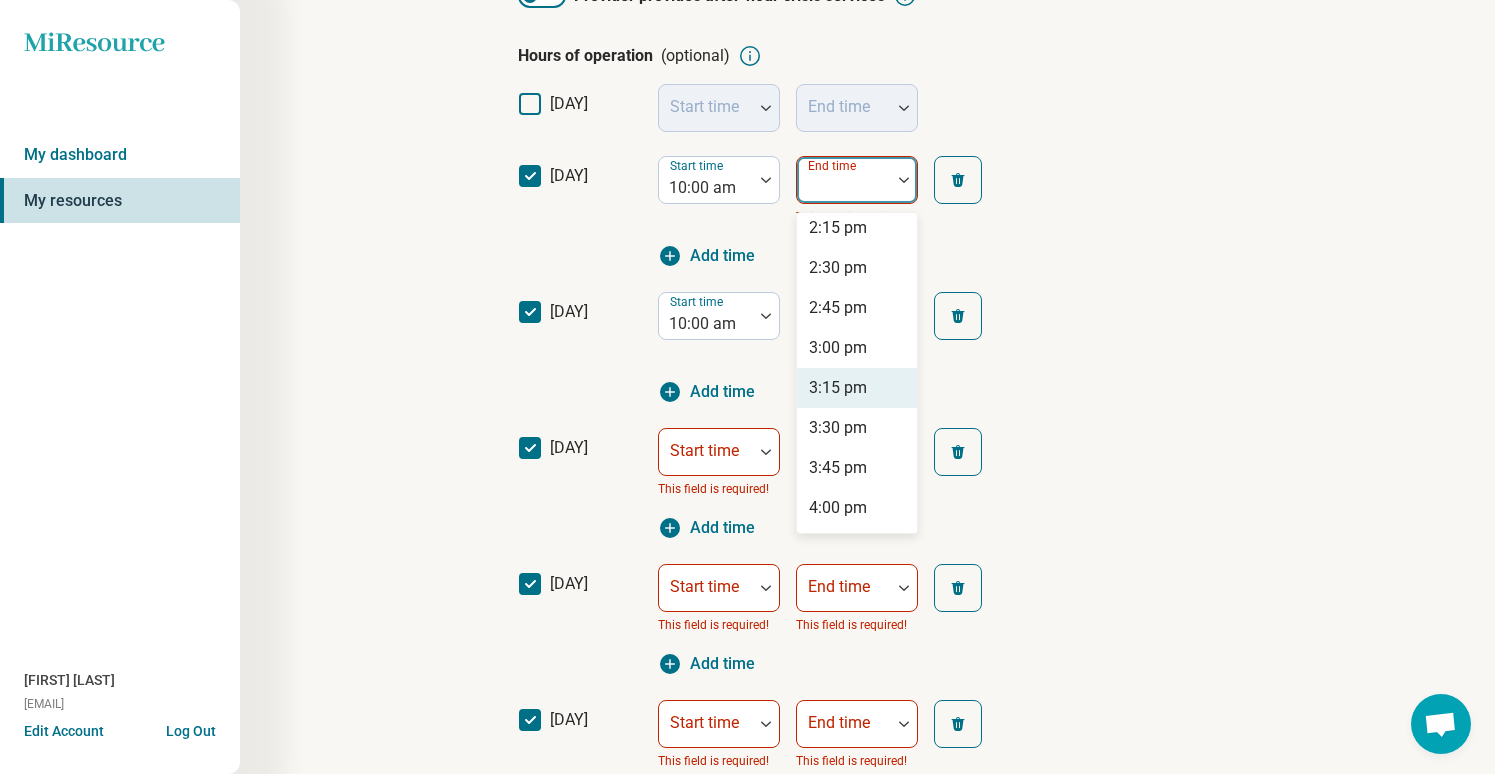 scroll, scrollTop: 674, scrollLeft: 0, axis: vertical 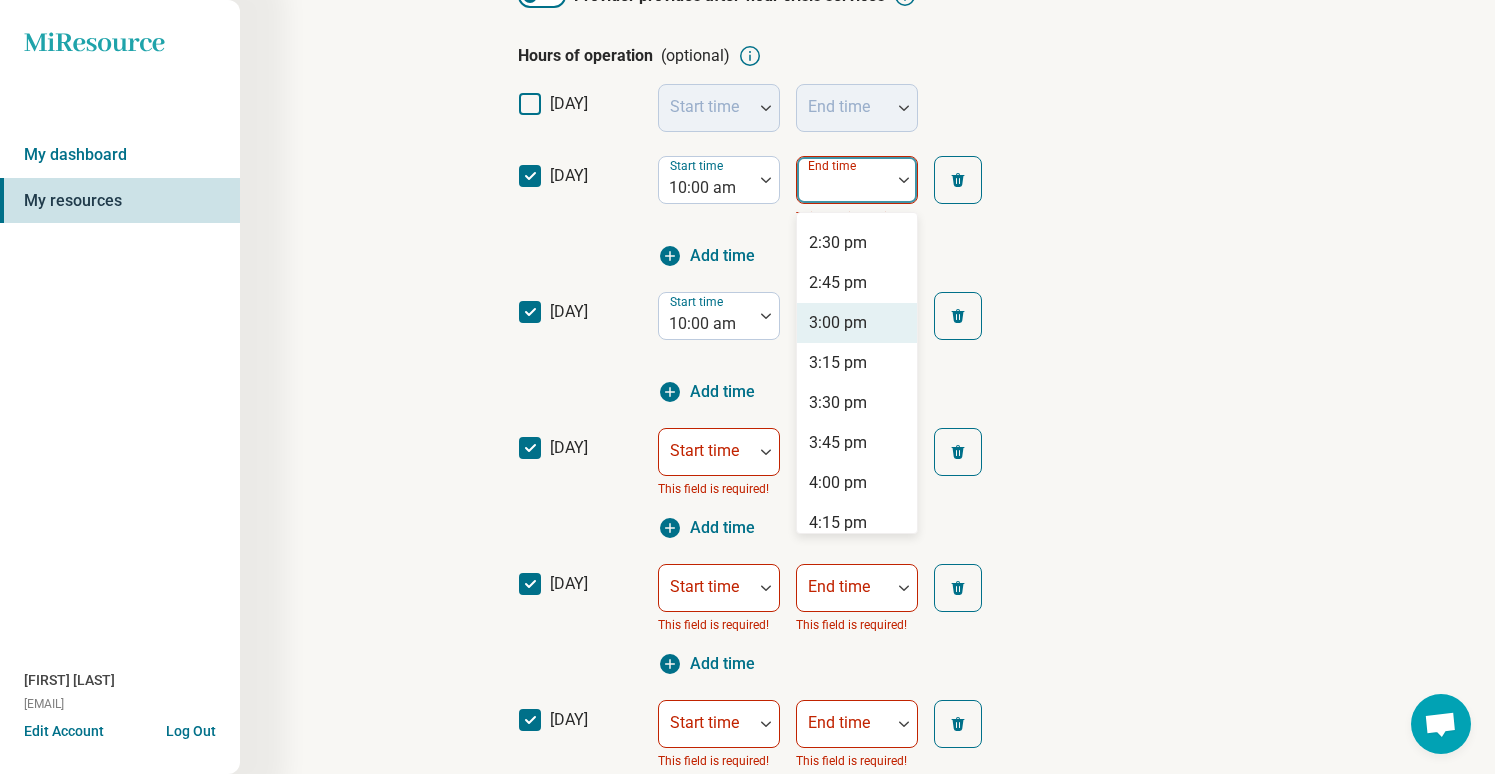 click on "3:00 pm" at bounding box center [838, 323] 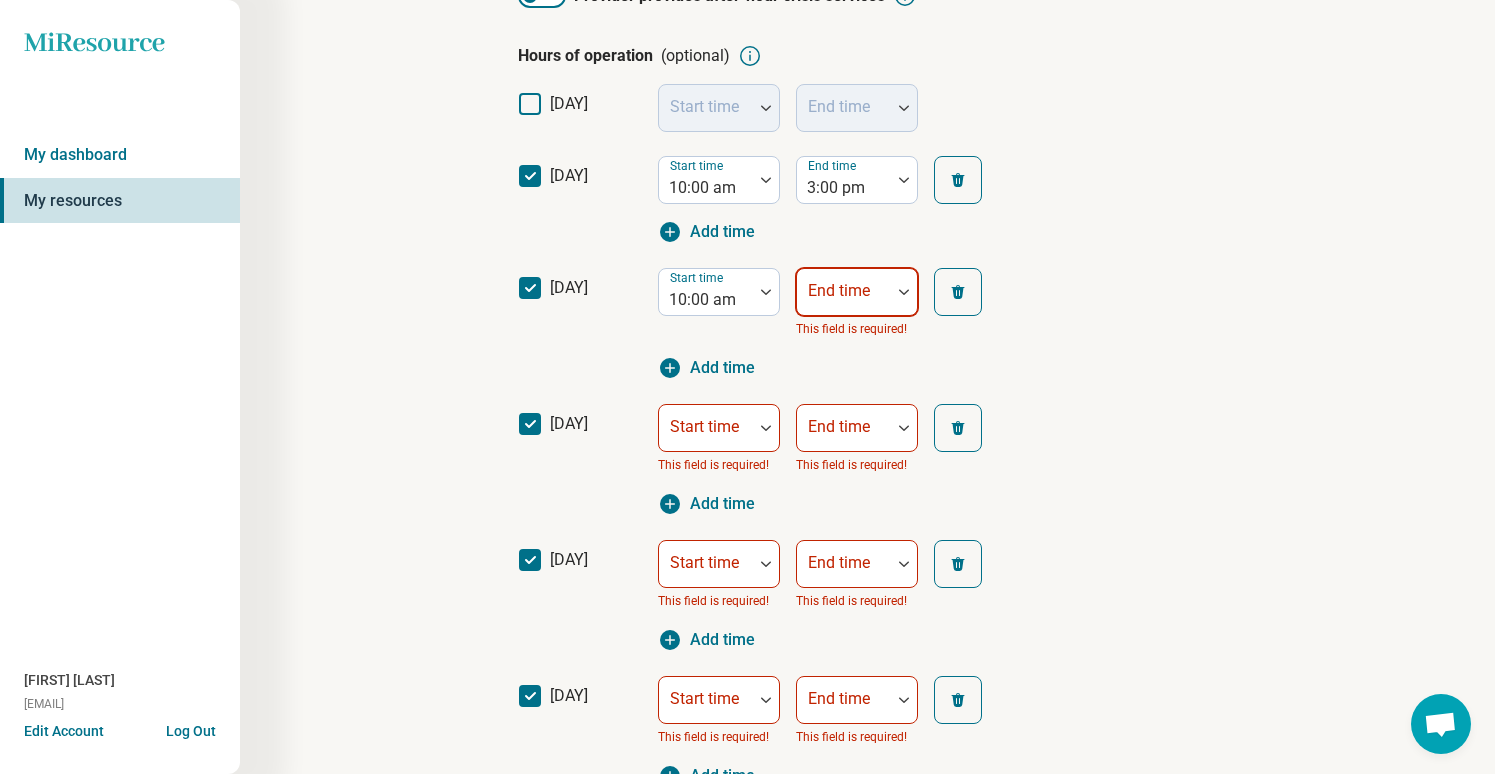 click on "End time" at bounding box center (857, 292) 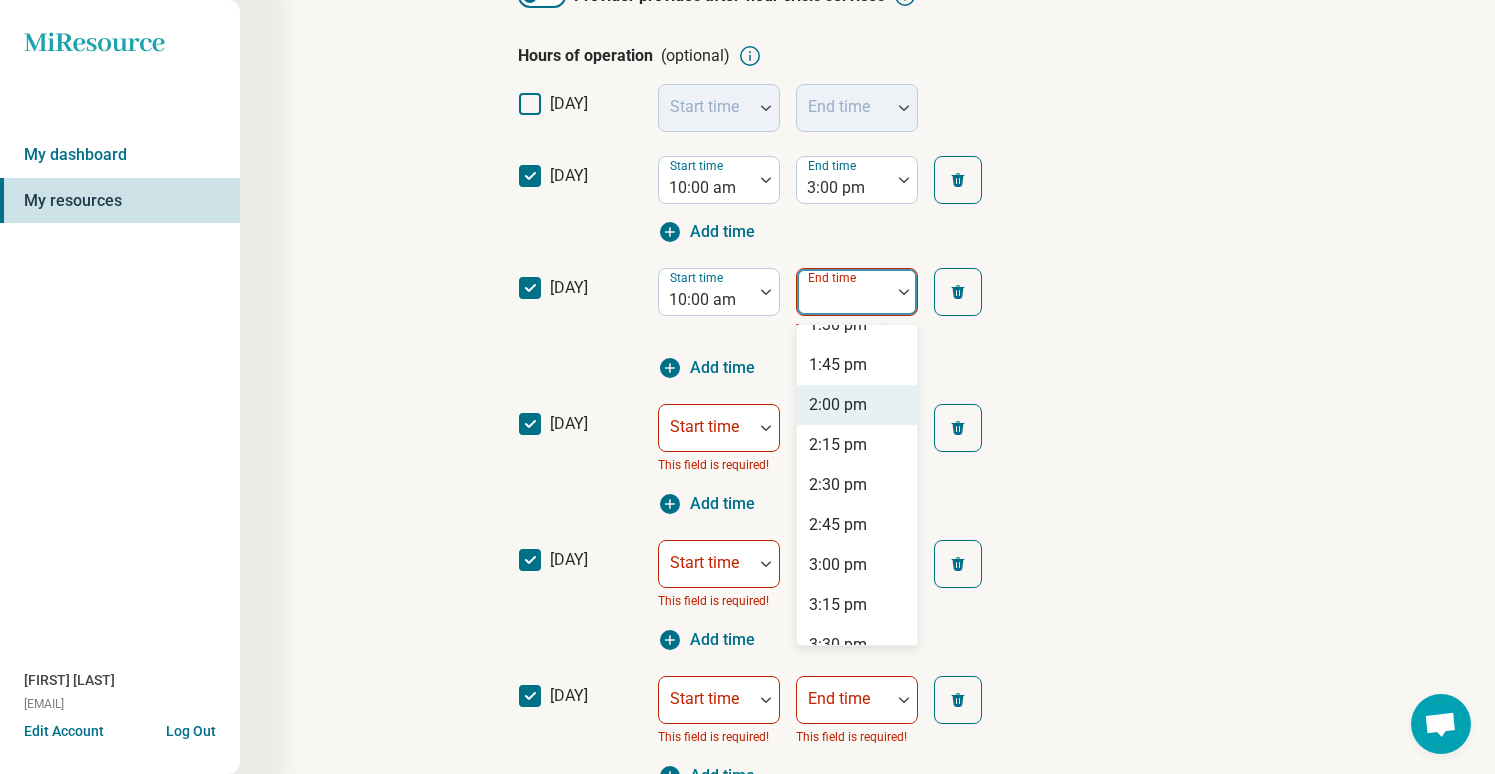 scroll, scrollTop: 577, scrollLeft: 0, axis: vertical 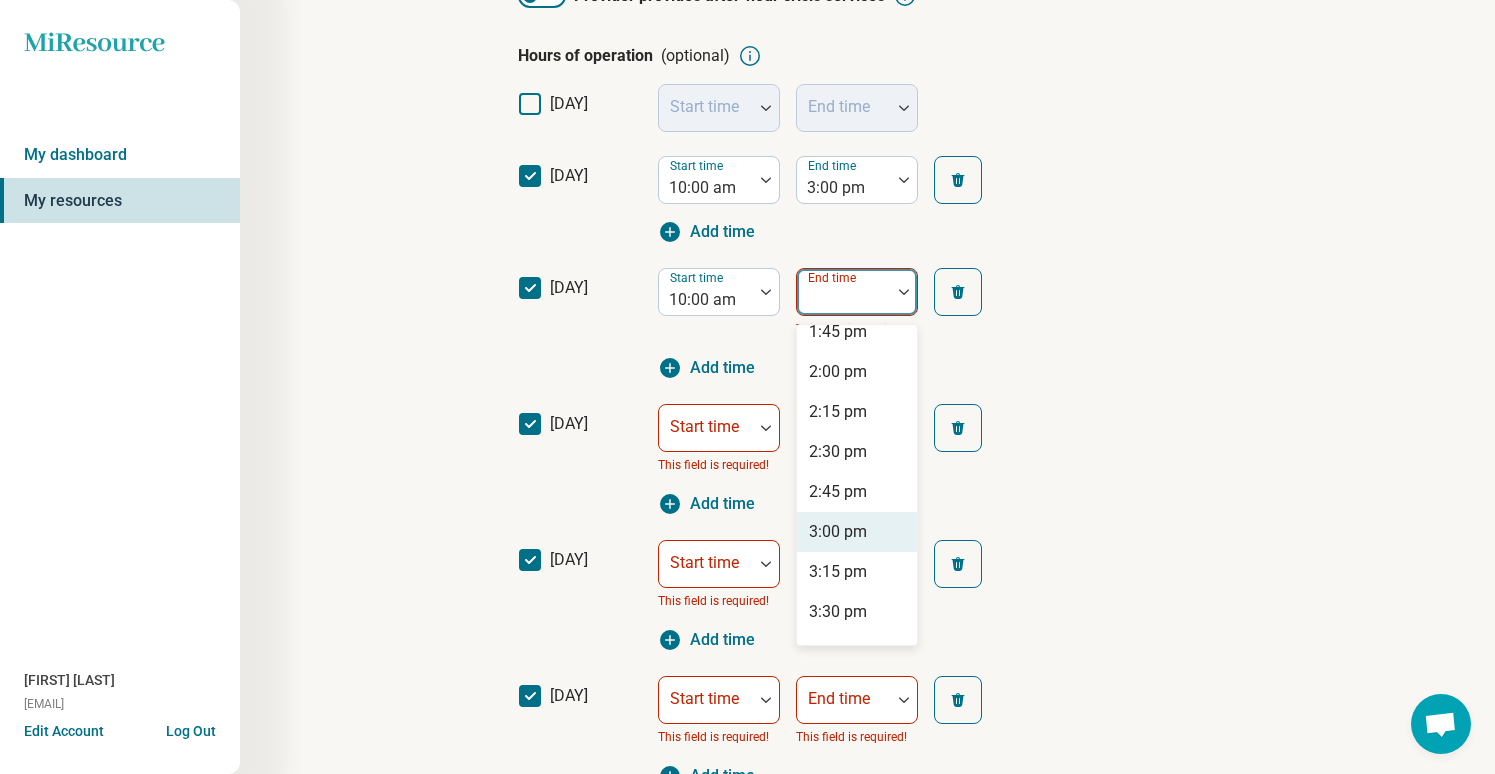 click on "3:00 pm" at bounding box center [838, 532] 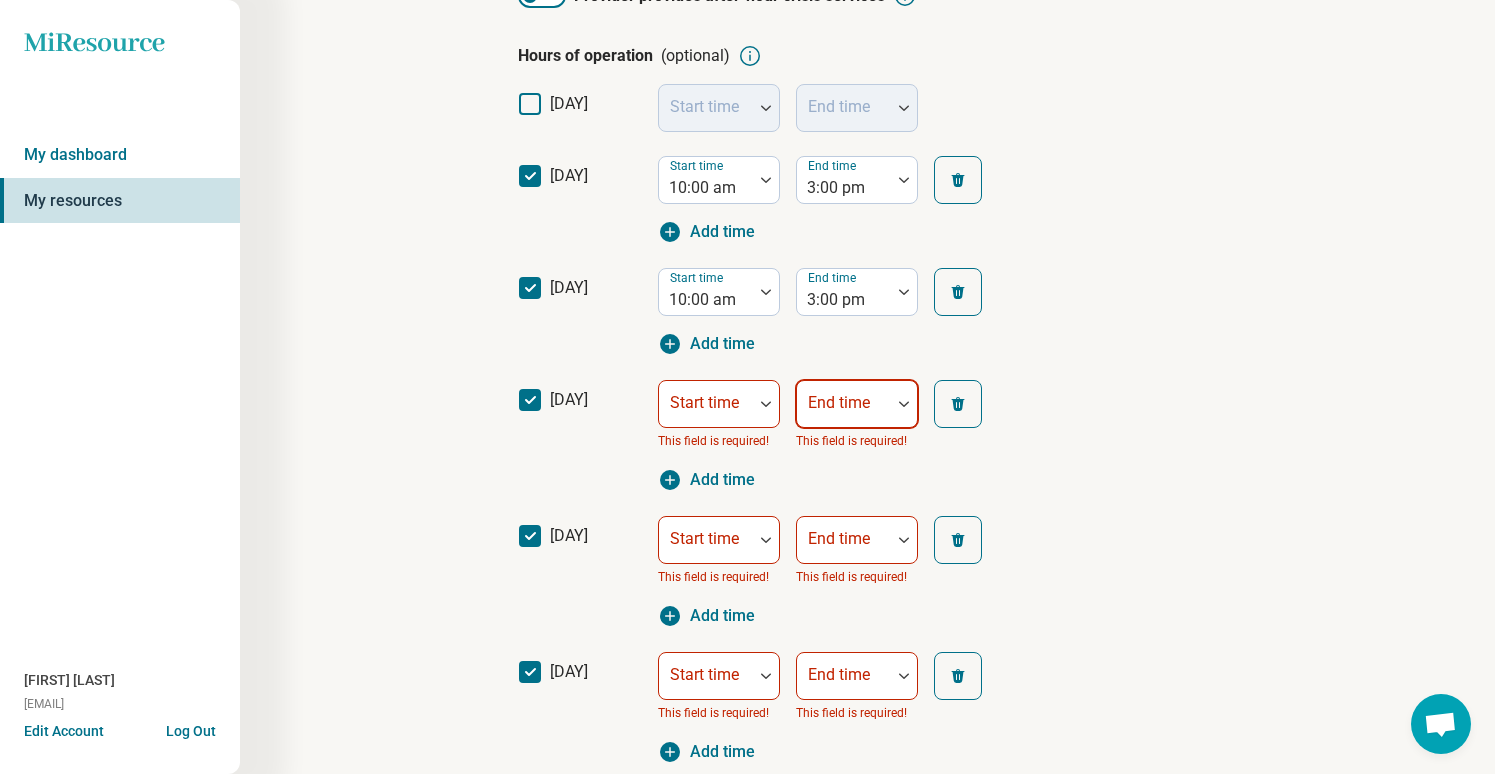 click at bounding box center [844, 412] 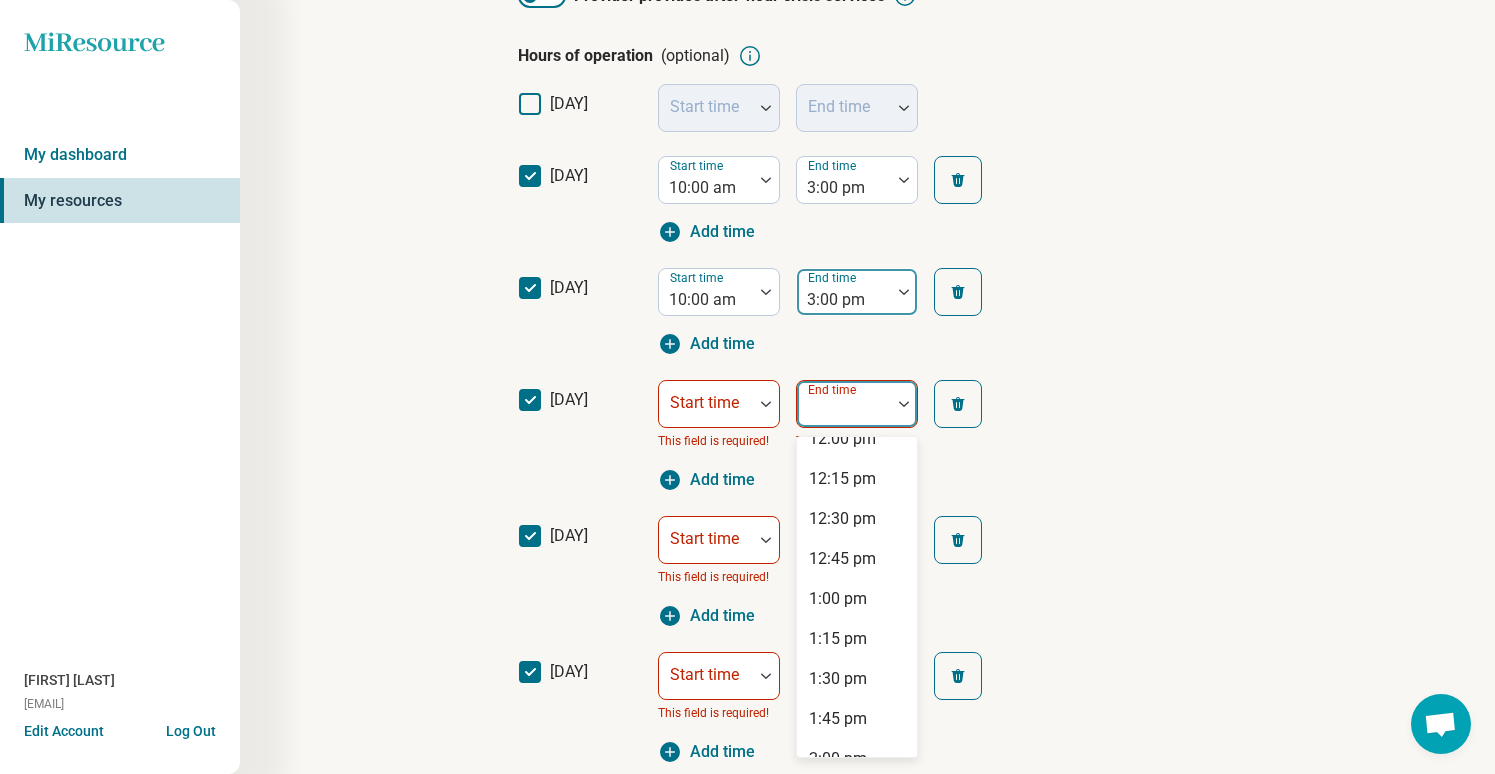 scroll, scrollTop: 2455, scrollLeft: 0, axis: vertical 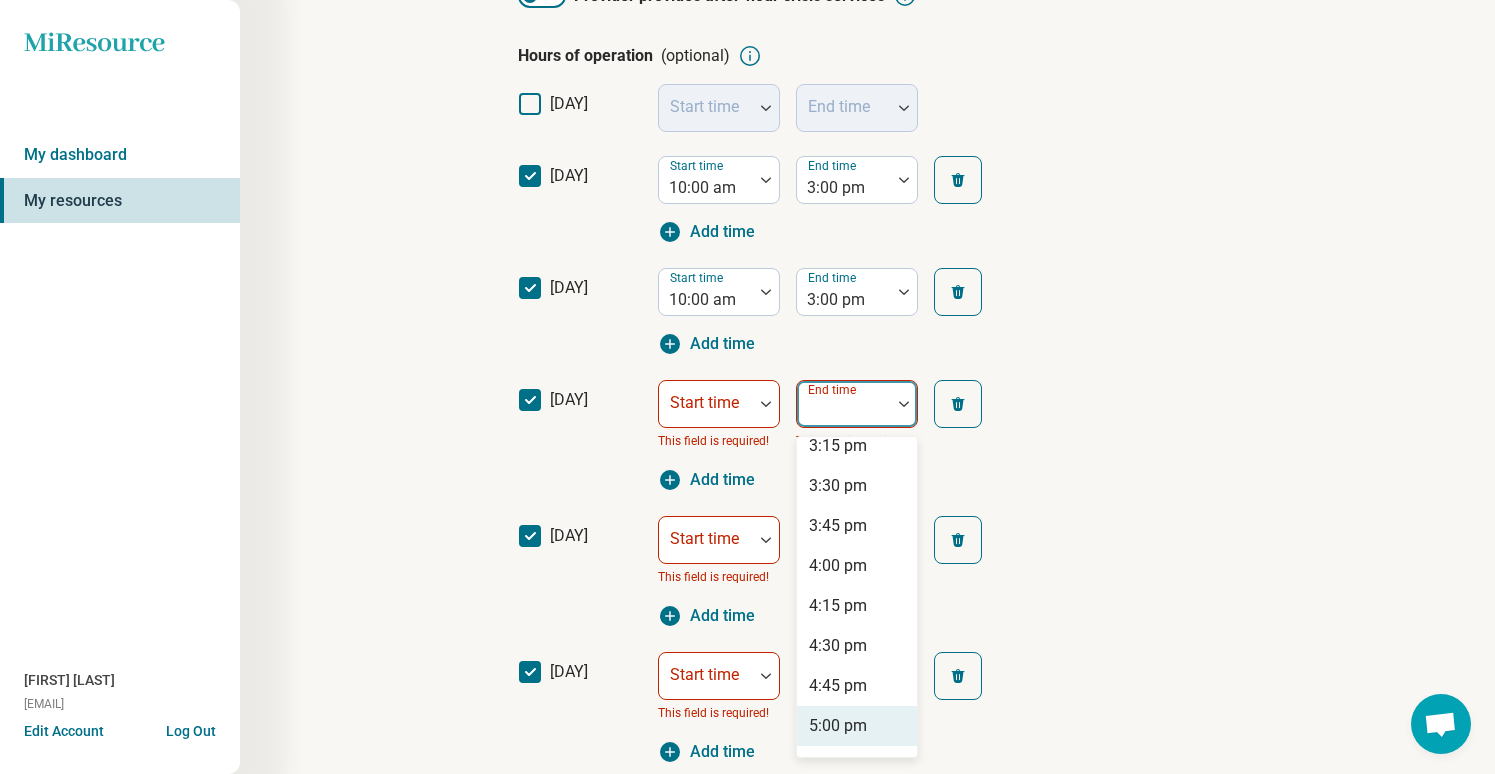 click on "5:00 pm" at bounding box center [838, 726] 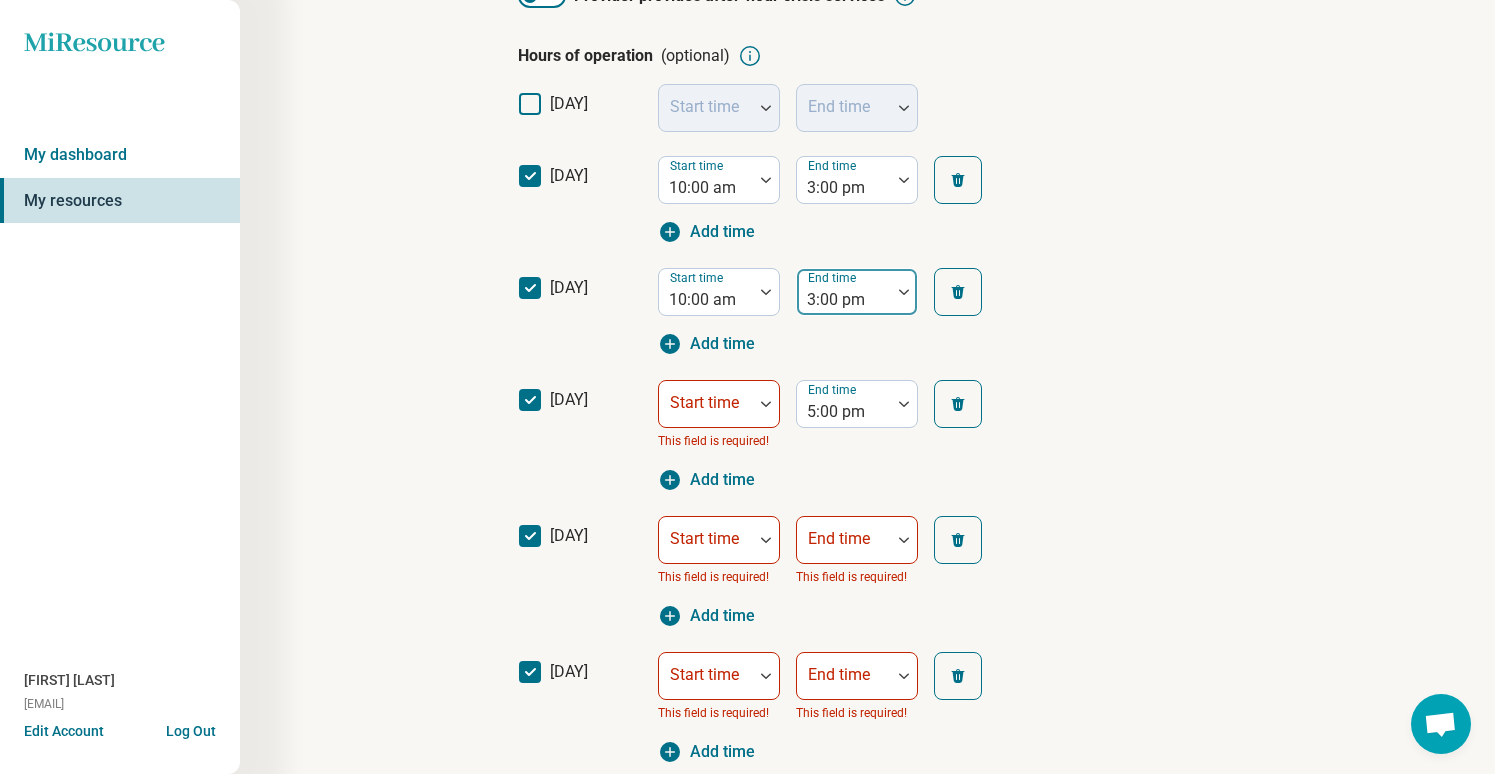 click on "3:00 pm" at bounding box center [844, 300] 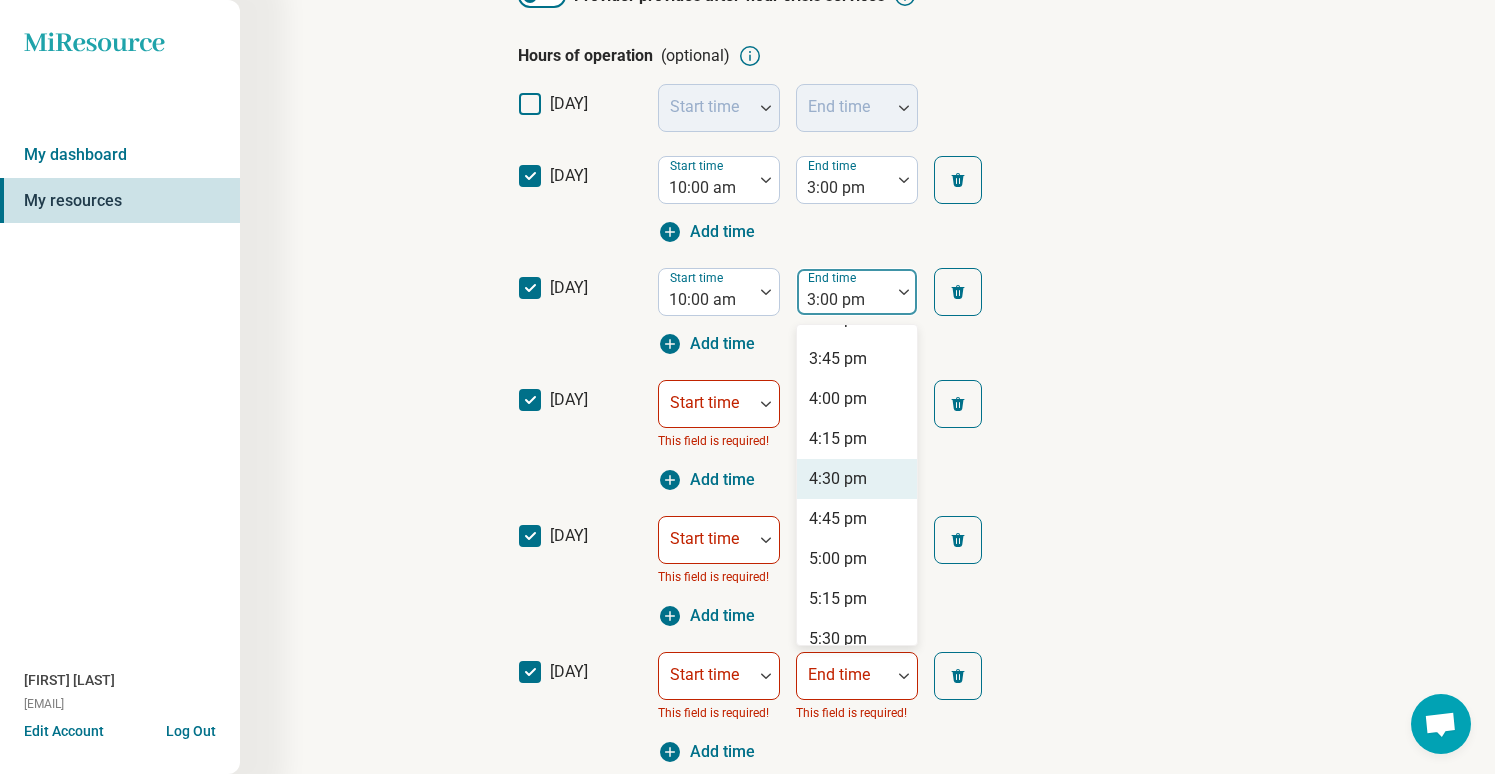scroll, scrollTop: 888, scrollLeft: 0, axis: vertical 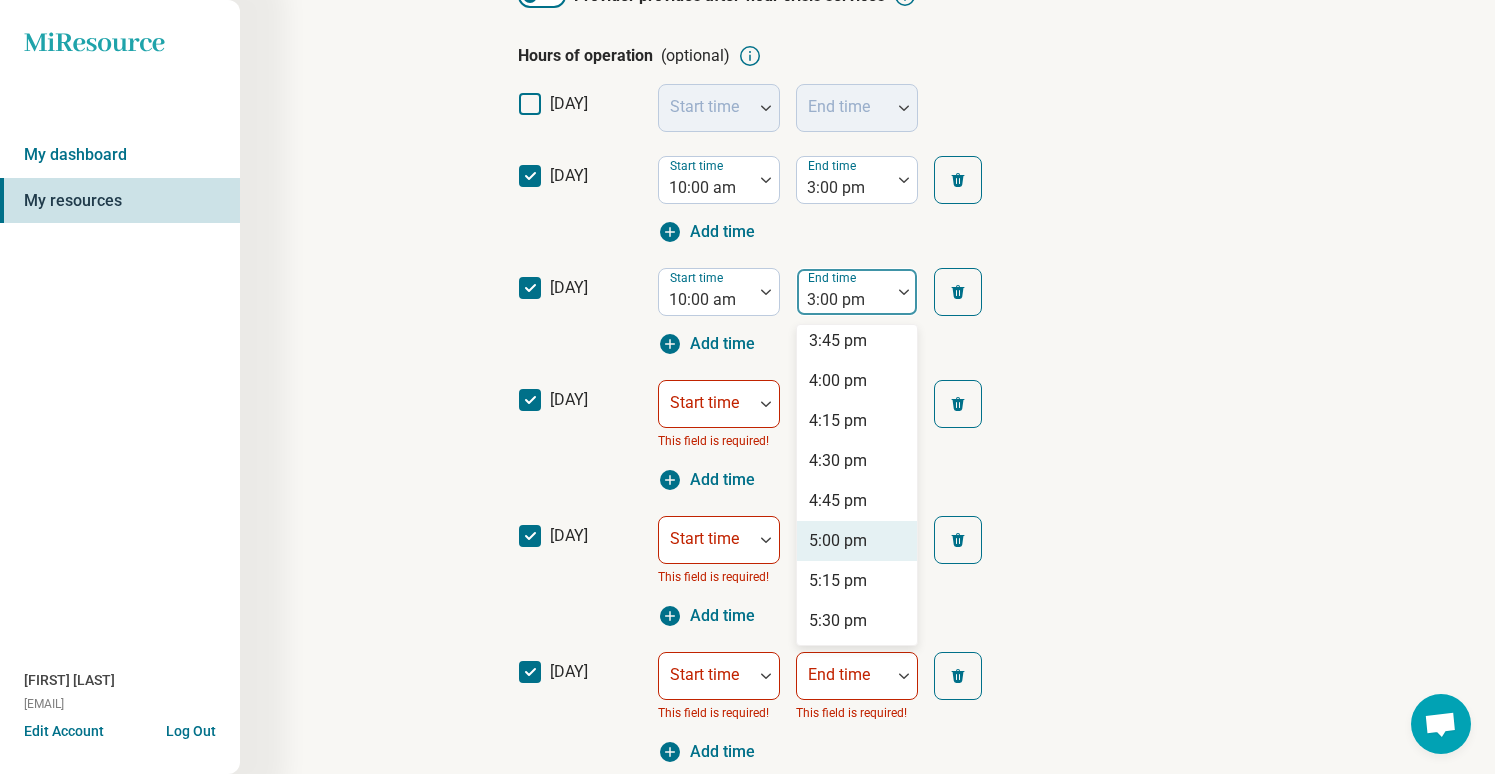 click on "5:00 pm" at bounding box center [838, 541] 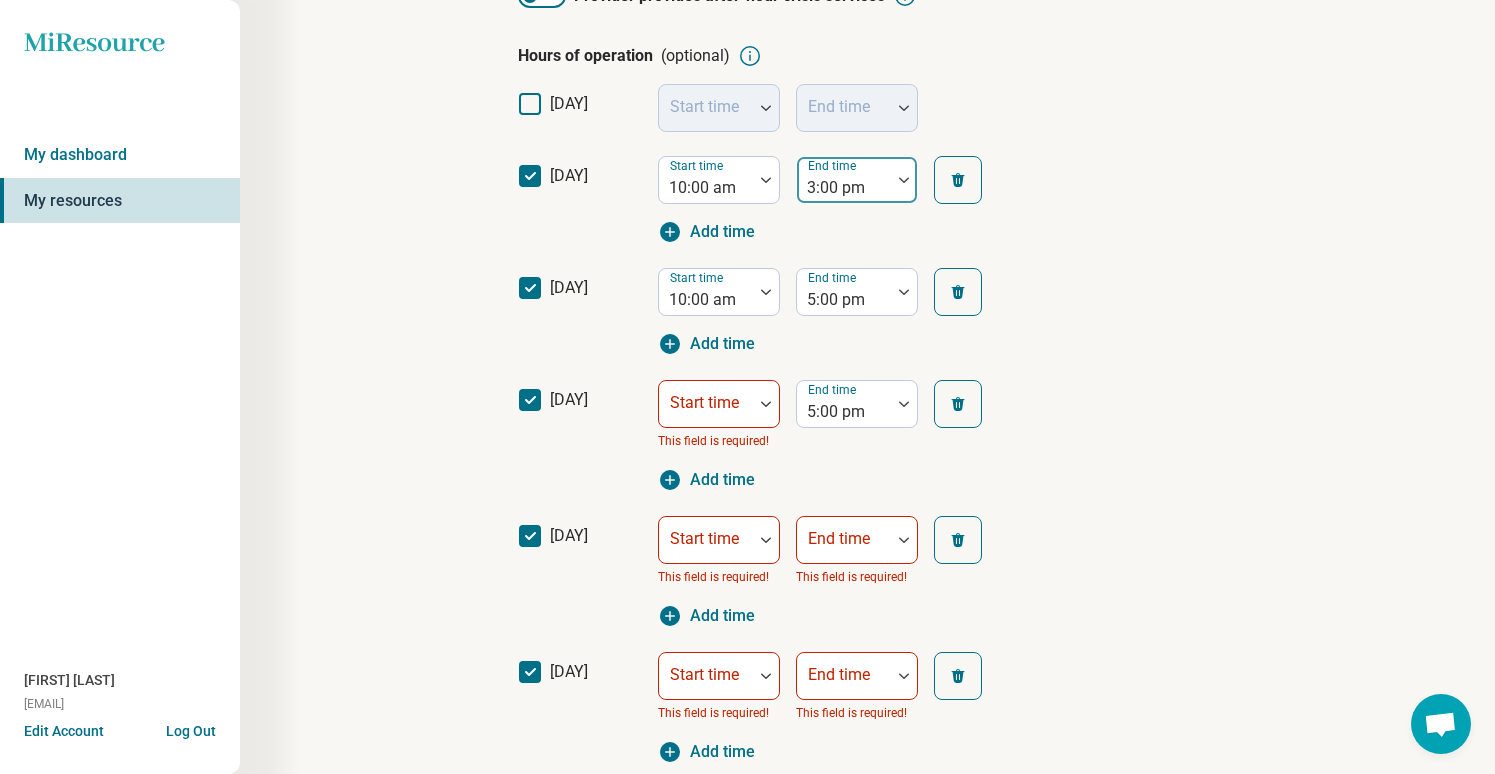 click on "3:00 pm" at bounding box center [844, 188] 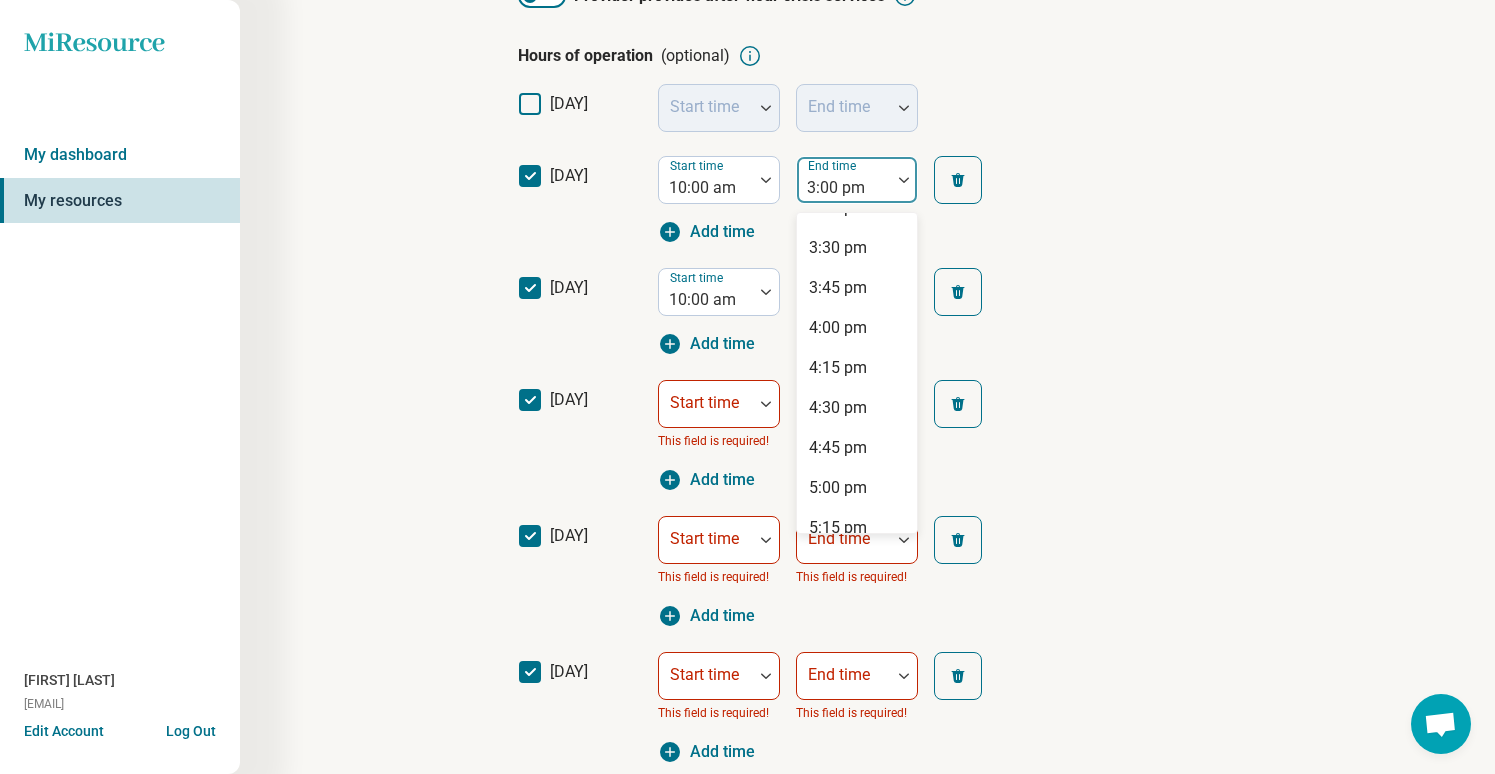 scroll, scrollTop: 846, scrollLeft: 0, axis: vertical 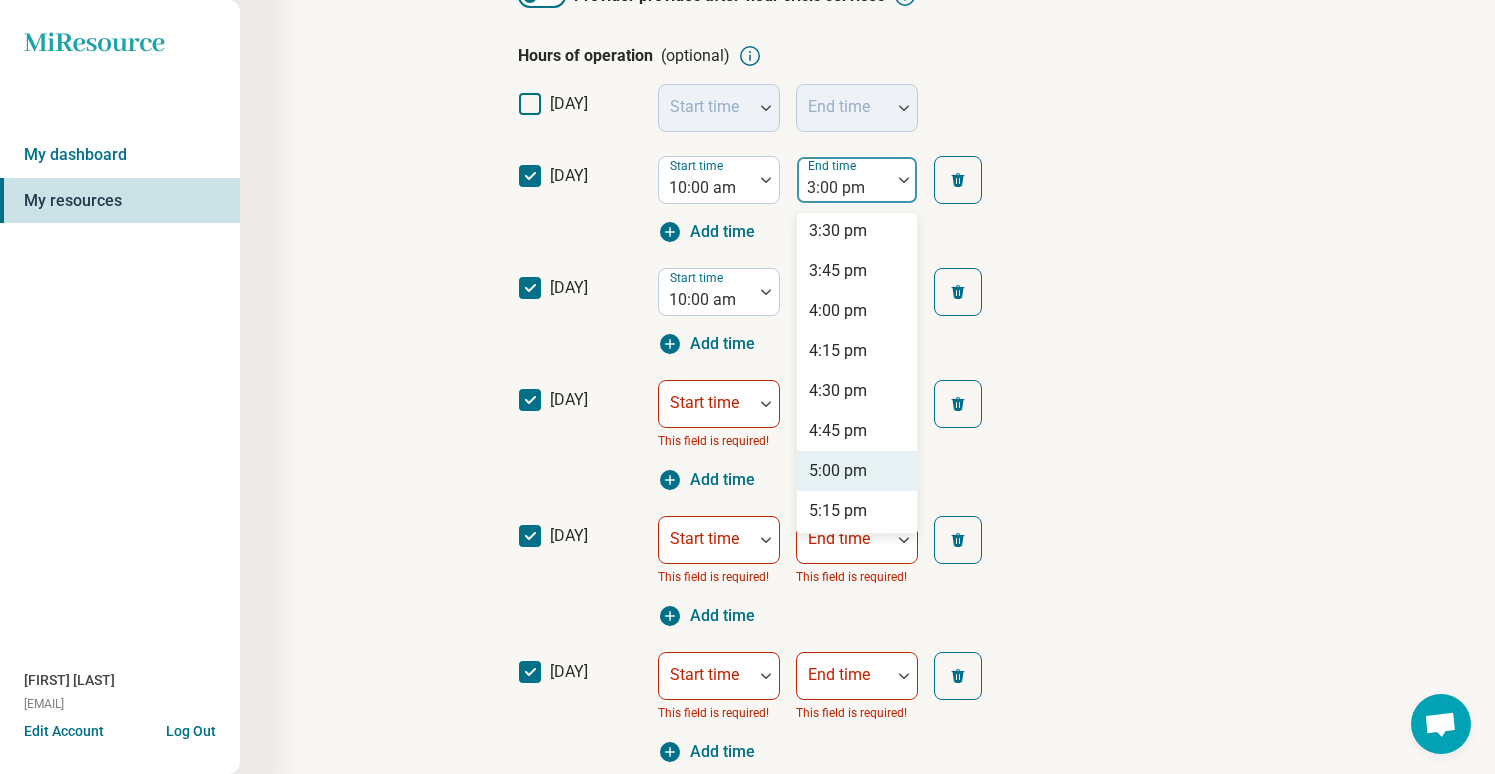 click on "5:00 pm" at bounding box center [838, 471] 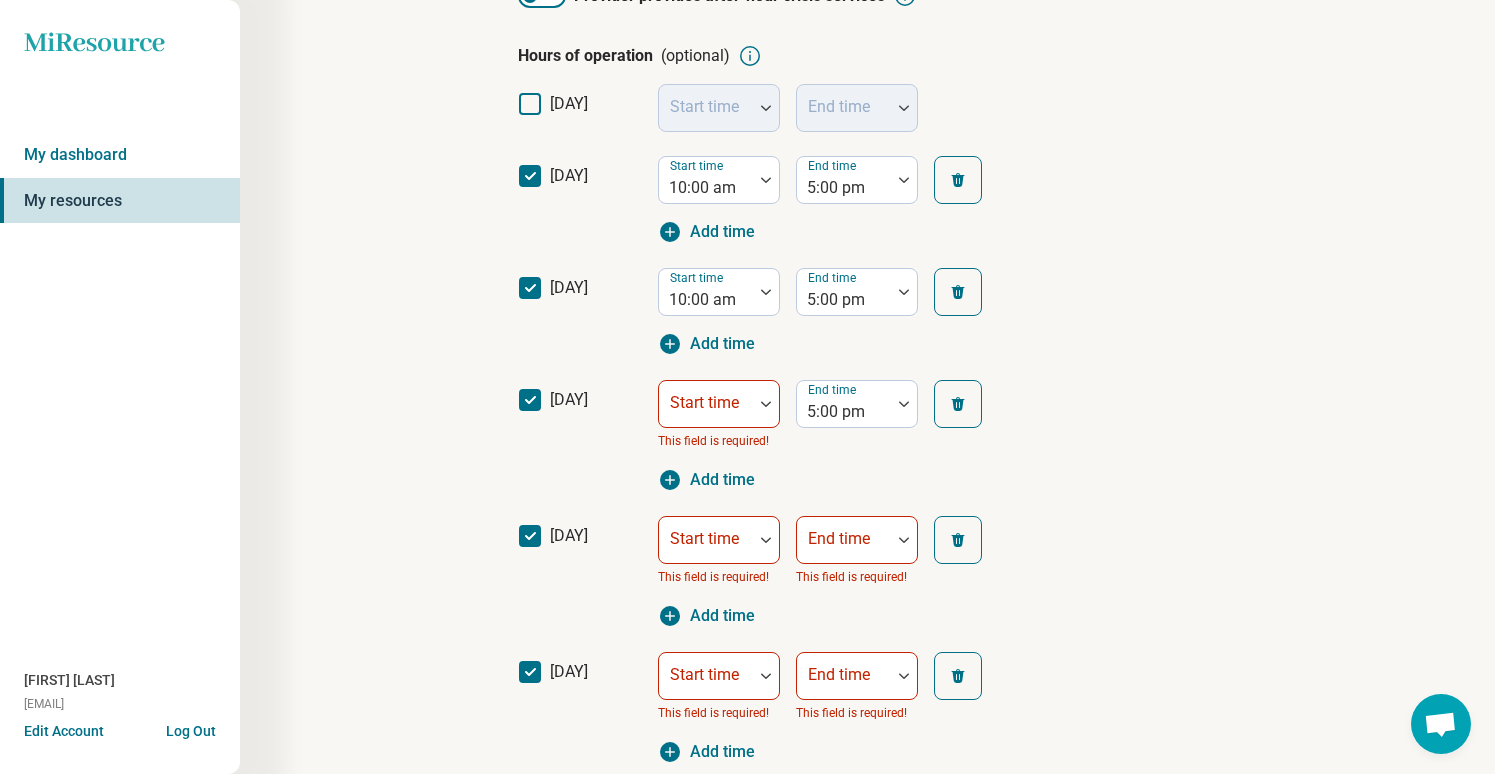 click on "Start time This field is required! End time [TIME] Add time" at bounding box center (838, 436) 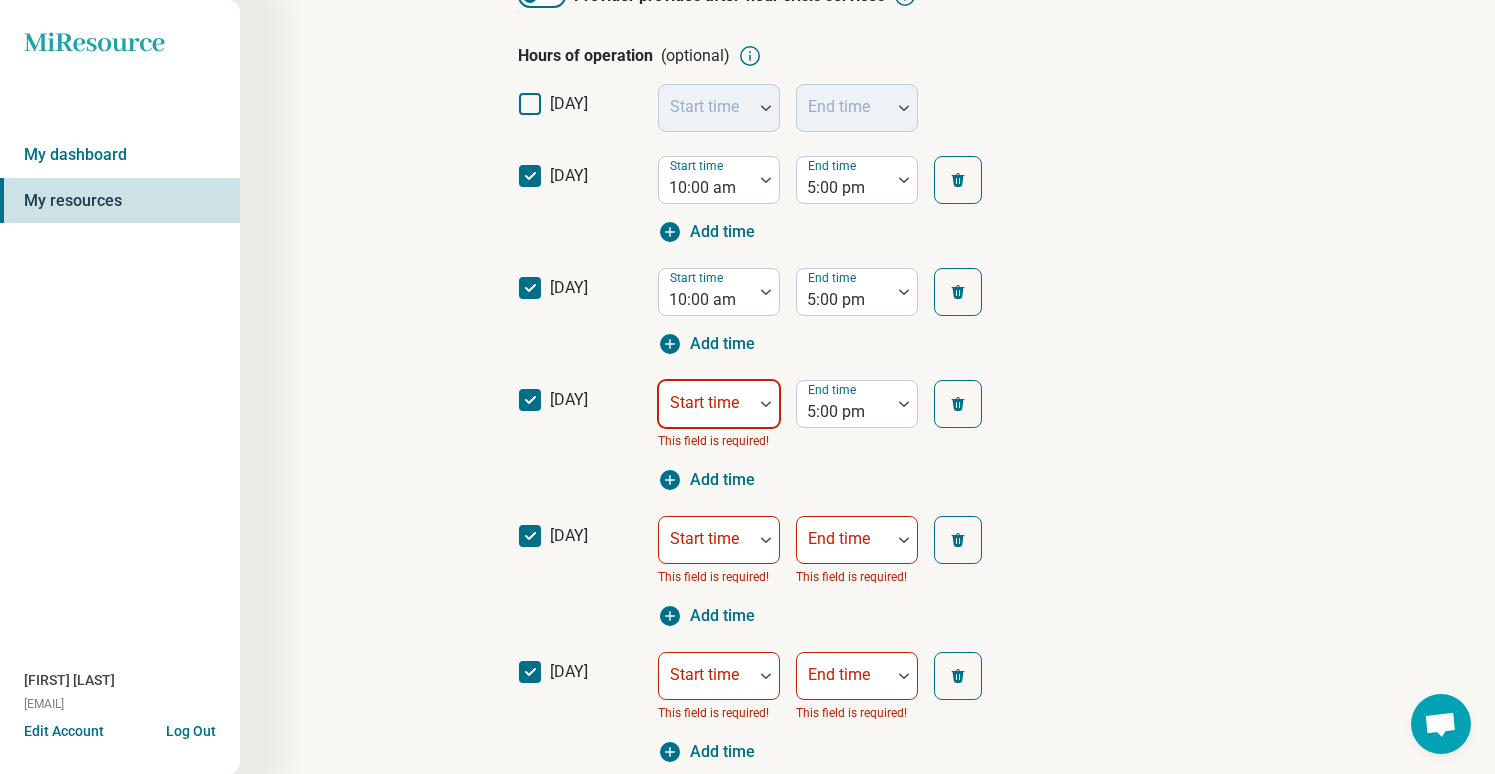 click on "Start time" at bounding box center (719, 404) 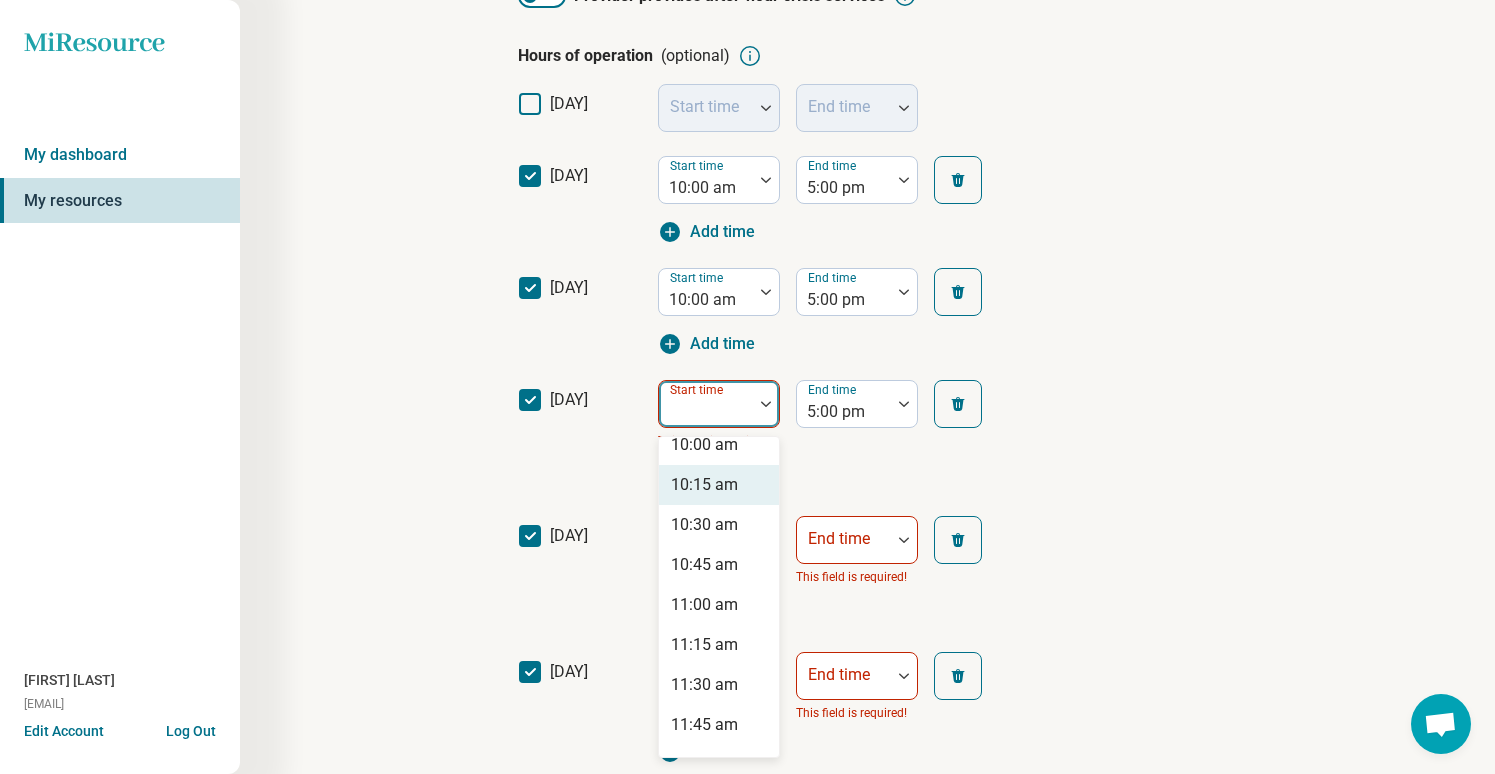 scroll, scrollTop: 1604, scrollLeft: 0, axis: vertical 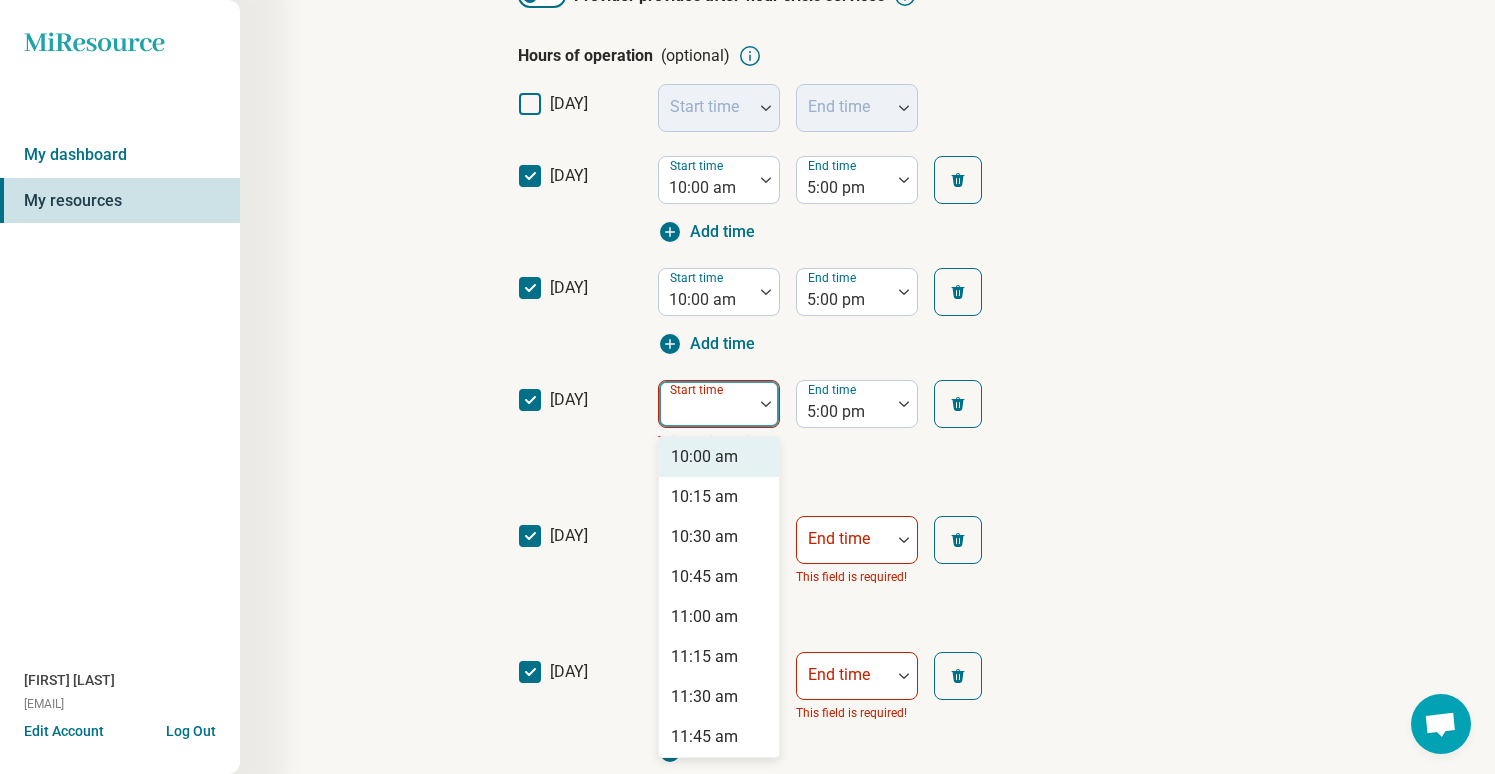 click on "10:00 am" at bounding box center (704, 457) 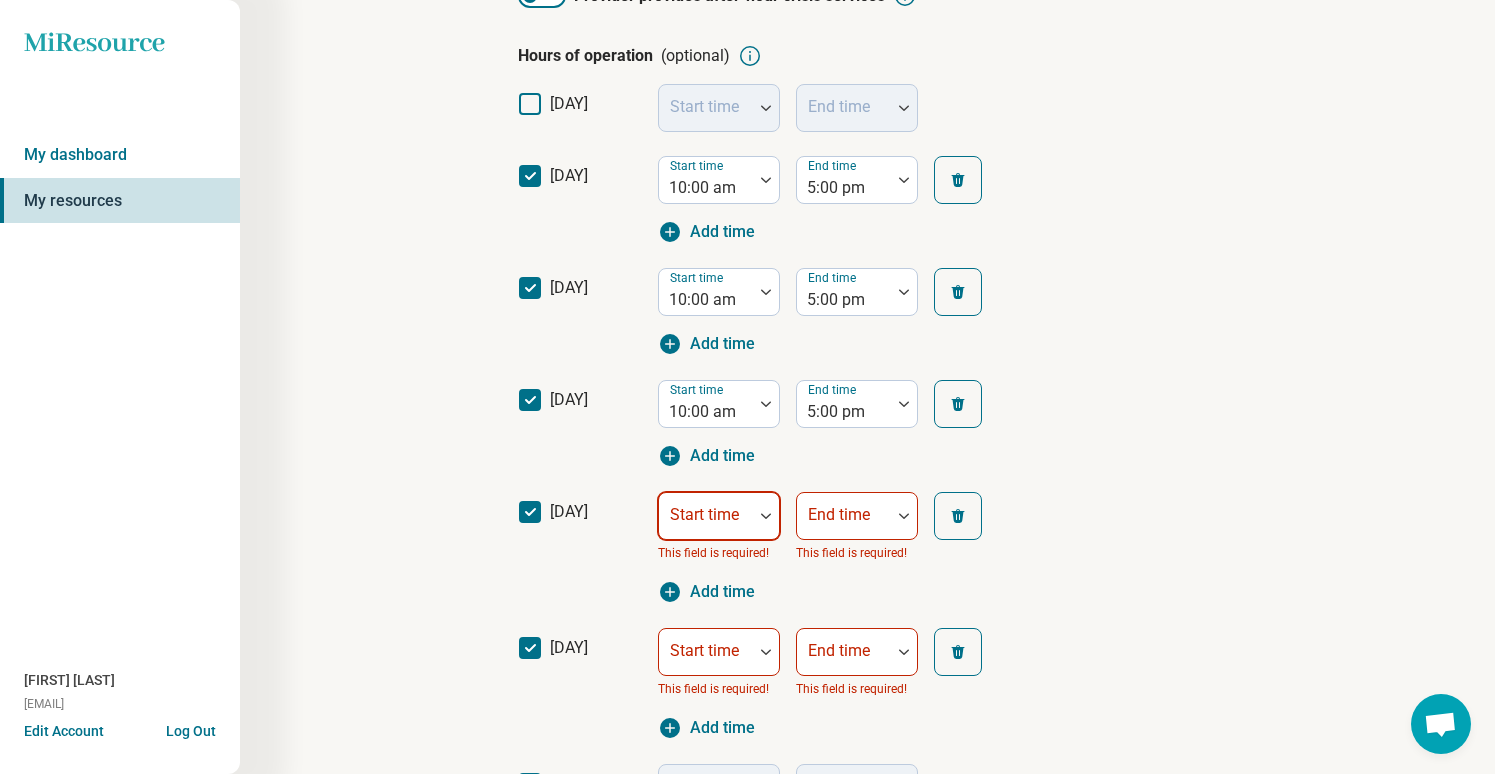 click at bounding box center (766, 516) 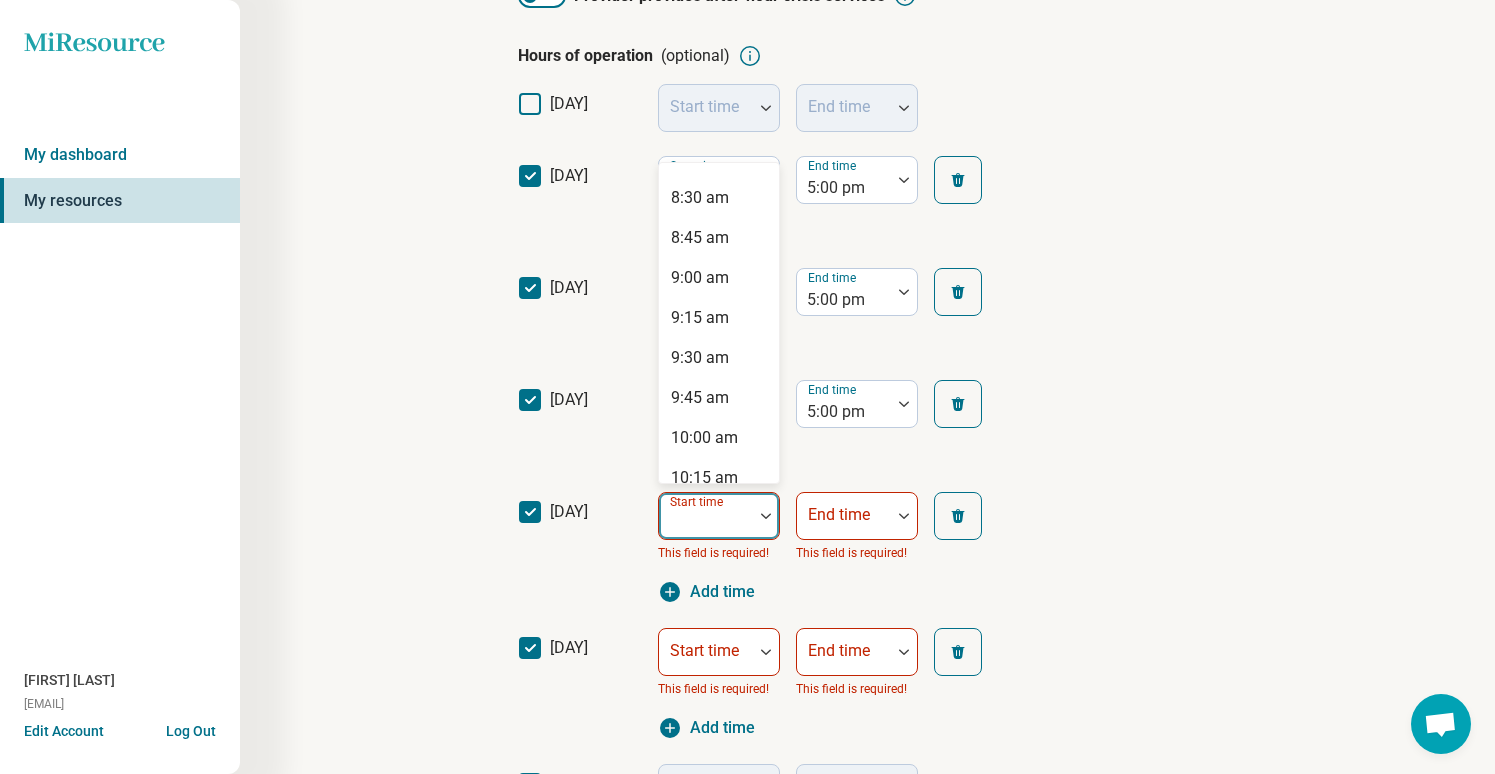 scroll, scrollTop: 1359, scrollLeft: 0, axis: vertical 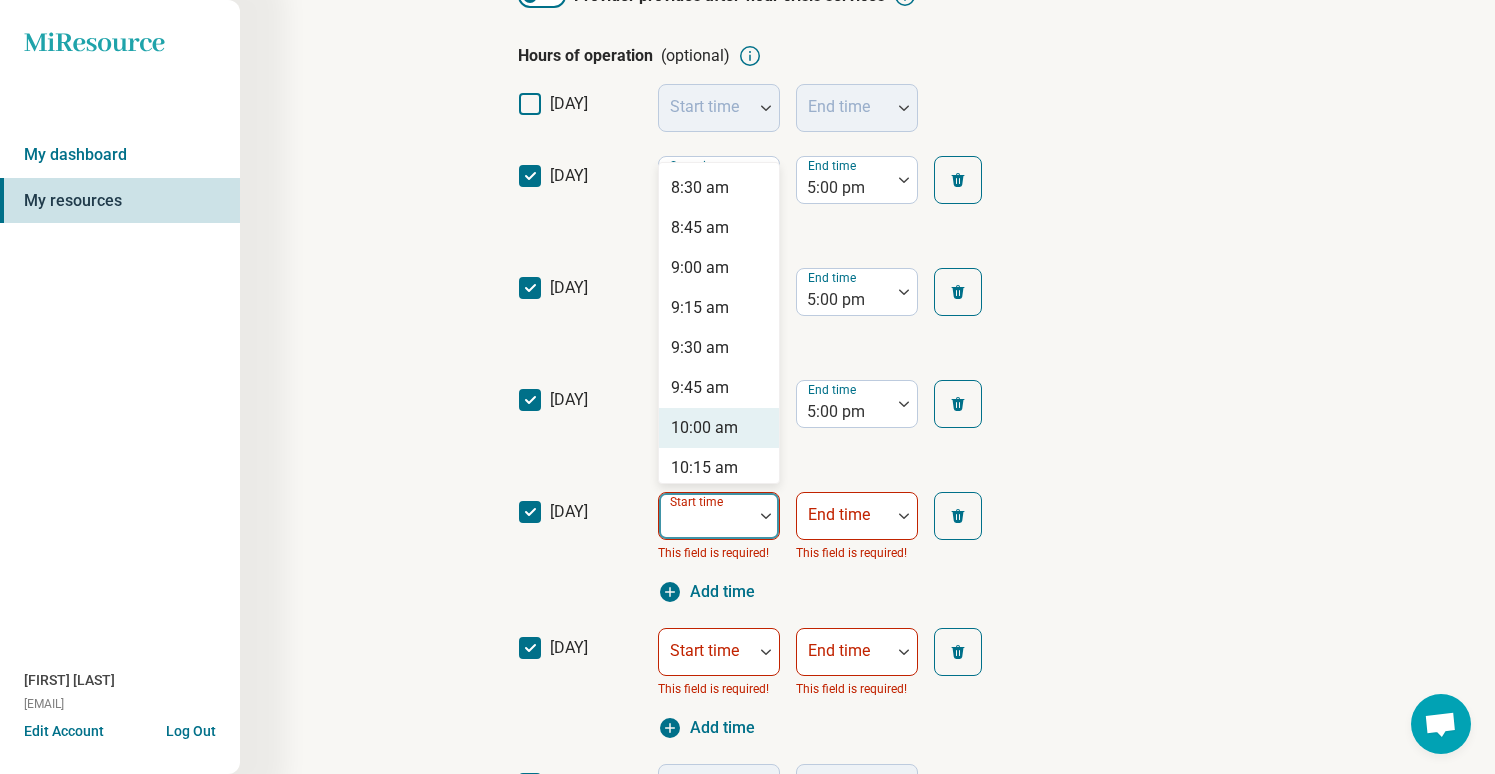 click on "10:00 am" at bounding box center [704, 428] 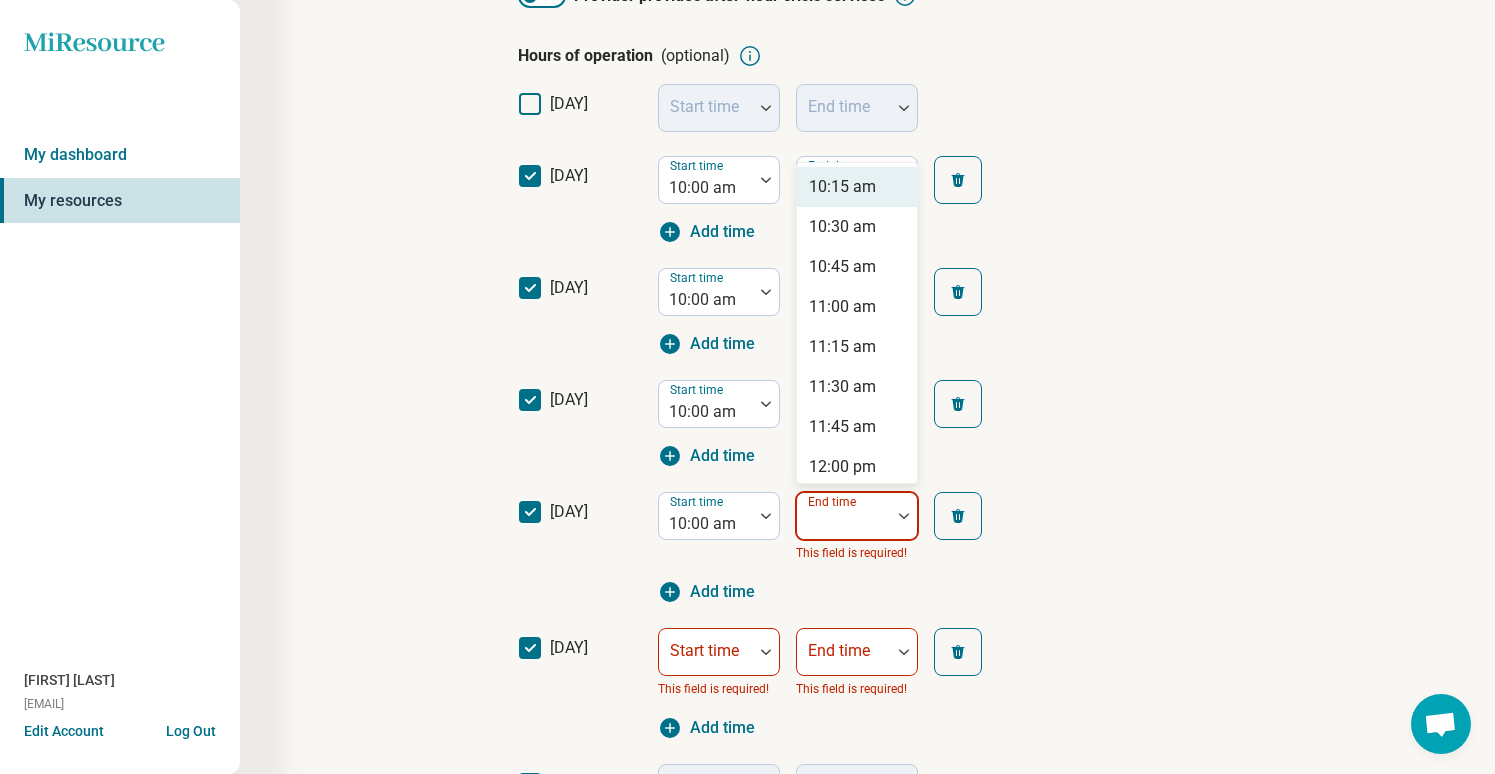 click on "[TIME], 1 of 55. 55 results available. Use Up and Down to choose options, press Enter to select the currently focused option, press Escape to exit the menu, press Tab to select the option and exit the menu. End time [TIME] [TIME] [TIME] [TIME] [TIME] [TIME] [TIME] [TIME] [TIME] [TIME] [TIME] [TIME] [TIME] [TIME] [TIME] [TIME] [TIME] [TIME] [TIME] [TIME] [TIME] [TIME] [TIME] [TIME] [TIME] [TIME] [TIME] [TIME] [TIME] [TIME] [TIME] [TIME] [TIME] [TIME] [TIME] [TIME] [TIME] [TIME] [TIME] [TIME] [TIME] [TIME] [TIME] [TIME] [TIME] [TIME] [TIME] [TIME] [TIME] [TIME] [TIME] [TIME] [TIME] [TIME] [TIME] This field is required!" at bounding box center [857, 528] 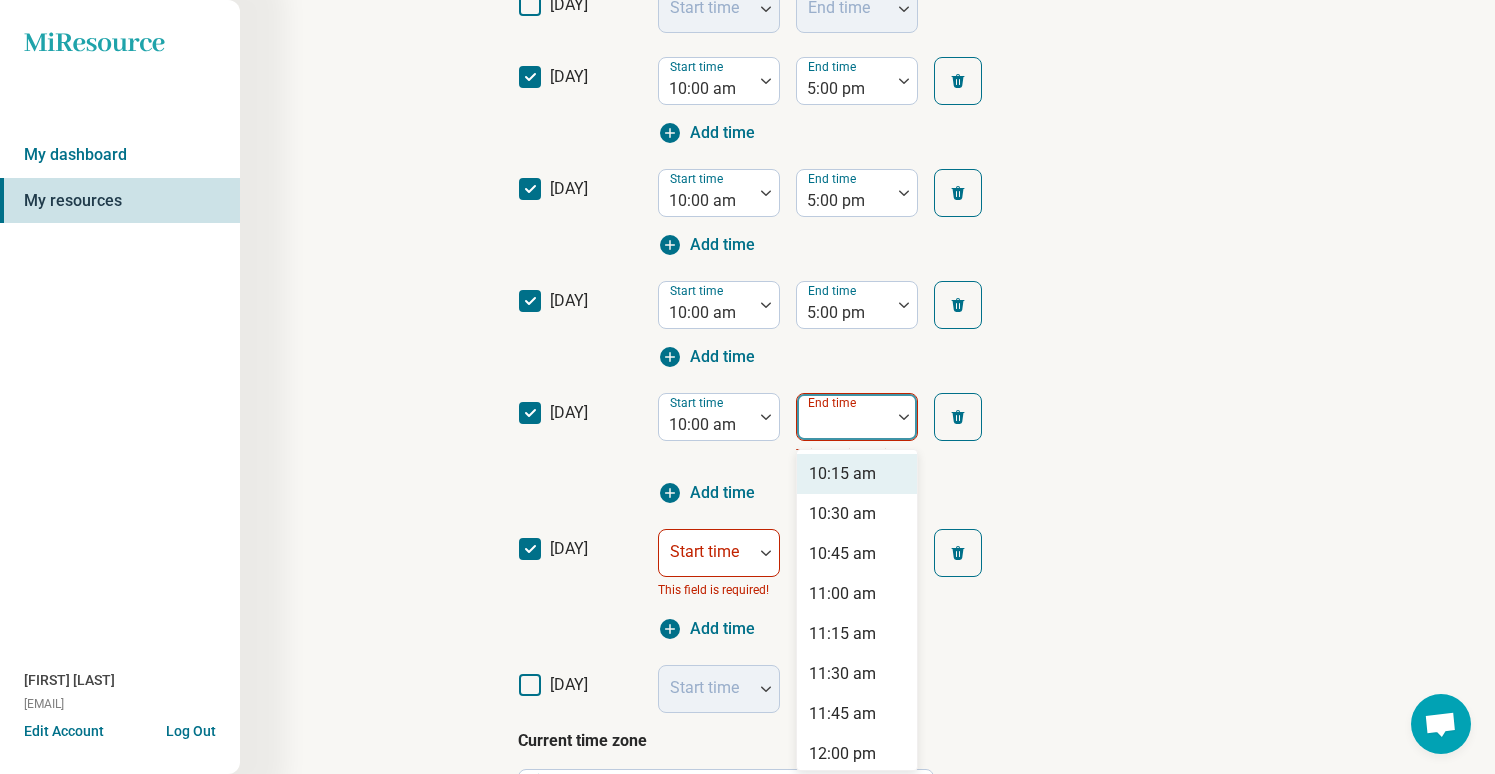 scroll, scrollTop: 501, scrollLeft: 0, axis: vertical 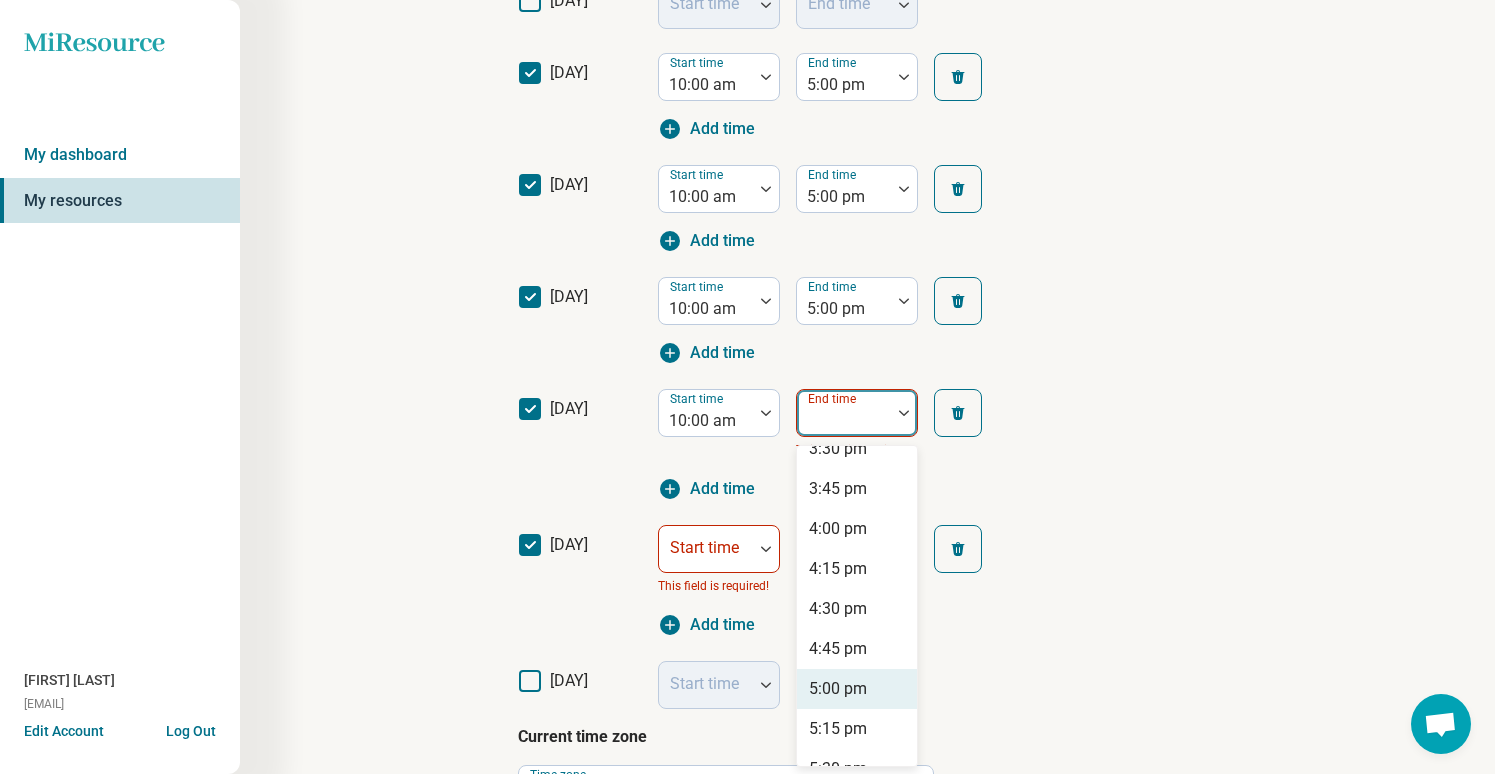 click on "5:00 pm" at bounding box center (838, 689) 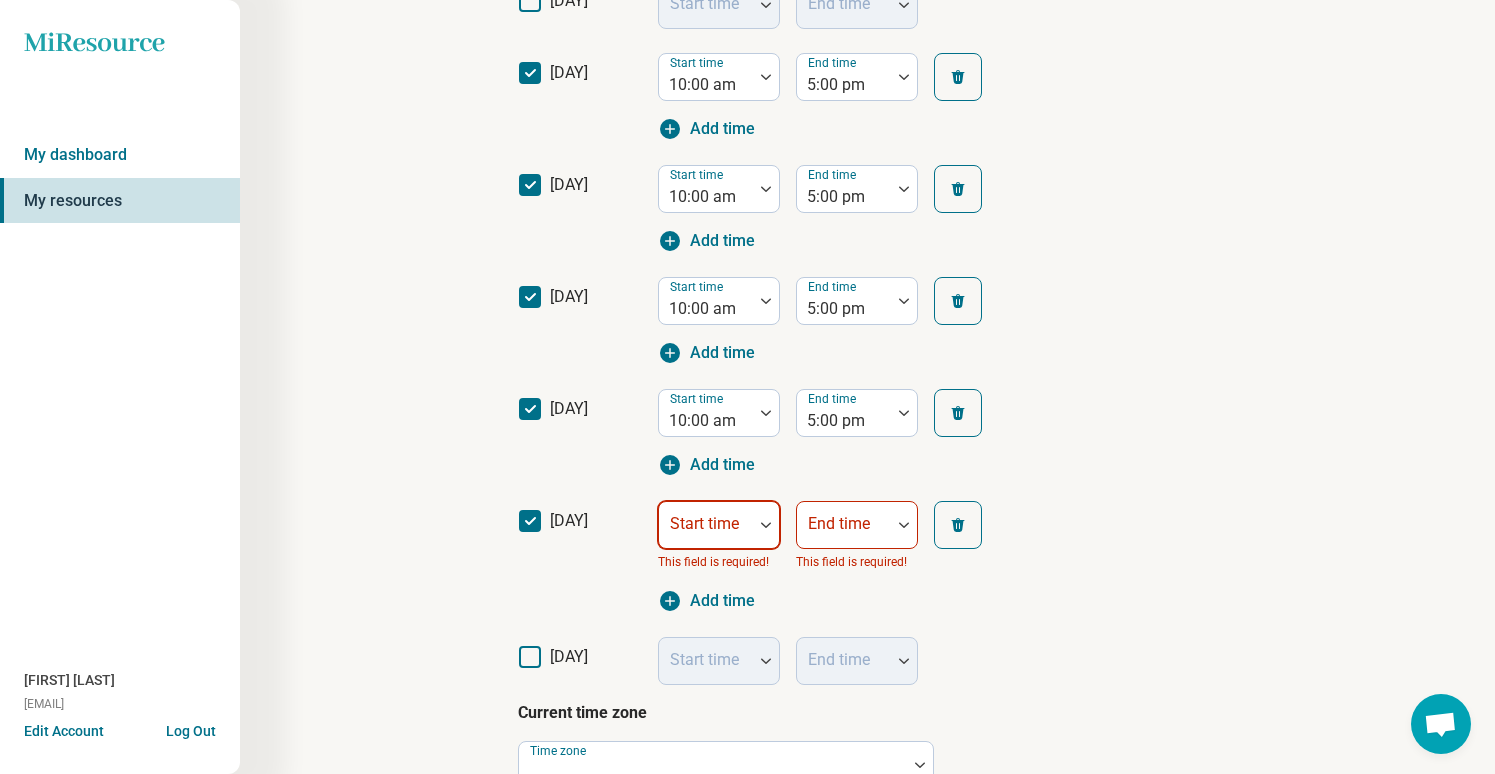 click at bounding box center (706, 533) 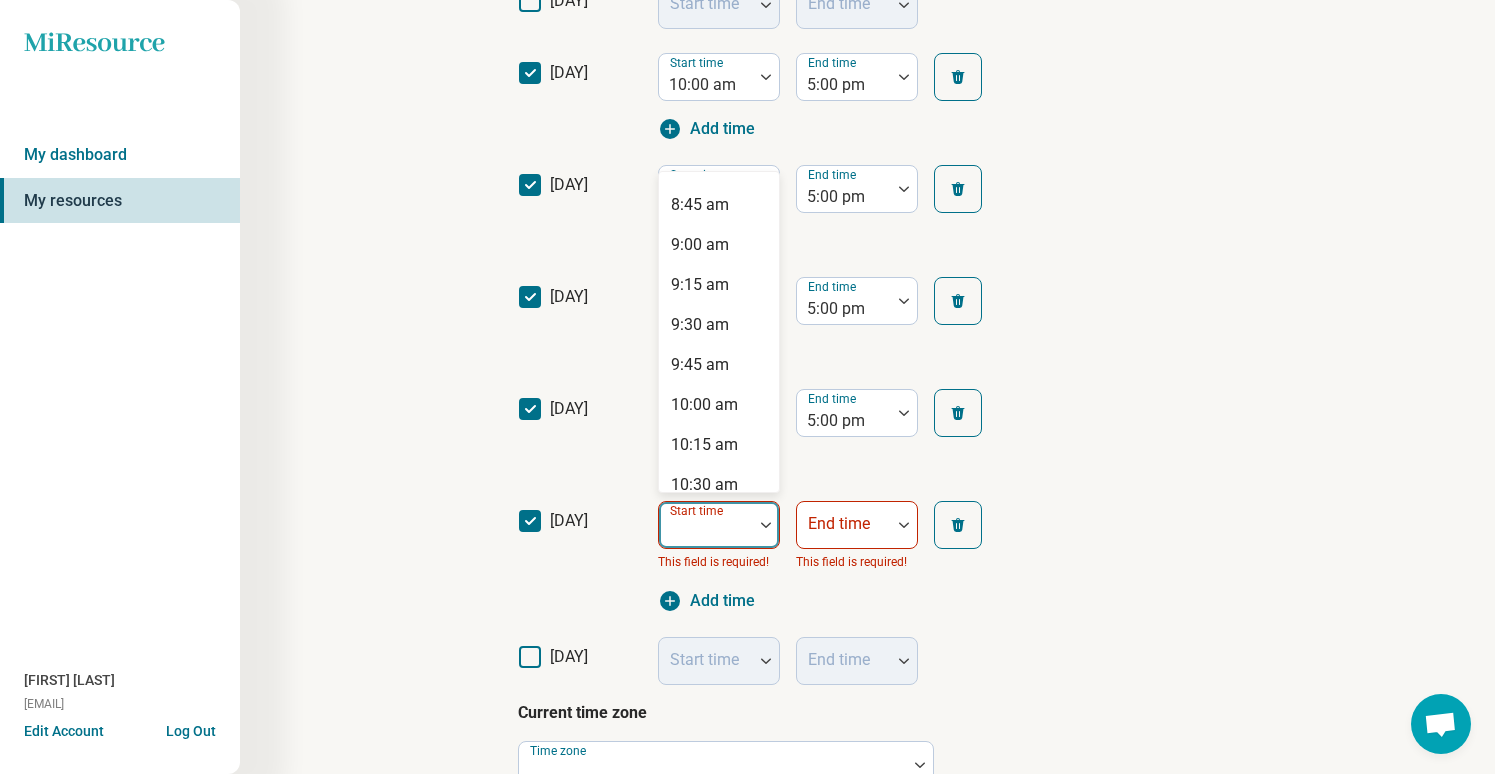 scroll, scrollTop: 1416, scrollLeft: 0, axis: vertical 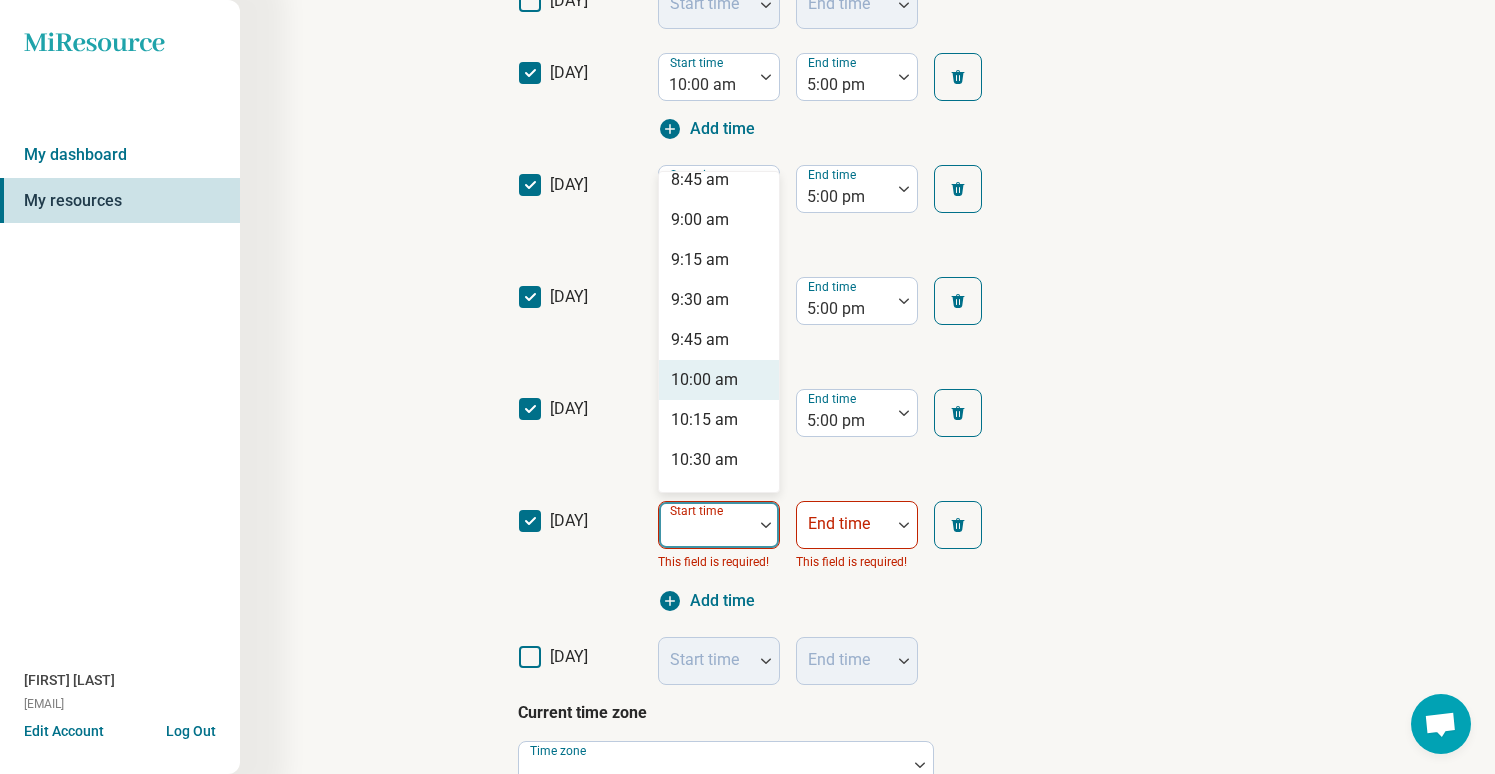 click on "10:00 am" at bounding box center (704, 380) 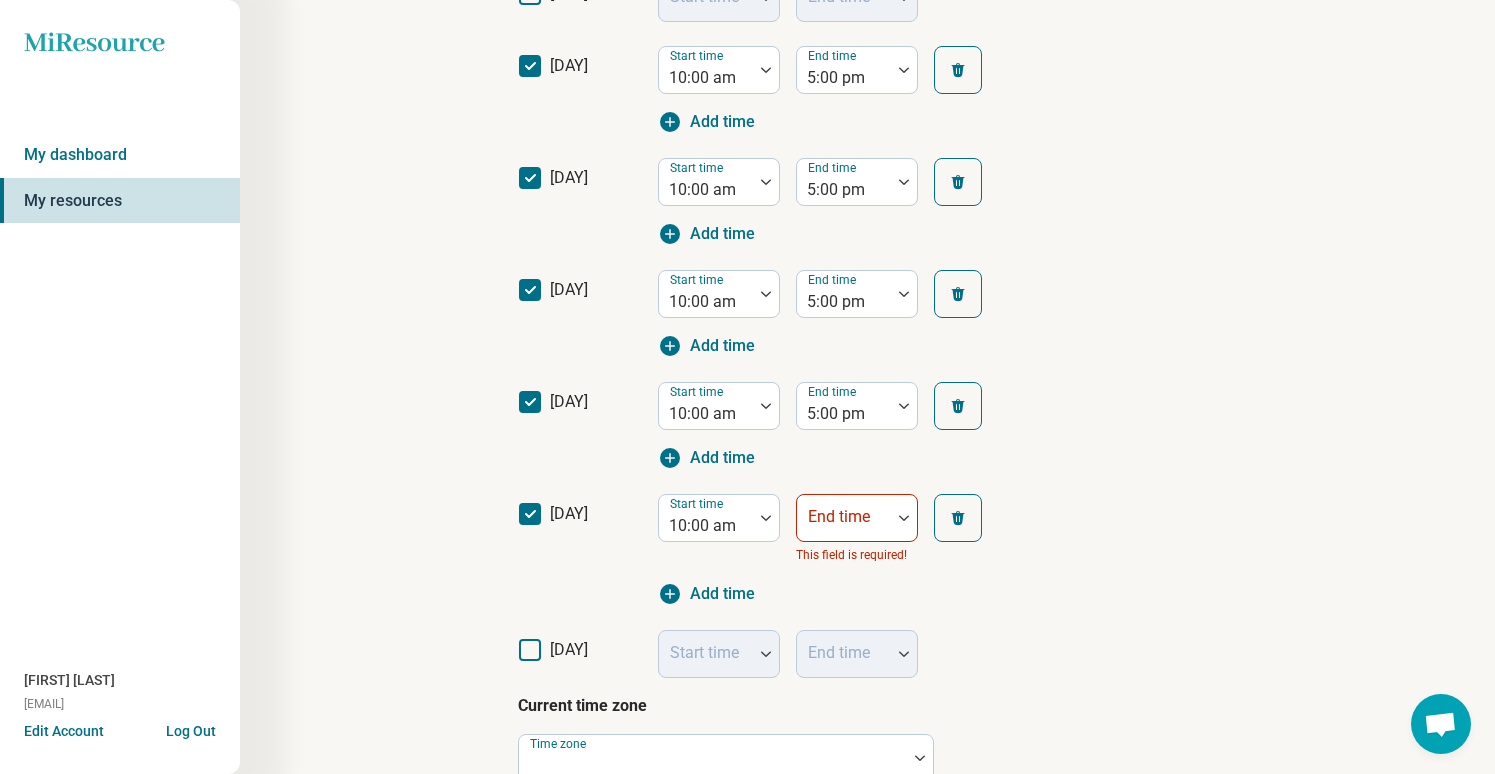 click on "Start time [TIME] End time This field is required! Add time" at bounding box center [838, 550] 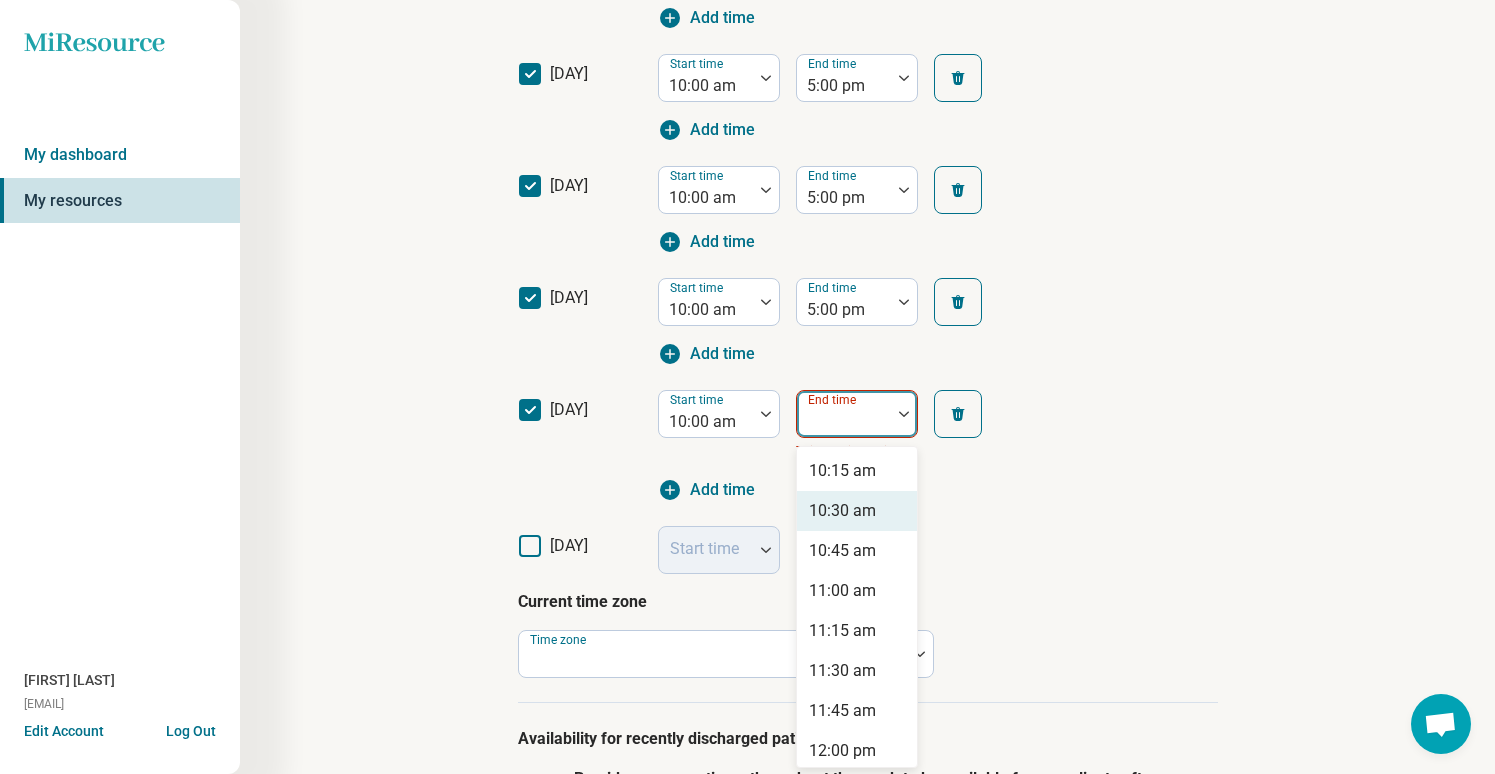 scroll, scrollTop: 613, scrollLeft: 0, axis: vertical 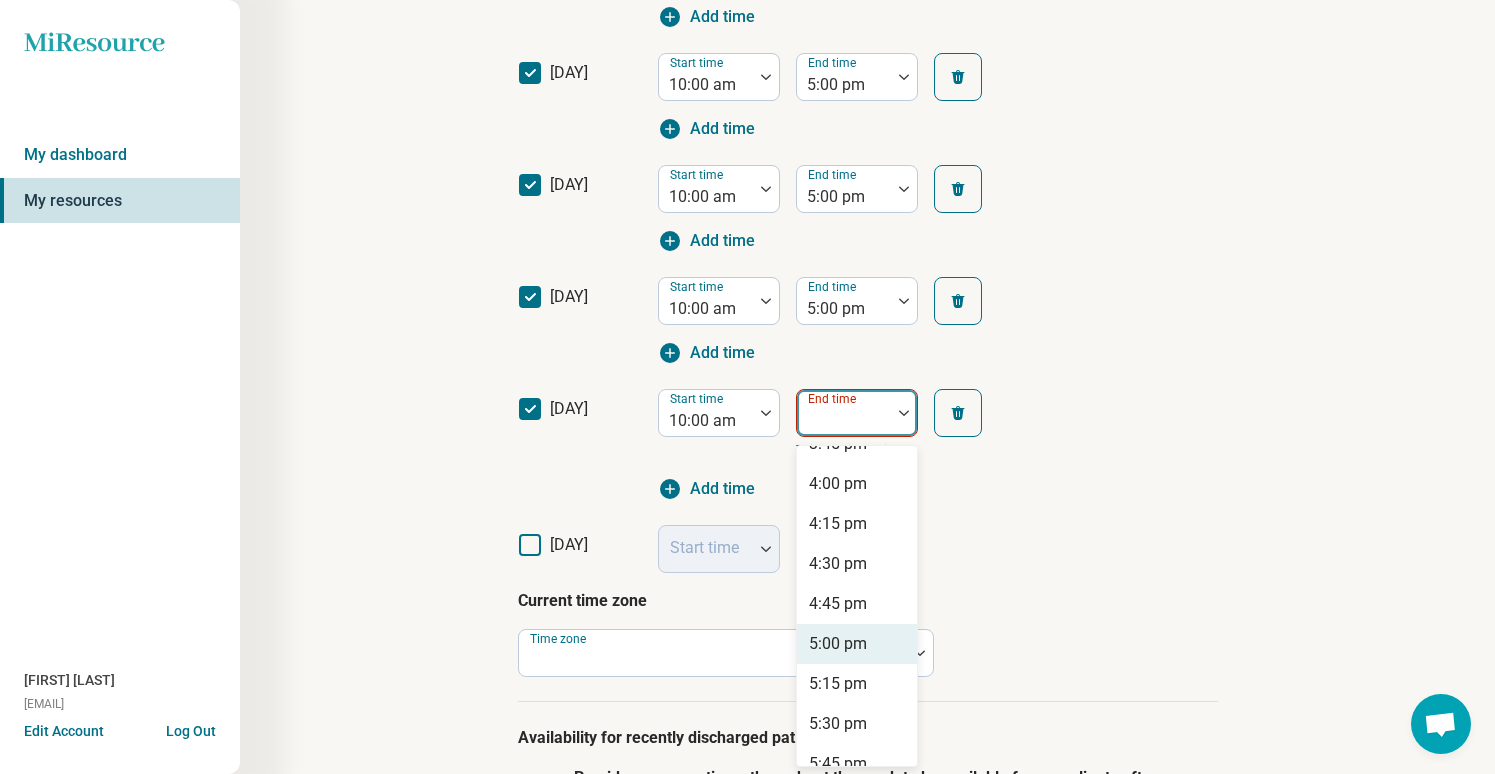 click on "5:00 pm" at bounding box center (838, 644) 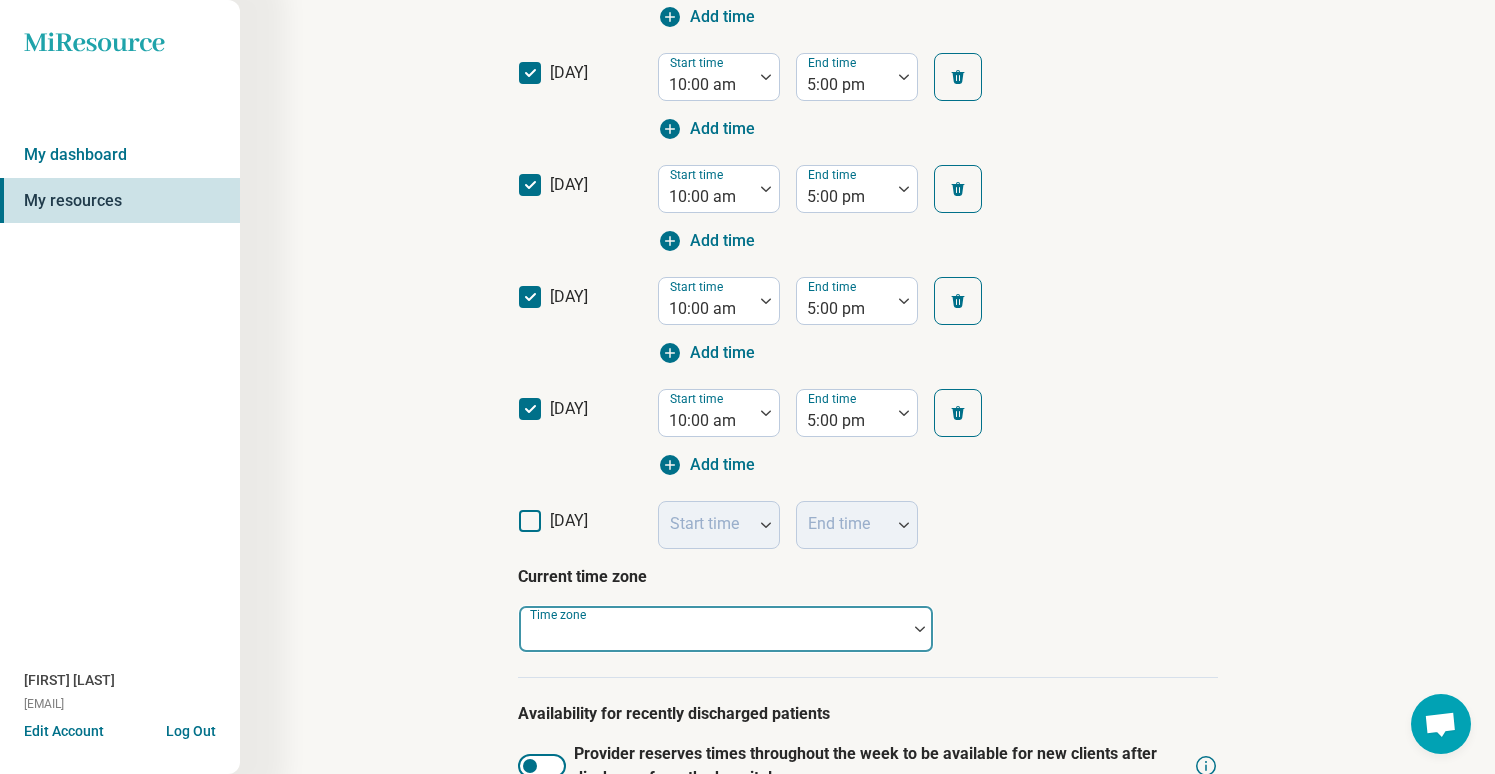 click at bounding box center (713, 629) 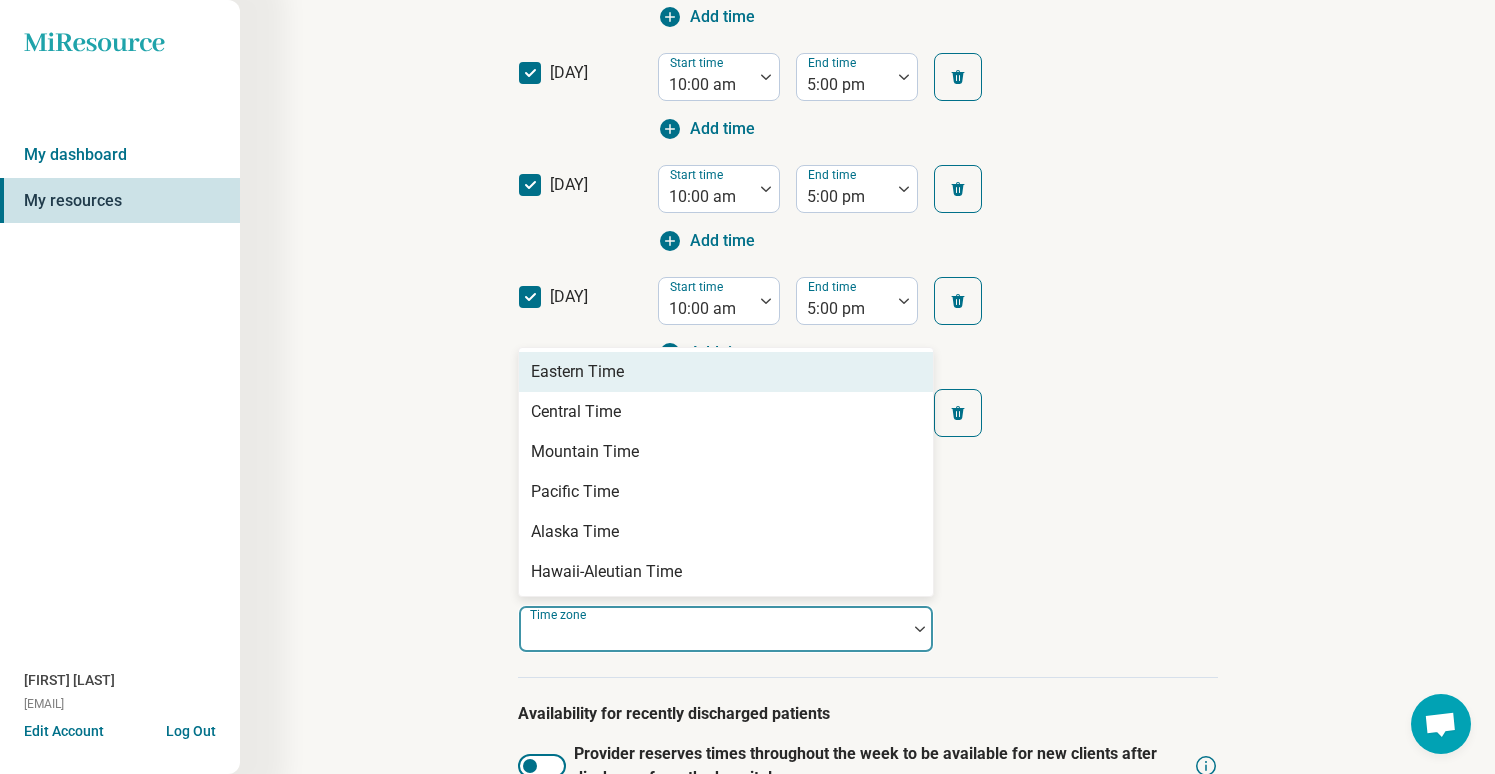 click on "Eastern Time" at bounding box center [726, 372] 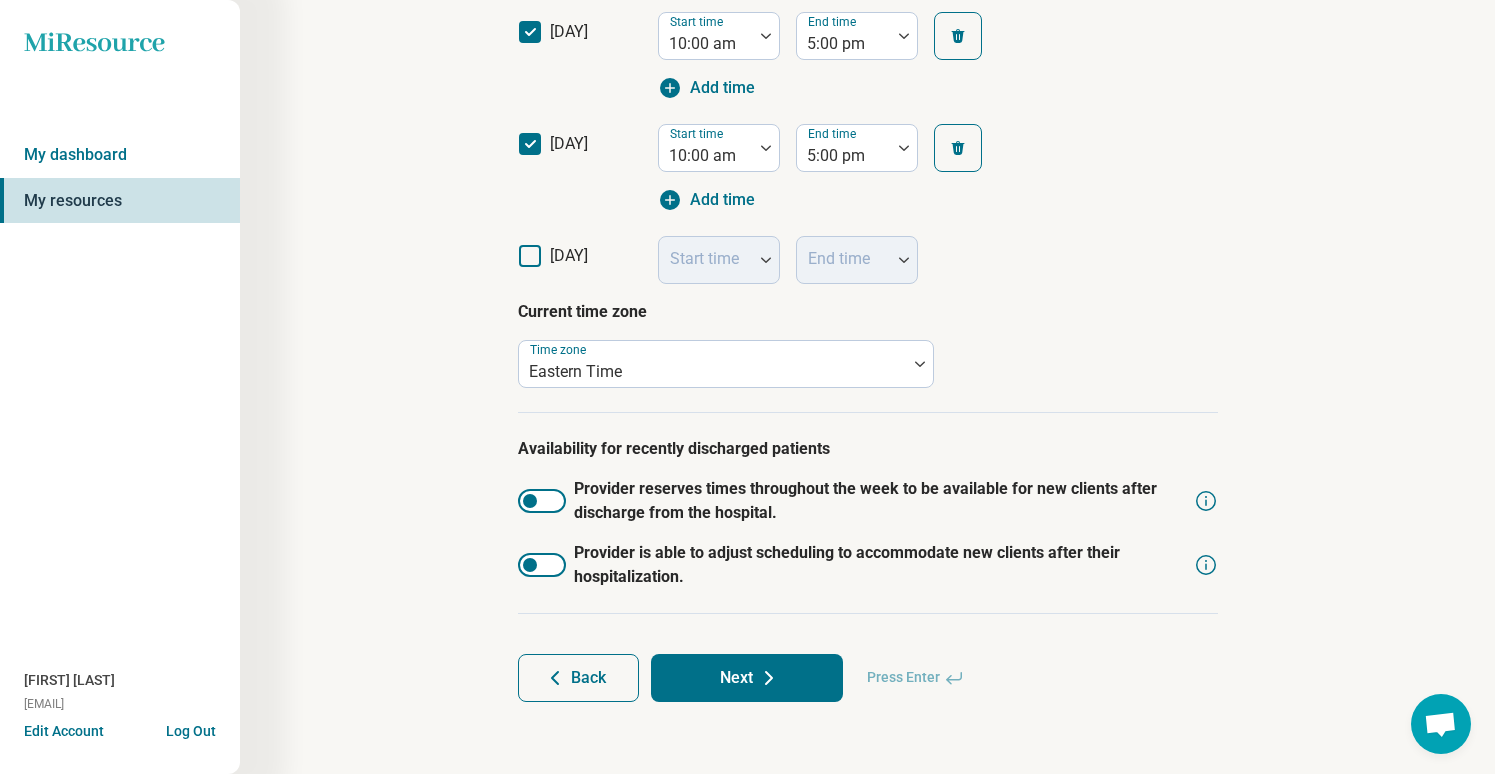 scroll, scrollTop: 877, scrollLeft: 0, axis: vertical 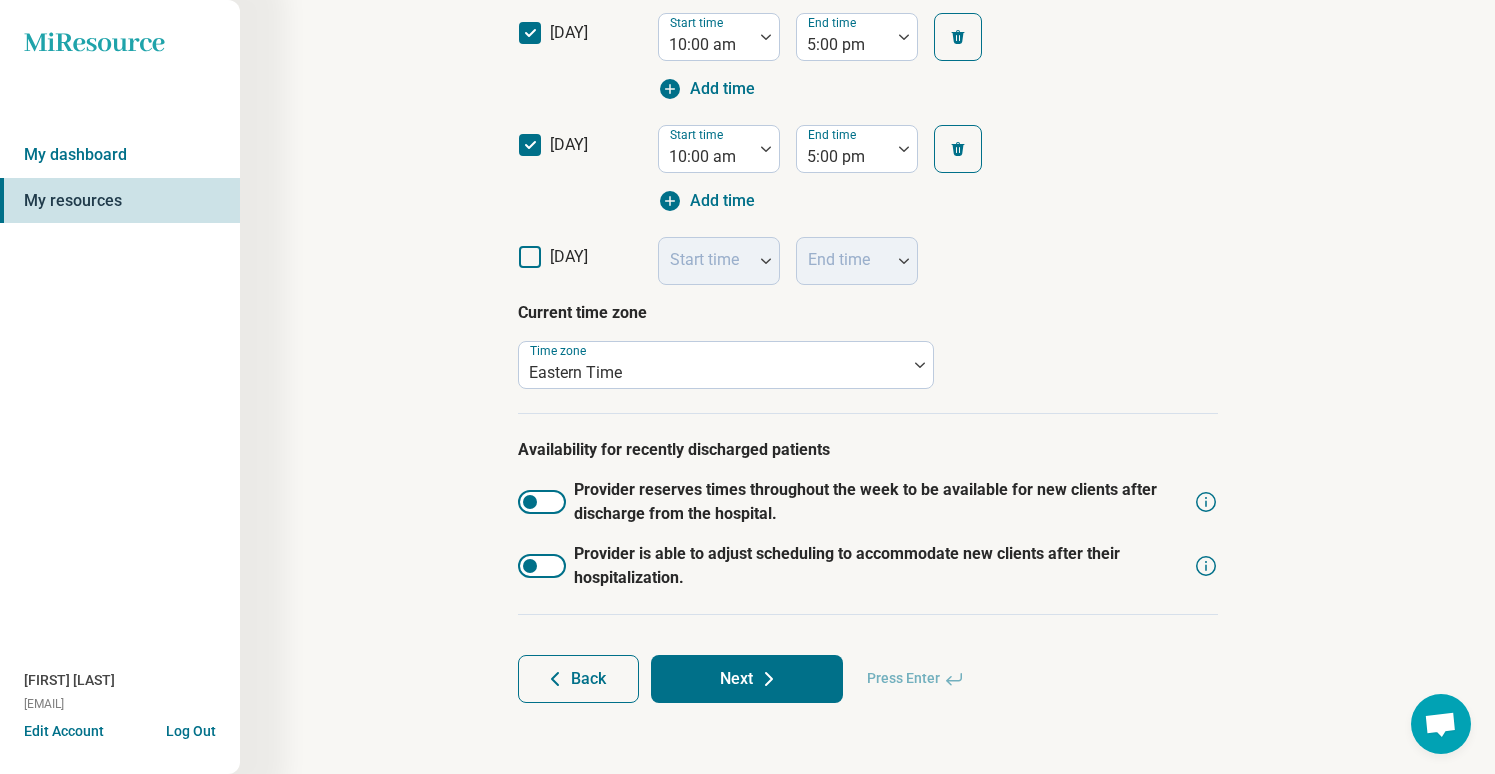 click on "Next" at bounding box center (747, 679) 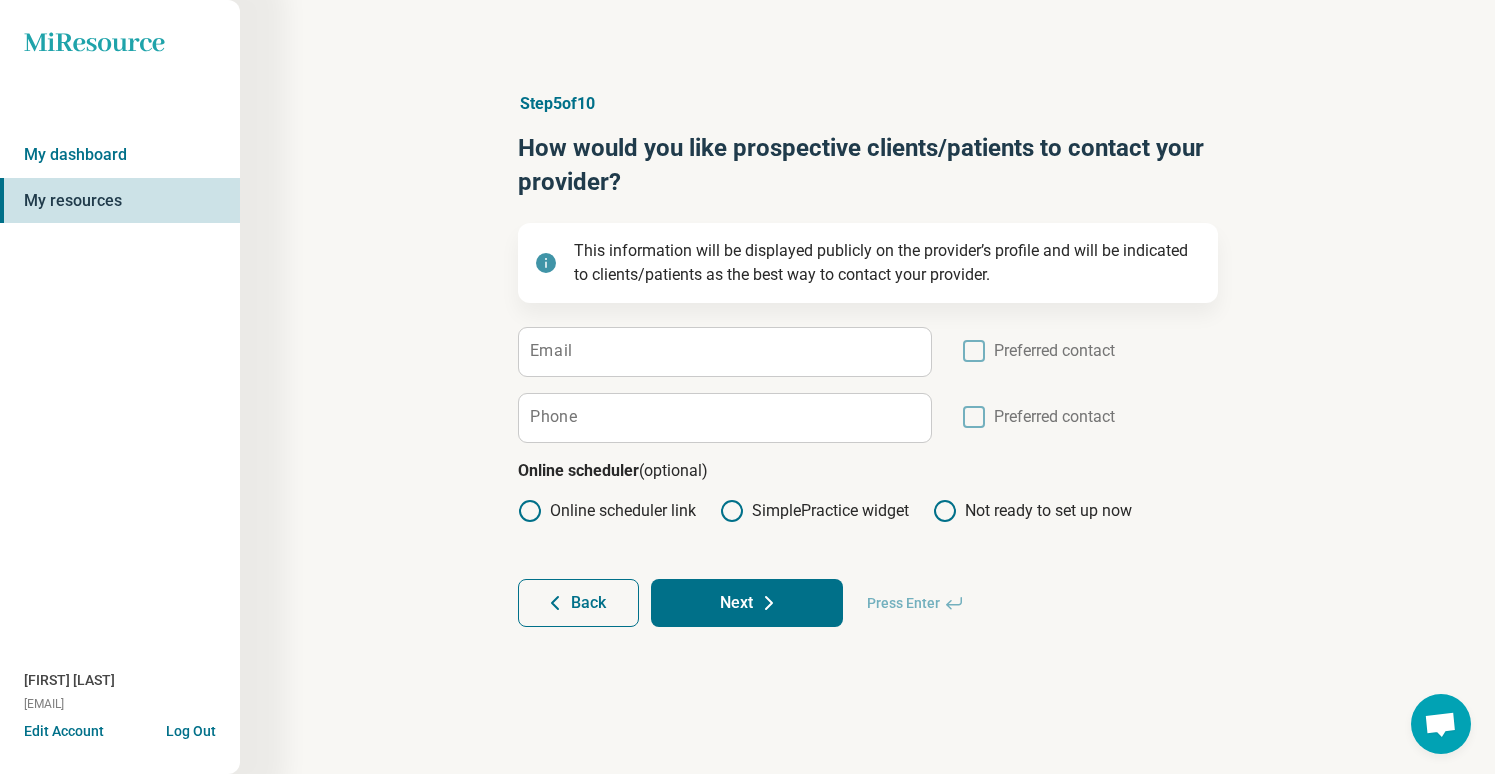 scroll, scrollTop: 0, scrollLeft: 0, axis: both 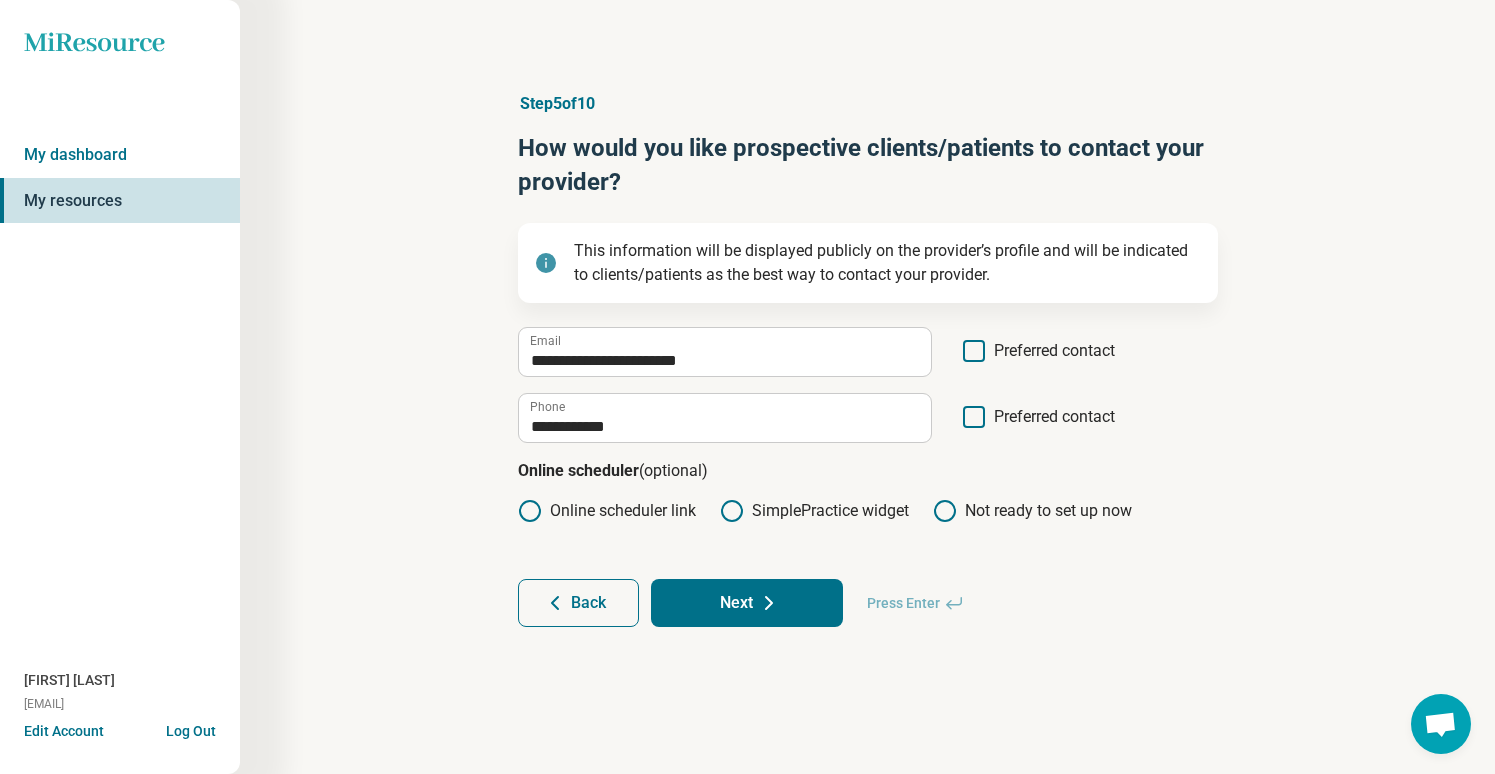 click on "Online scheduler link" at bounding box center (607, 511) 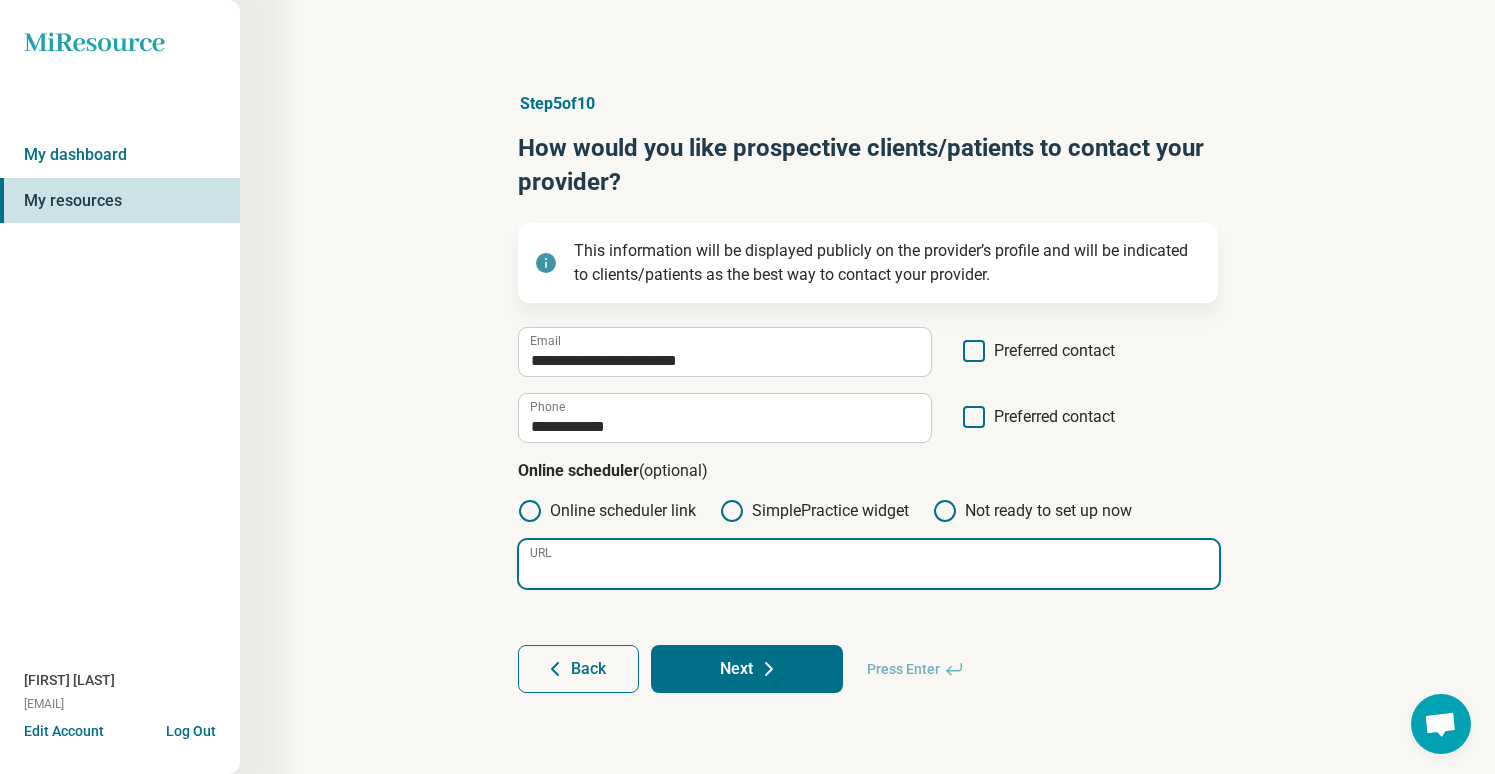 click on "URL" at bounding box center [869, 564] 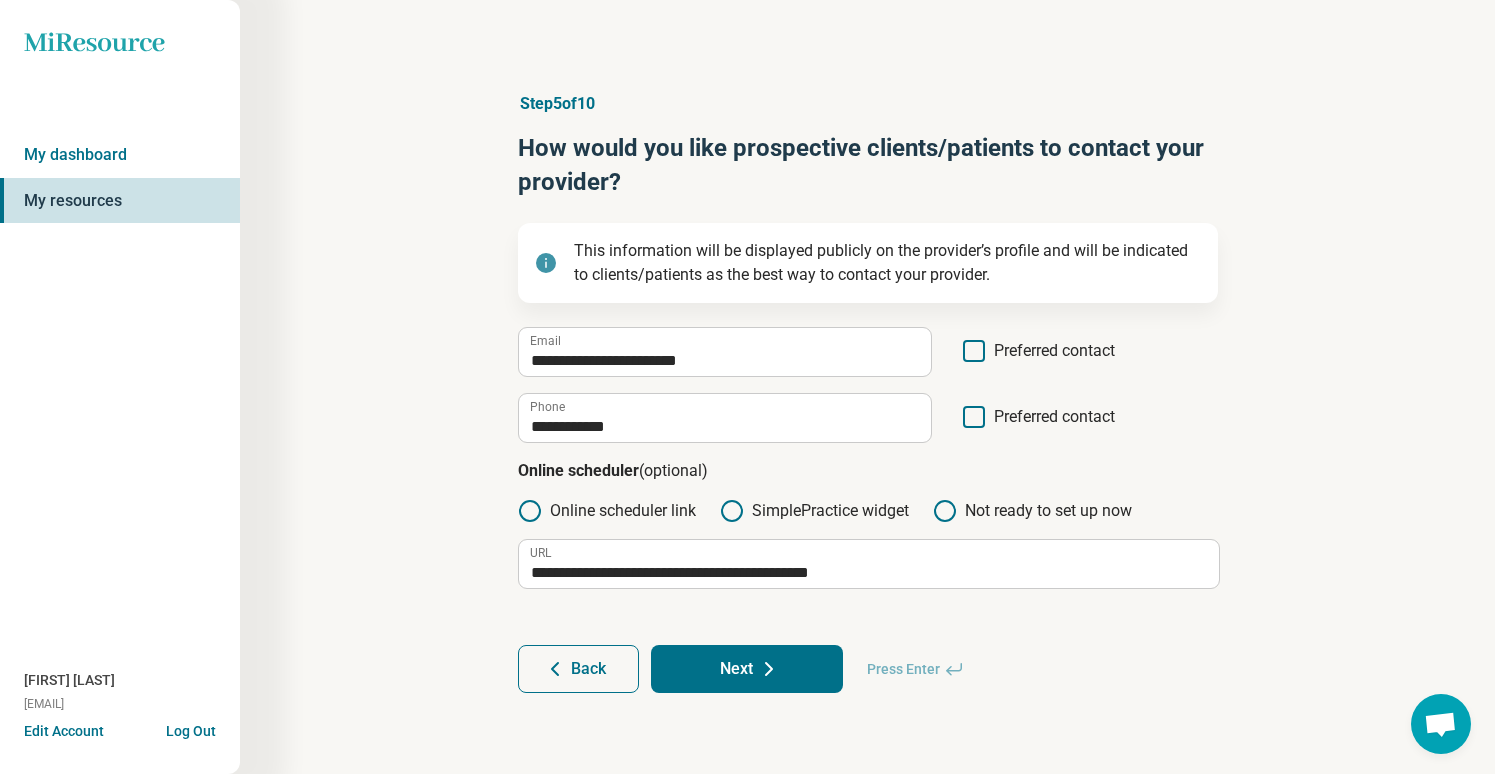click 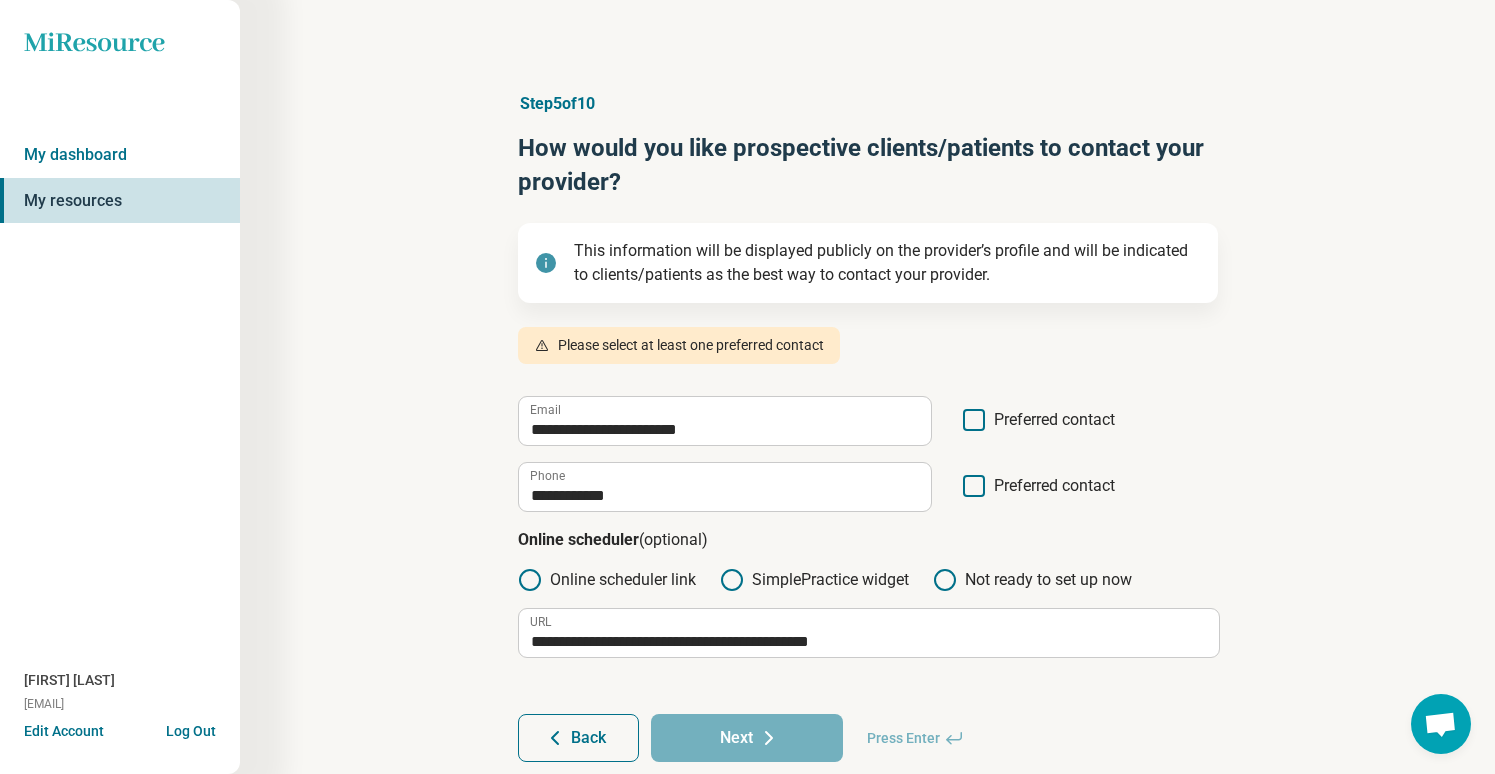 click 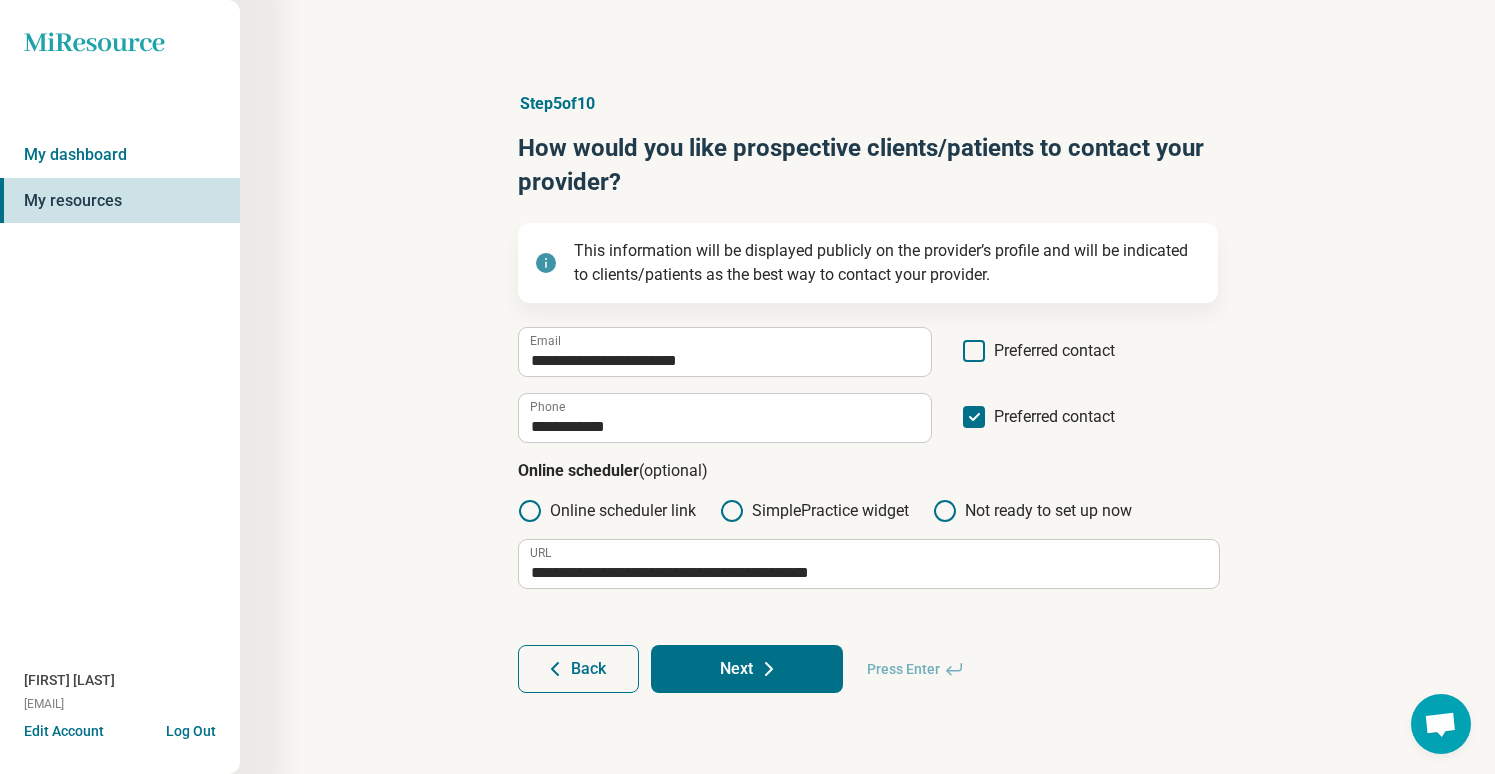 click on "Next" at bounding box center [747, 669] 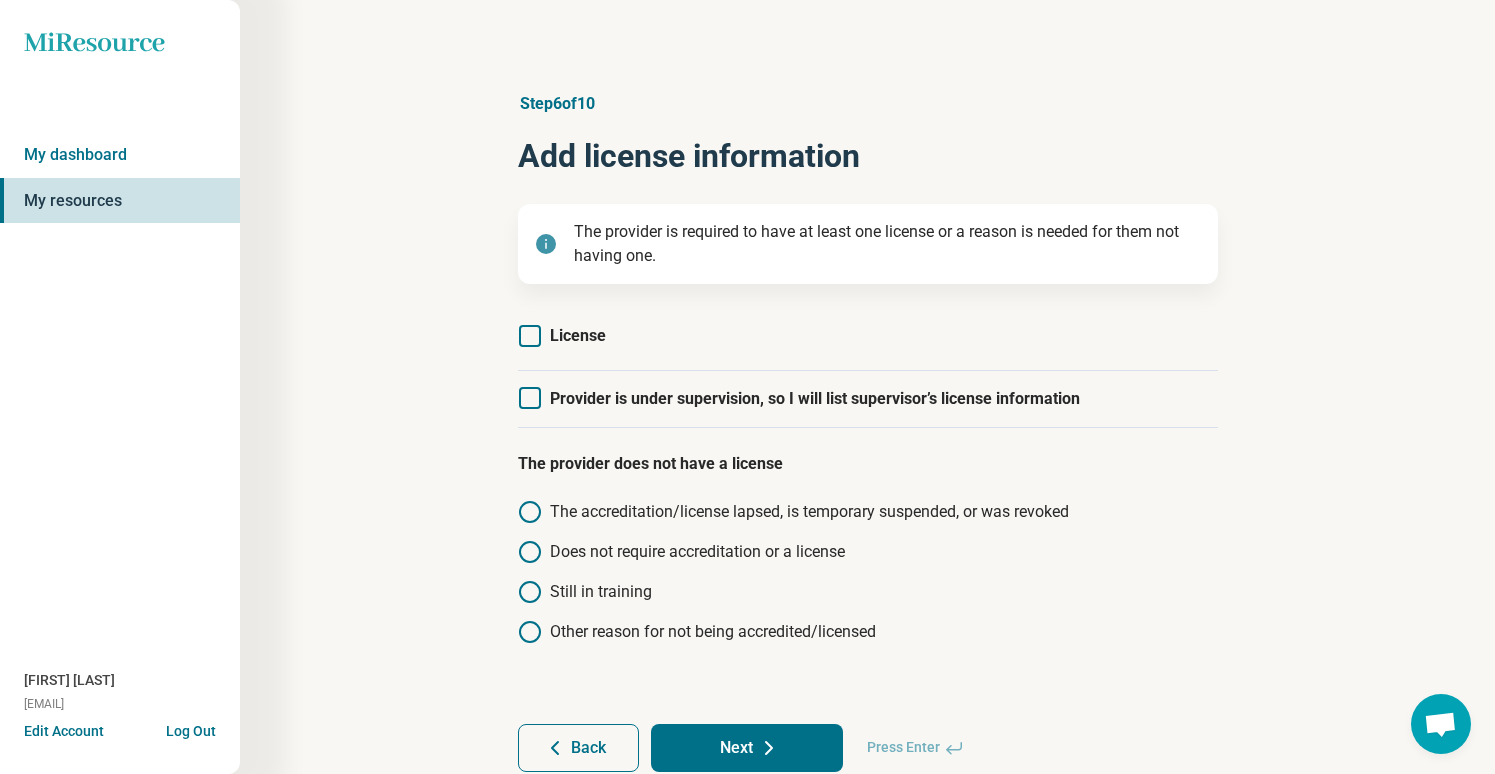 click on "Provider is under supervision, so I will list supervisor’s license information" at bounding box center [799, 399] 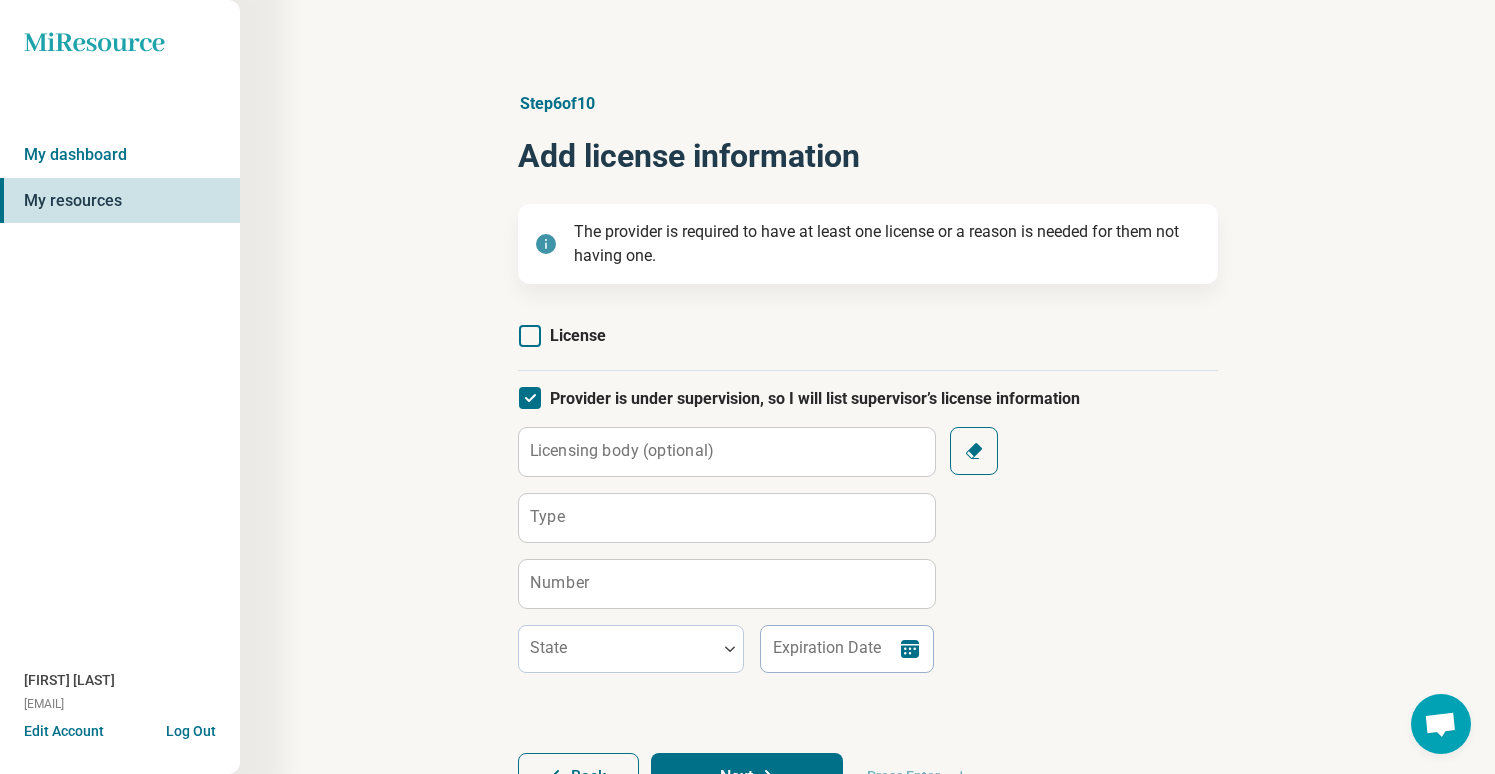 scroll, scrollTop: 13, scrollLeft: 0, axis: vertical 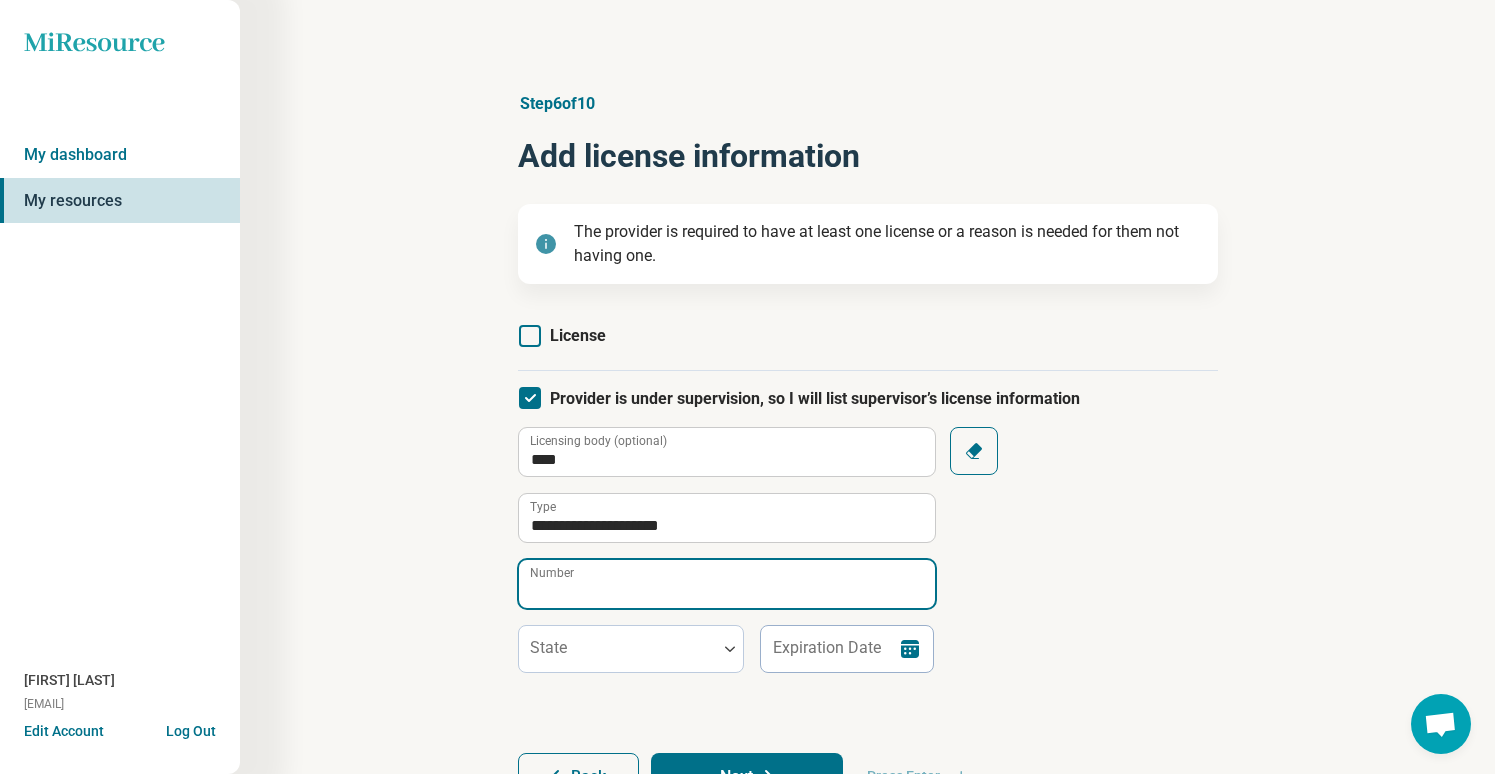 click on "Number" at bounding box center (727, 584) 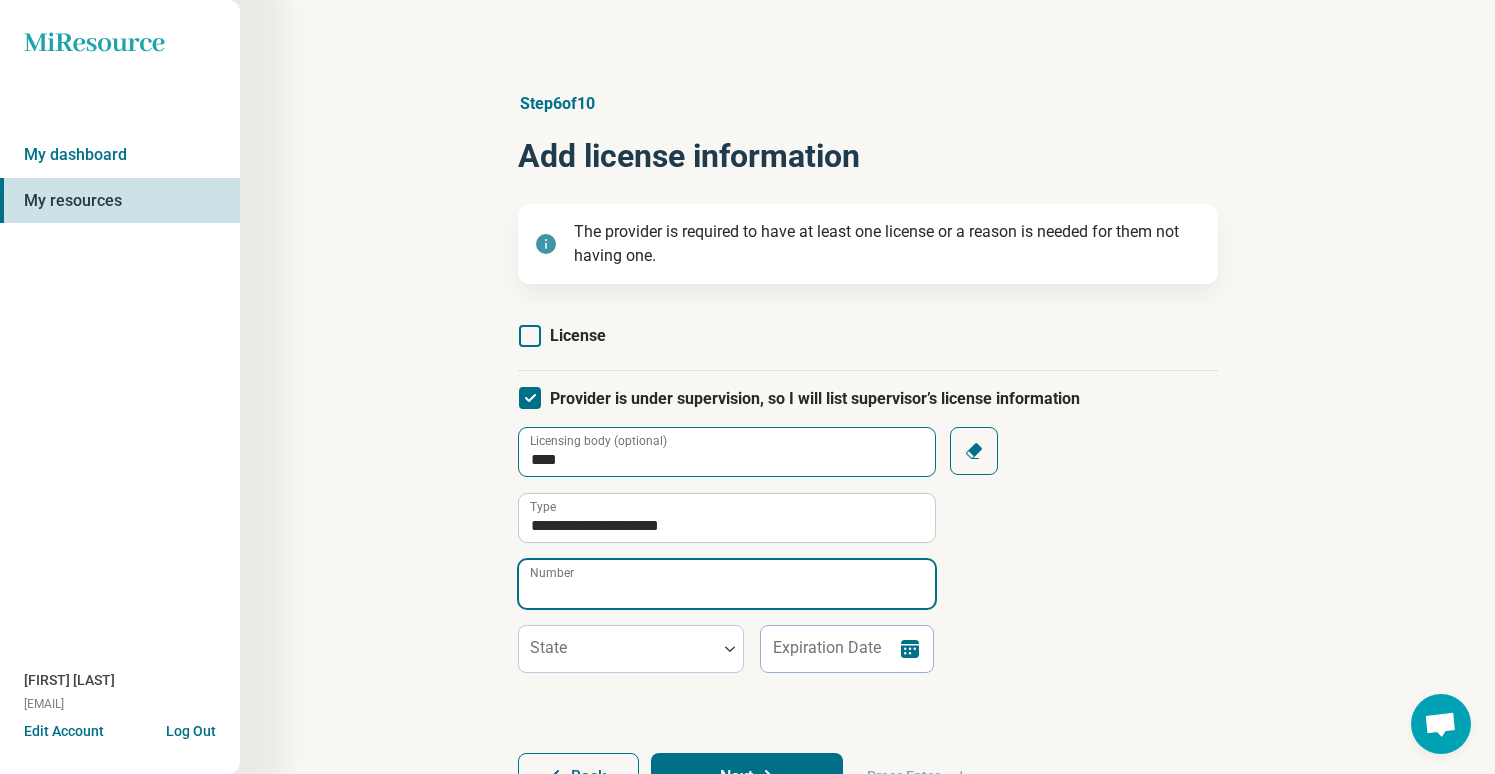 paste on "**********" 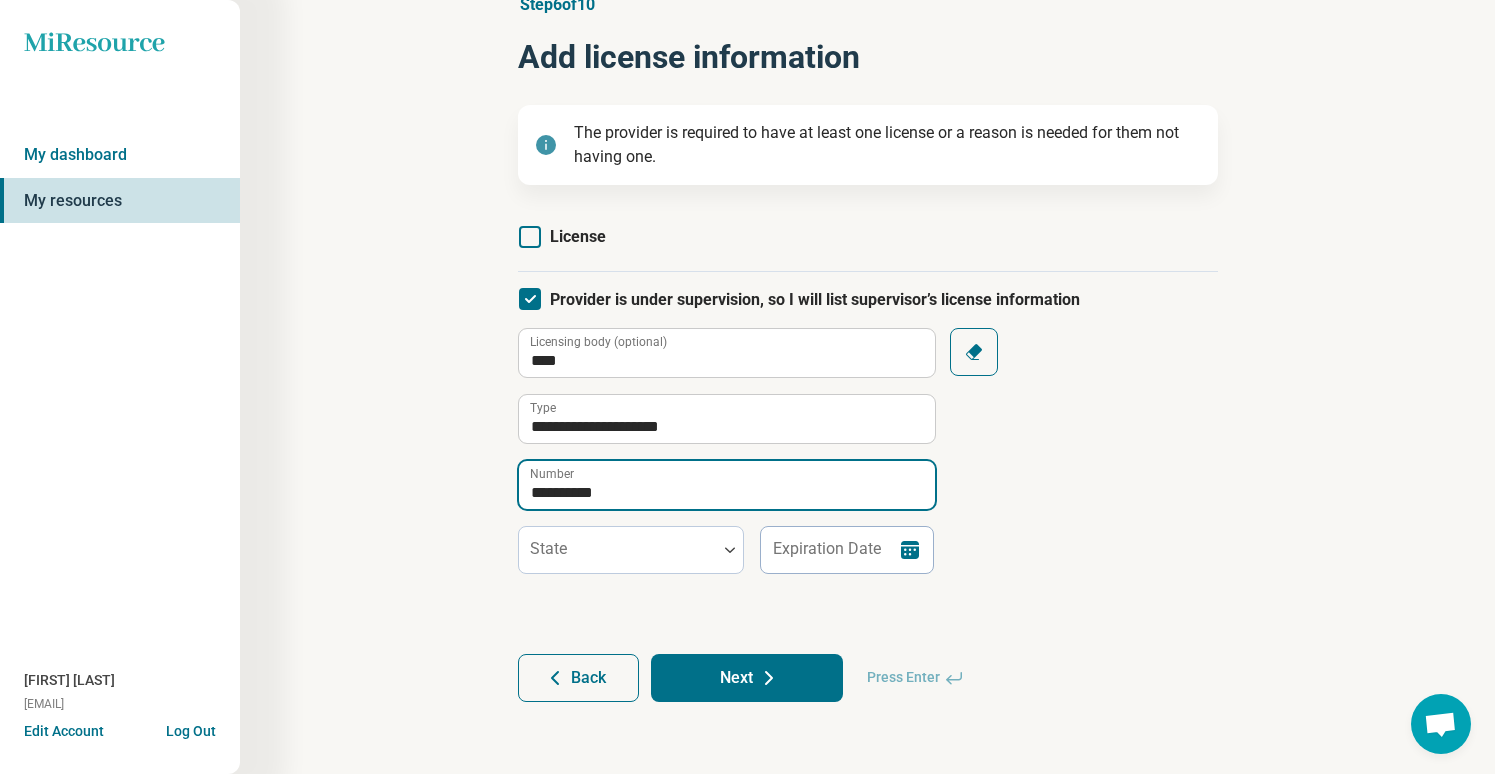 scroll, scrollTop: 99, scrollLeft: 0, axis: vertical 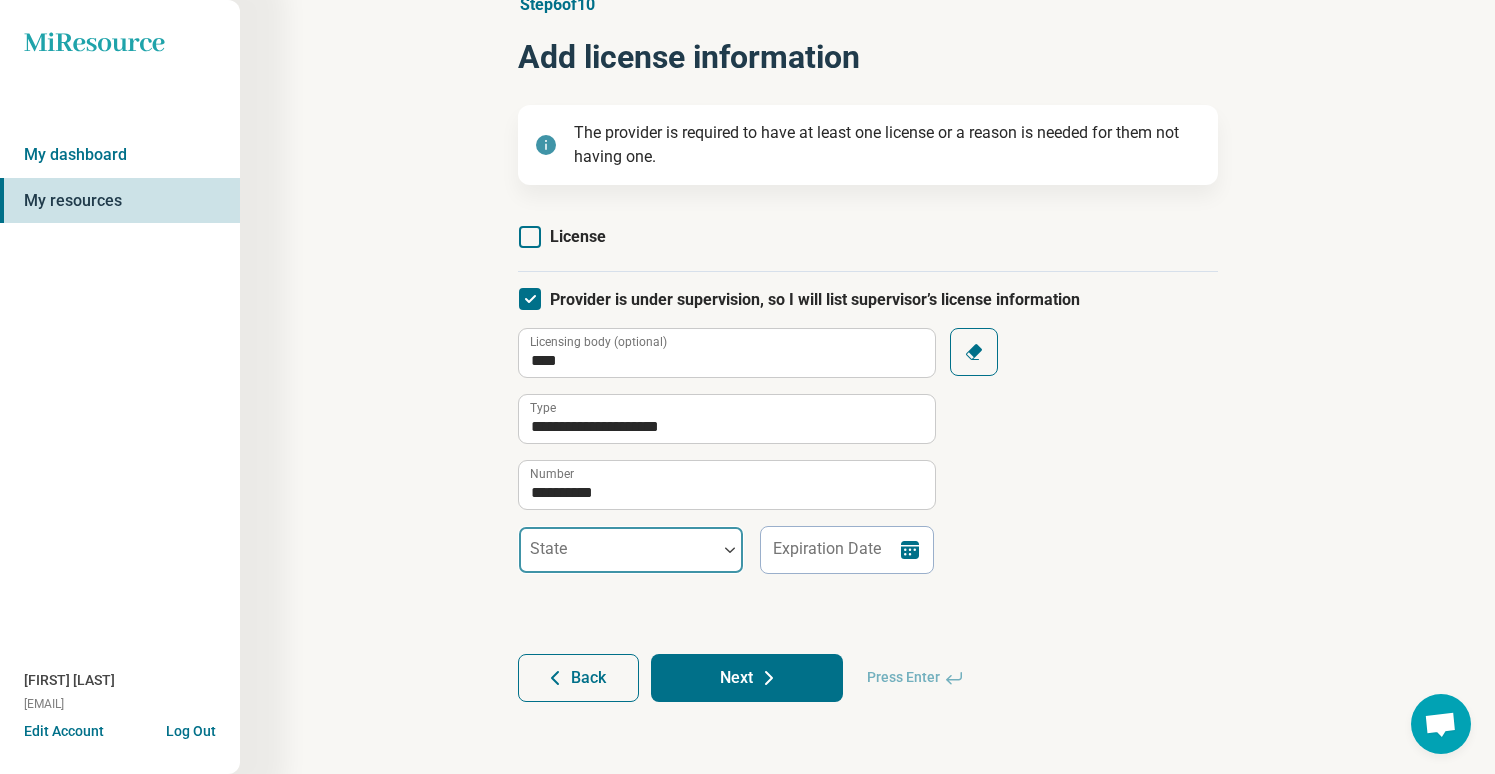 click at bounding box center (618, 558) 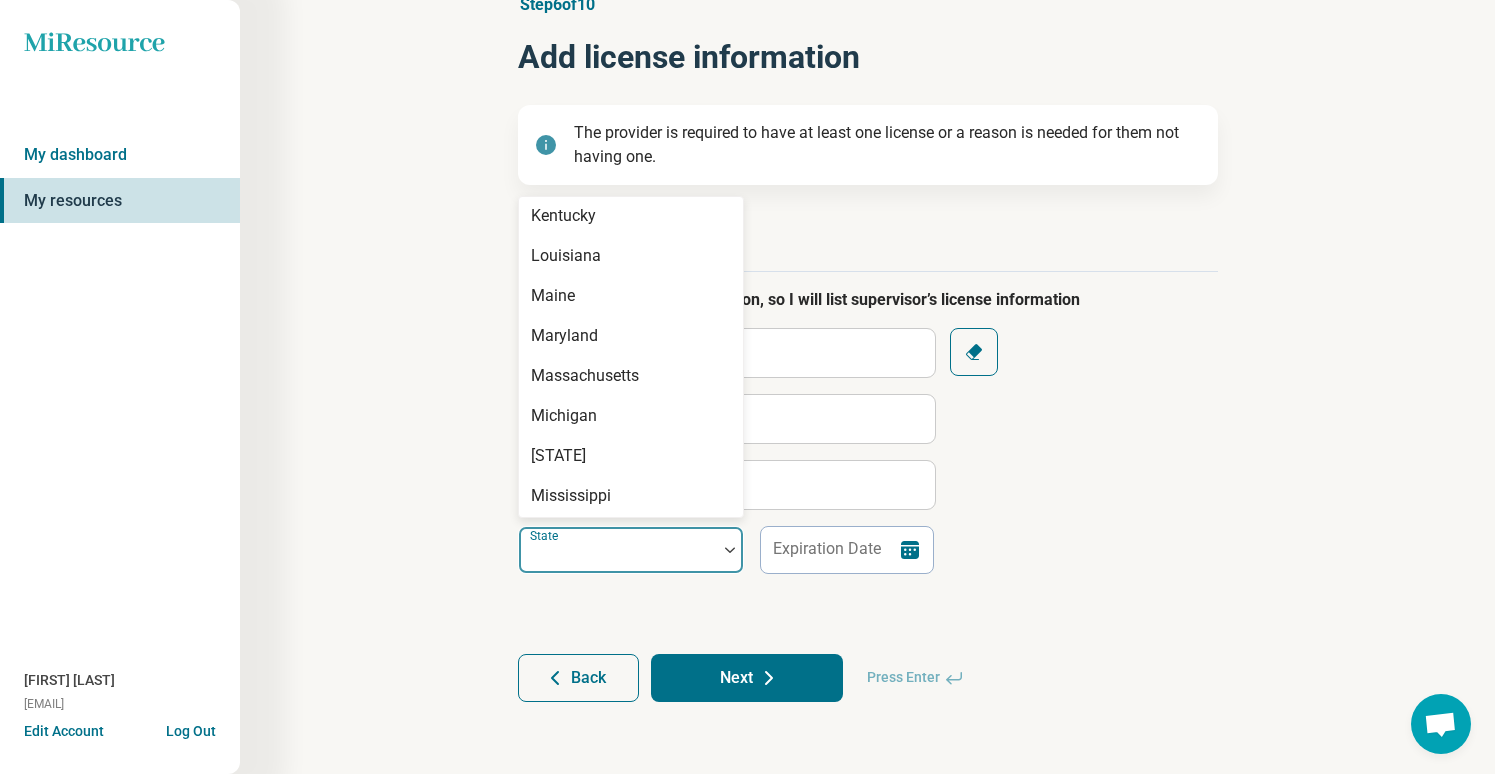 scroll, scrollTop: 687, scrollLeft: 0, axis: vertical 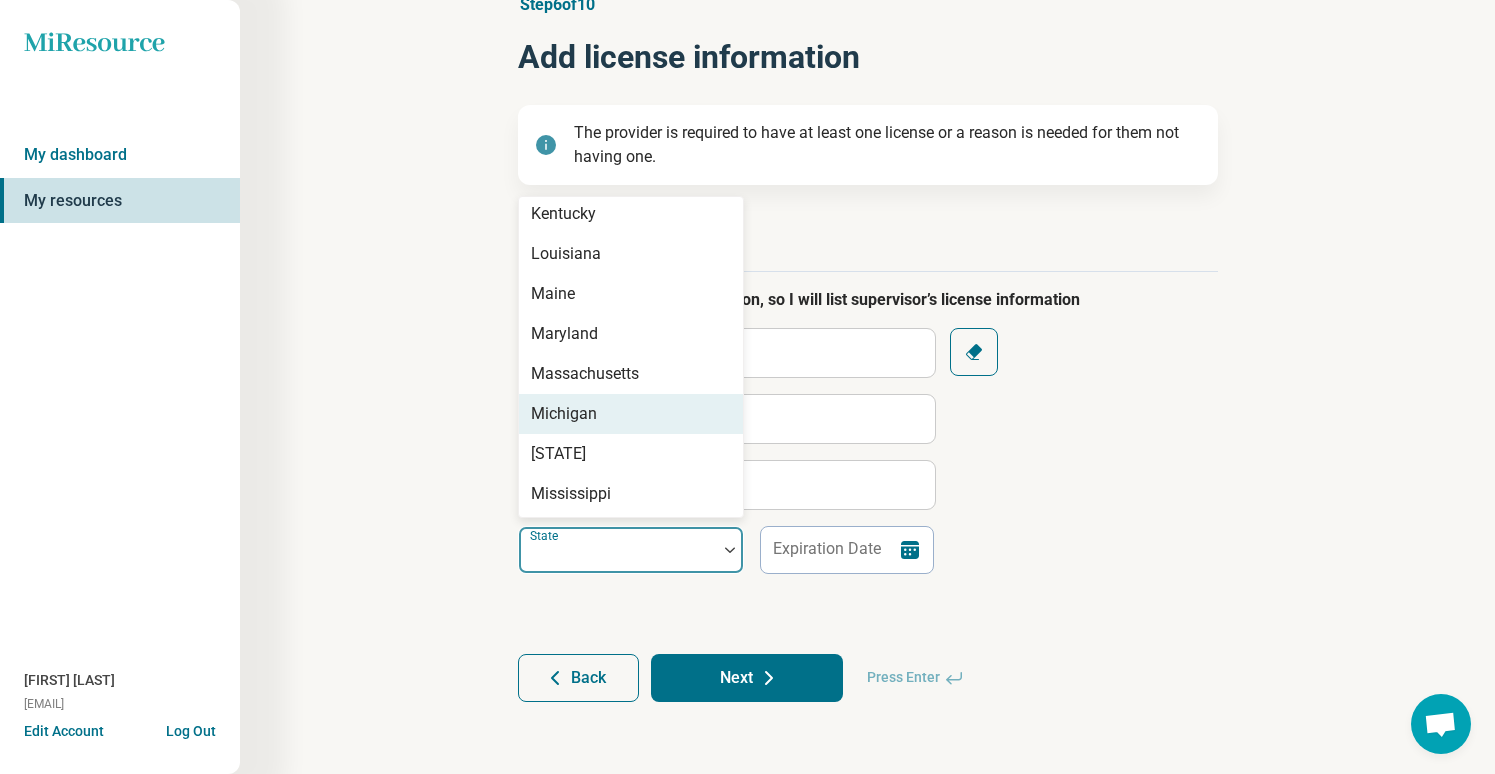 click on "Michigan" at bounding box center (631, 414) 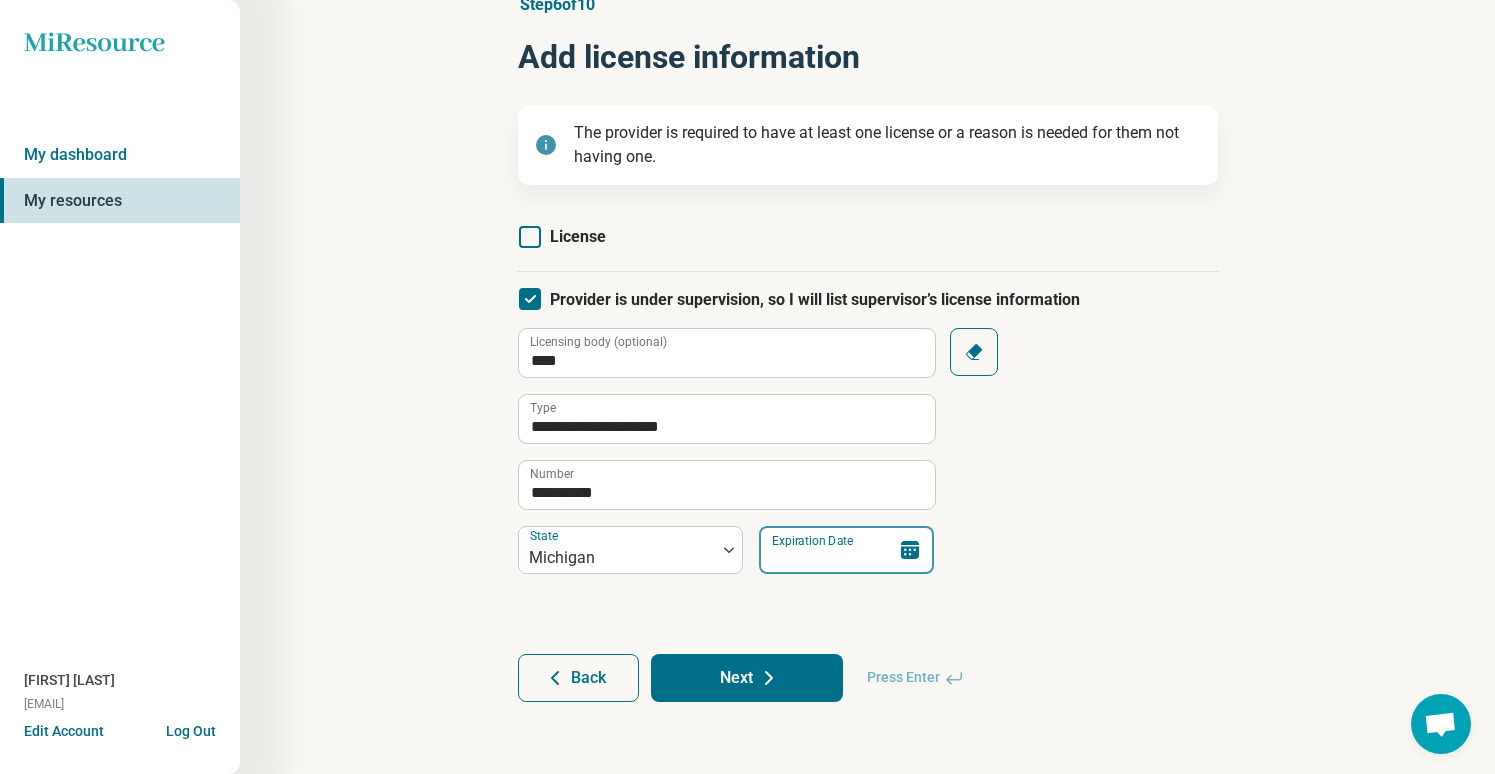 click on "Expiration Date" at bounding box center (846, 550) 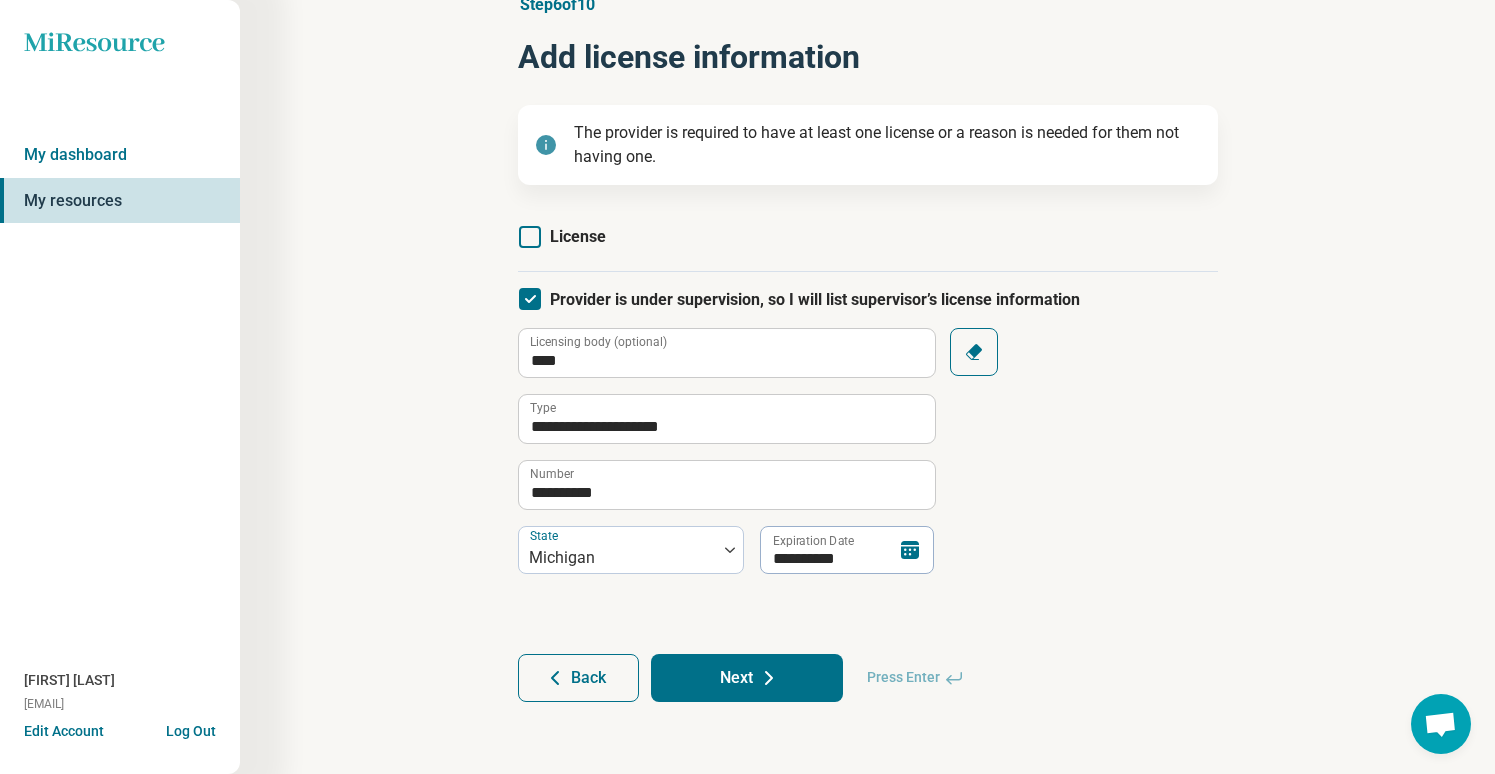 click on "Next" at bounding box center [747, 678] 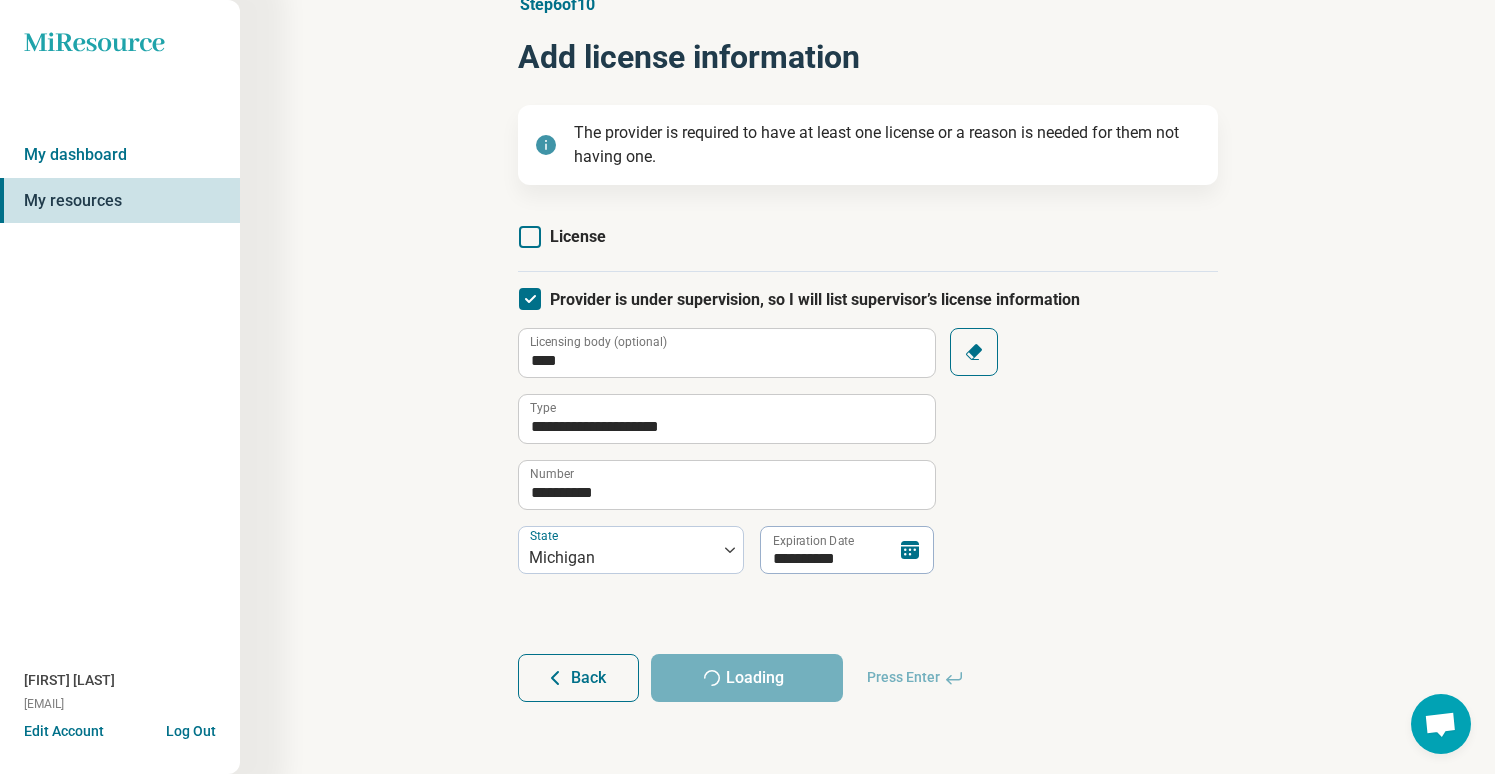 scroll, scrollTop: 0, scrollLeft: 0, axis: both 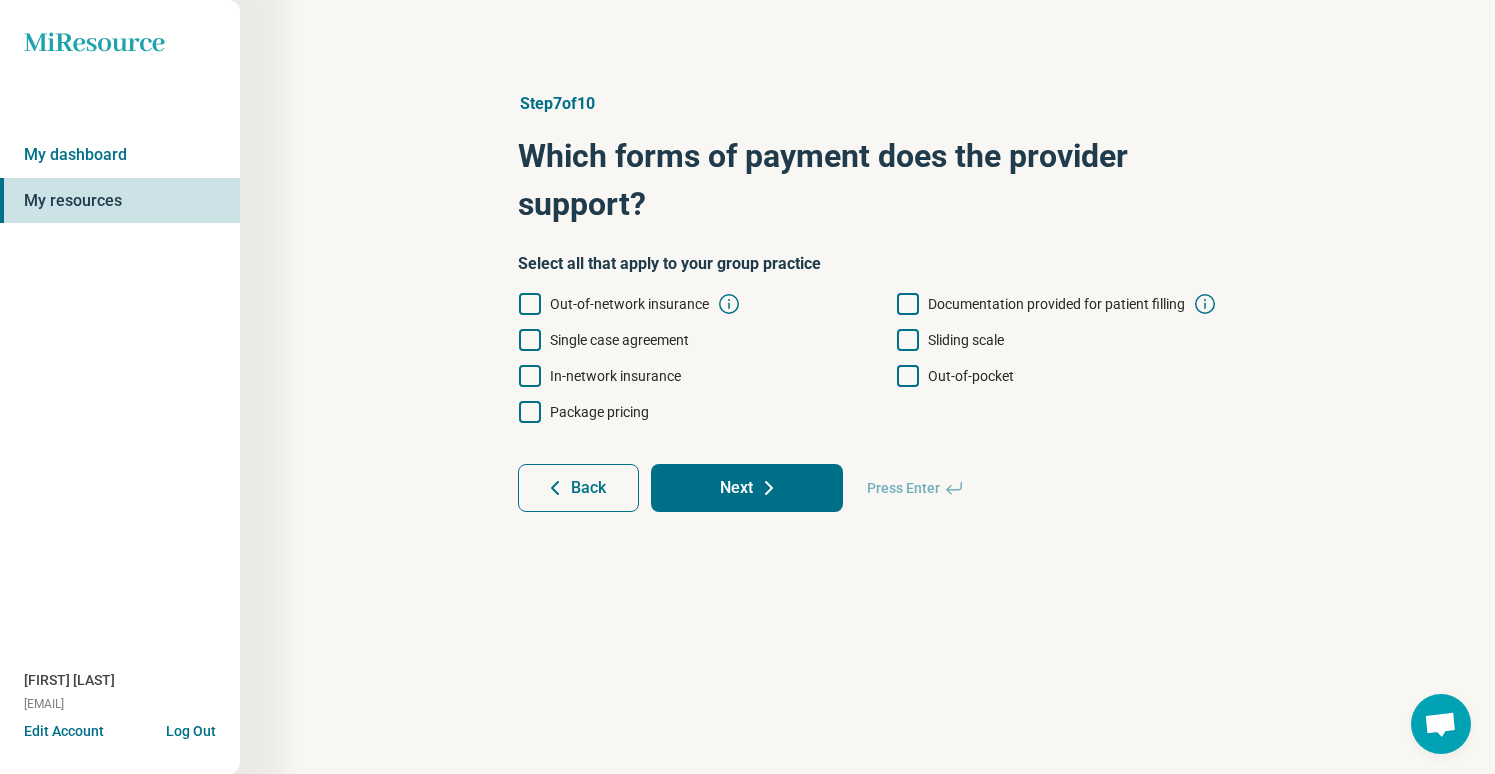 click on "Out-of-network insurance" at bounding box center [629, 304] 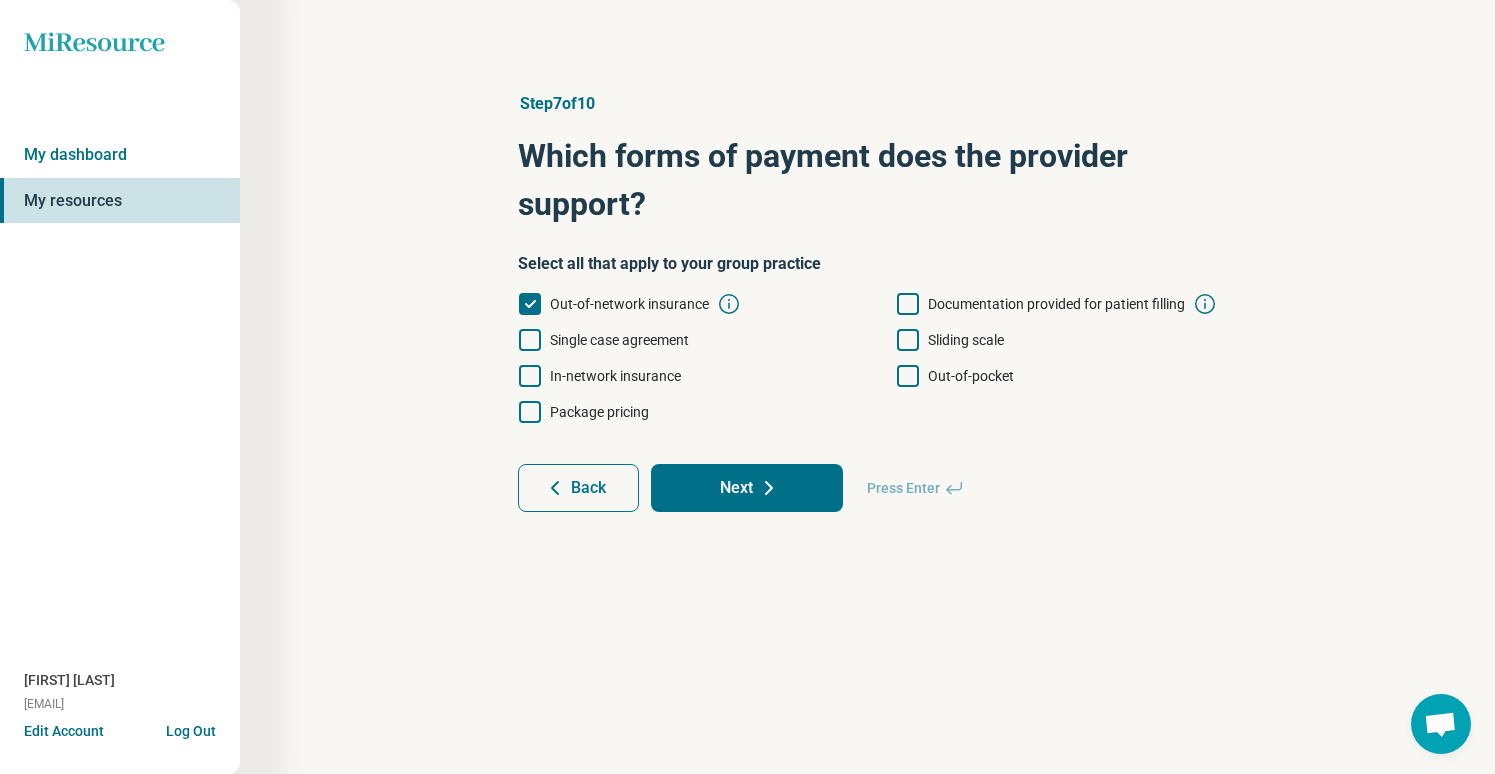 click 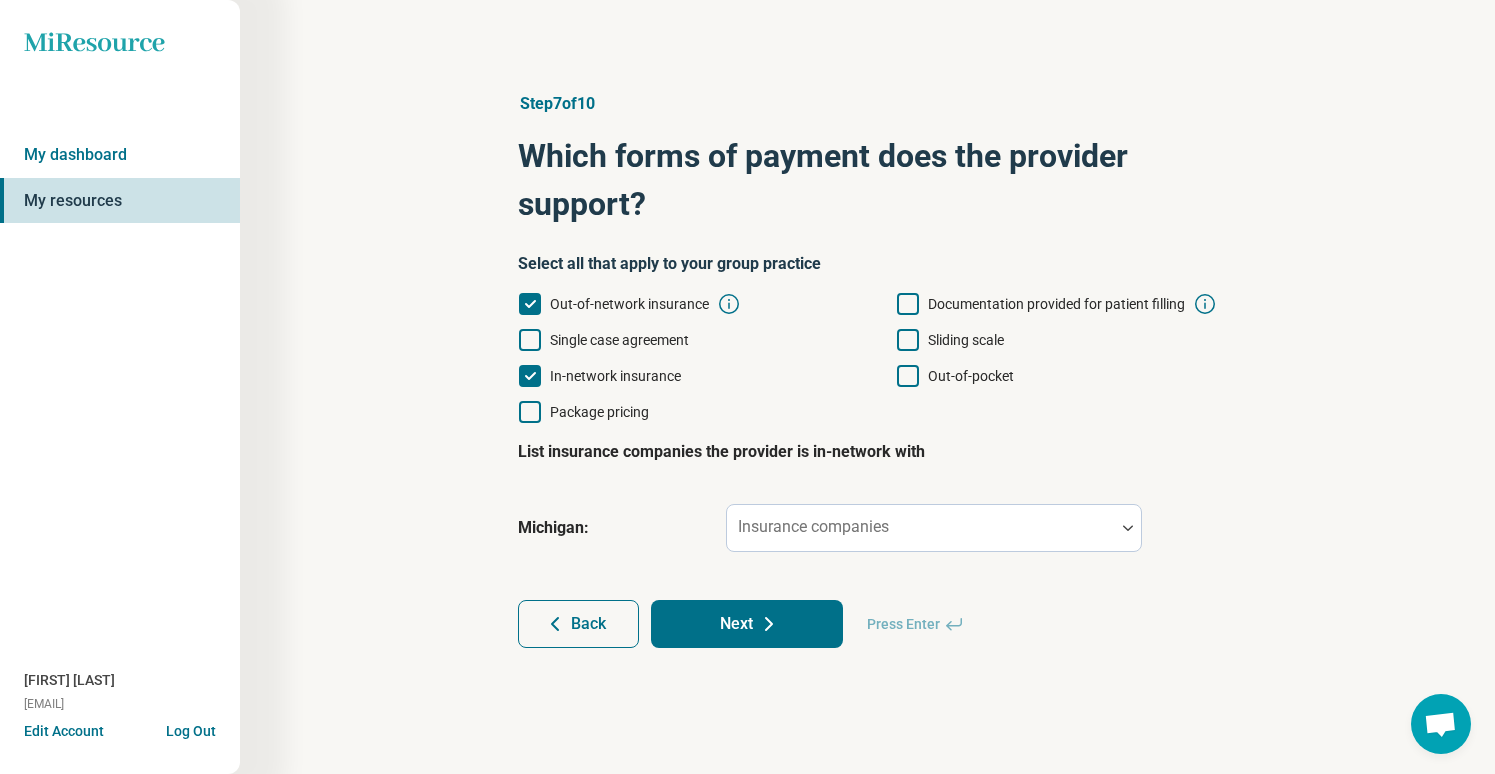 click 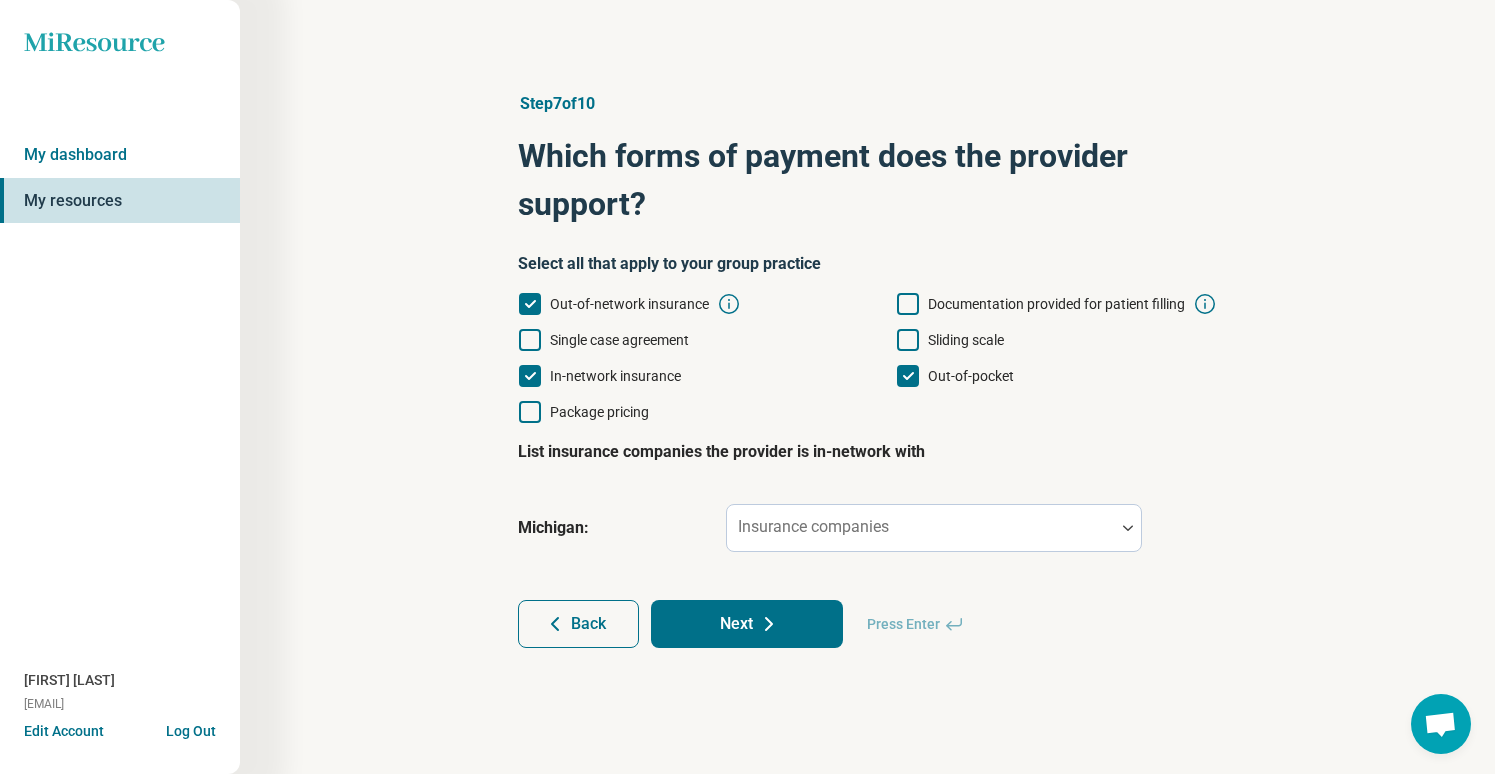 scroll, scrollTop: 0, scrollLeft: 0, axis: both 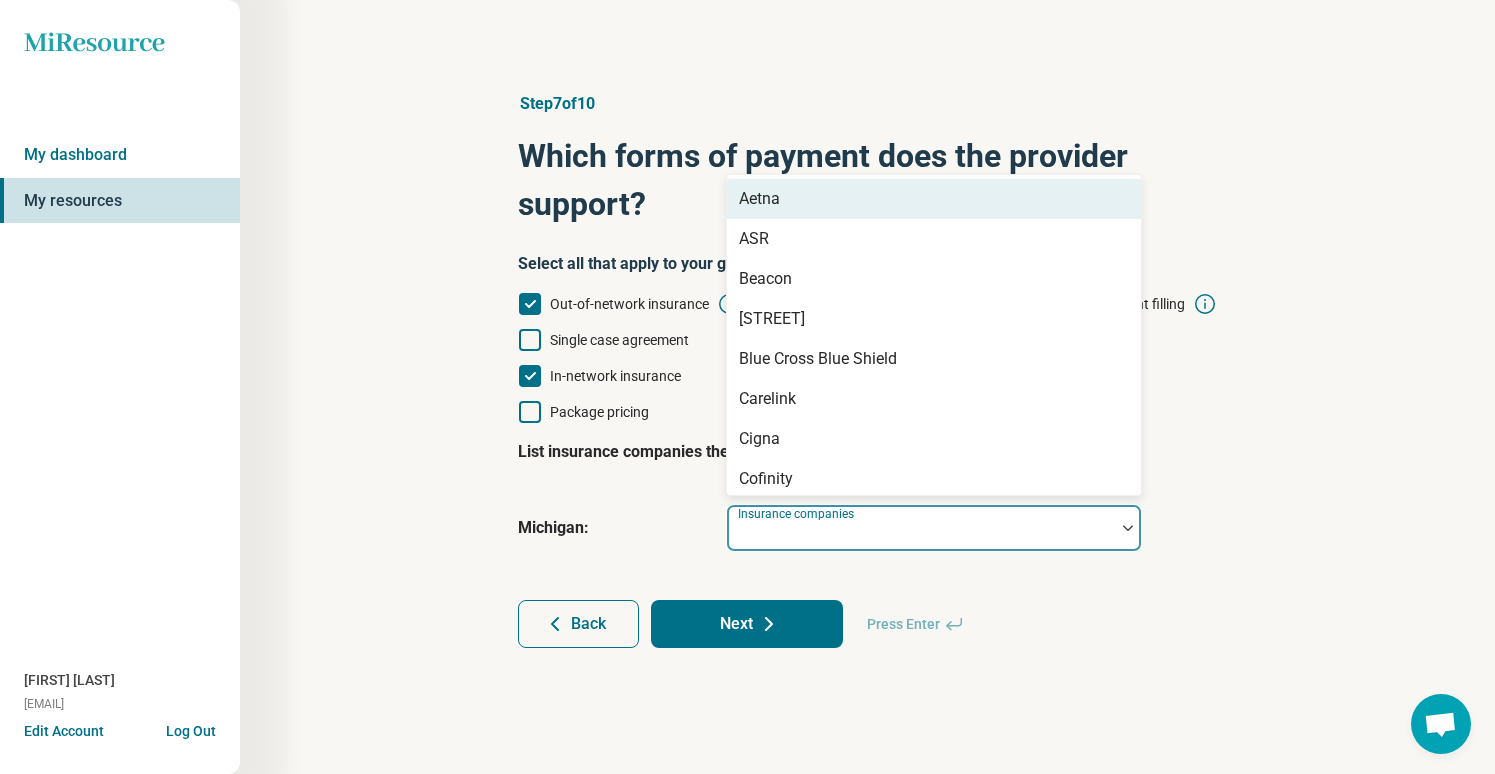 click at bounding box center [921, 536] 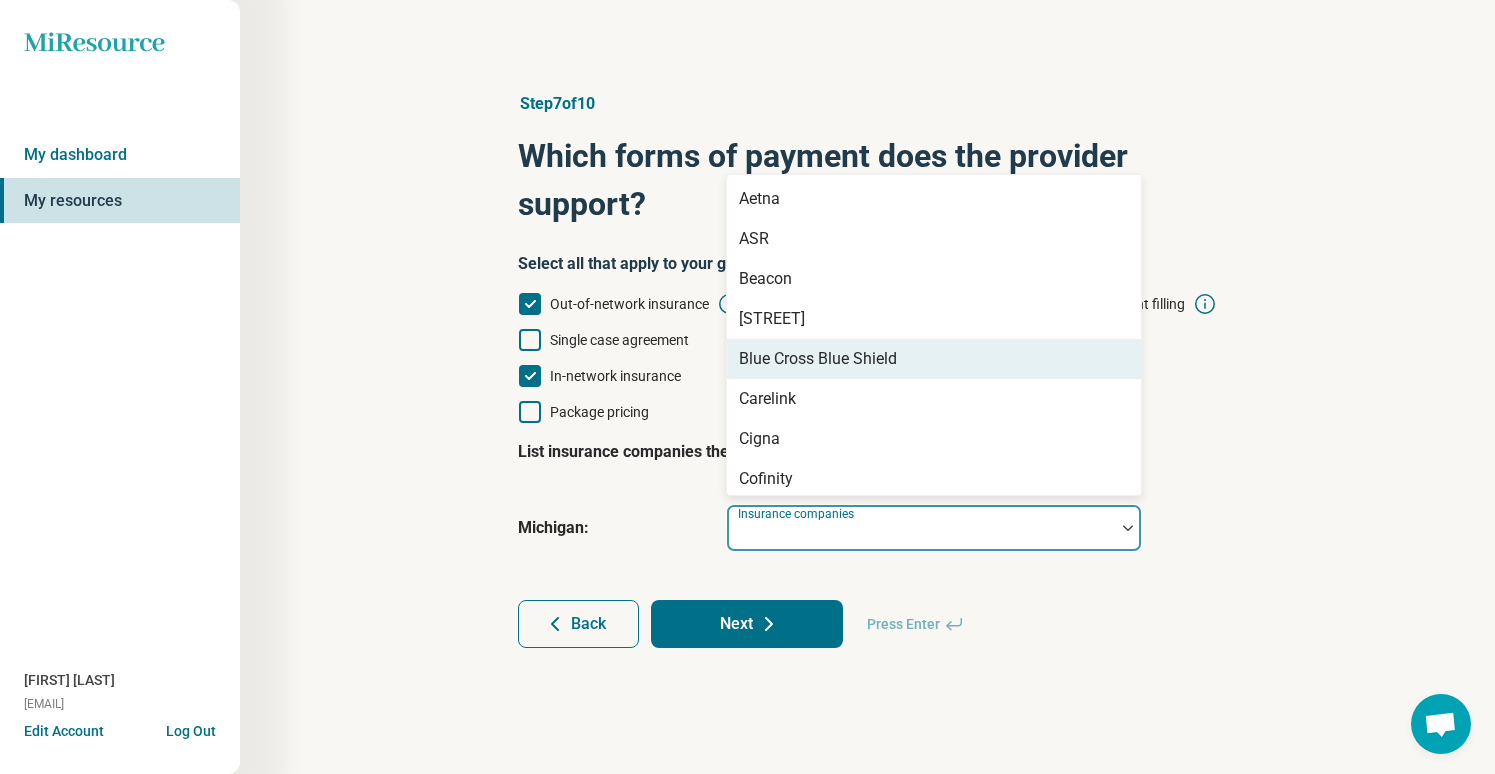 click on "Blue Cross Blue Shield" at bounding box center (818, 359) 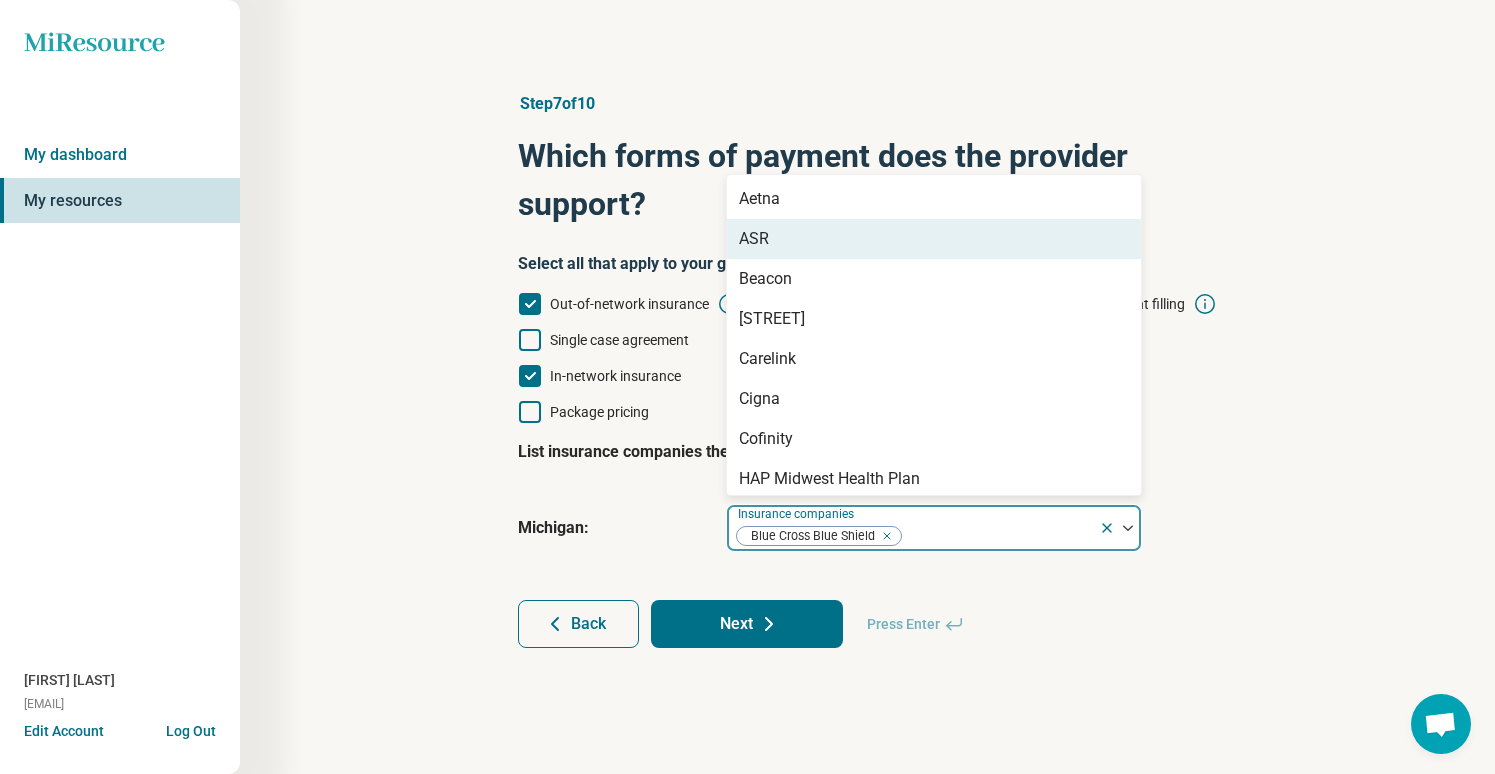 click on "ASR" at bounding box center [934, 239] 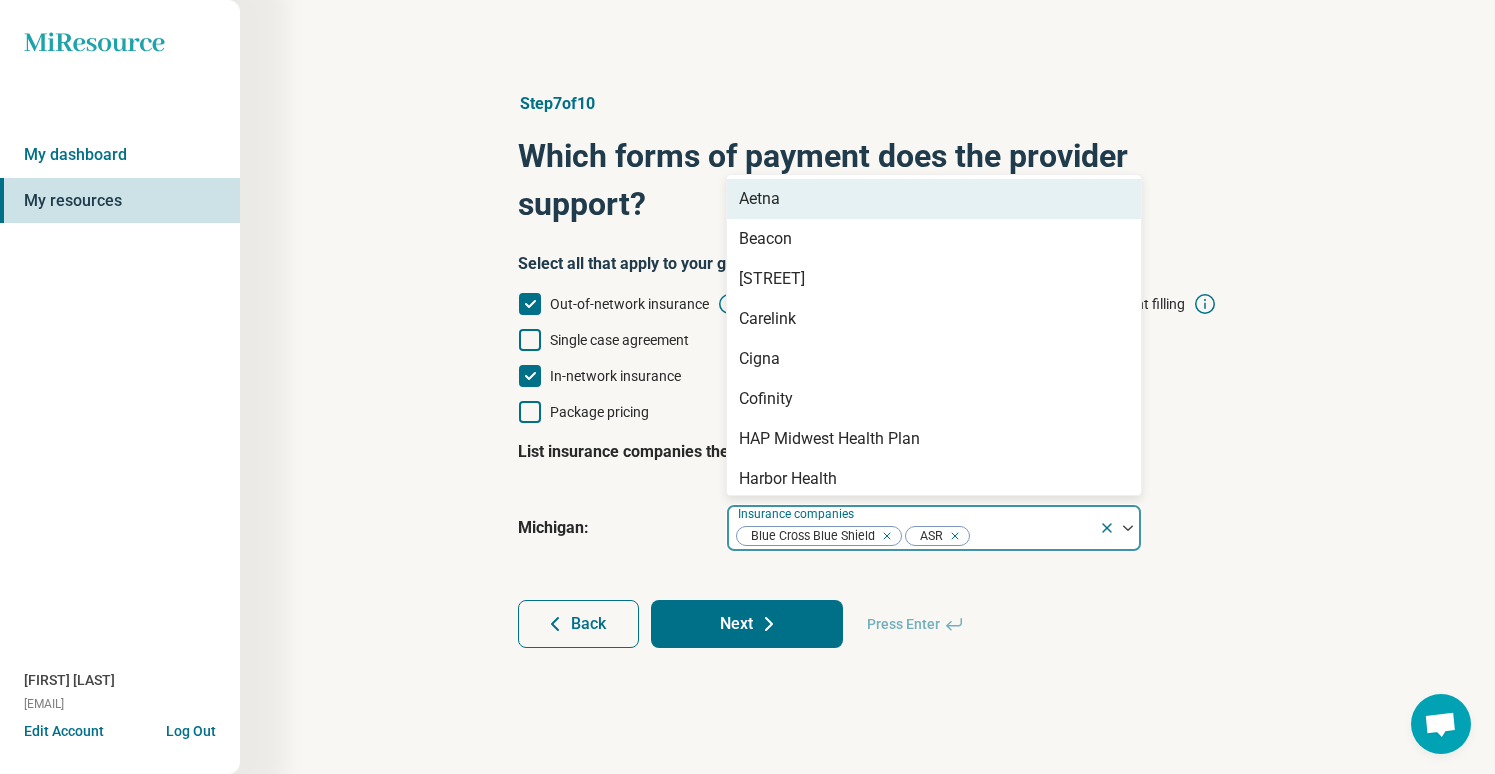 click on "Aetna" at bounding box center [934, 199] 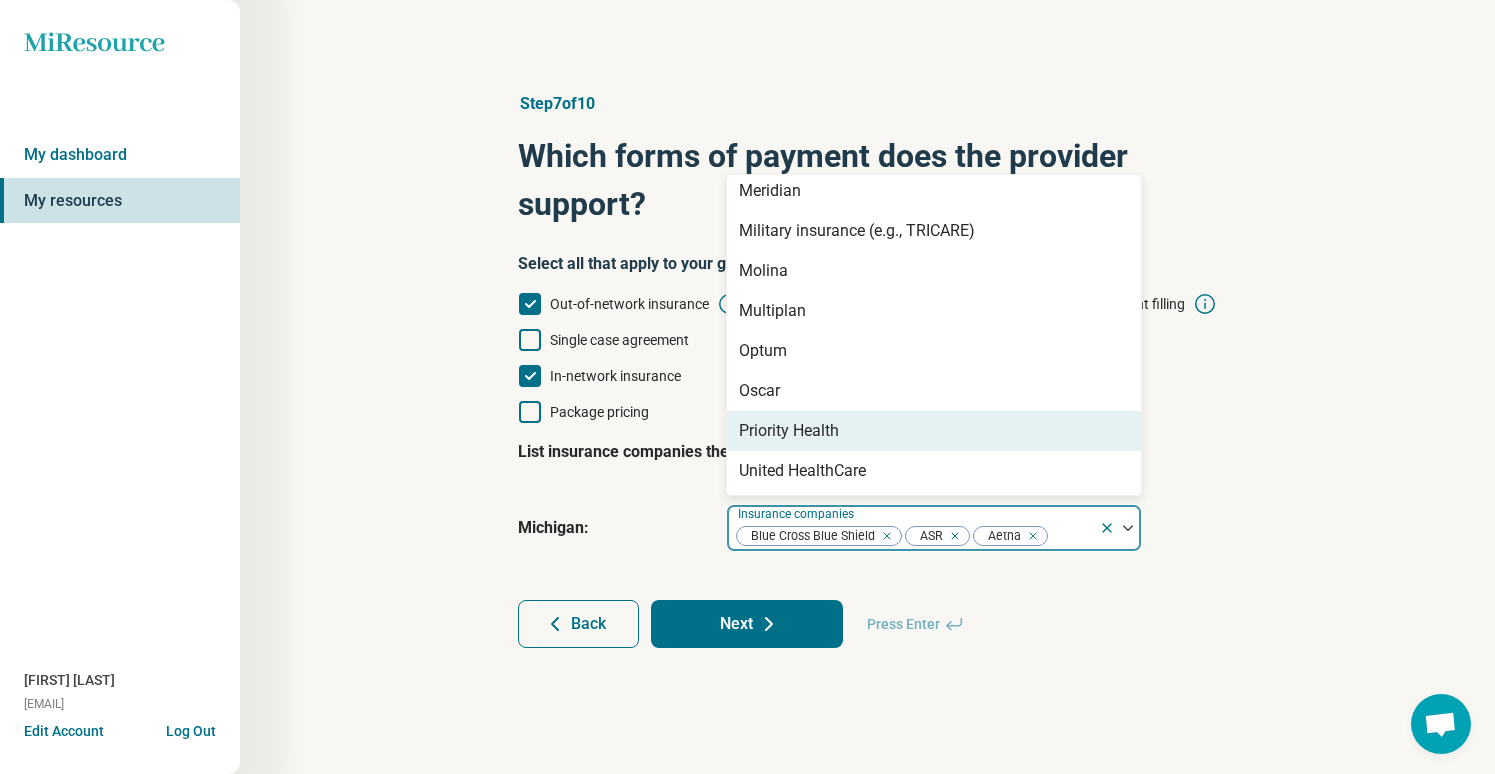click on "Priority Health" at bounding box center [934, 431] 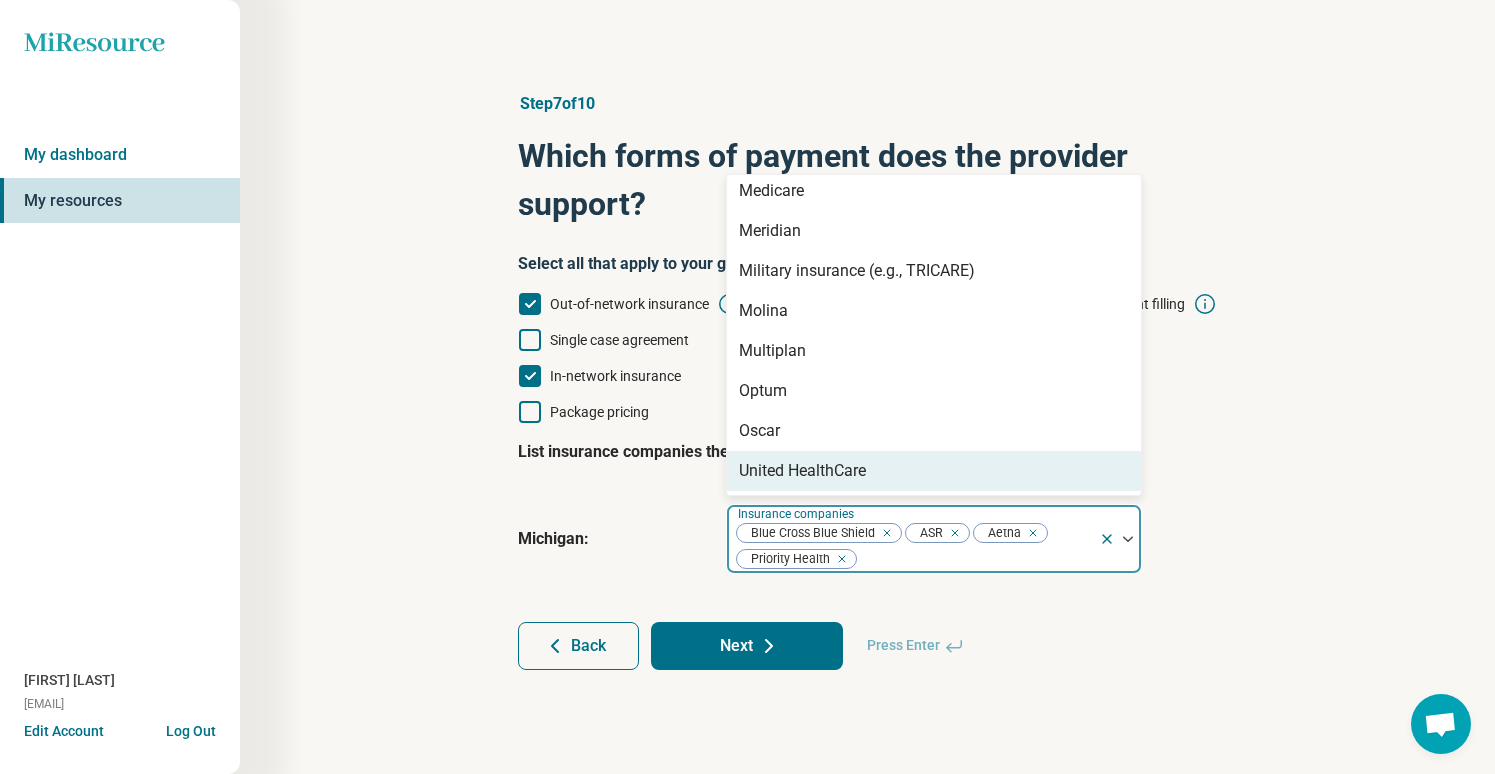 click 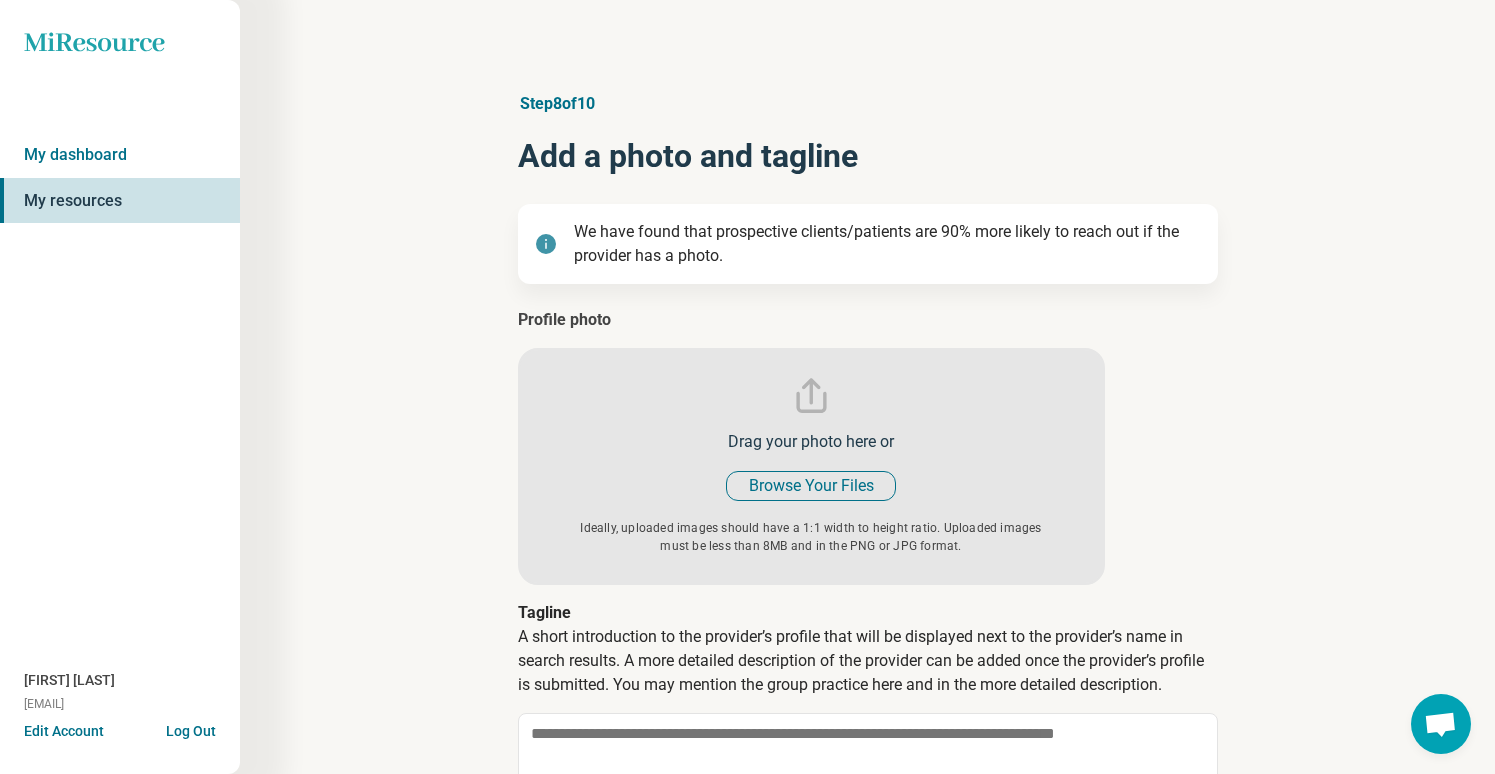 click at bounding box center (811, 446) 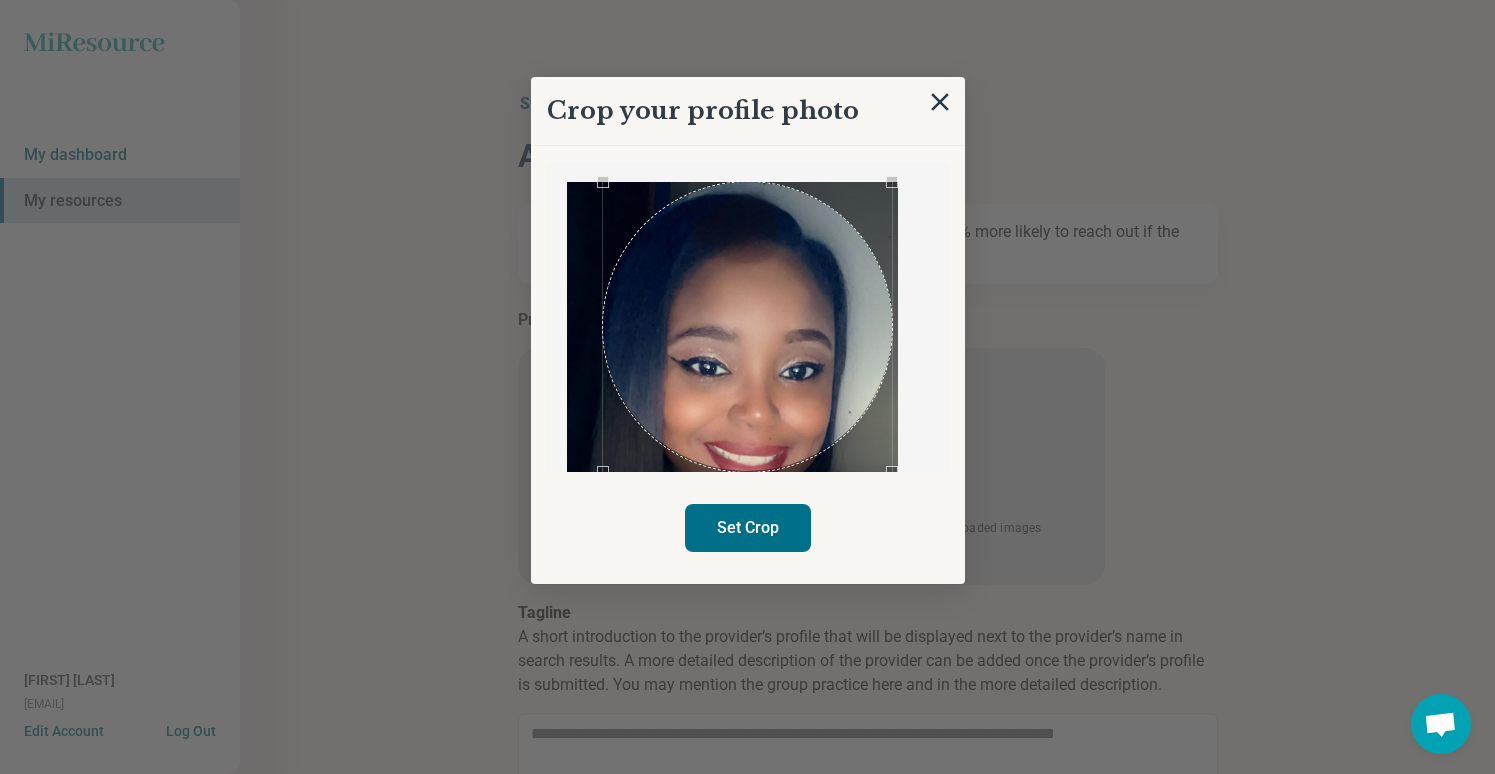 click at bounding box center (748, 327) 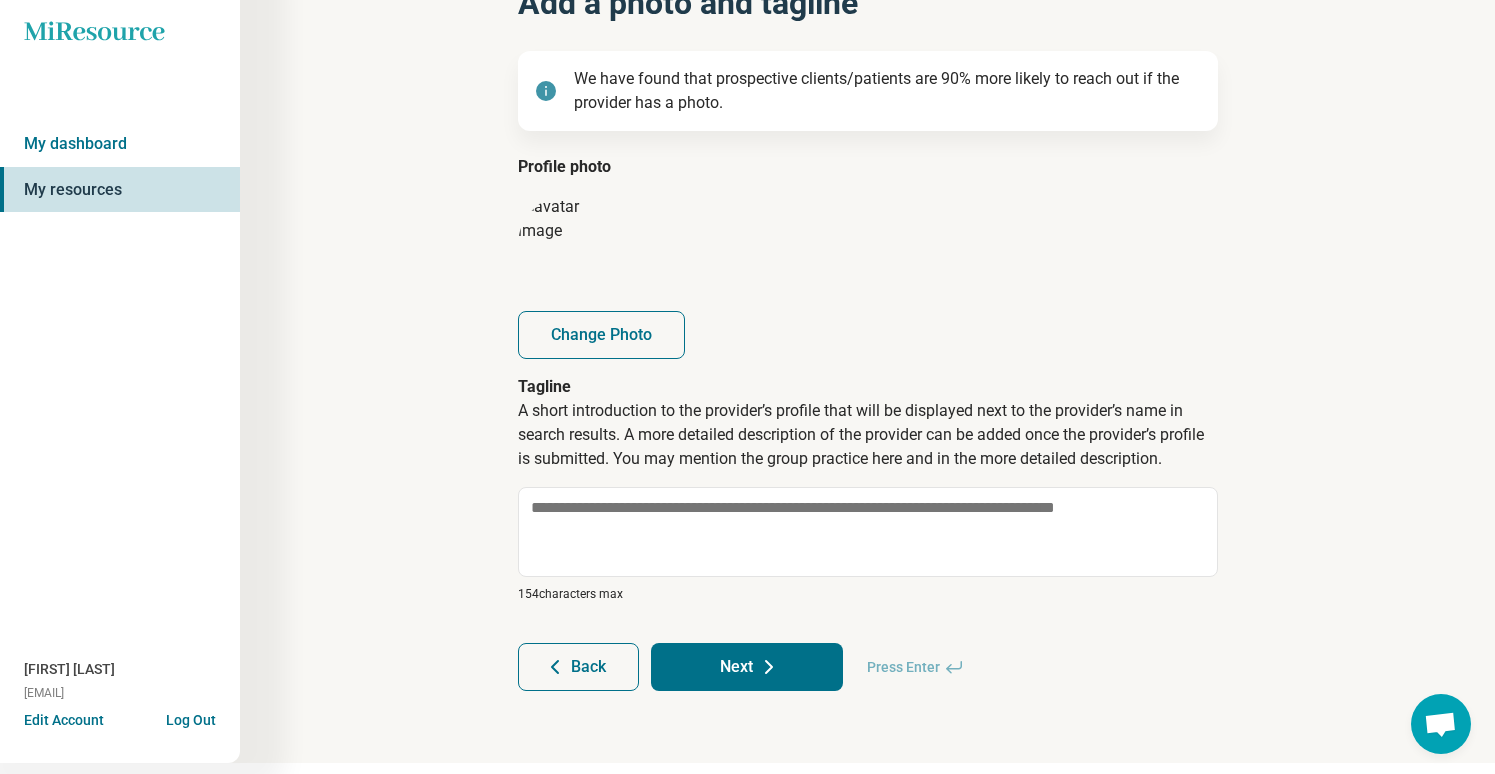 scroll, scrollTop: 153, scrollLeft: 0, axis: vertical 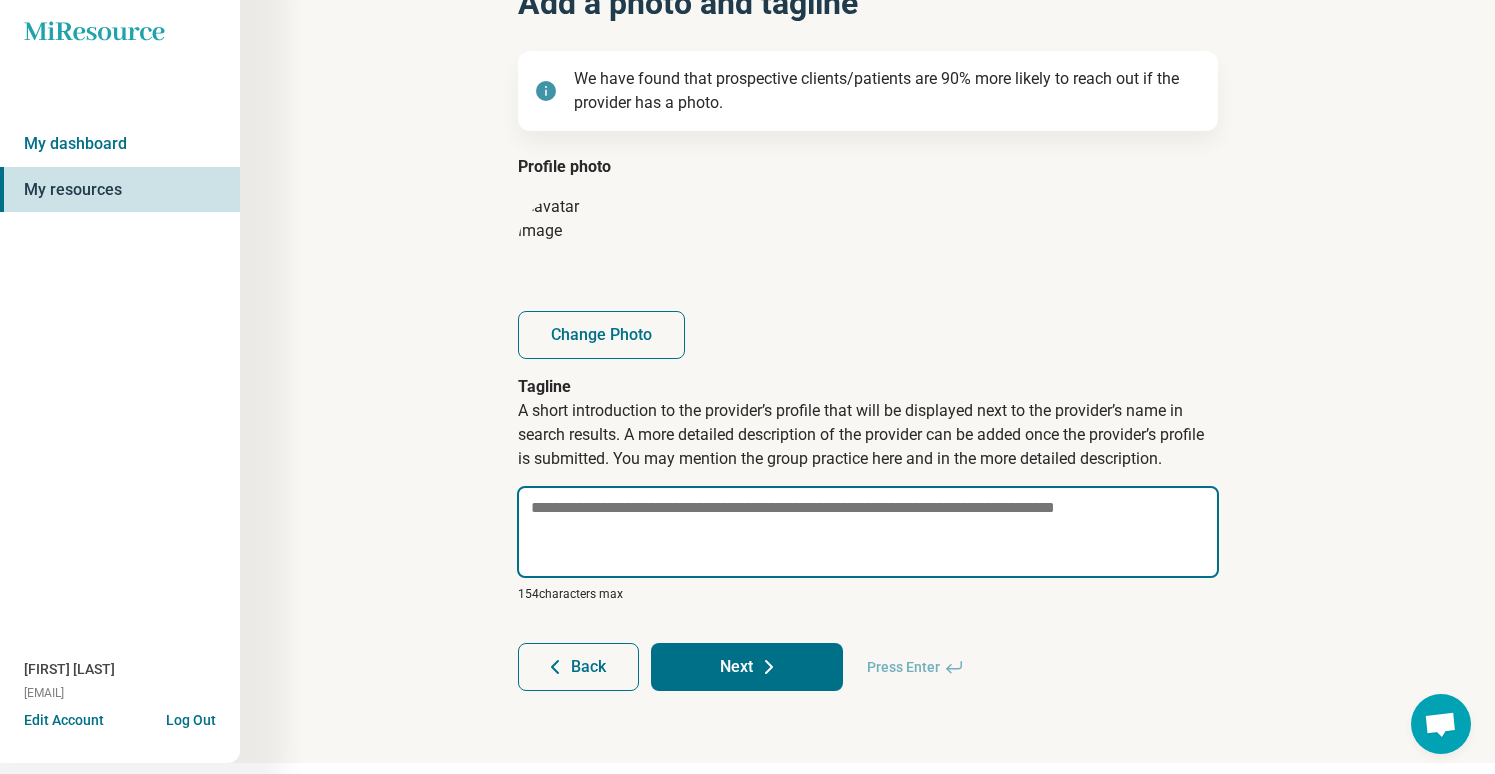 click at bounding box center [868, 532] 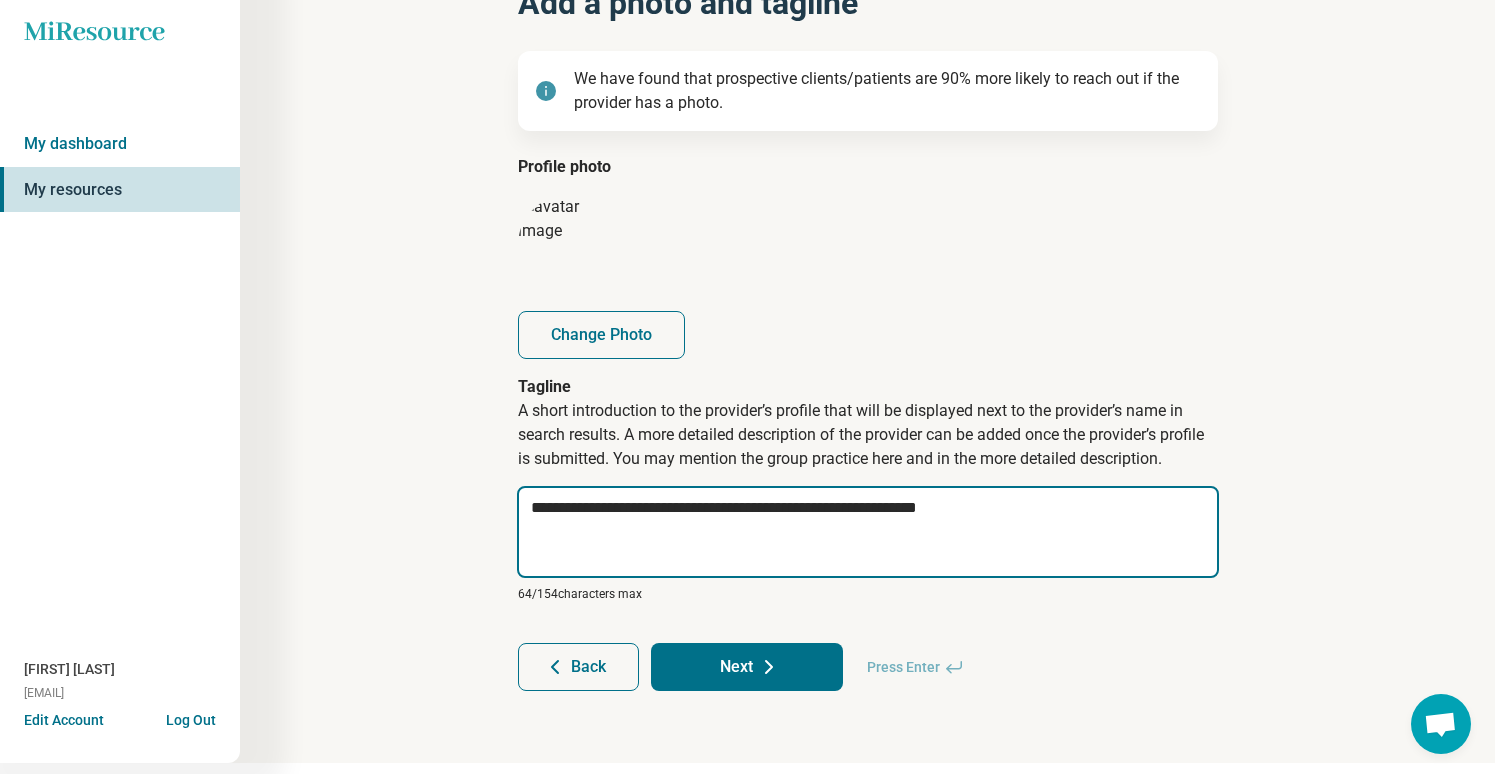 drag, startPoint x: 848, startPoint y: 511, endPoint x: 864, endPoint y: 510, distance: 16.03122 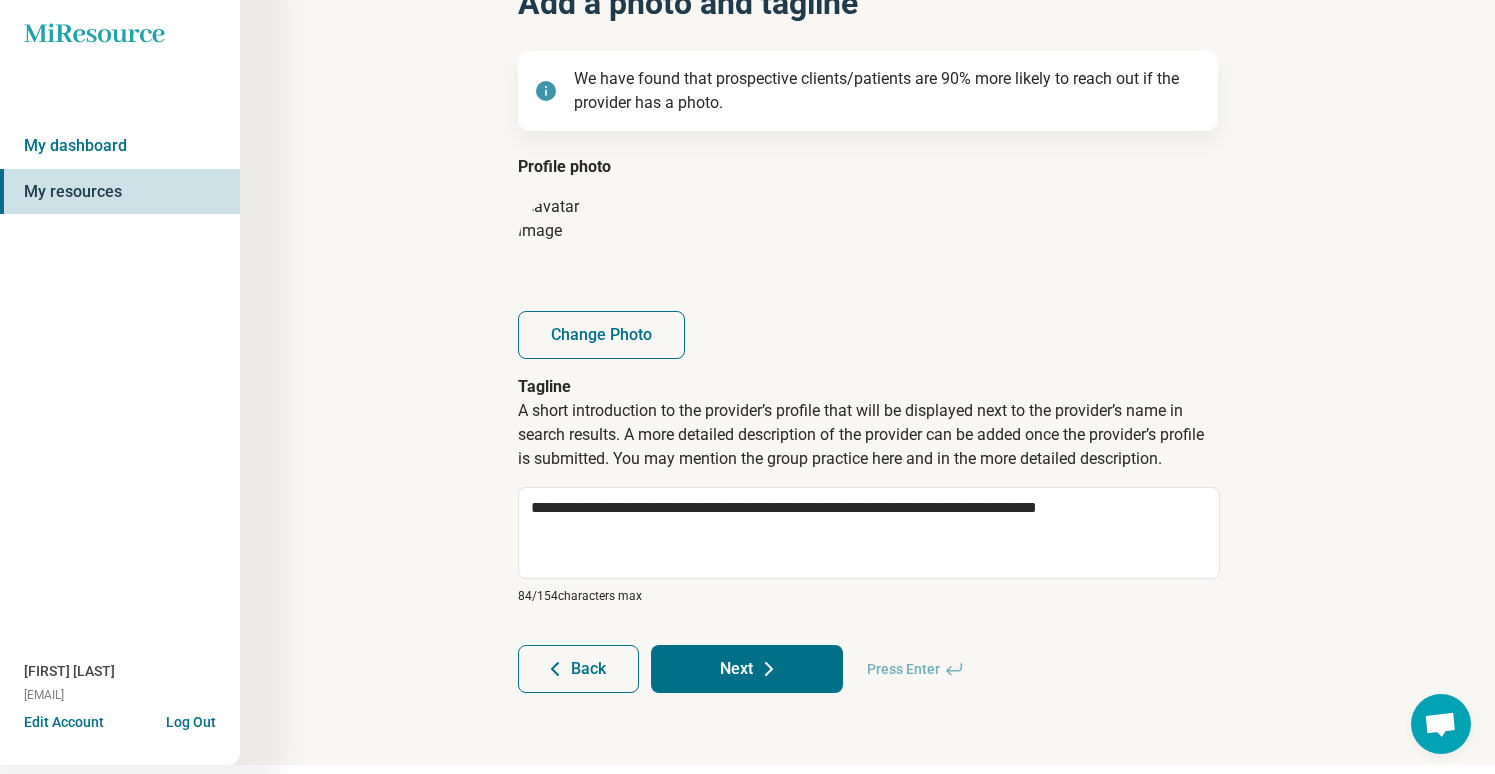 click 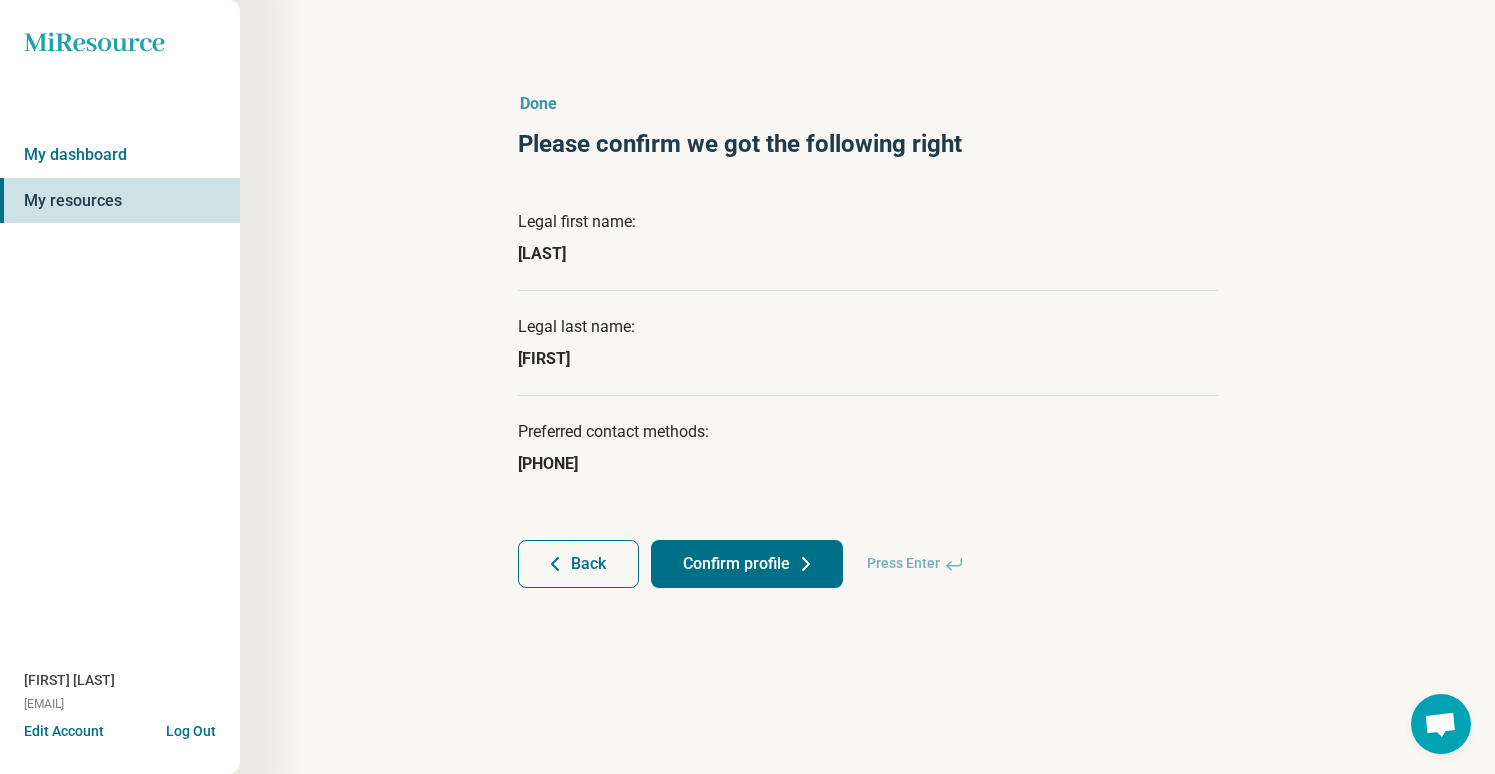 click on "Confirm profile" at bounding box center (747, 564) 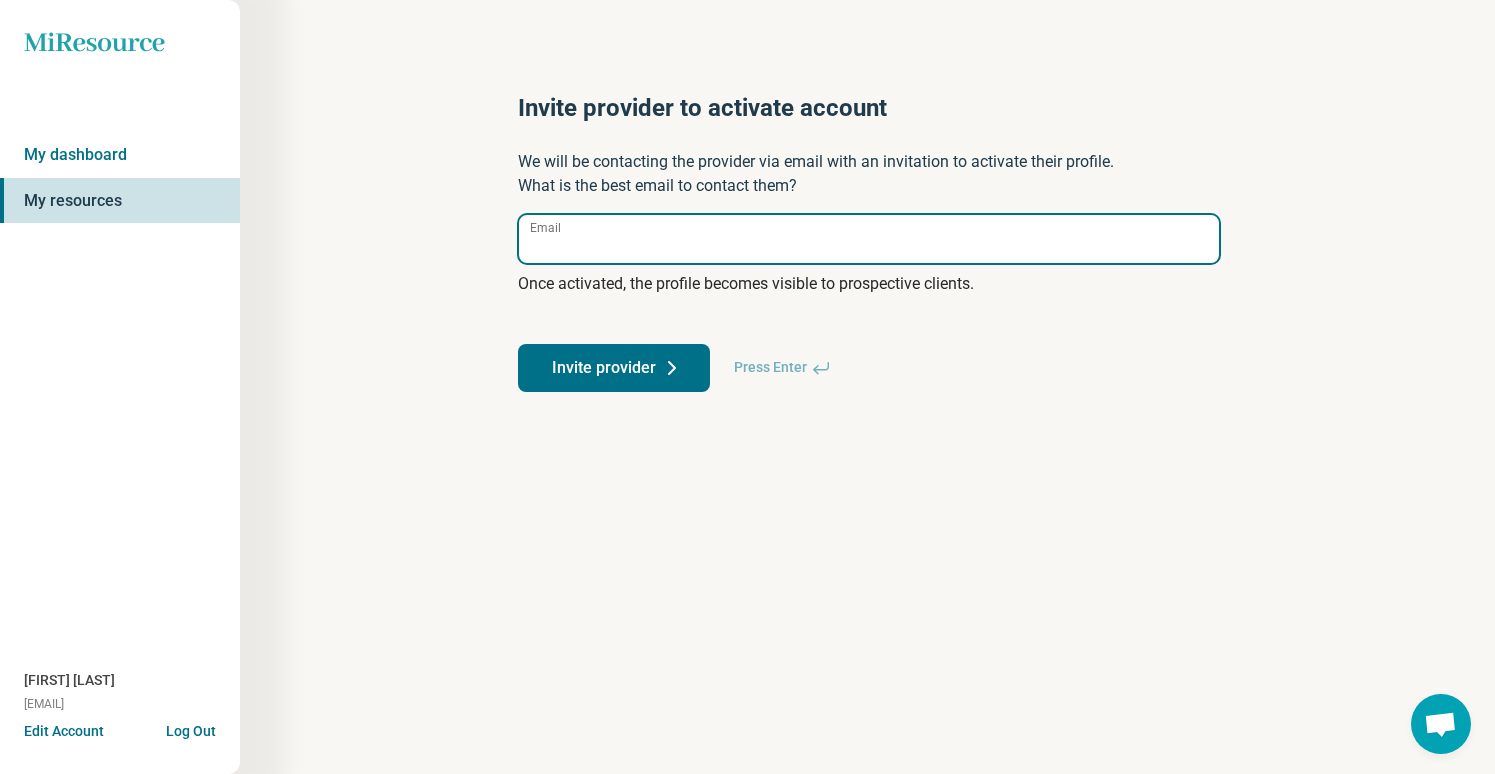 click on "Email" at bounding box center [869, 239] 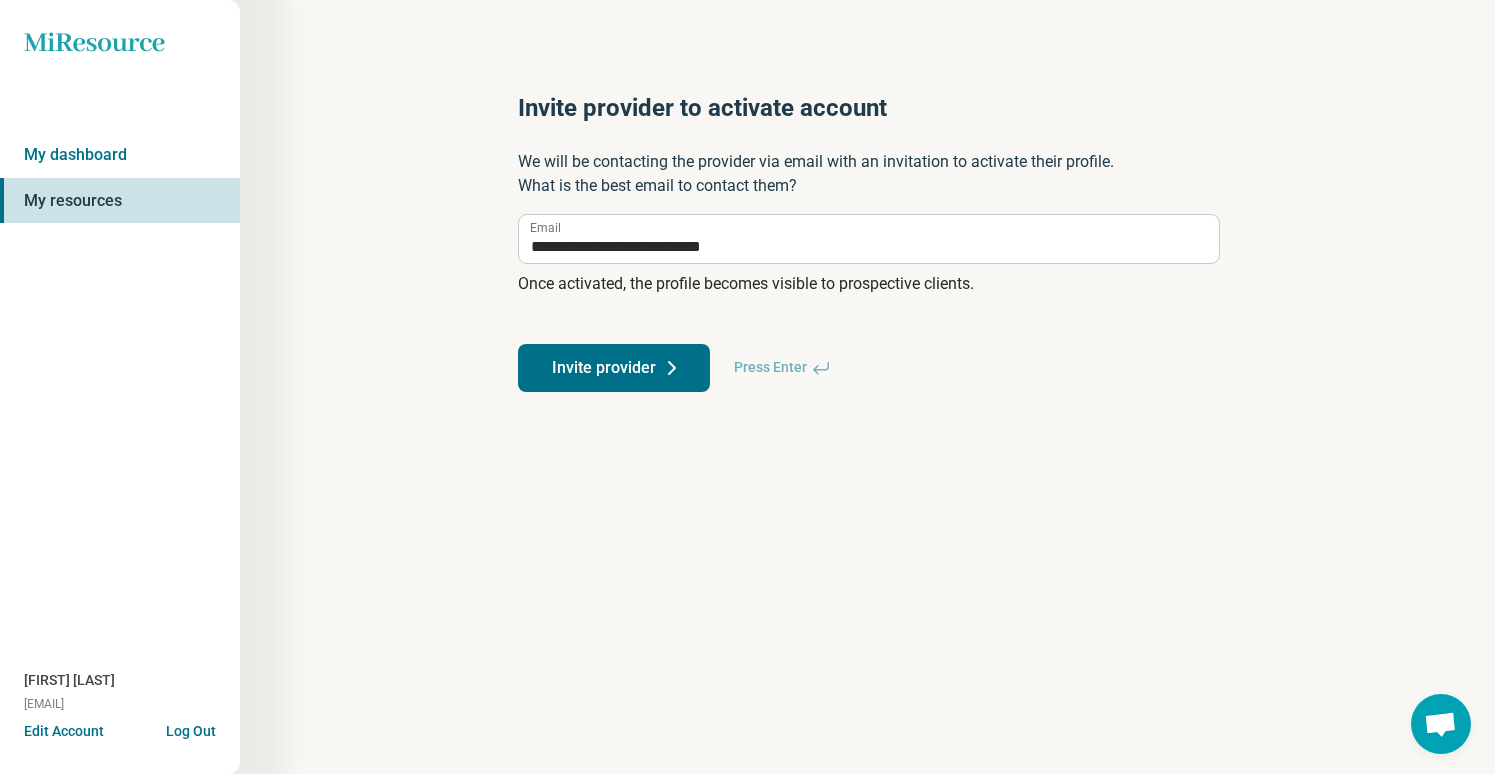click on "Invite provider" at bounding box center [614, 368] 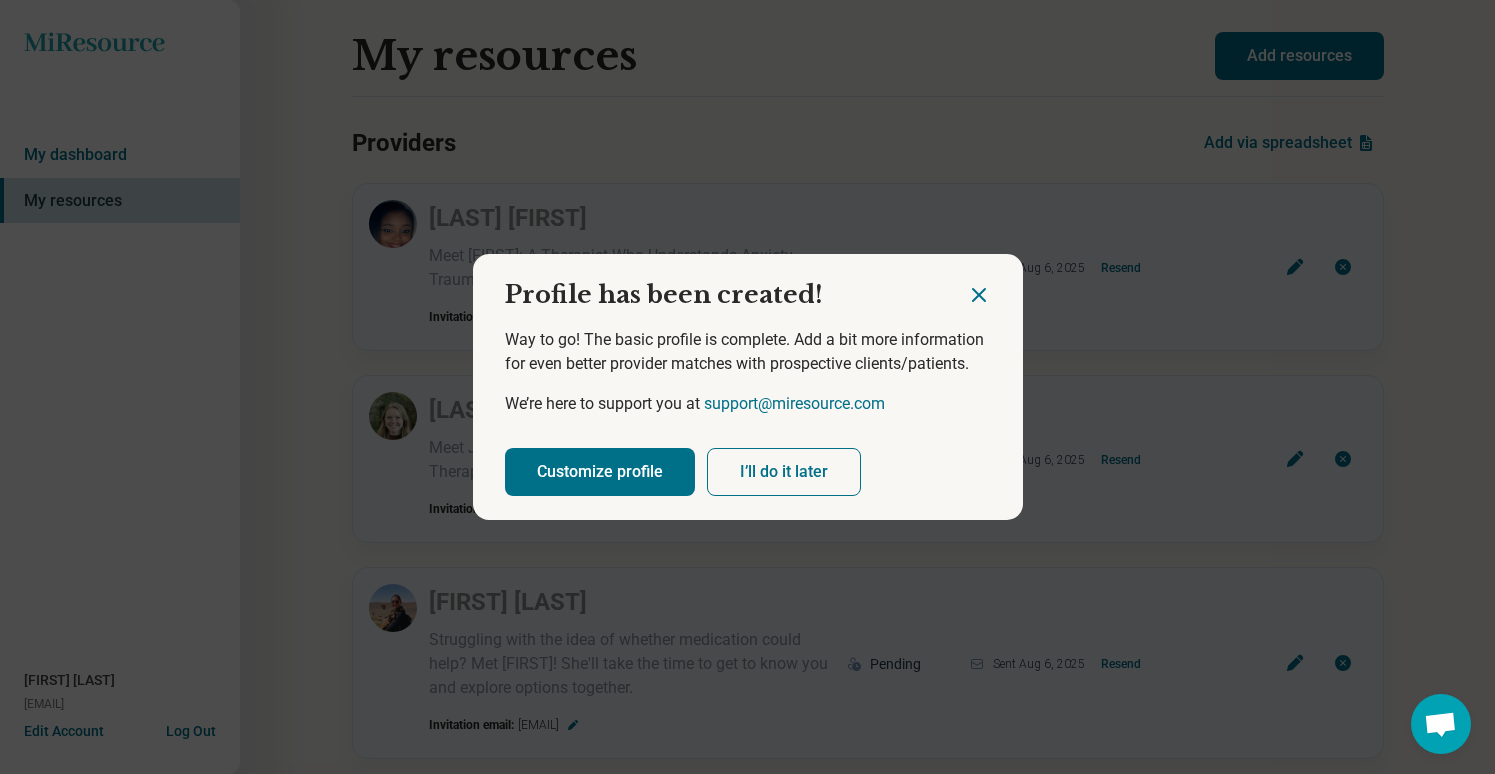click 